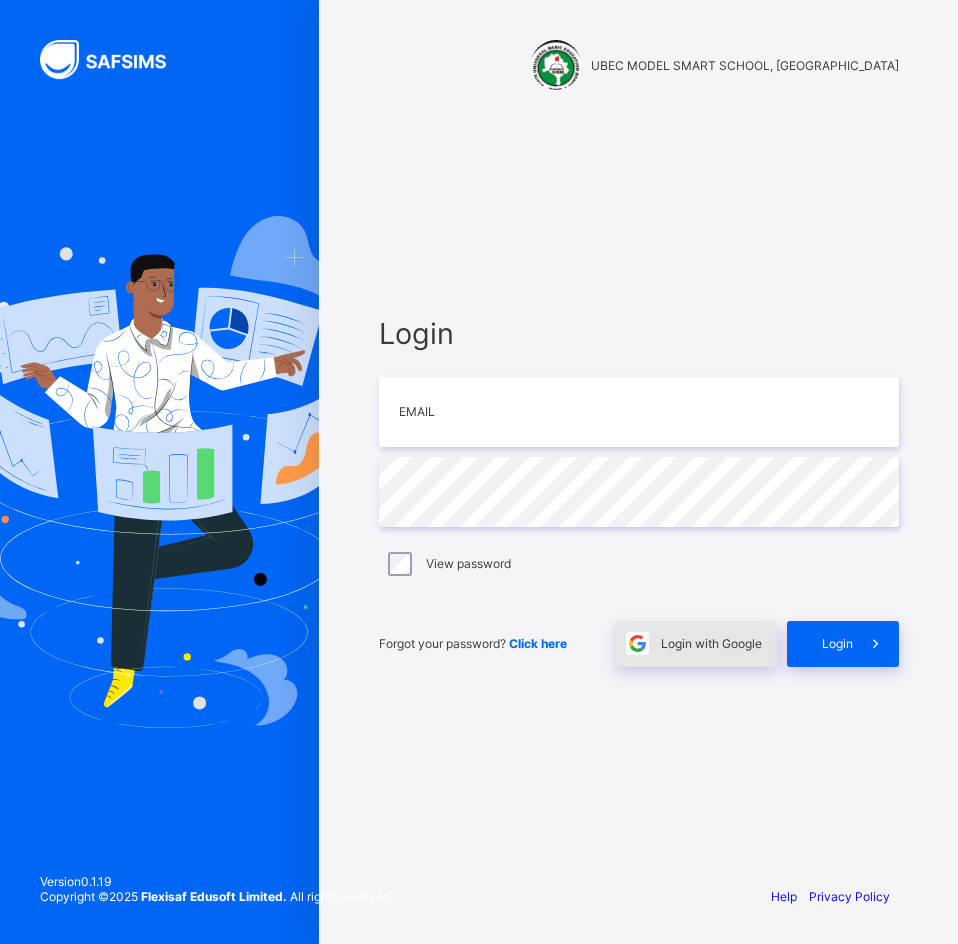 scroll, scrollTop: 0, scrollLeft: 0, axis: both 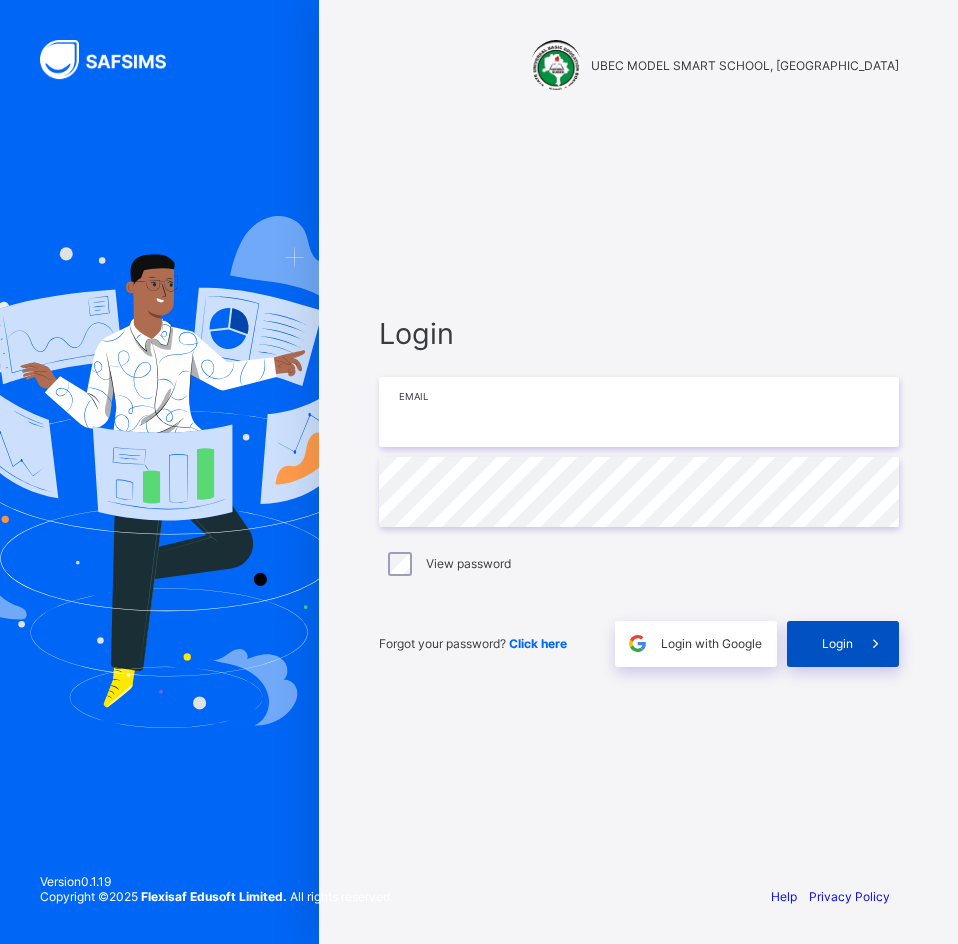 type on "**********" 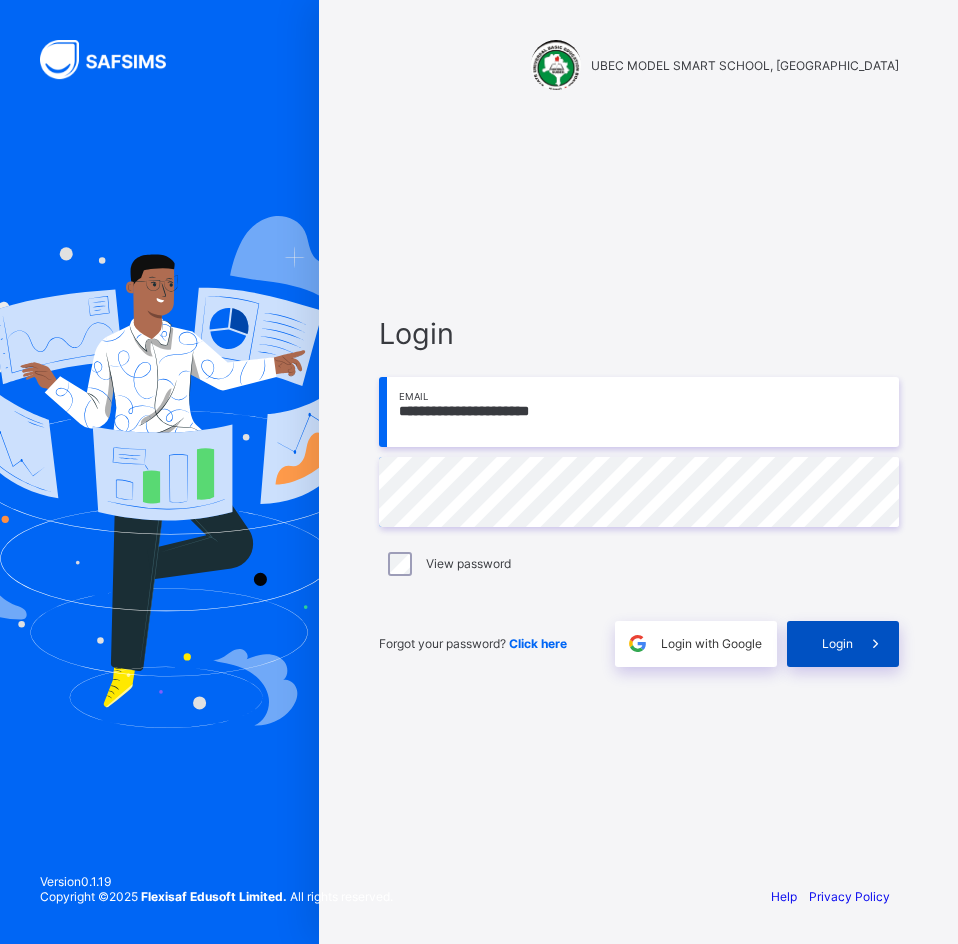 click at bounding box center (876, 644) 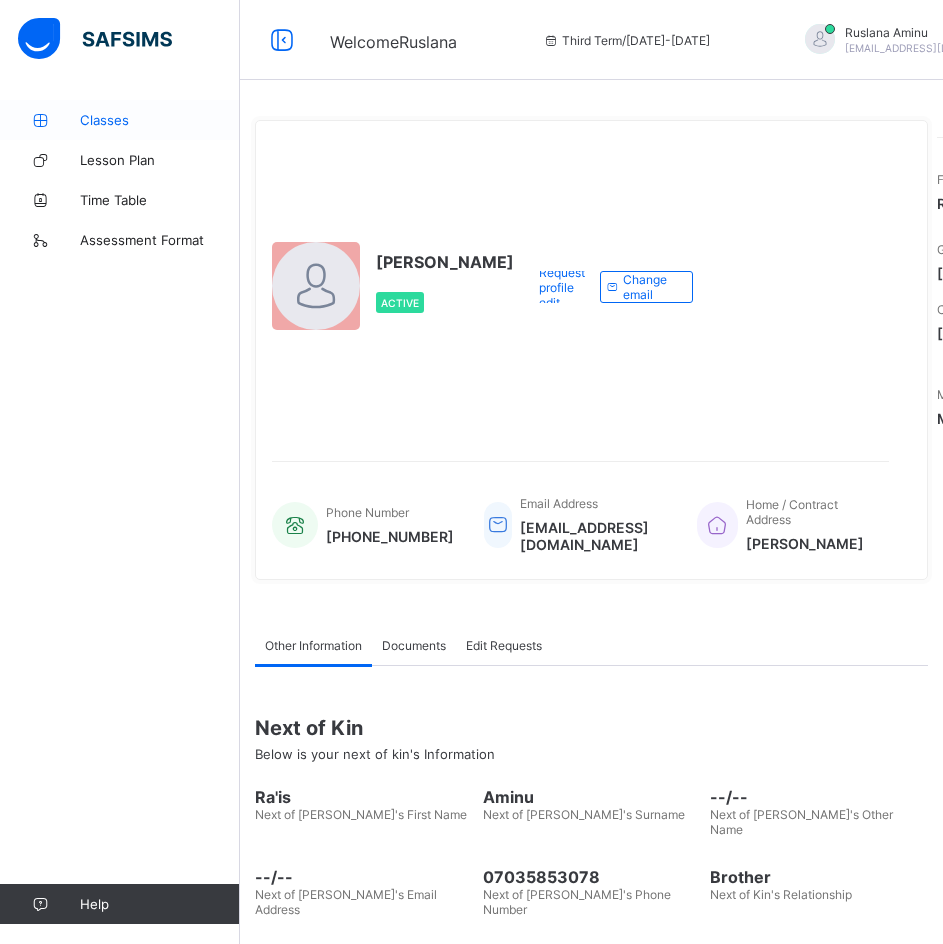 click on "Classes" at bounding box center (160, 120) 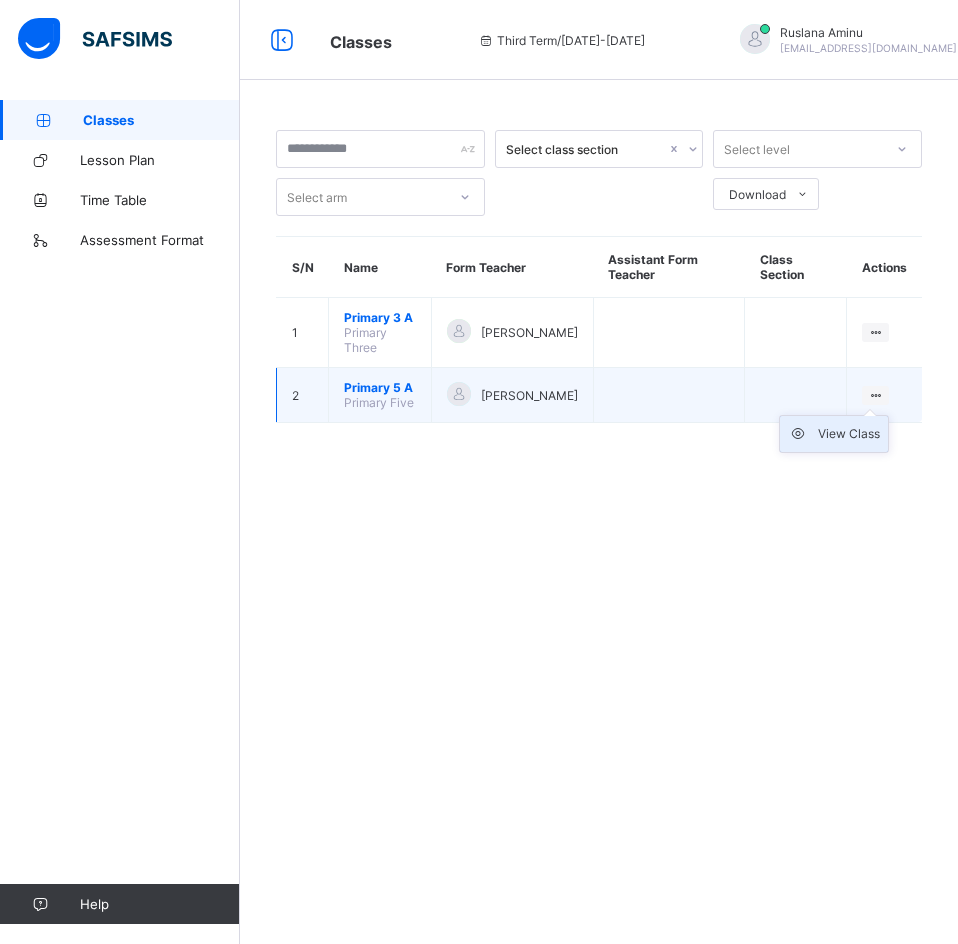 click on "View Class" at bounding box center (834, 434) 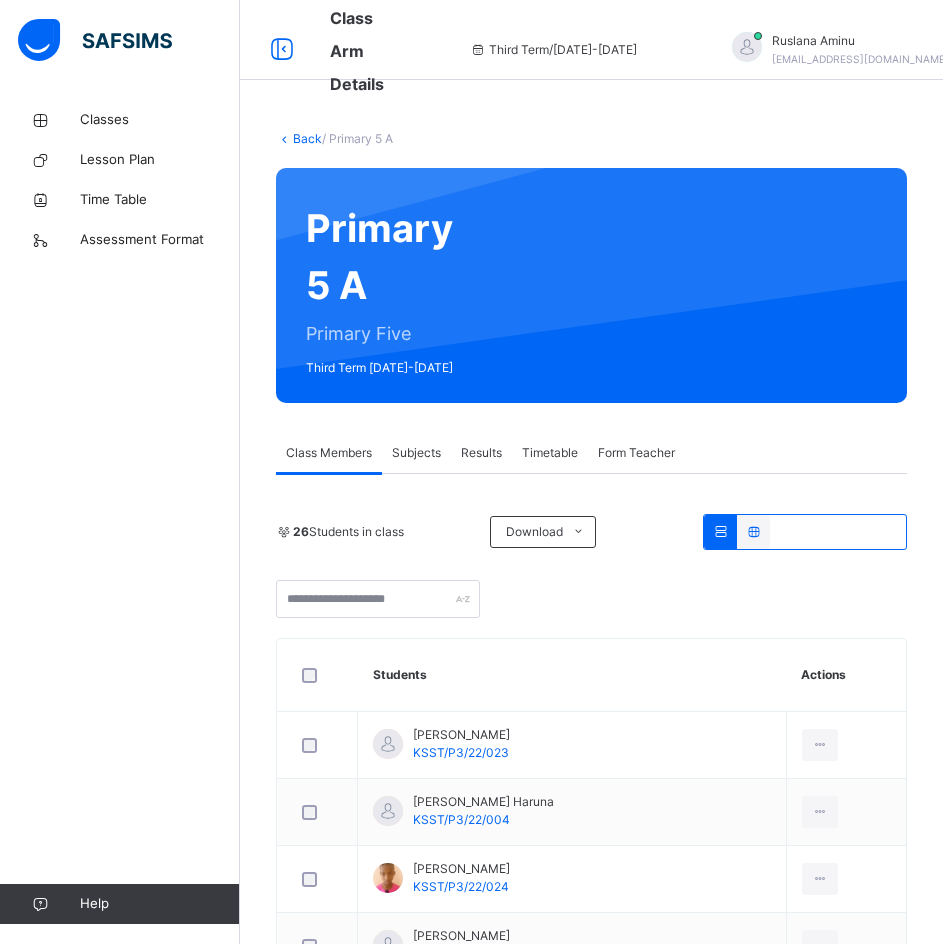 click on "Subjects" at bounding box center [416, 453] 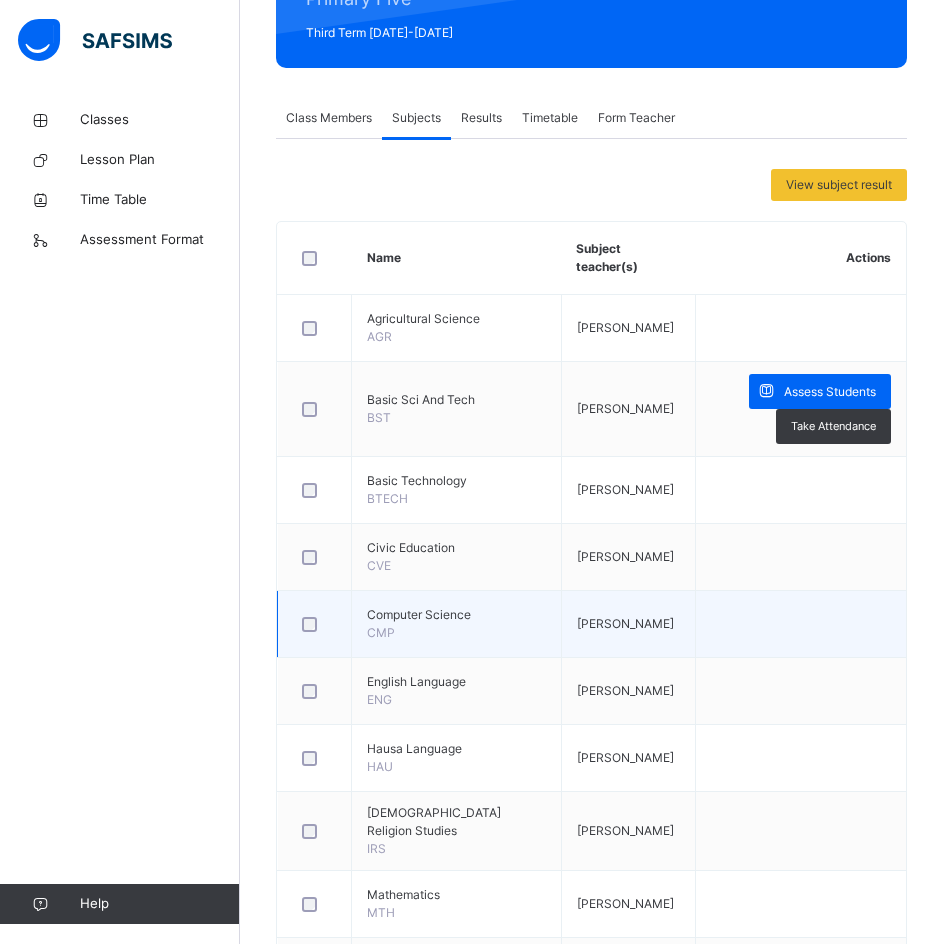 scroll, scrollTop: 300, scrollLeft: 0, axis: vertical 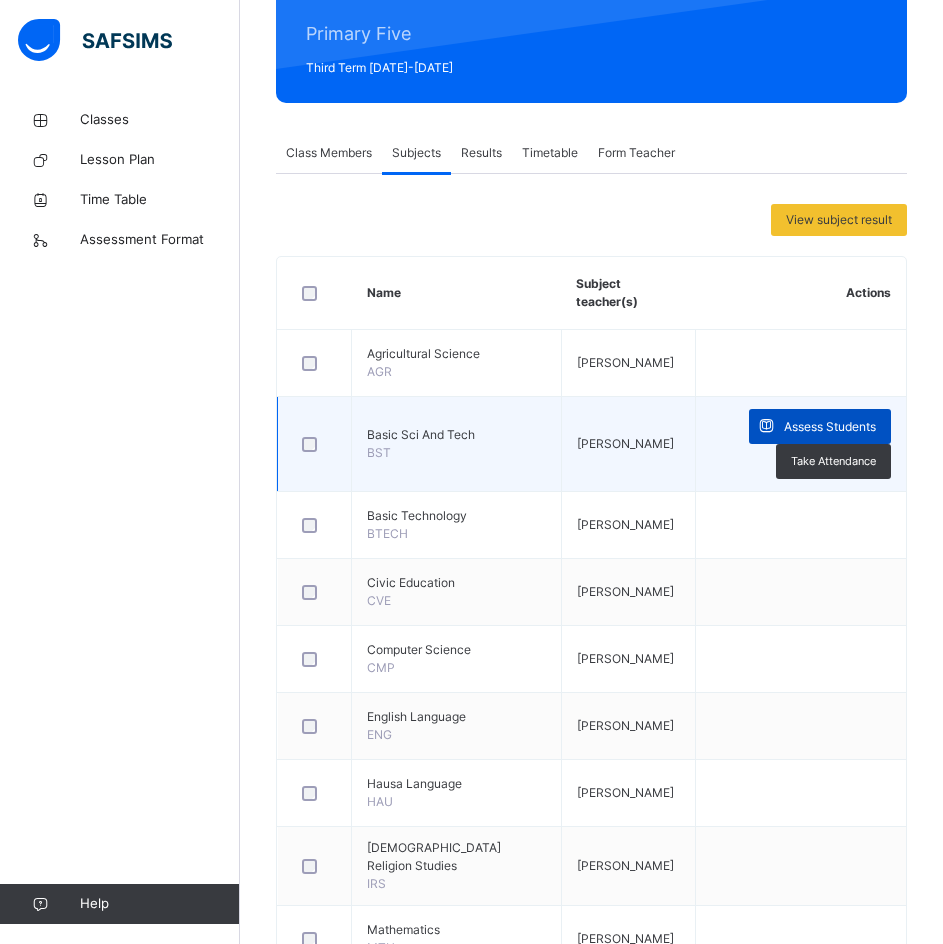 click on "Assess Students" at bounding box center [830, 427] 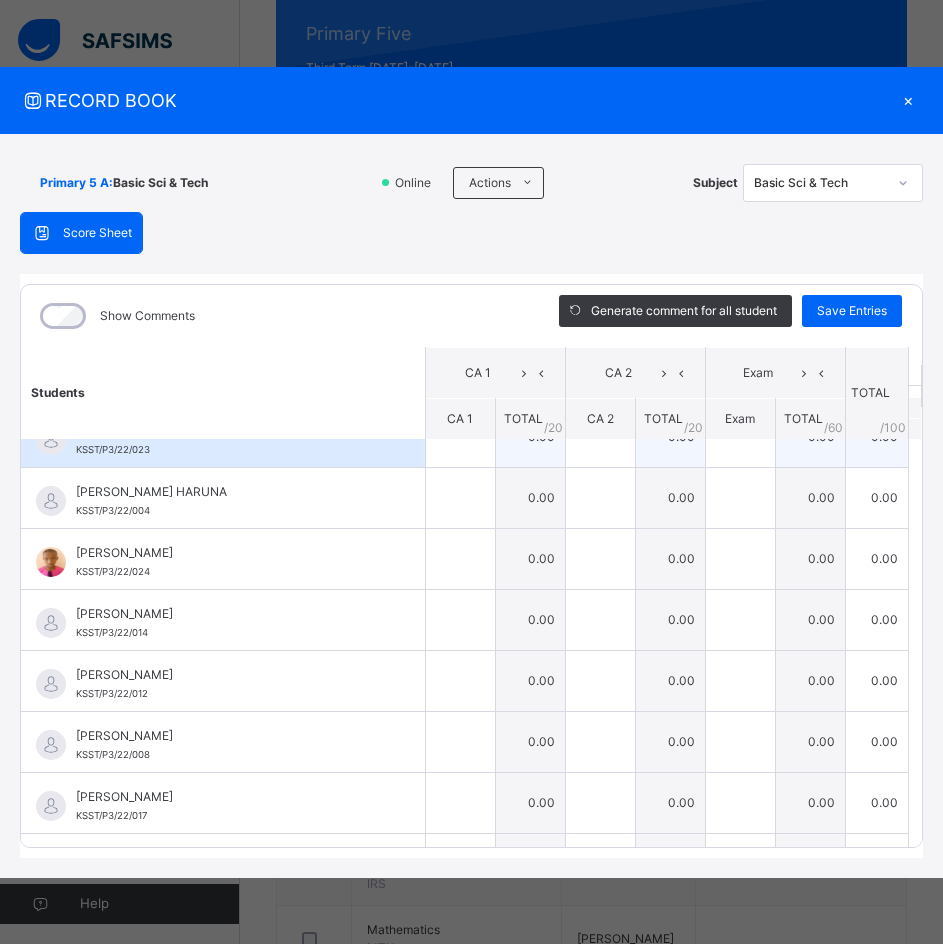 scroll, scrollTop: 0, scrollLeft: 0, axis: both 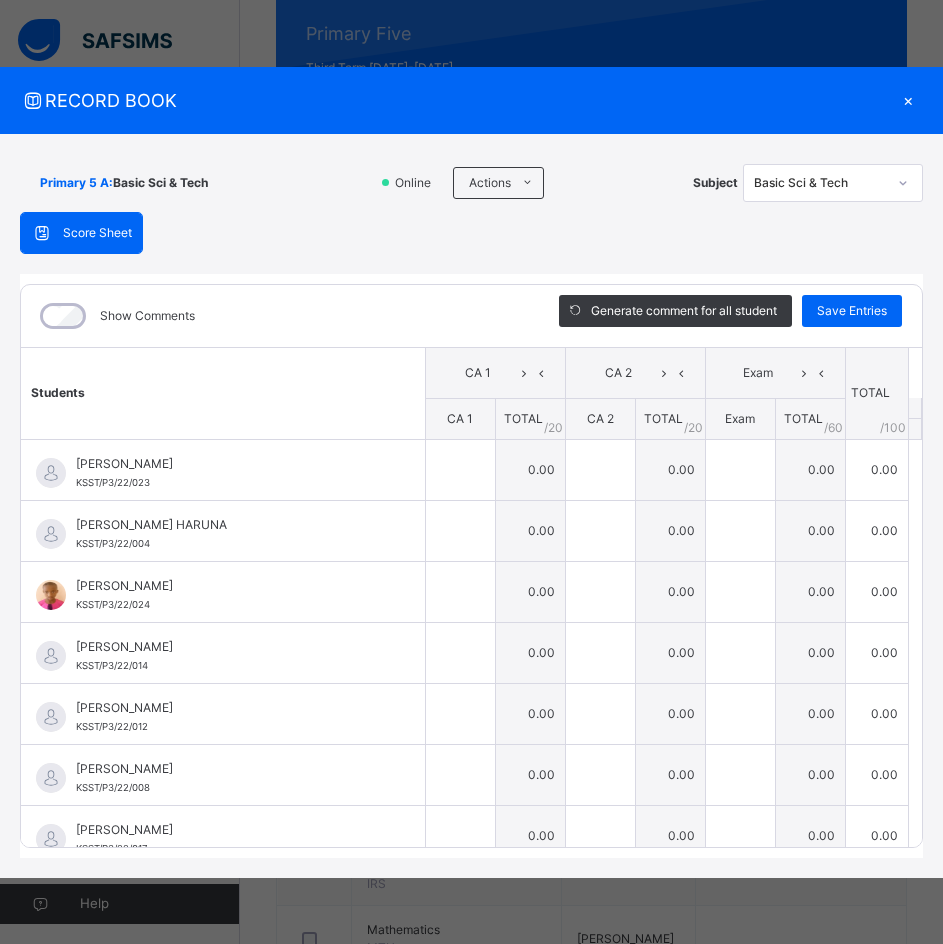drag, startPoint x: 397, startPoint y: 117, endPoint x: 397, endPoint y: 89, distance: 28 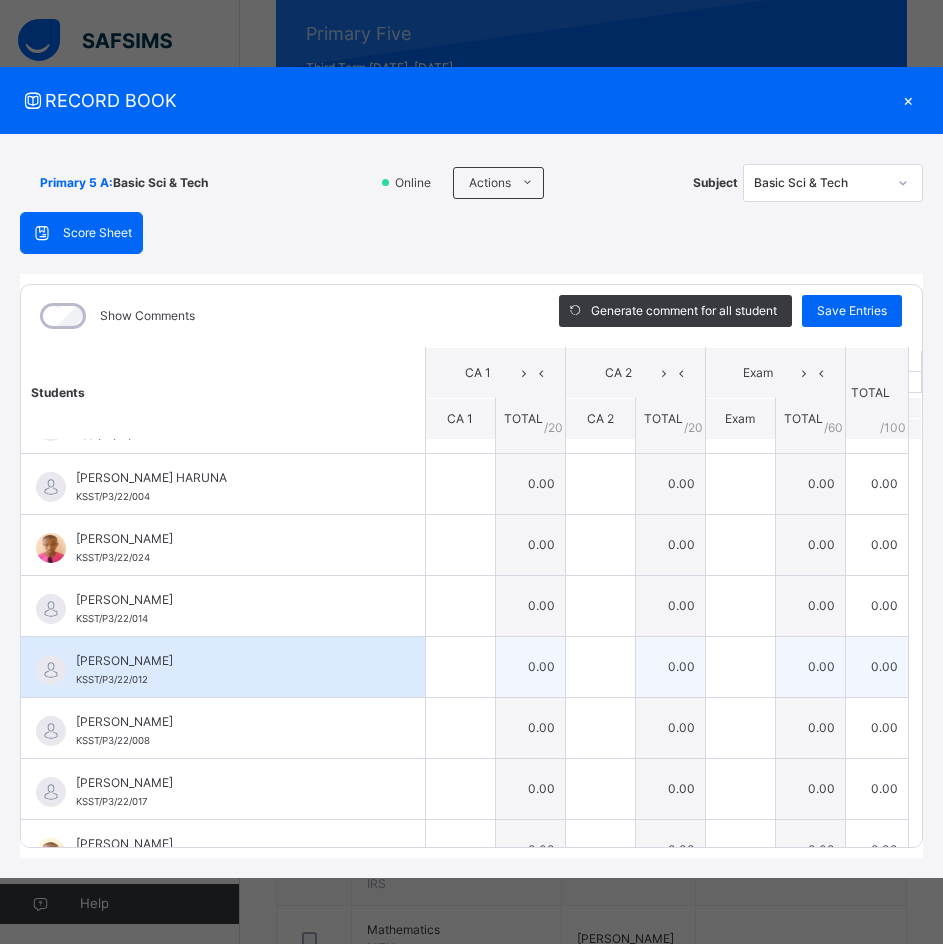 scroll, scrollTop: 0, scrollLeft: 0, axis: both 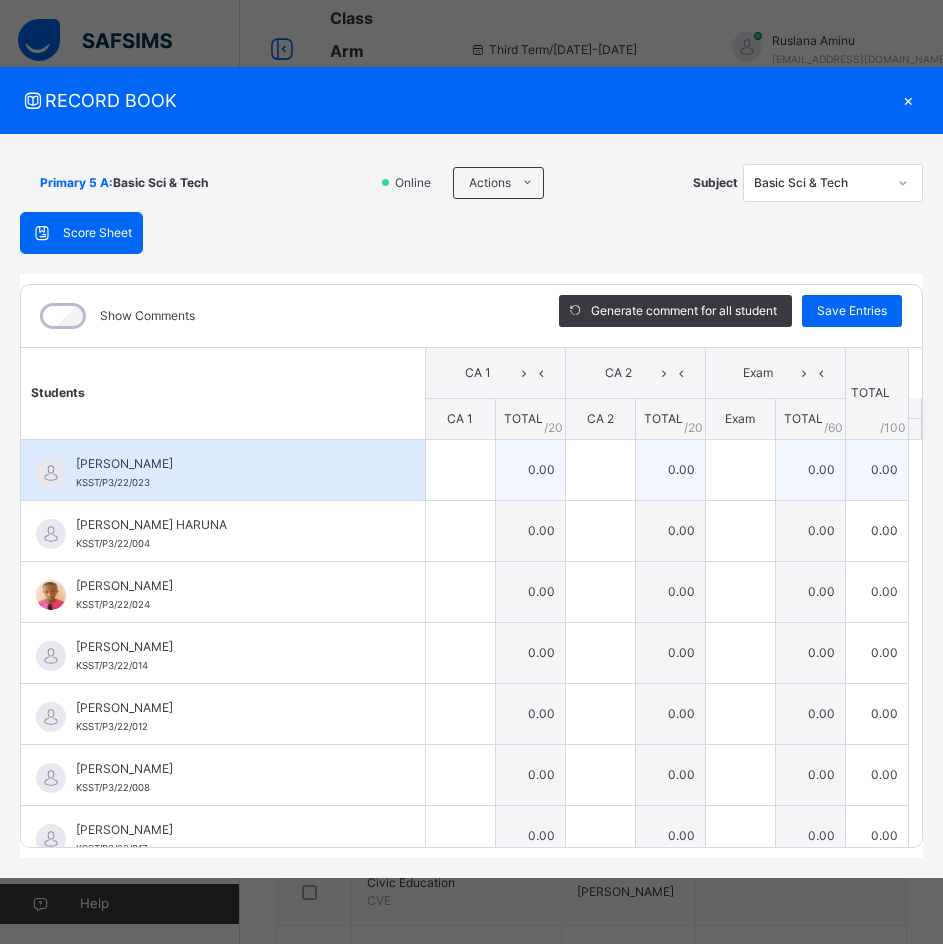 click on "[PERSON_NAME]" at bounding box center (228, 464) 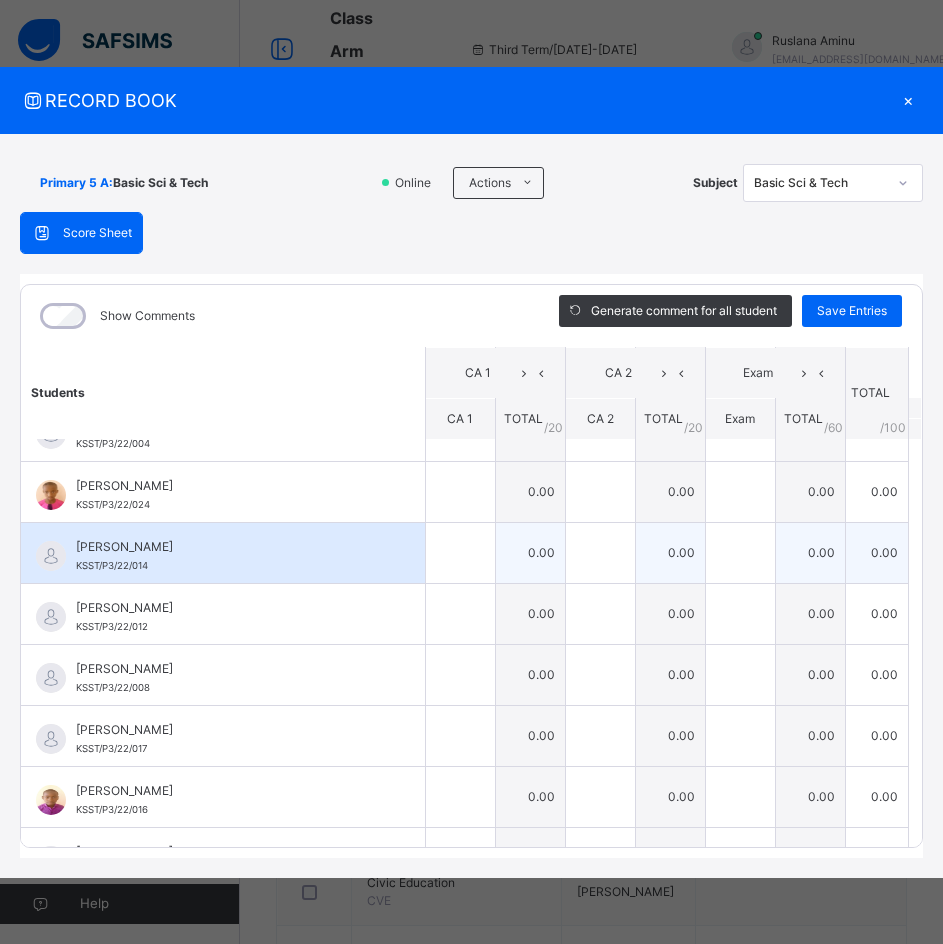 scroll, scrollTop: 0, scrollLeft: 0, axis: both 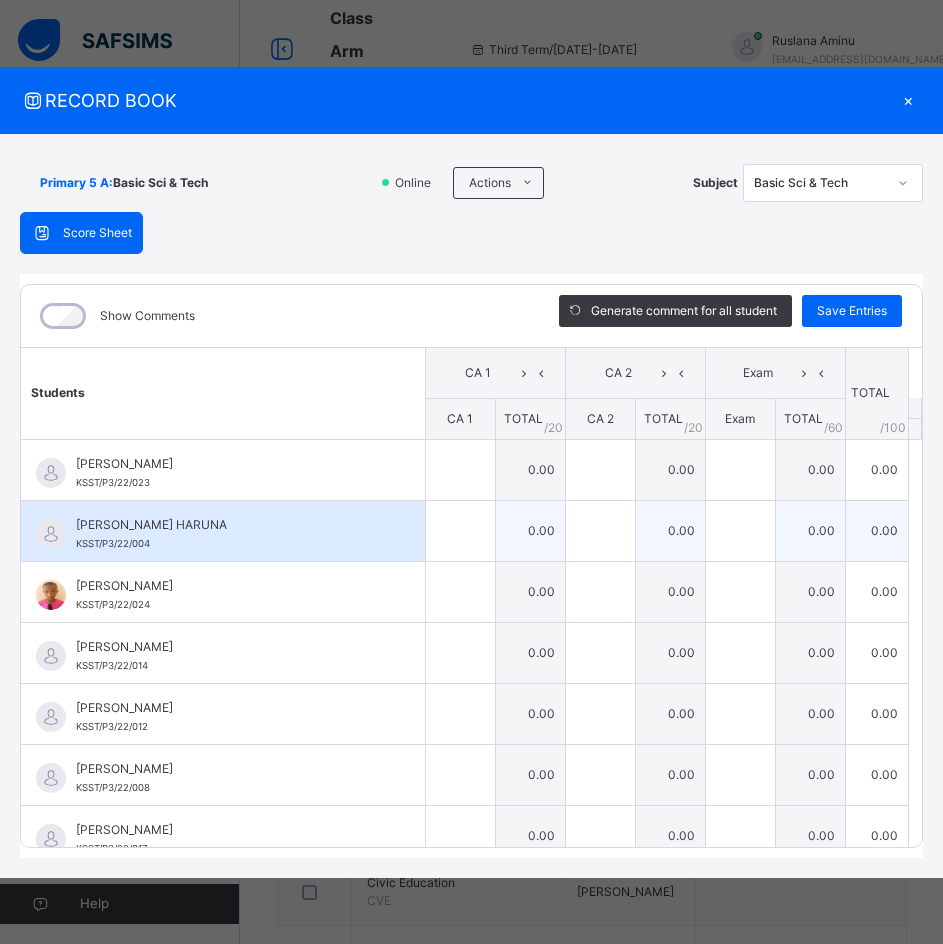 click on "[PERSON_NAME] HARUNA" at bounding box center (228, 525) 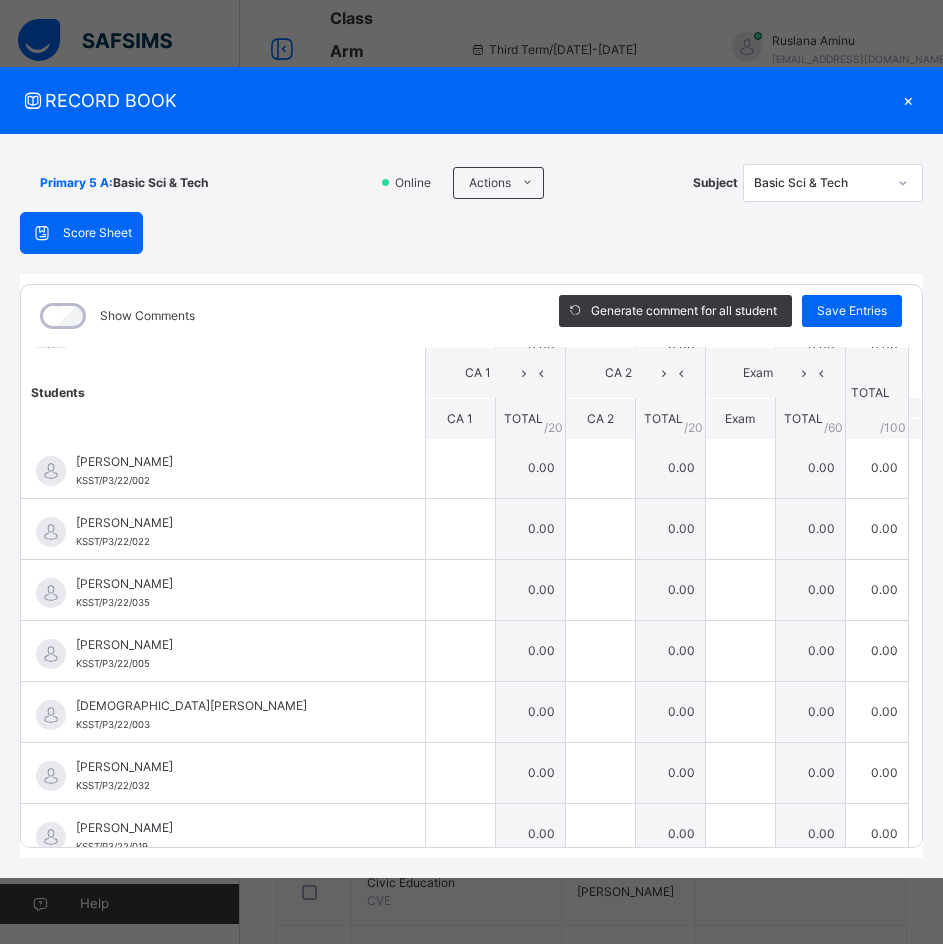 scroll, scrollTop: 1179, scrollLeft: 0, axis: vertical 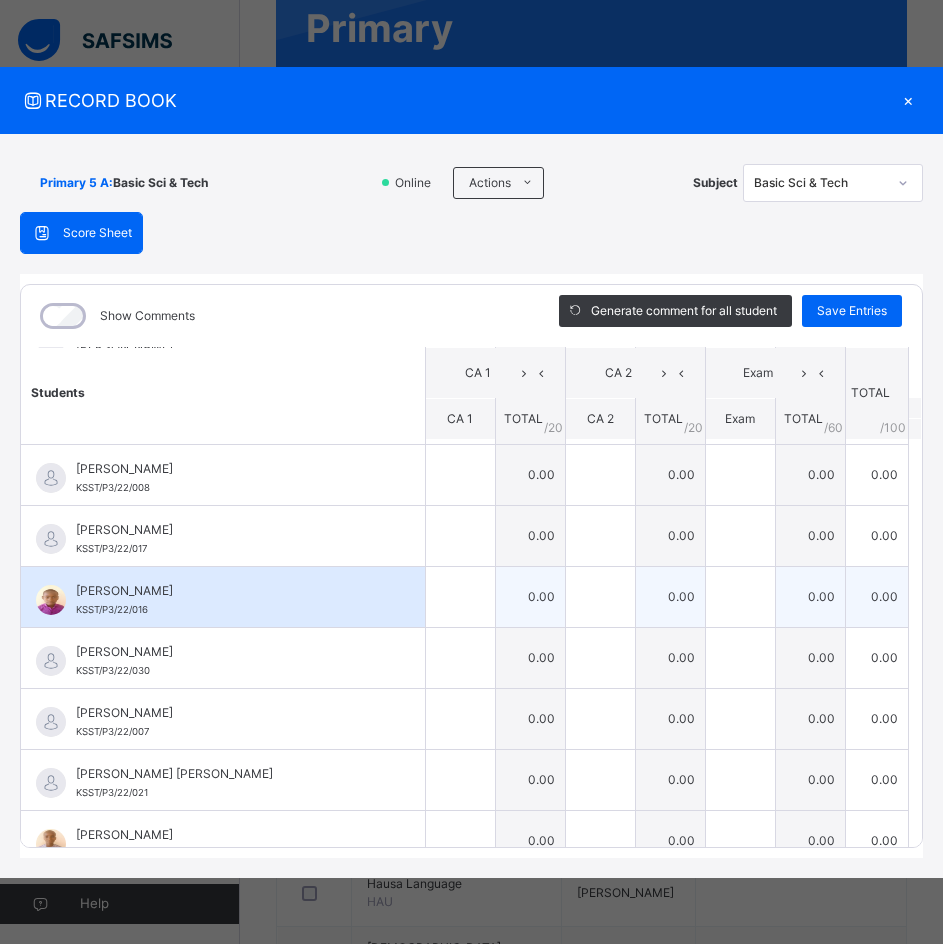 click on "[PERSON_NAME]" at bounding box center [228, 591] 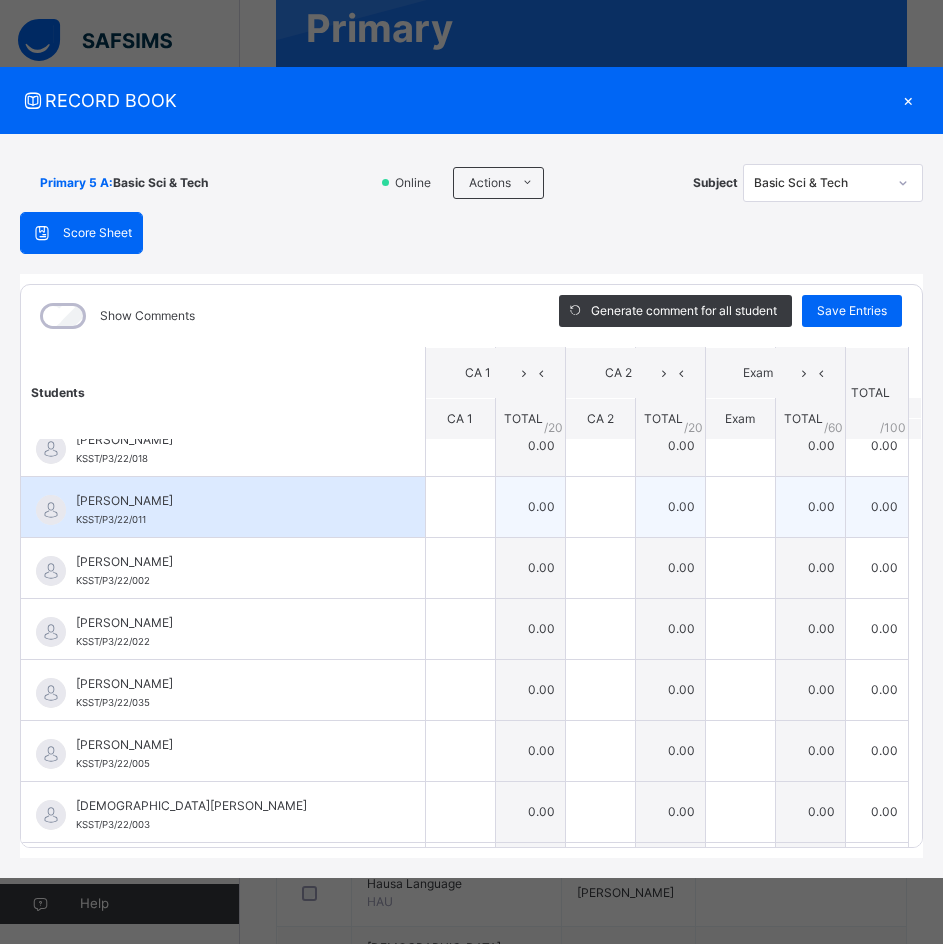 scroll, scrollTop: 1100, scrollLeft: 0, axis: vertical 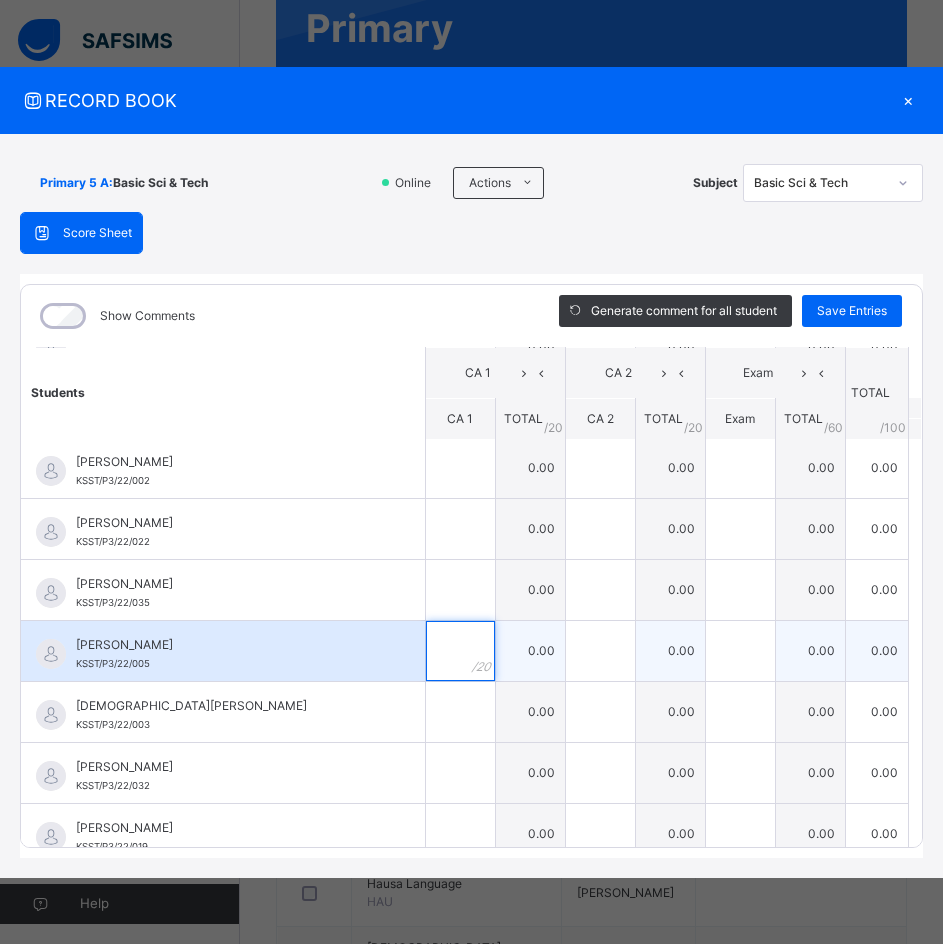 click at bounding box center [460, 651] 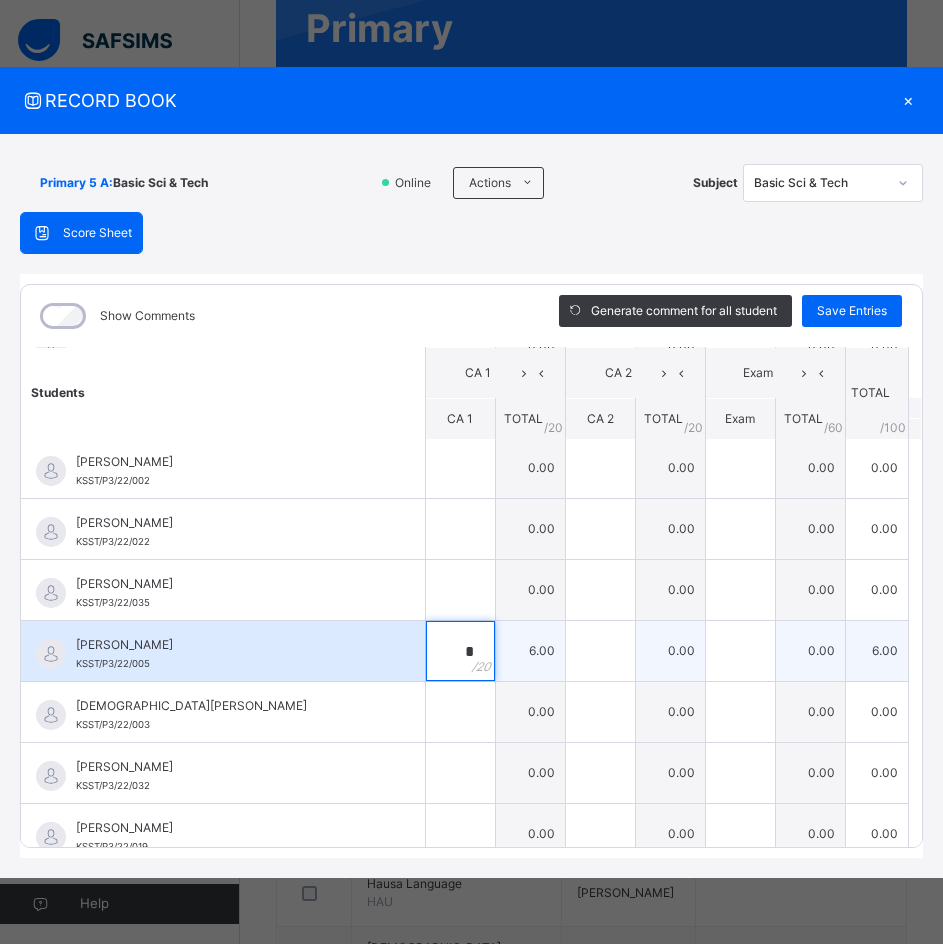 type on "*" 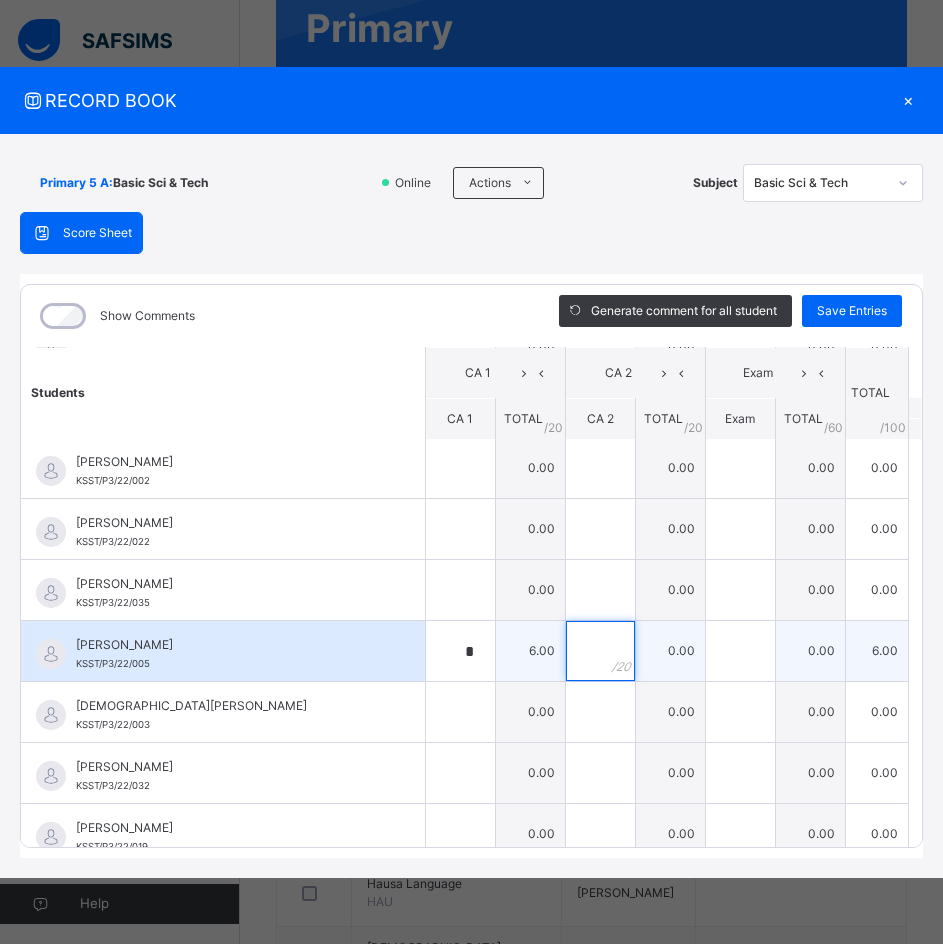 click at bounding box center (600, 651) 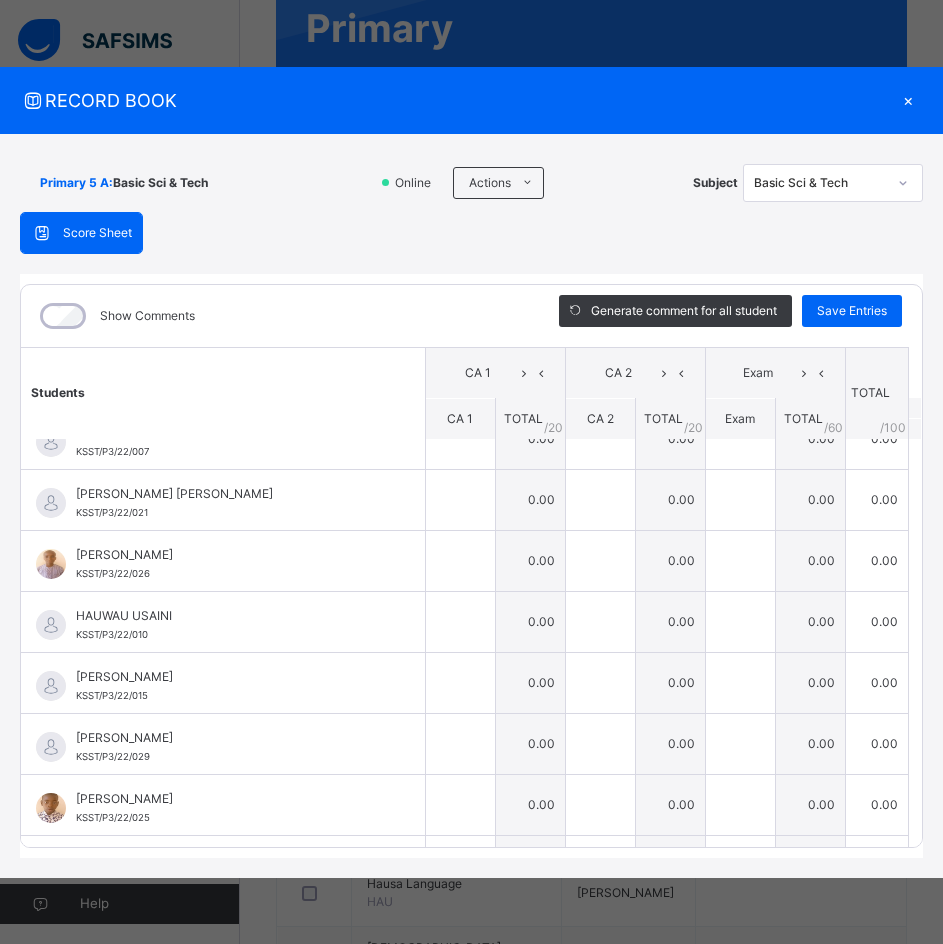 scroll, scrollTop: 579, scrollLeft: 0, axis: vertical 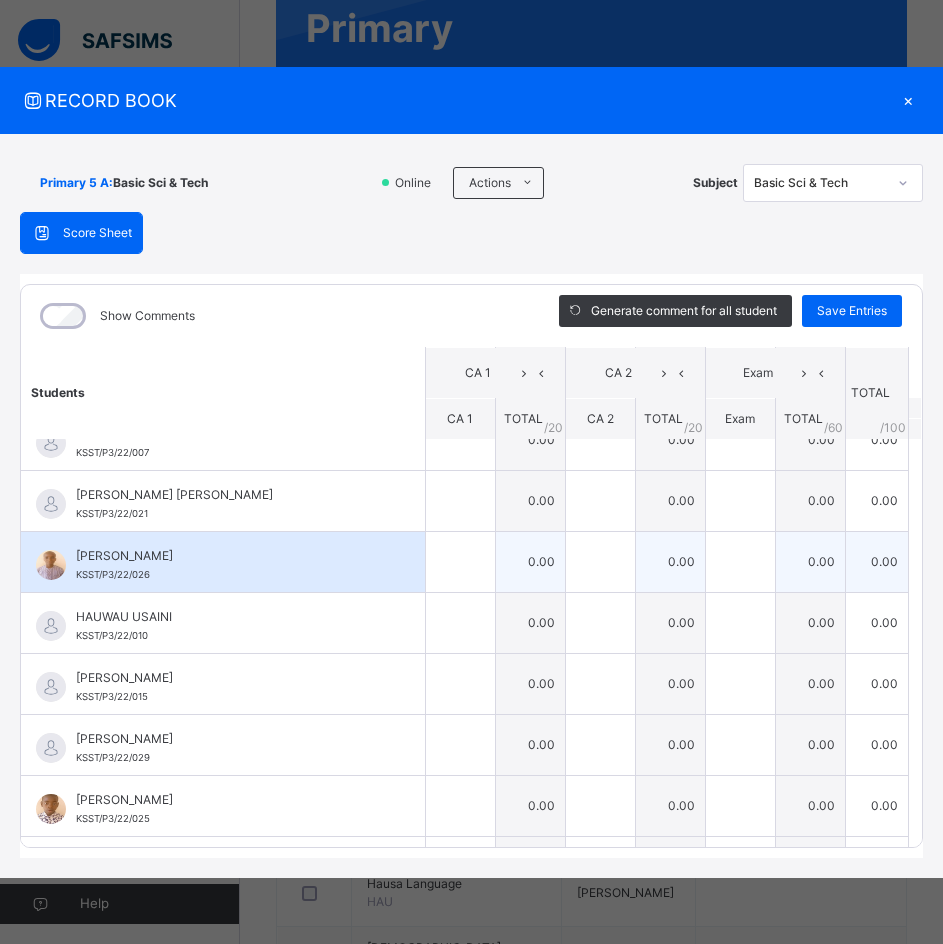 type on "*" 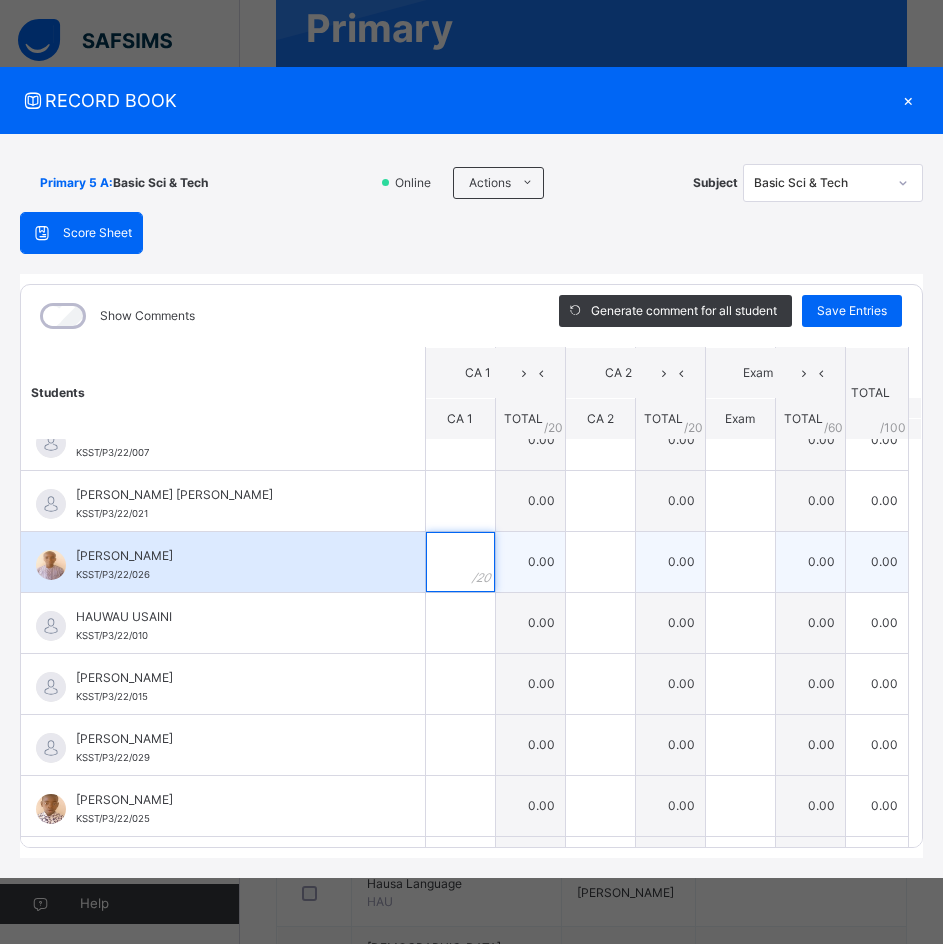 click at bounding box center [460, 562] 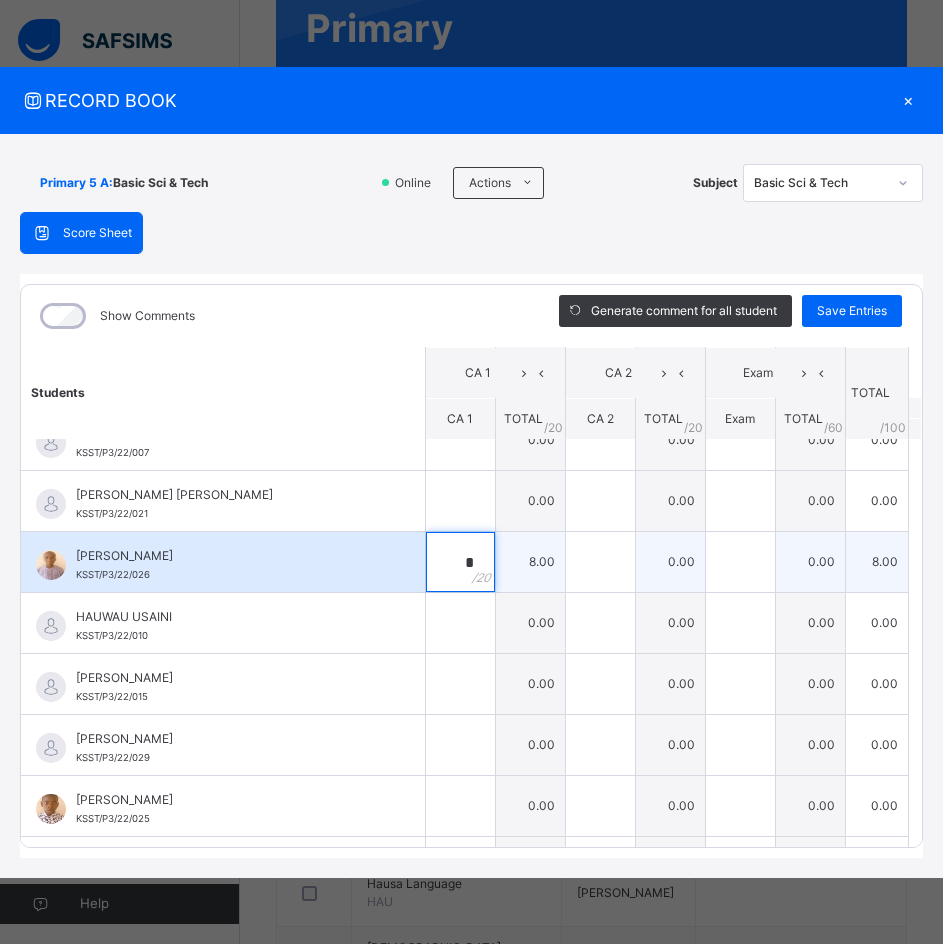 type on "*" 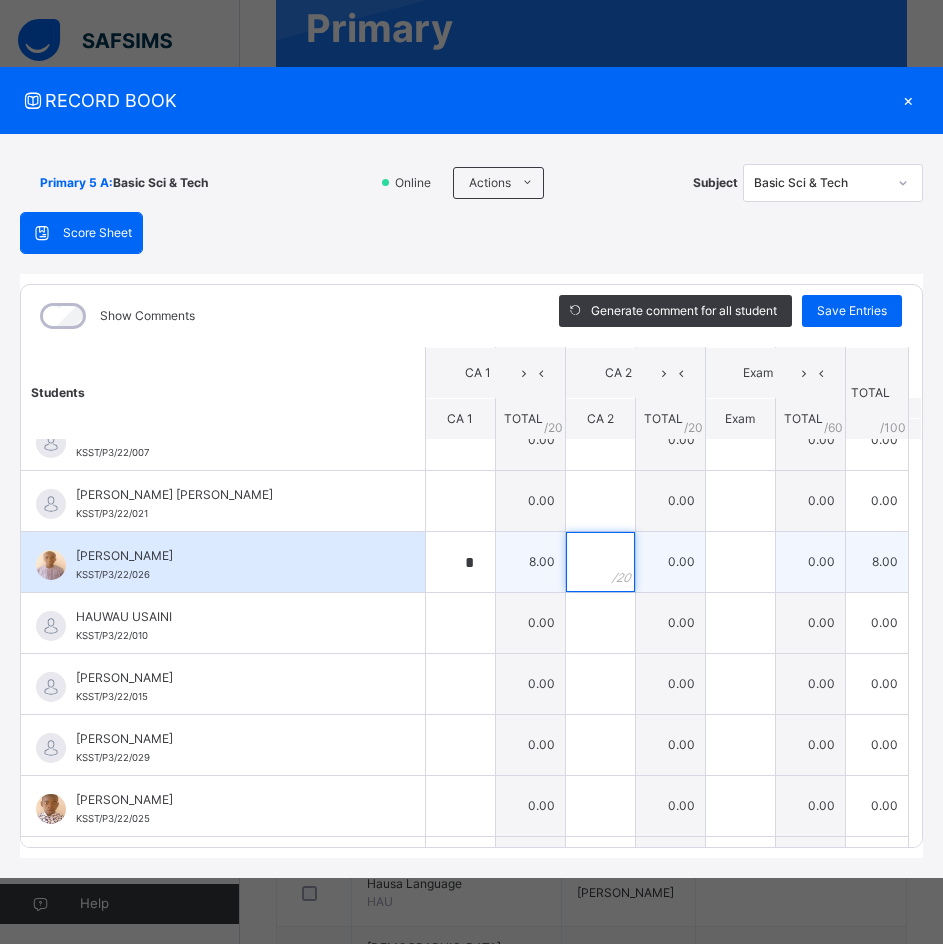 click at bounding box center [600, 562] 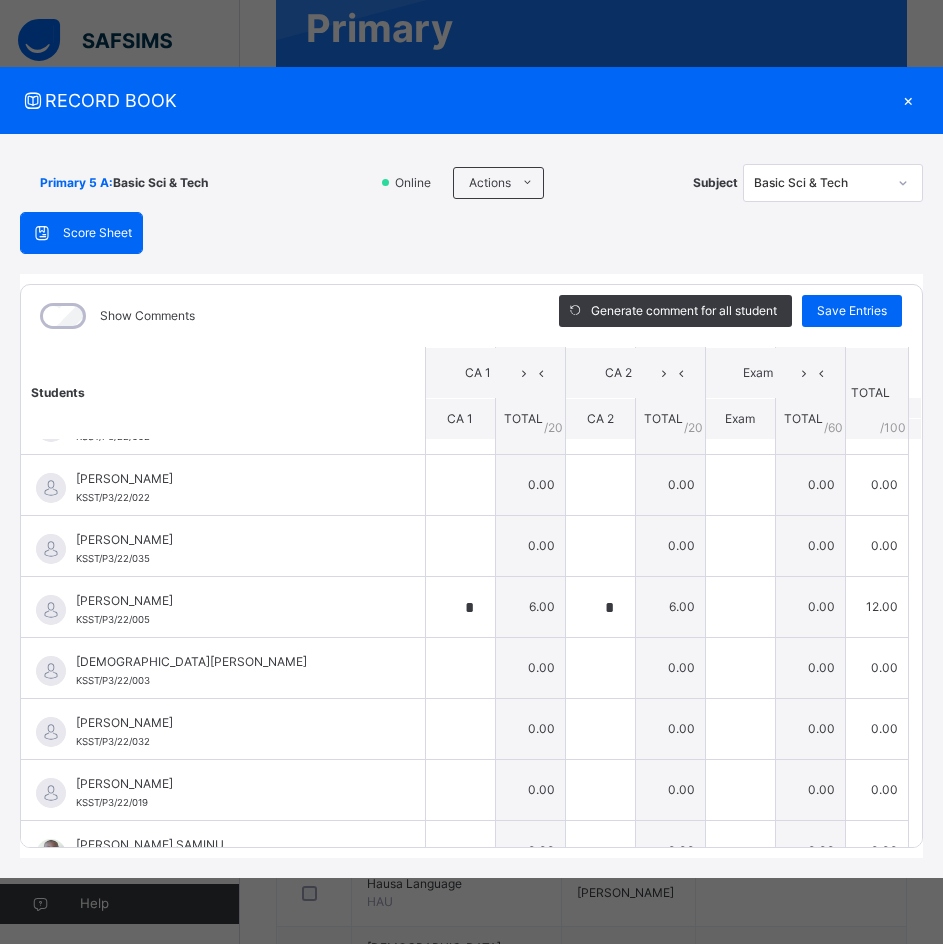 scroll, scrollTop: 1179, scrollLeft: 0, axis: vertical 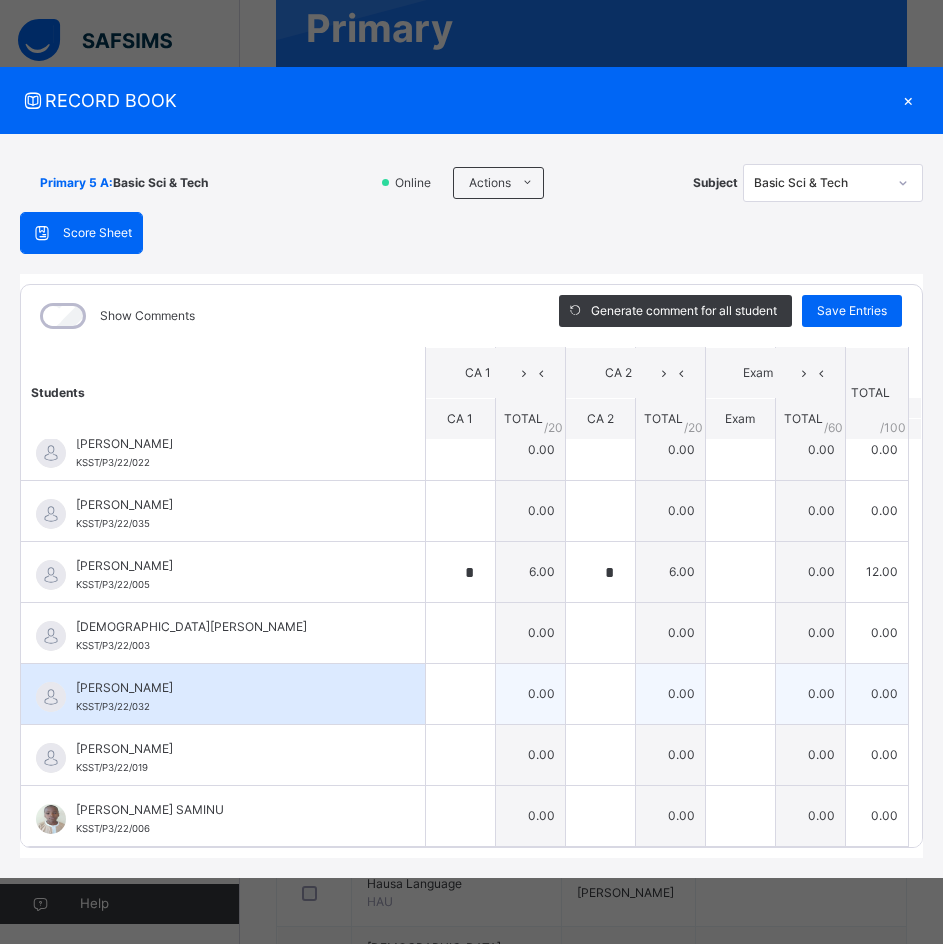 type on "*" 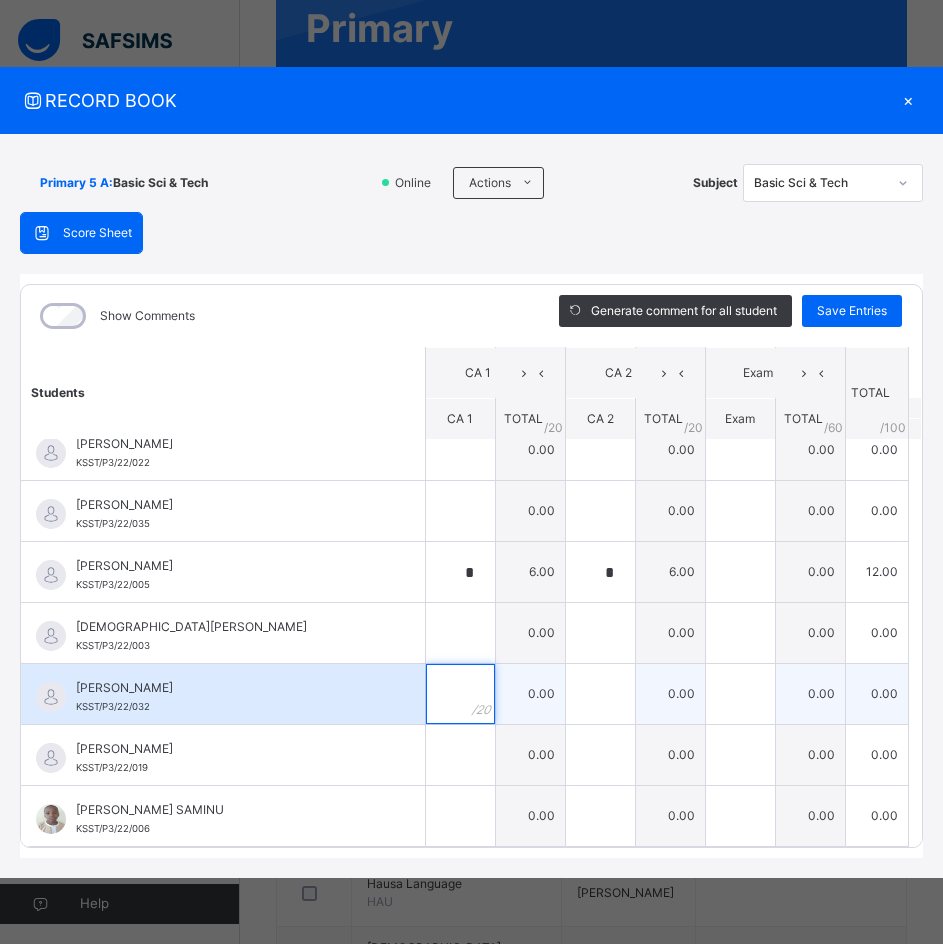 click at bounding box center (460, 694) 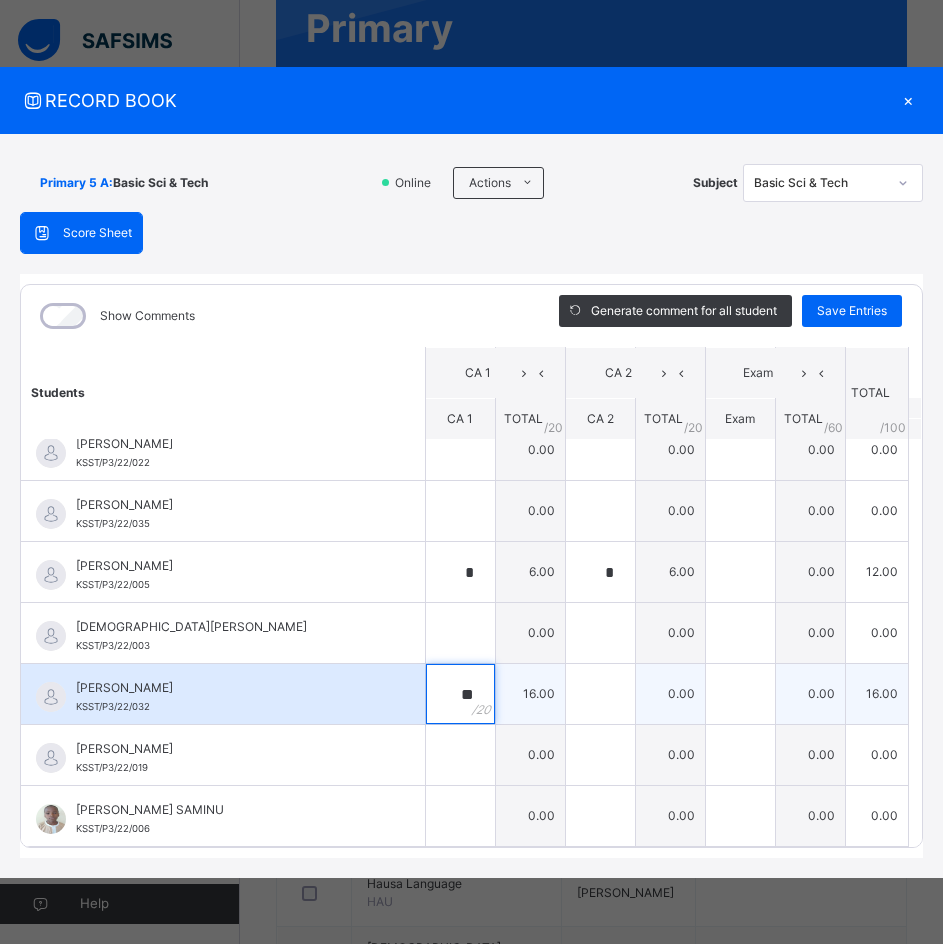 type on "**" 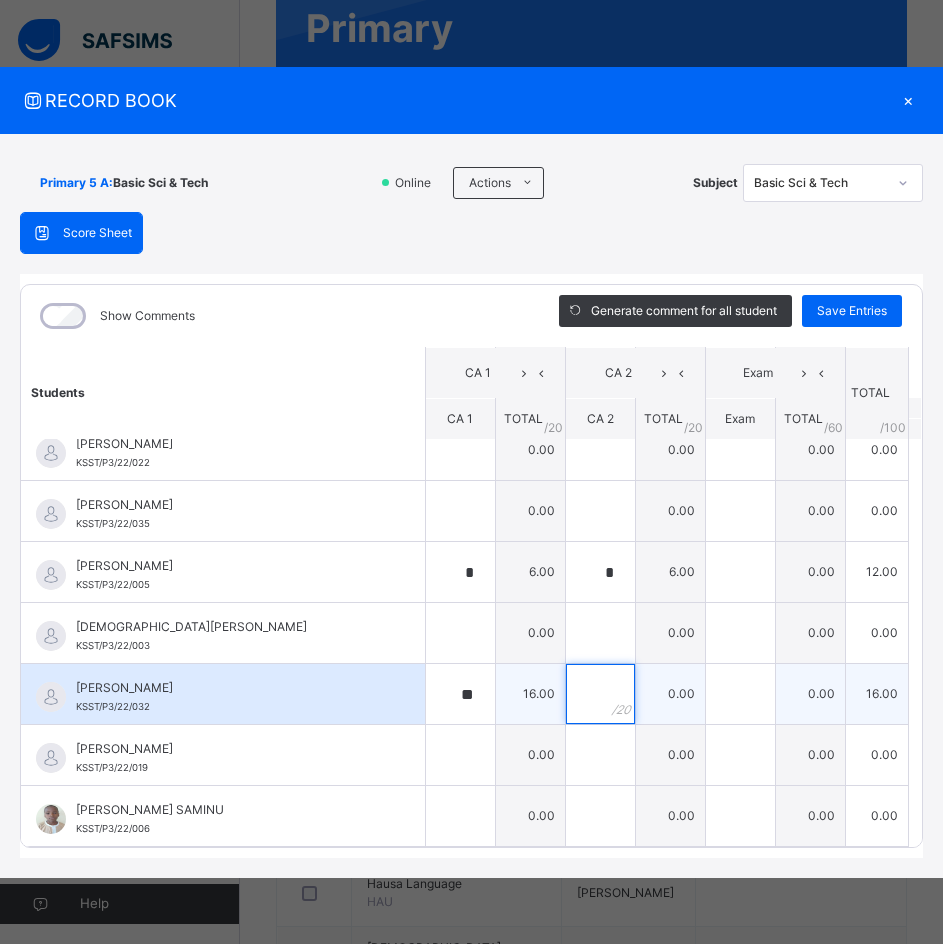 click at bounding box center (600, 694) 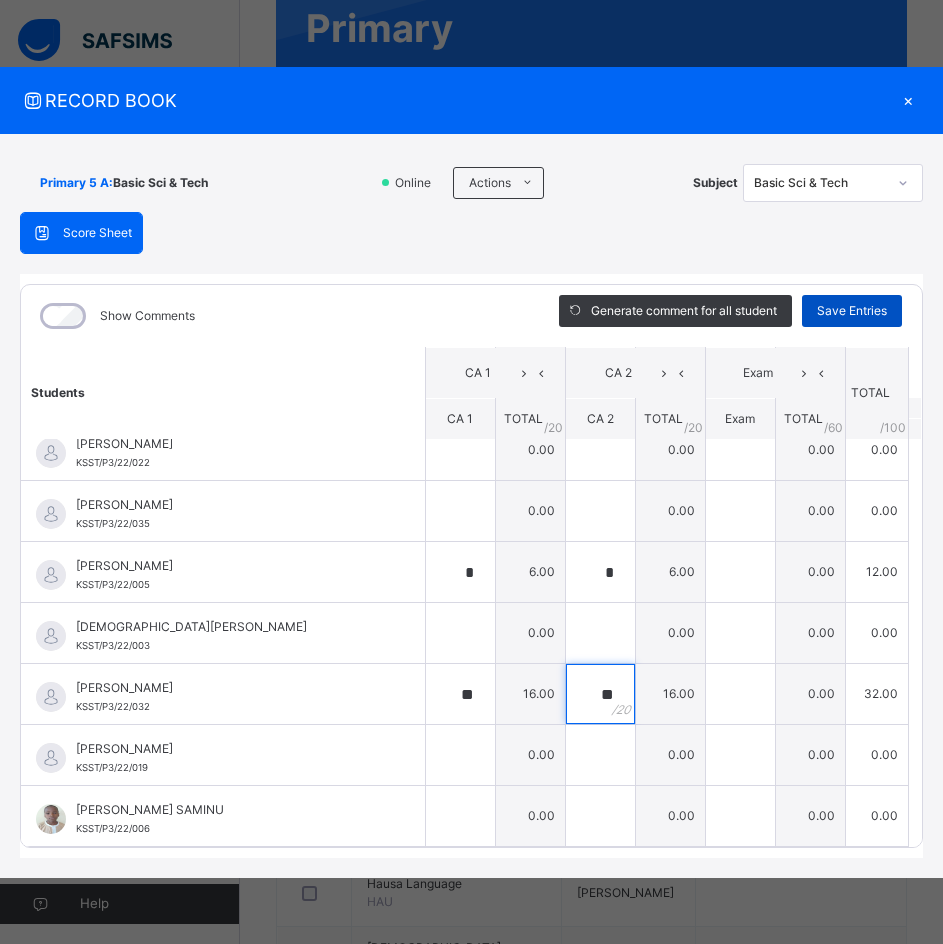 type on "**" 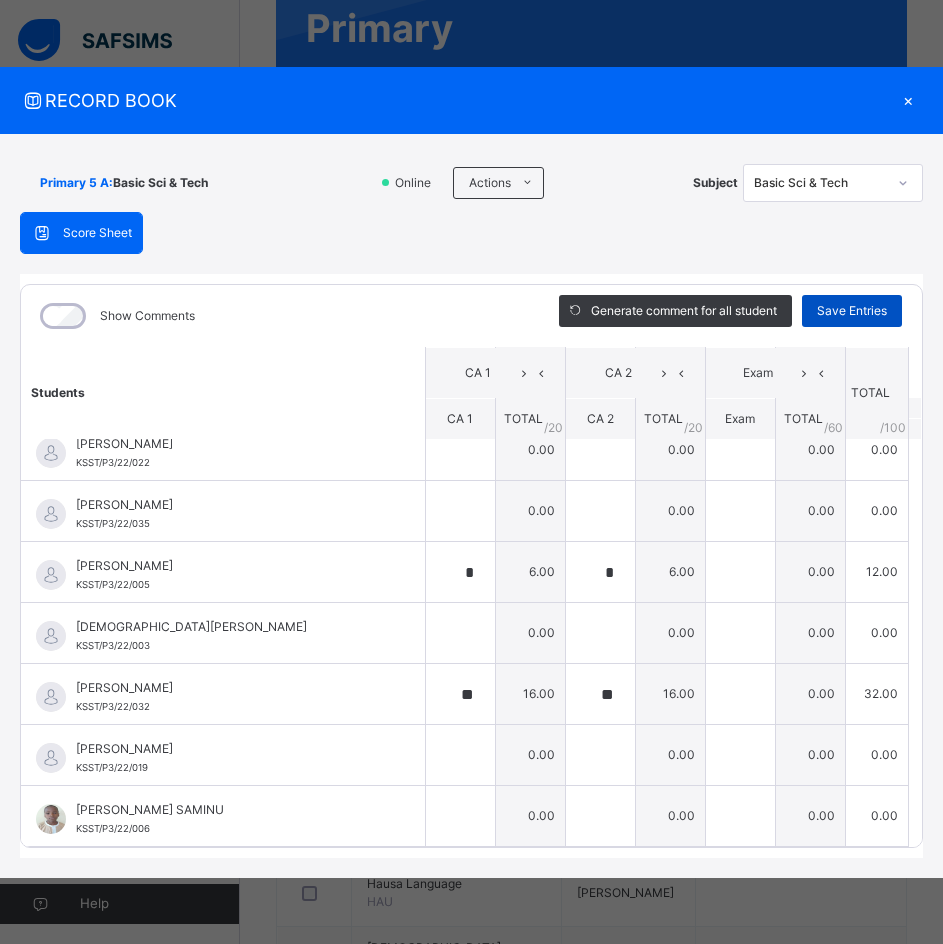 click on "Save Entries" at bounding box center [852, 311] 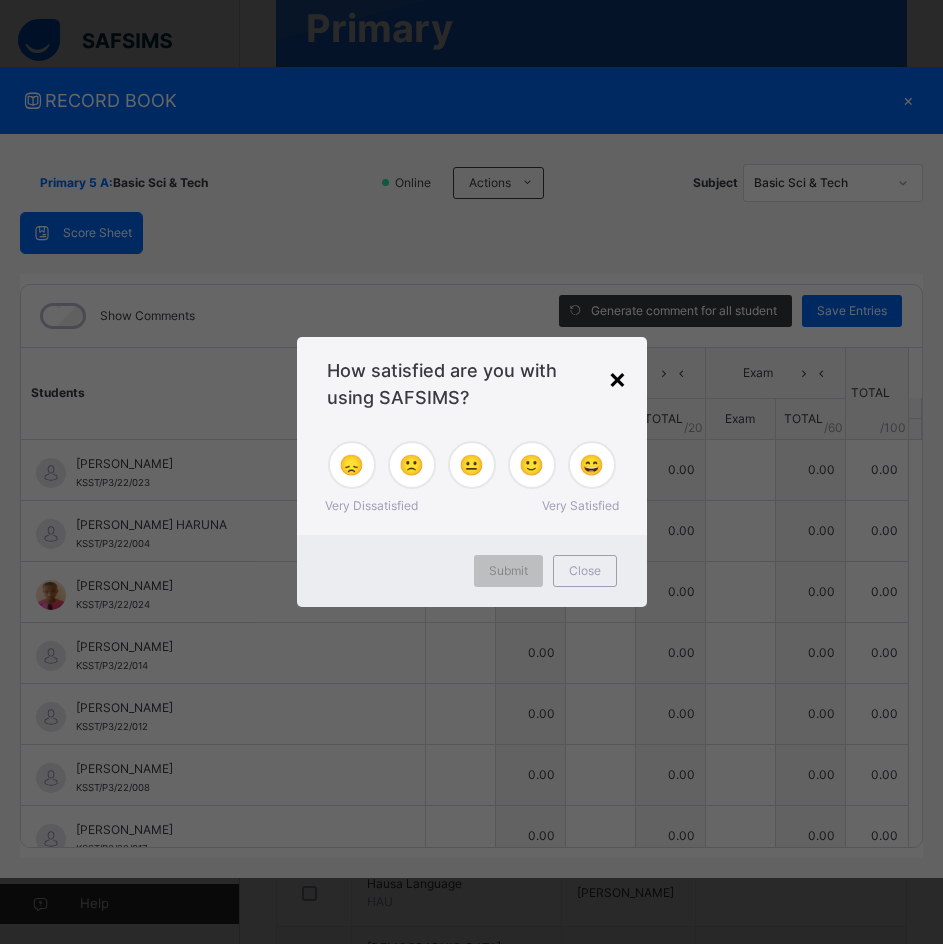 click on "×" at bounding box center (617, 378) 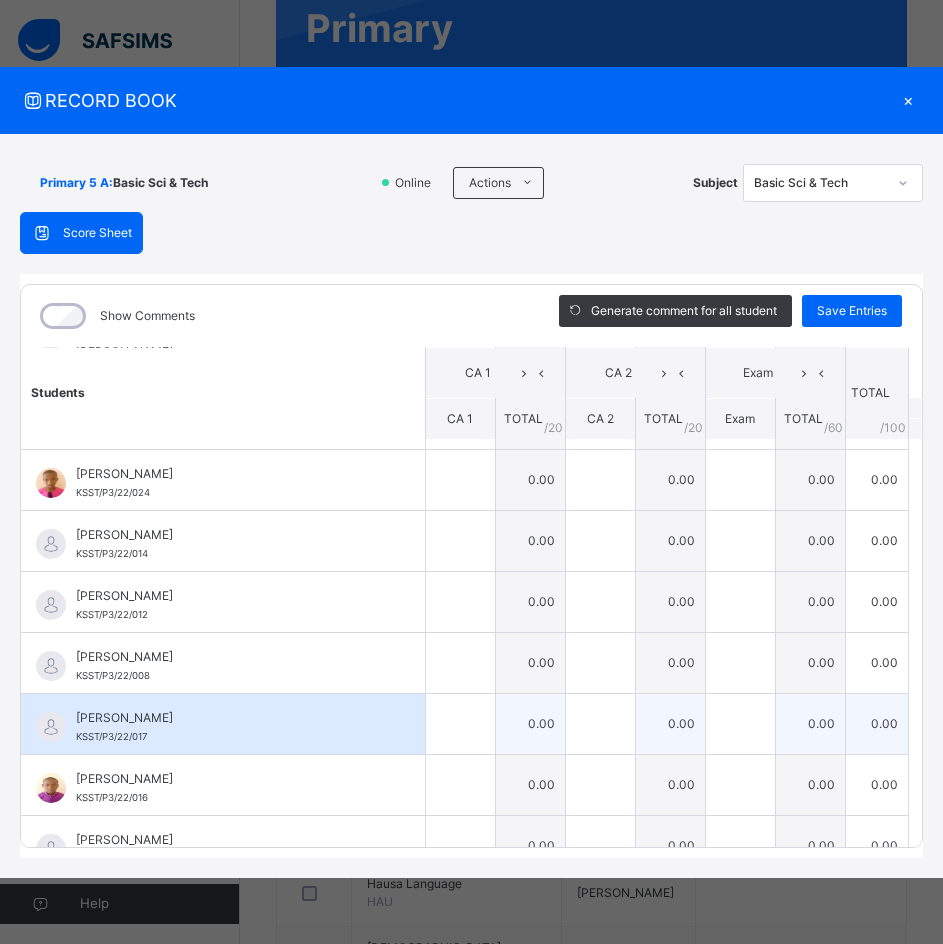 scroll, scrollTop: 79, scrollLeft: 0, axis: vertical 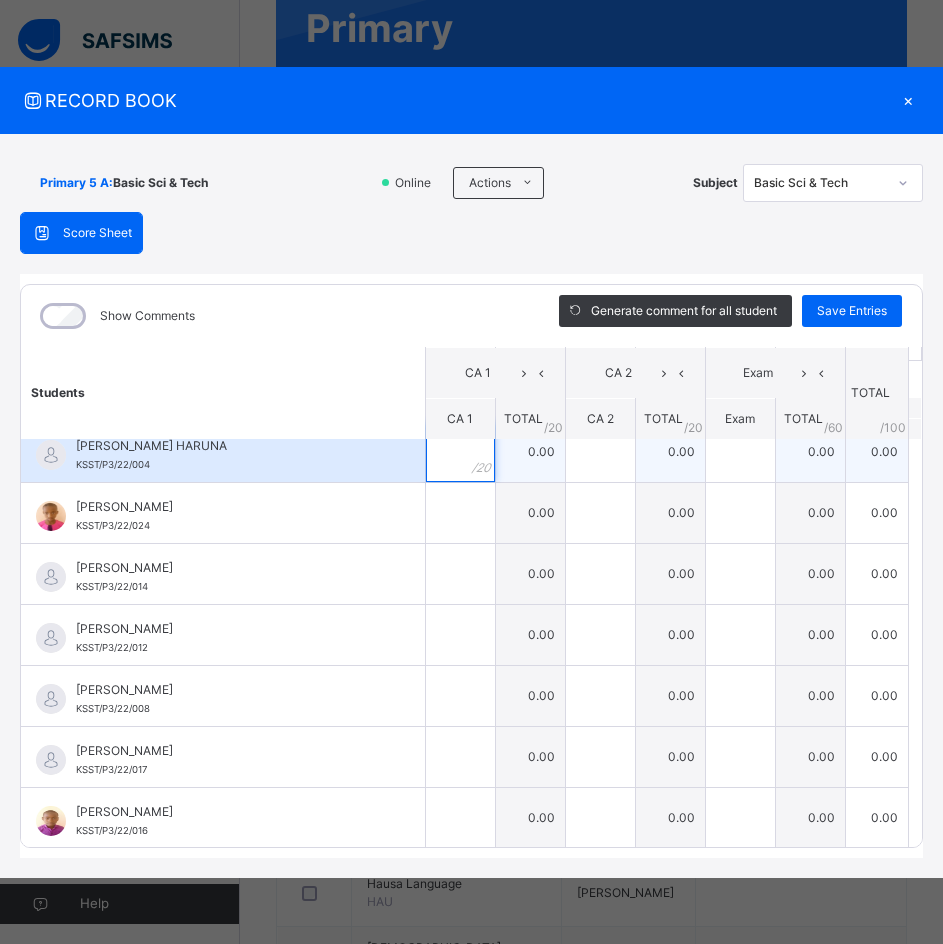 click at bounding box center (460, 452) 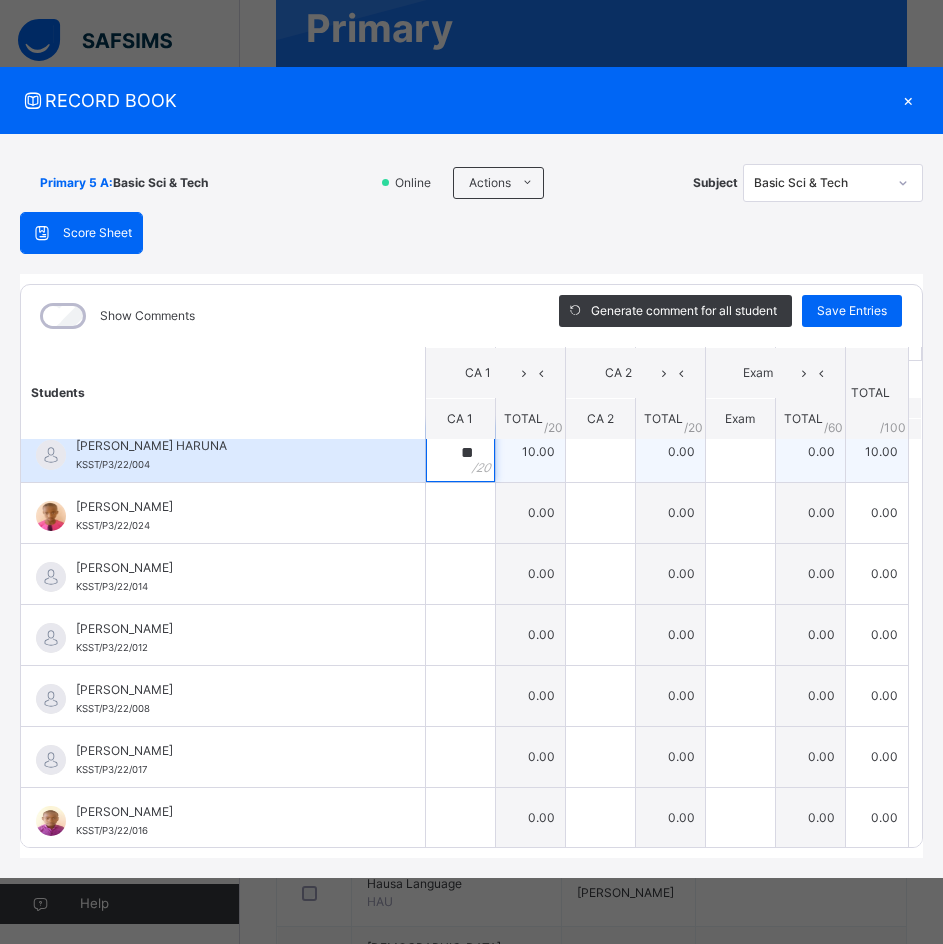 type on "**" 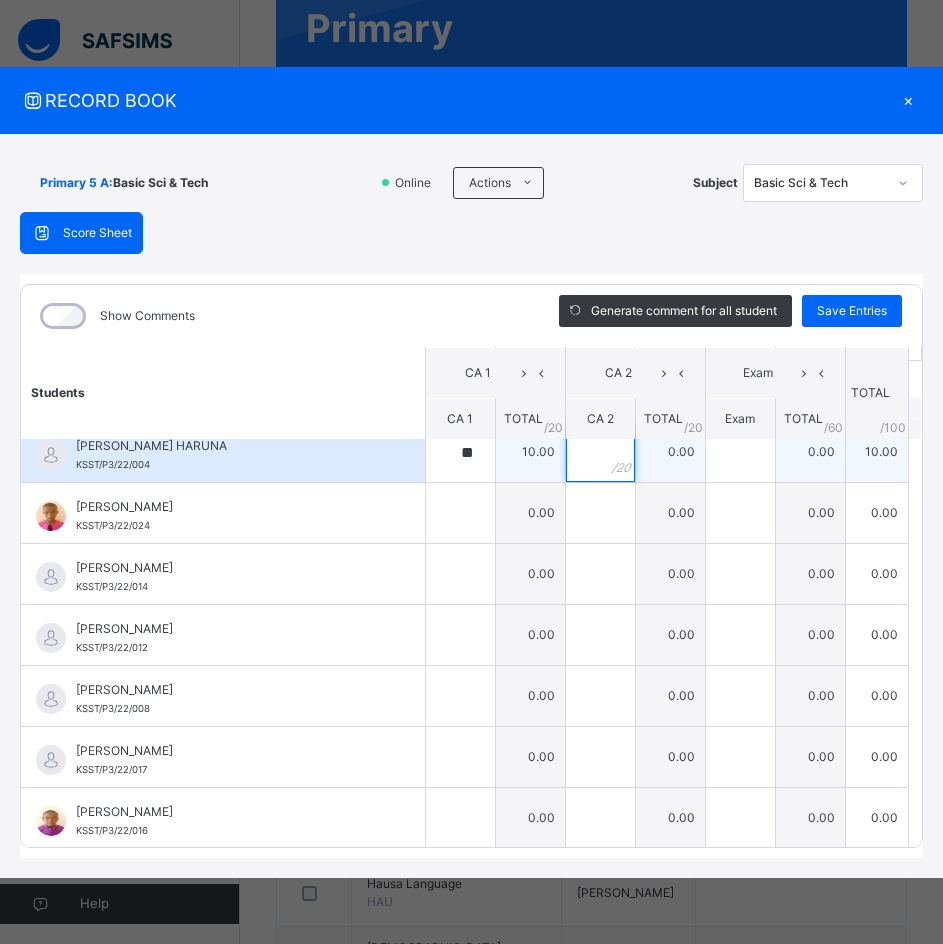 click at bounding box center [600, 452] 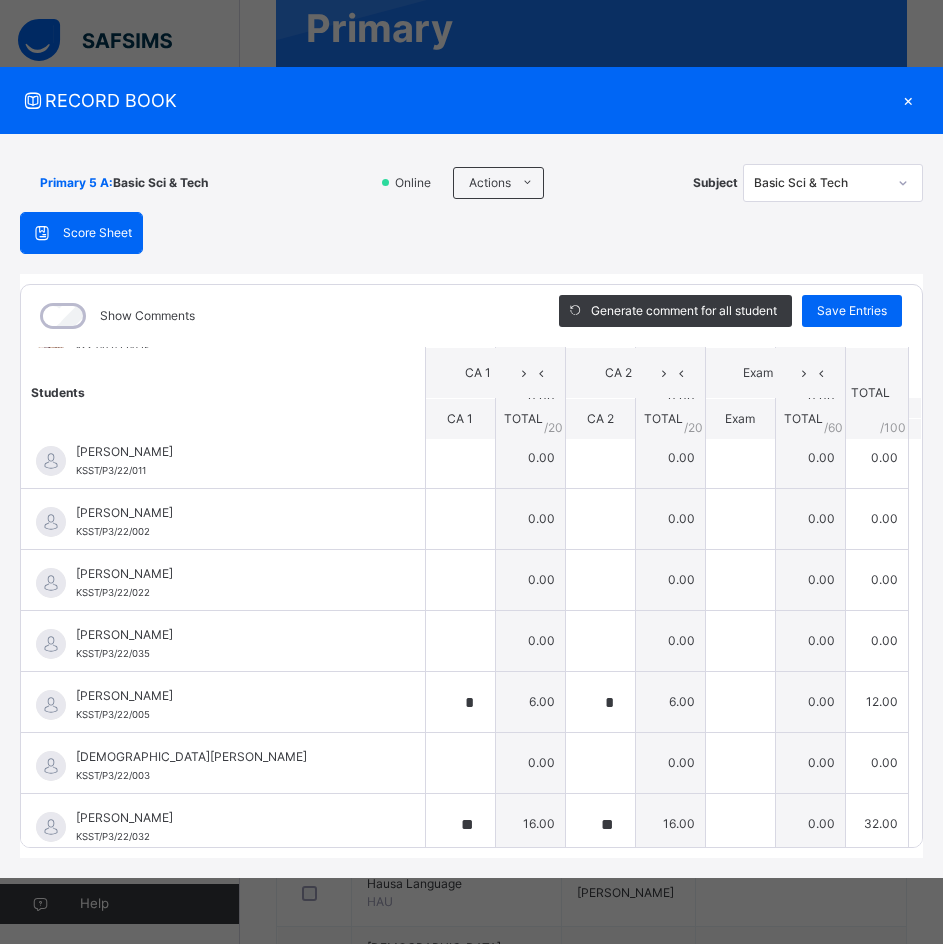 scroll, scrollTop: 1079, scrollLeft: 0, axis: vertical 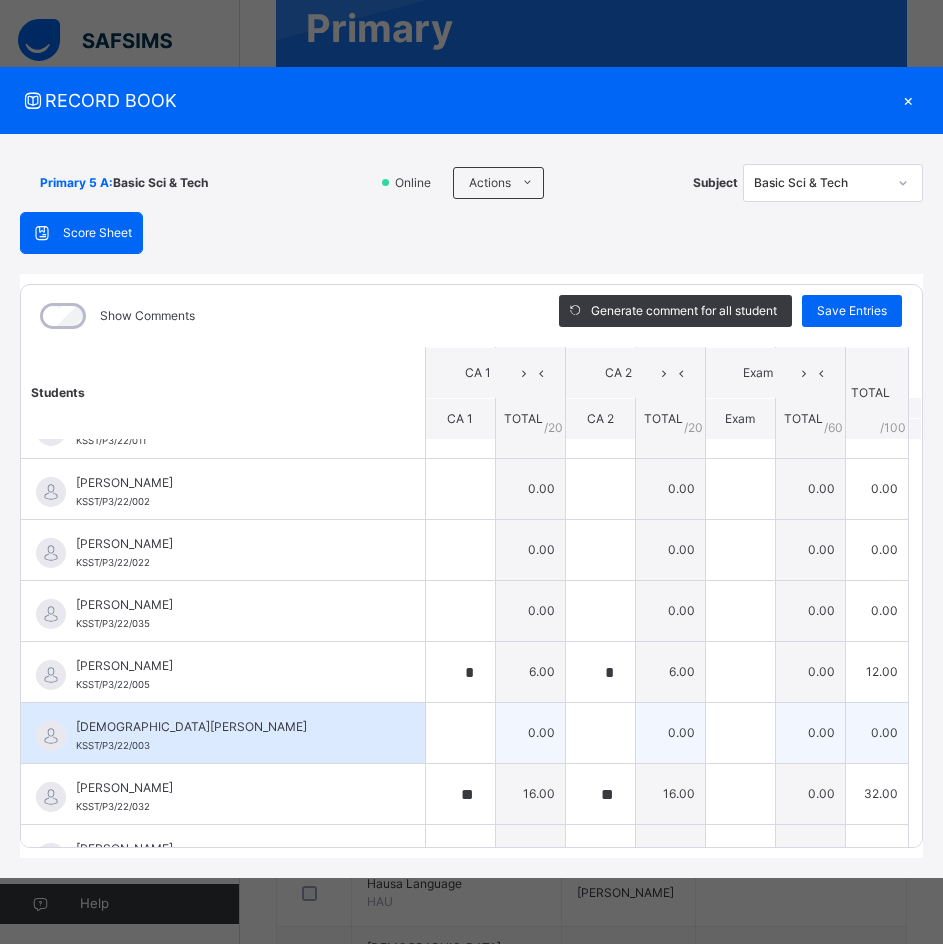 type on "**" 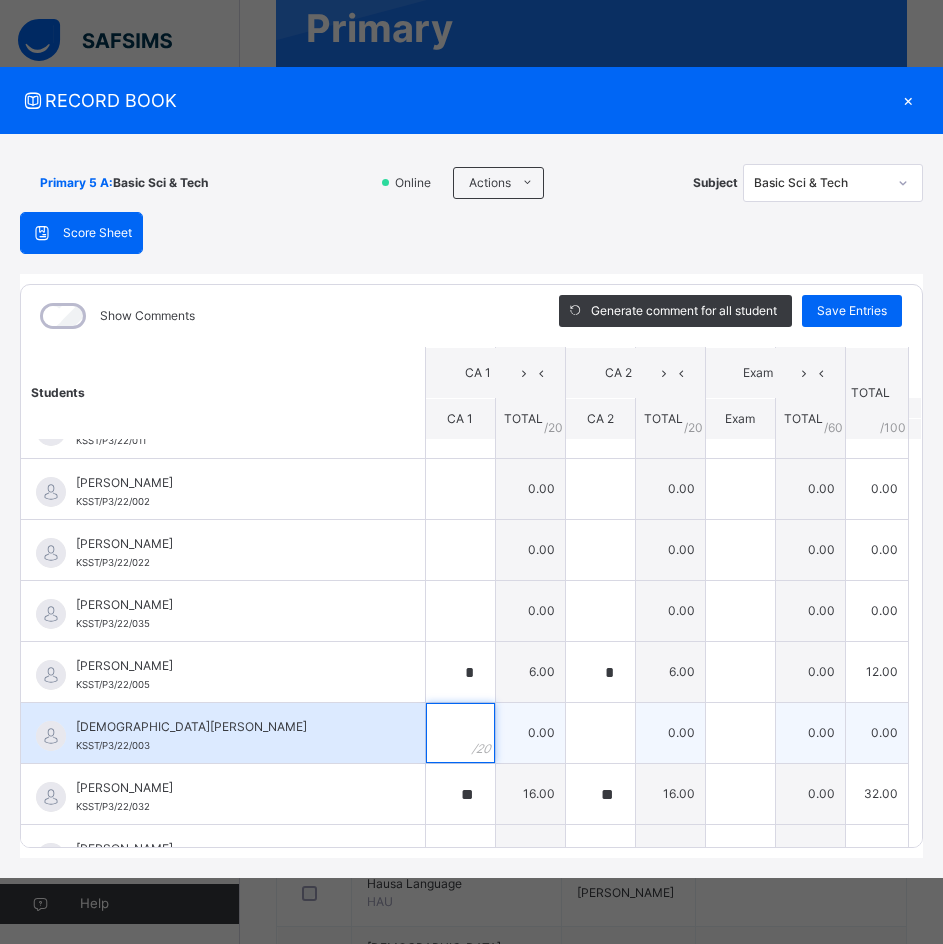 click at bounding box center (460, 733) 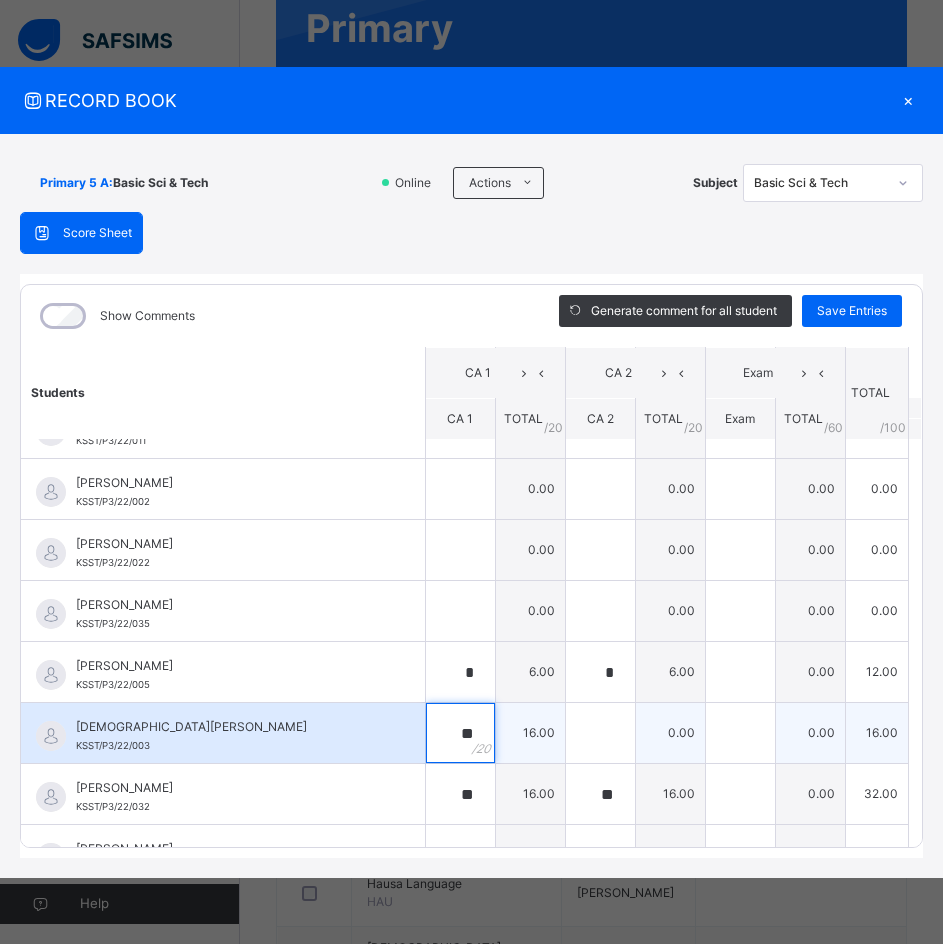 type on "**" 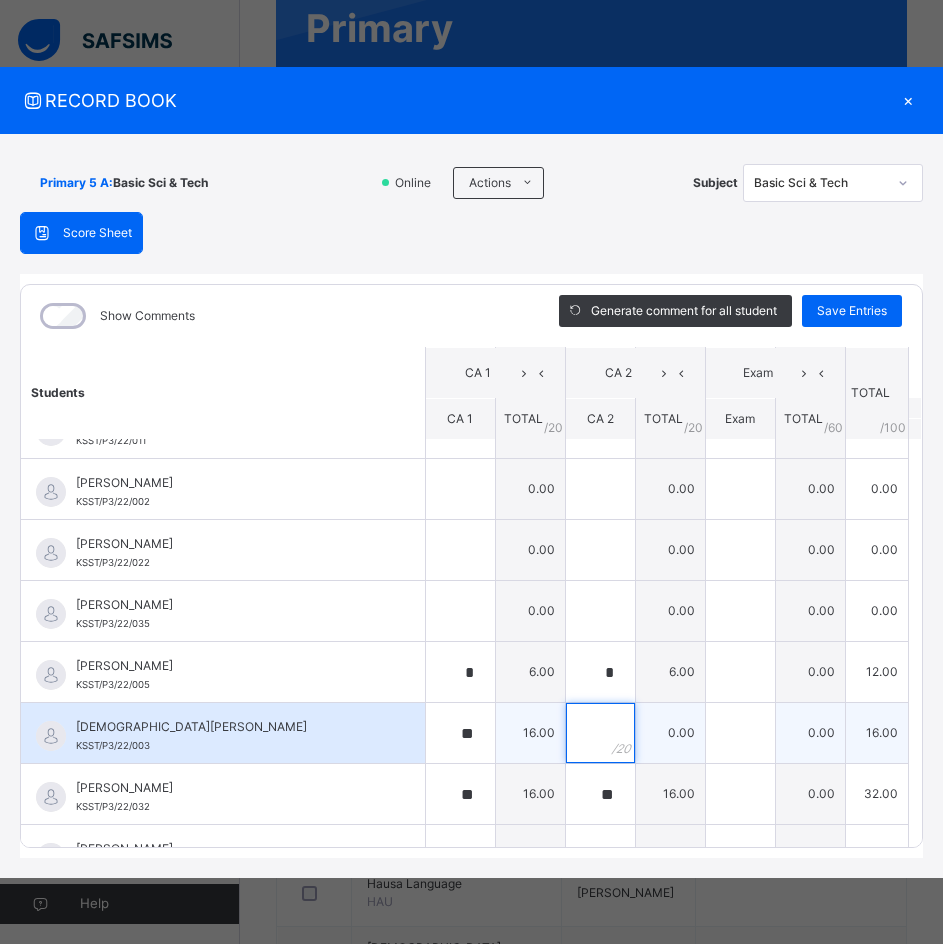 click at bounding box center (600, 733) 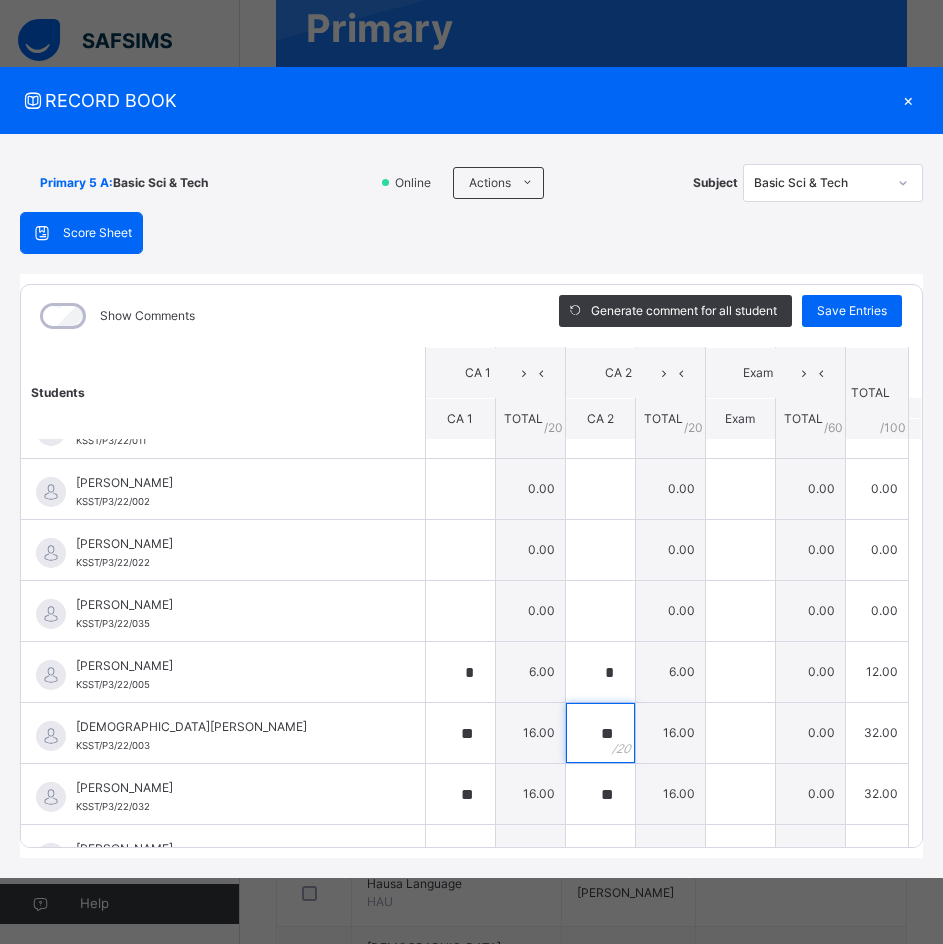 type on "**" 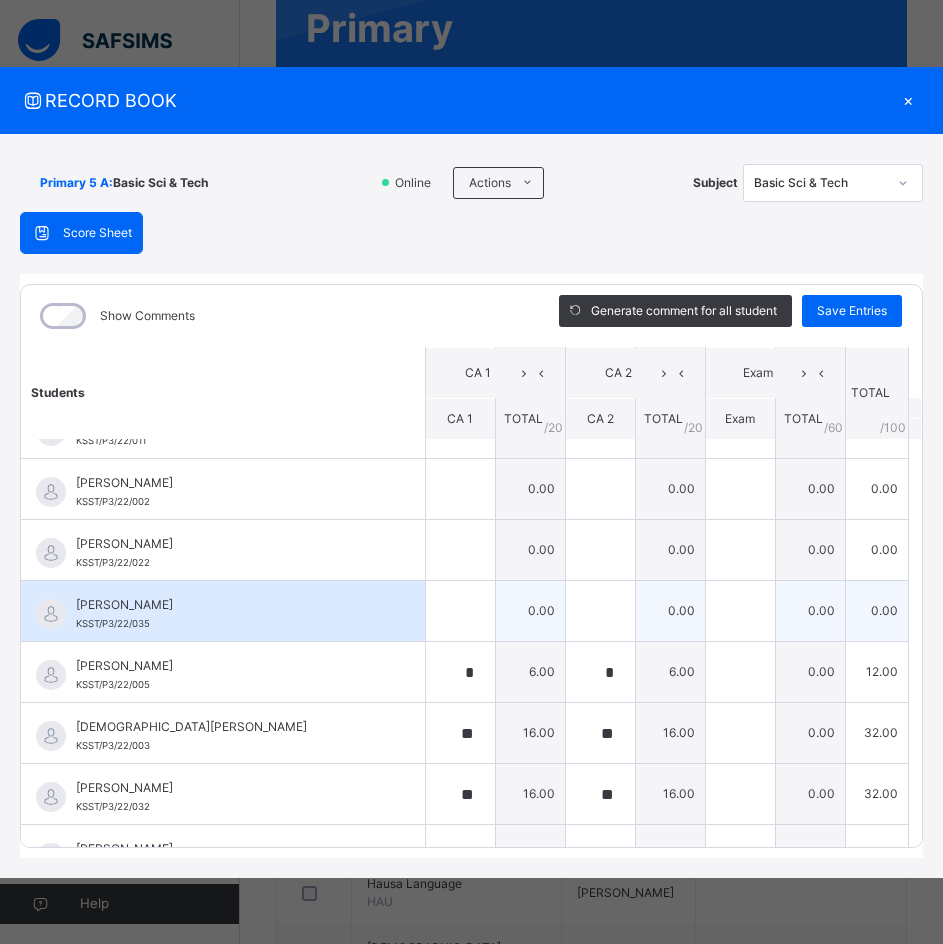 click on "[PERSON_NAME]" at bounding box center [228, 605] 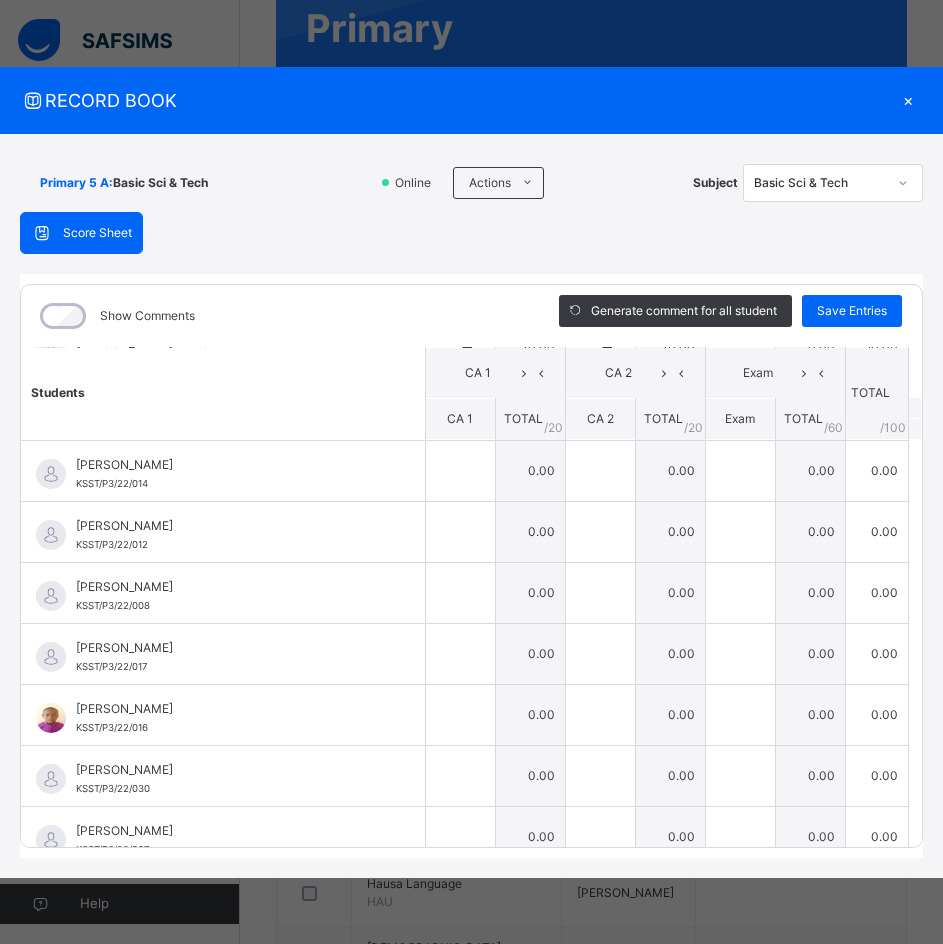 scroll, scrollTop: 179, scrollLeft: 0, axis: vertical 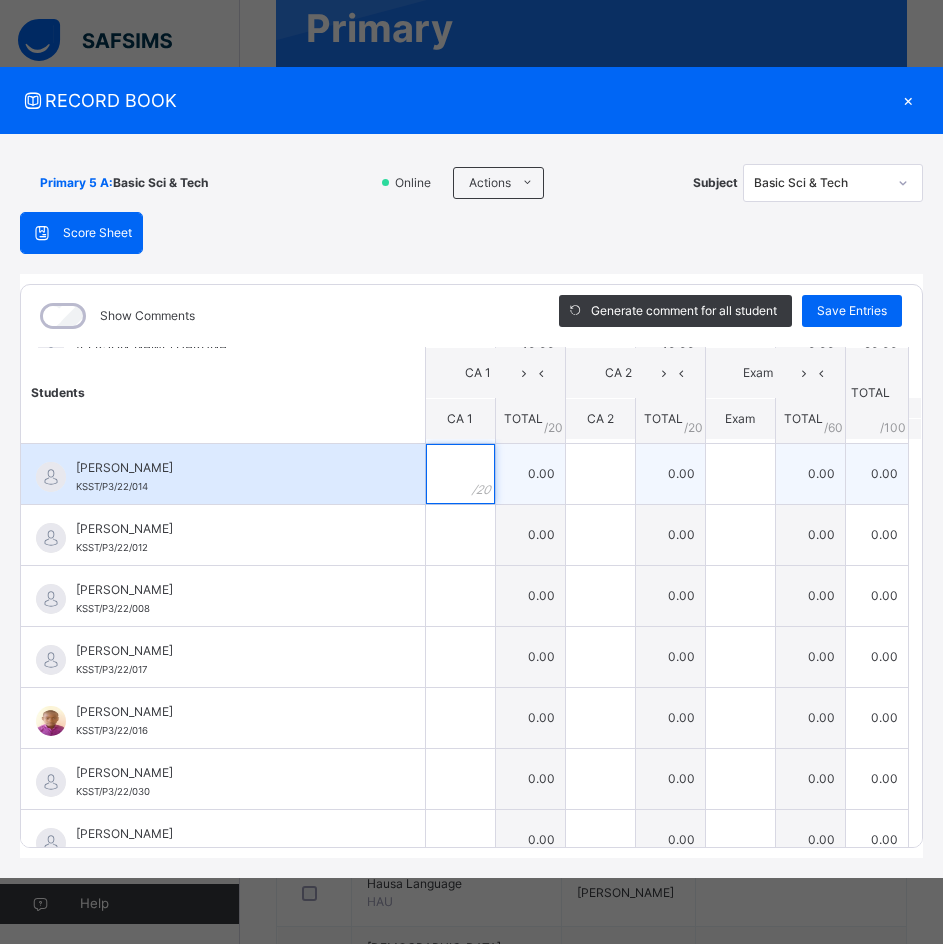 click at bounding box center (460, 474) 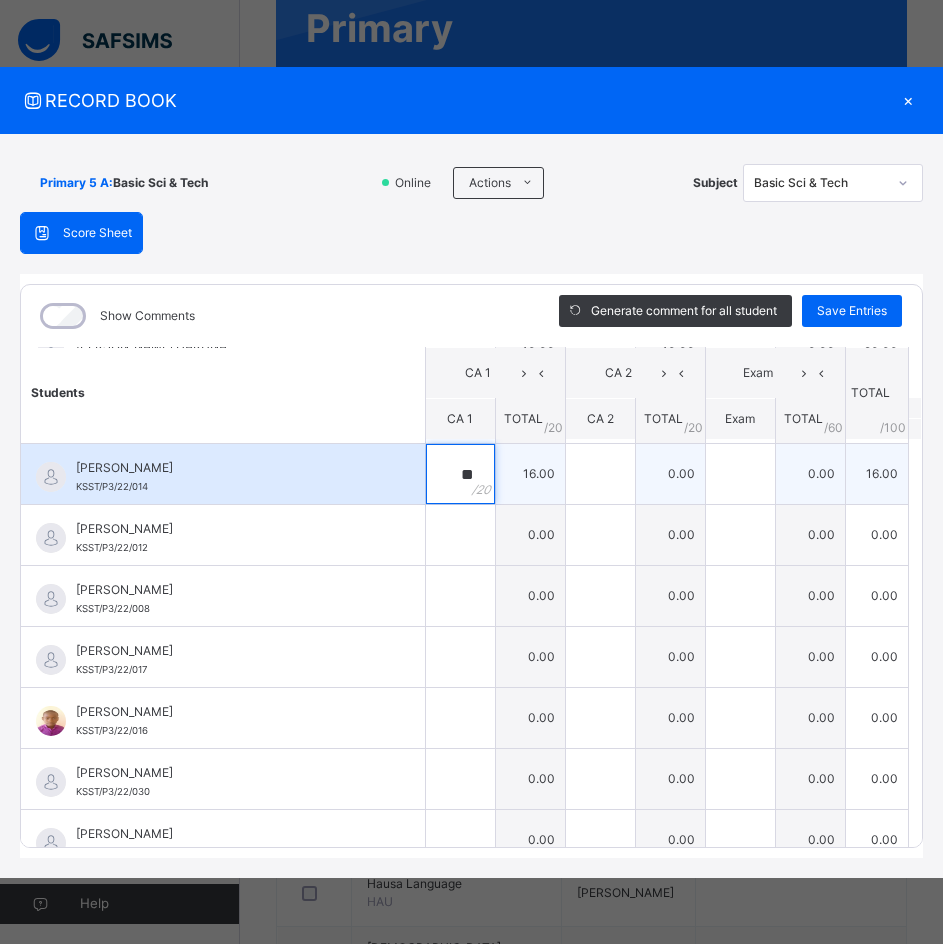type on "**" 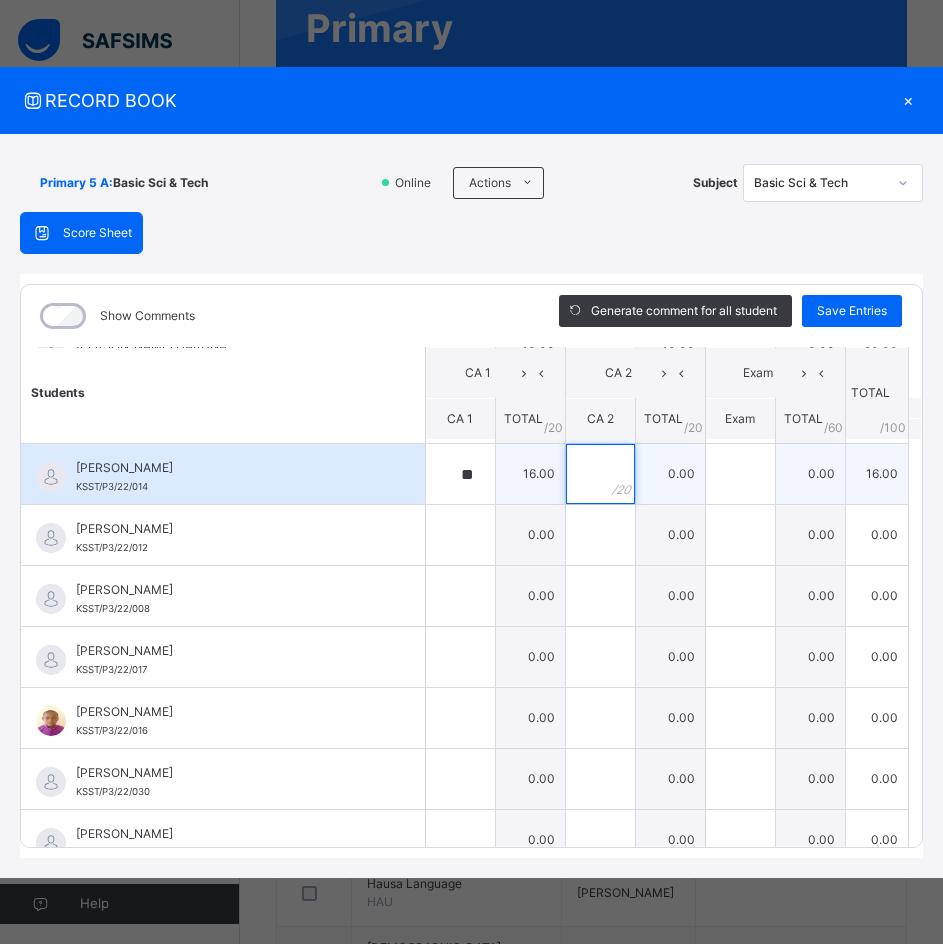 click at bounding box center [600, 474] 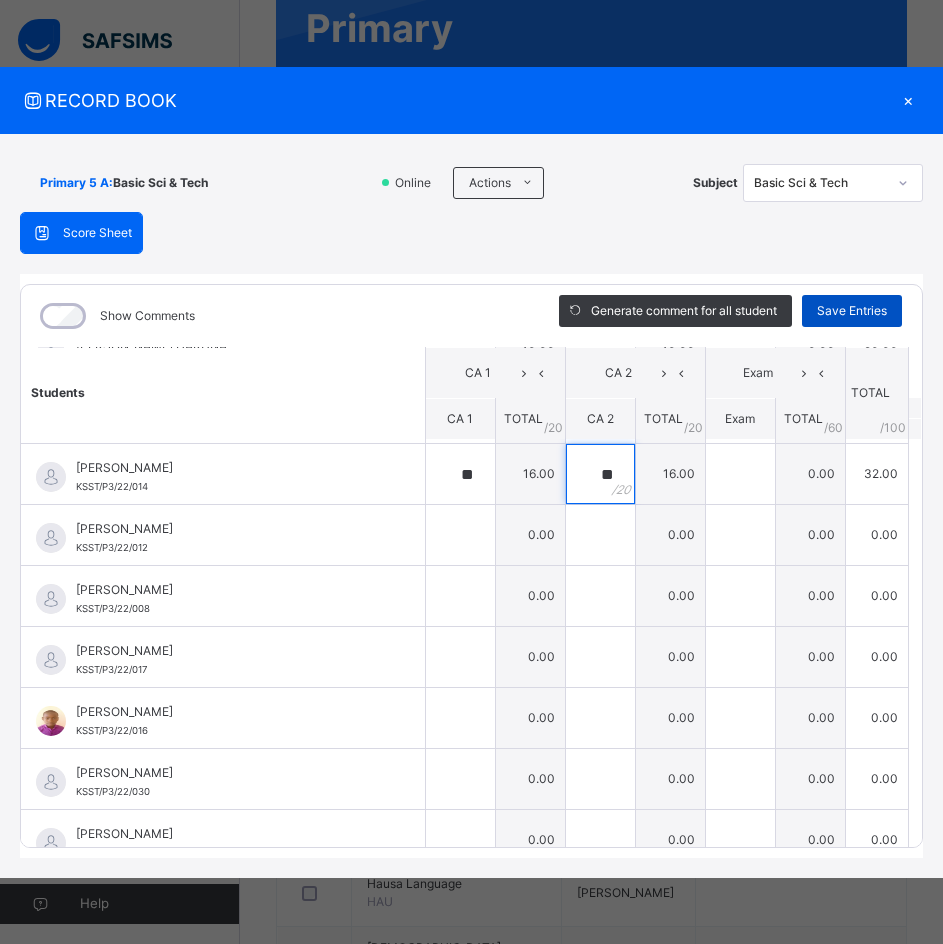 type on "**" 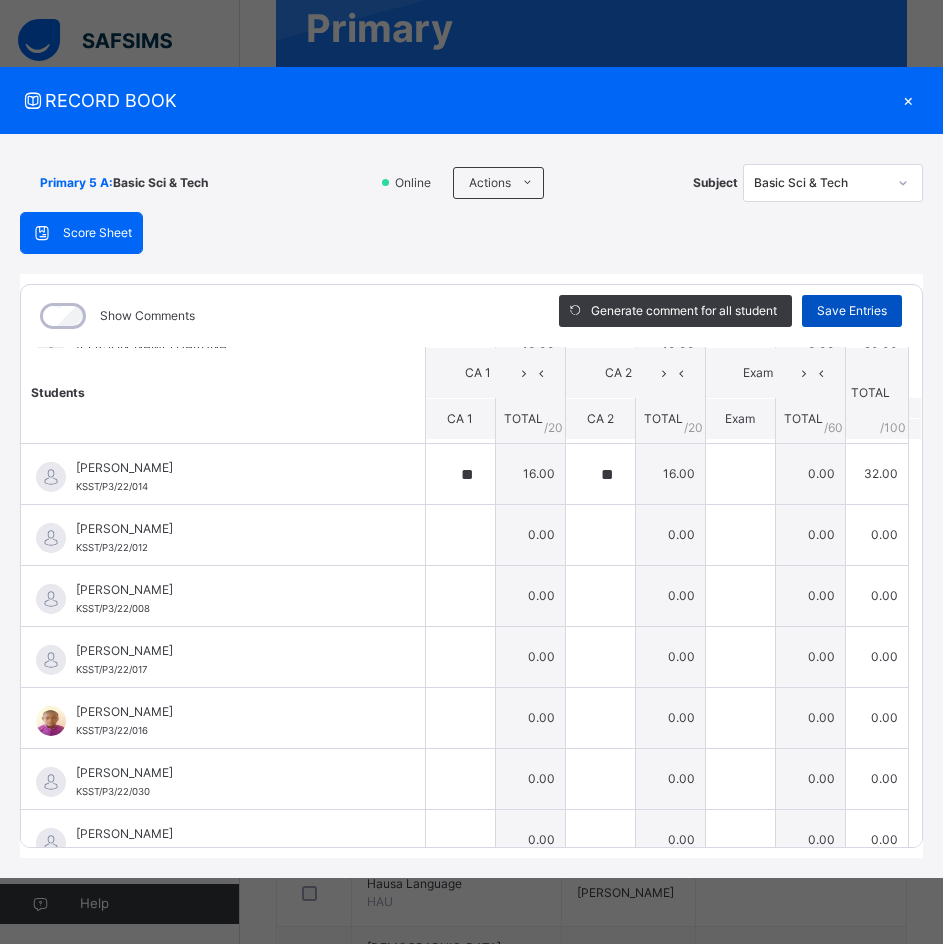 click on "Save Entries" at bounding box center (852, 311) 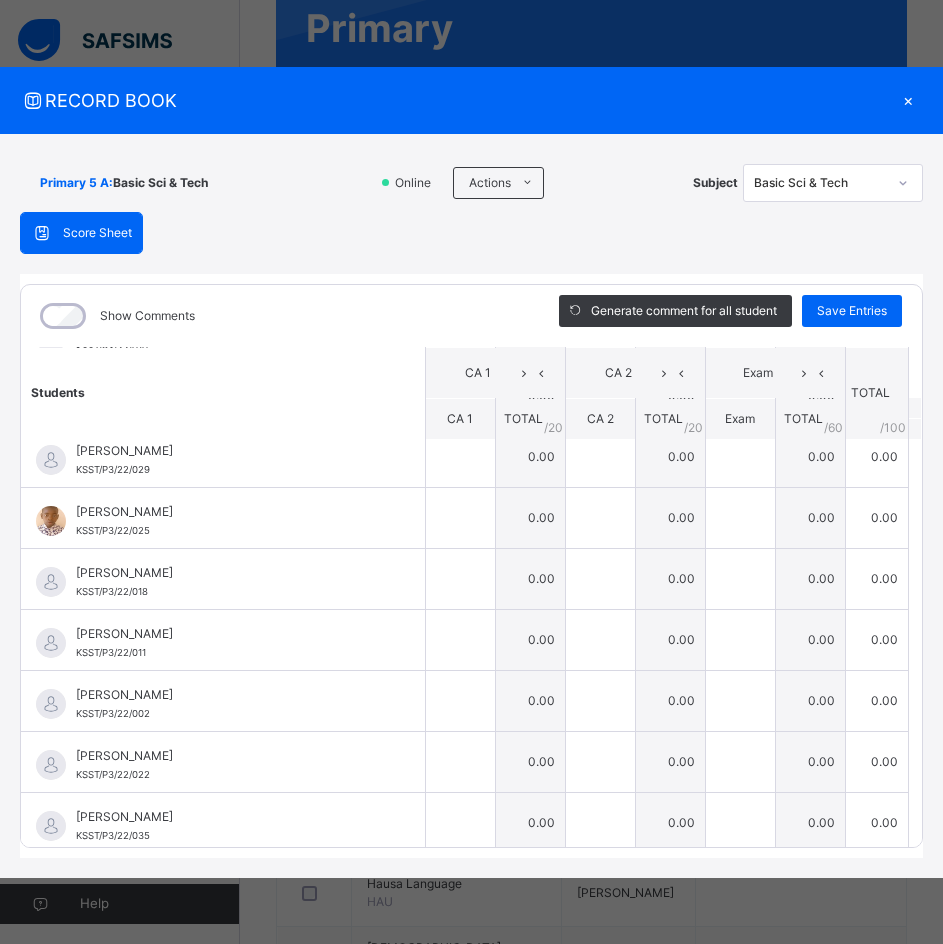scroll, scrollTop: 900, scrollLeft: 0, axis: vertical 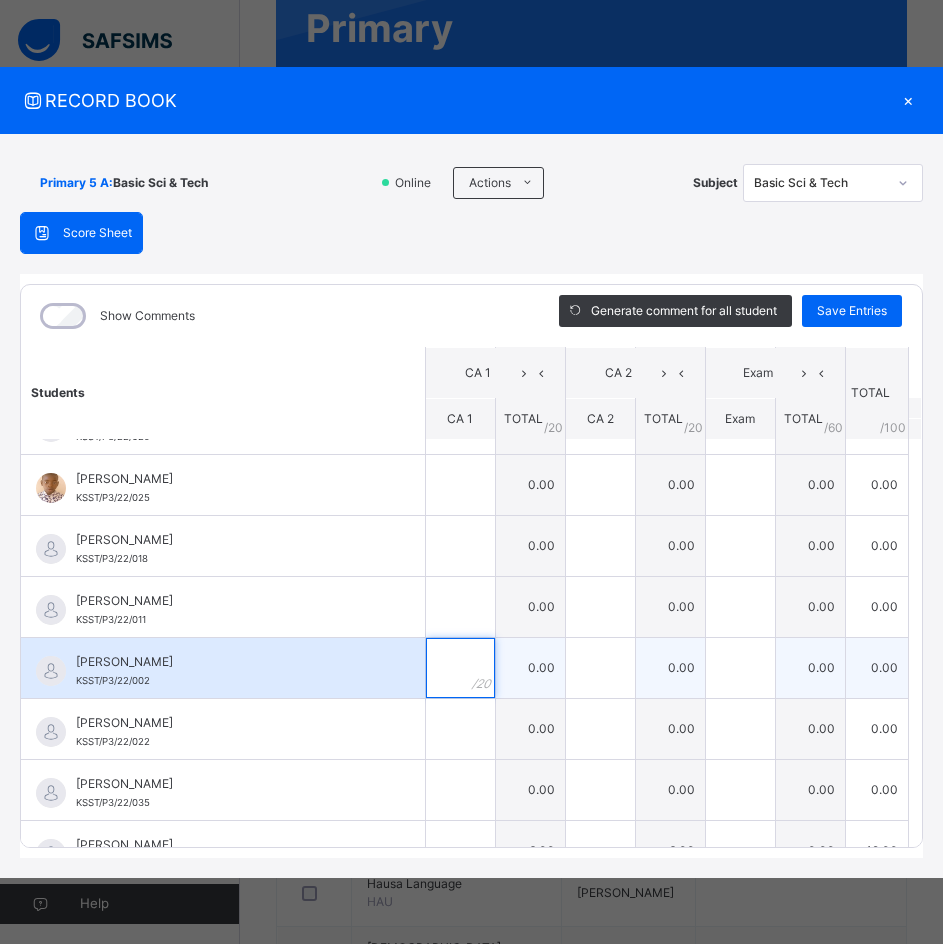 click at bounding box center (460, 668) 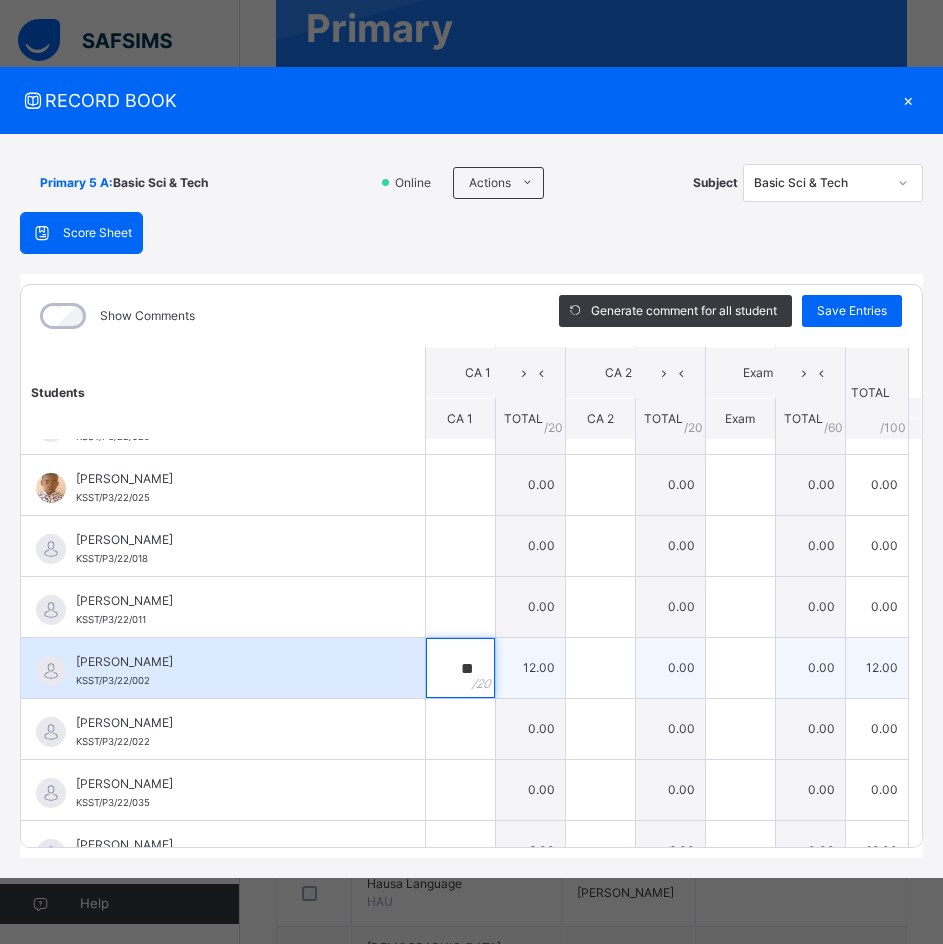 type on "**" 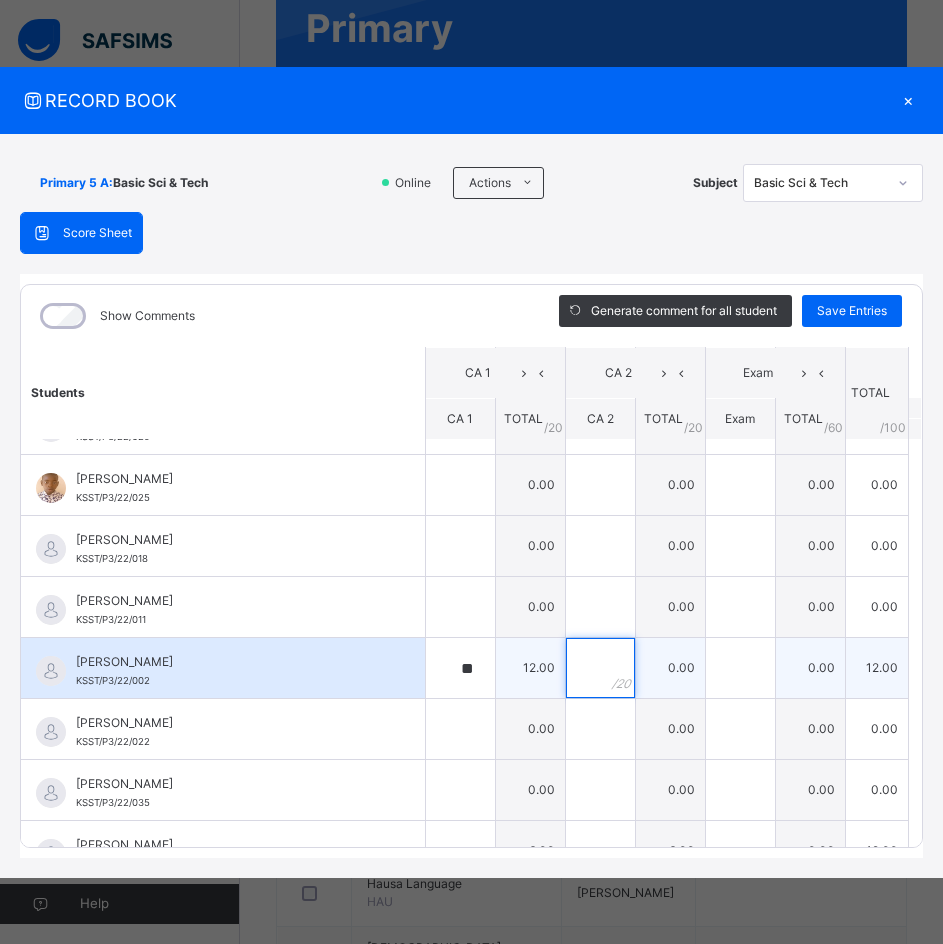 click at bounding box center [600, 668] 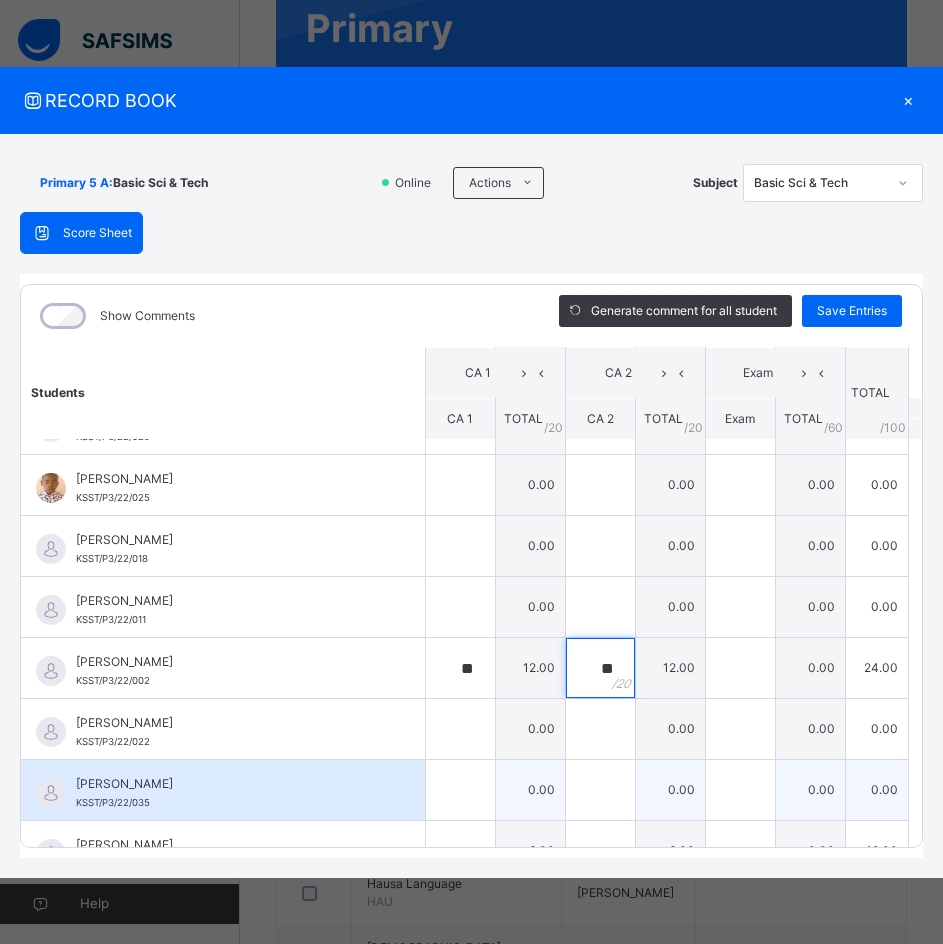 type on "**" 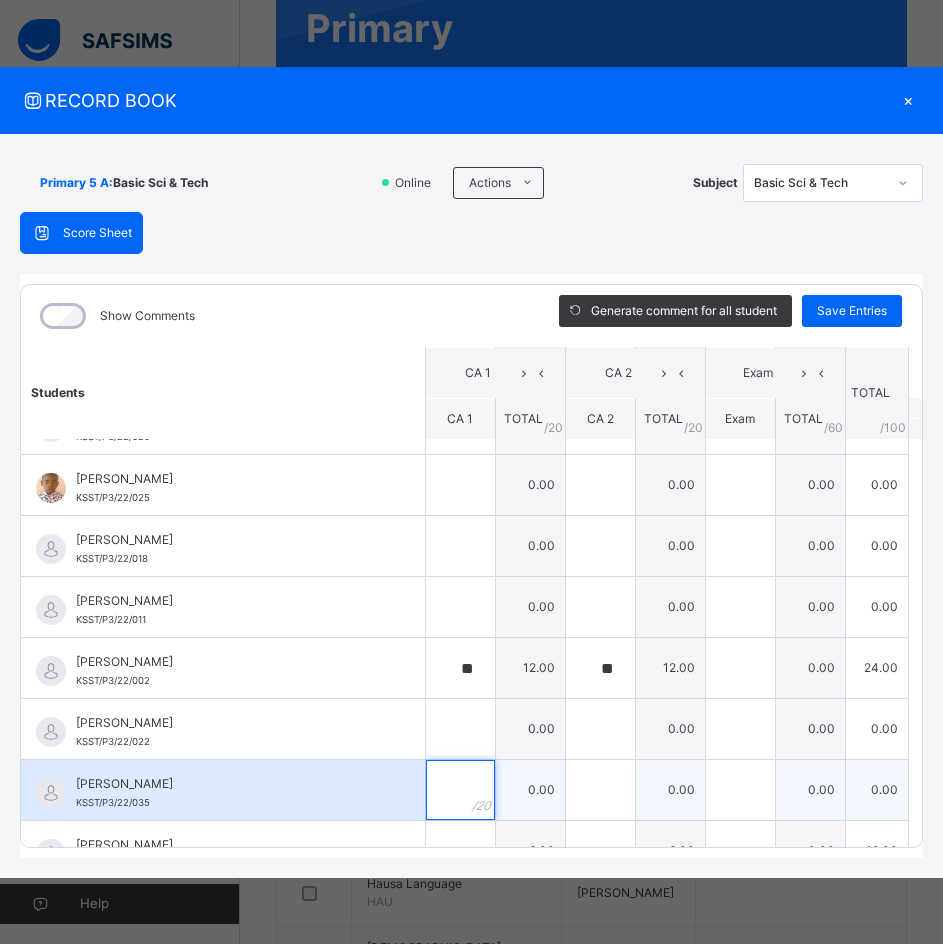click at bounding box center [460, 790] 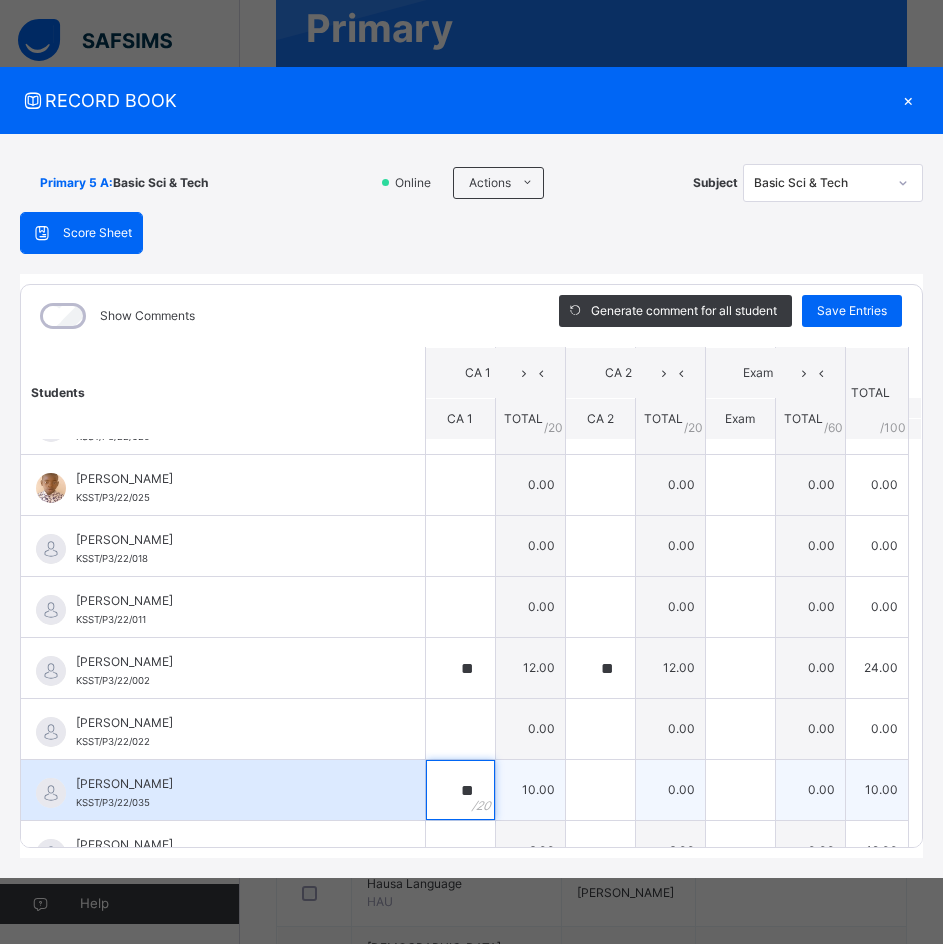 type on "**" 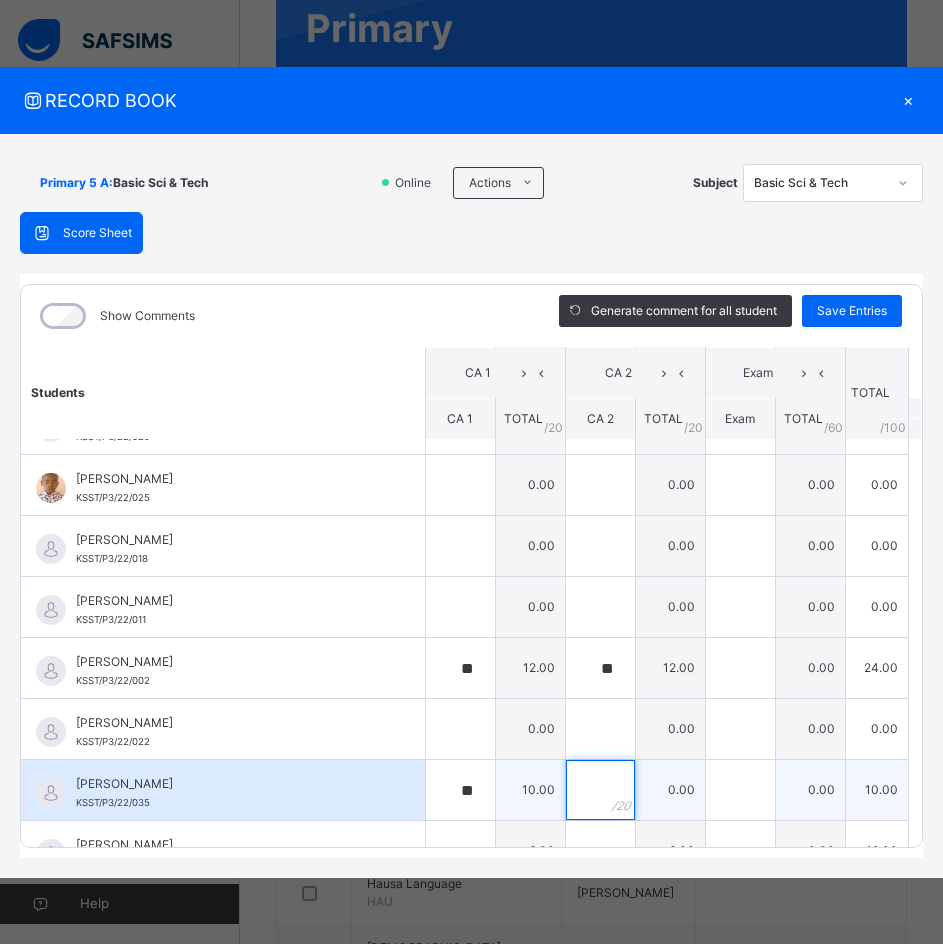 click at bounding box center (600, 790) 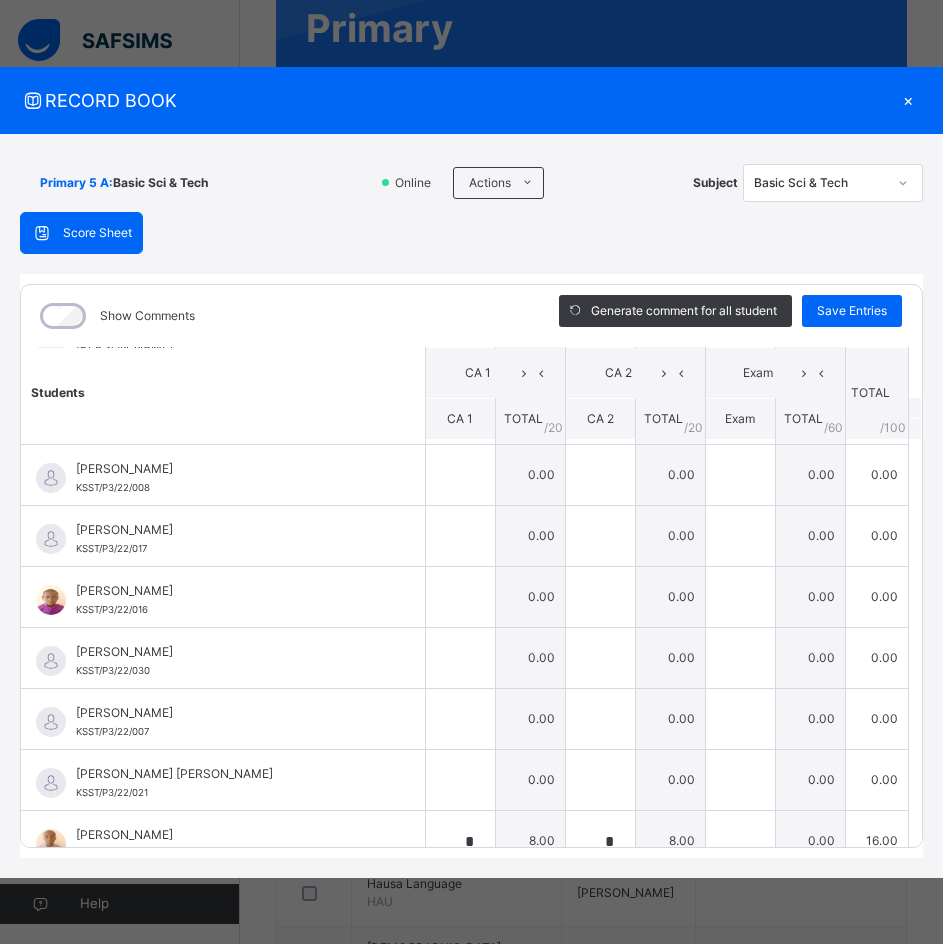 scroll, scrollTop: 200, scrollLeft: 0, axis: vertical 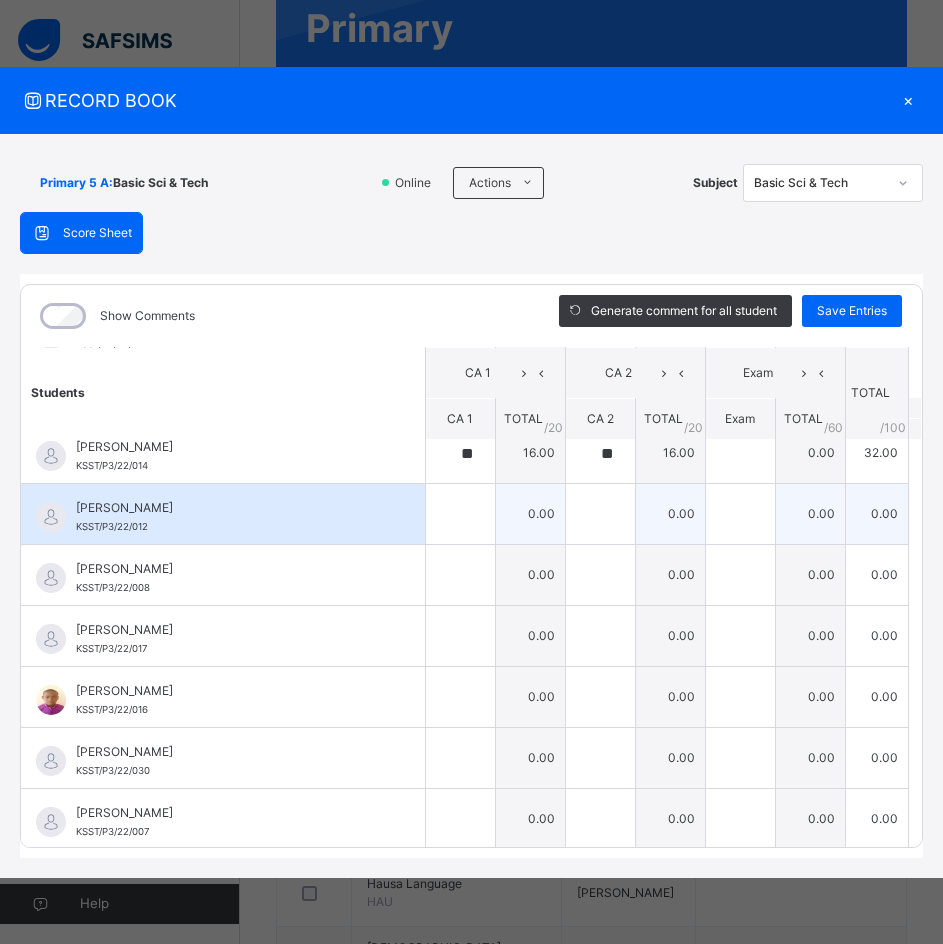 type on "**" 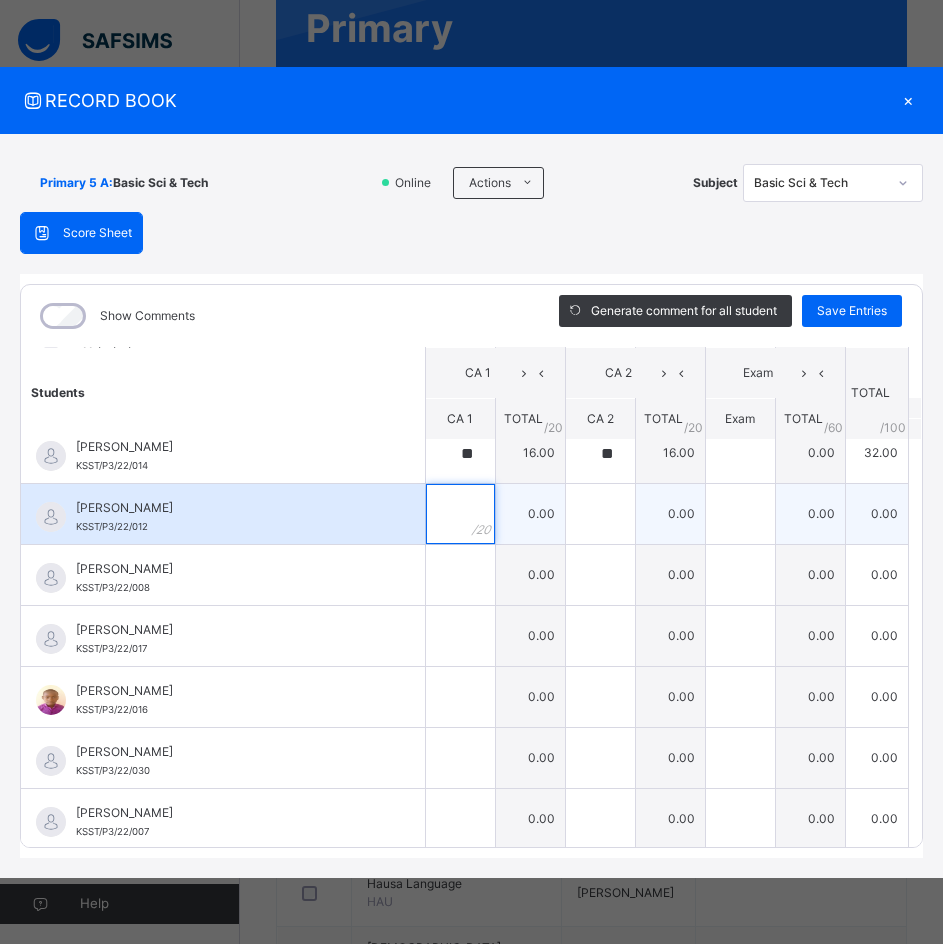 click at bounding box center [460, 514] 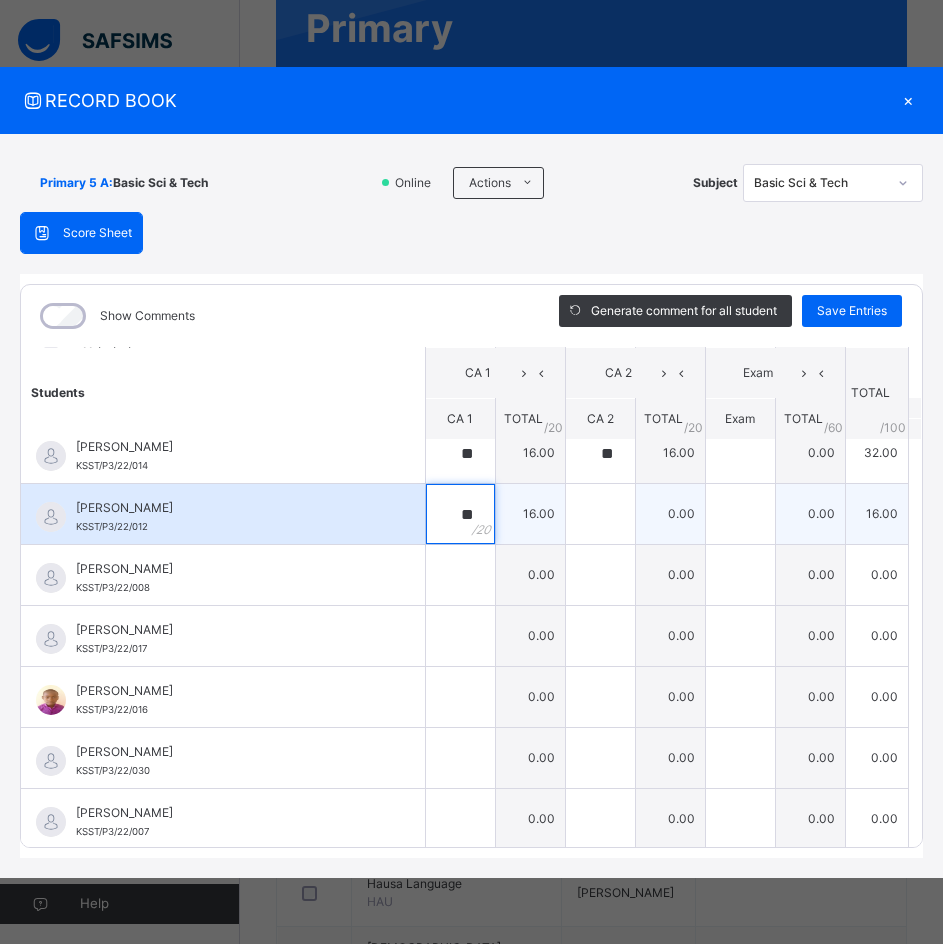 type on "**" 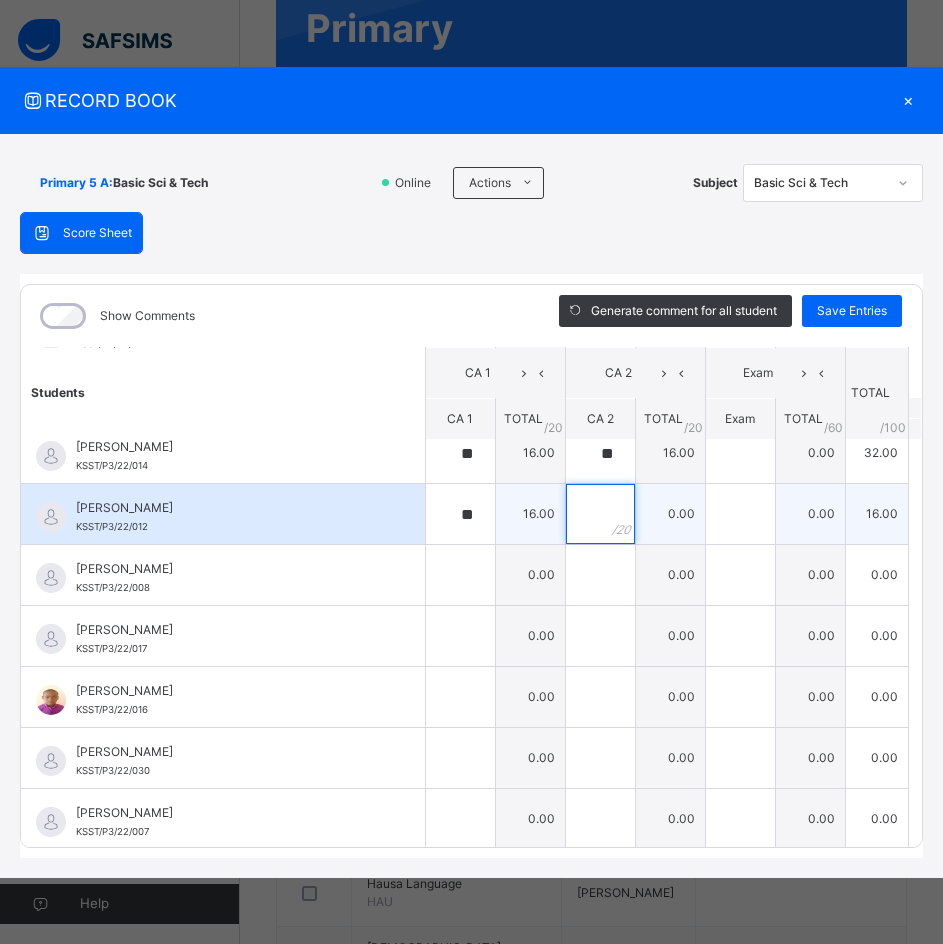 click at bounding box center (600, 514) 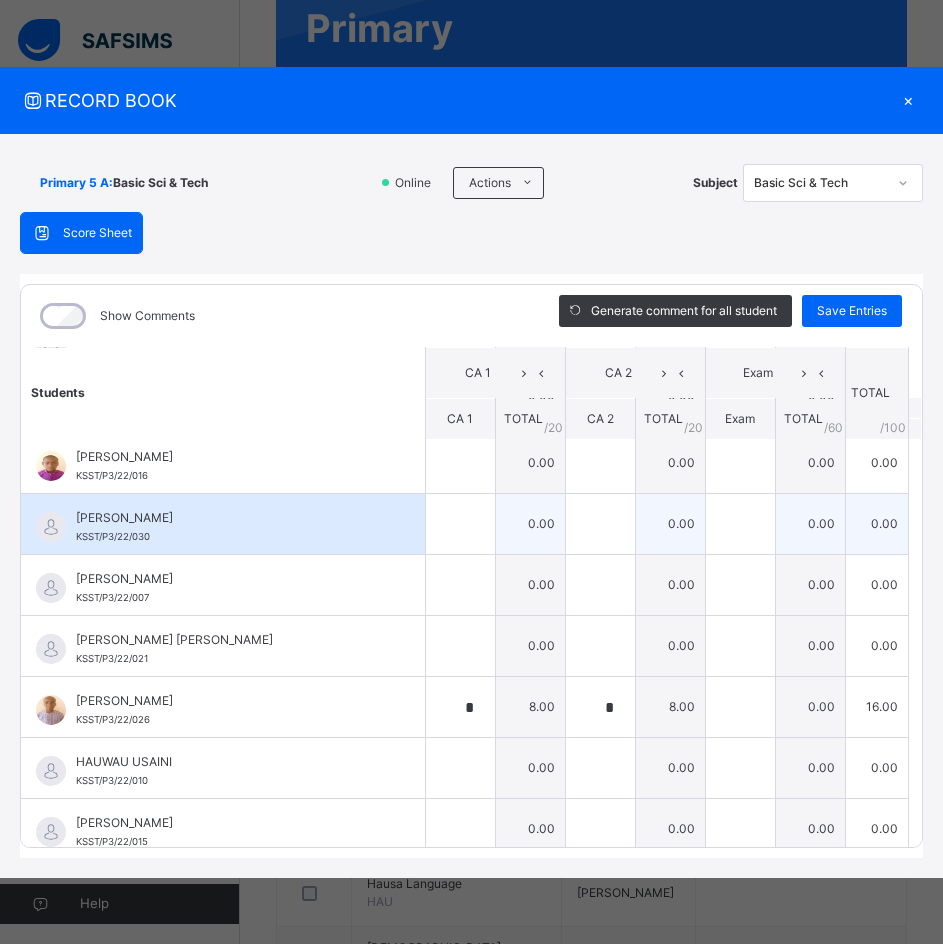scroll, scrollTop: 400, scrollLeft: 0, axis: vertical 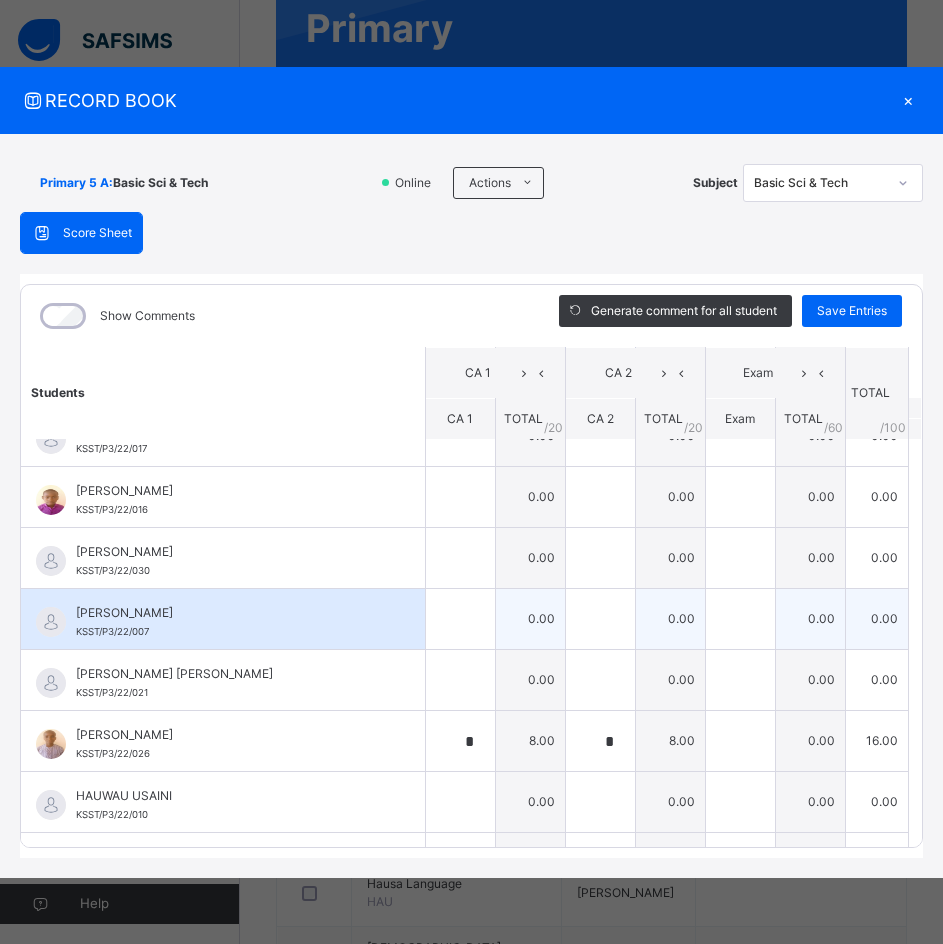 type on "**" 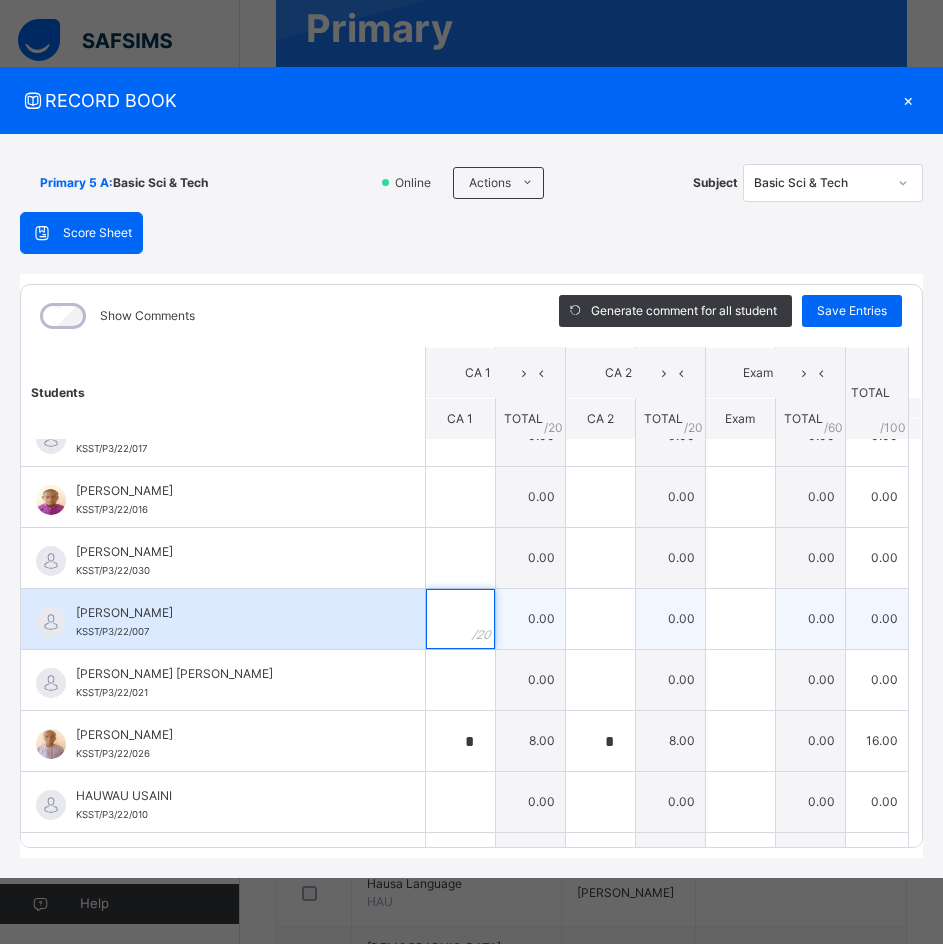 click at bounding box center [460, 619] 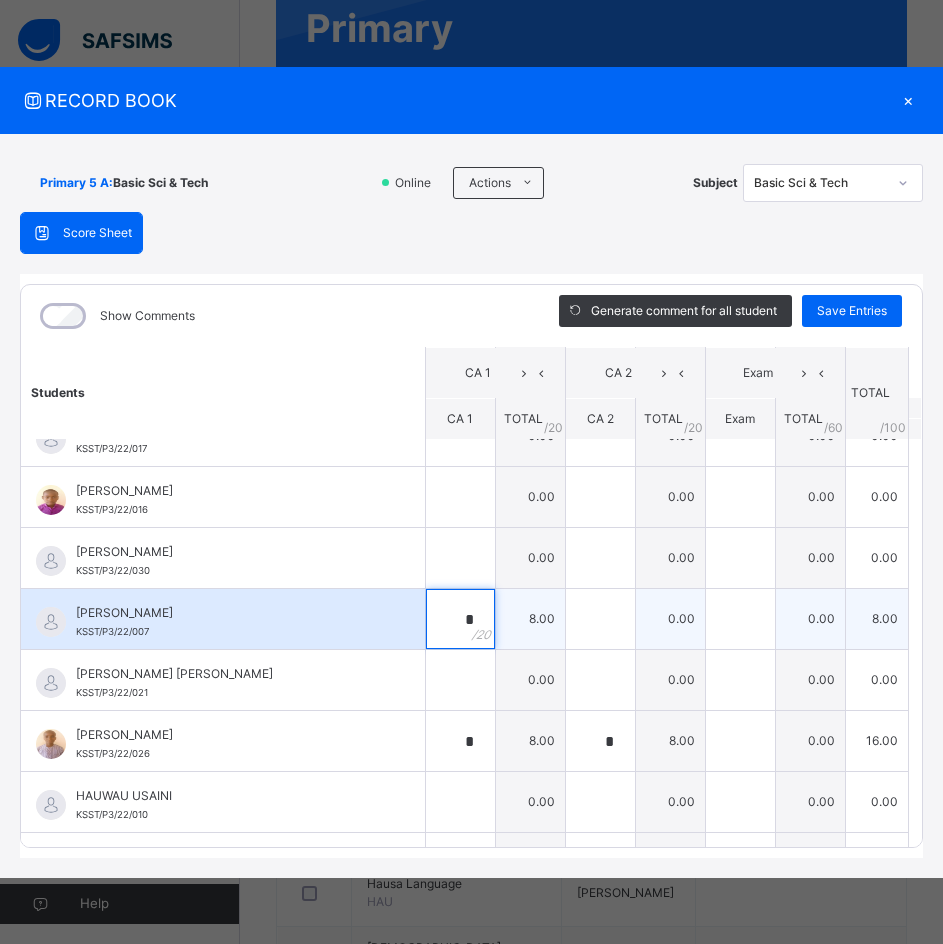 type on "*" 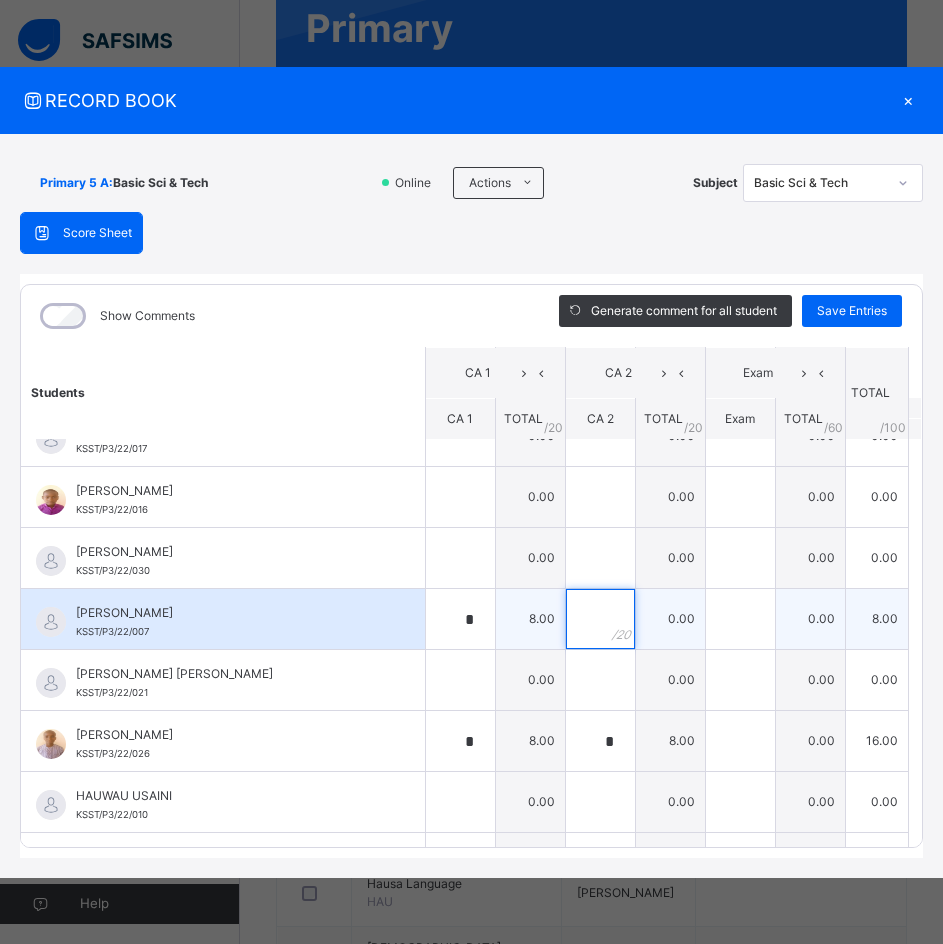 click at bounding box center [600, 619] 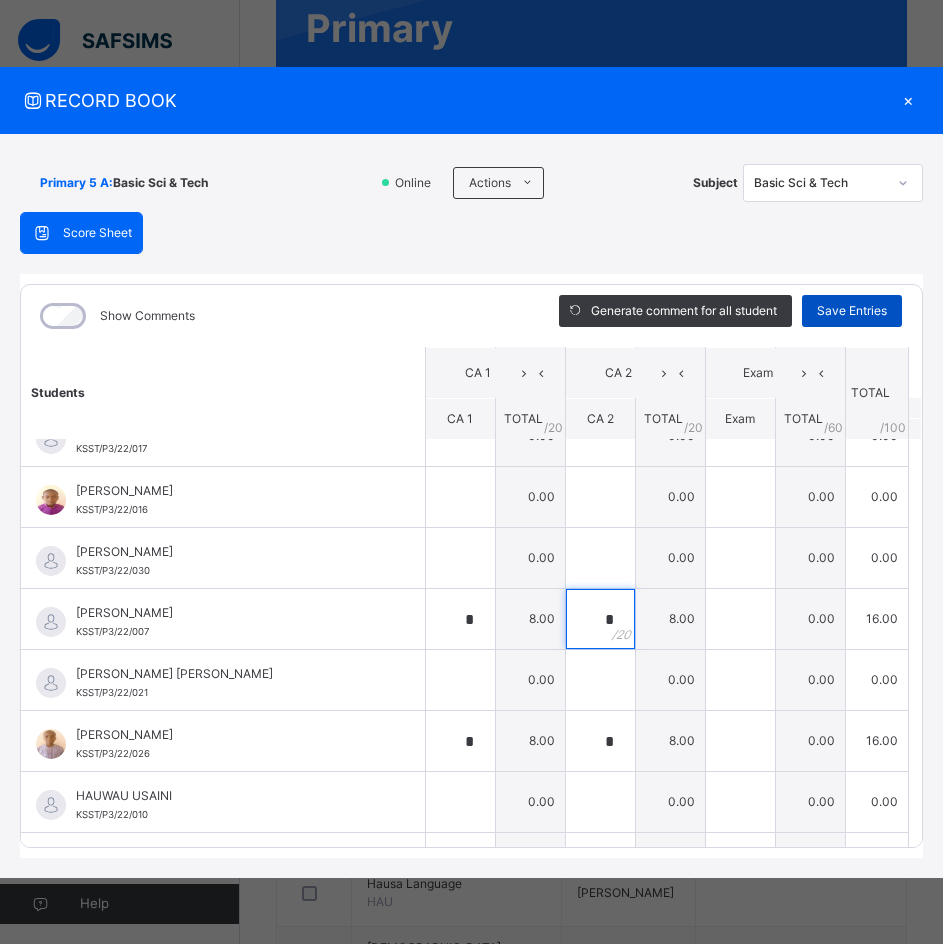 type on "*" 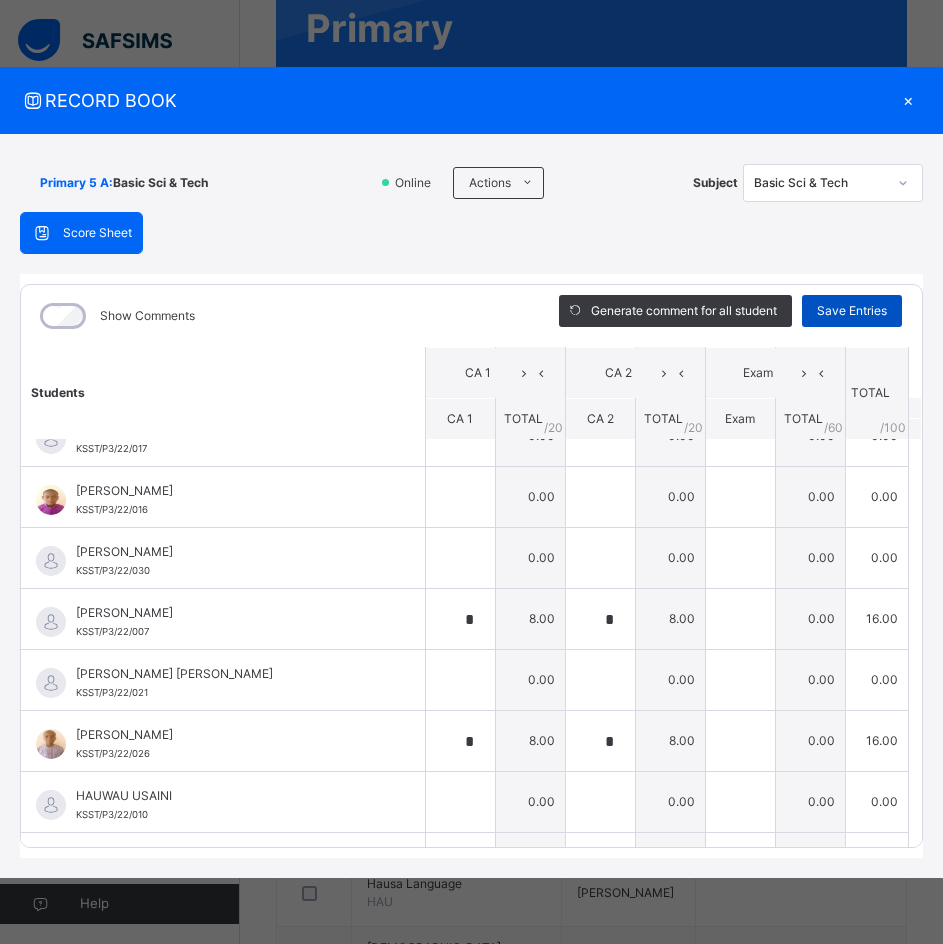 click on "Save Entries" at bounding box center [852, 311] 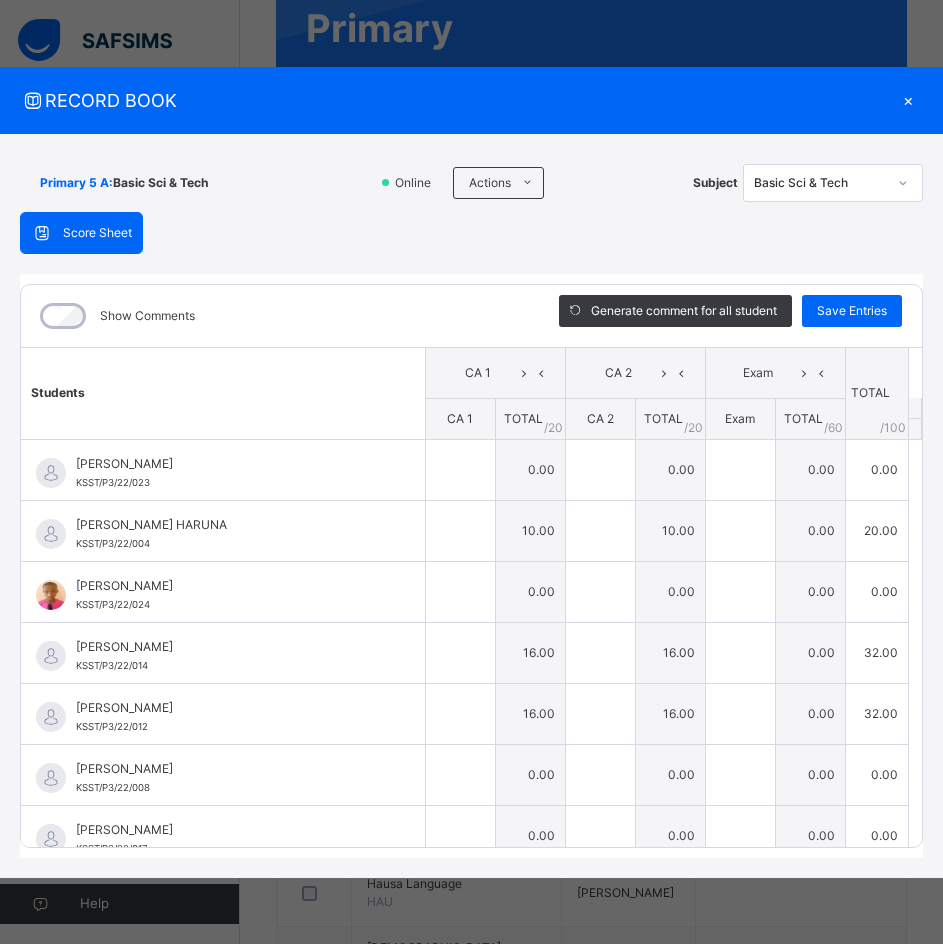 type on "**" 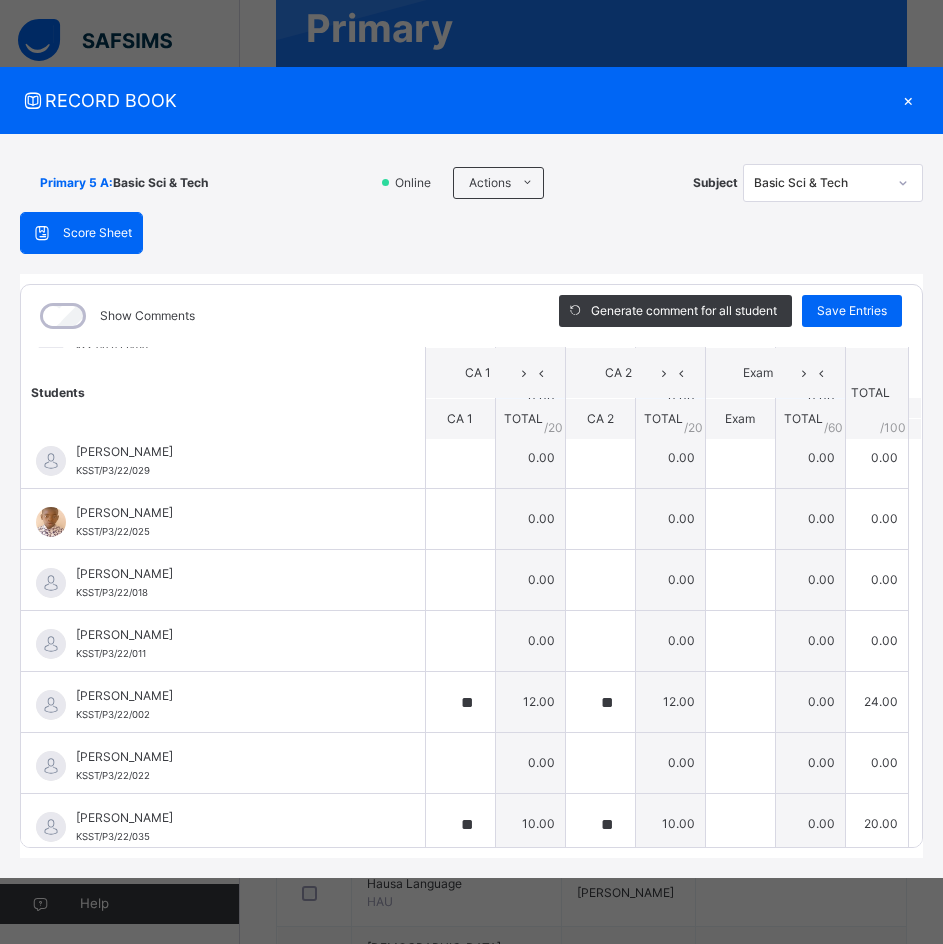 scroll, scrollTop: 900, scrollLeft: 0, axis: vertical 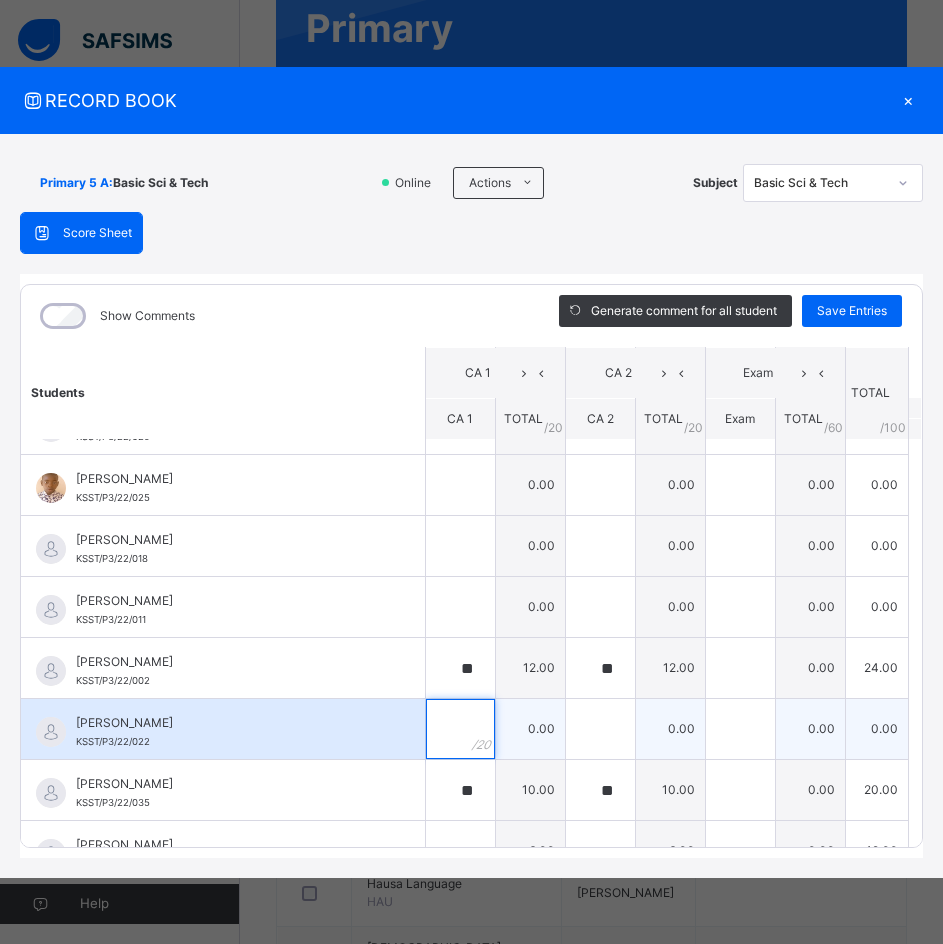 click at bounding box center (460, 729) 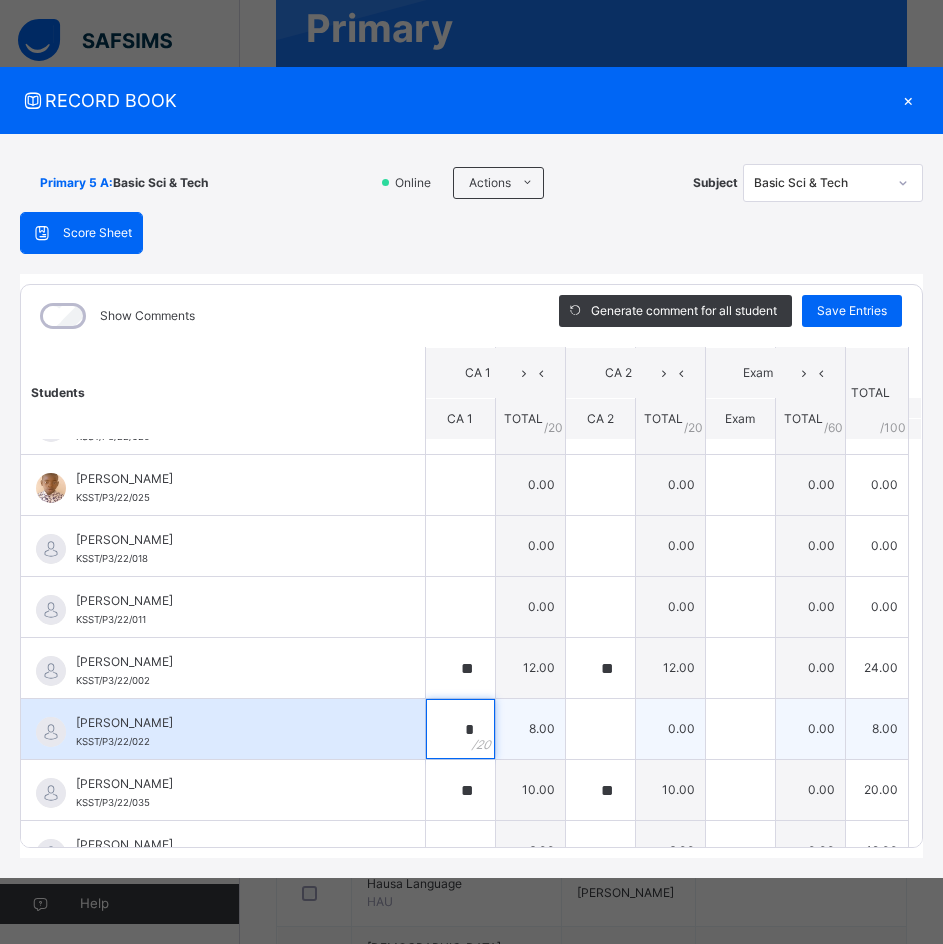 type on "*" 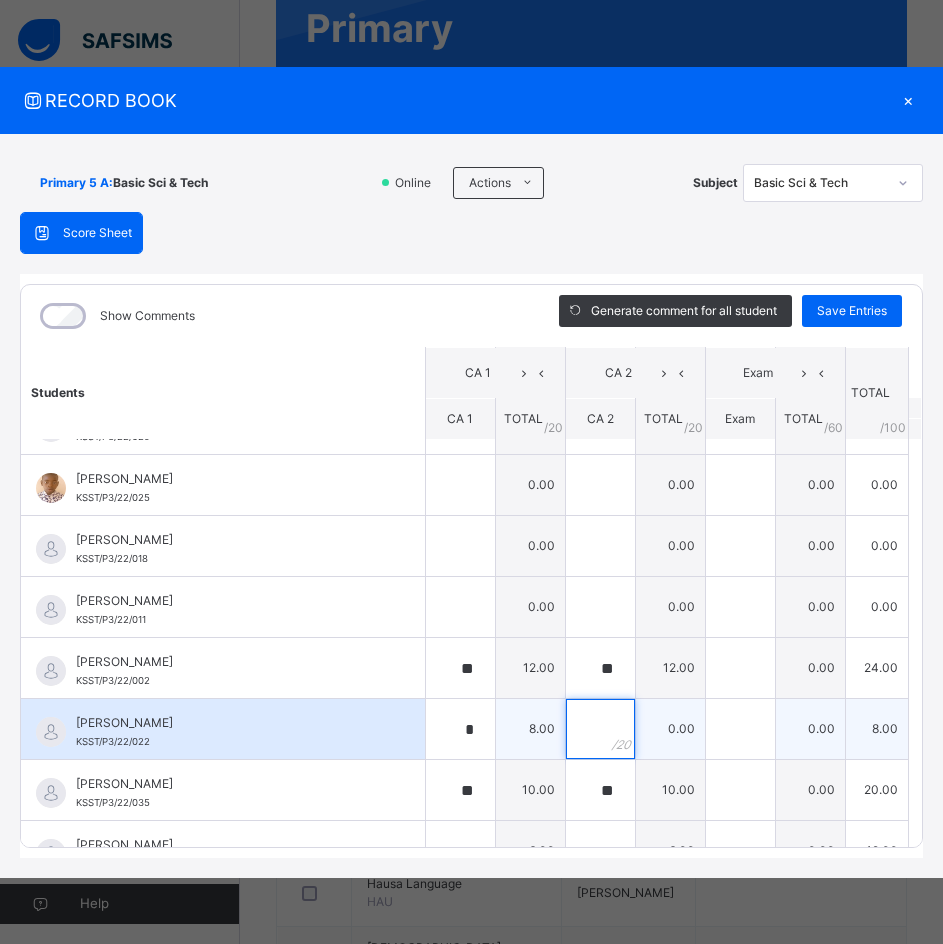 click at bounding box center (600, 729) 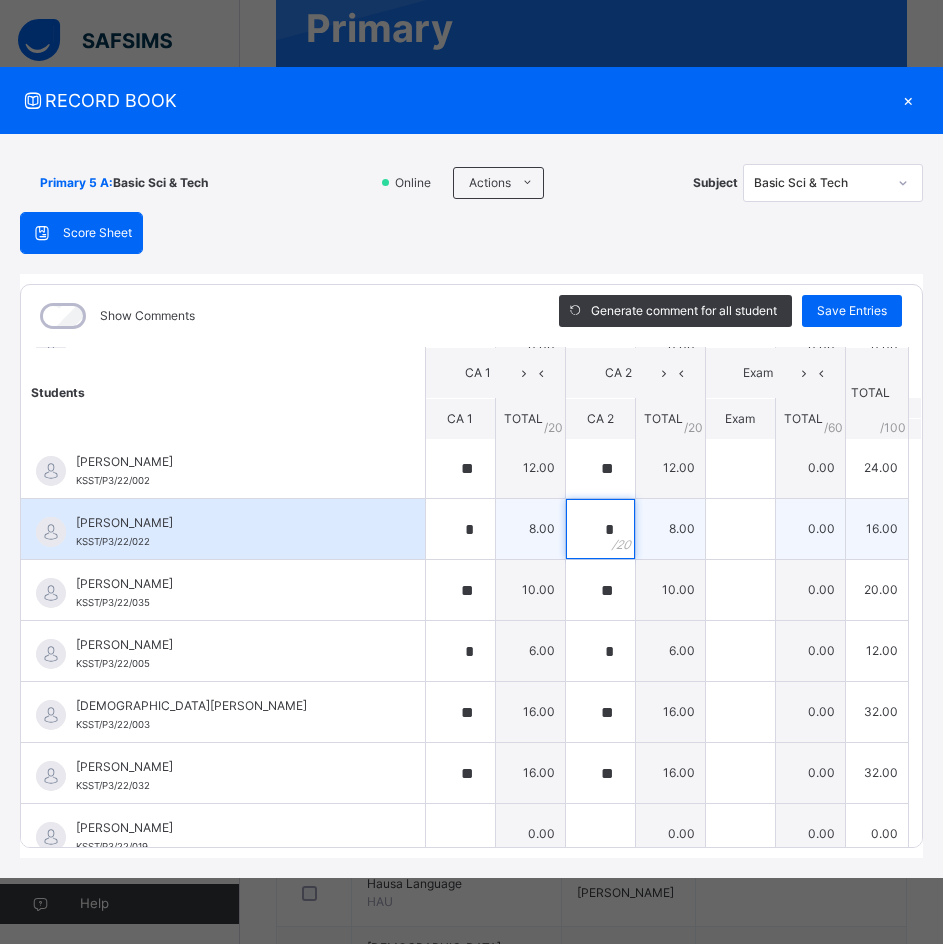 scroll, scrollTop: 1179, scrollLeft: 0, axis: vertical 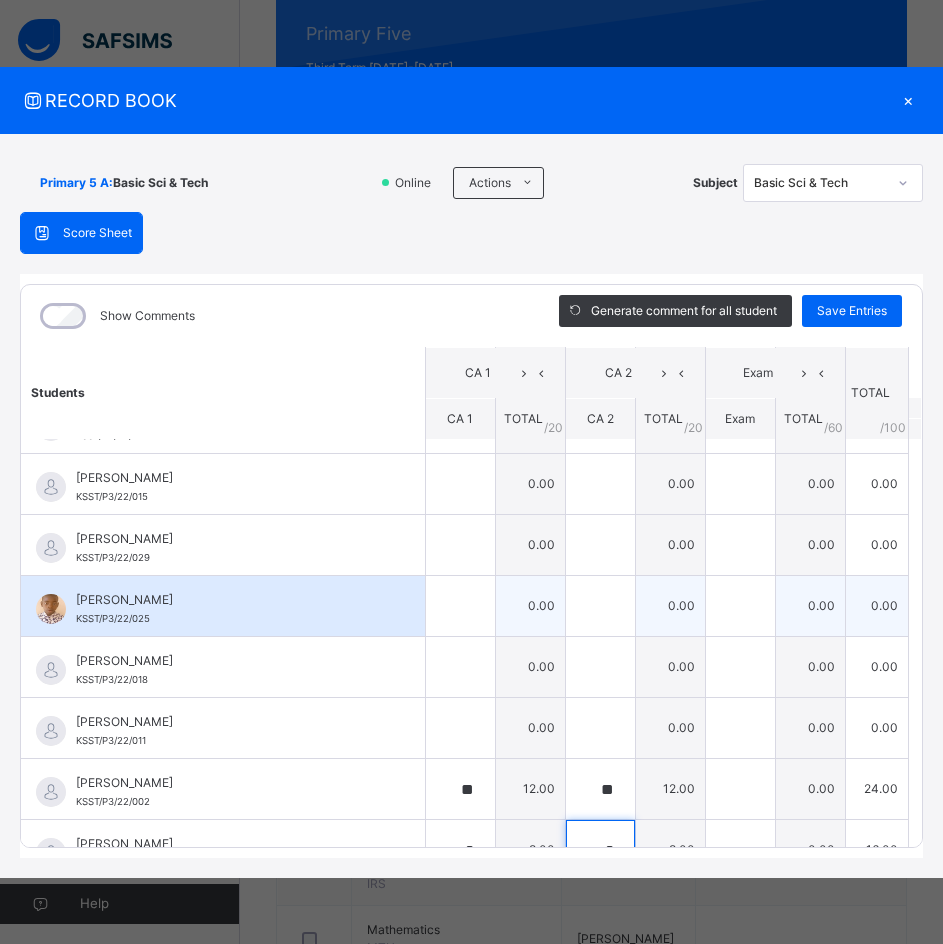 type on "*" 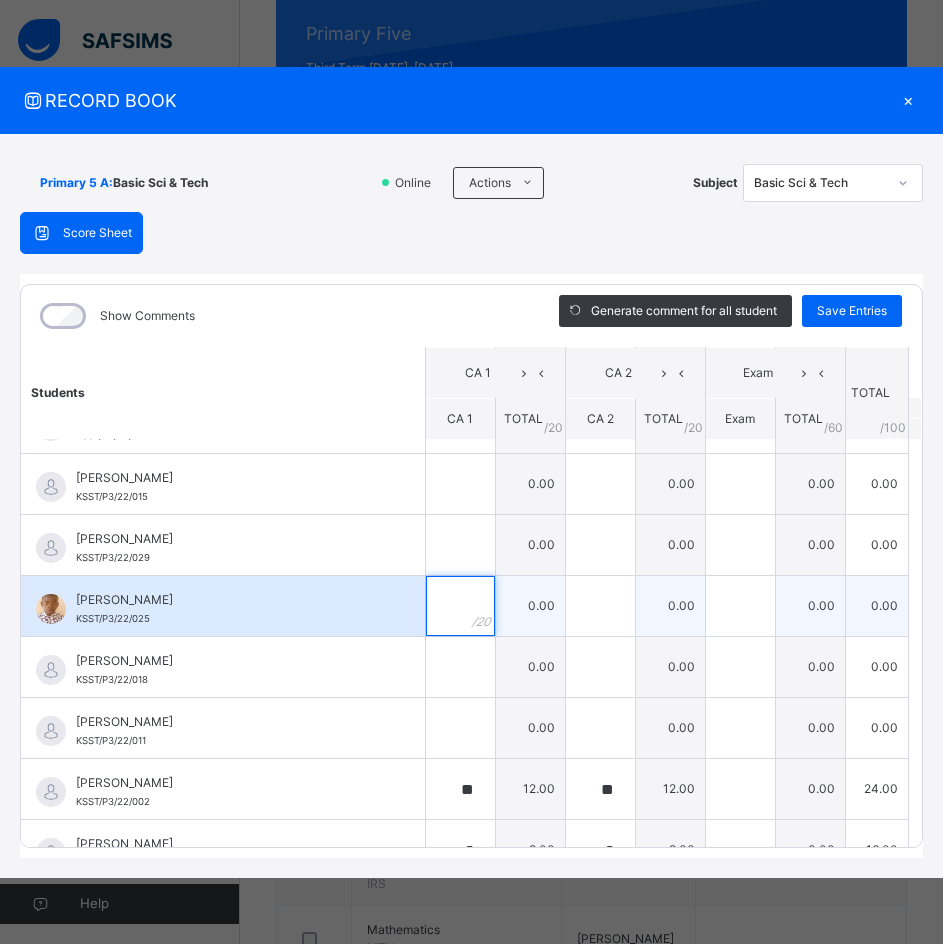 click at bounding box center [460, 606] 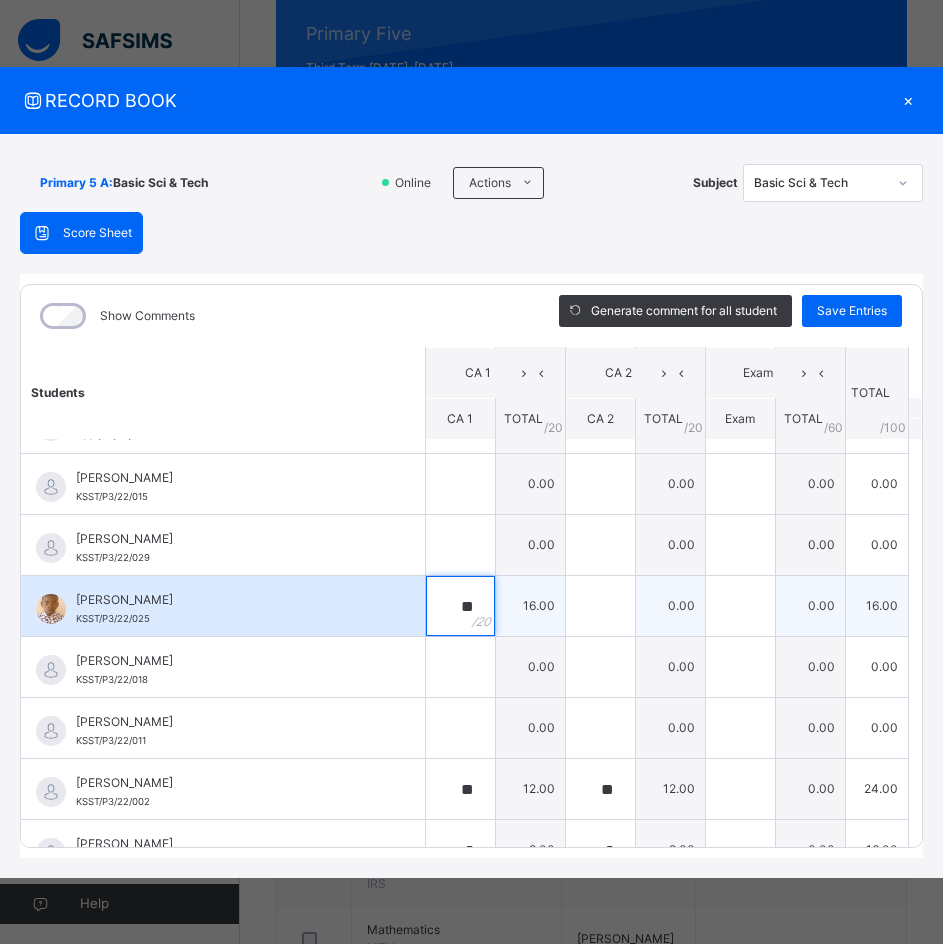 type on "**" 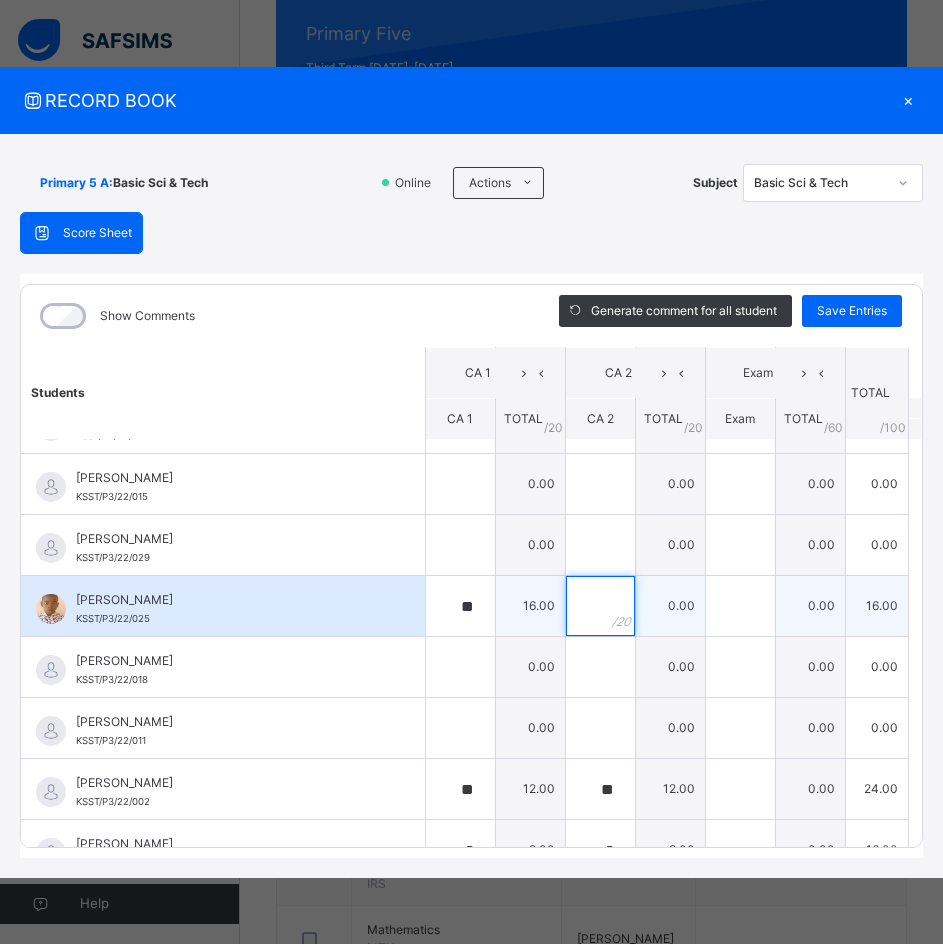 click at bounding box center (600, 606) 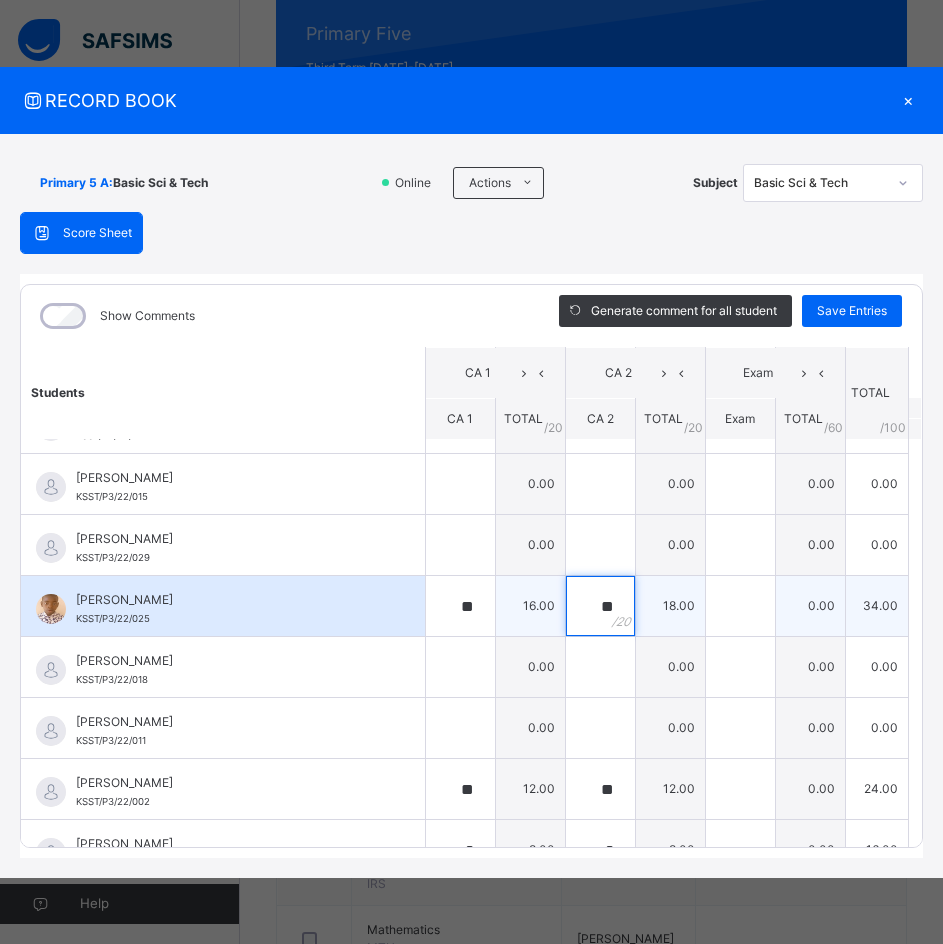 type on "**" 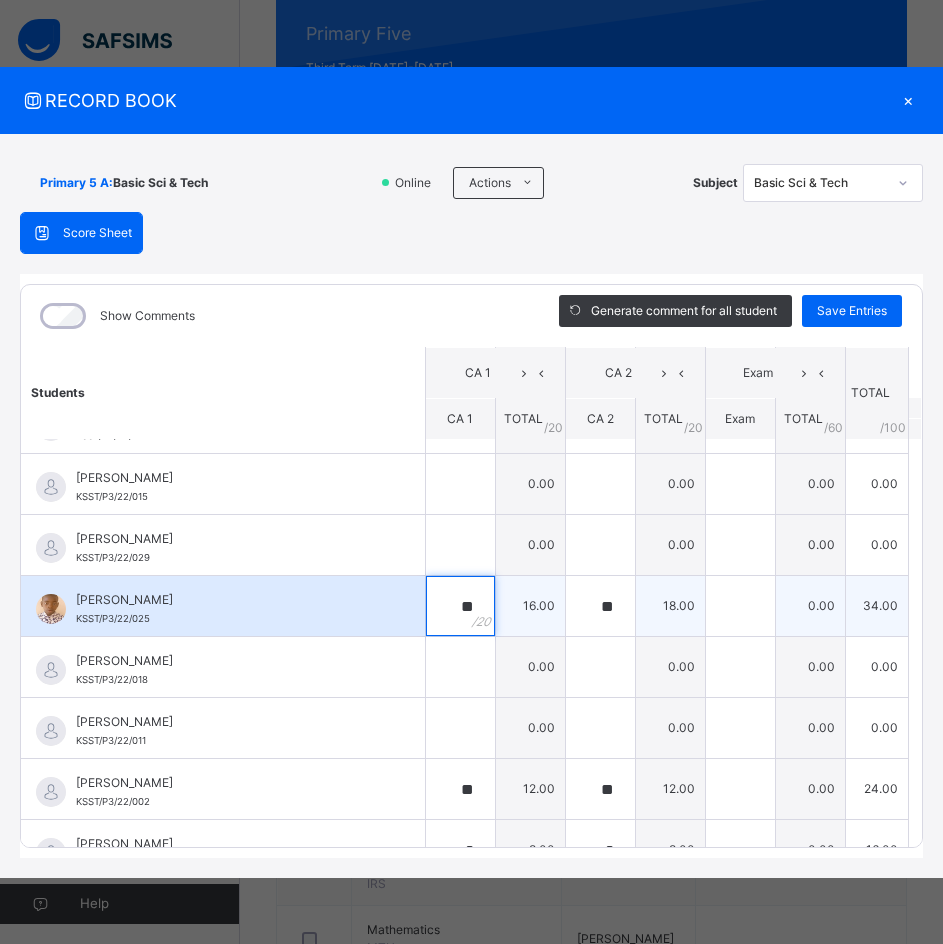 click on "**" at bounding box center [460, 606] 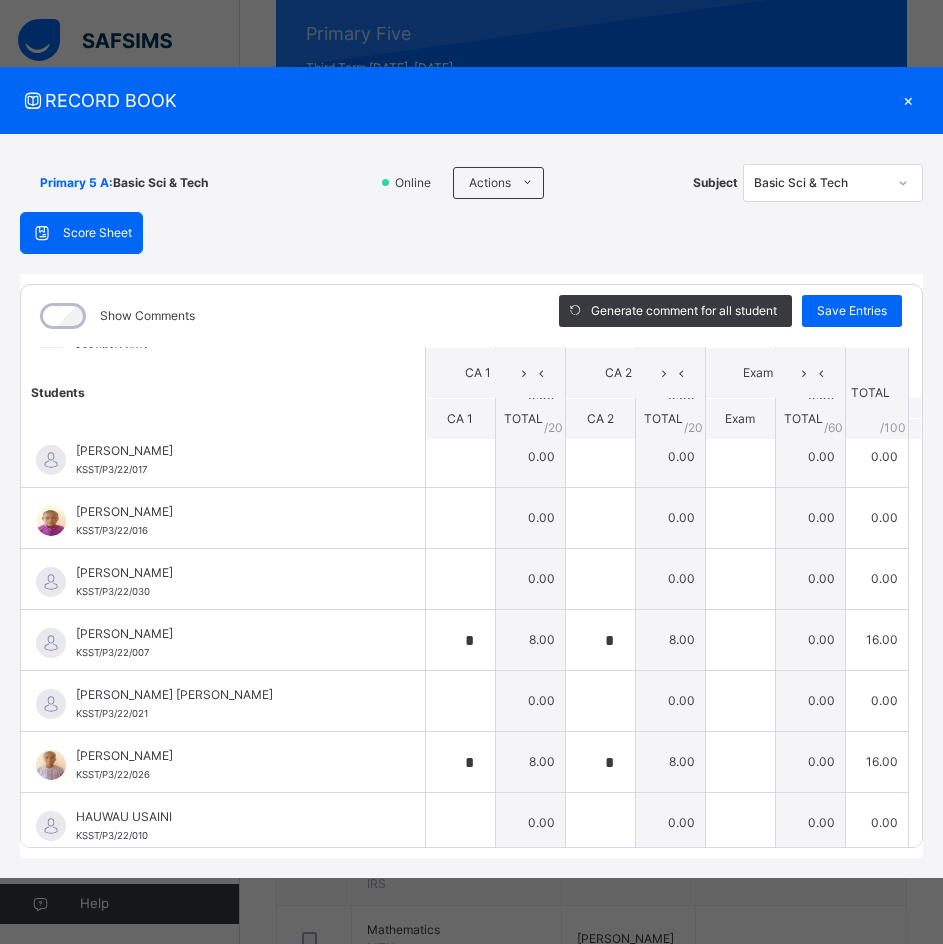 scroll, scrollTop: 279, scrollLeft: 0, axis: vertical 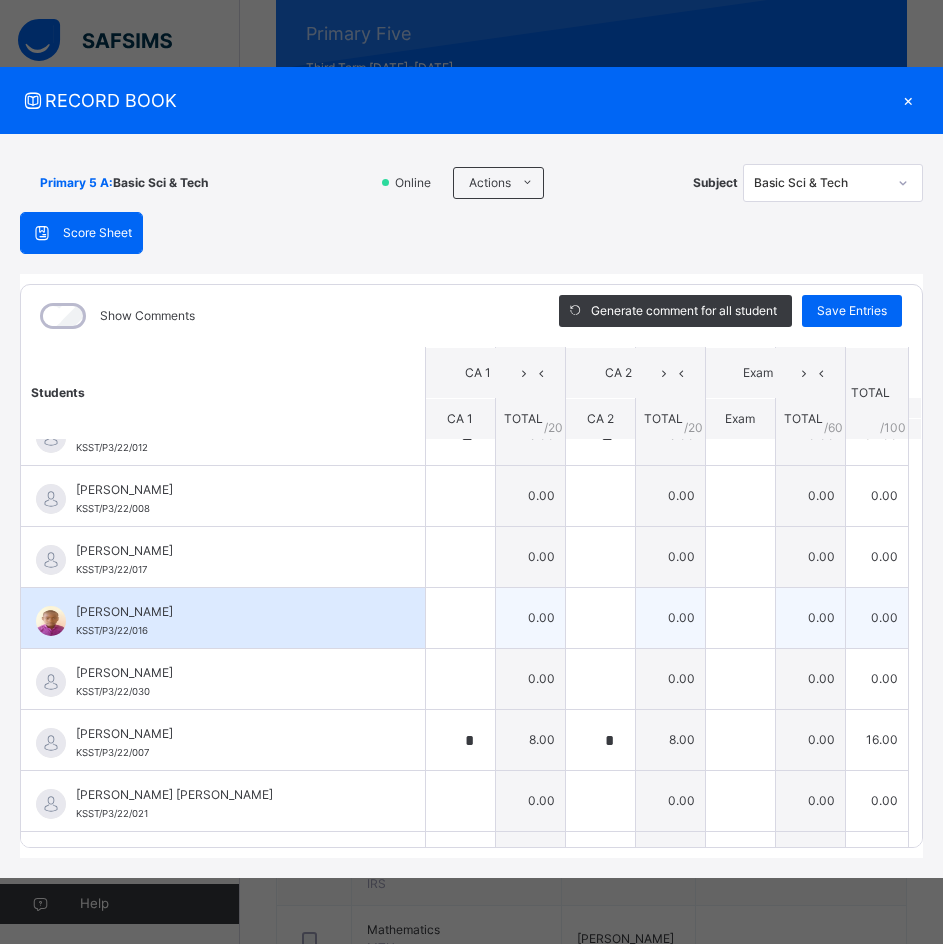 type on "**" 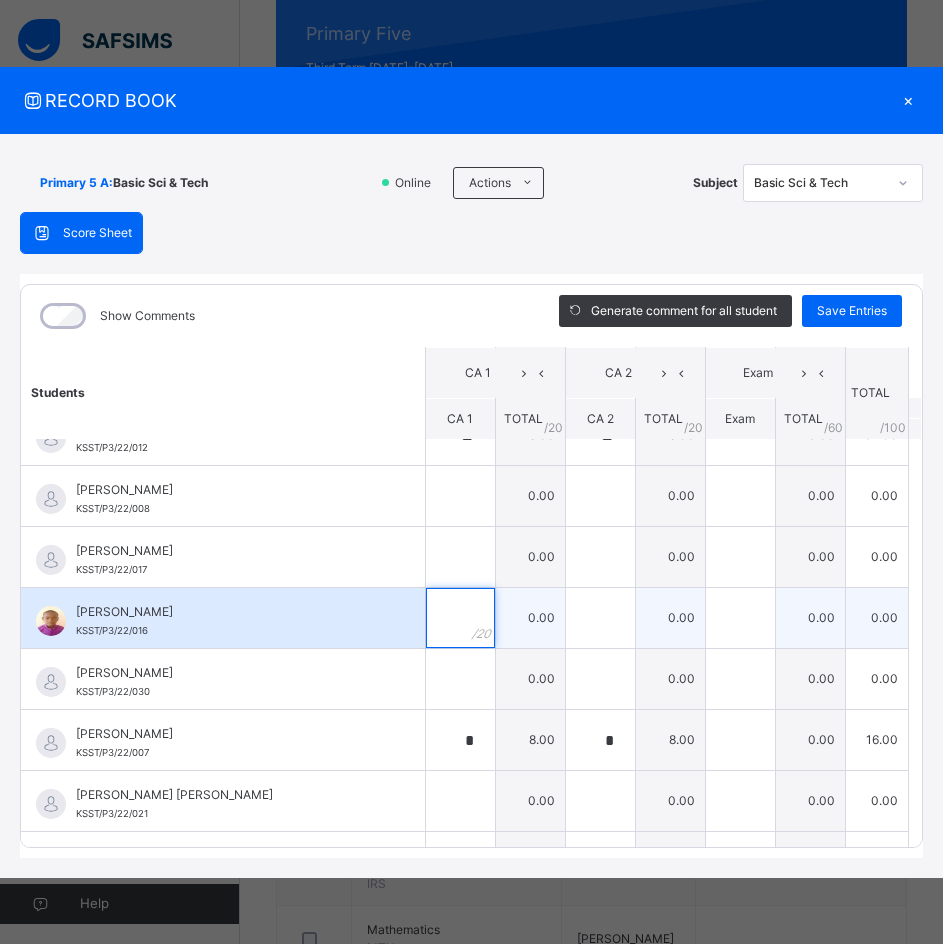 click at bounding box center [460, 618] 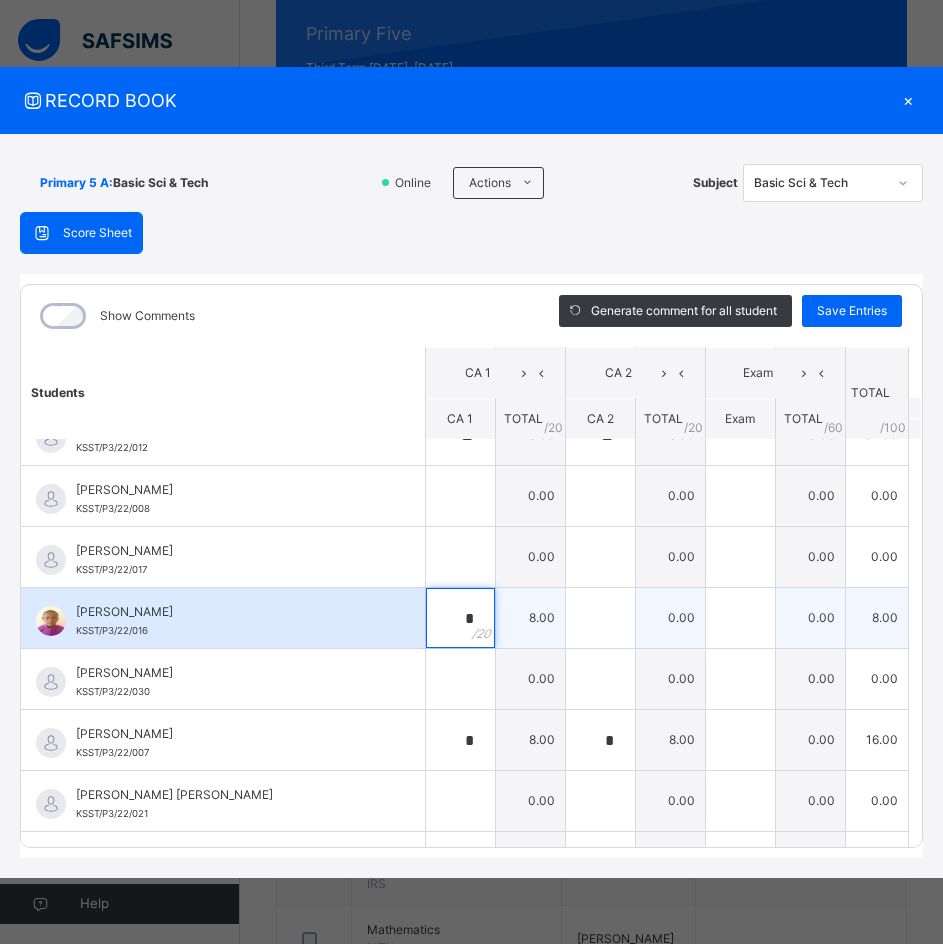 type on "*" 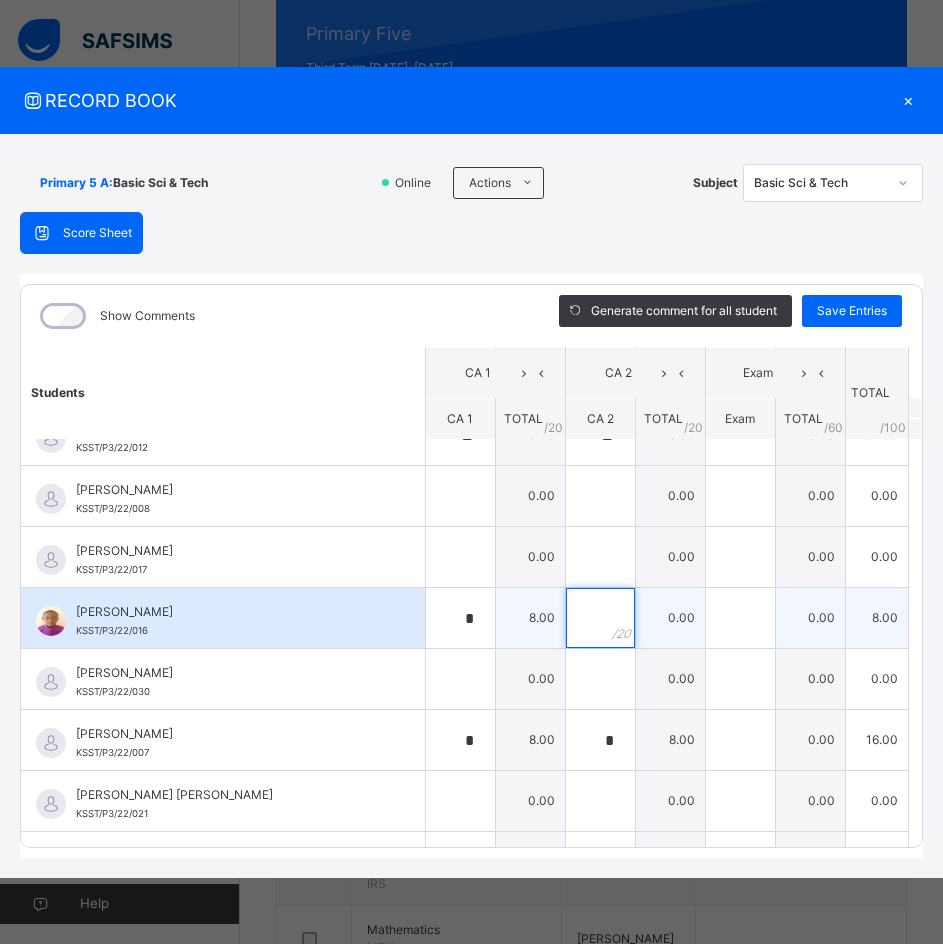 click at bounding box center (600, 618) 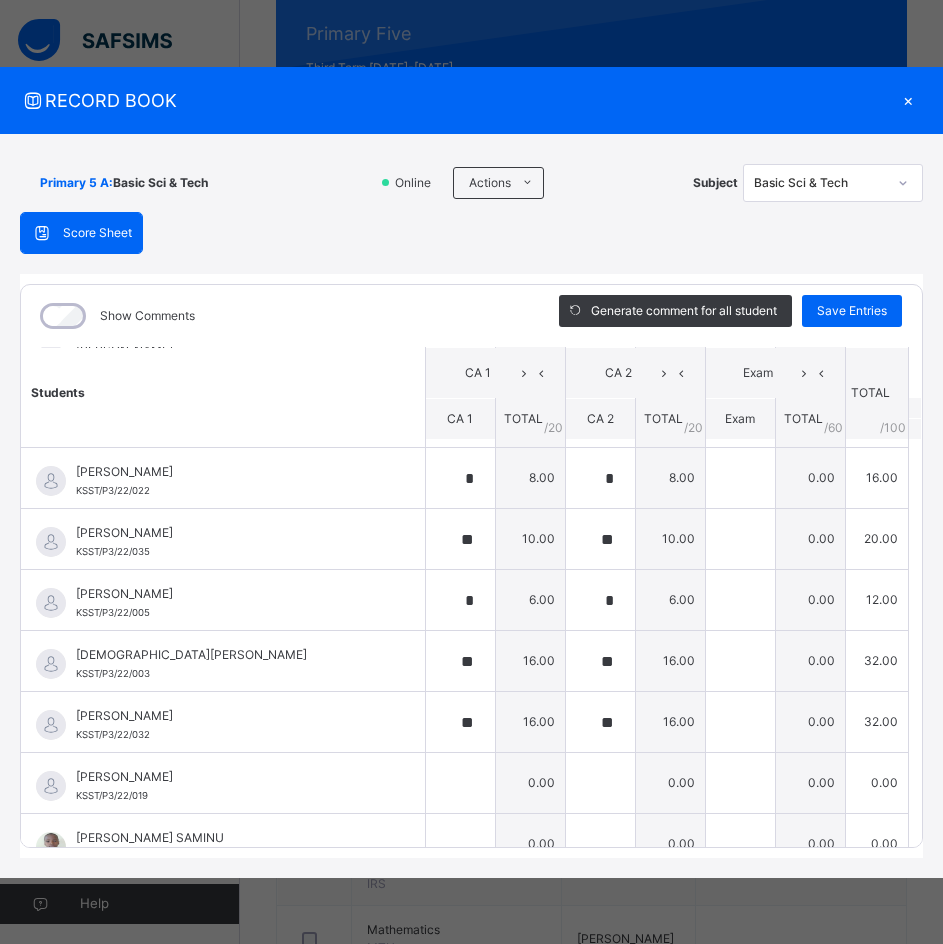 scroll, scrollTop: 1179, scrollLeft: 0, axis: vertical 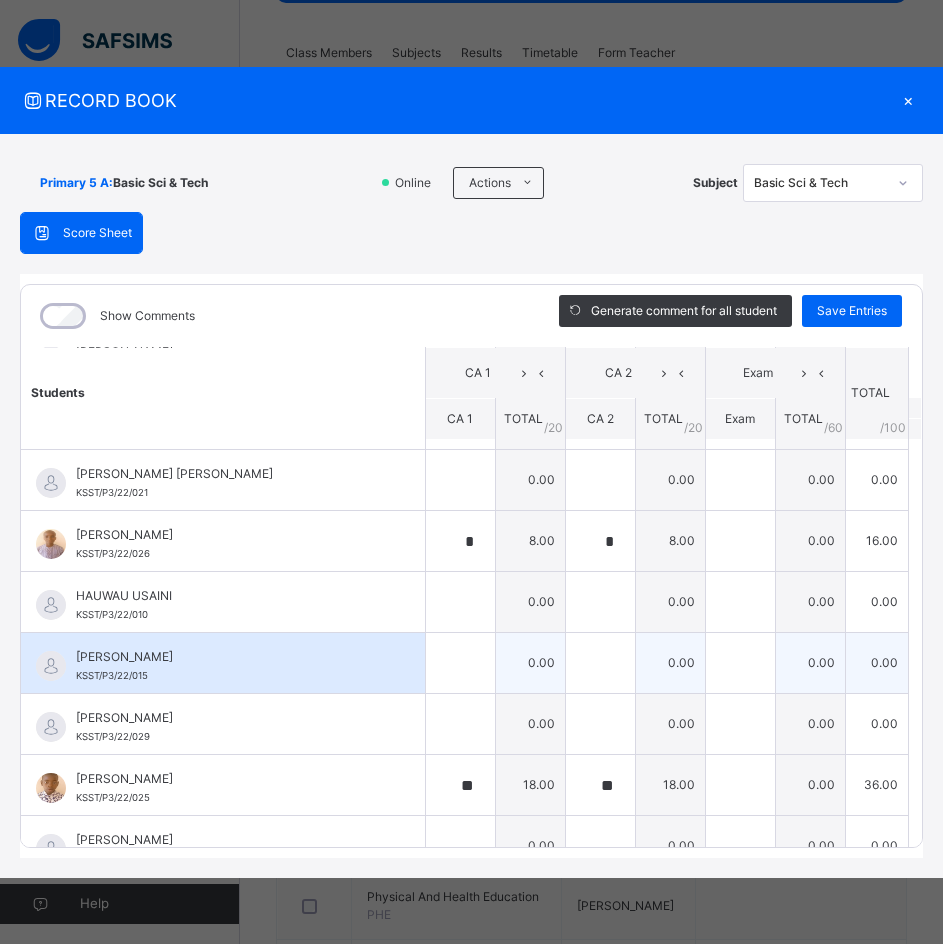 type on "*" 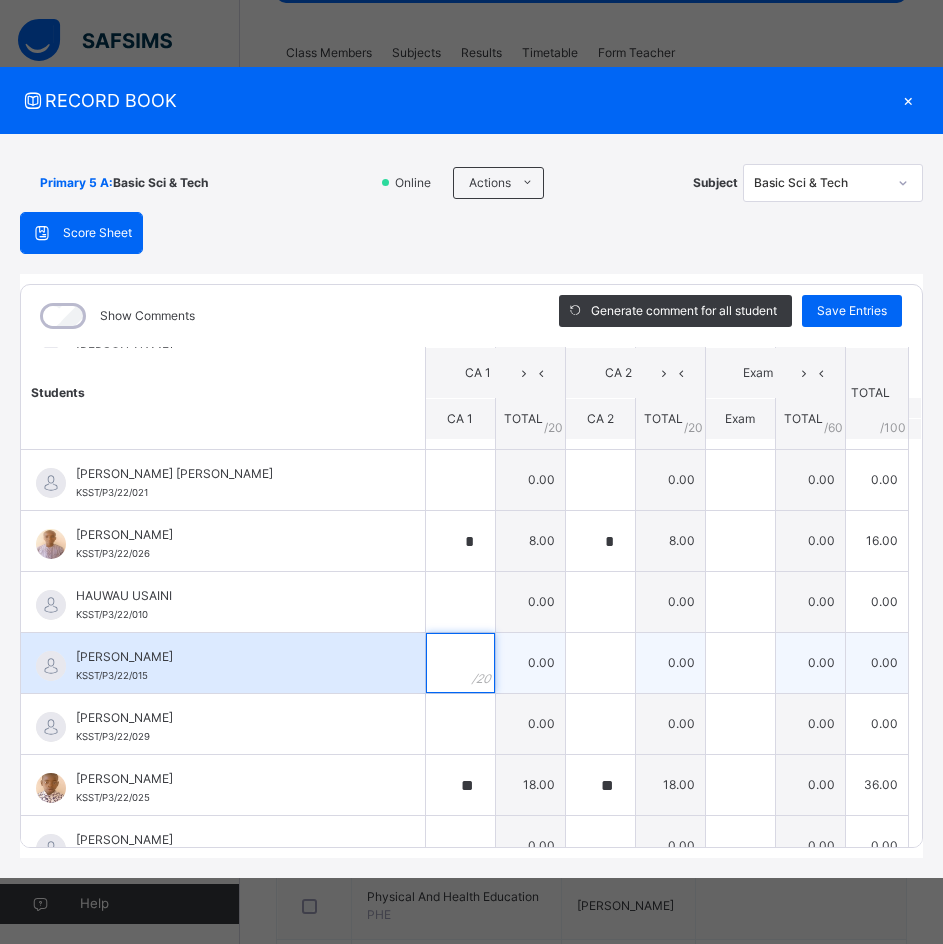 click at bounding box center (460, 663) 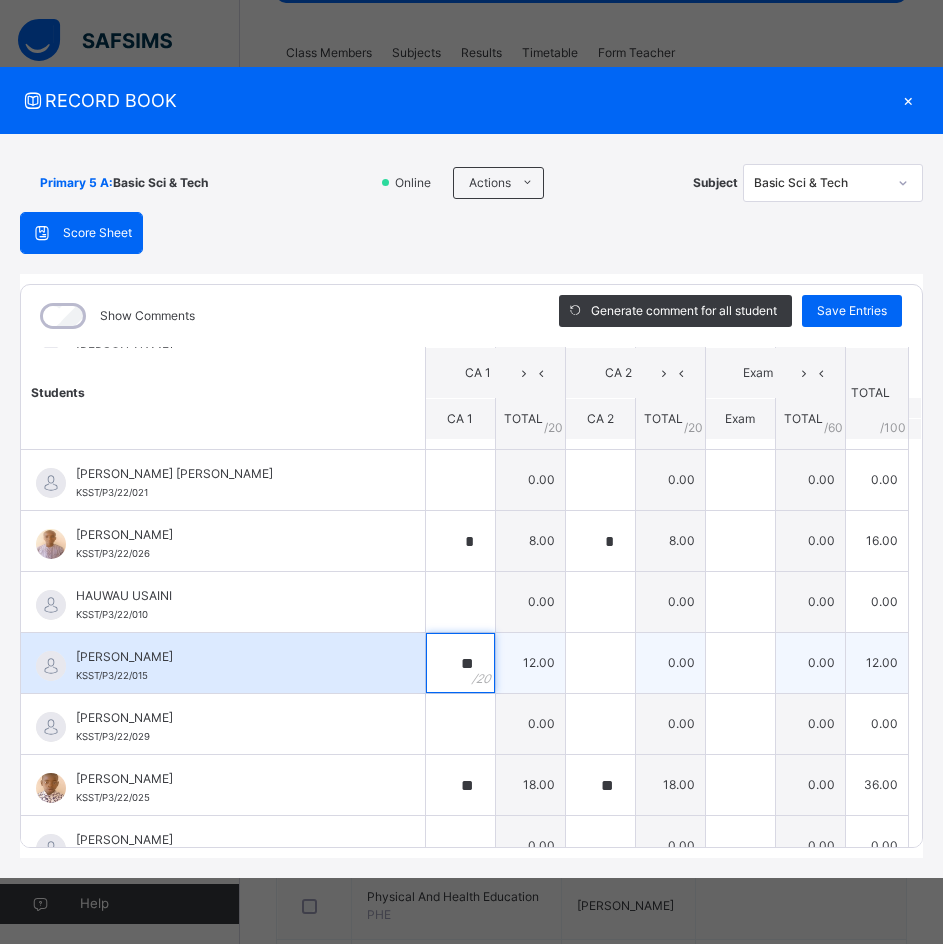 type on "**" 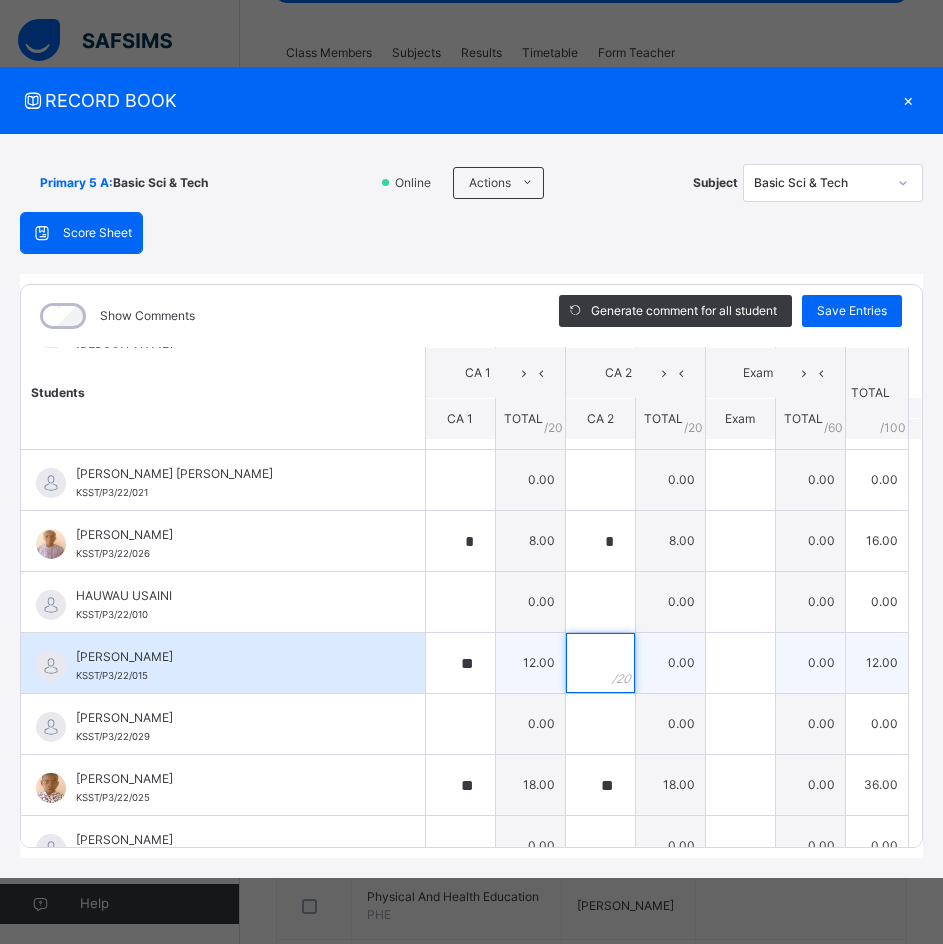 click at bounding box center [600, 663] 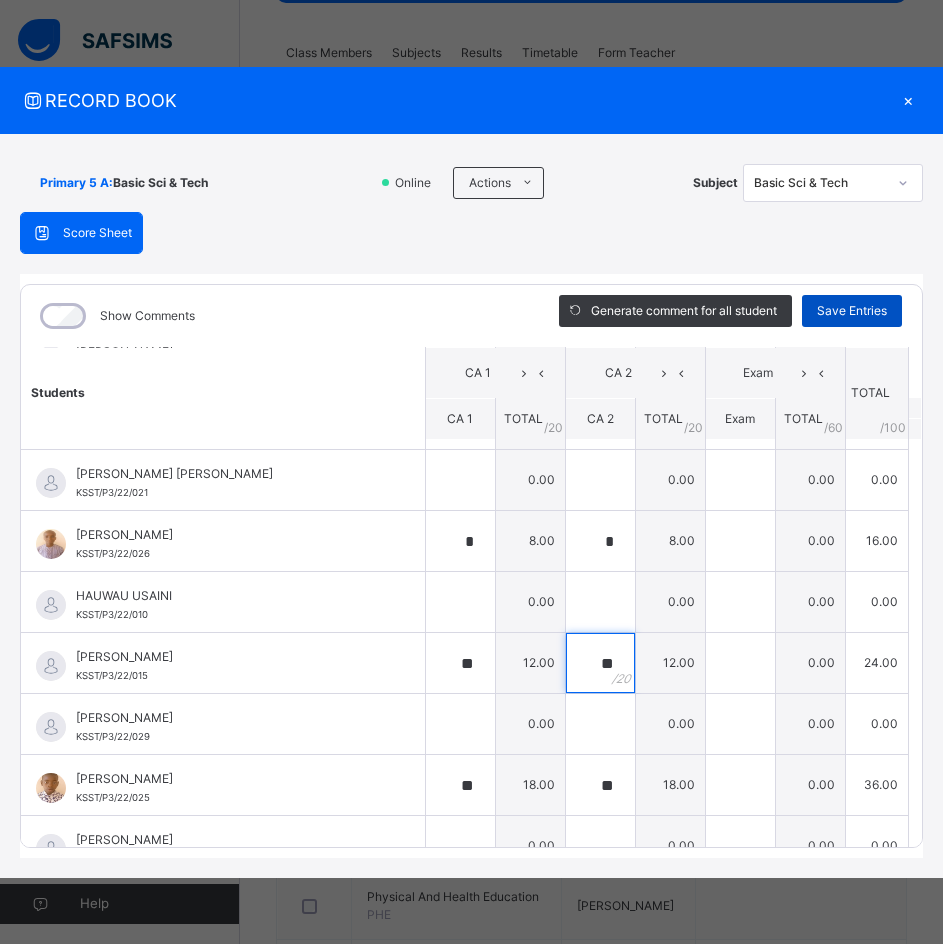 type on "**" 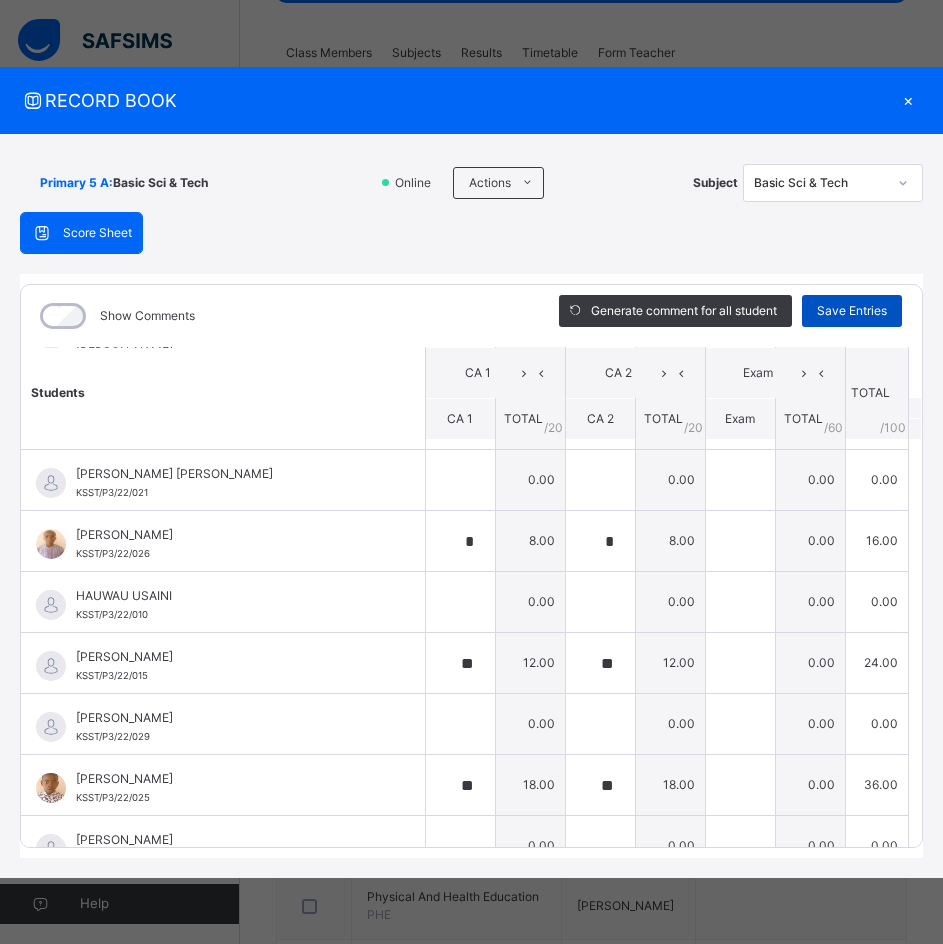 click on "Save Entries" at bounding box center (852, 311) 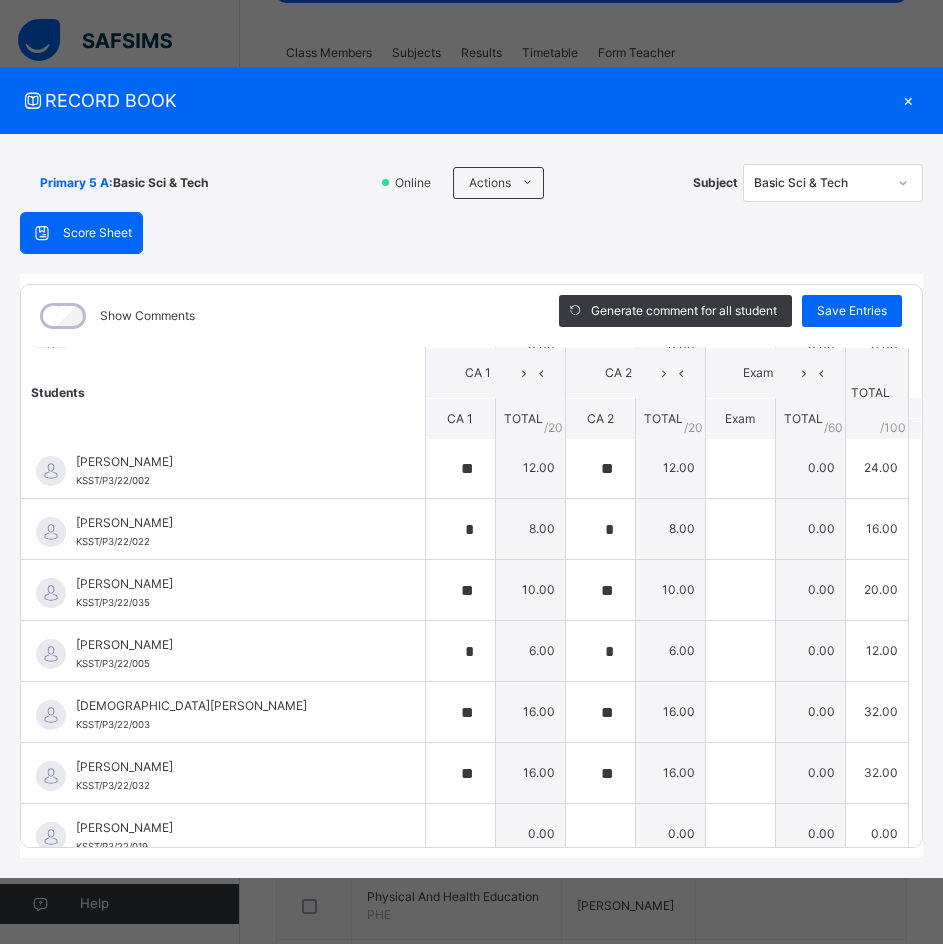 scroll, scrollTop: 1179, scrollLeft: 0, axis: vertical 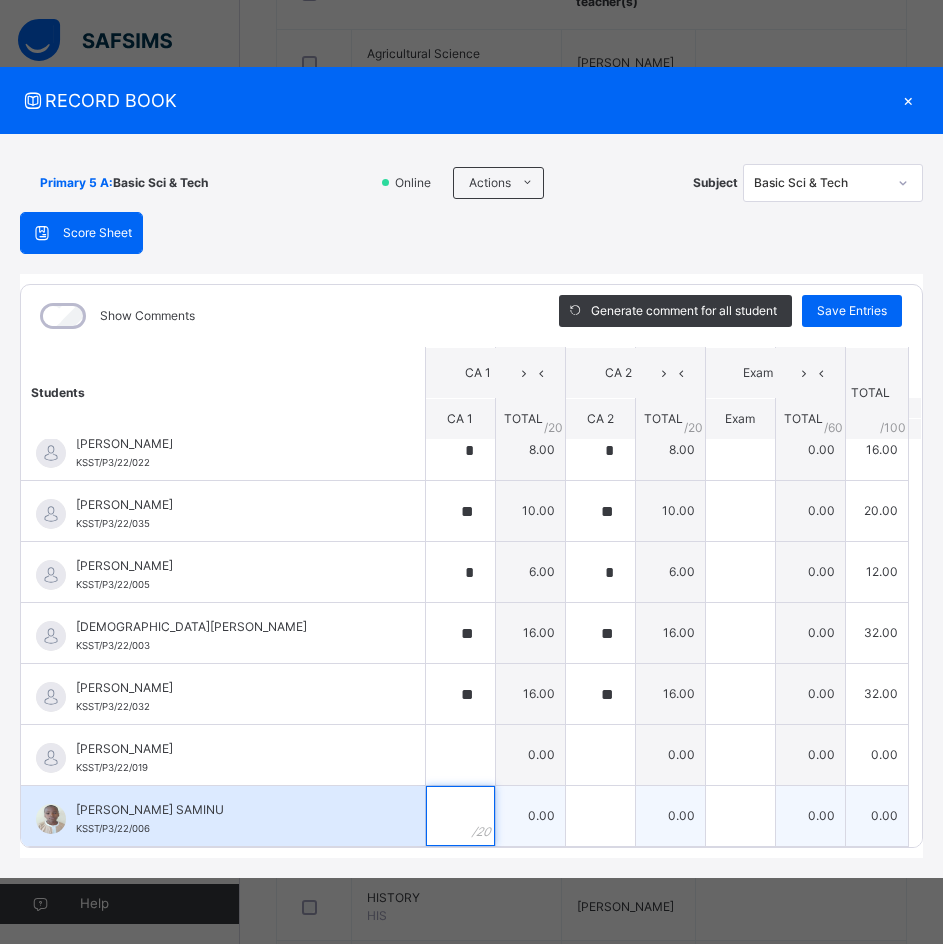 click at bounding box center [460, 816] 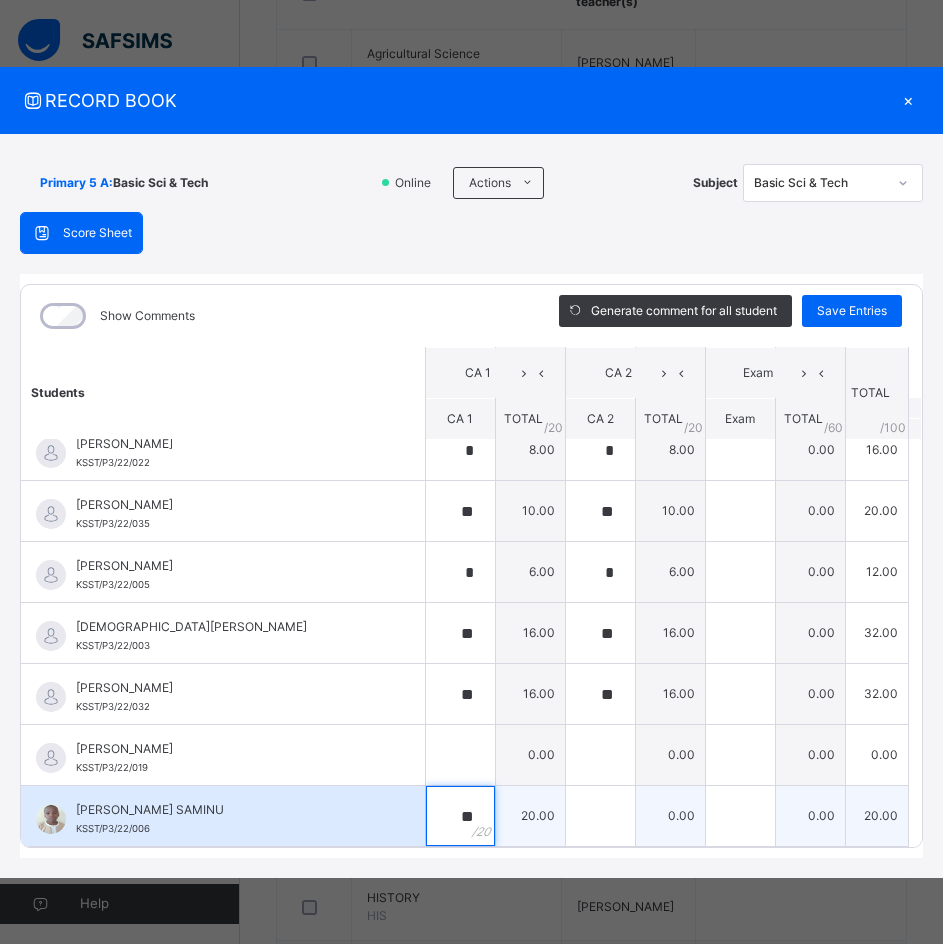 type on "**" 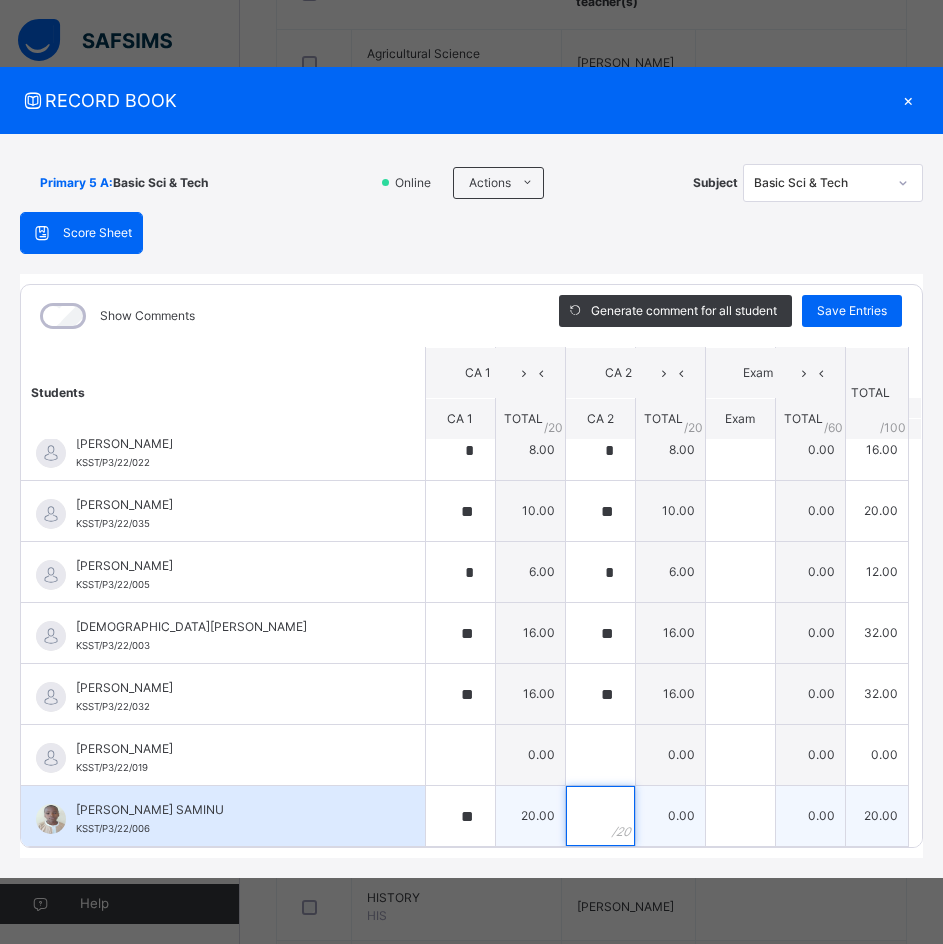 click at bounding box center (600, 816) 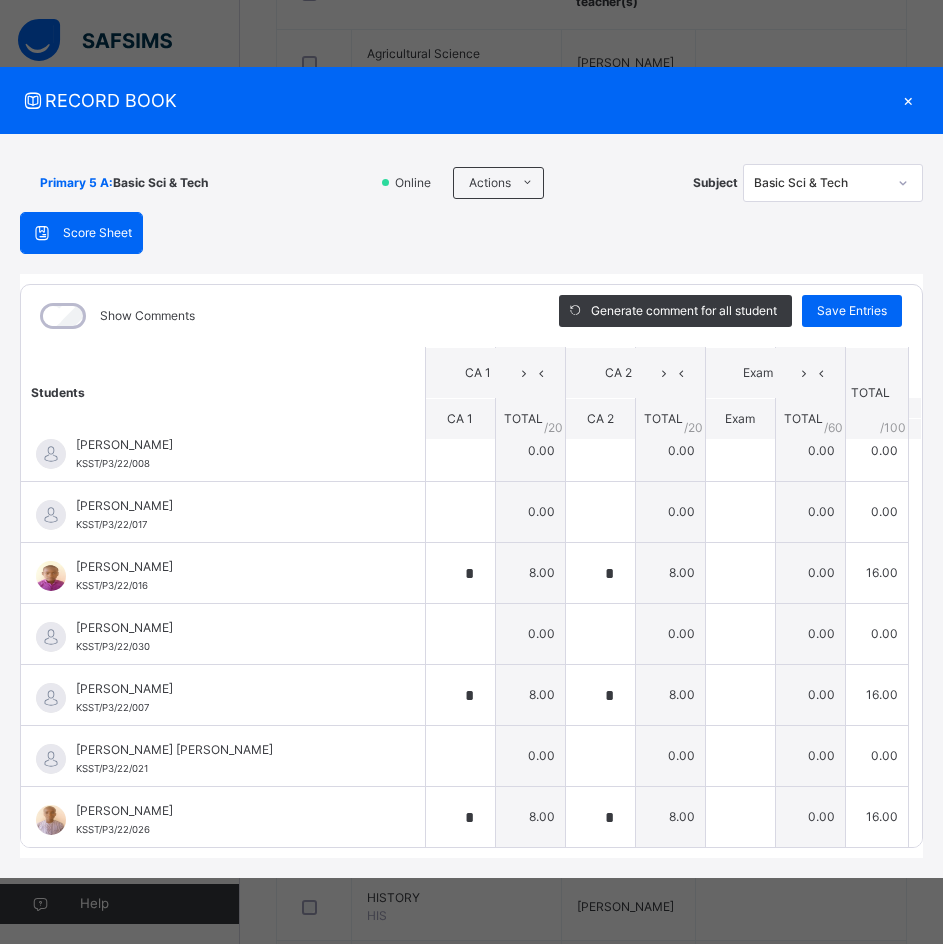 scroll, scrollTop: 279, scrollLeft: 0, axis: vertical 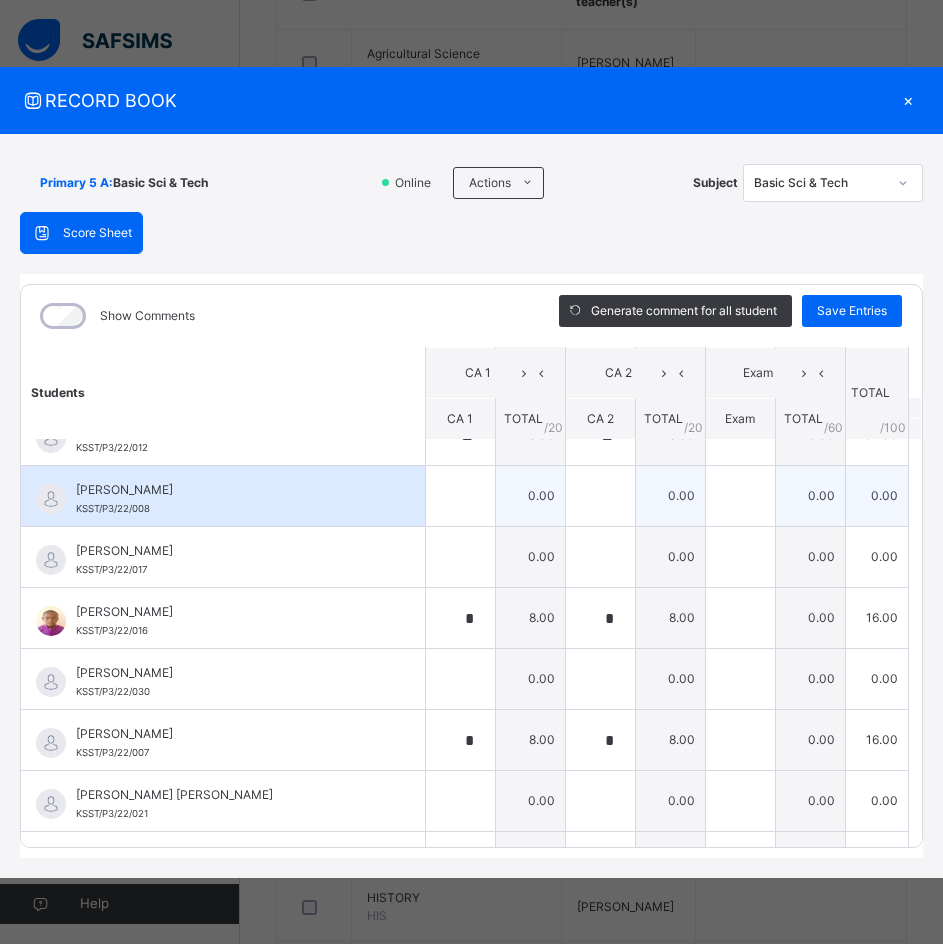 type on "**" 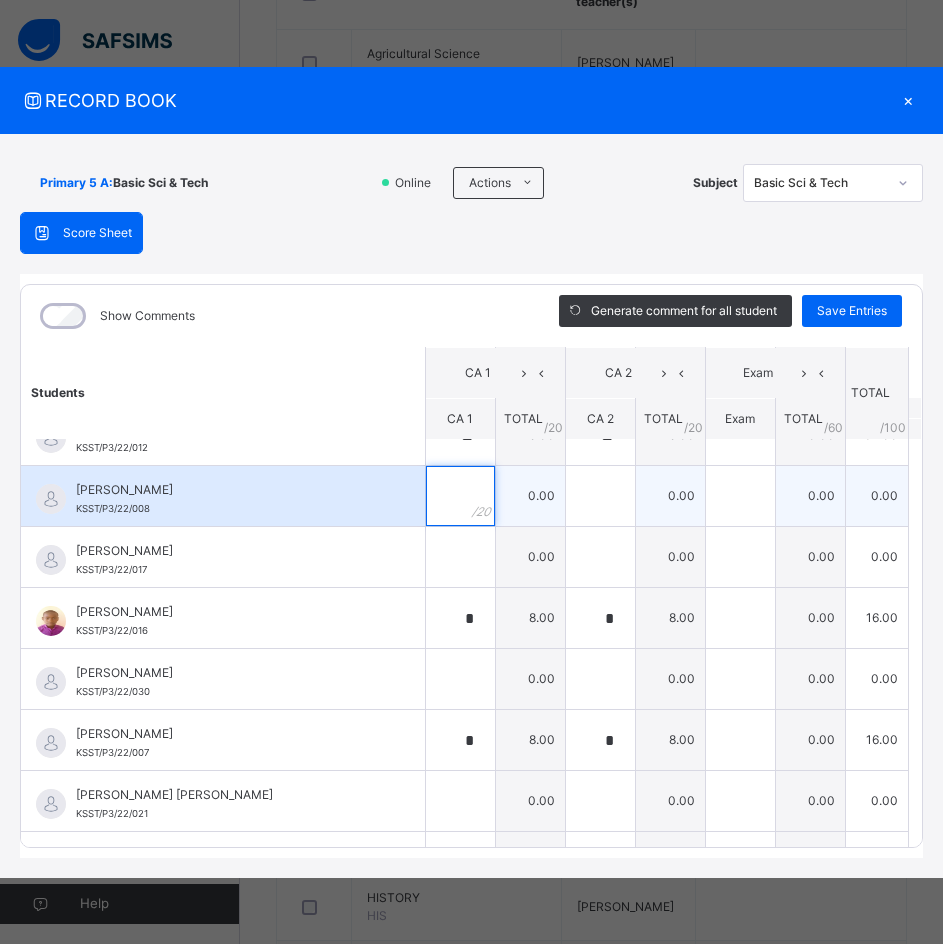 click at bounding box center (460, 496) 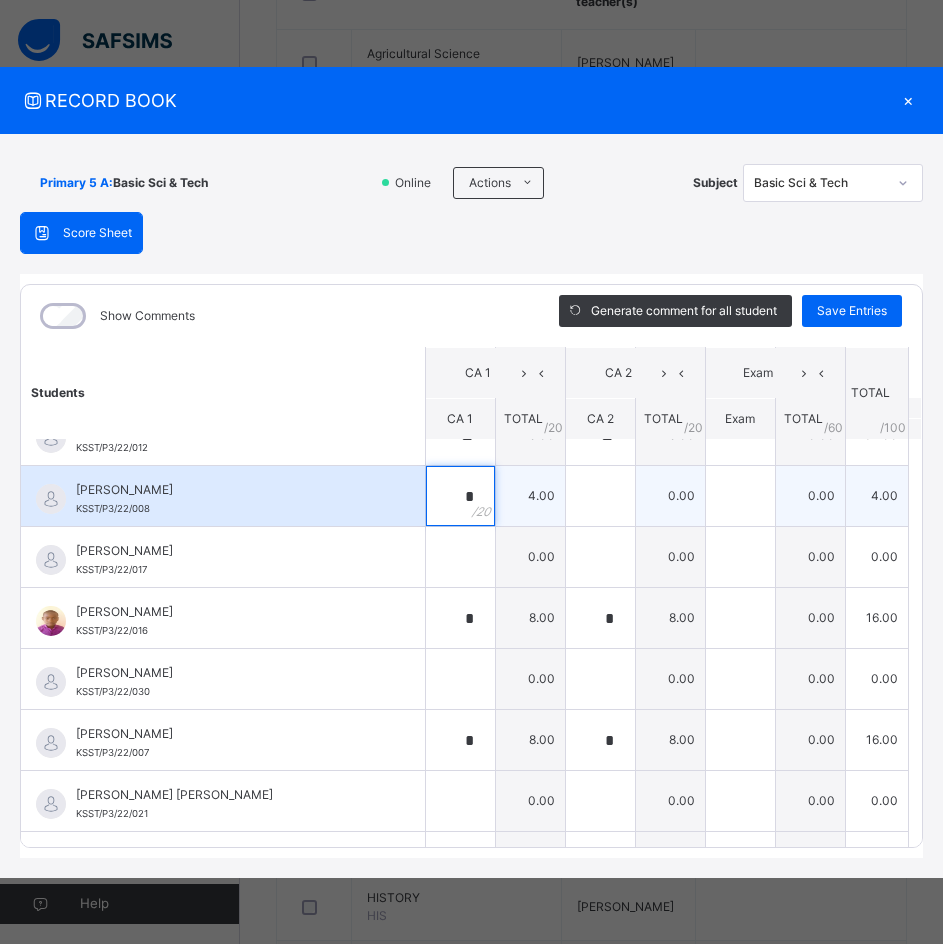 type on "*" 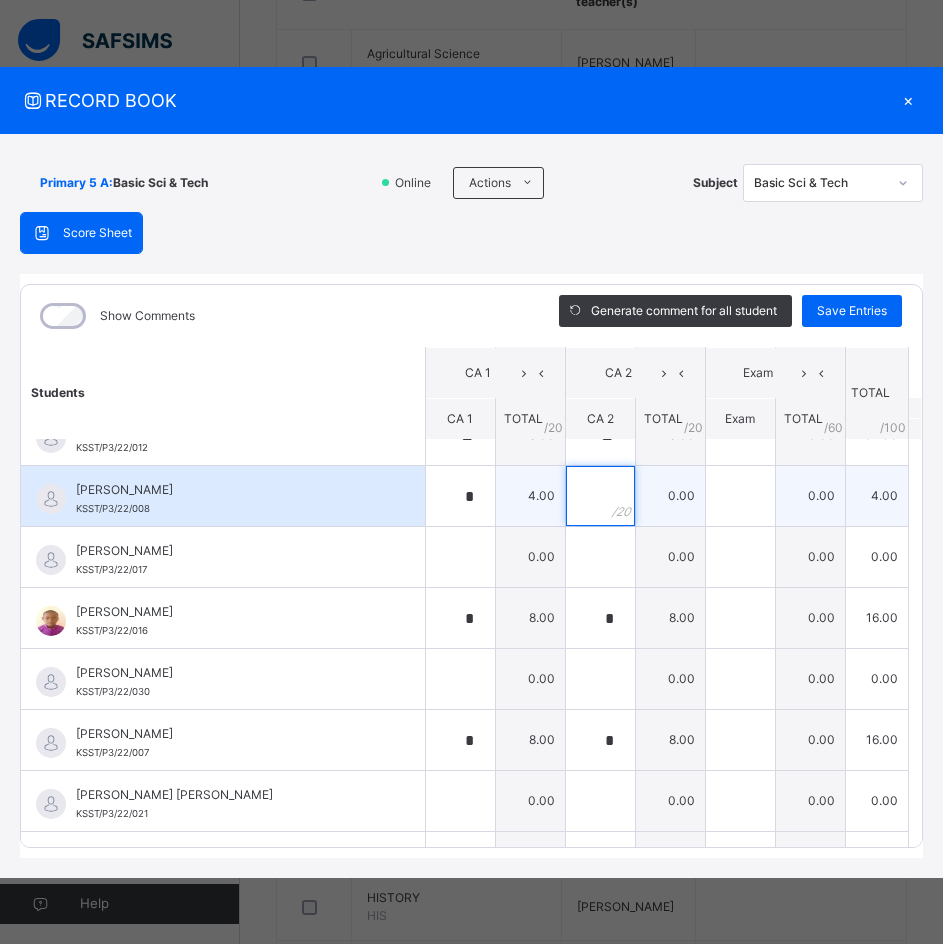 click at bounding box center [600, 496] 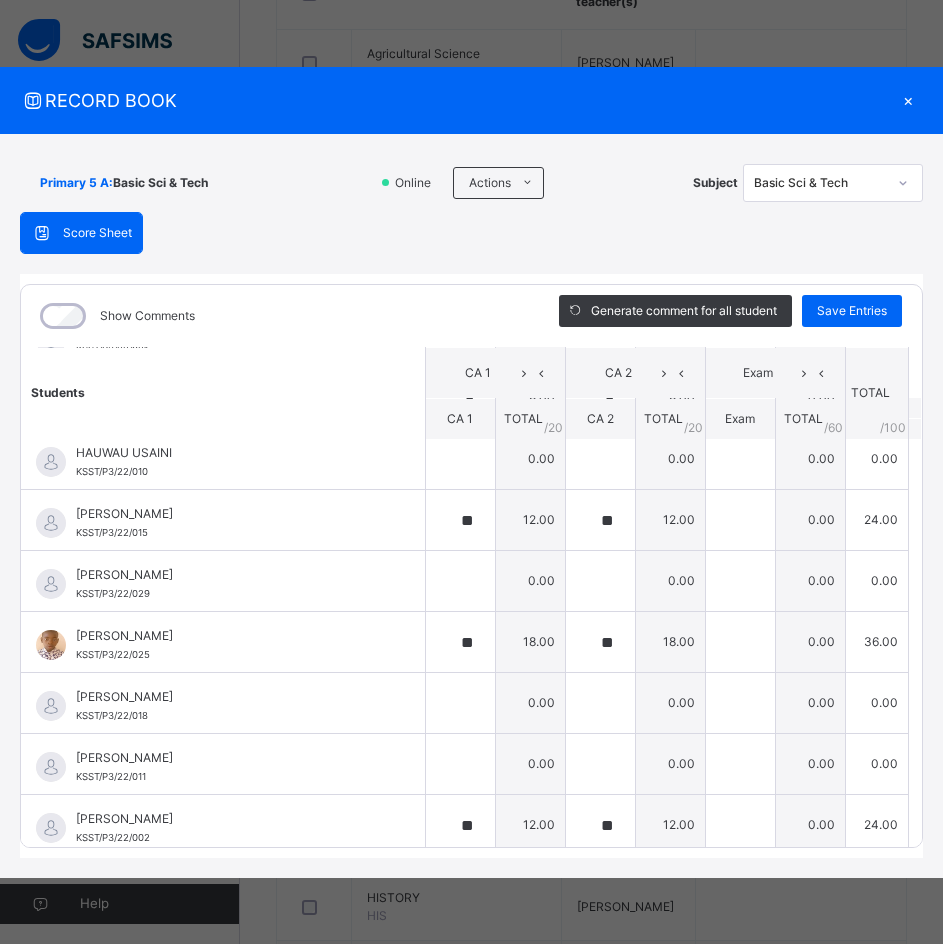 scroll, scrollTop: 779, scrollLeft: 0, axis: vertical 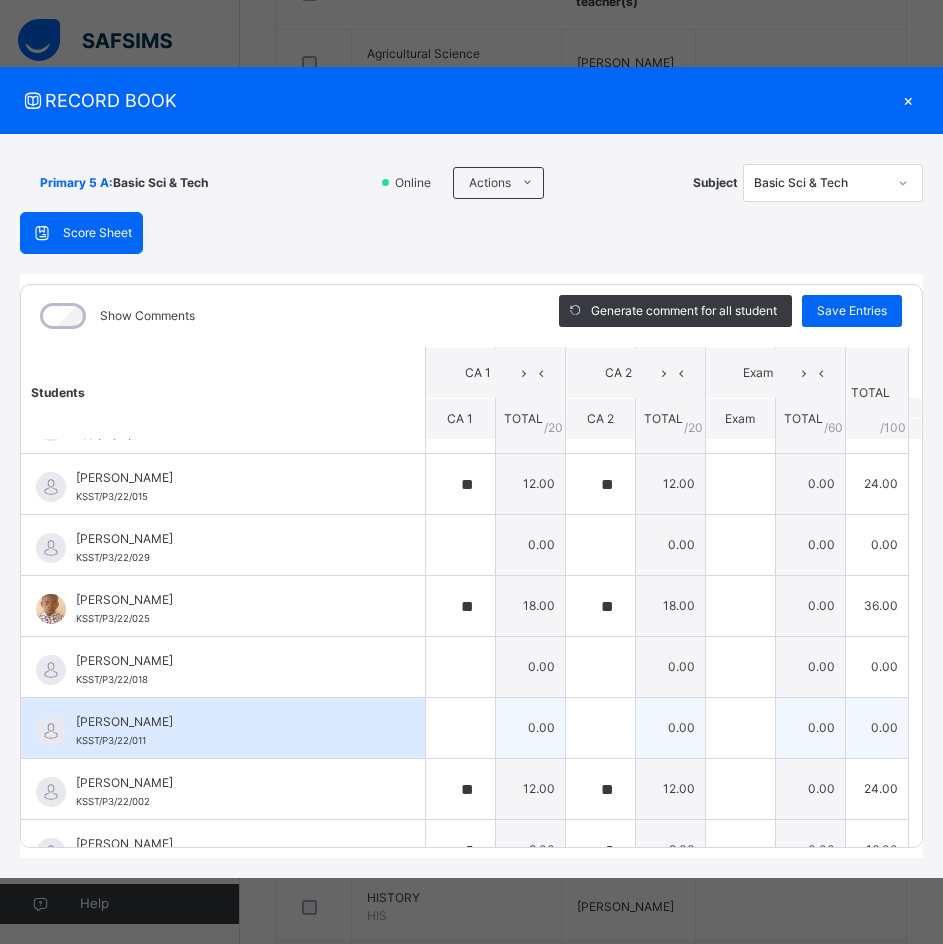 type on "*" 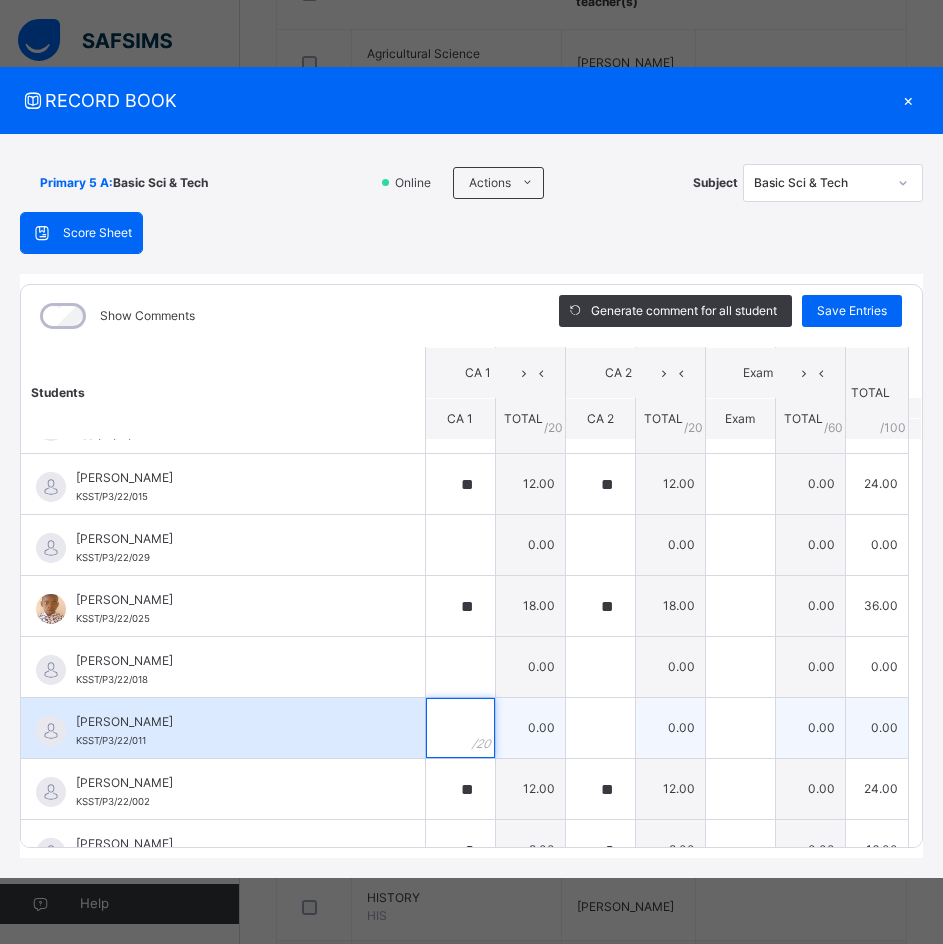 click at bounding box center [460, 728] 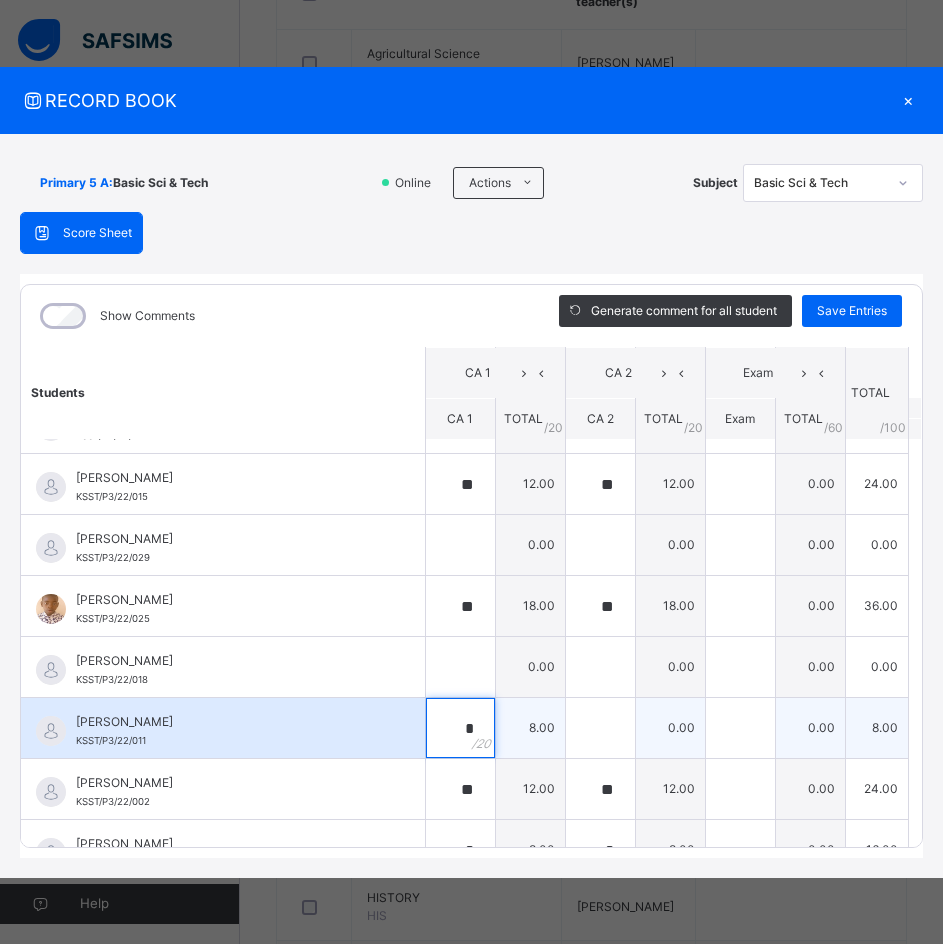 type on "*" 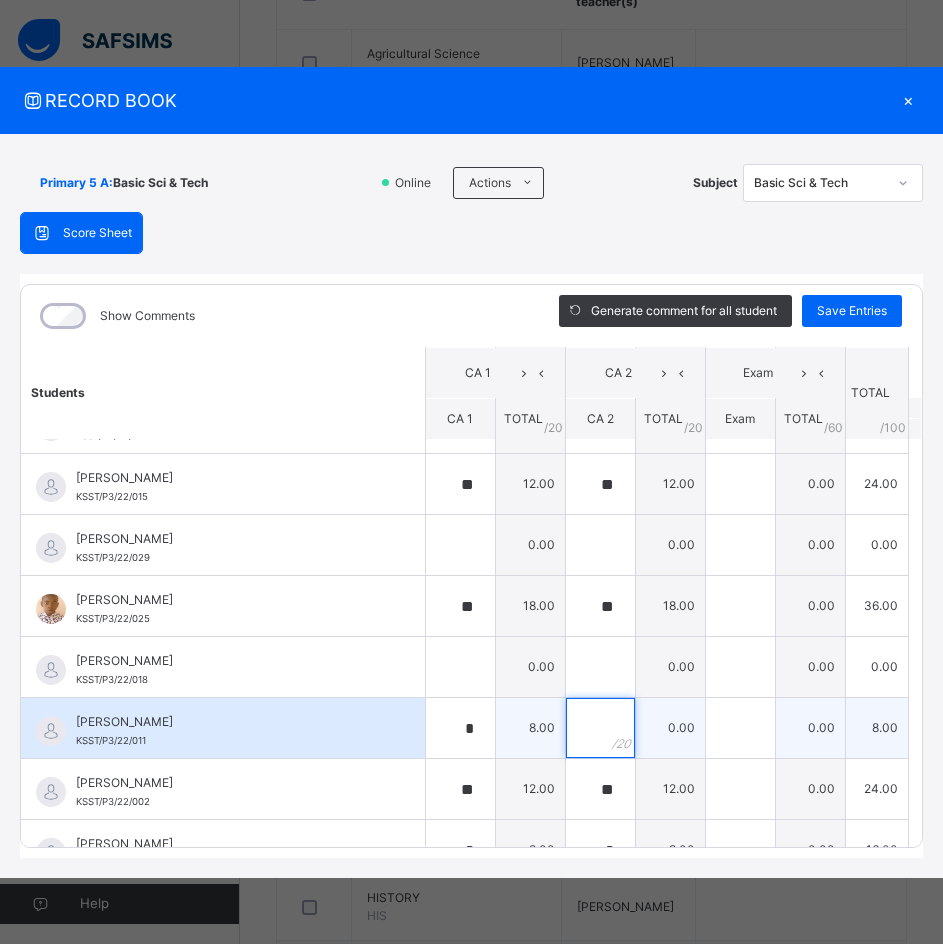 click at bounding box center (600, 728) 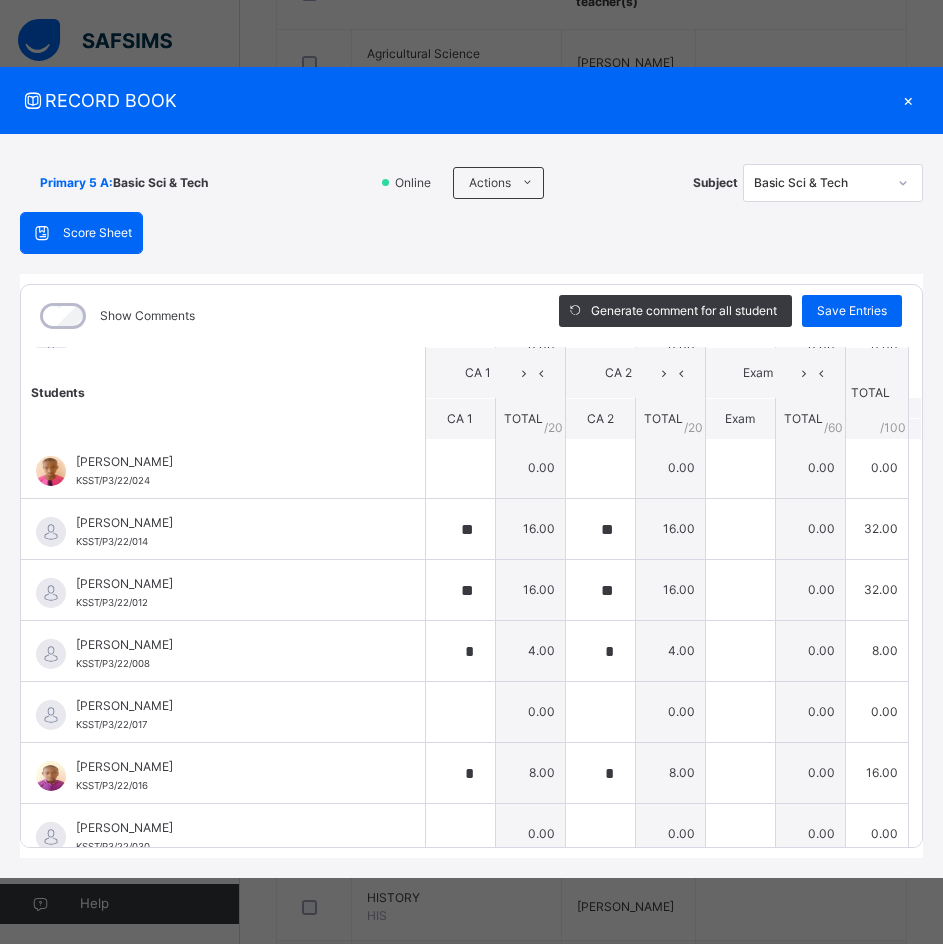 scroll, scrollTop: 0, scrollLeft: 0, axis: both 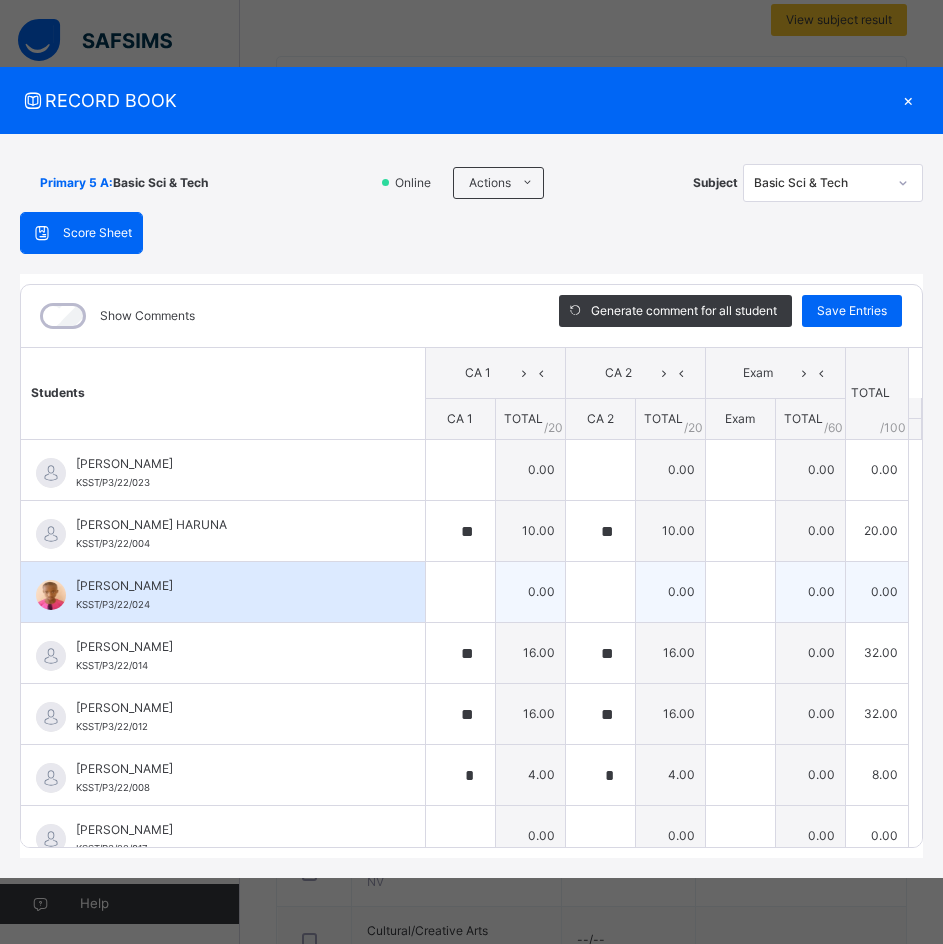 type on "*" 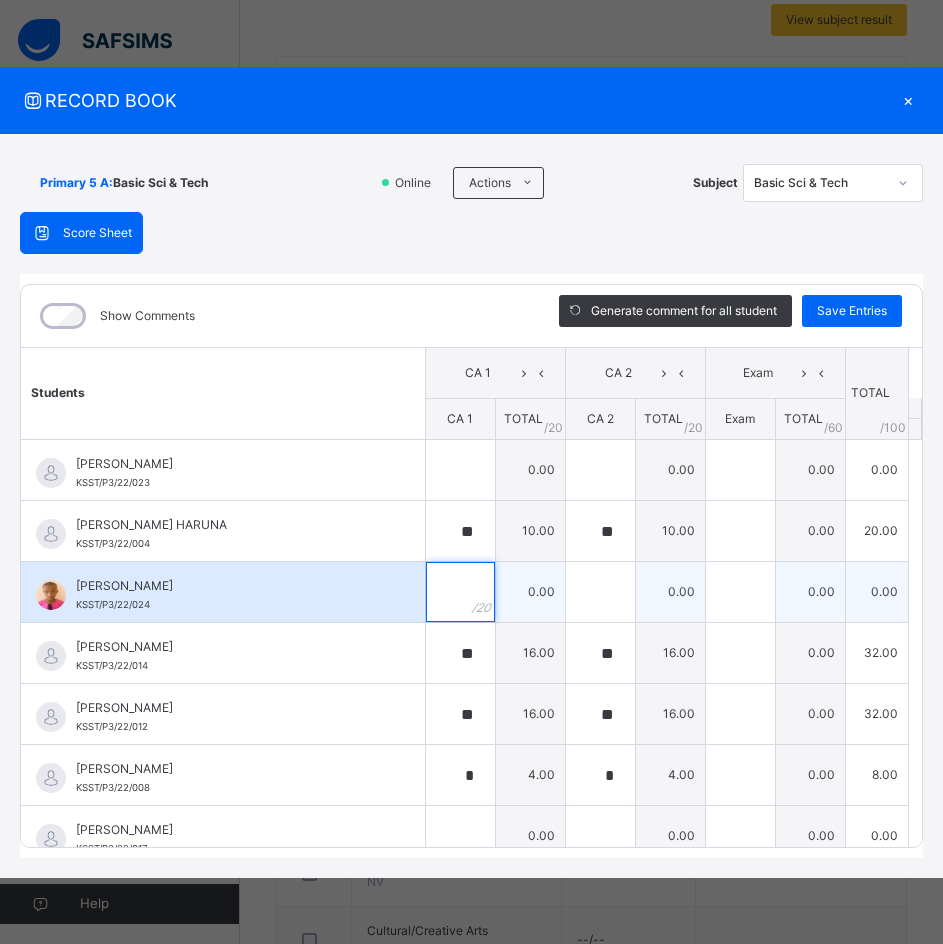 click at bounding box center (460, 592) 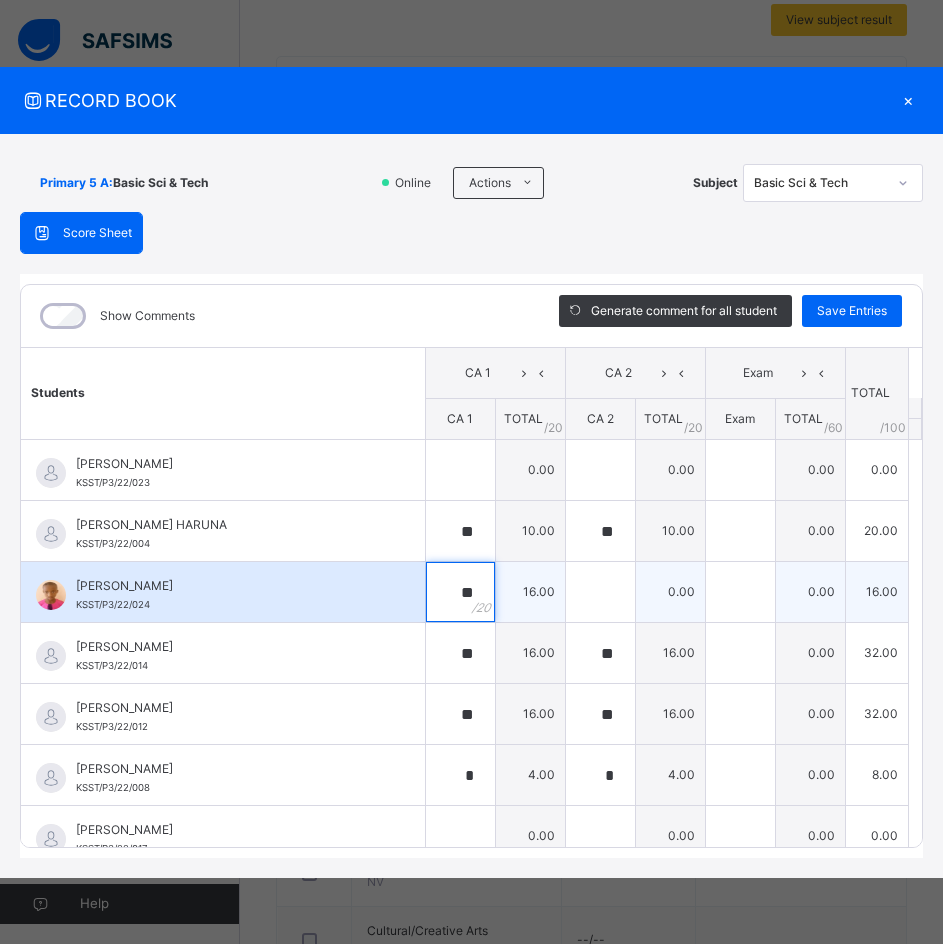type on "**" 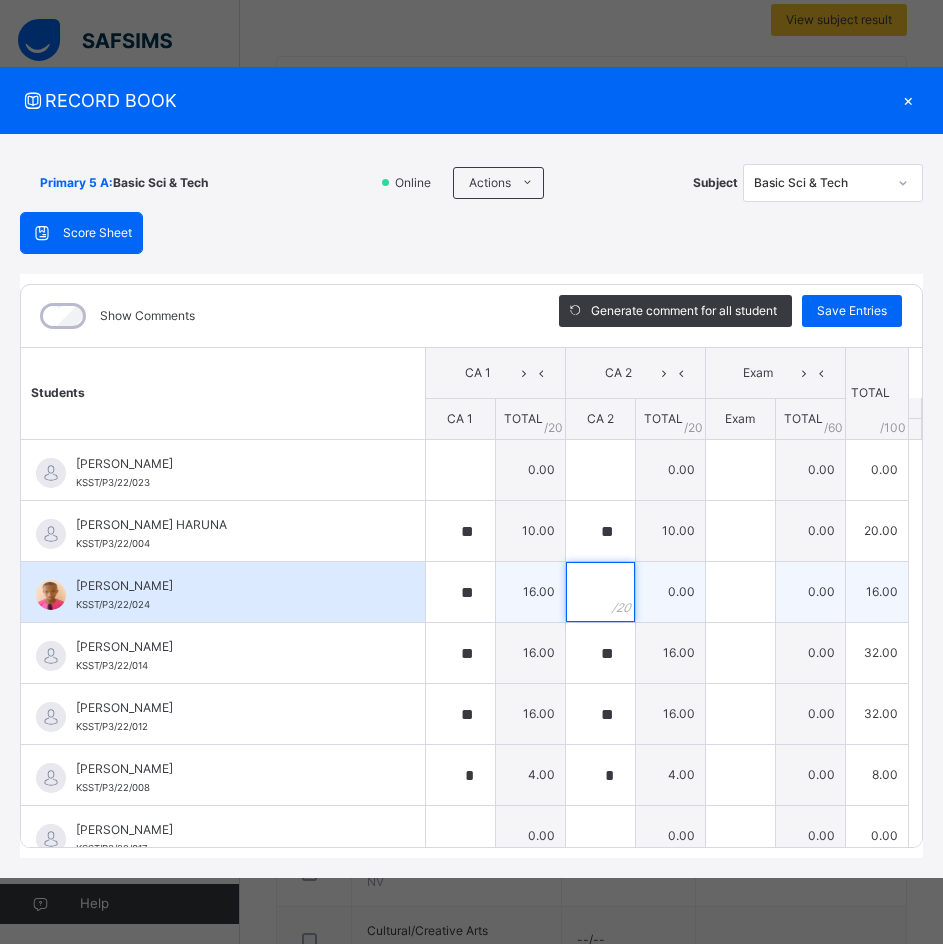 click at bounding box center [600, 592] 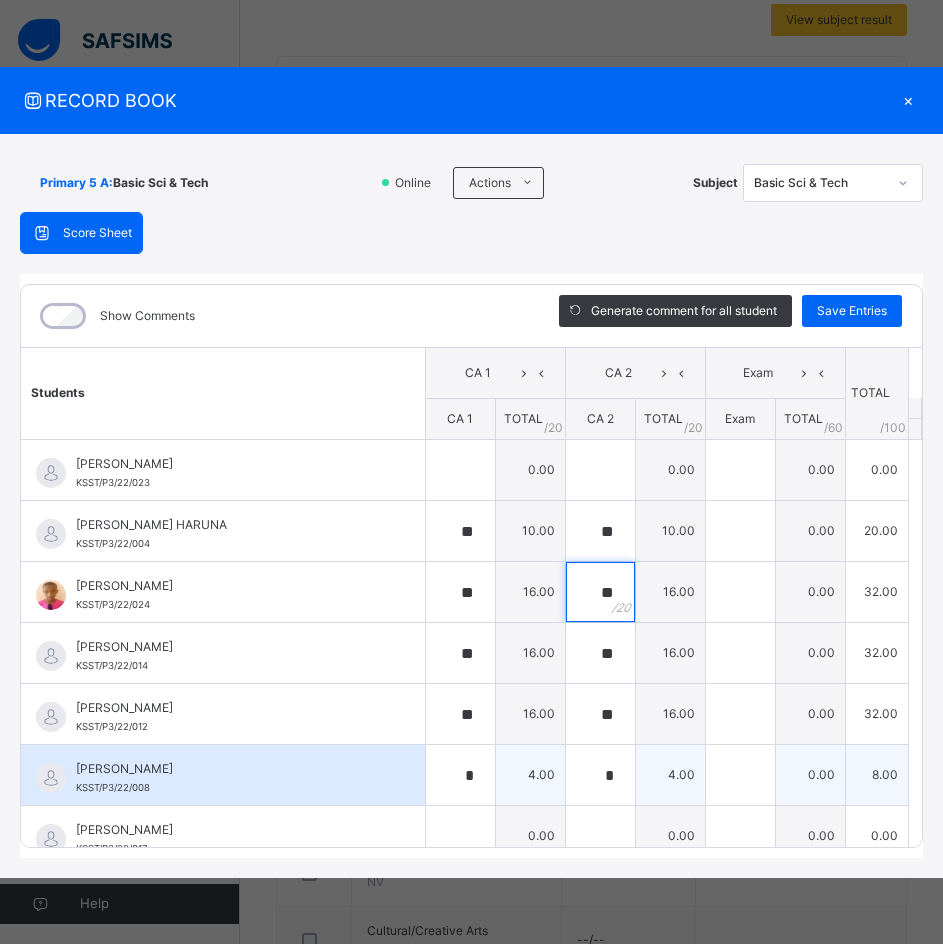 type on "**" 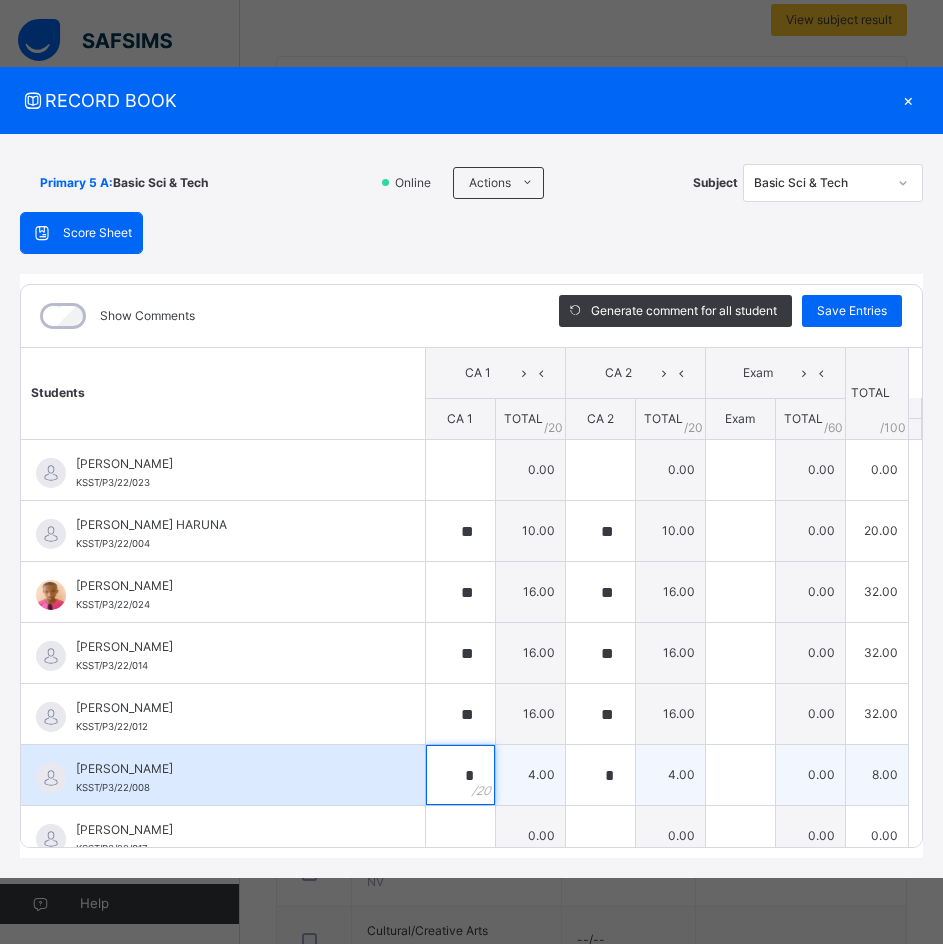 click on "*" at bounding box center [460, 775] 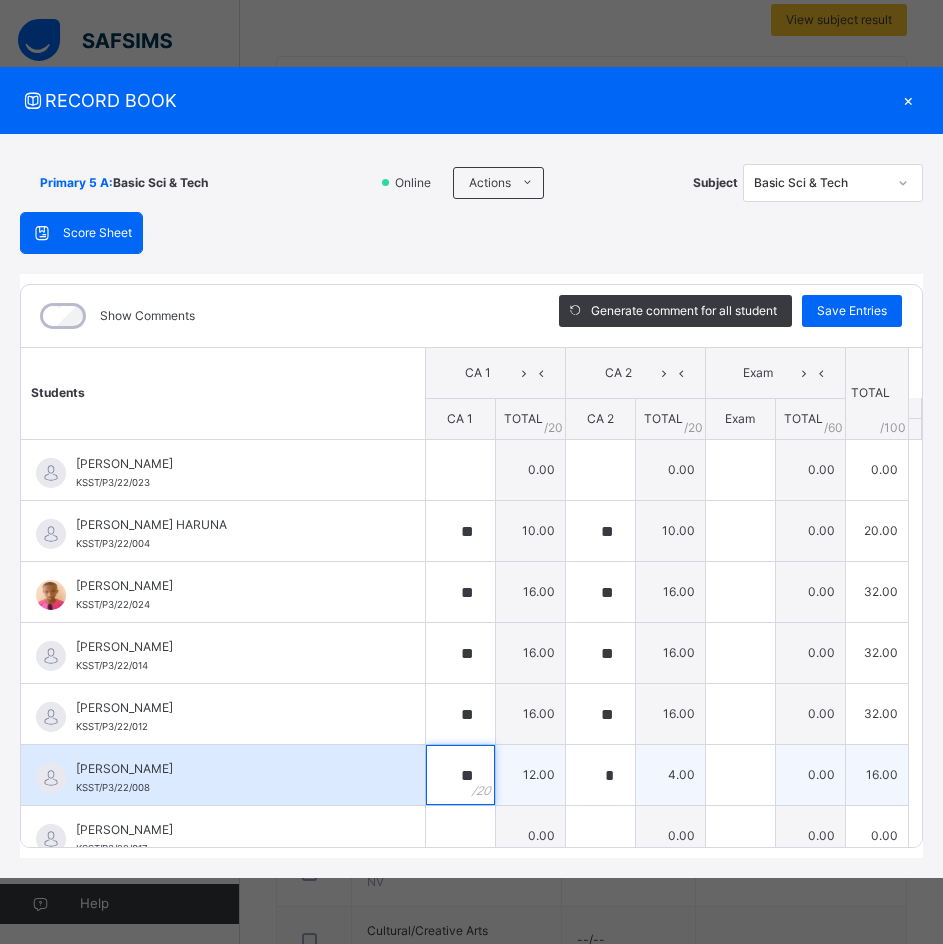 type on "**" 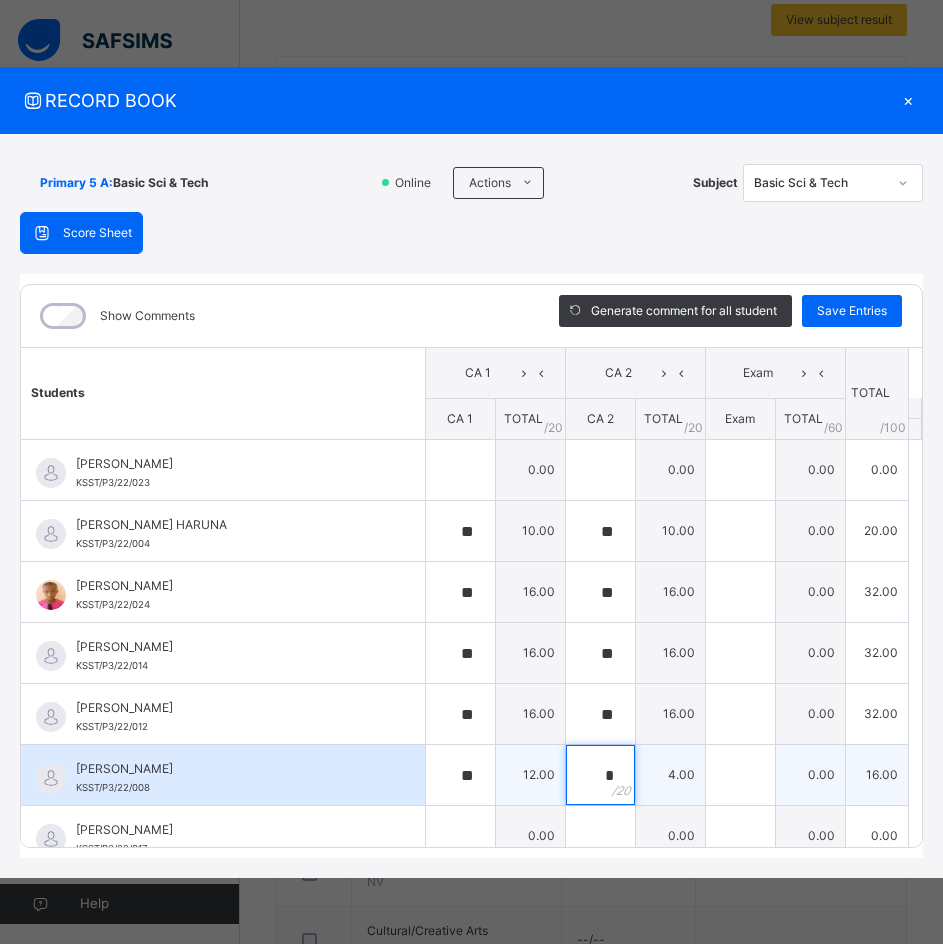 click on "*" at bounding box center (600, 775) 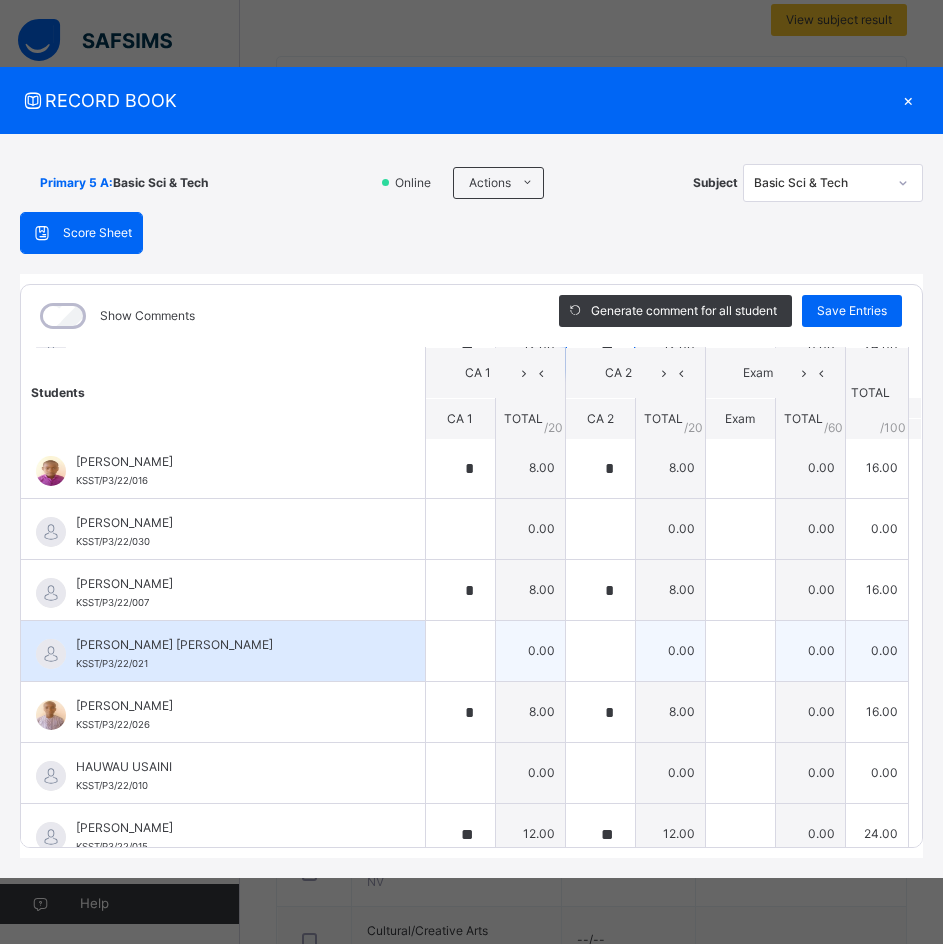 scroll, scrollTop: 500, scrollLeft: 0, axis: vertical 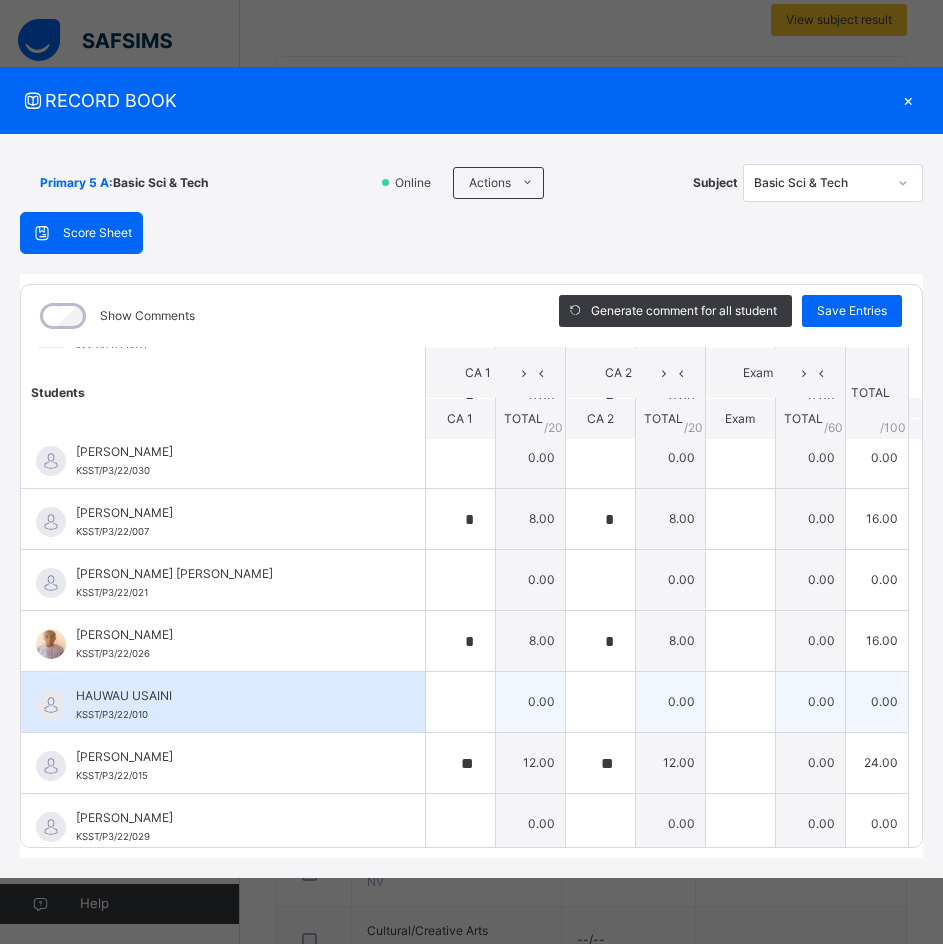 type on "**" 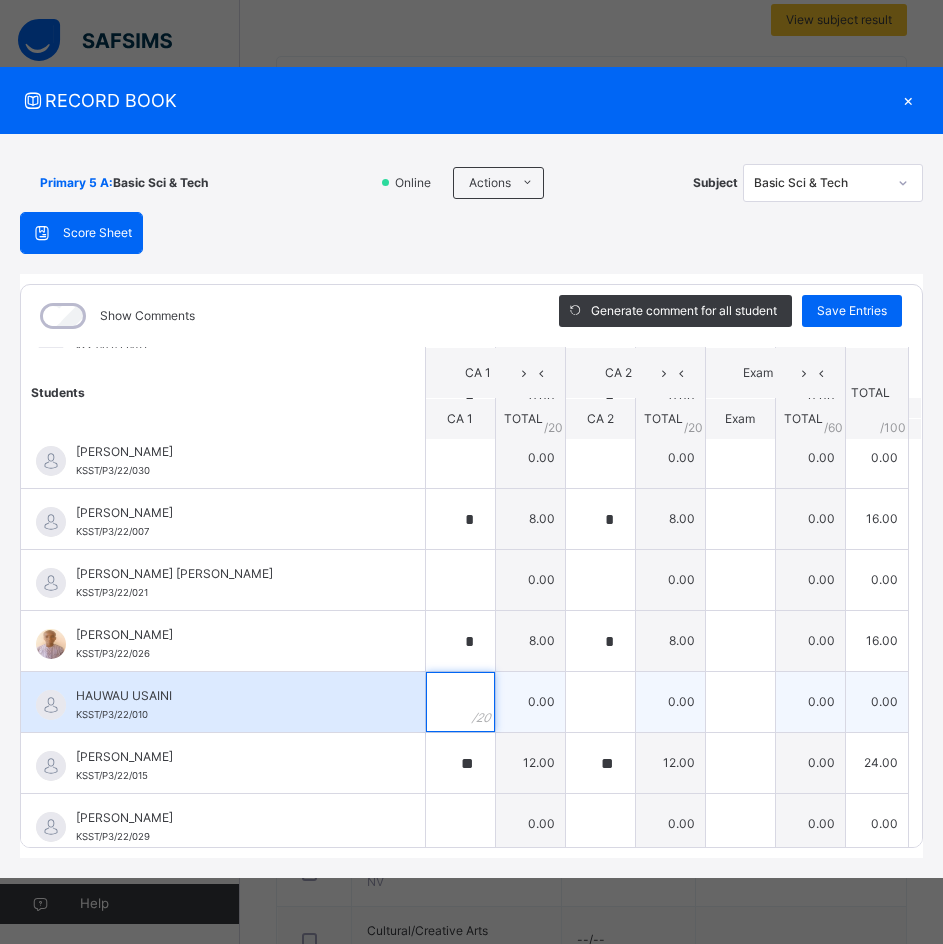 click at bounding box center [460, 702] 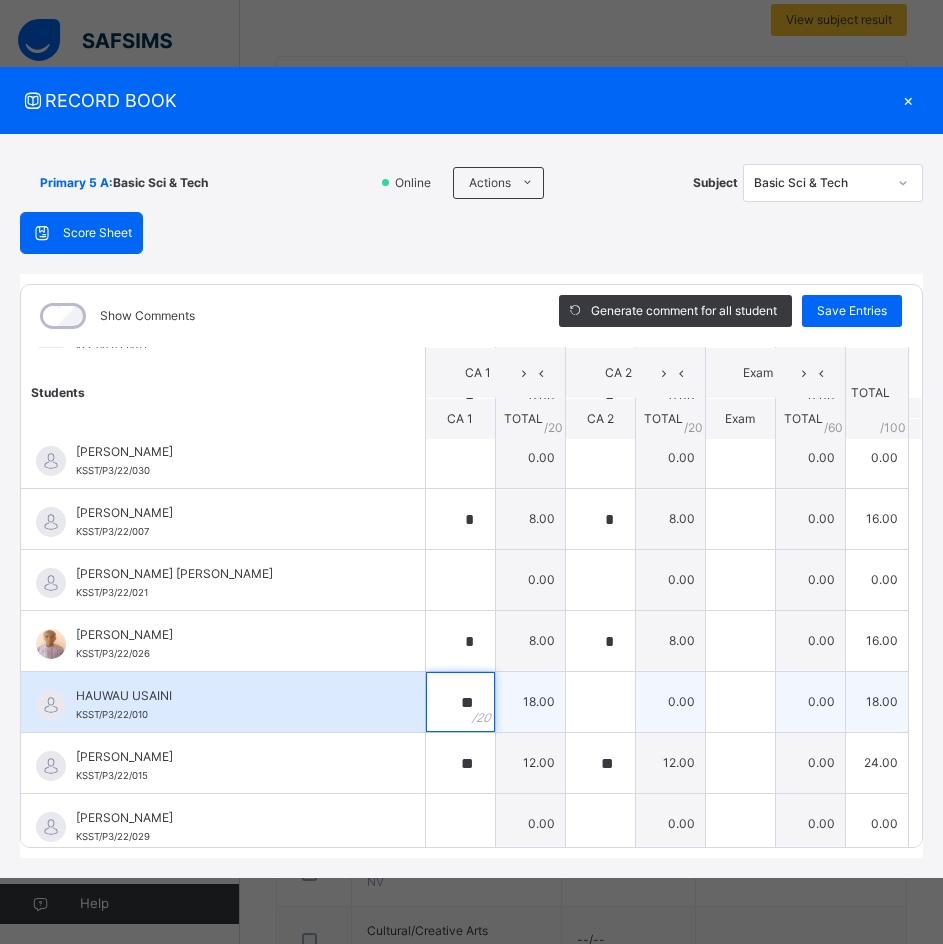 type on "**" 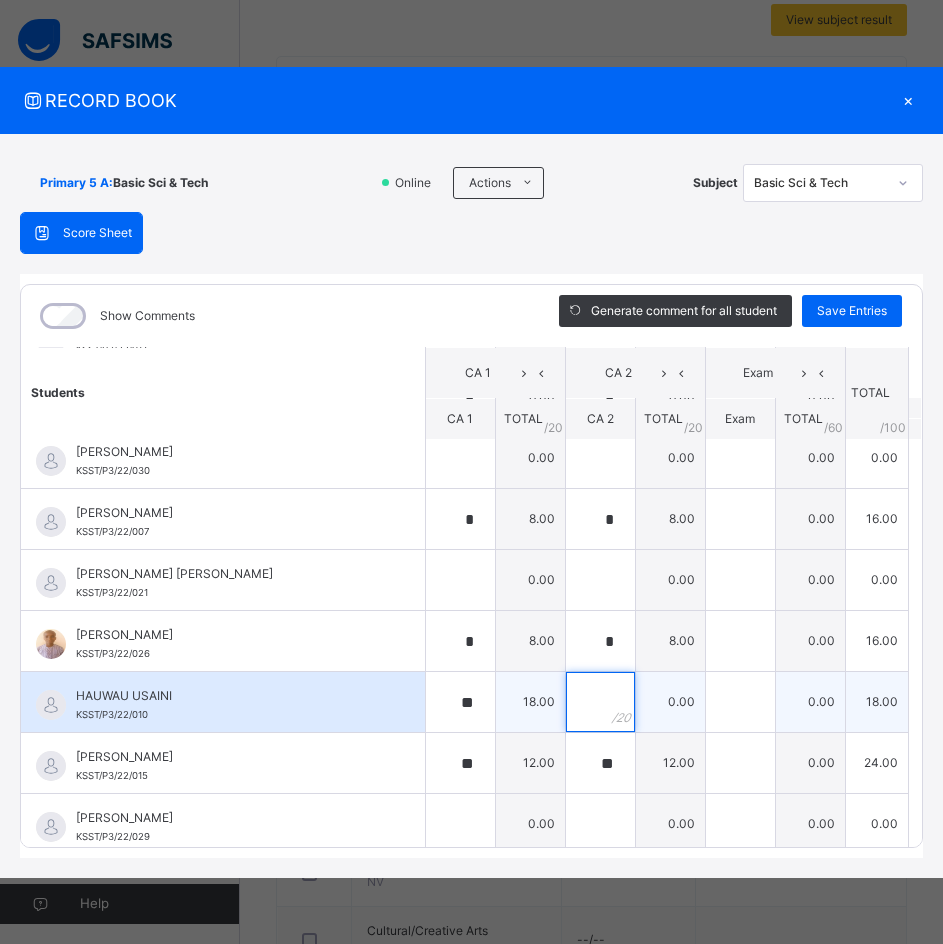 click at bounding box center [600, 702] 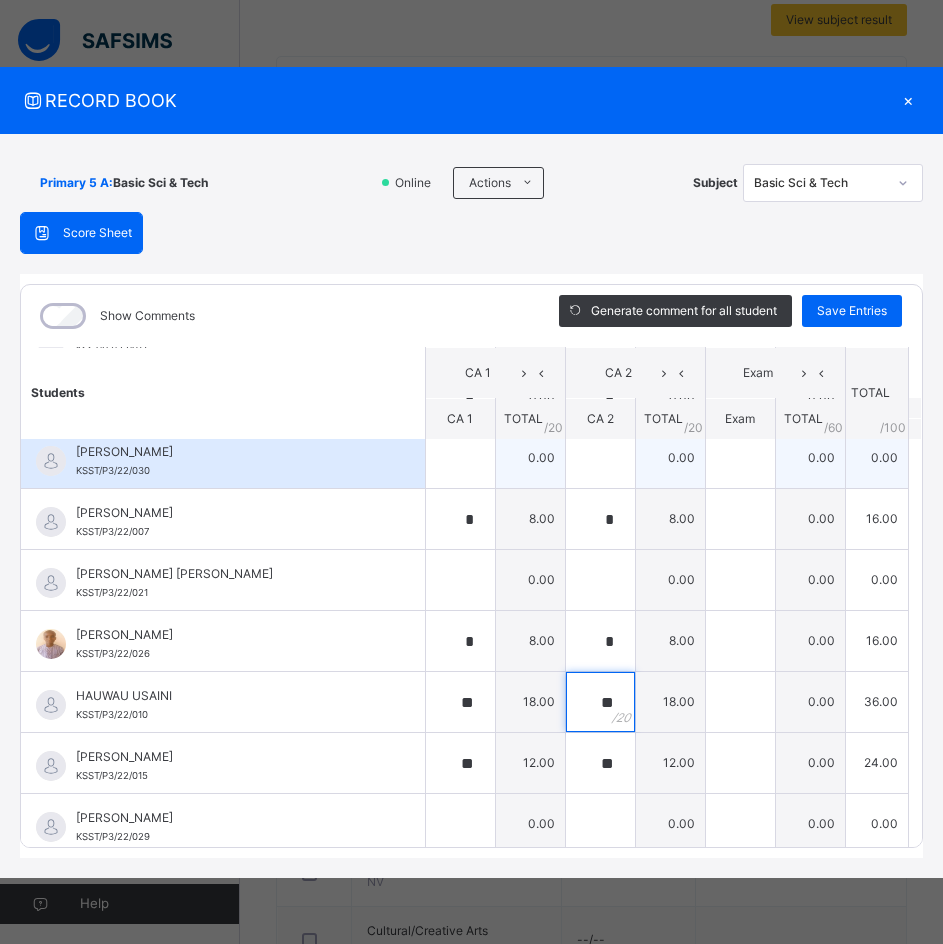 type on "**" 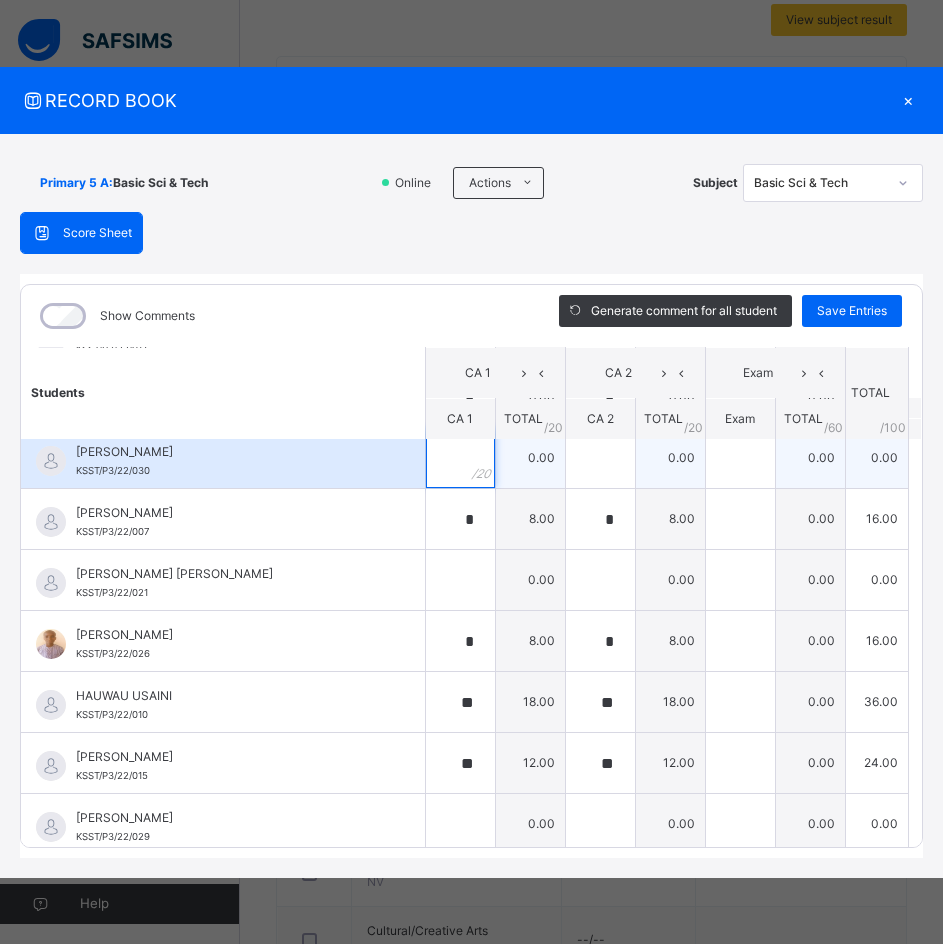 click at bounding box center [460, 458] 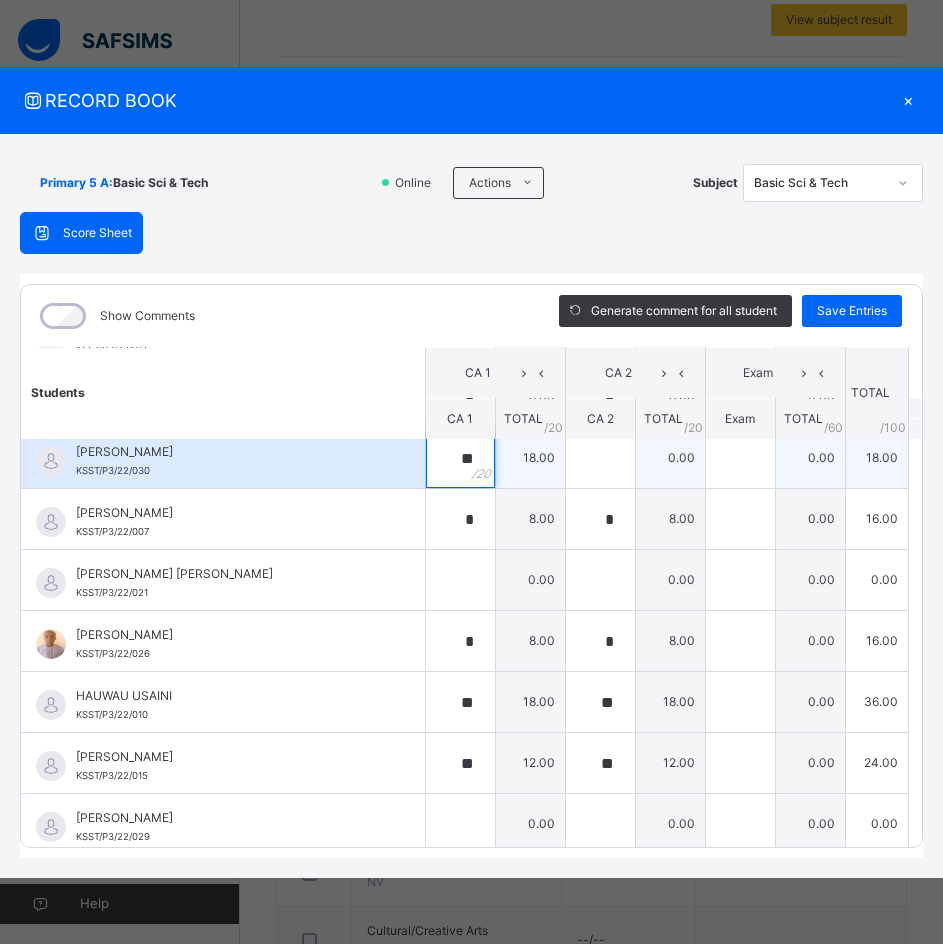 type on "**" 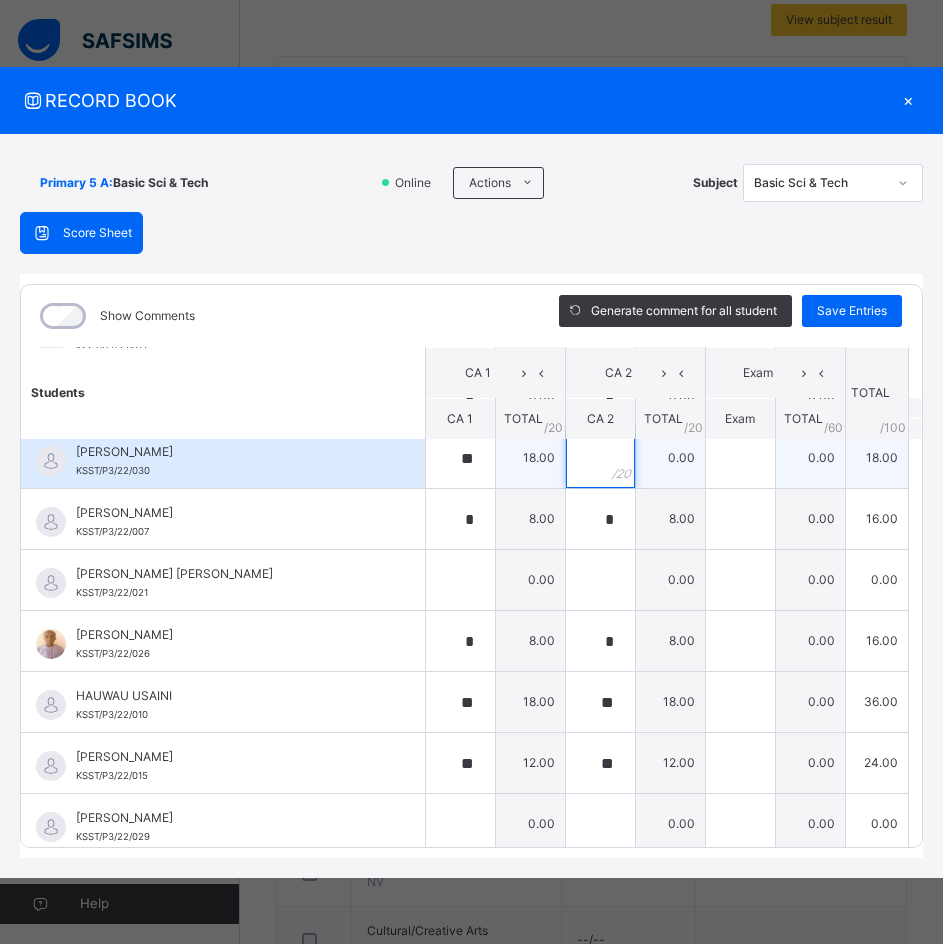 click at bounding box center [600, 458] 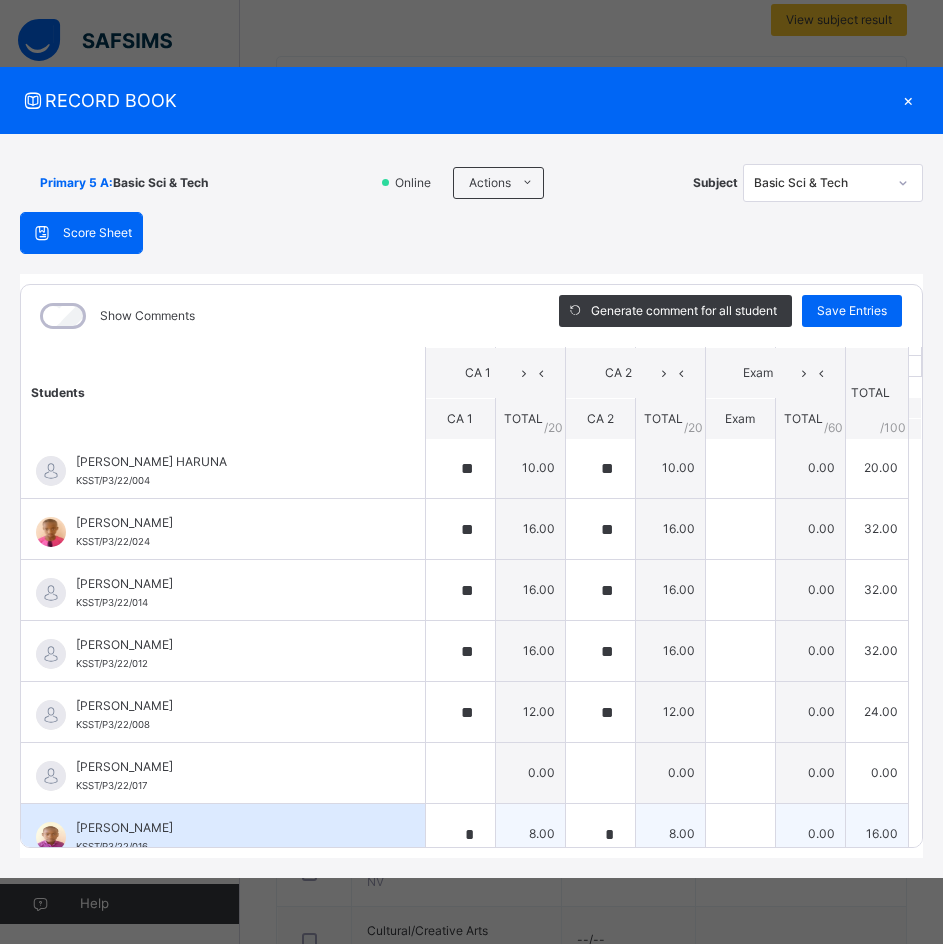 scroll, scrollTop: 0, scrollLeft: 0, axis: both 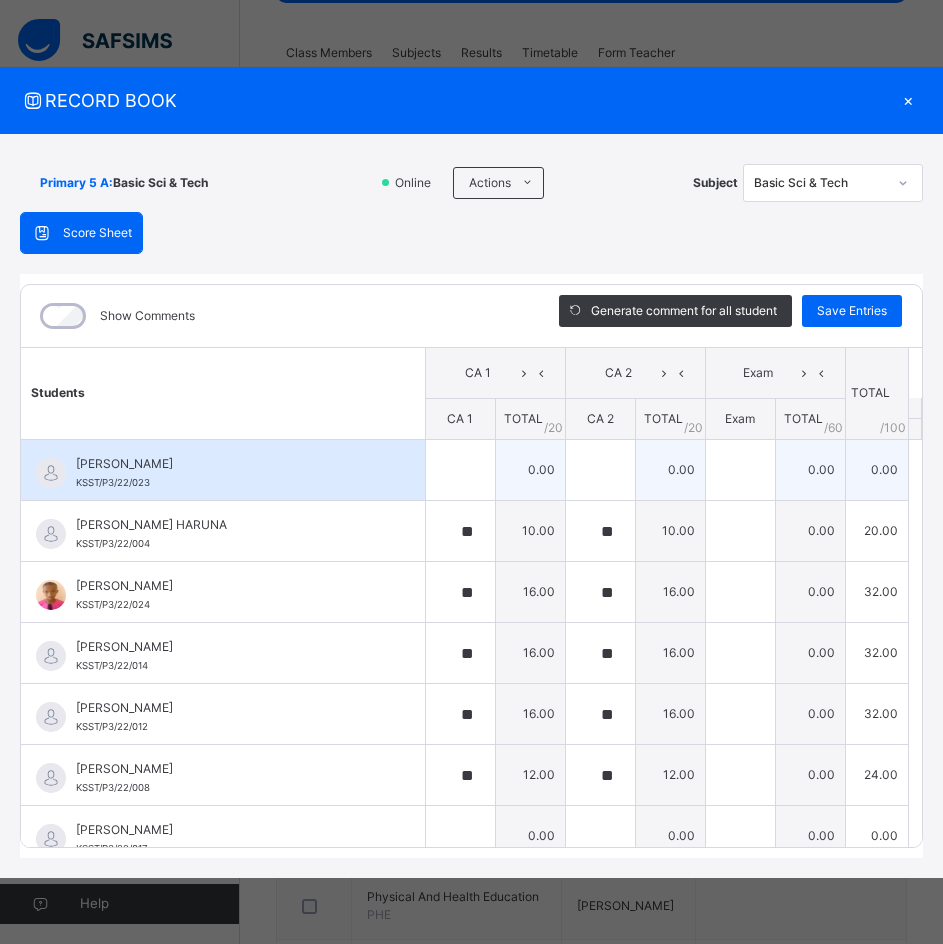 type on "**" 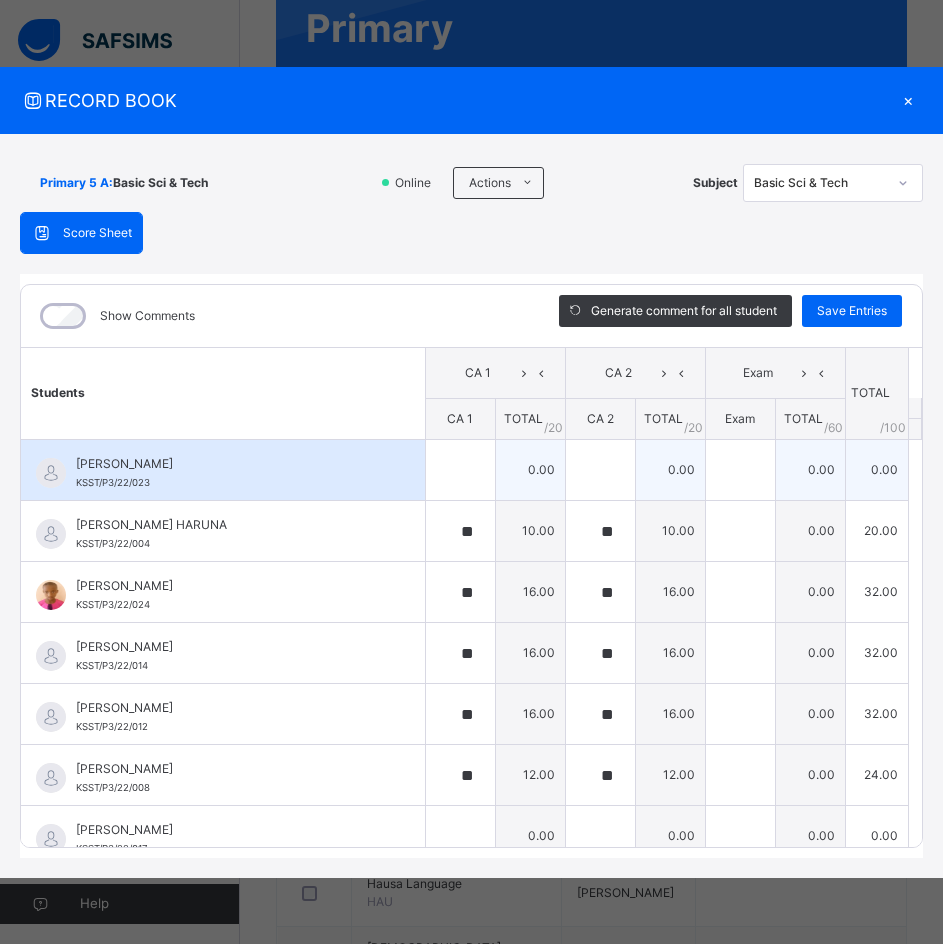 scroll, scrollTop: 100, scrollLeft: 0, axis: vertical 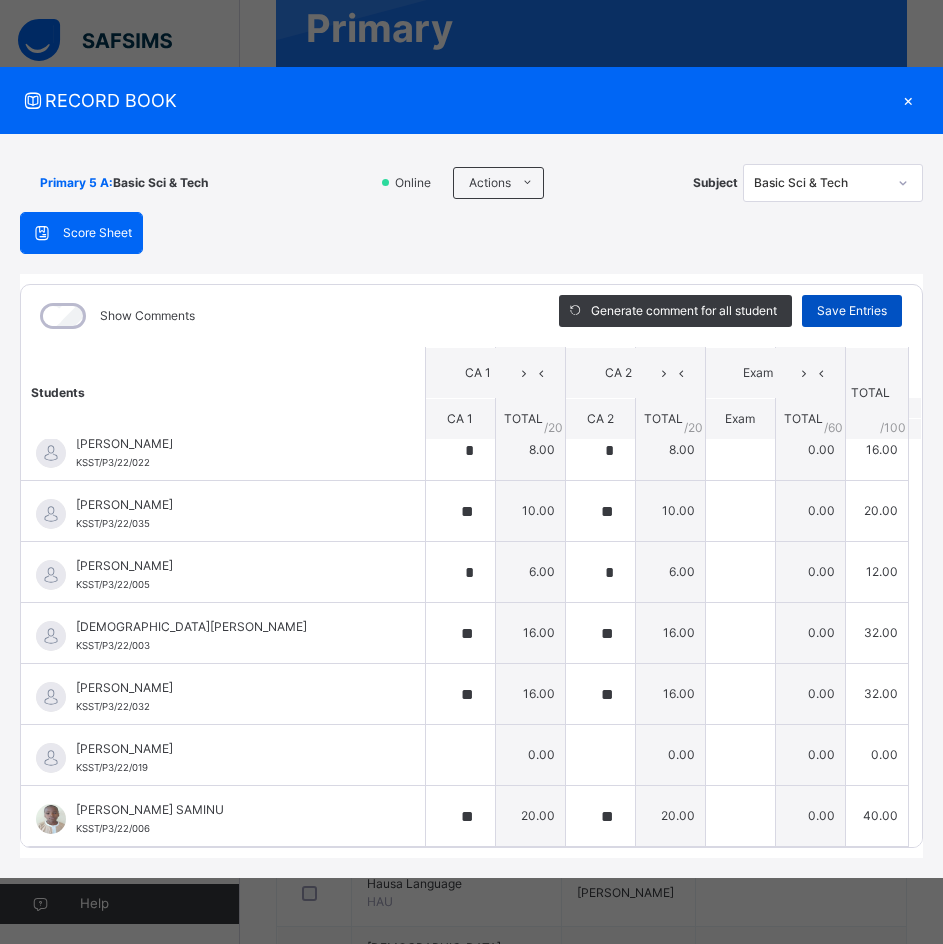 click on "Save Entries" at bounding box center [852, 311] 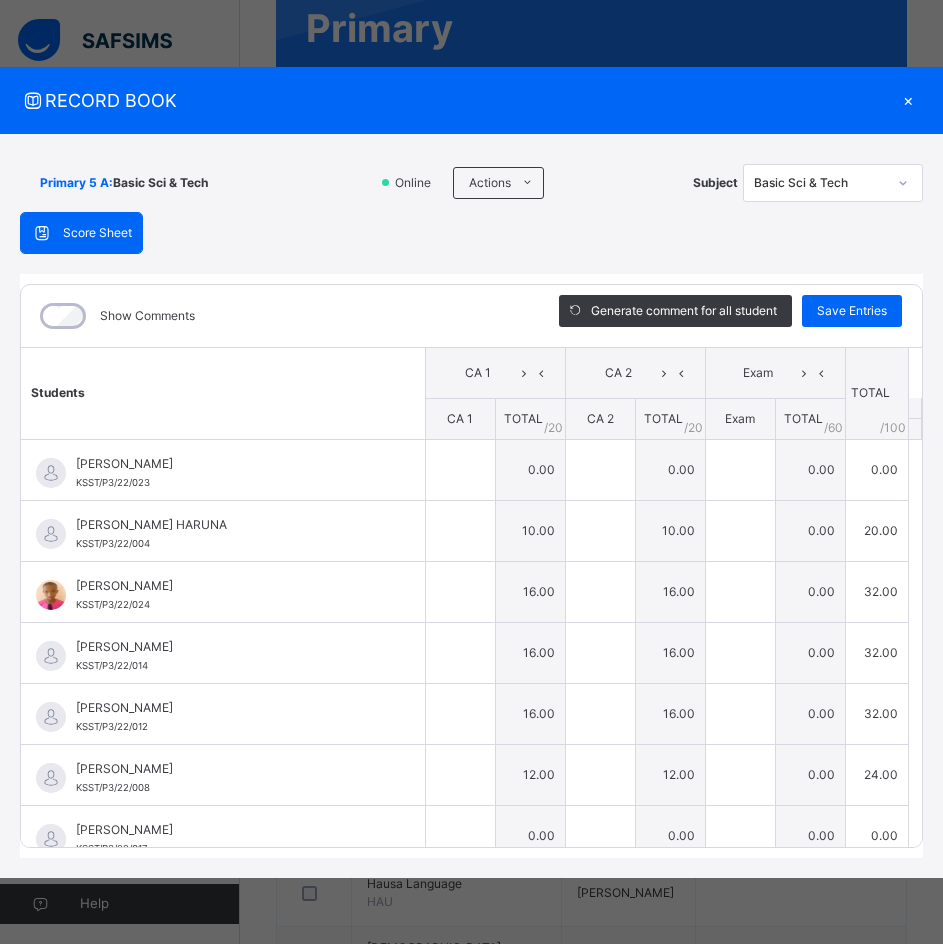 type on "**" 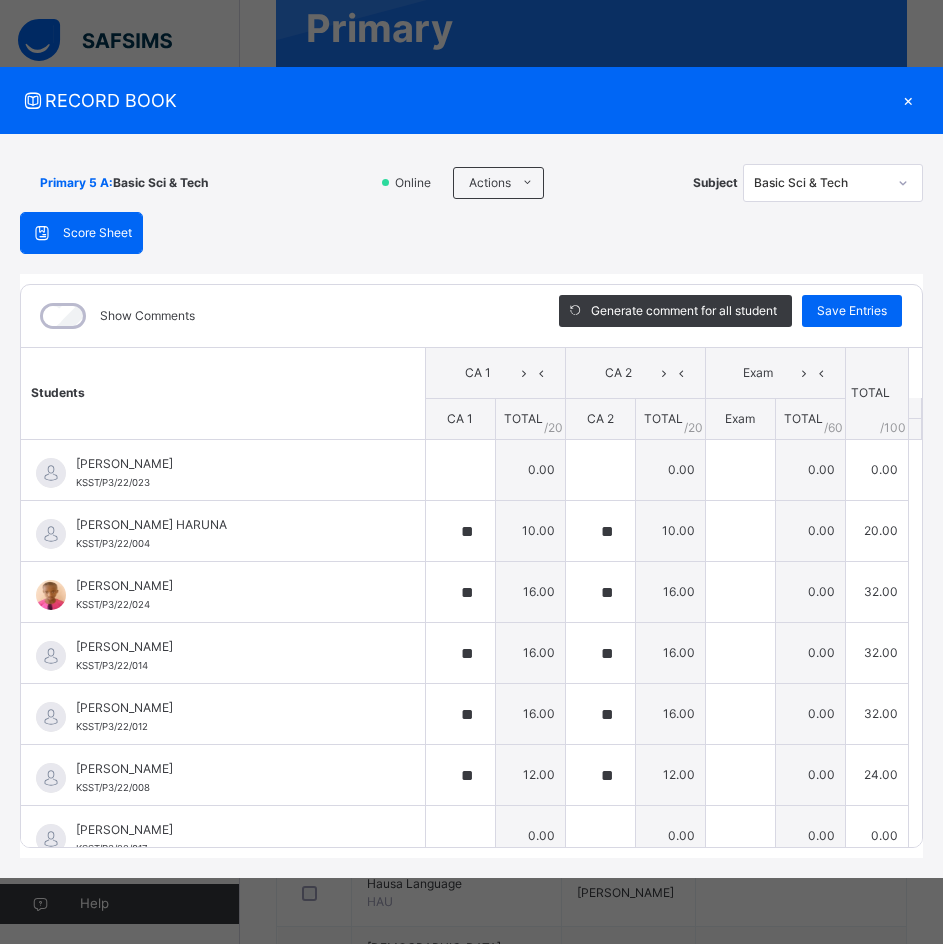 type on "**" 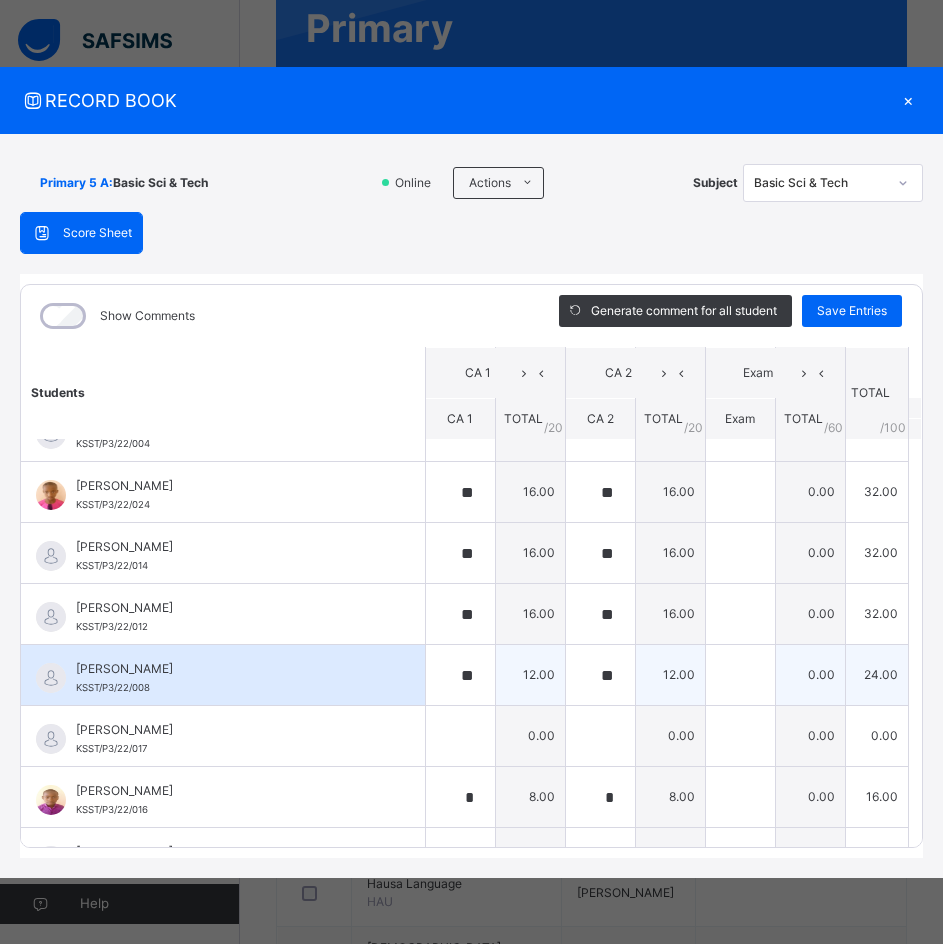 scroll, scrollTop: 0, scrollLeft: 0, axis: both 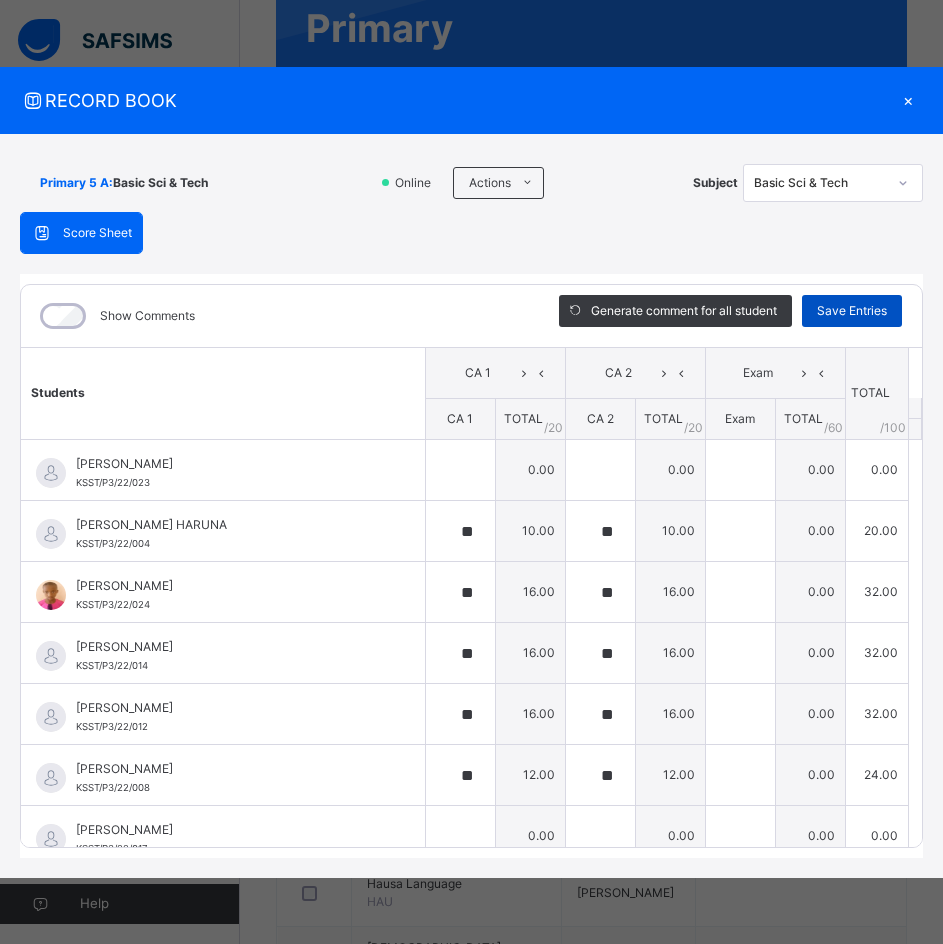 click on "Save Entries" at bounding box center (852, 311) 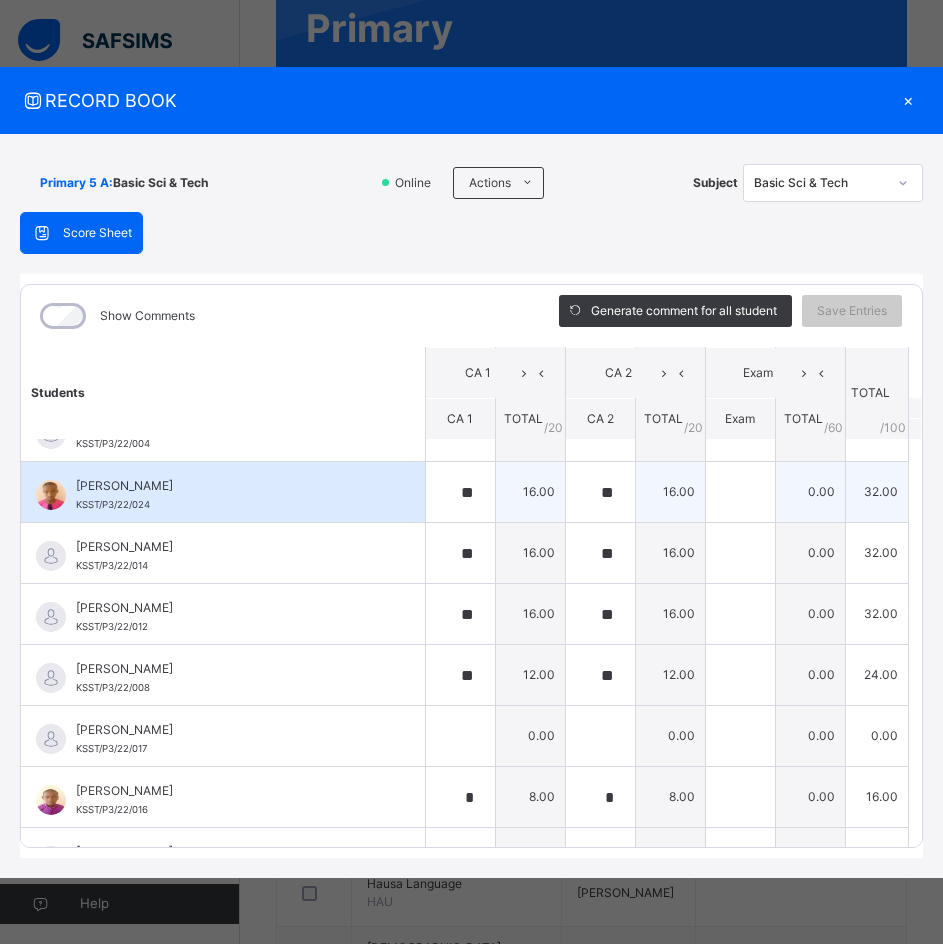 scroll, scrollTop: 0, scrollLeft: 0, axis: both 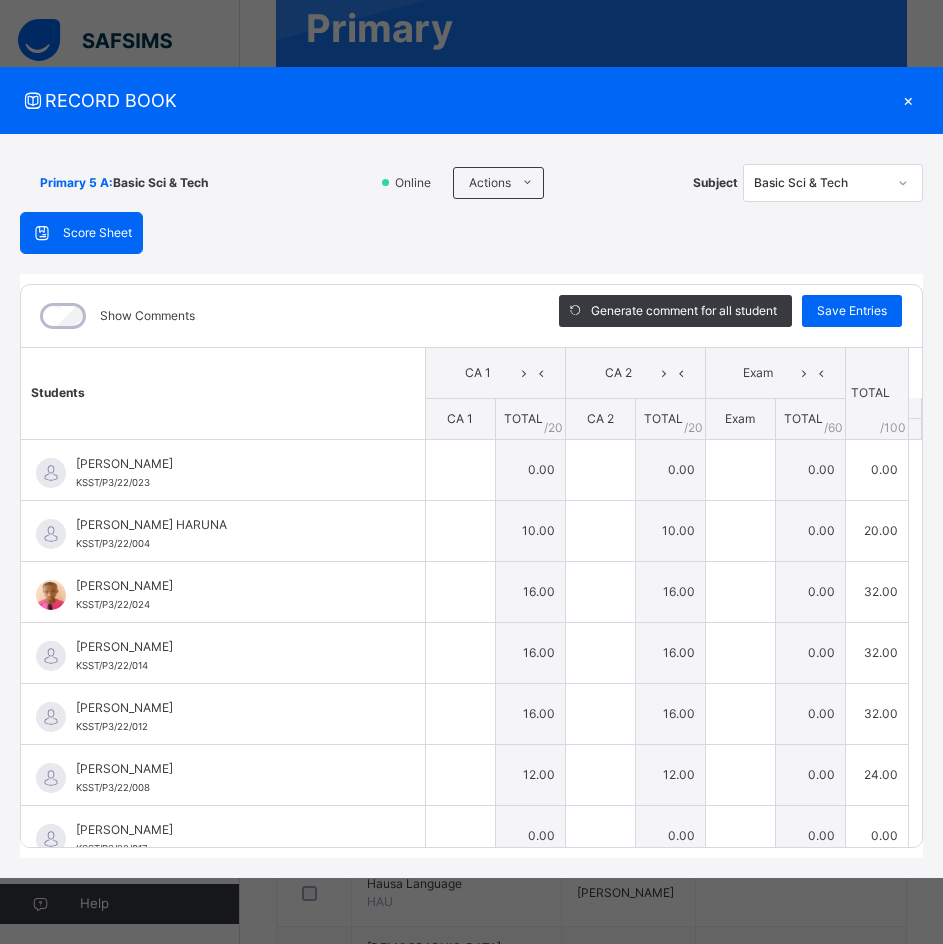 type on "**" 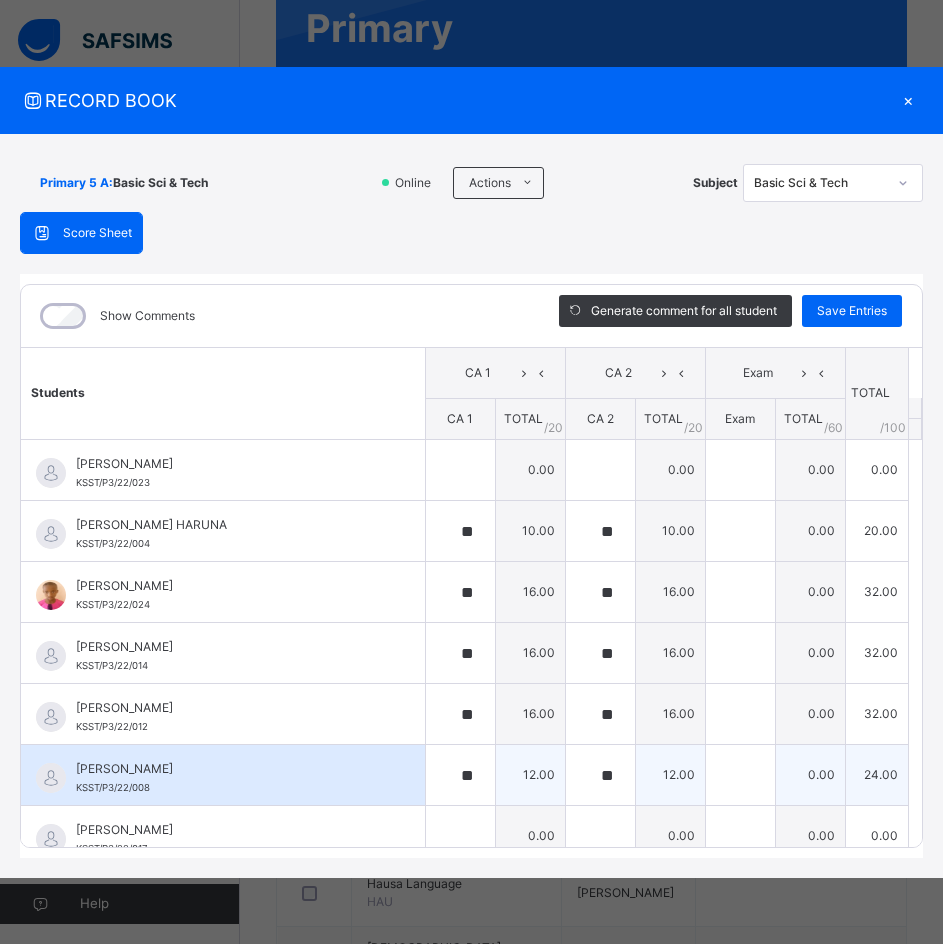 scroll, scrollTop: 100, scrollLeft: 0, axis: vertical 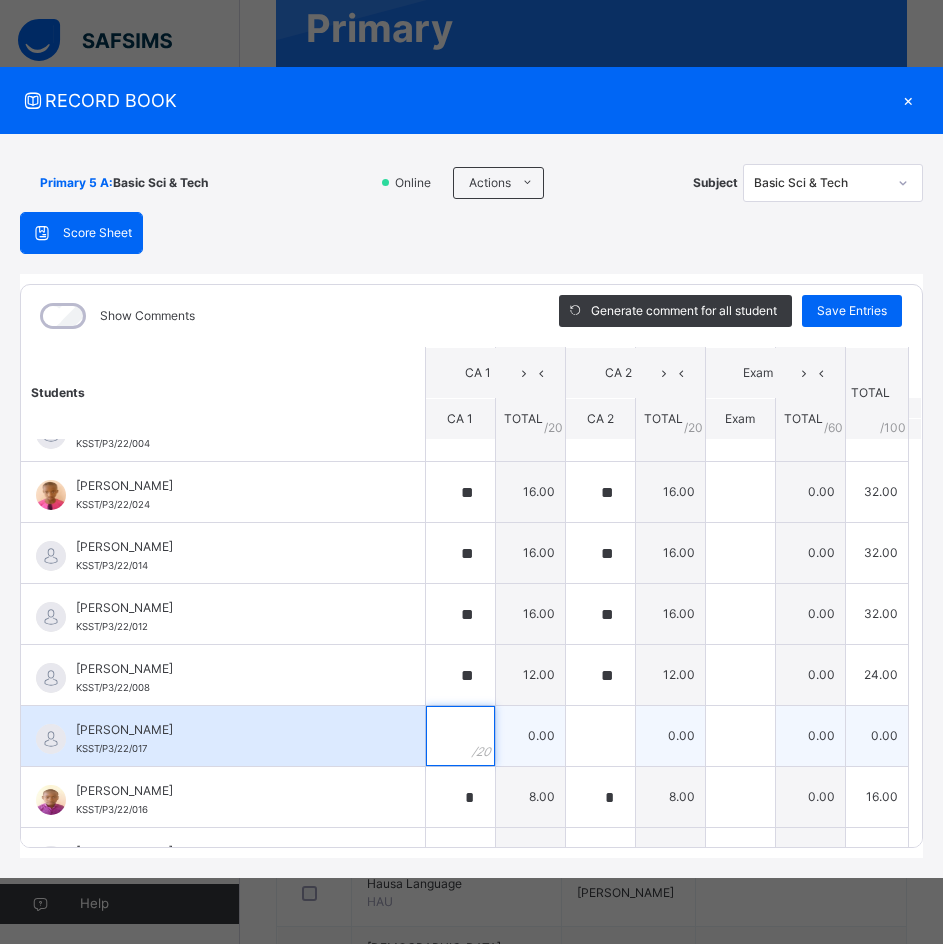 click at bounding box center (460, 736) 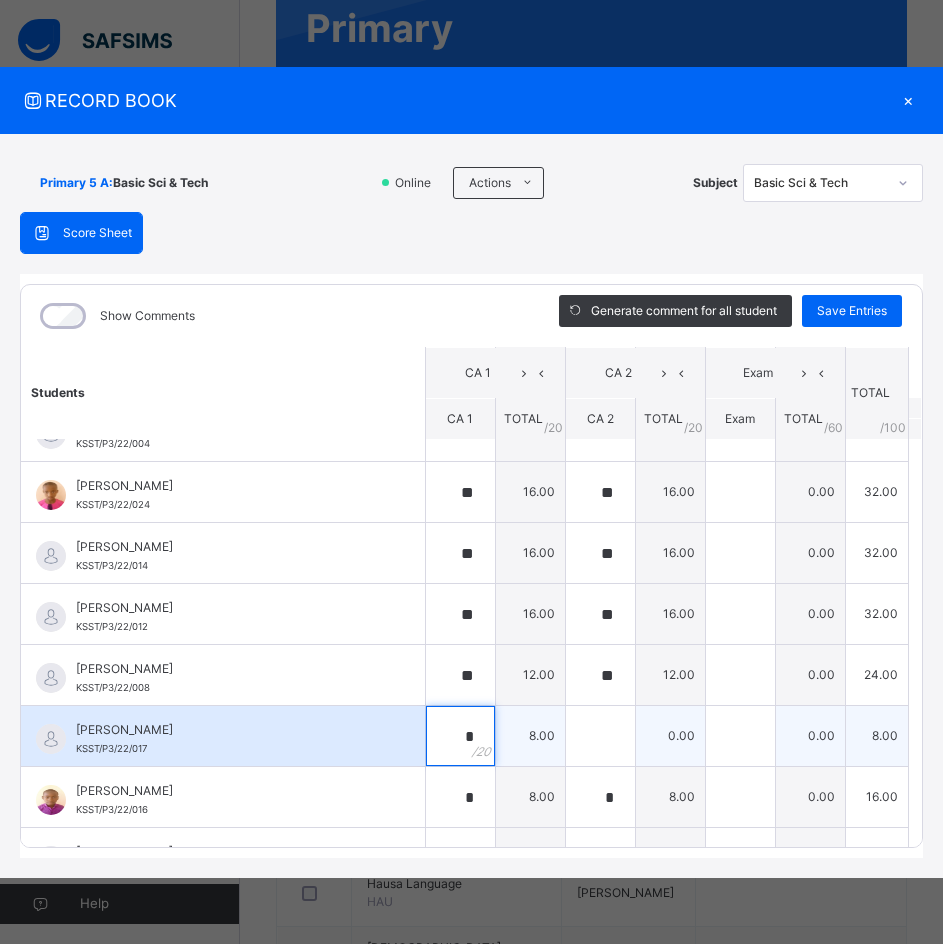 type on "*" 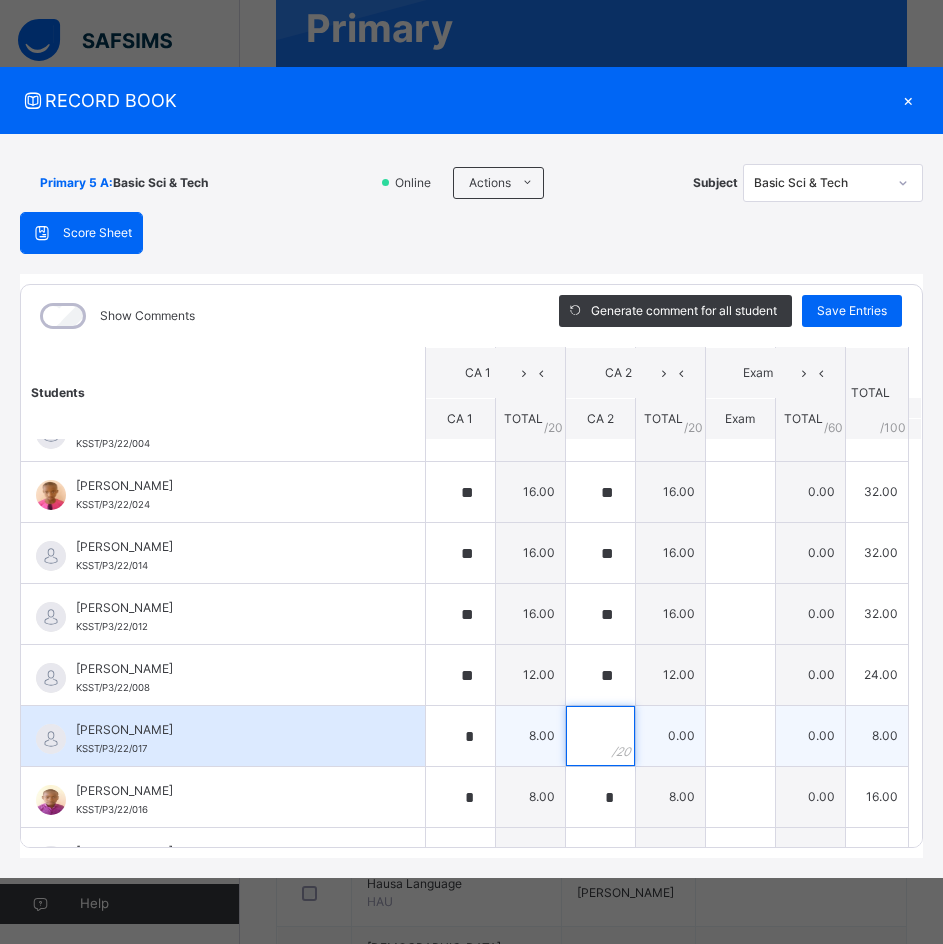 click at bounding box center [600, 736] 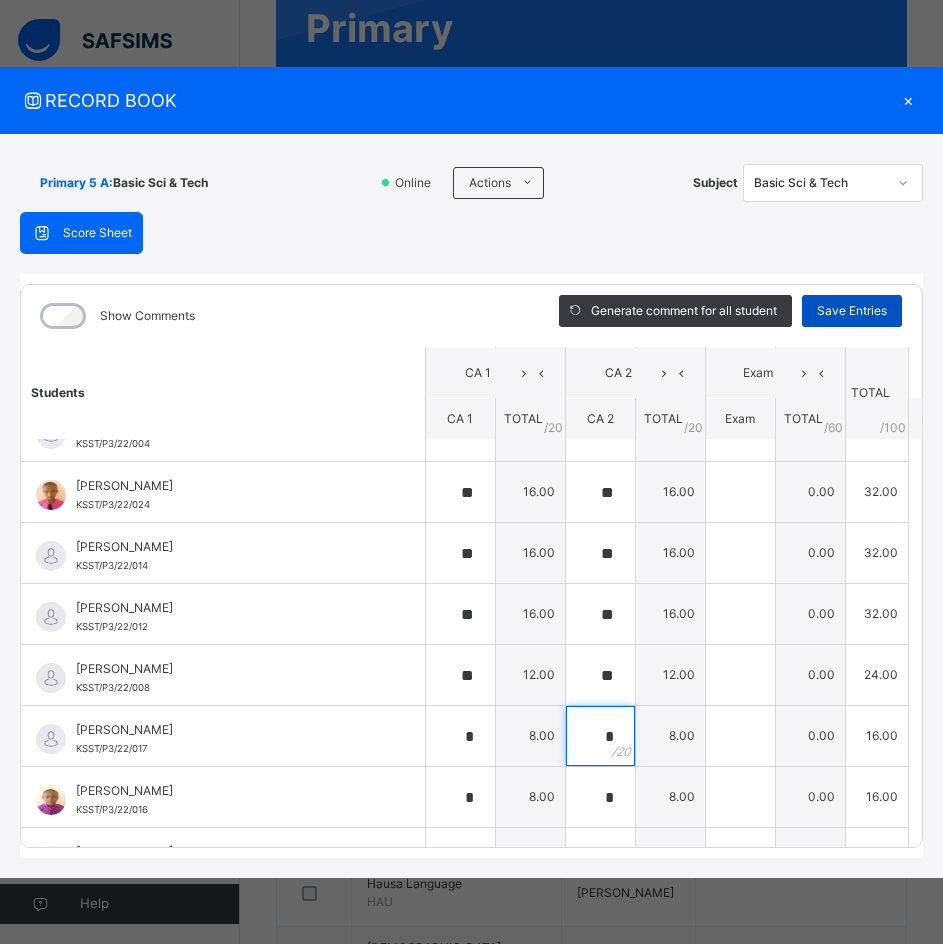 type on "*" 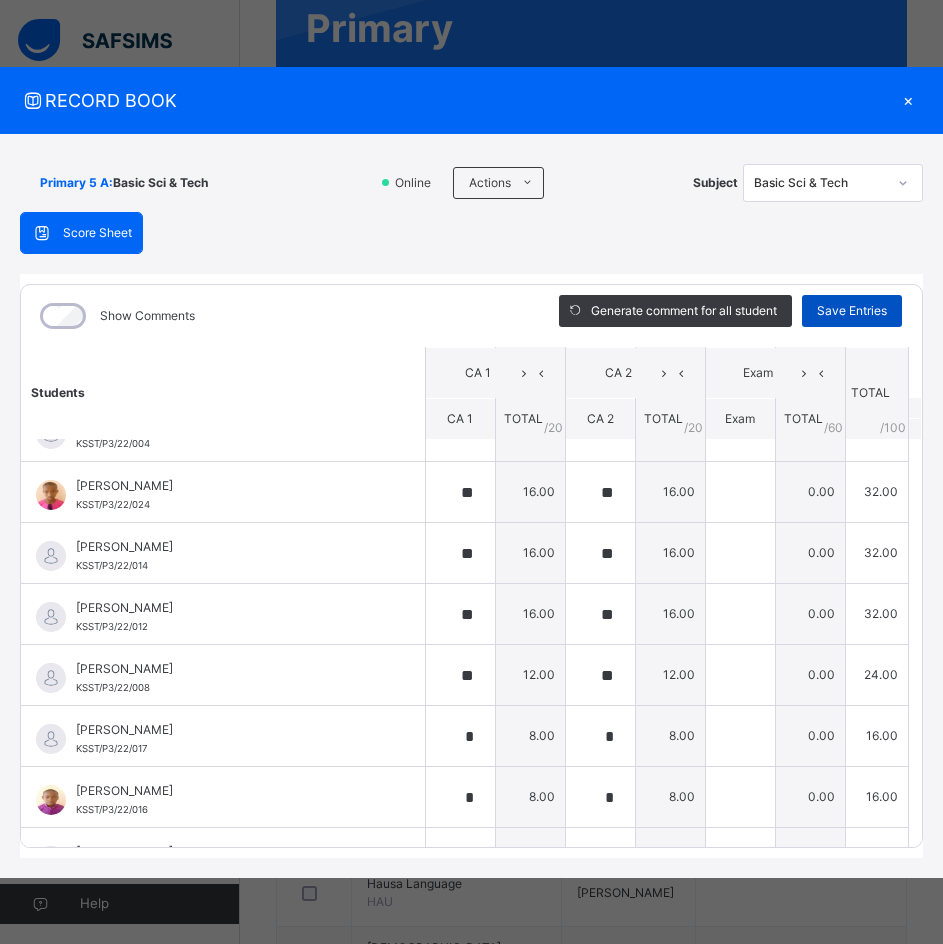 click on "Save Entries" at bounding box center (852, 311) 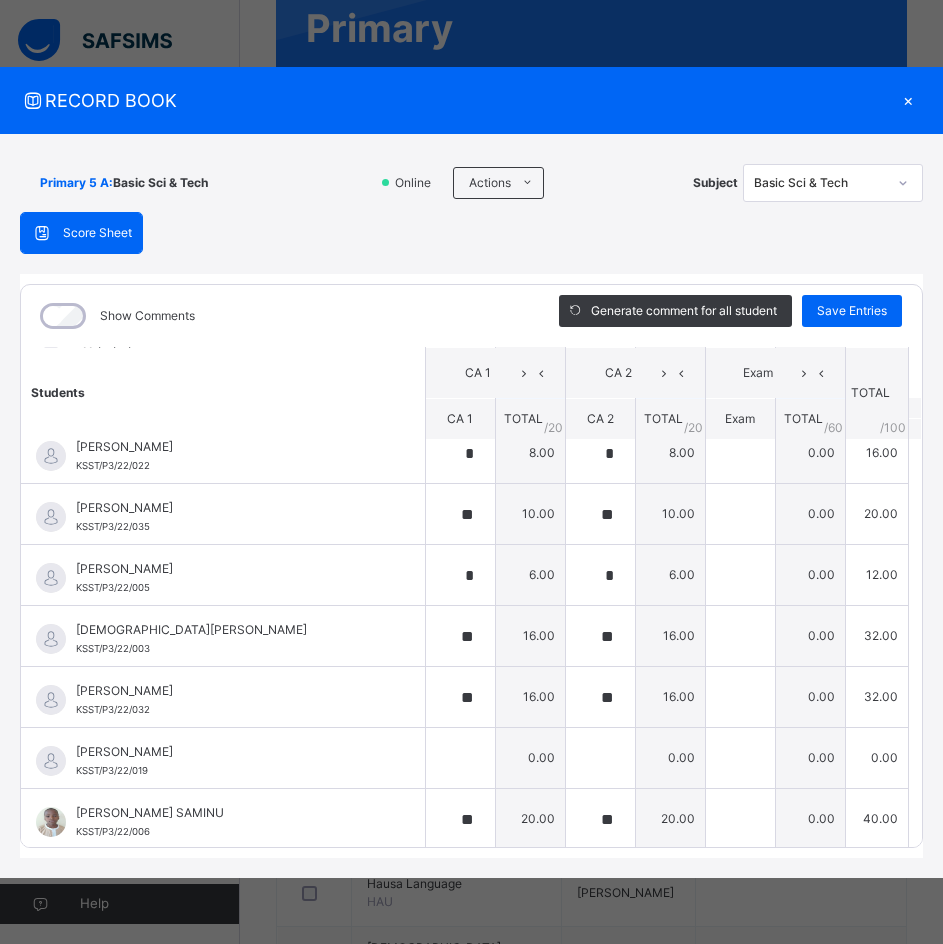 scroll, scrollTop: 1179, scrollLeft: 0, axis: vertical 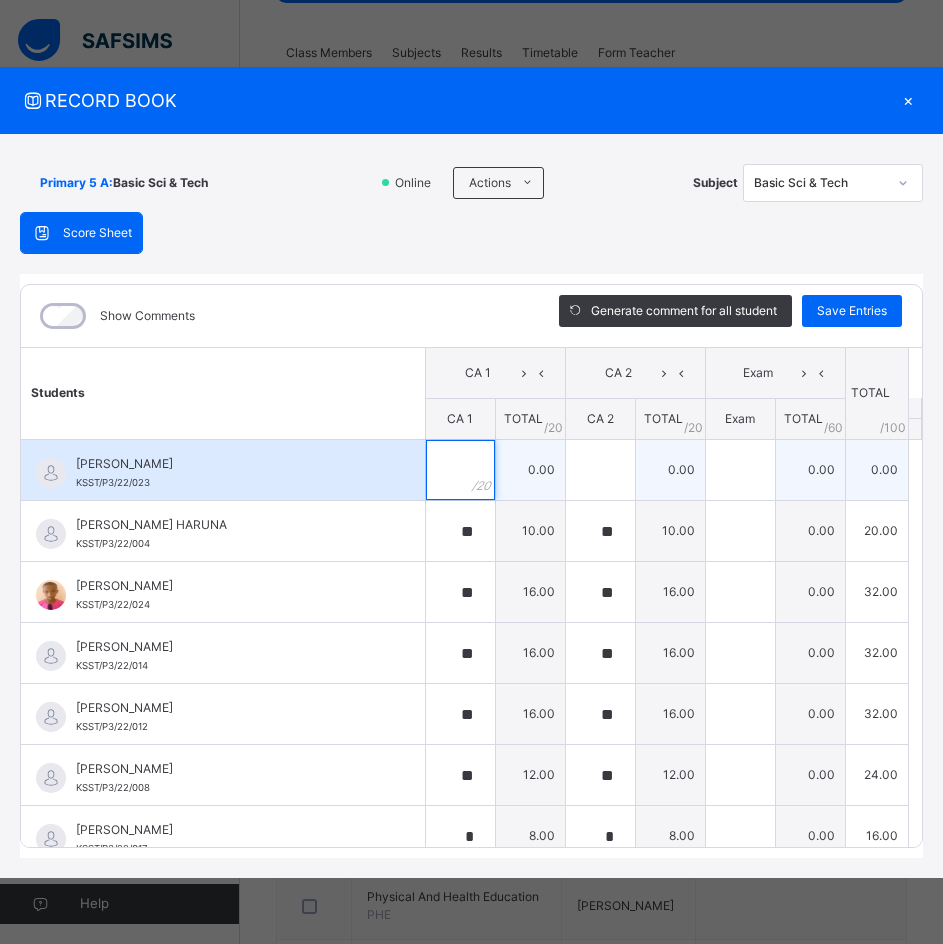 click at bounding box center (460, 470) 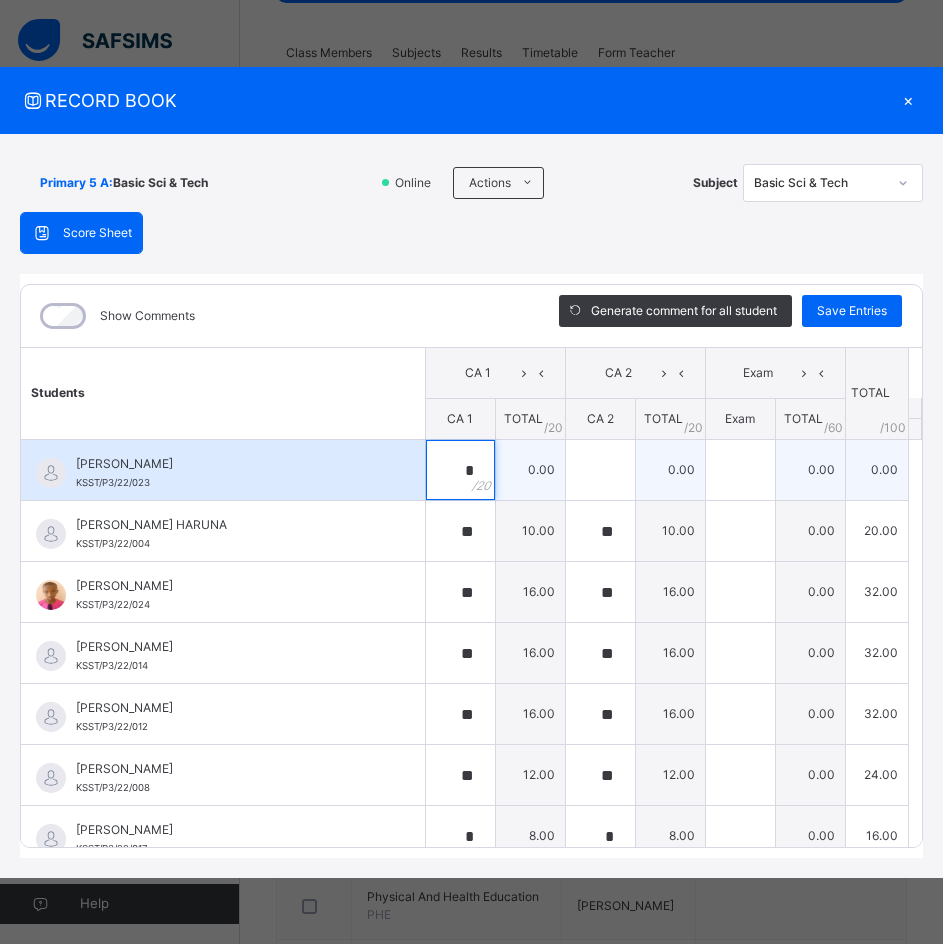 type on "*" 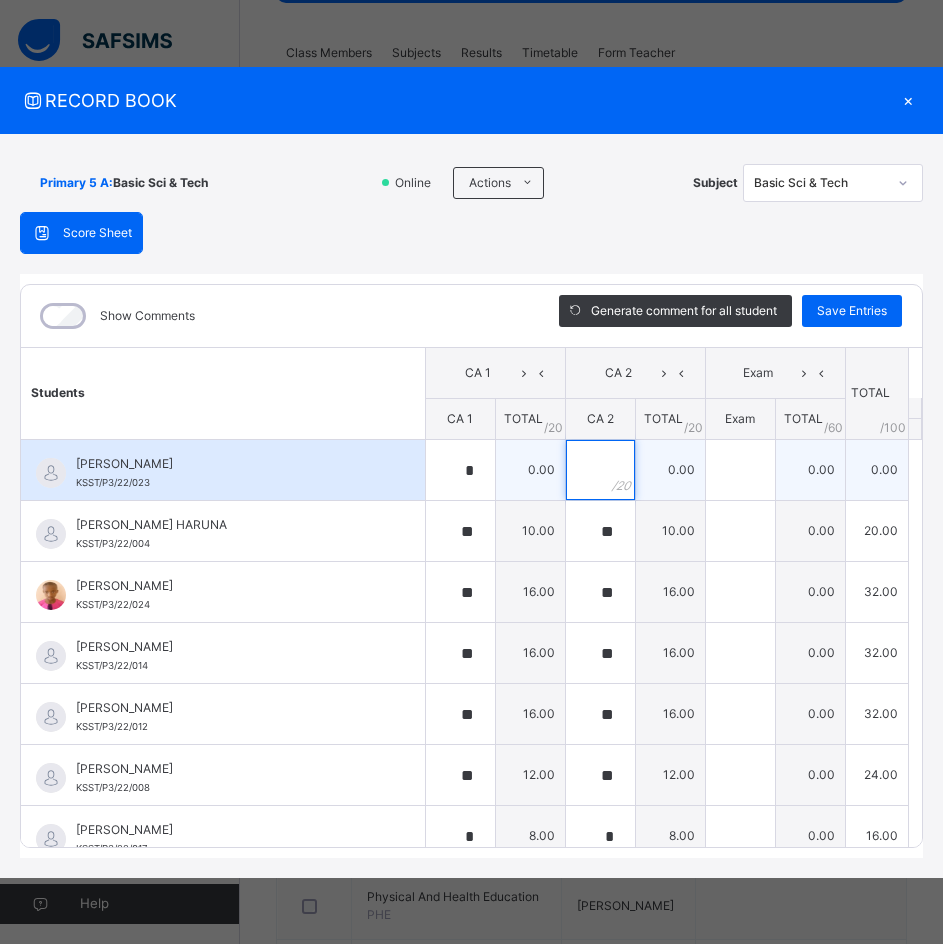 click at bounding box center [600, 470] 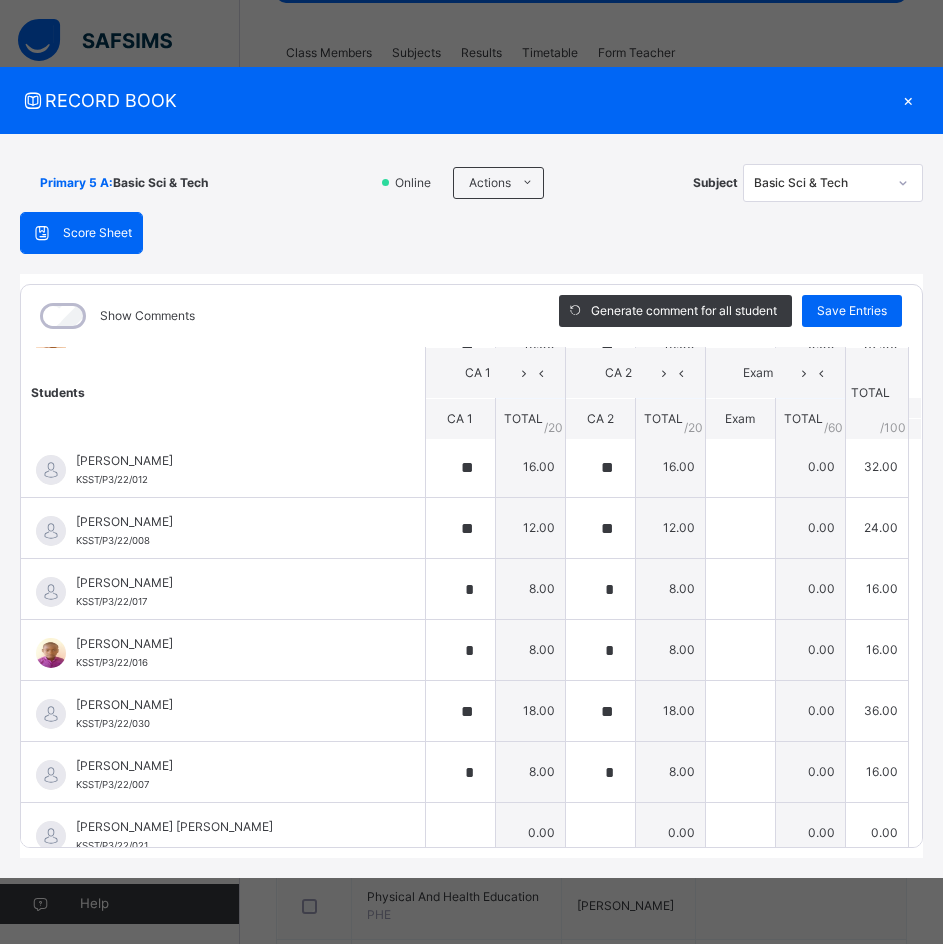 scroll, scrollTop: 400, scrollLeft: 0, axis: vertical 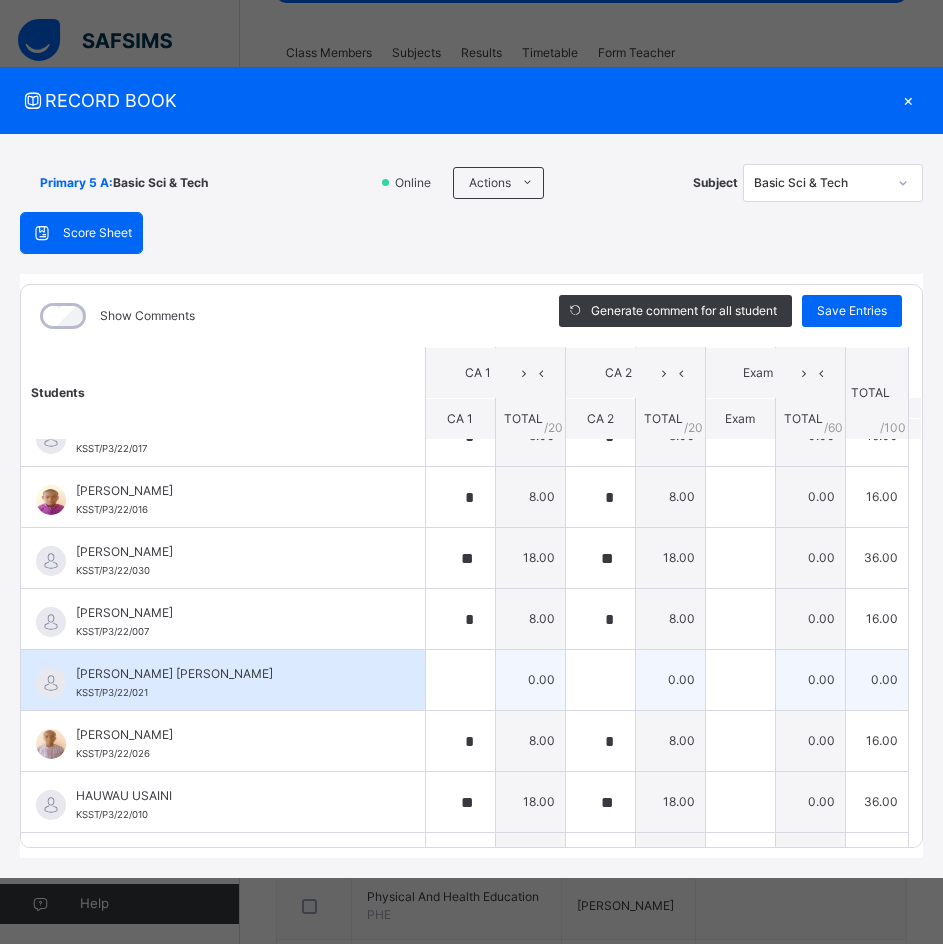 type on "*" 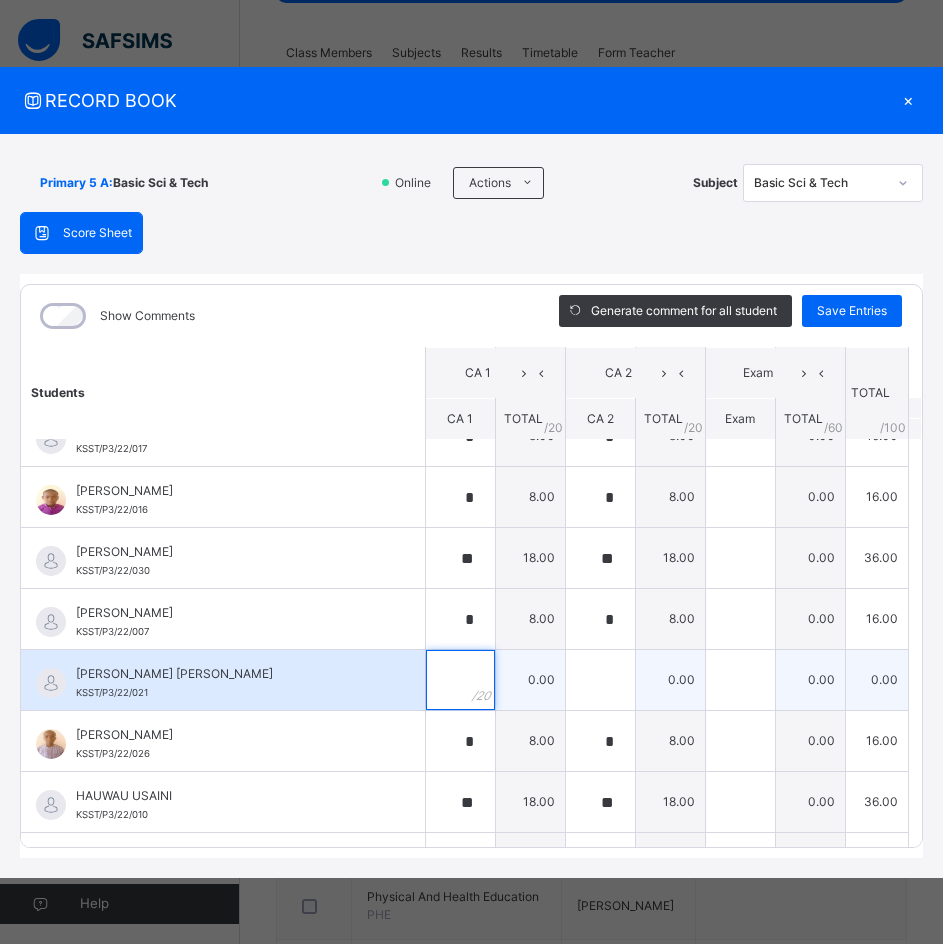 click at bounding box center (460, 680) 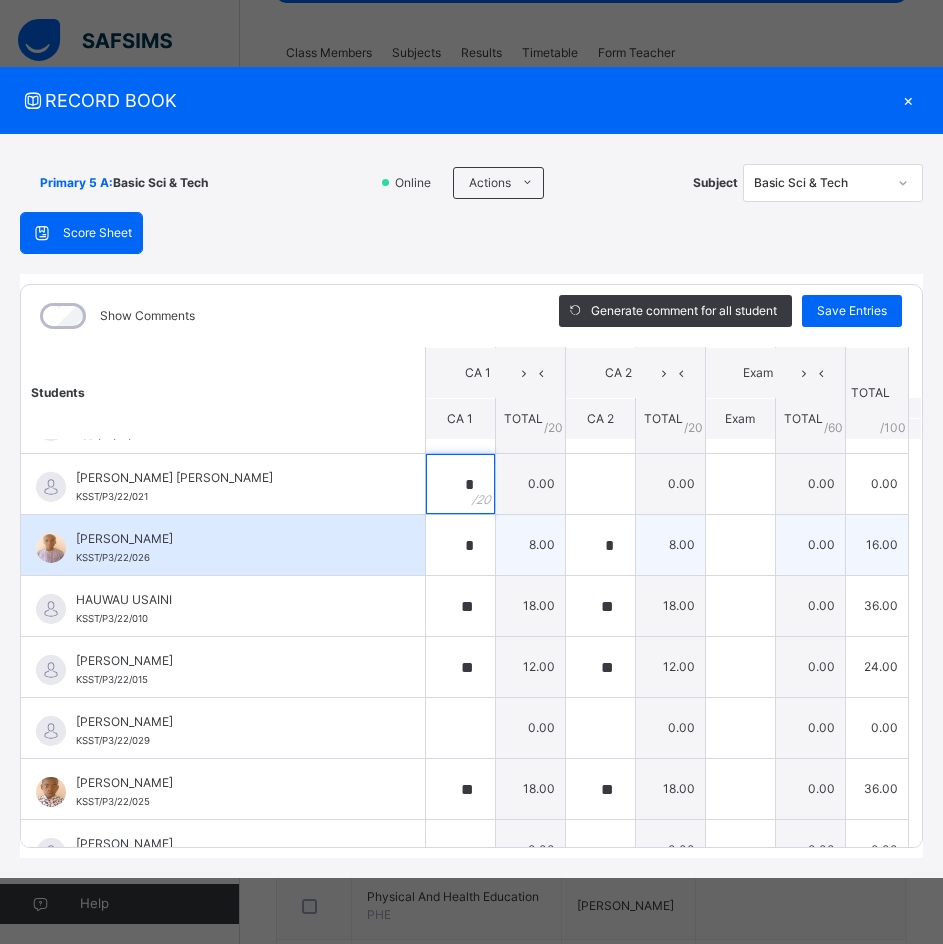 scroll, scrollTop: 600, scrollLeft: 0, axis: vertical 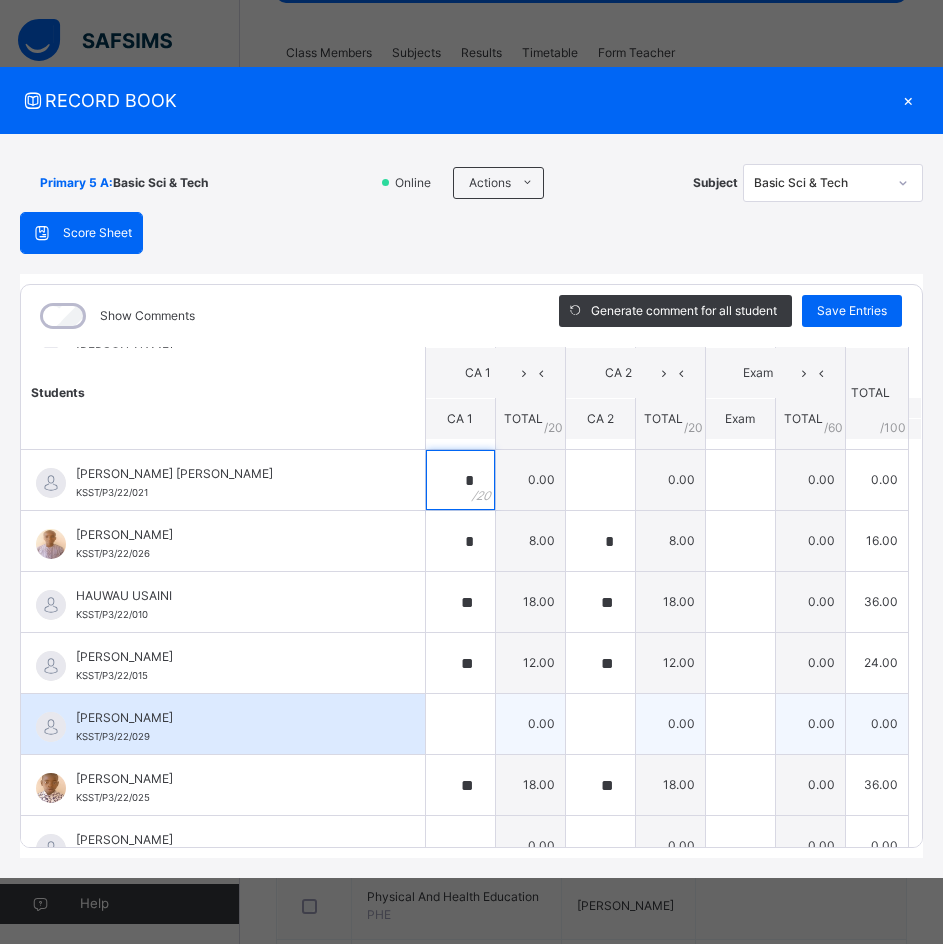 type on "*" 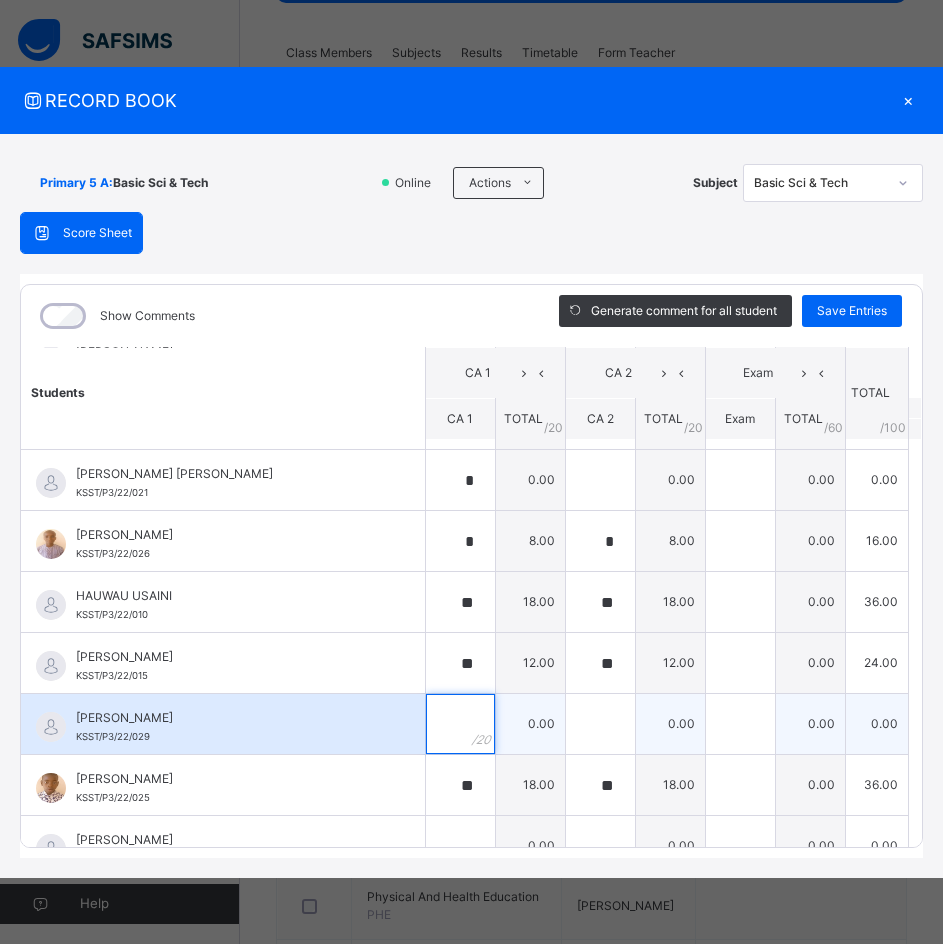 click at bounding box center (460, 724) 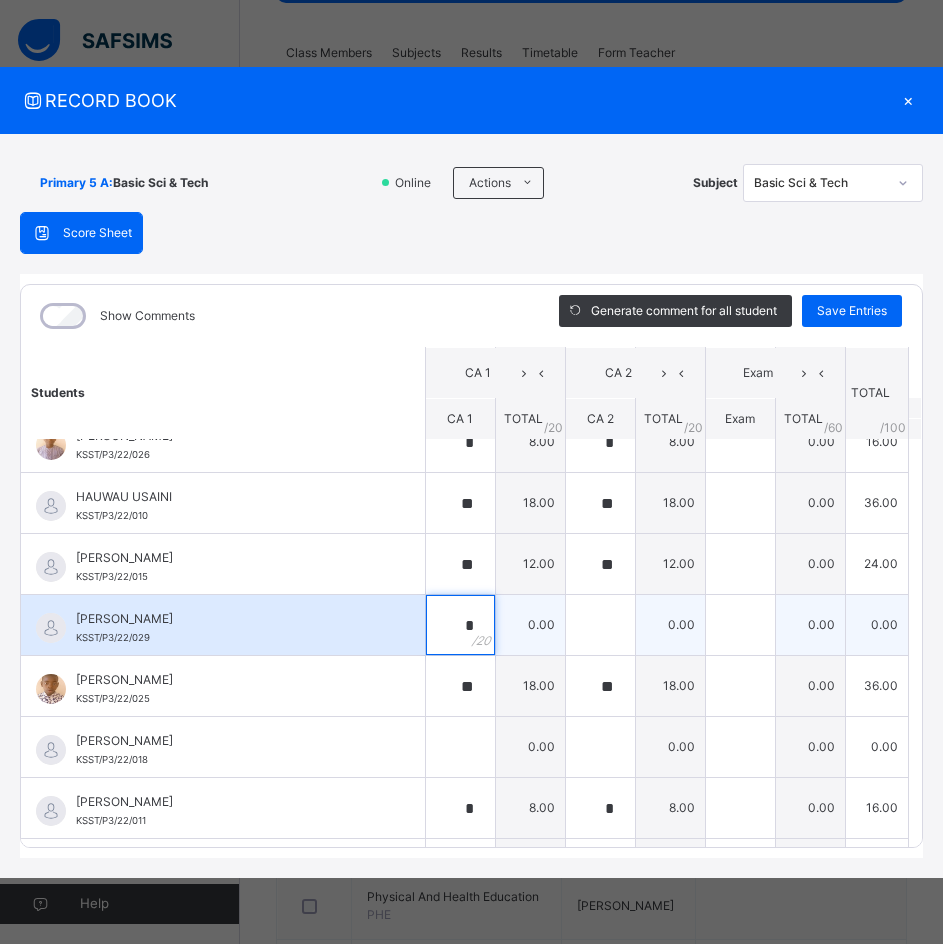 scroll, scrollTop: 700, scrollLeft: 0, axis: vertical 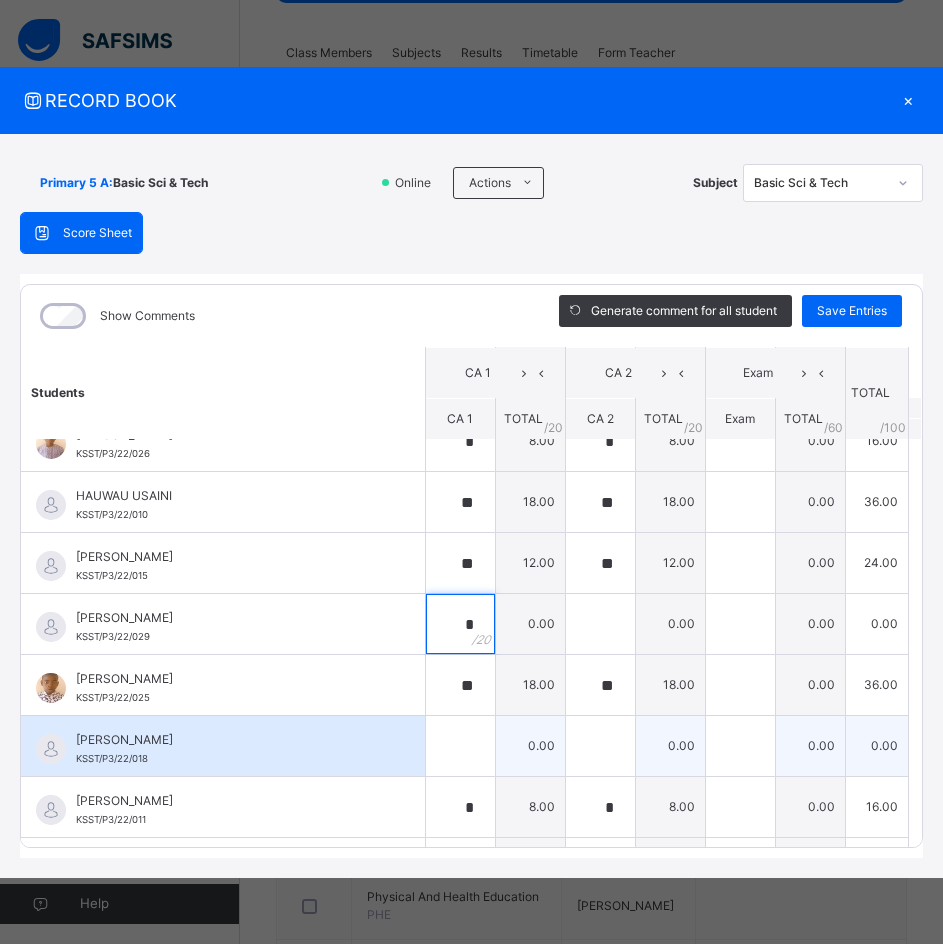 type on "*" 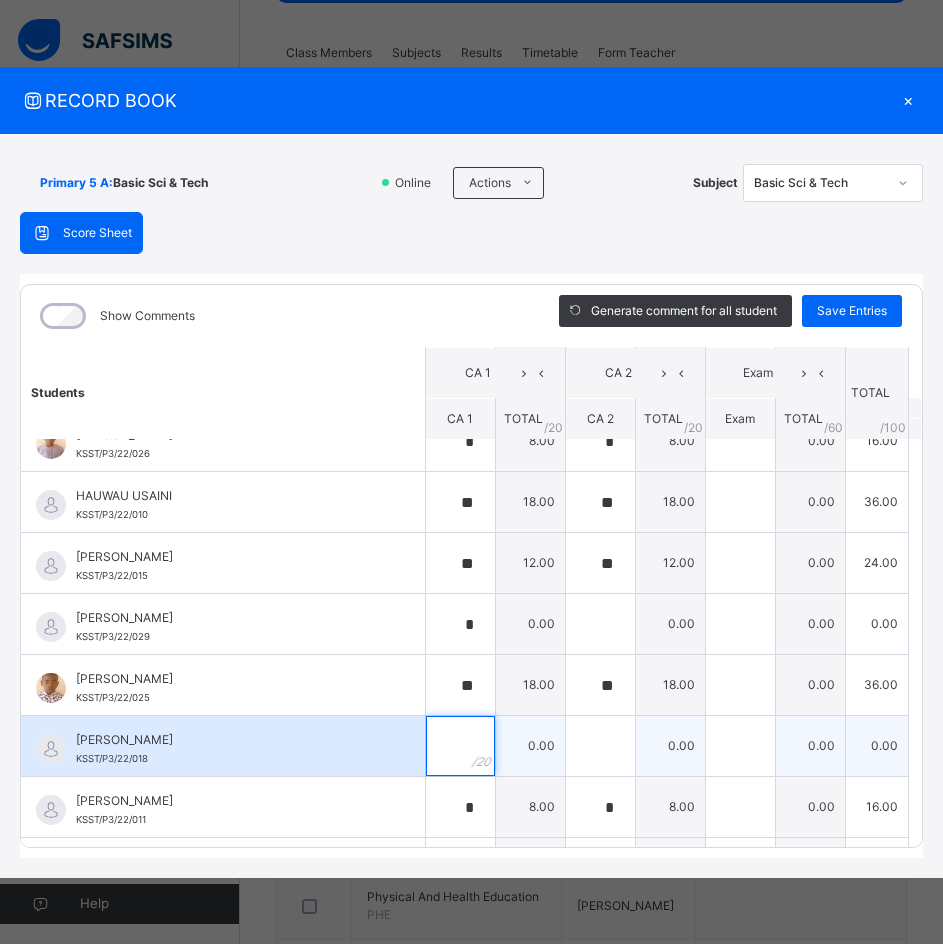 click at bounding box center (460, 746) 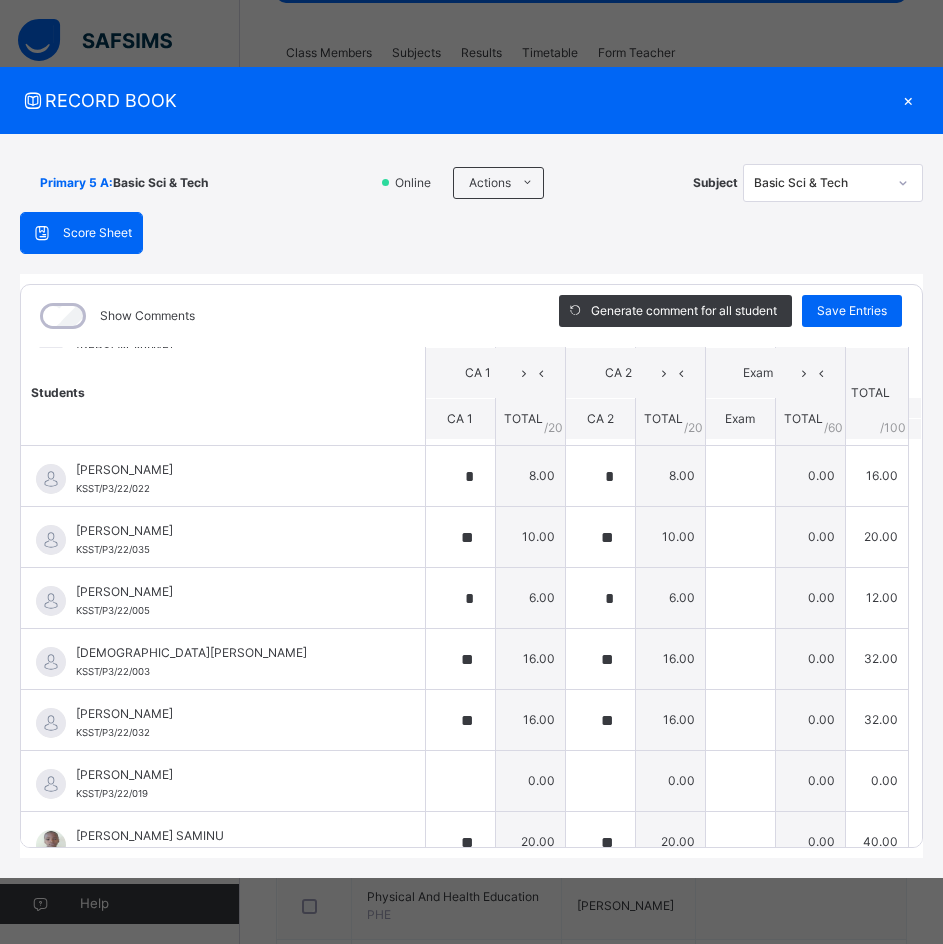 scroll, scrollTop: 1179, scrollLeft: 0, axis: vertical 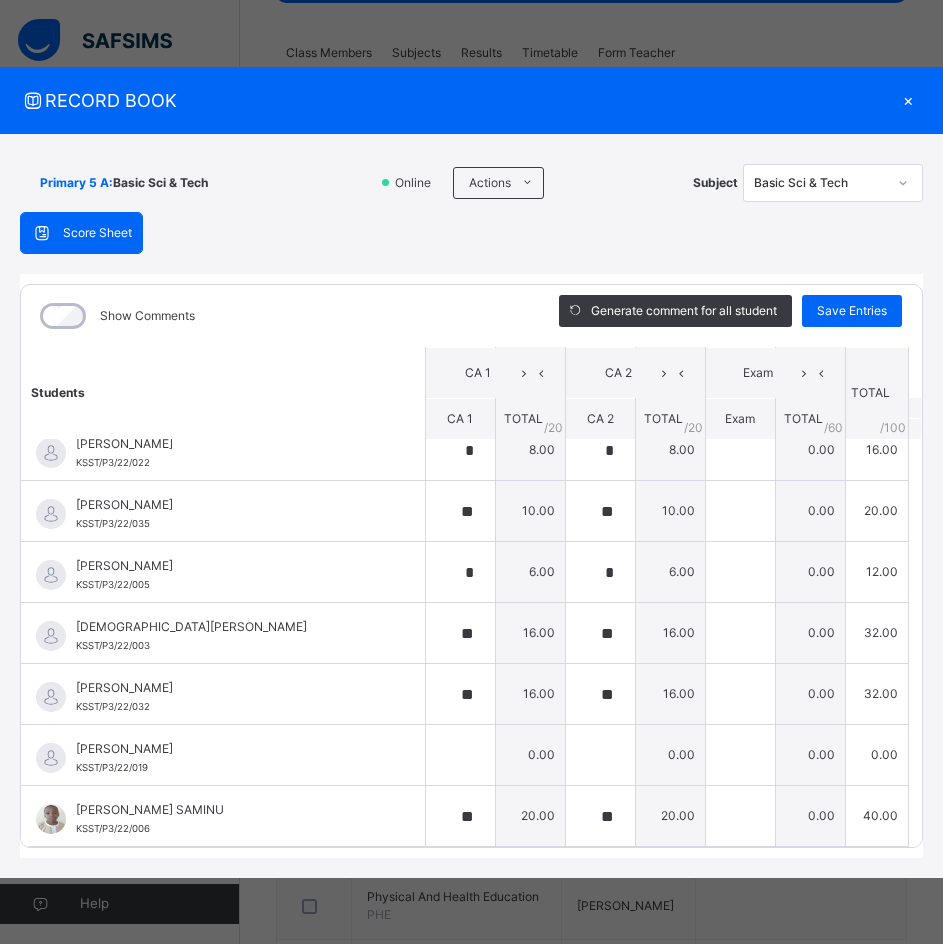 type on "*" 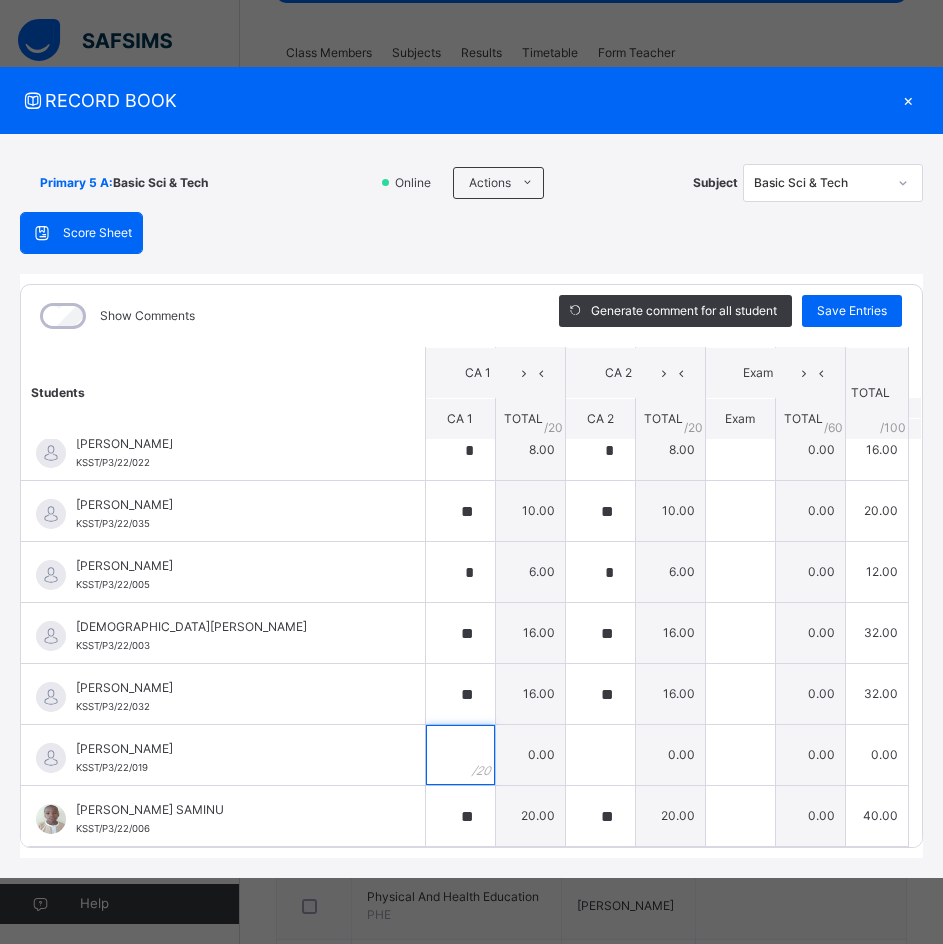 click at bounding box center (460, 755) 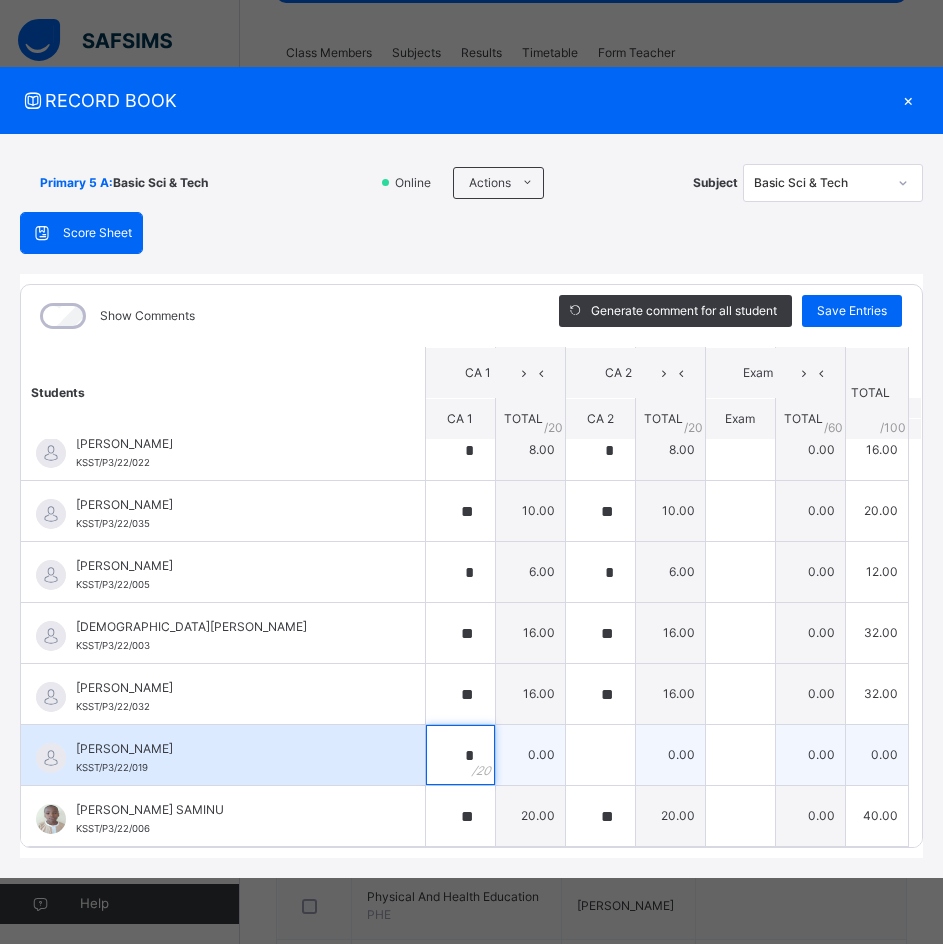 type on "*" 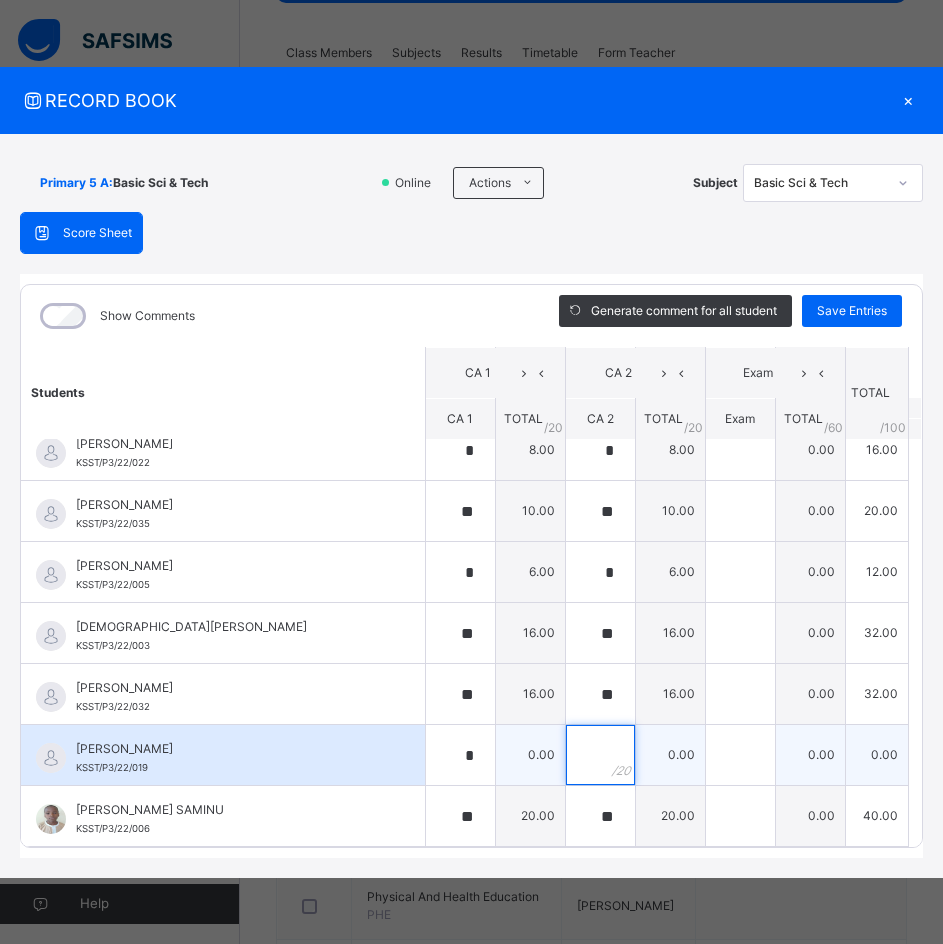 click at bounding box center (600, 755) 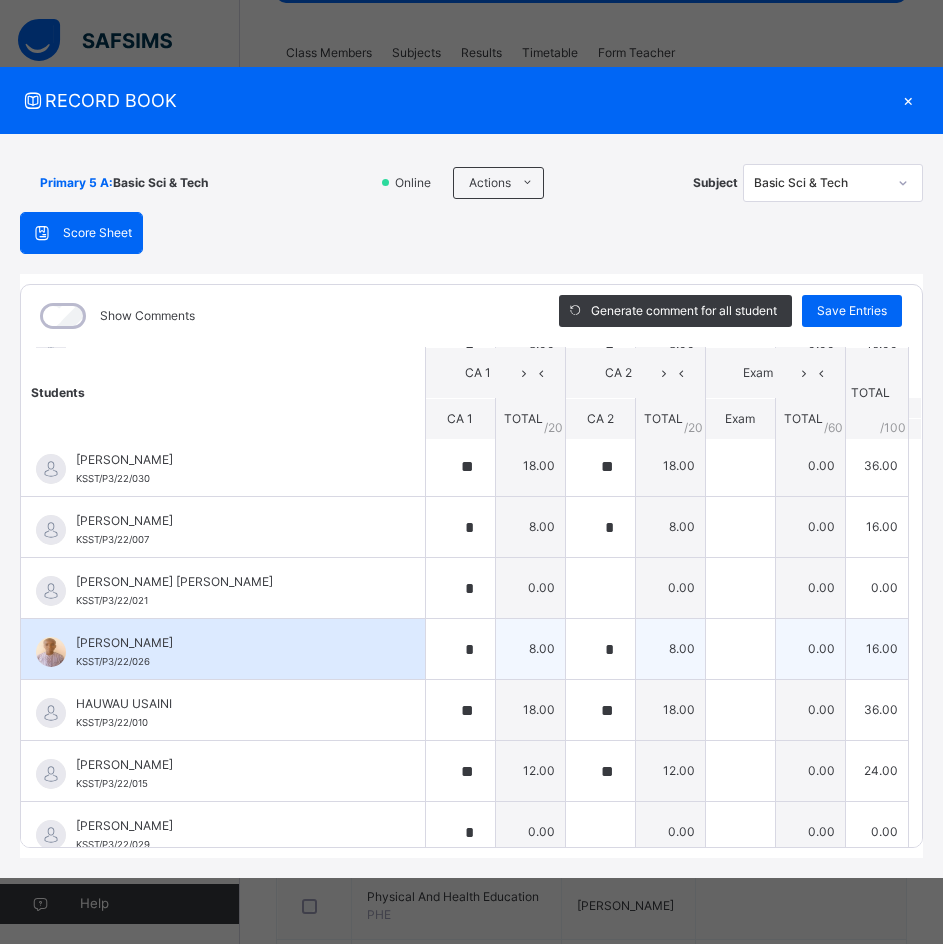 scroll, scrollTop: 500, scrollLeft: 0, axis: vertical 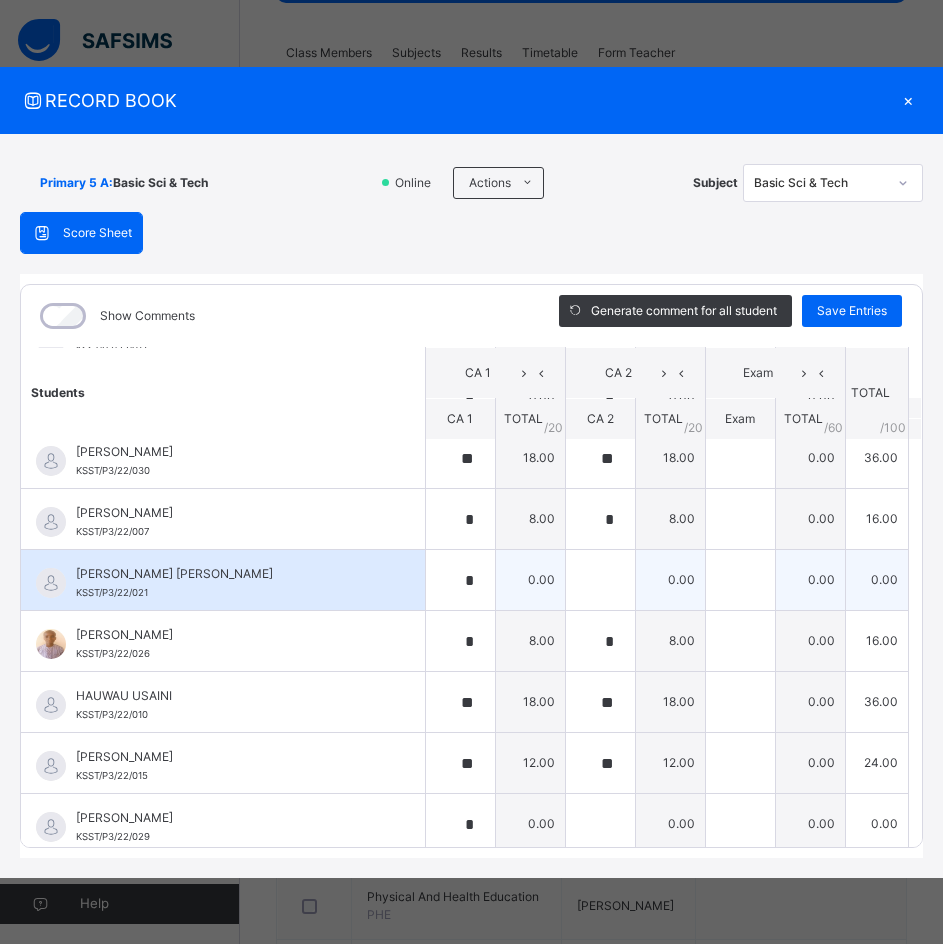 type on "*" 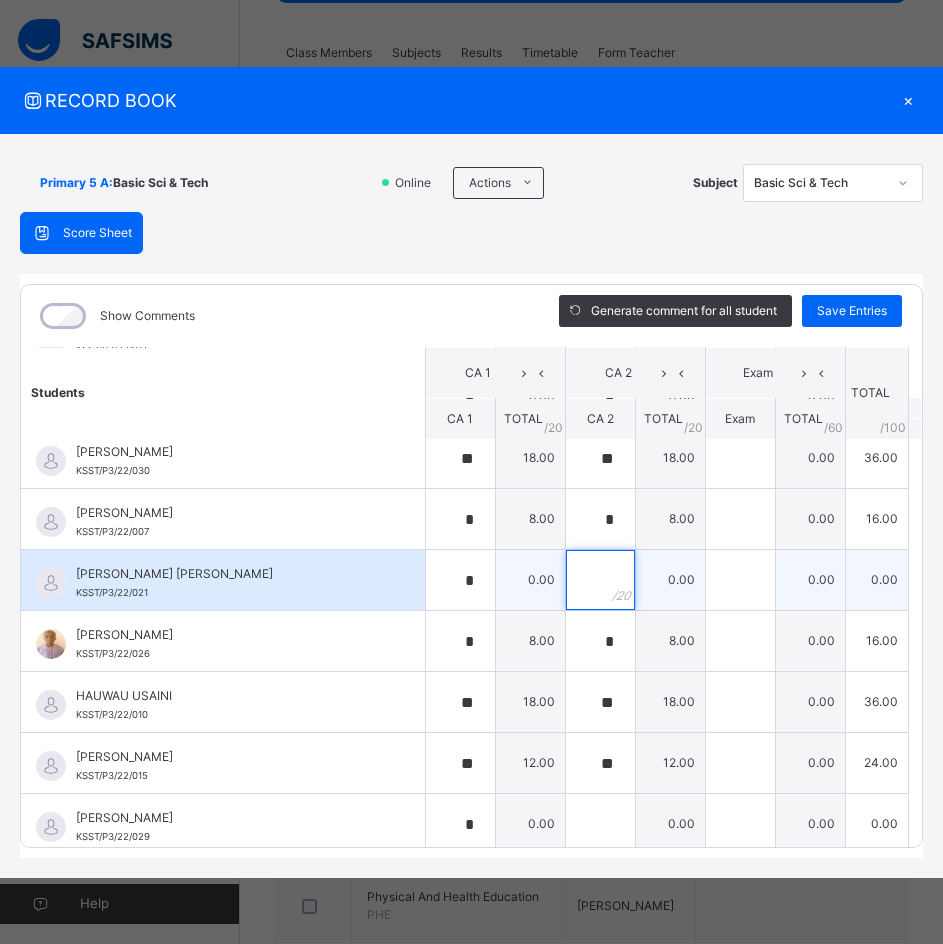 click at bounding box center [600, 580] 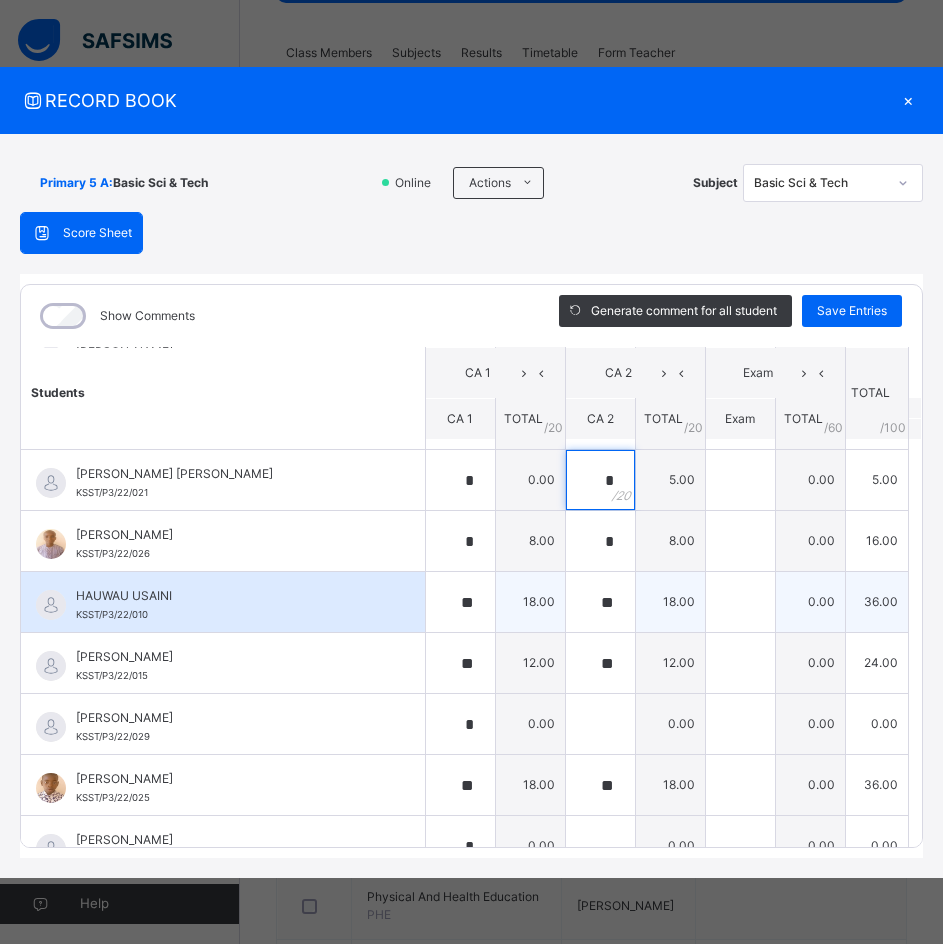 scroll, scrollTop: 700, scrollLeft: 0, axis: vertical 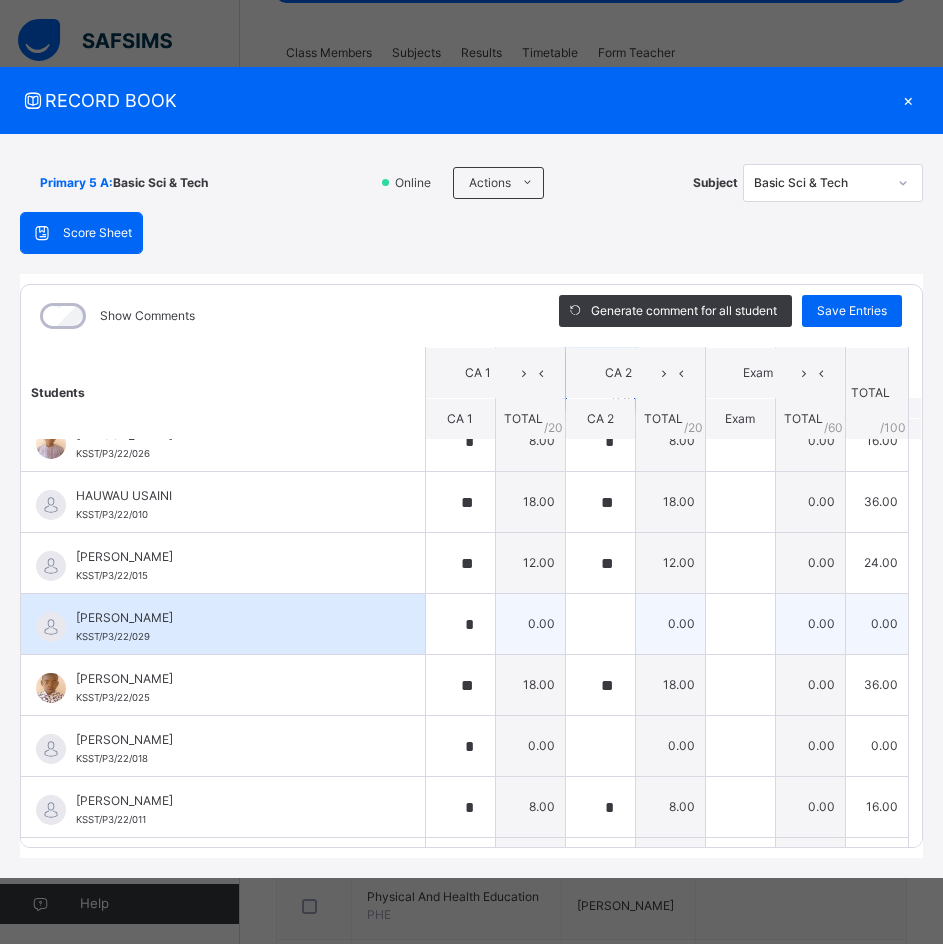 type on "*" 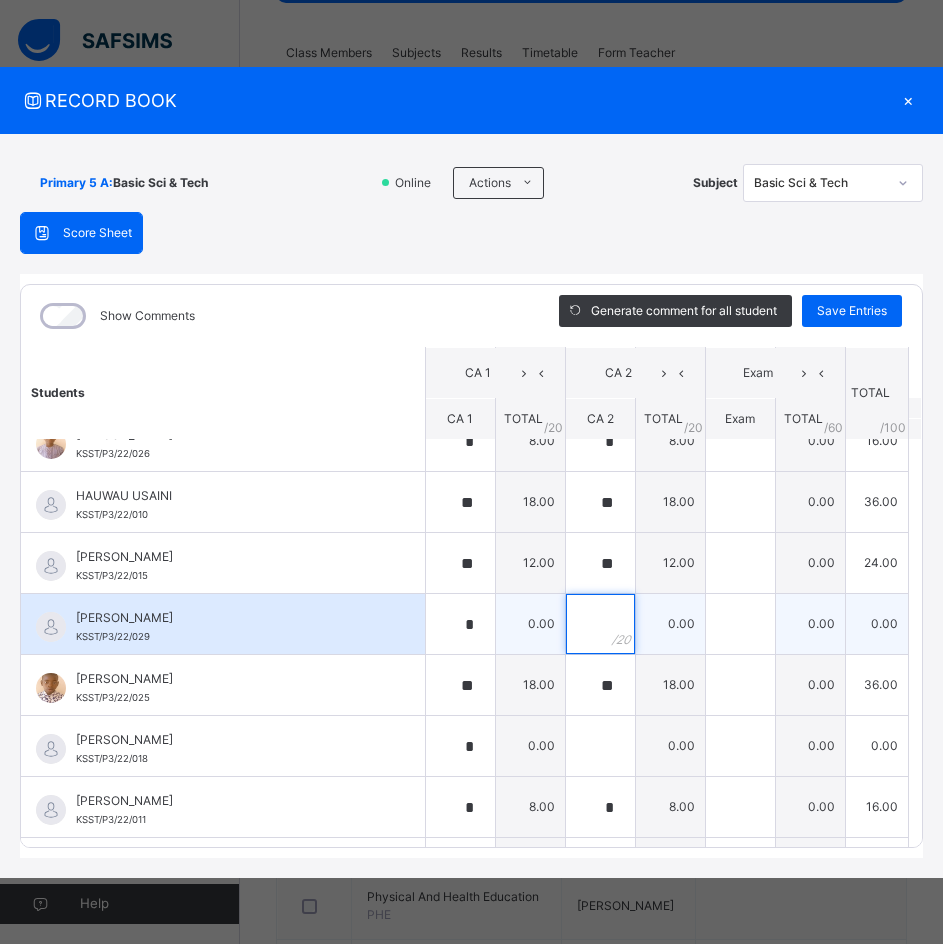 click at bounding box center (600, 624) 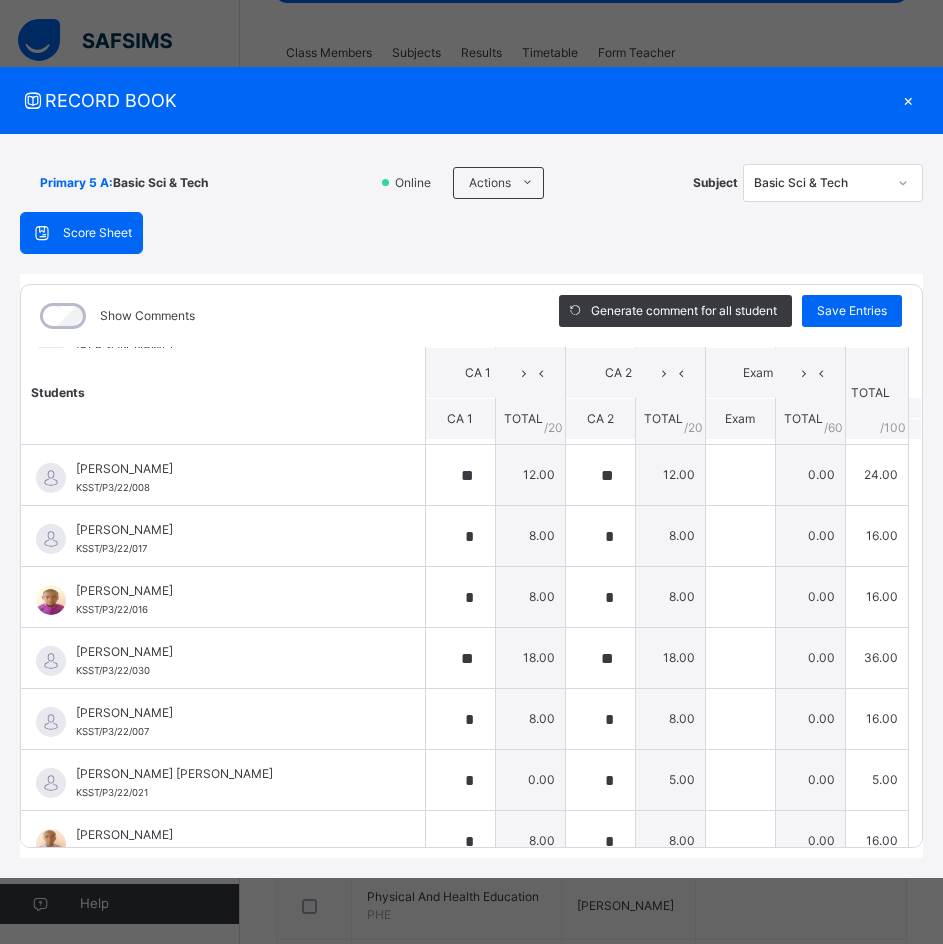 scroll, scrollTop: 100, scrollLeft: 0, axis: vertical 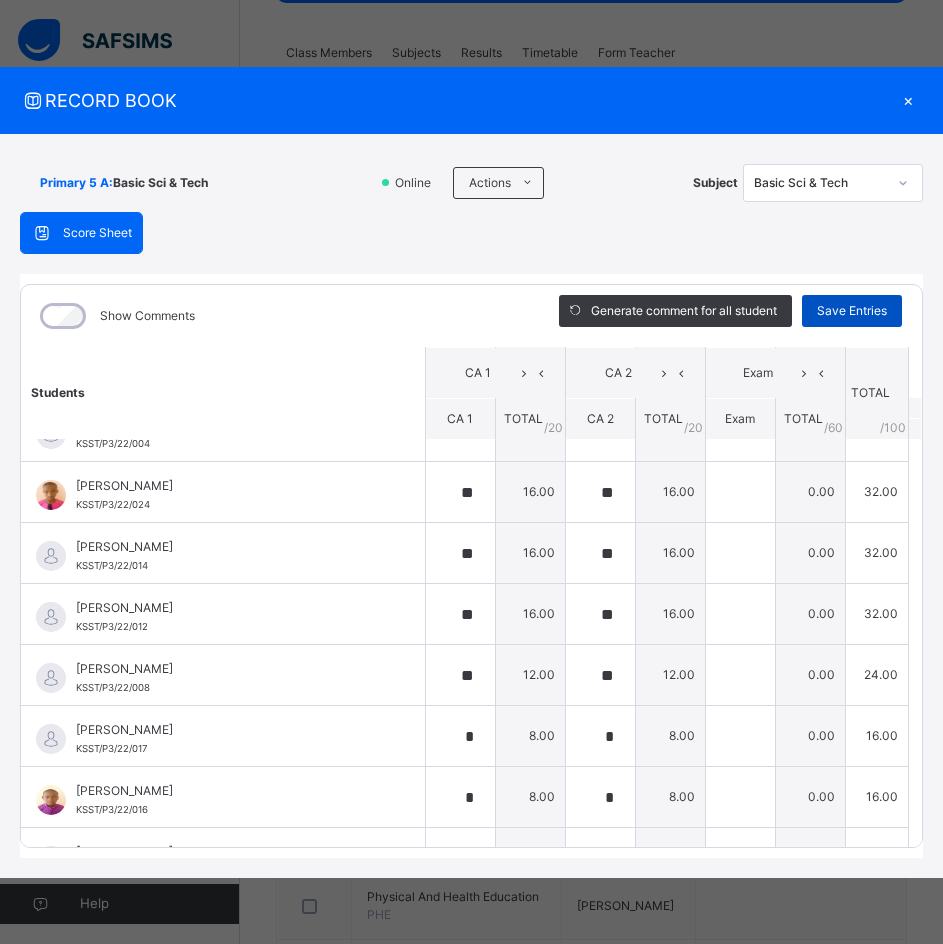 click on "Save Entries" at bounding box center (852, 311) 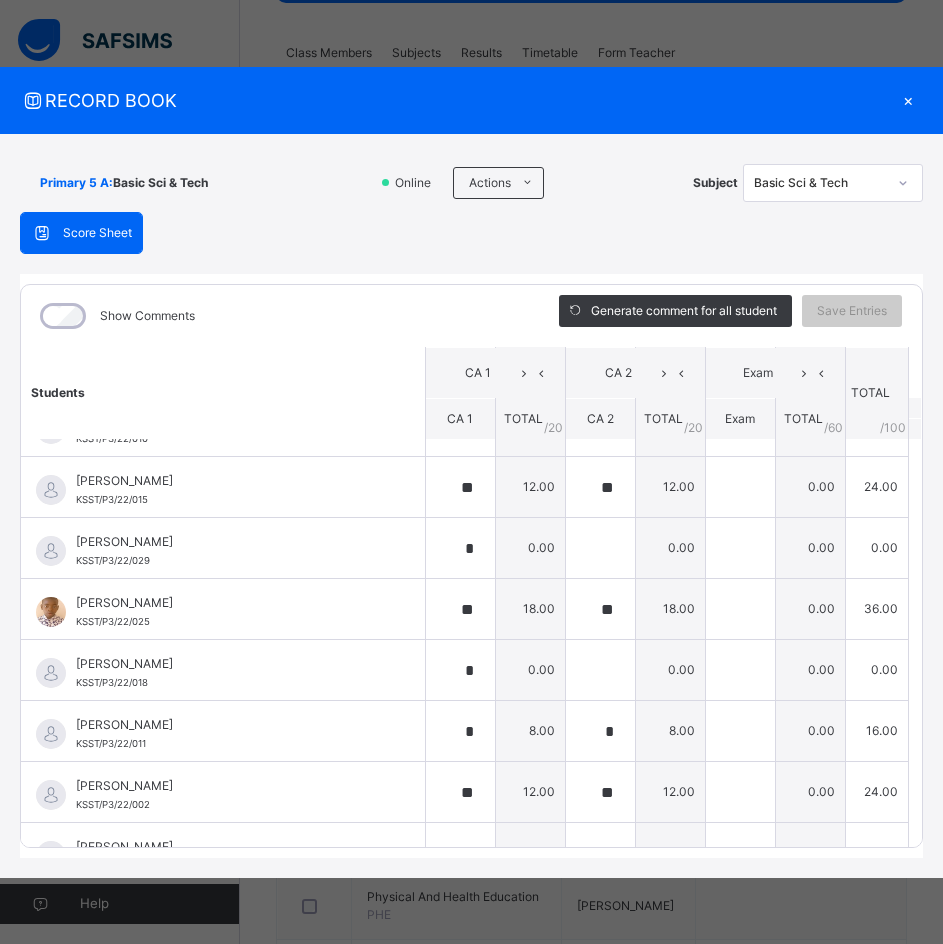 scroll, scrollTop: 800, scrollLeft: 0, axis: vertical 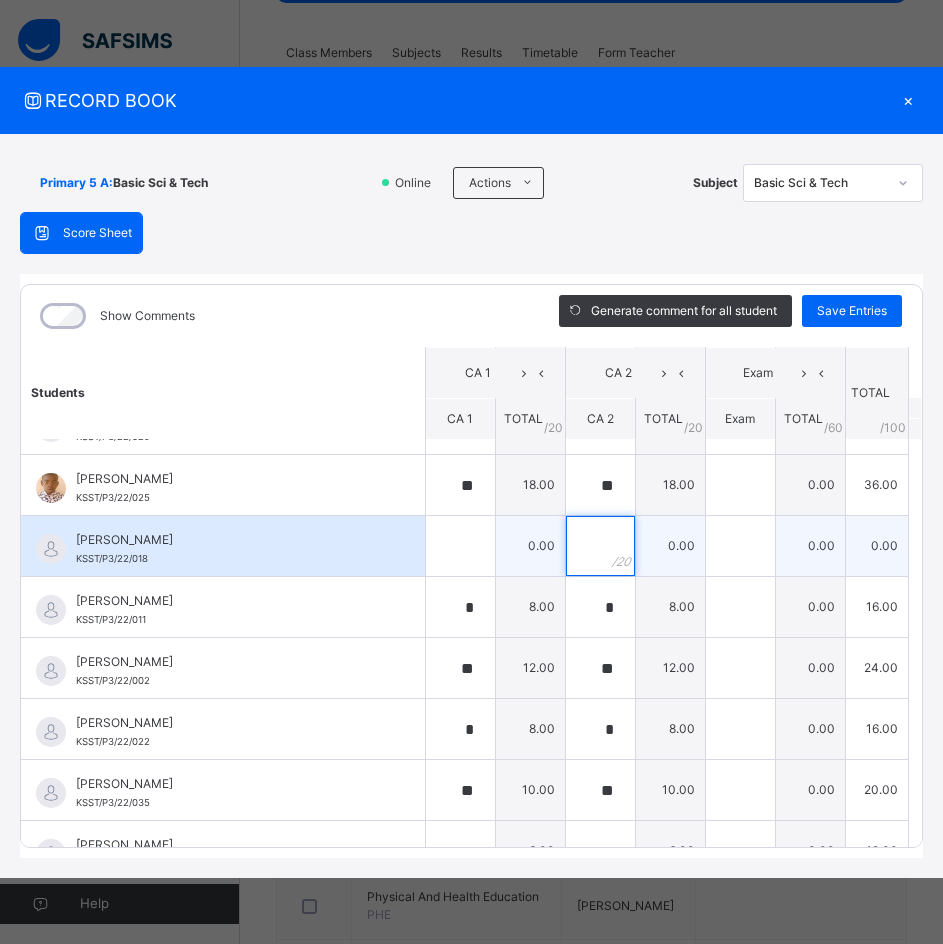 click at bounding box center (600, 546) 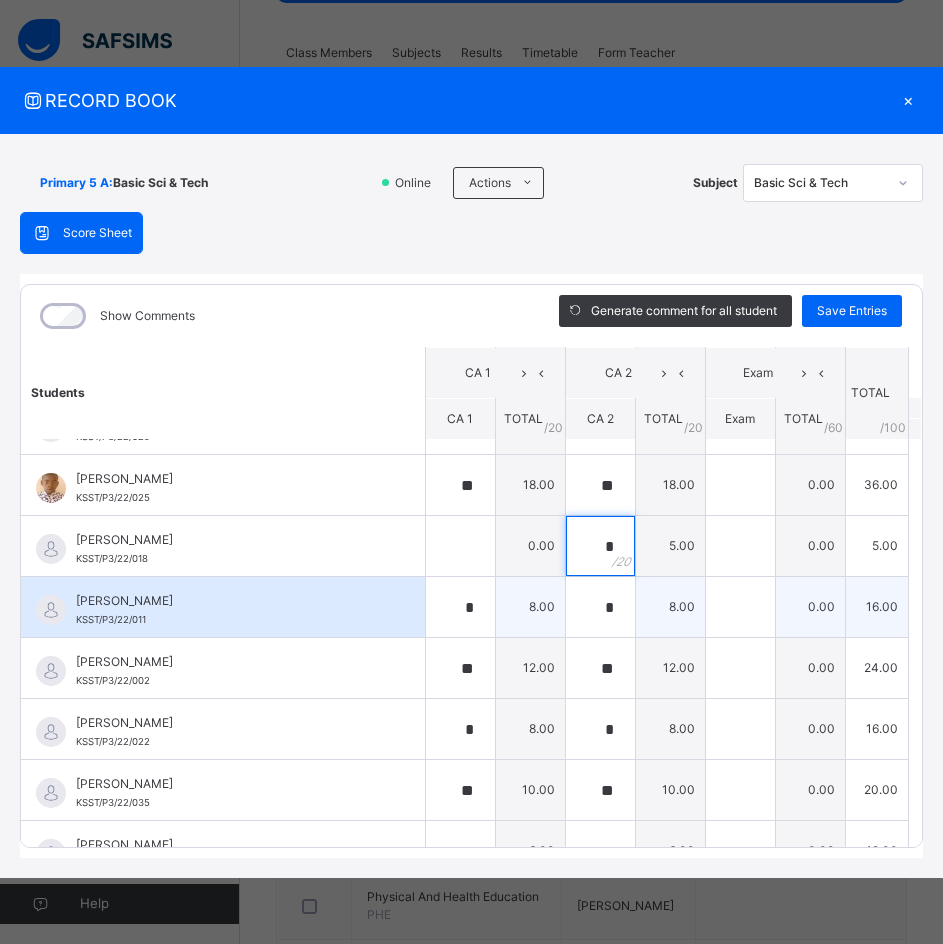 type on "*" 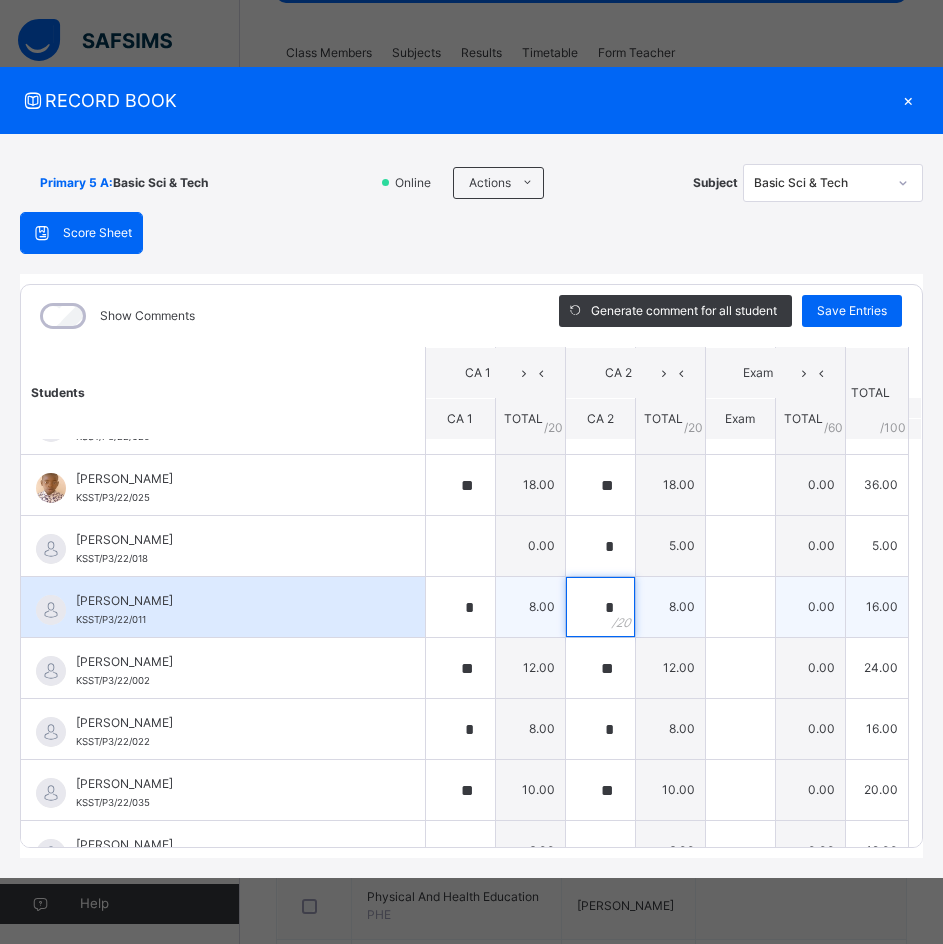 click on "*" at bounding box center [600, 607] 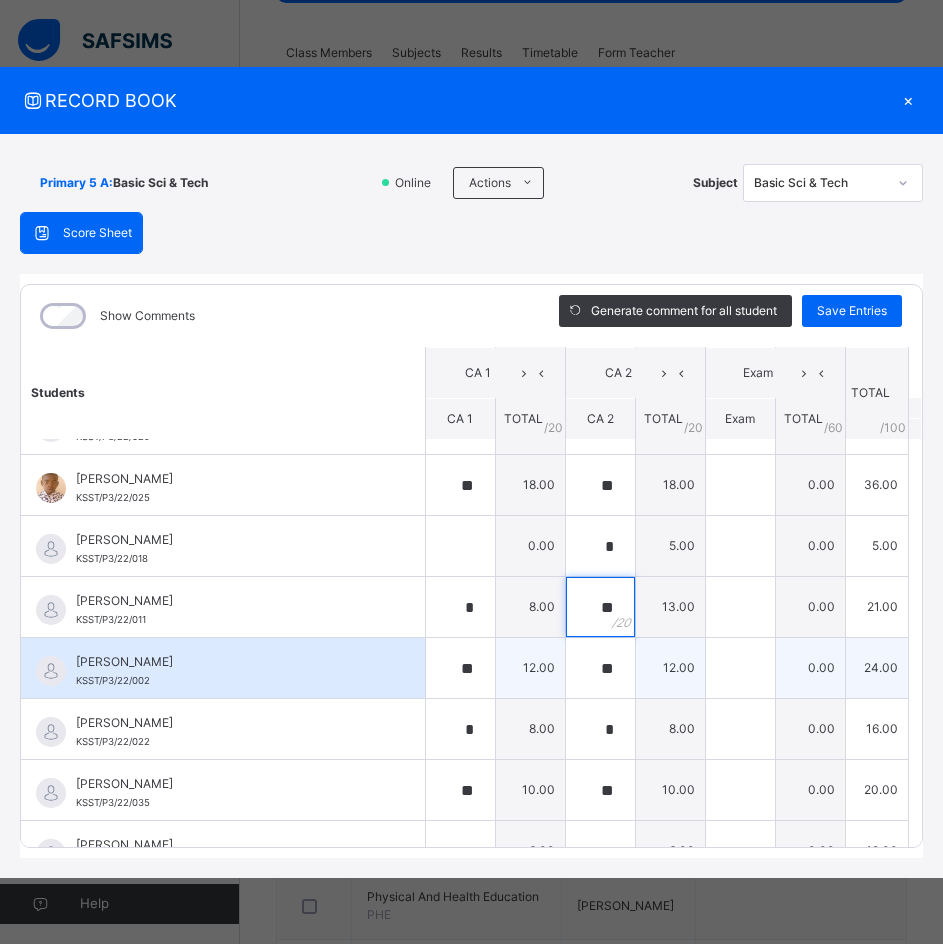 type on "**" 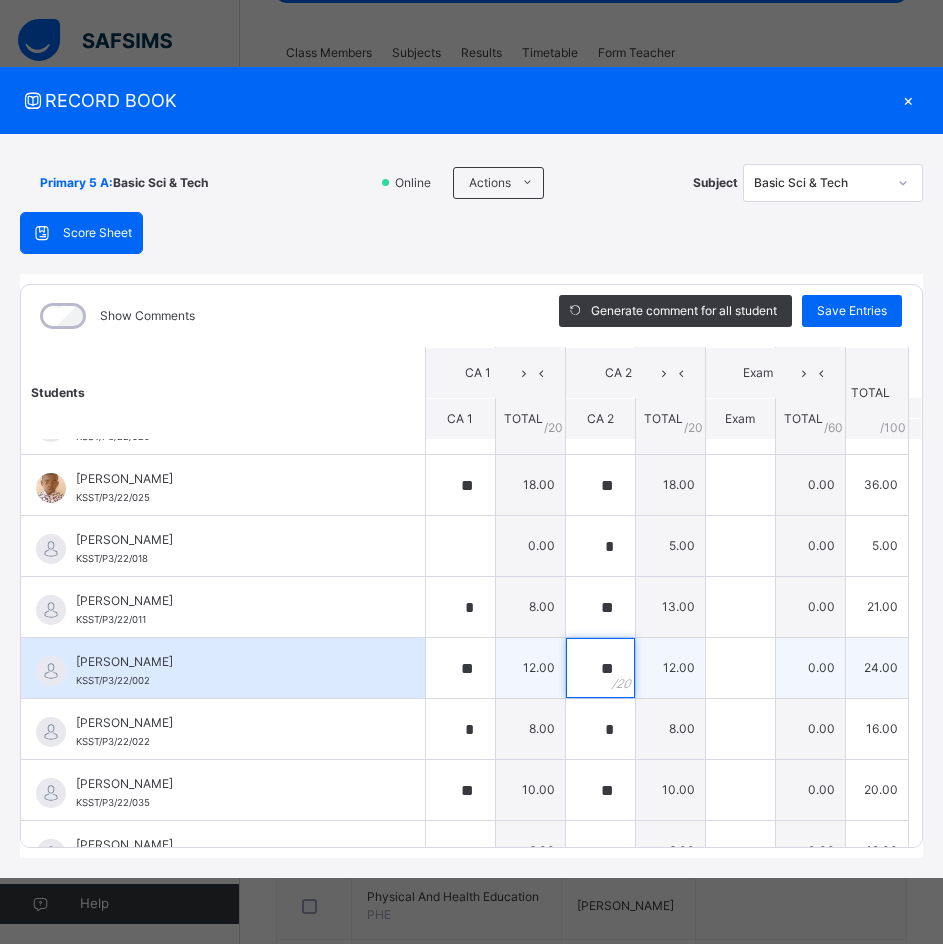 click on "**" at bounding box center [600, 668] 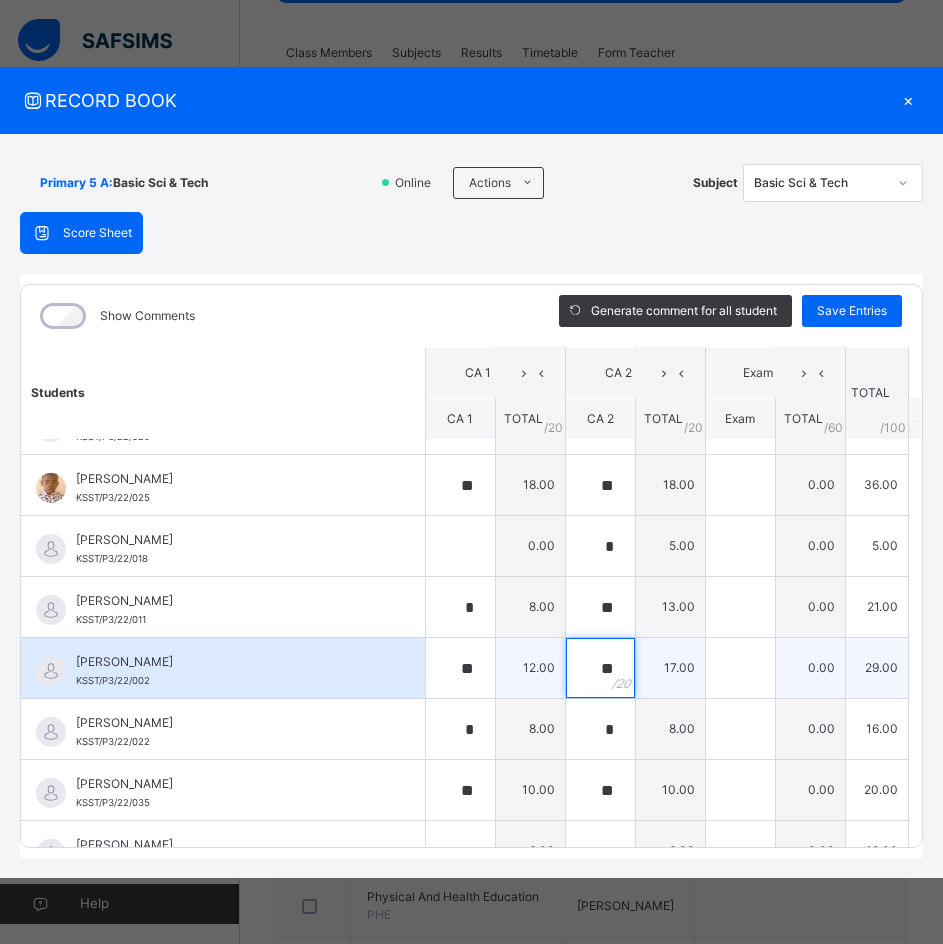type on "**" 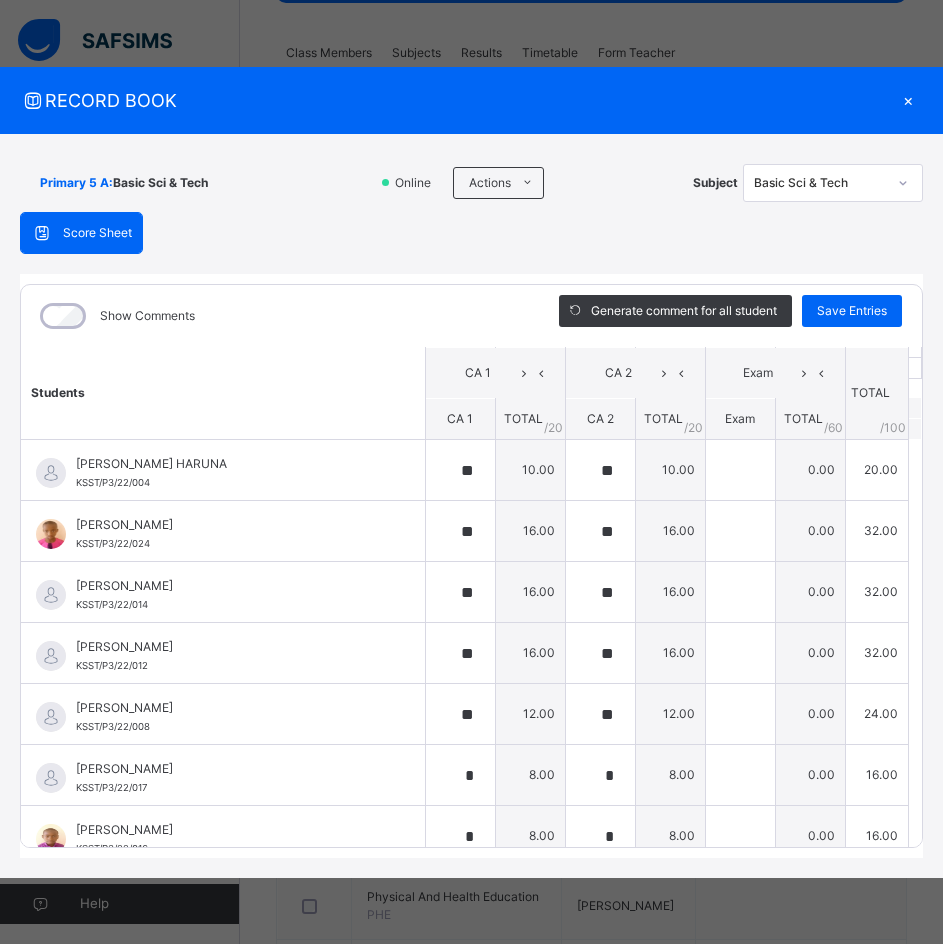scroll, scrollTop: 0, scrollLeft: 0, axis: both 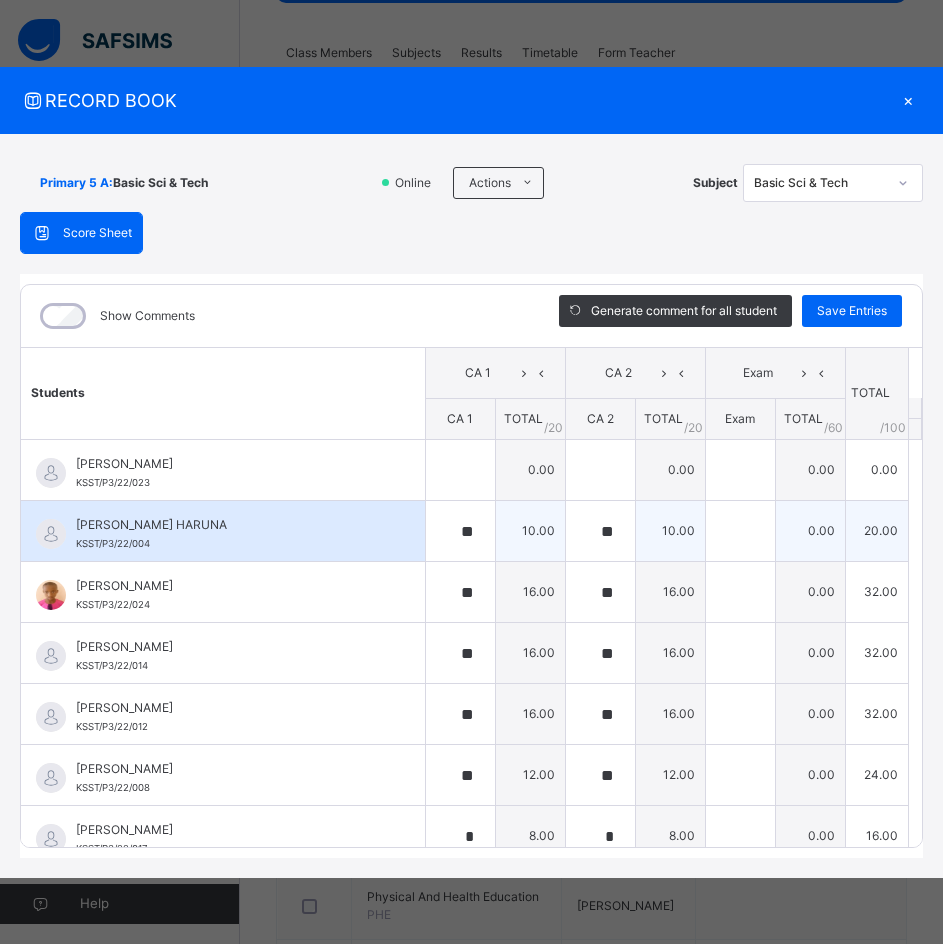type on "*" 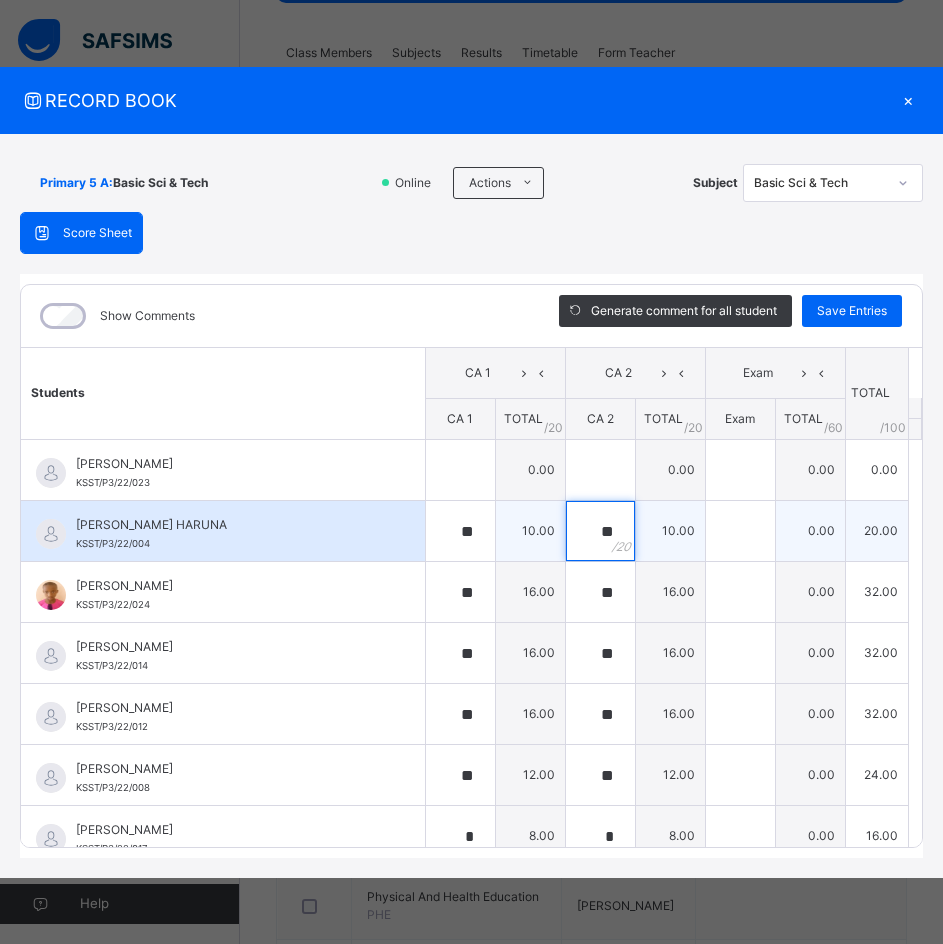 click on "**" at bounding box center [600, 531] 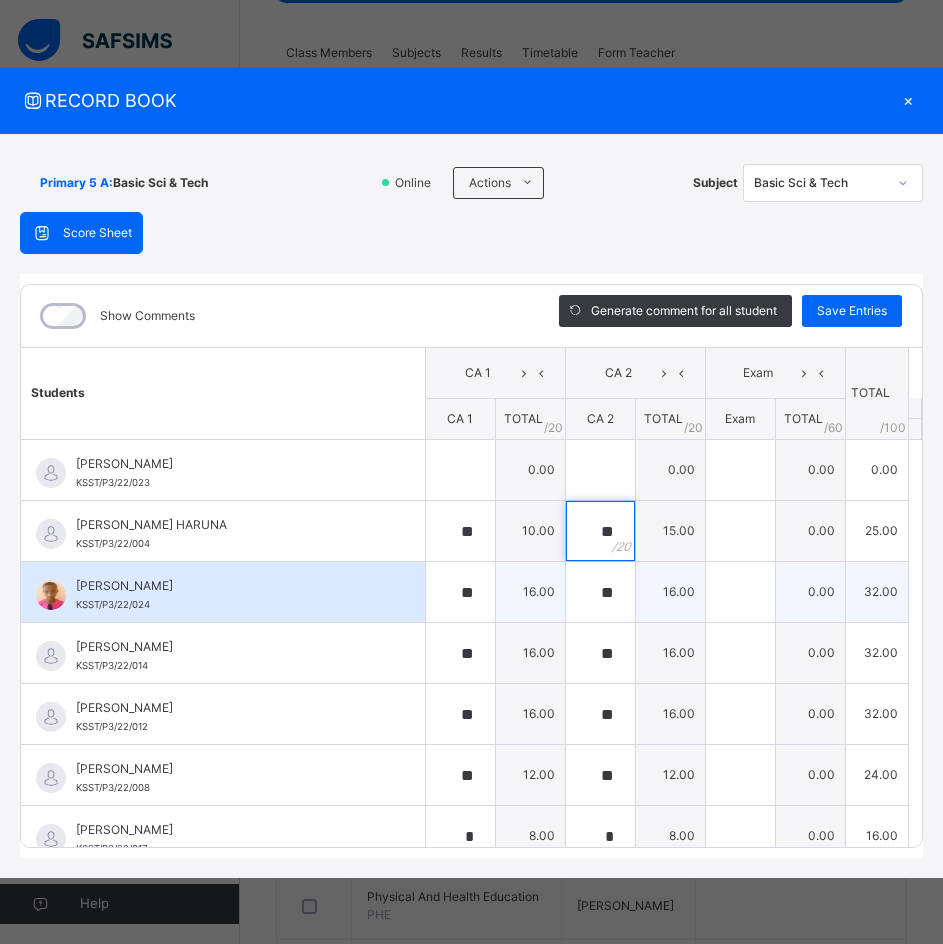 type on "**" 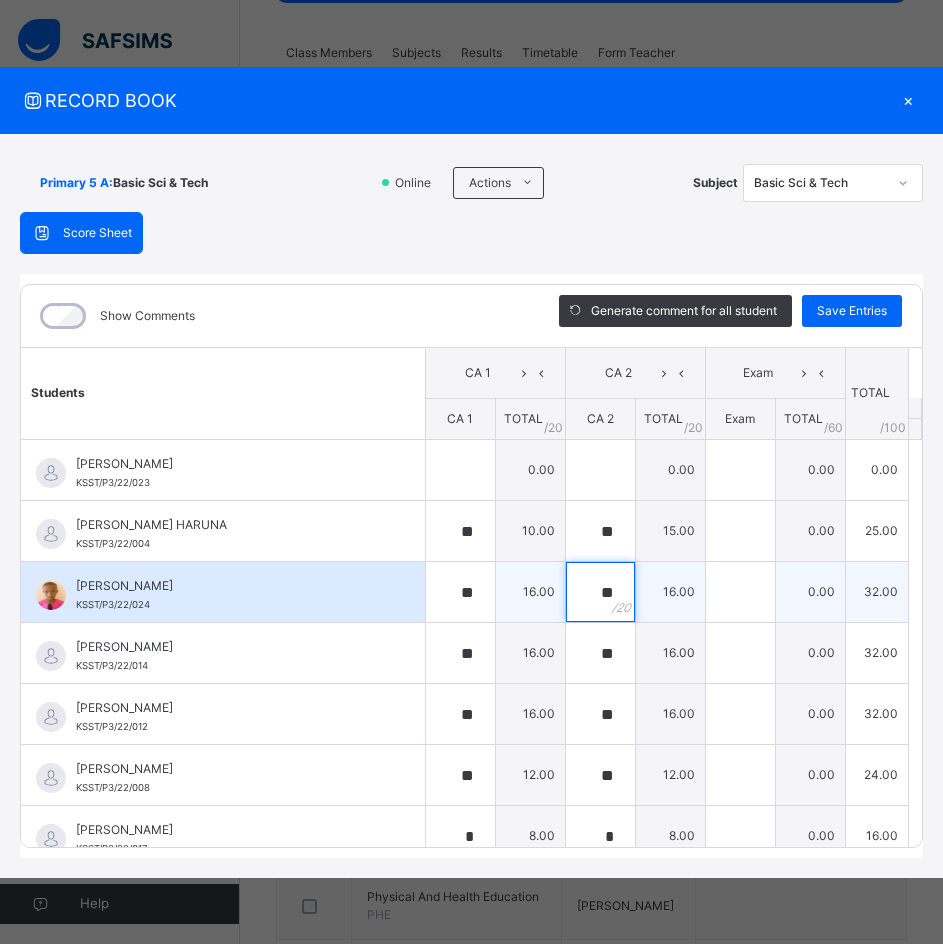 click on "**" at bounding box center [600, 592] 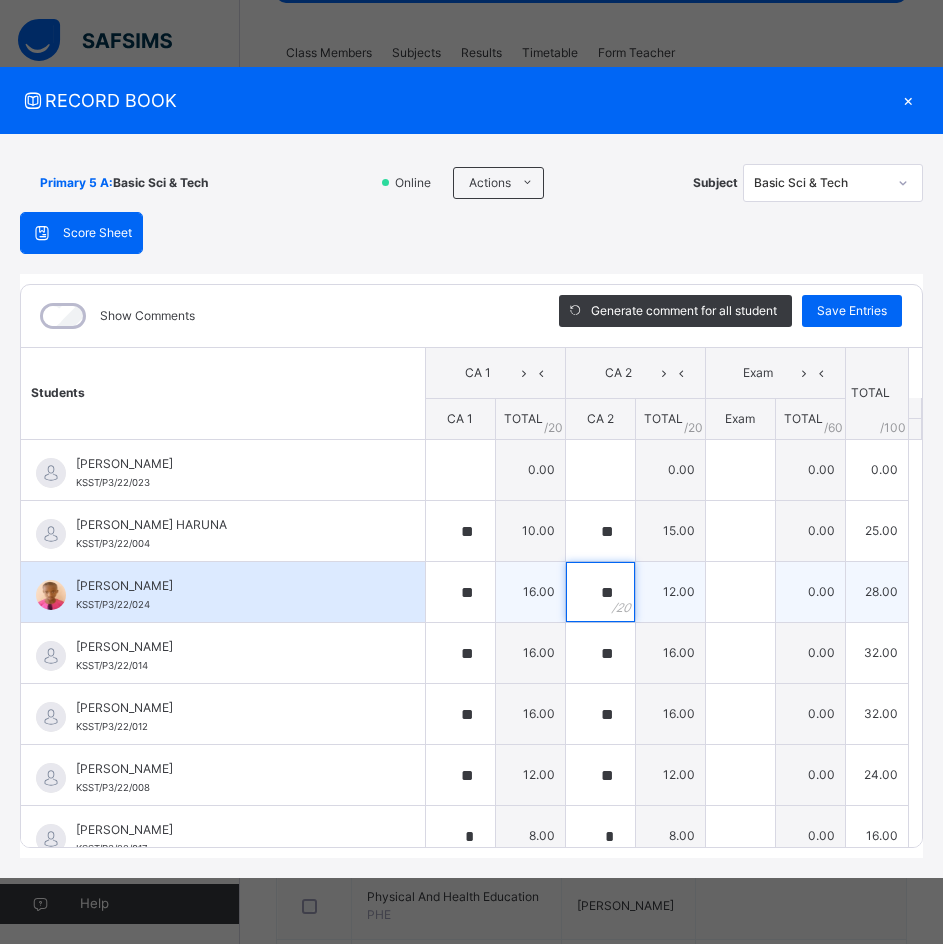 type on "*" 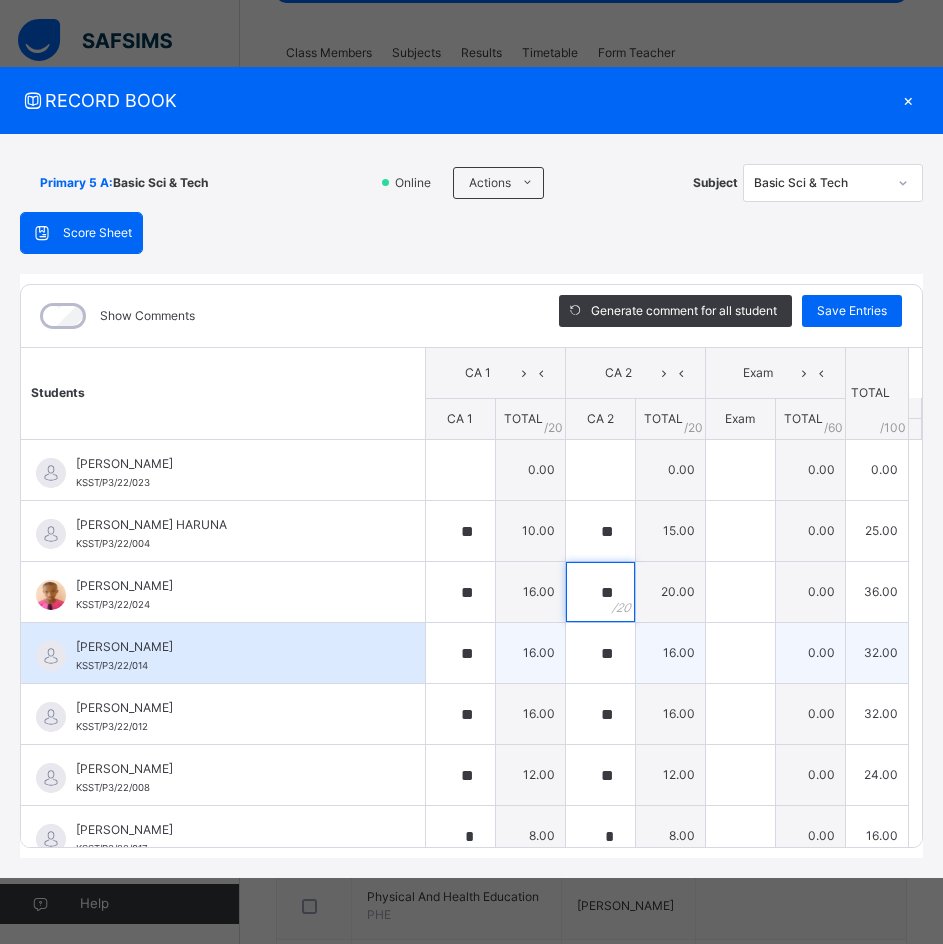 type on "**" 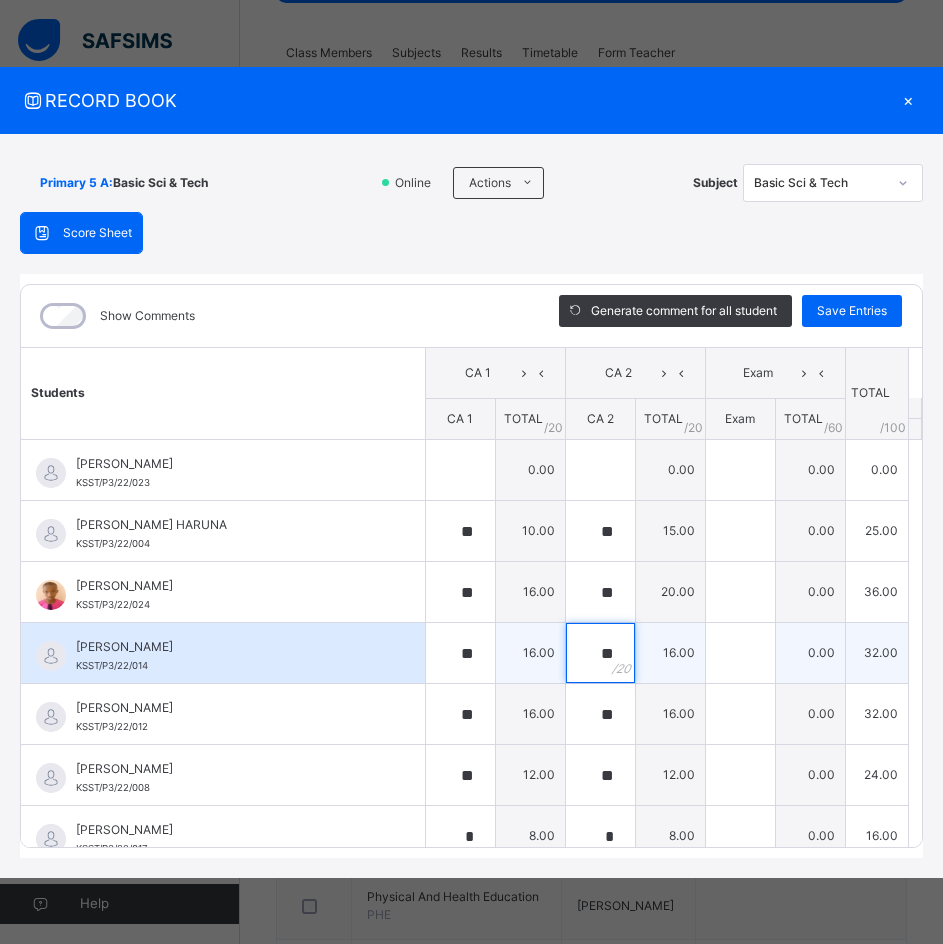 click on "**" at bounding box center [600, 653] 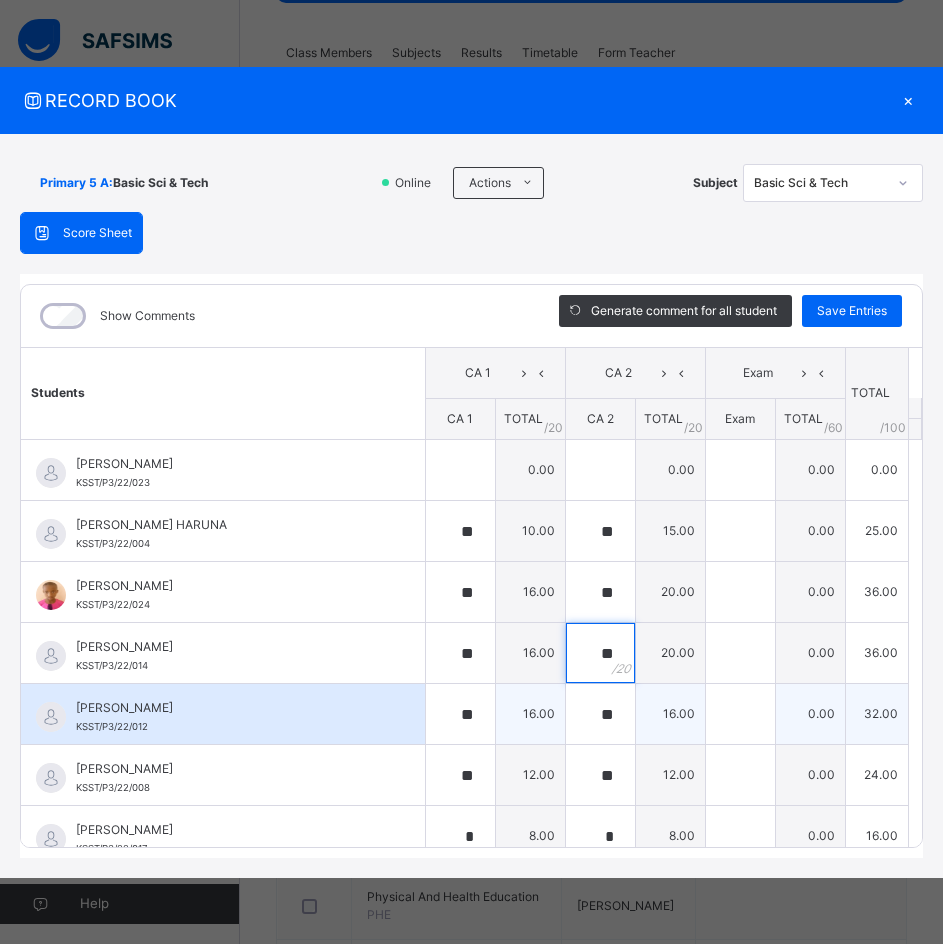 type on "**" 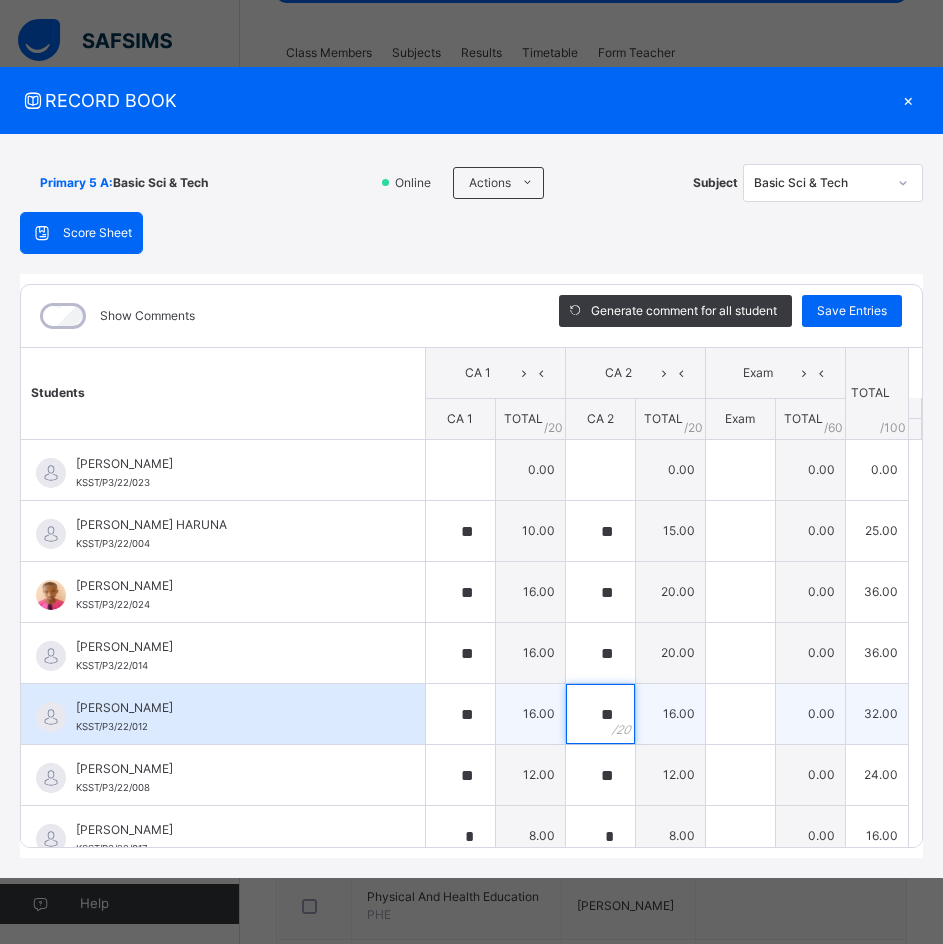 click on "**" at bounding box center (600, 714) 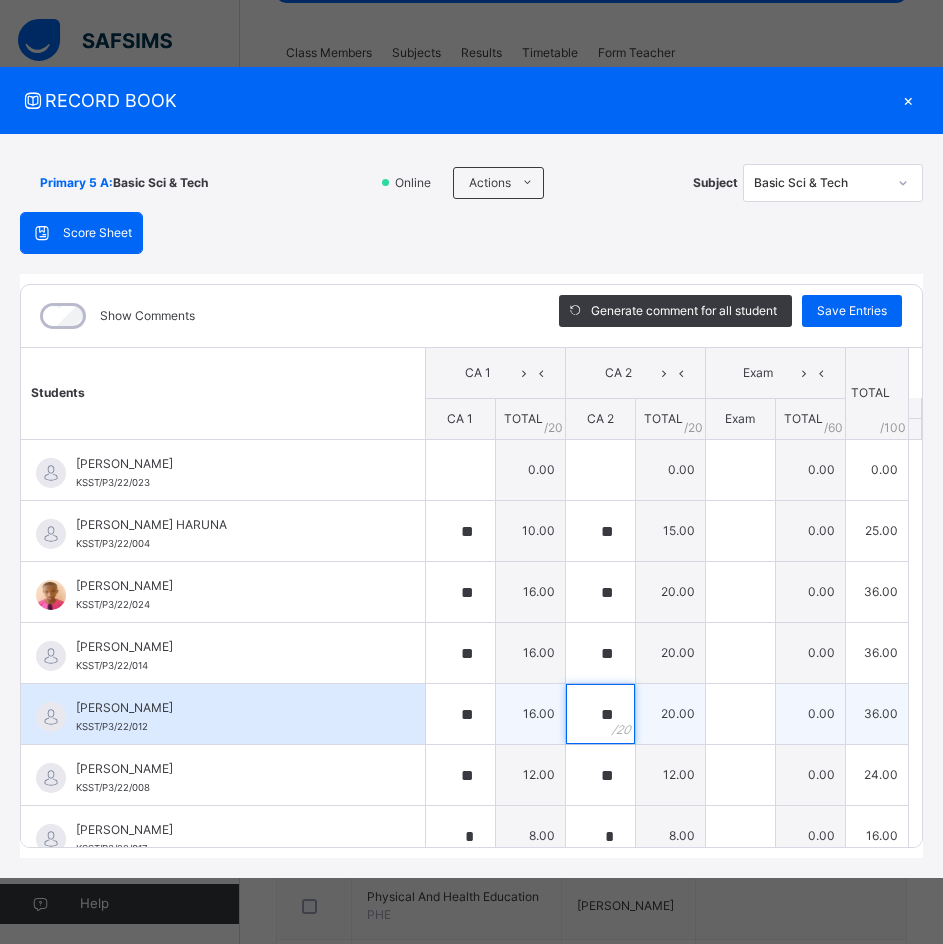 scroll, scrollTop: 100, scrollLeft: 0, axis: vertical 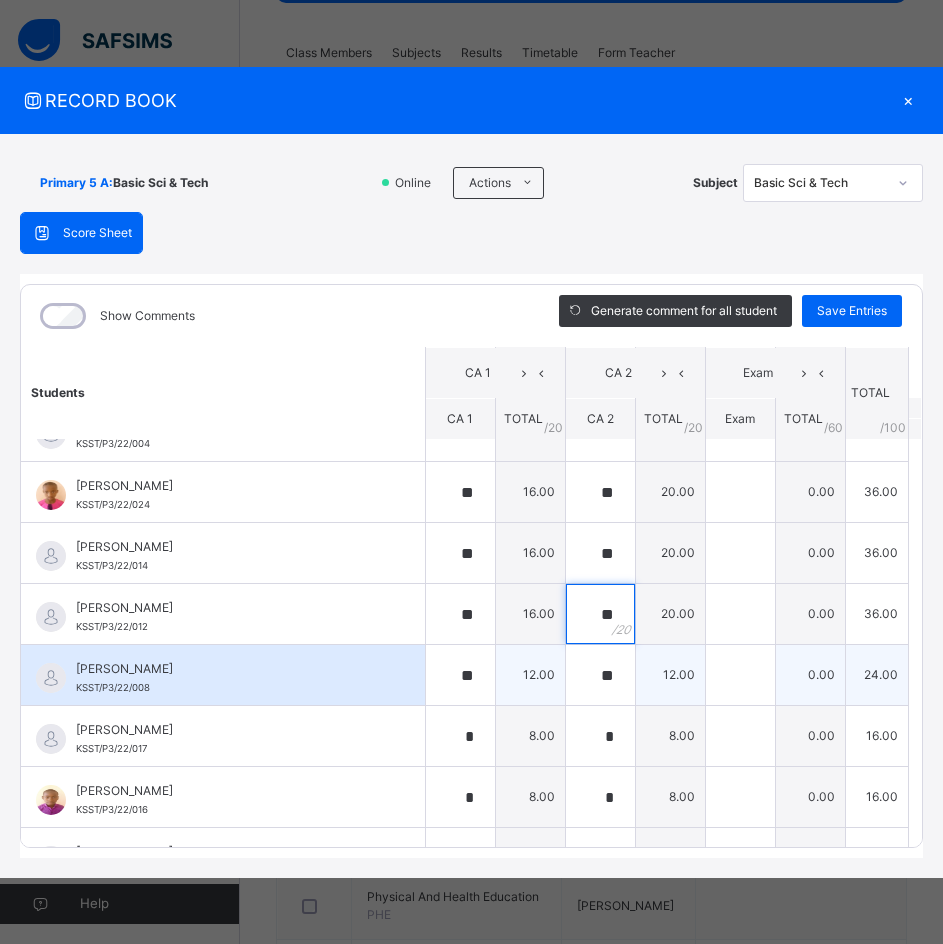 type on "**" 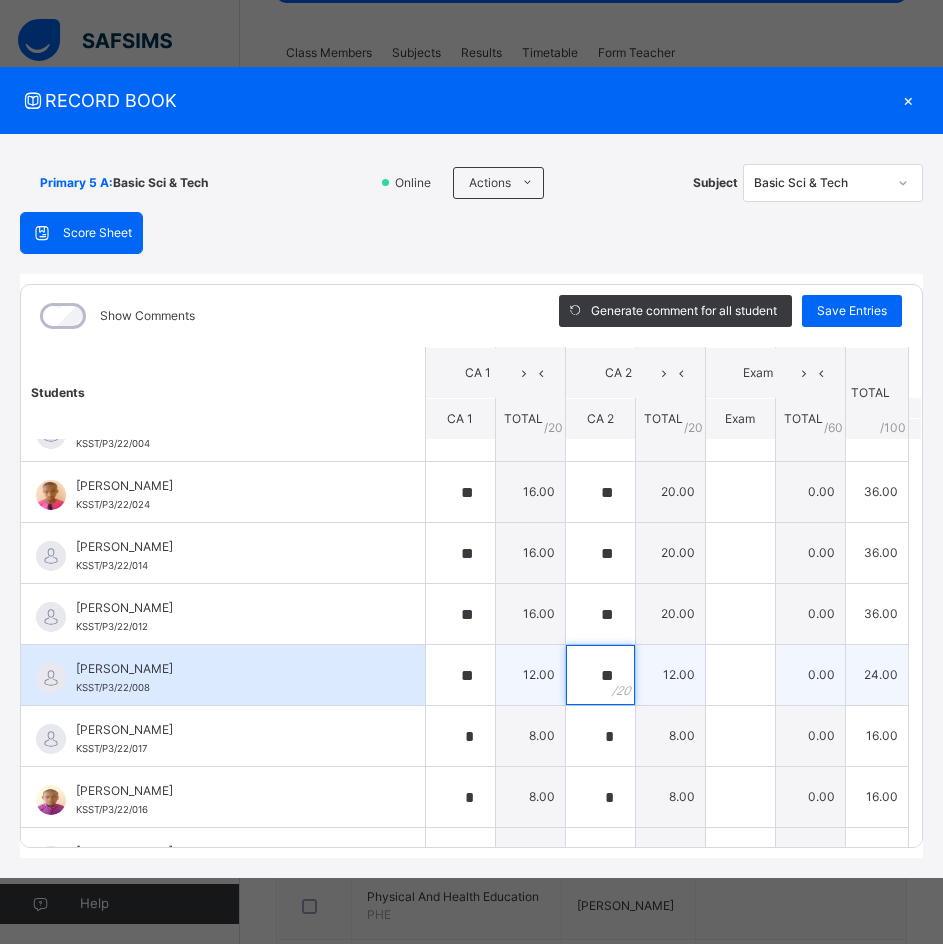 click on "**" at bounding box center [600, 675] 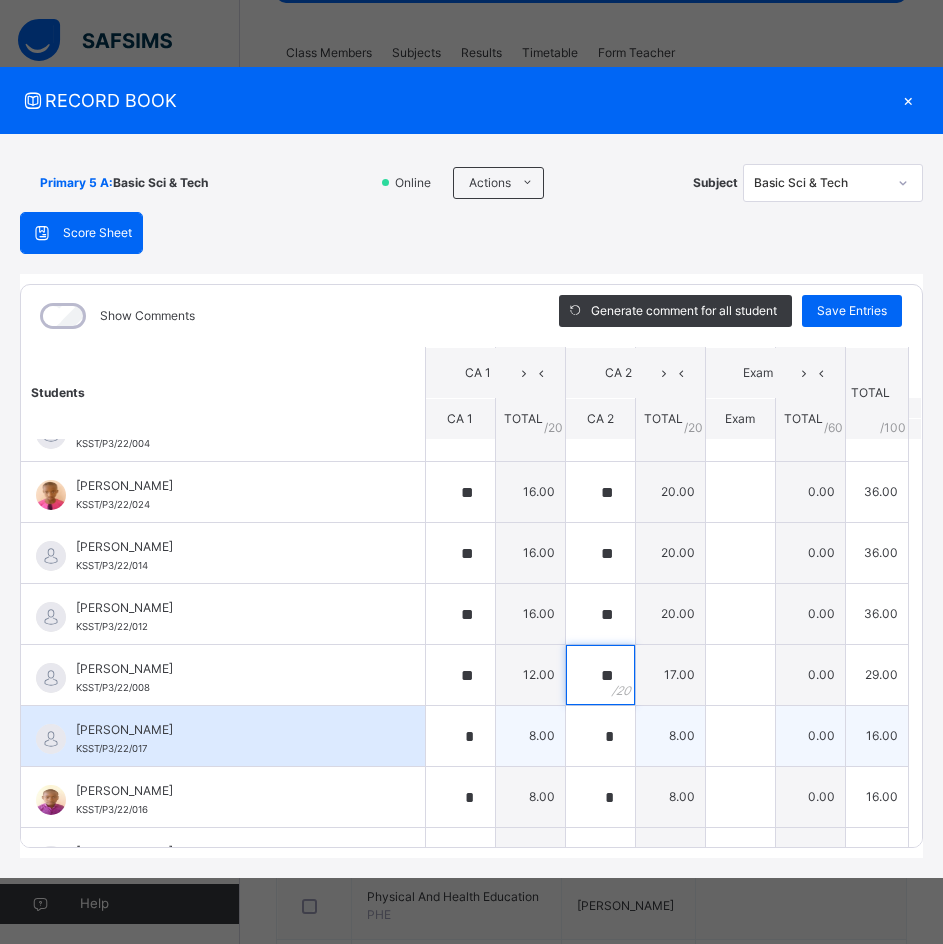 type on "**" 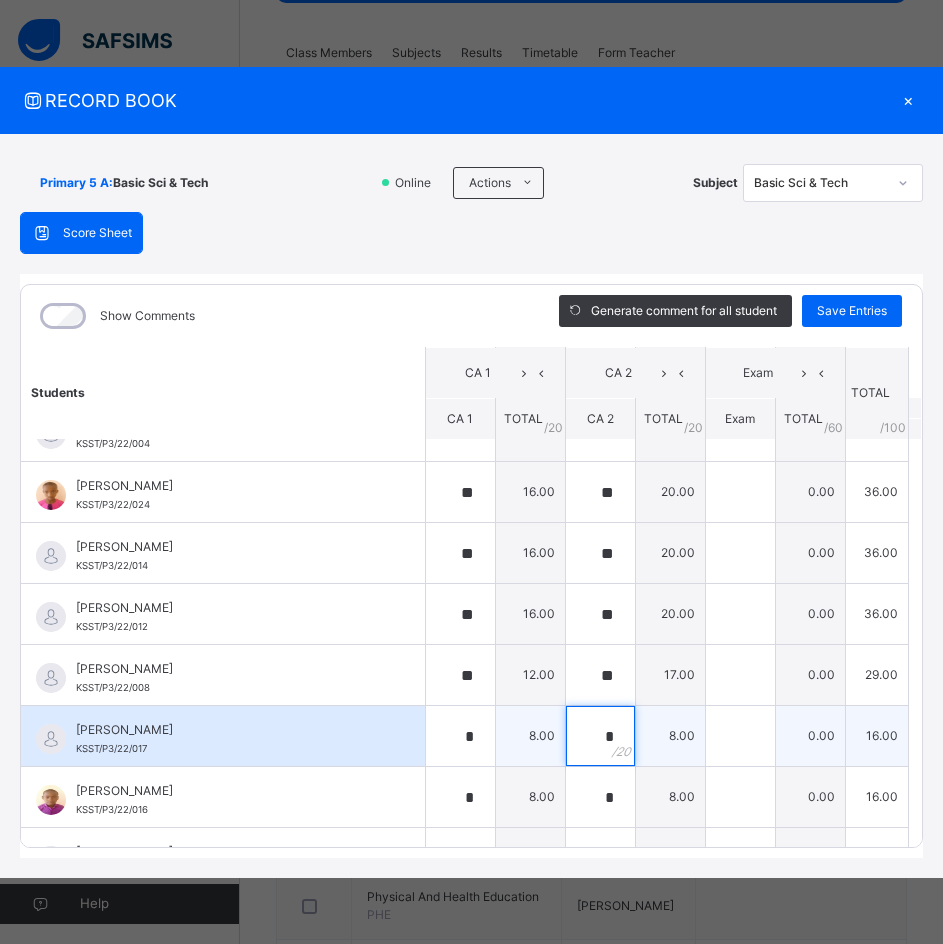 click on "*" at bounding box center [600, 736] 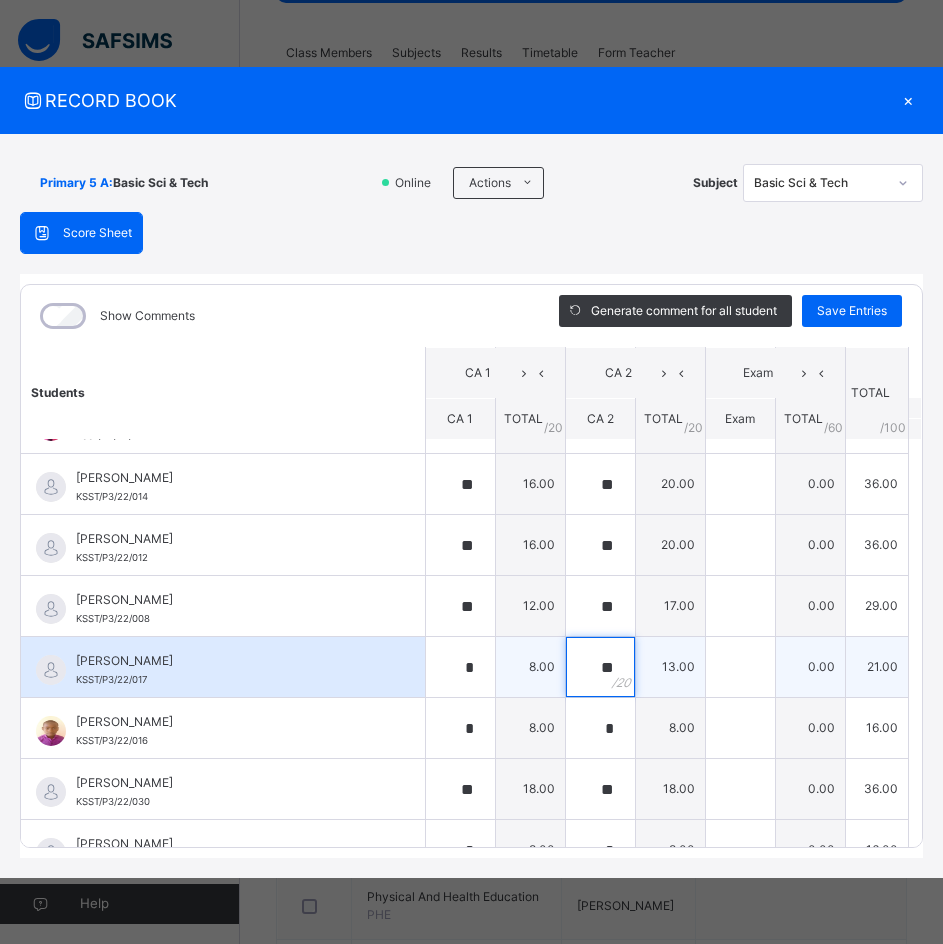 scroll, scrollTop: 200, scrollLeft: 0, axis: vertical 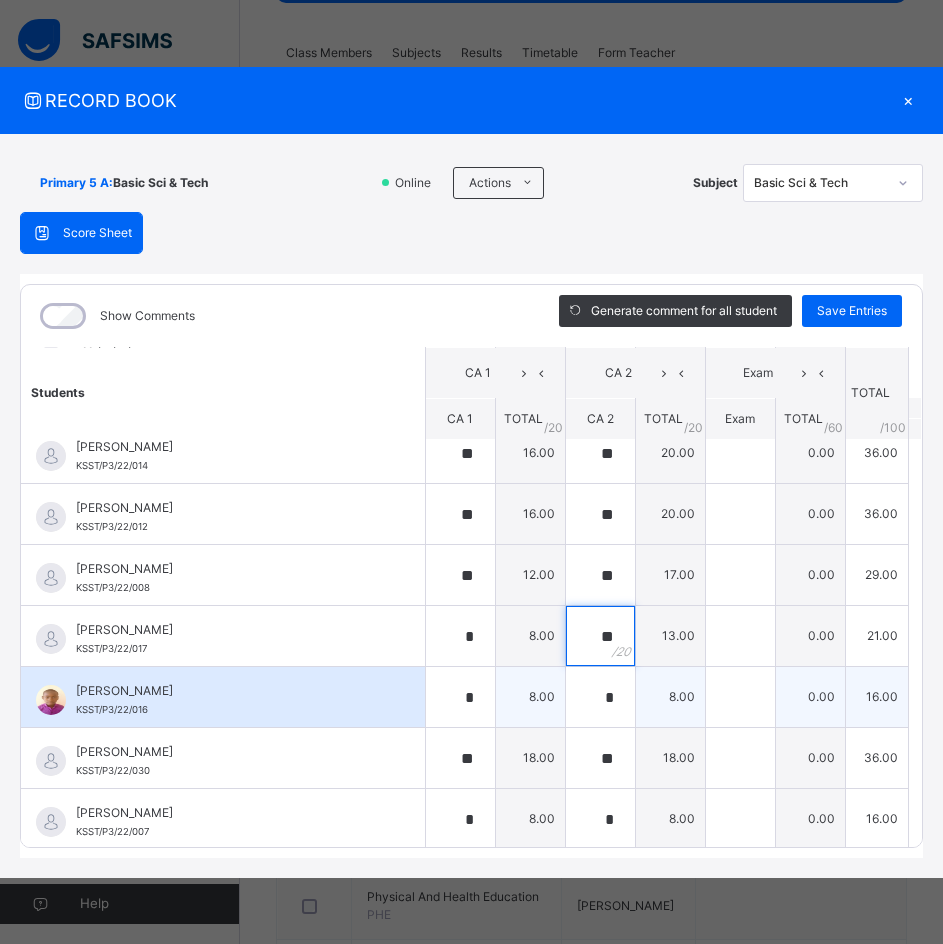 type on "**" 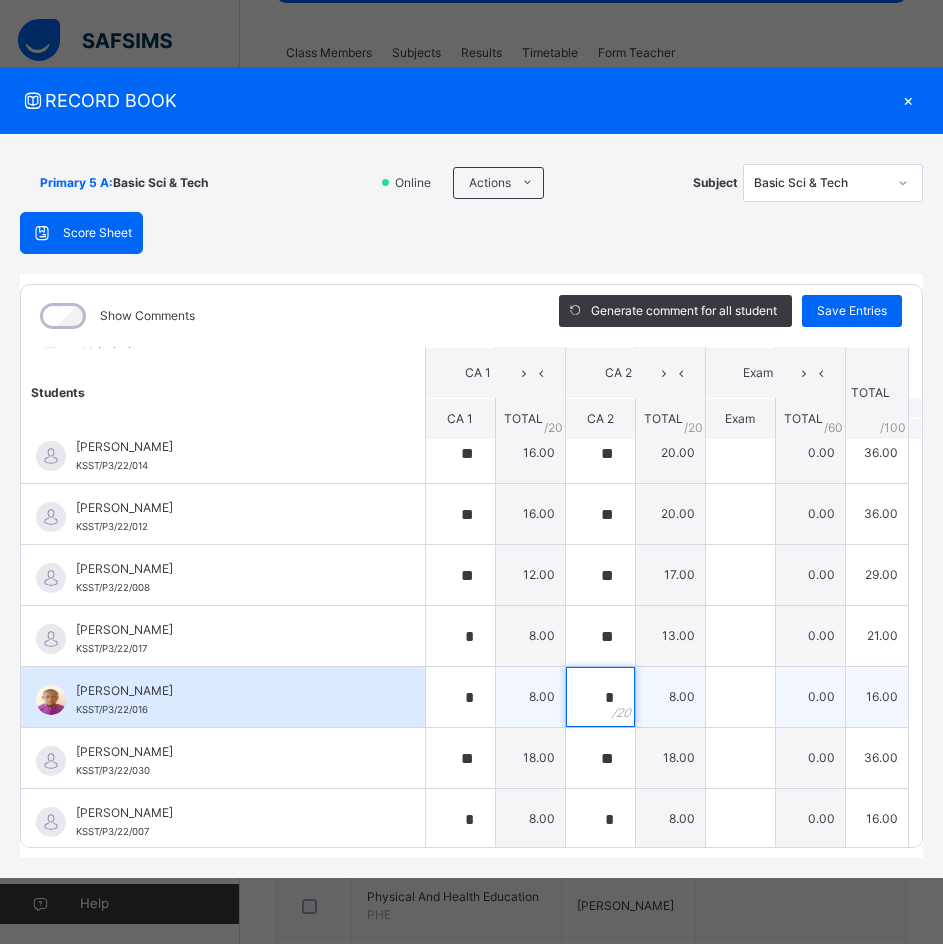 click on "*" at bounding box center (600, 697) 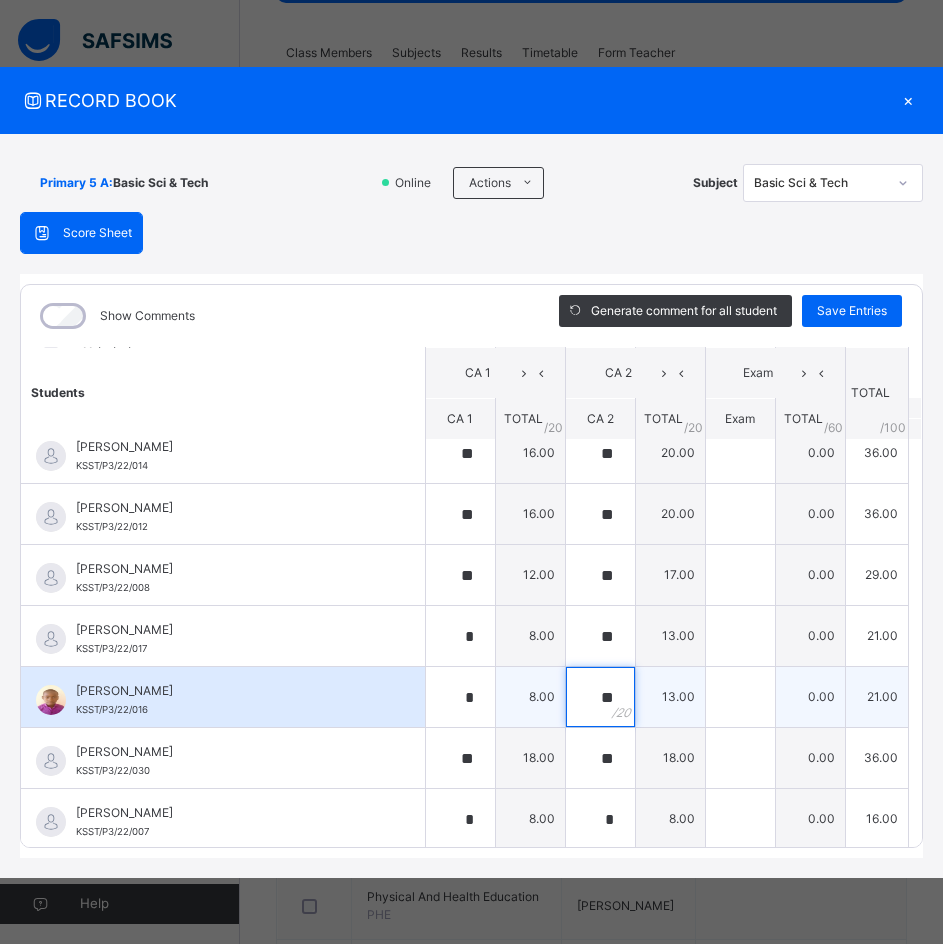 scroll, scrollTop: 300, scrollLeft: 0, axis: vertical 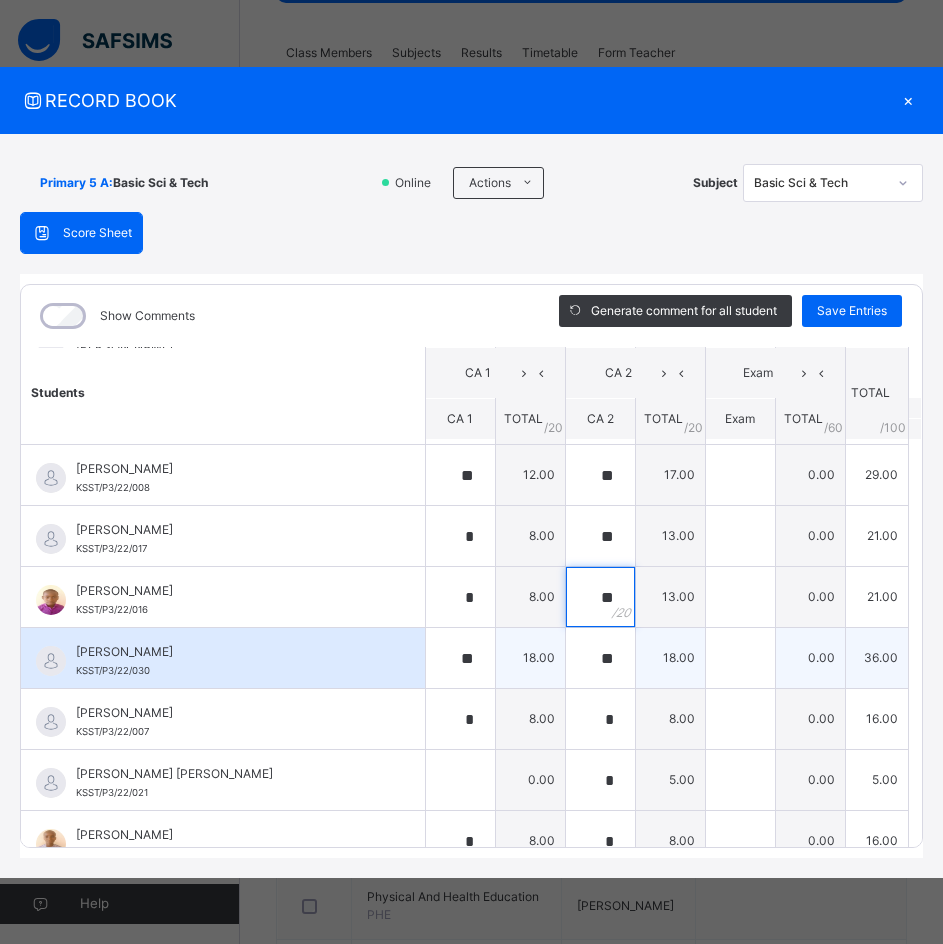 type on "**" 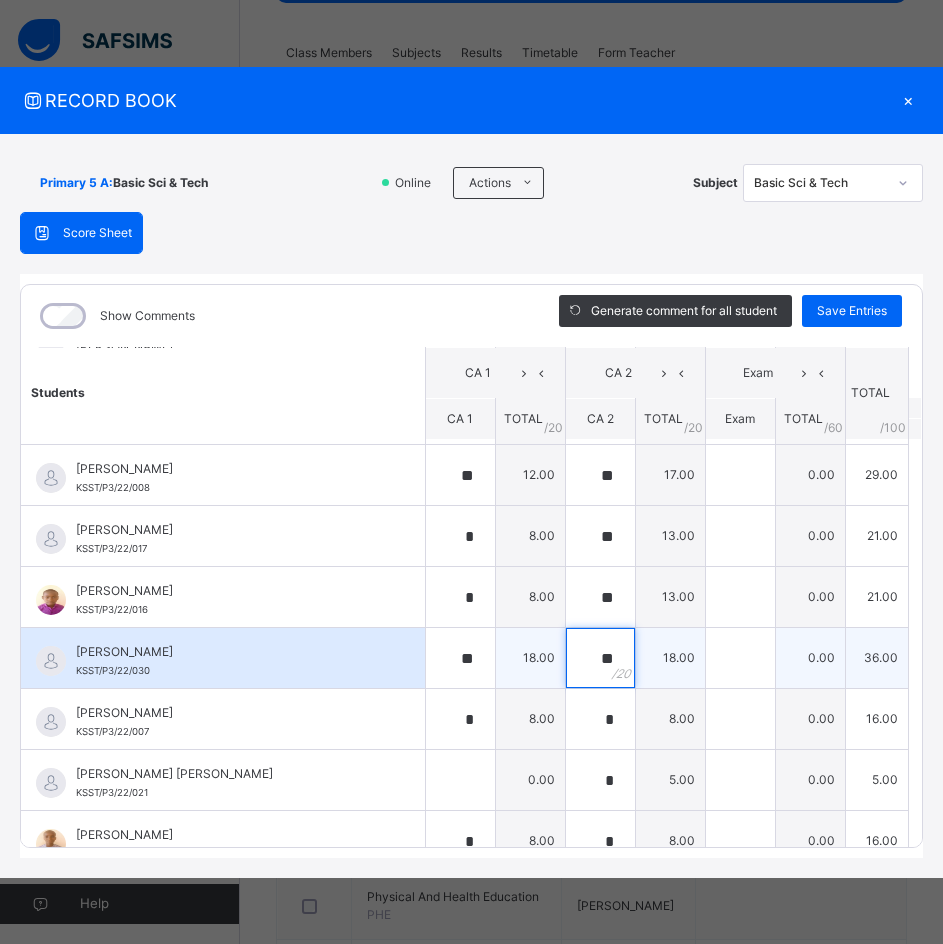 click on "**" at bounding box center (600, 658) 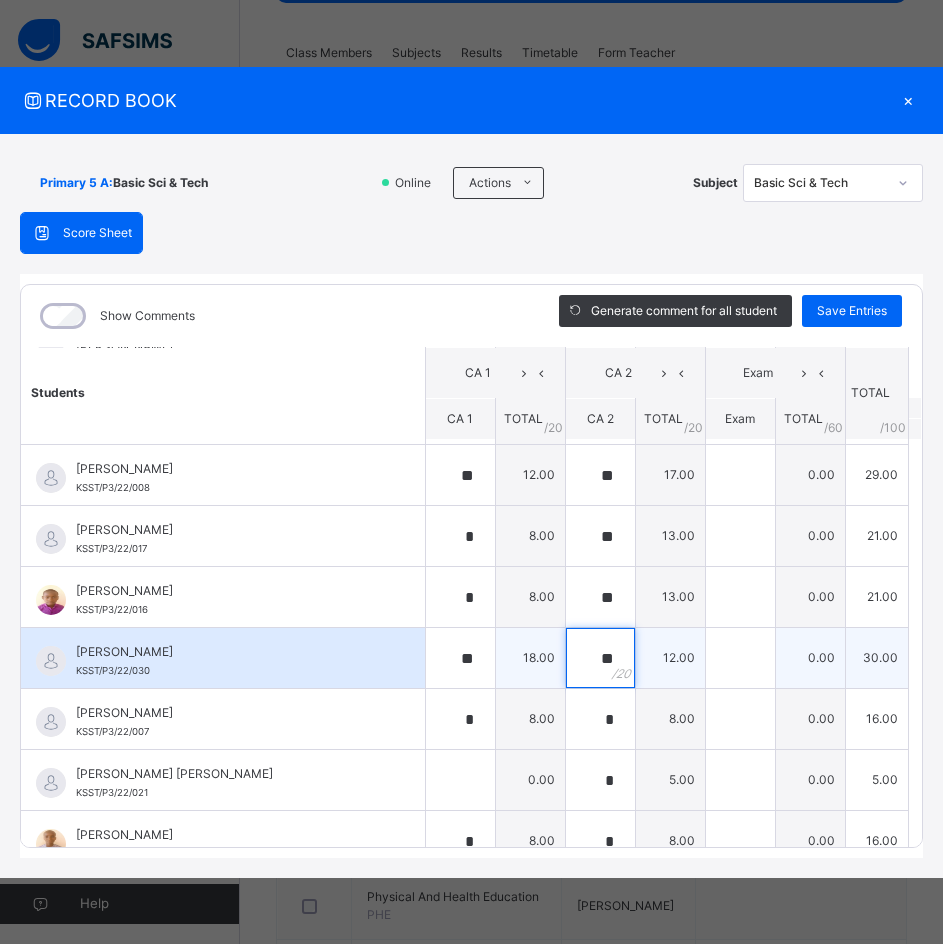 type on "*" 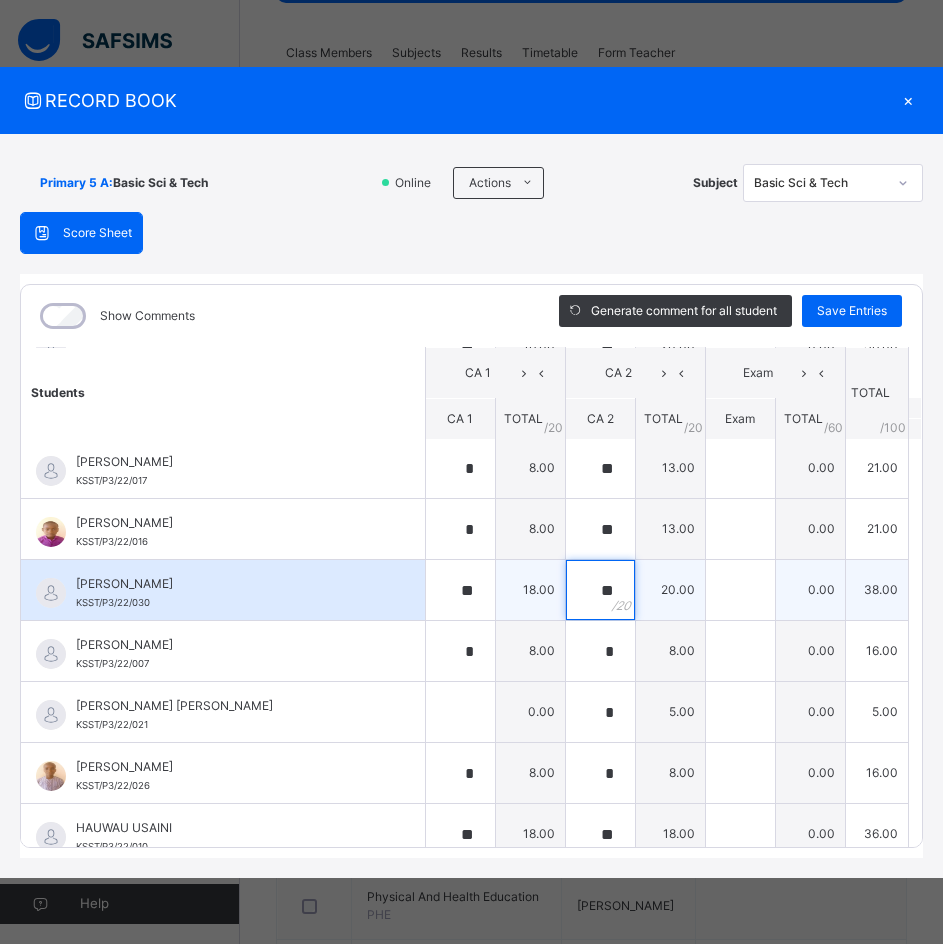 scroll, scrollTop: 400, scrollLeft: 0, axis: vertical 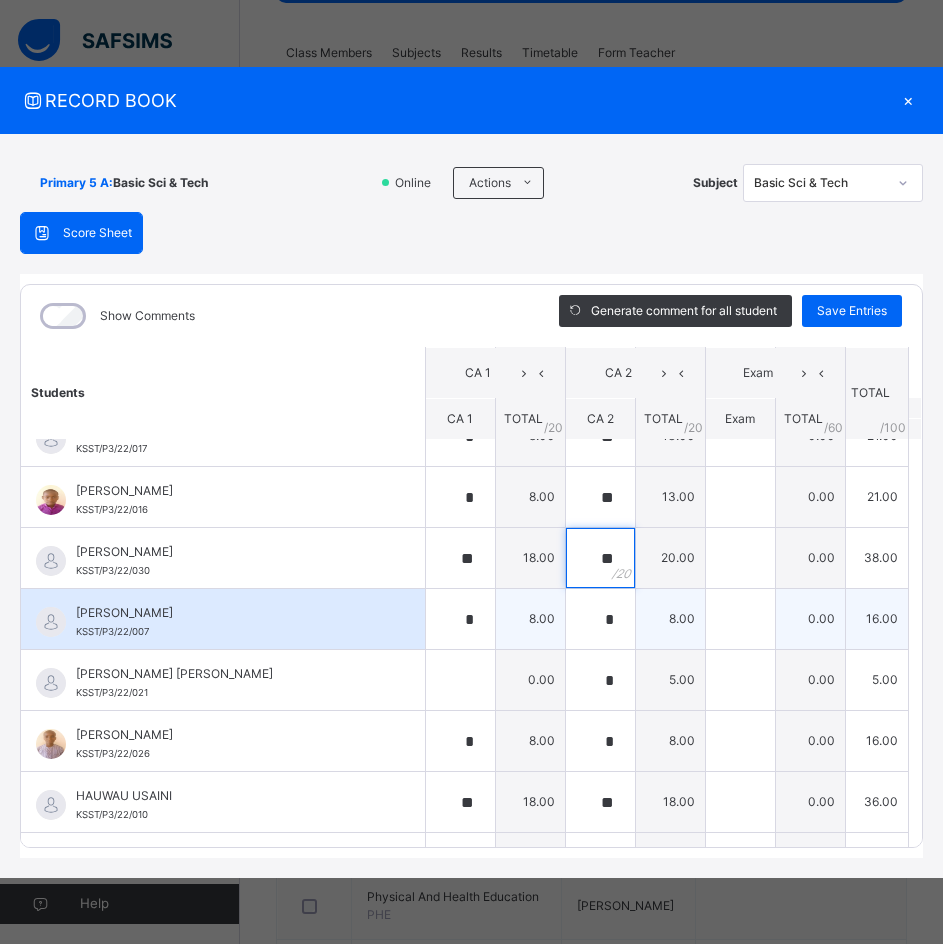 type on "**" 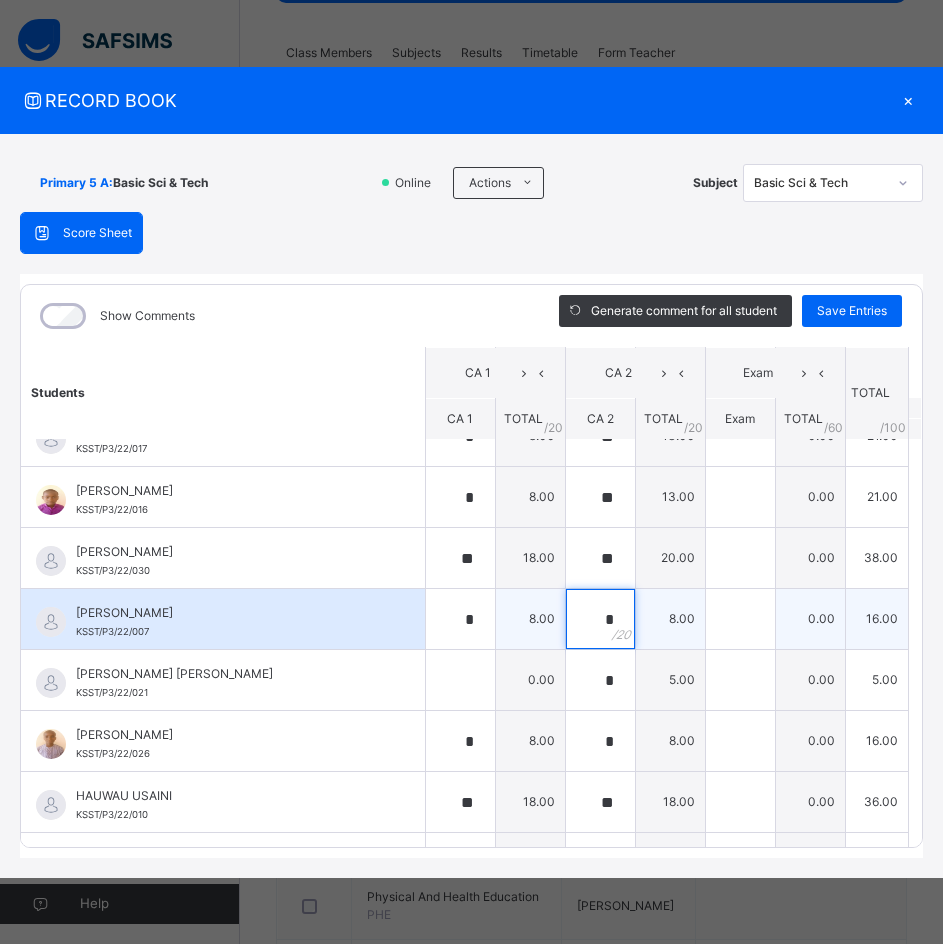 click on "*" at bounding box center [600, 619] 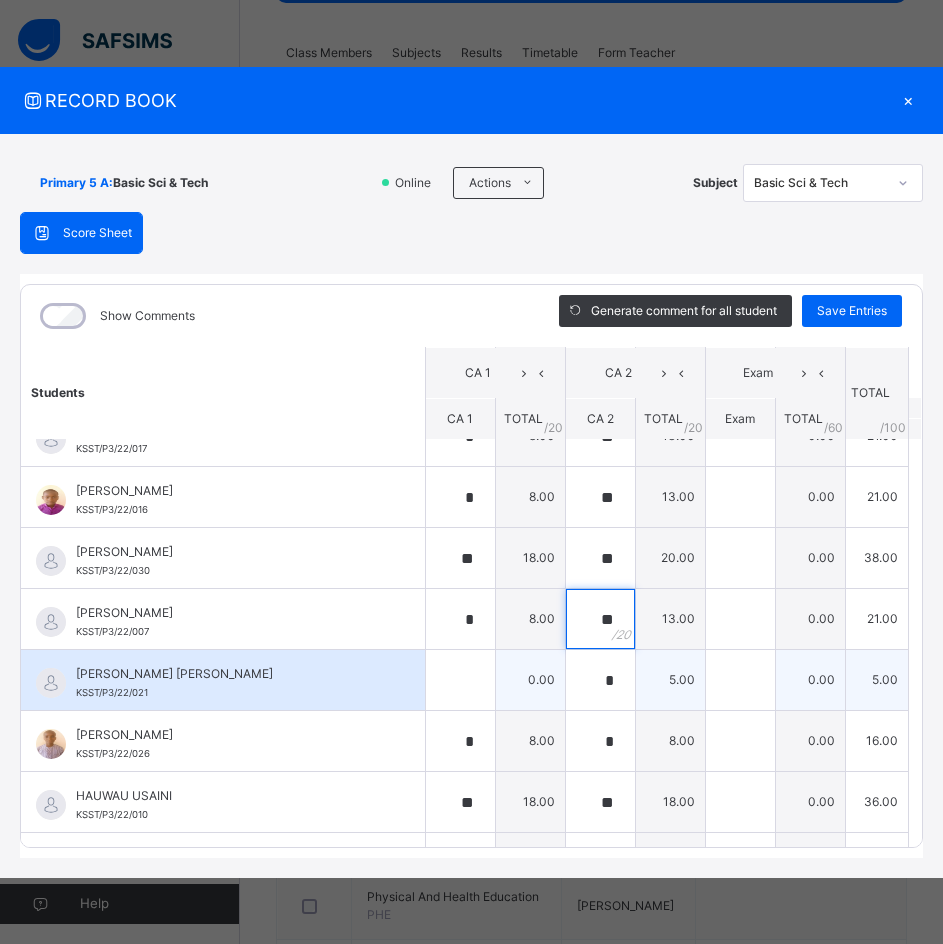type on "**" 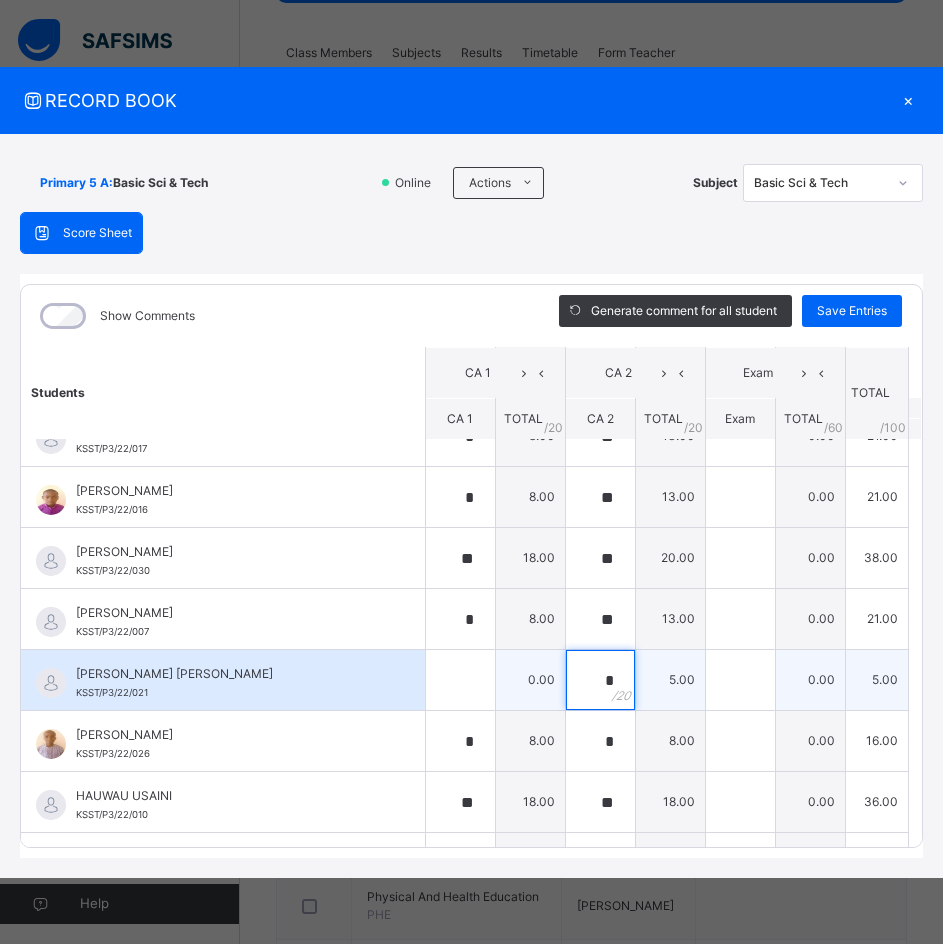 click on "*" at bounding box center [600, 680] 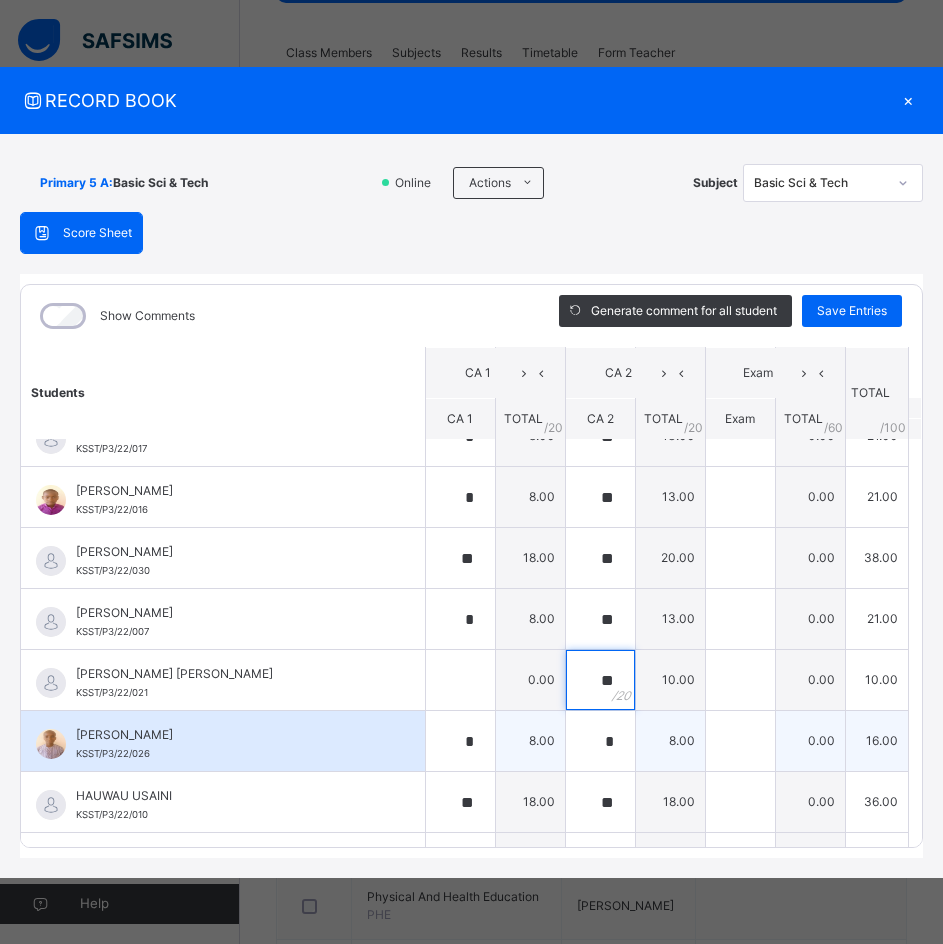 type on "**" 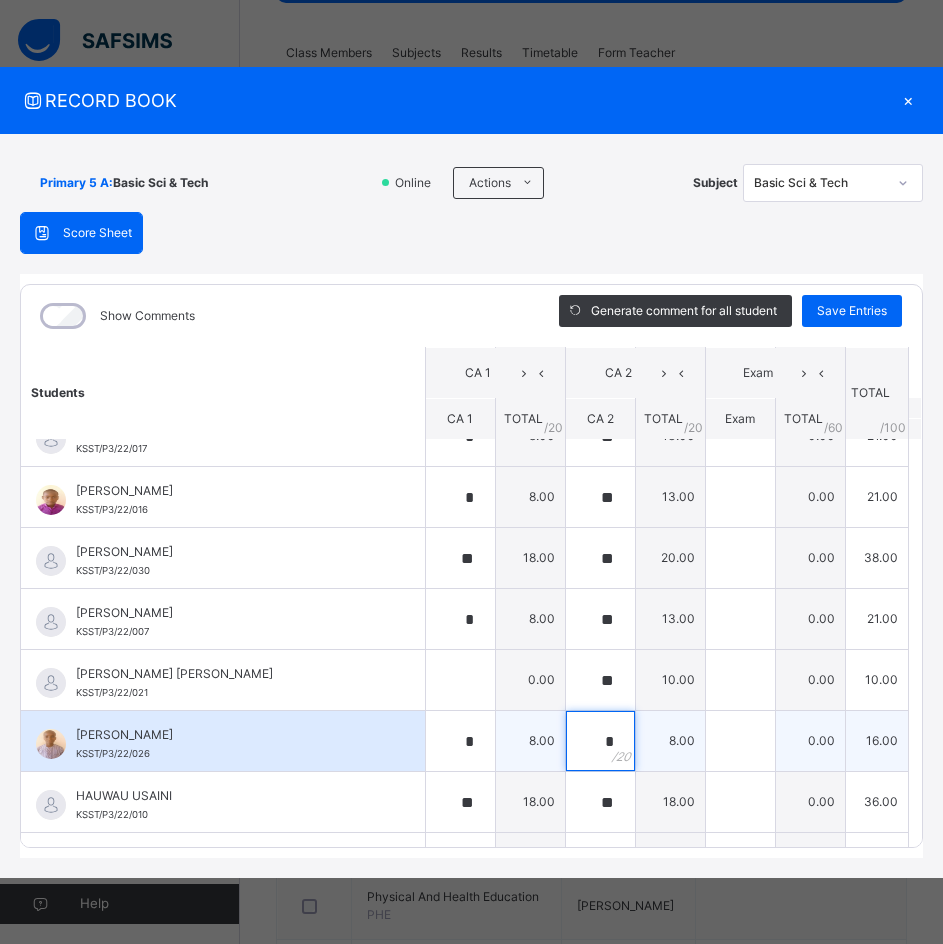 click on "*" at bounding box center [600, 741] 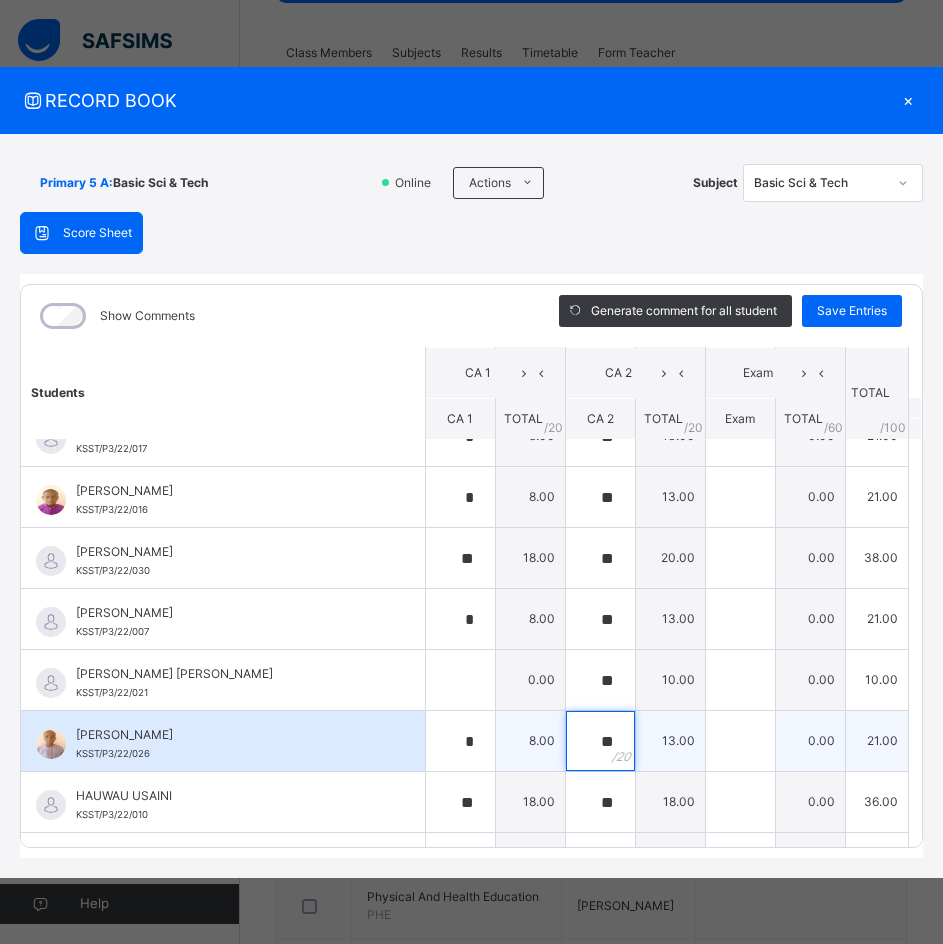 scroll, scrollTop: 500, scrollLeft: 0, axis: vertical 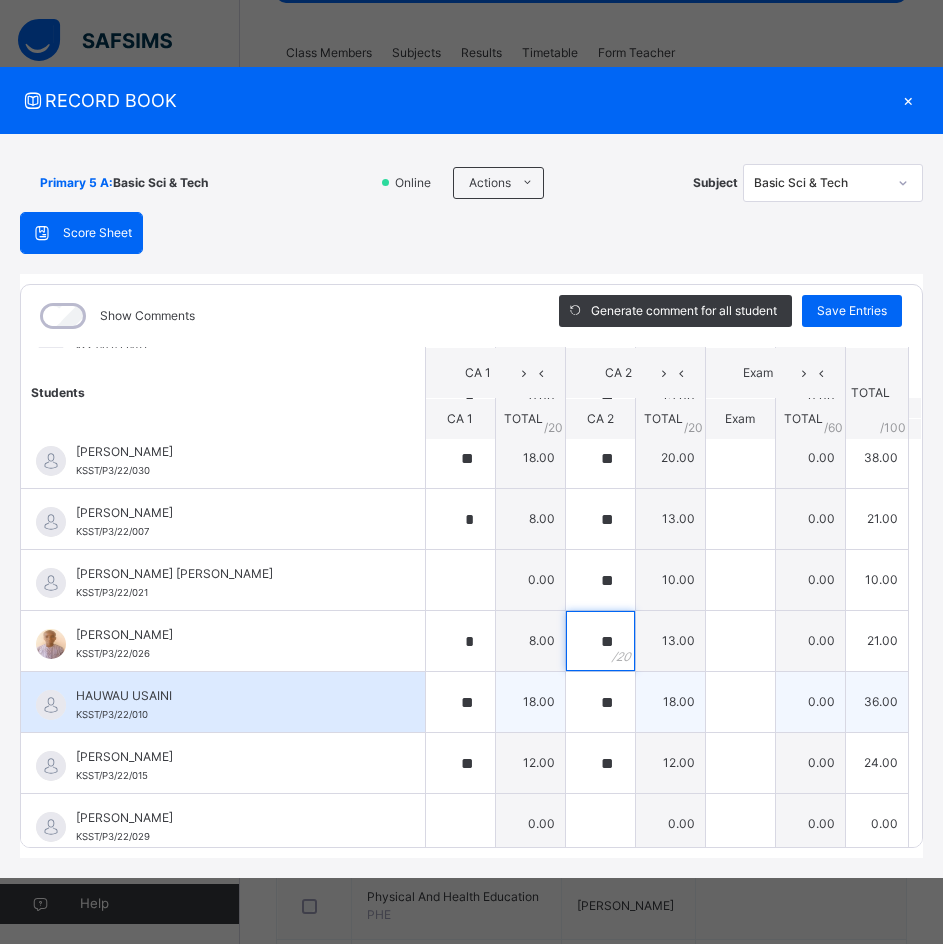 type on "**" 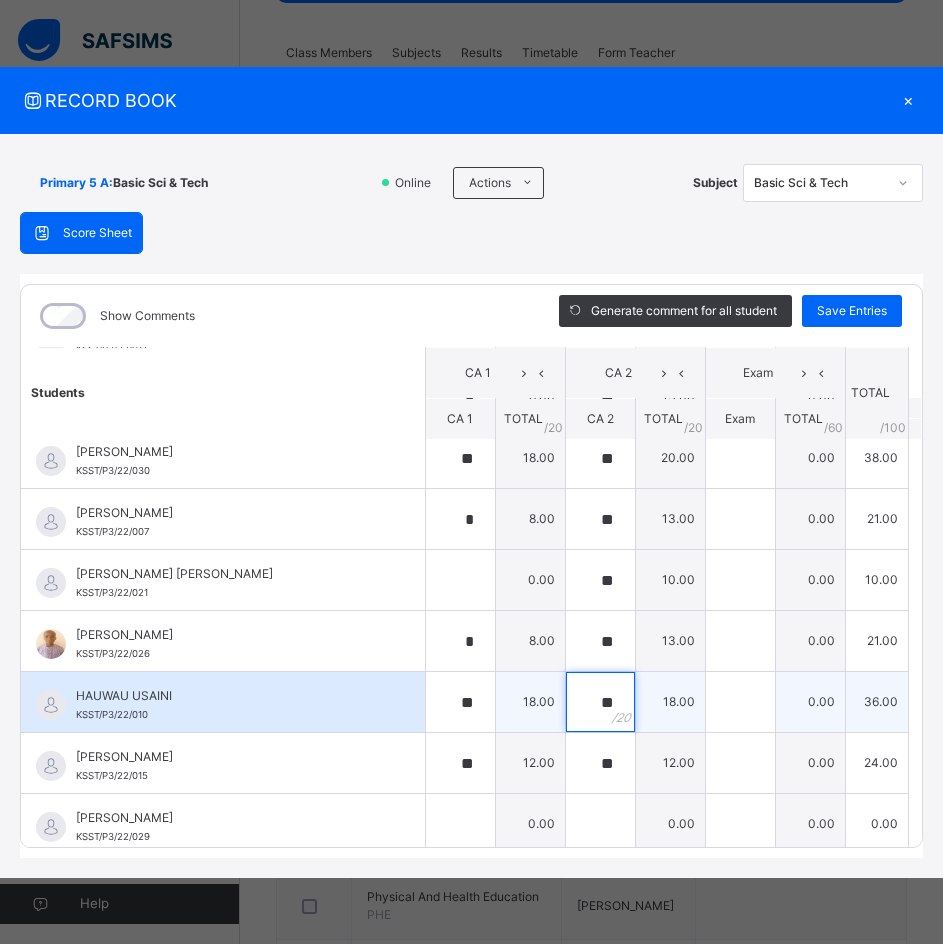 click on "**" at bounding box center (600, 702) 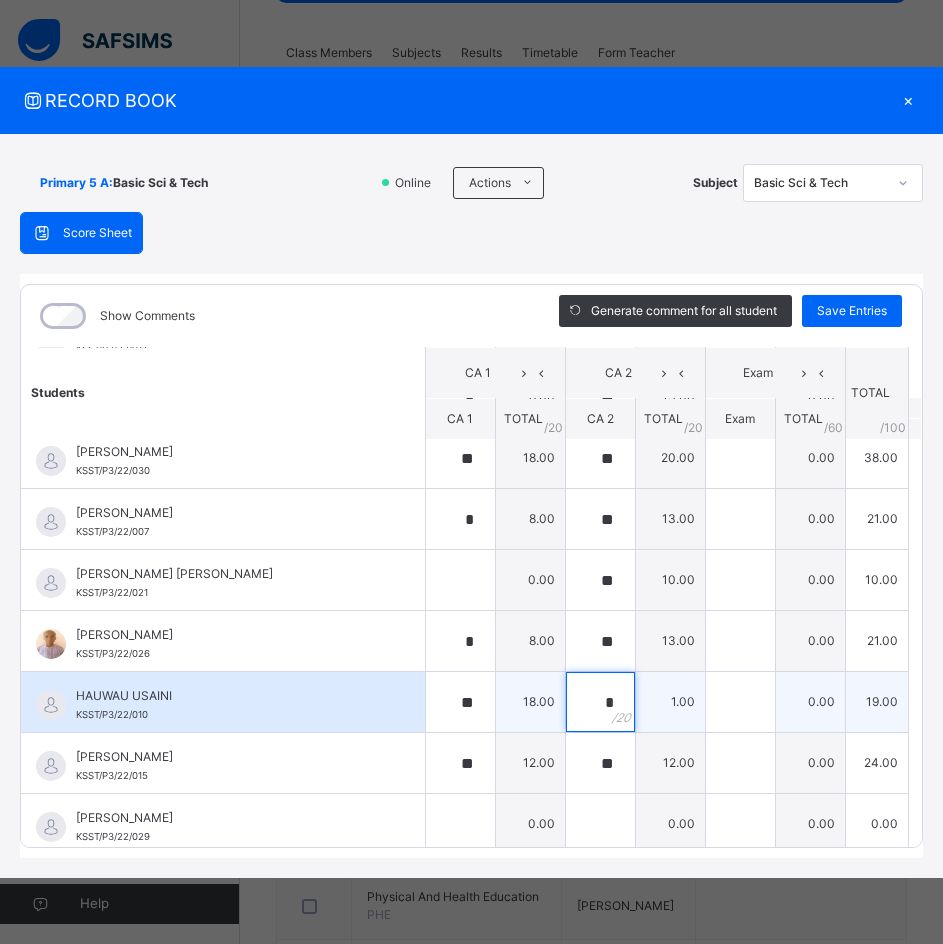type on "**" 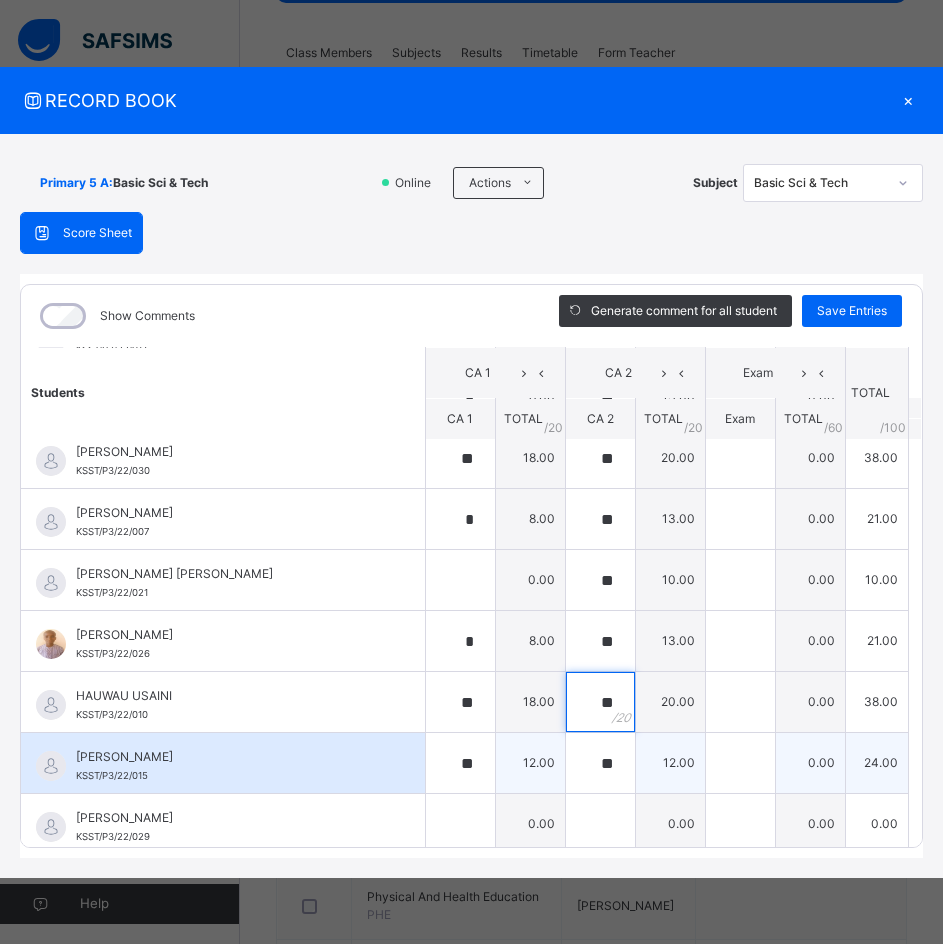 type on "**" 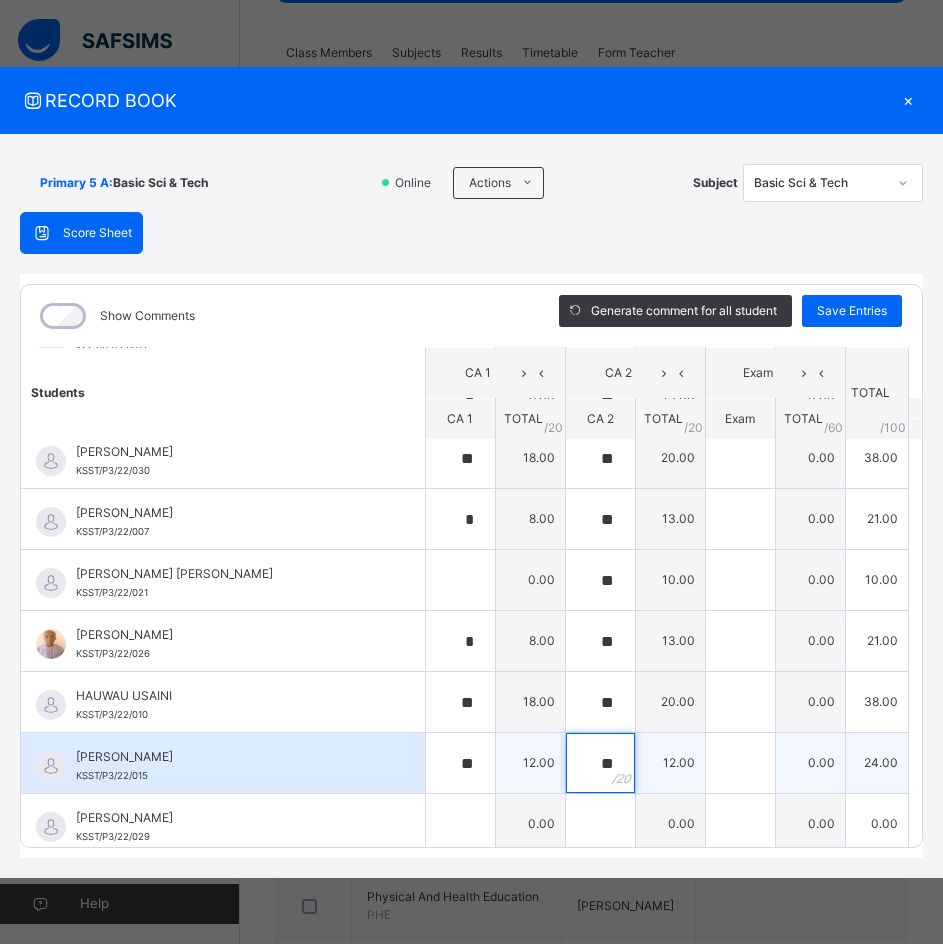 click on "**" at bounding box center [600, 763] 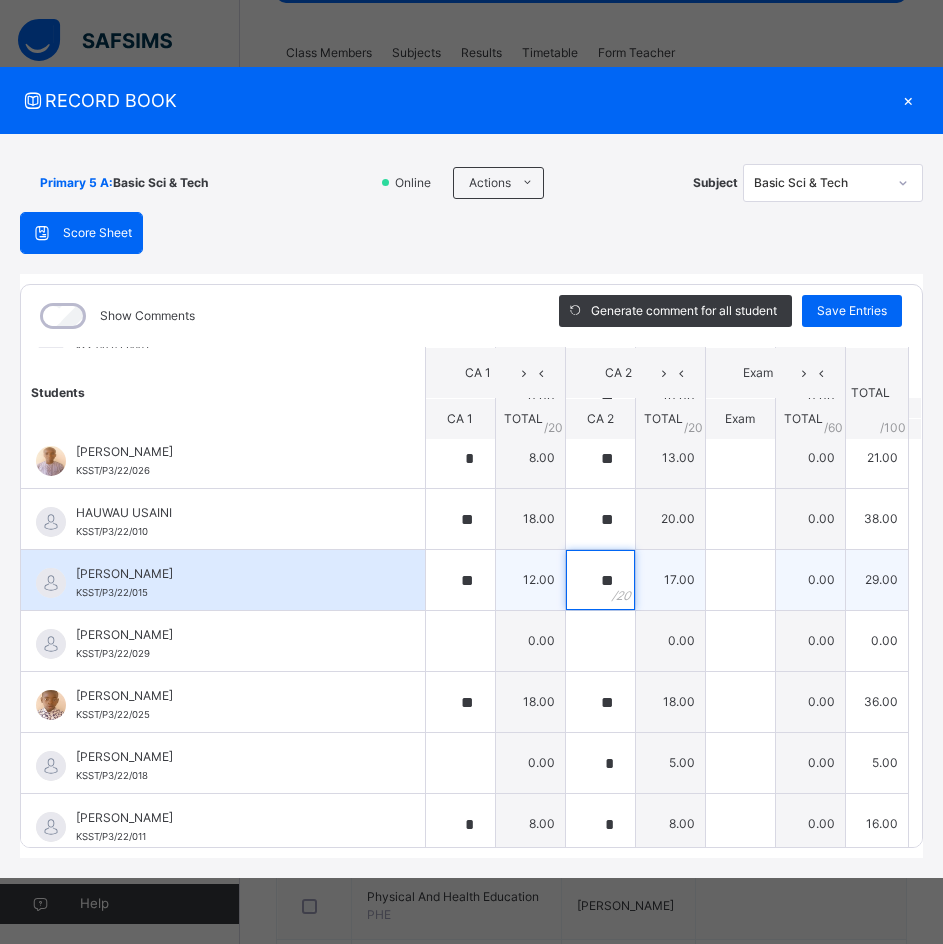 scroll, scrollTop: 700, scrollLeft: 0, axis: vertical 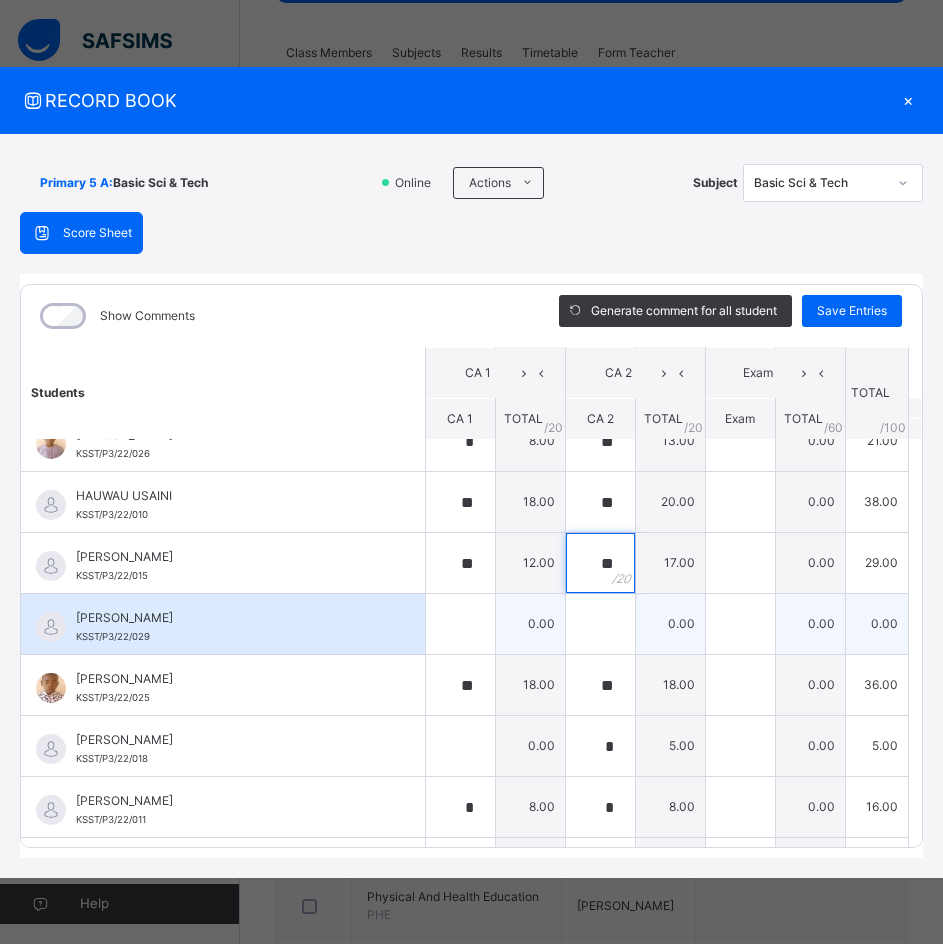 type on "**" 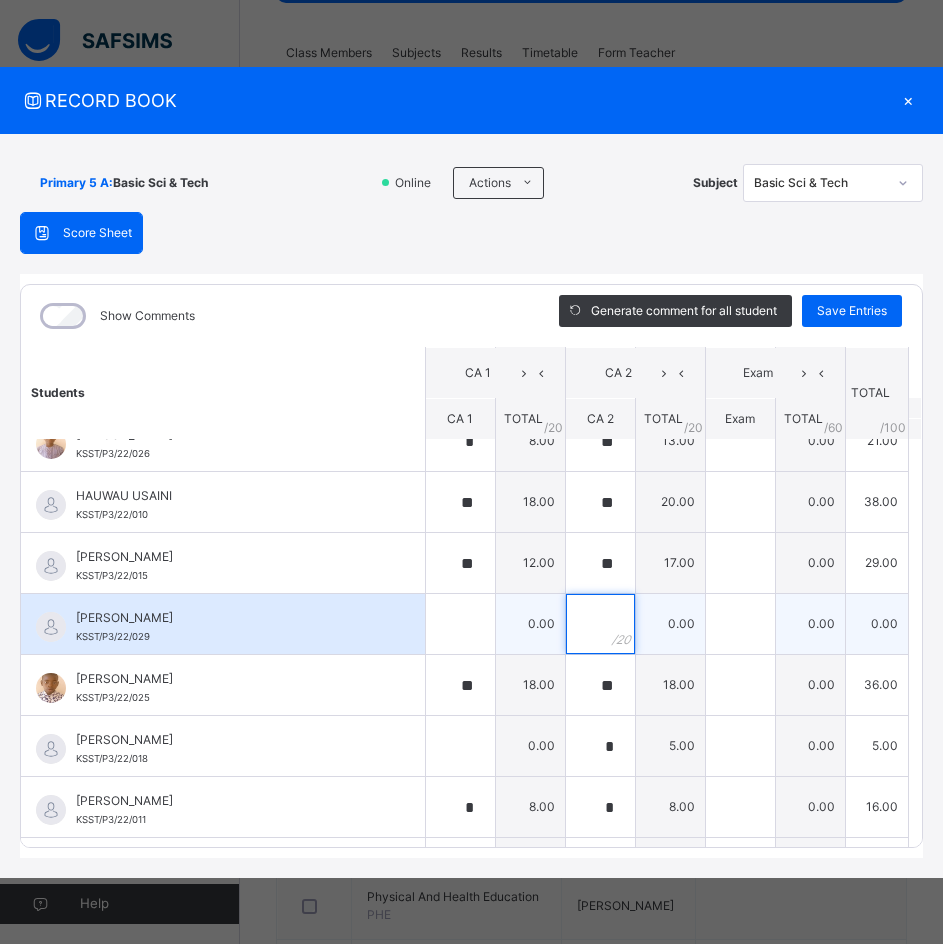 click at bounding box center [600, 624] 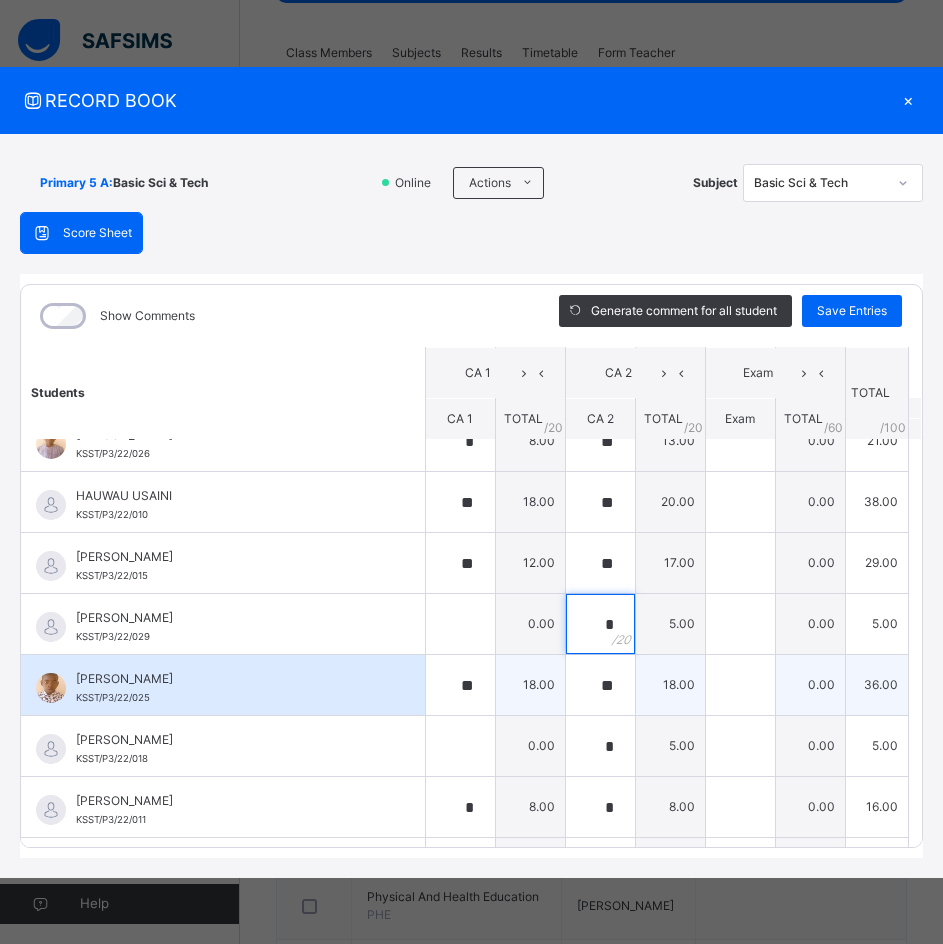 type on "*" 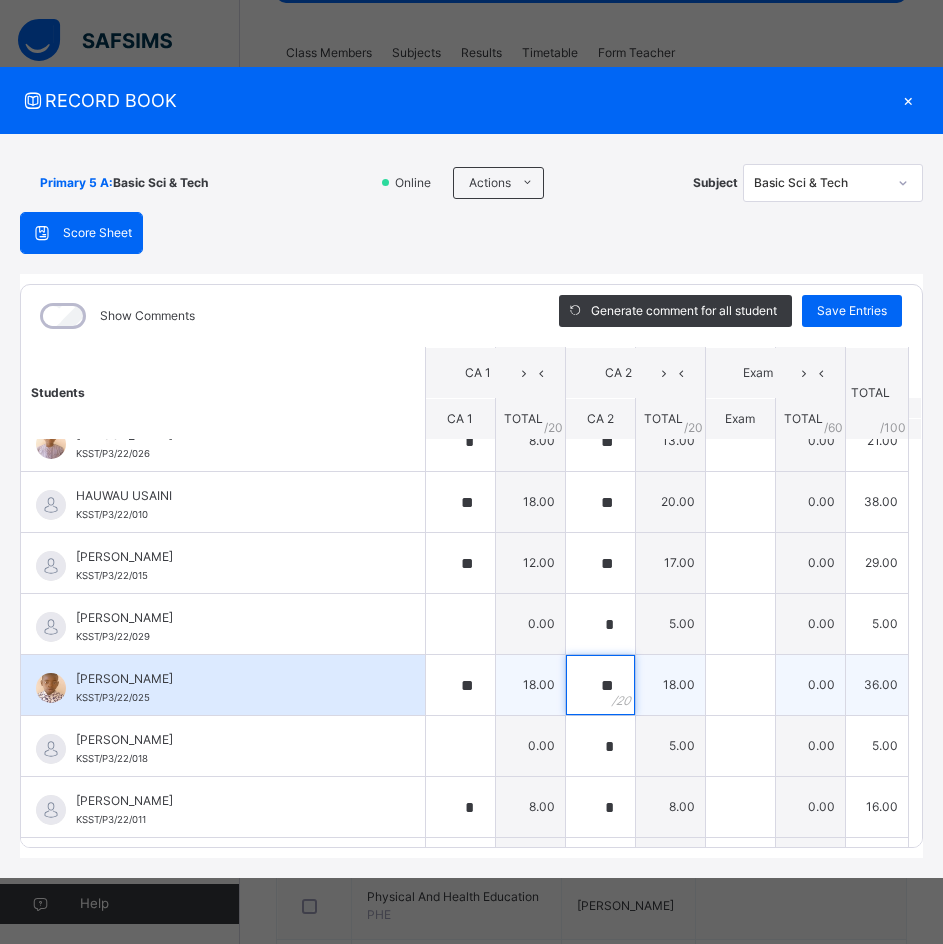click on "**" at bounding box center (600, 685) 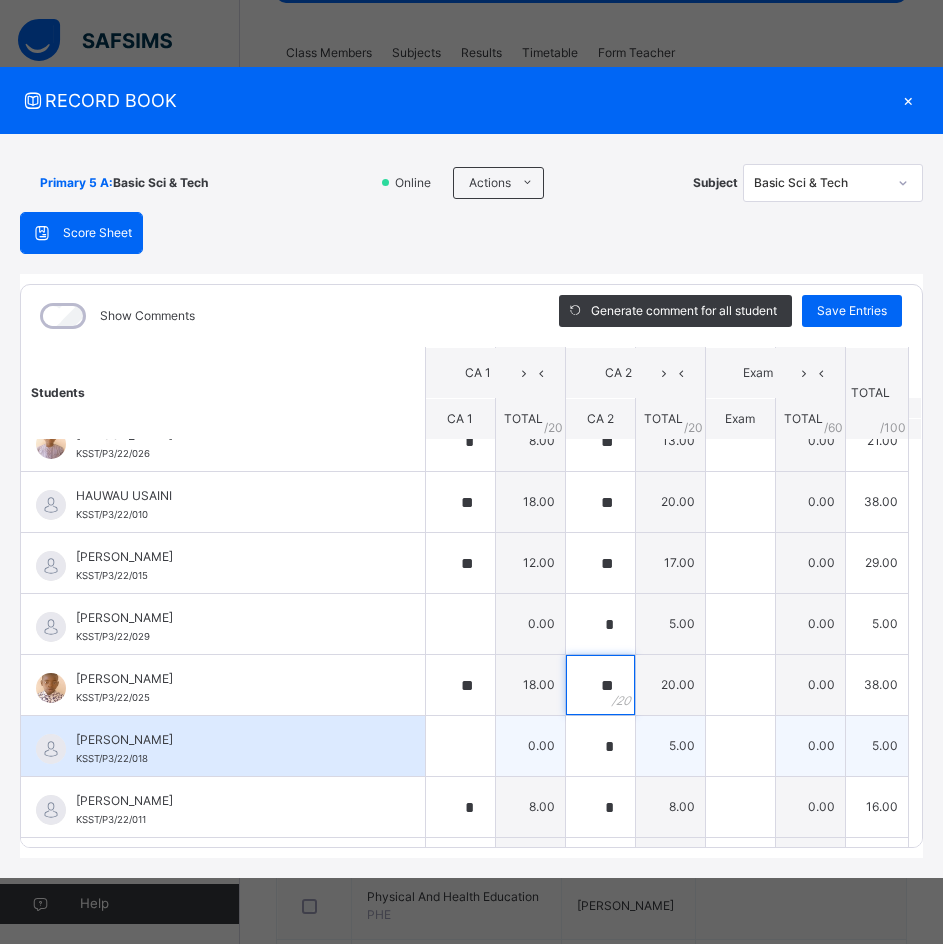 type on "**" 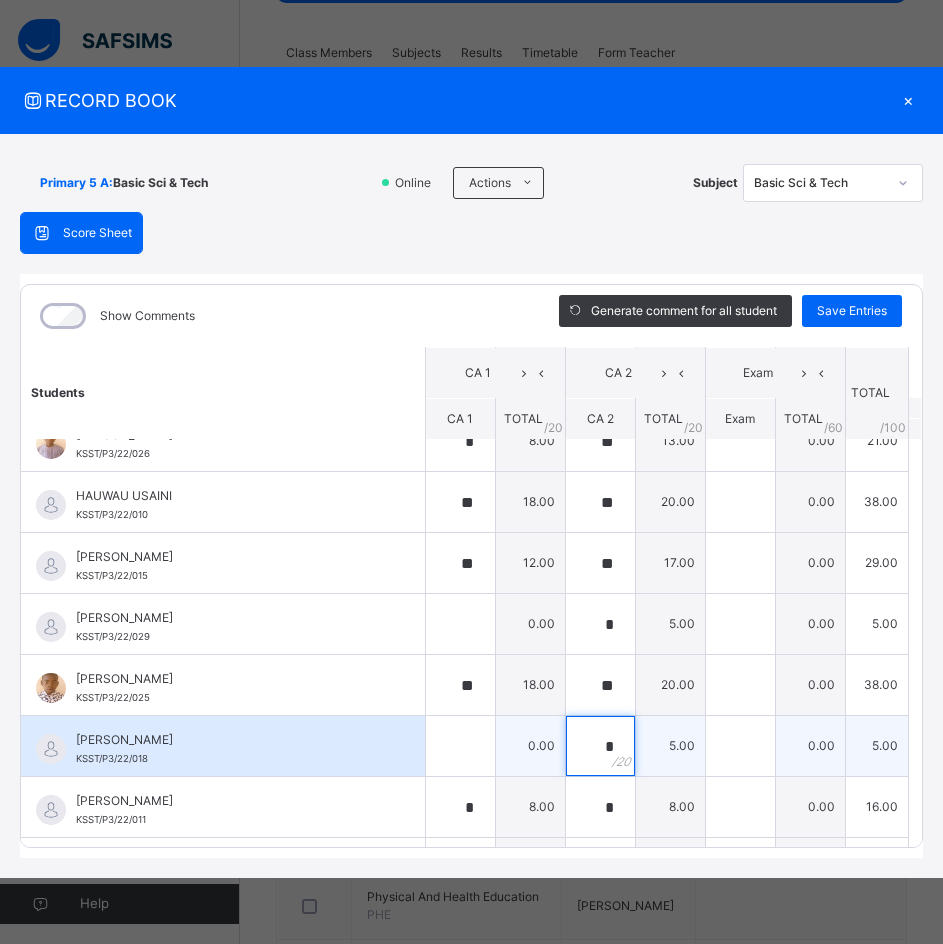 click on "*" at bounding box center [600, 746] 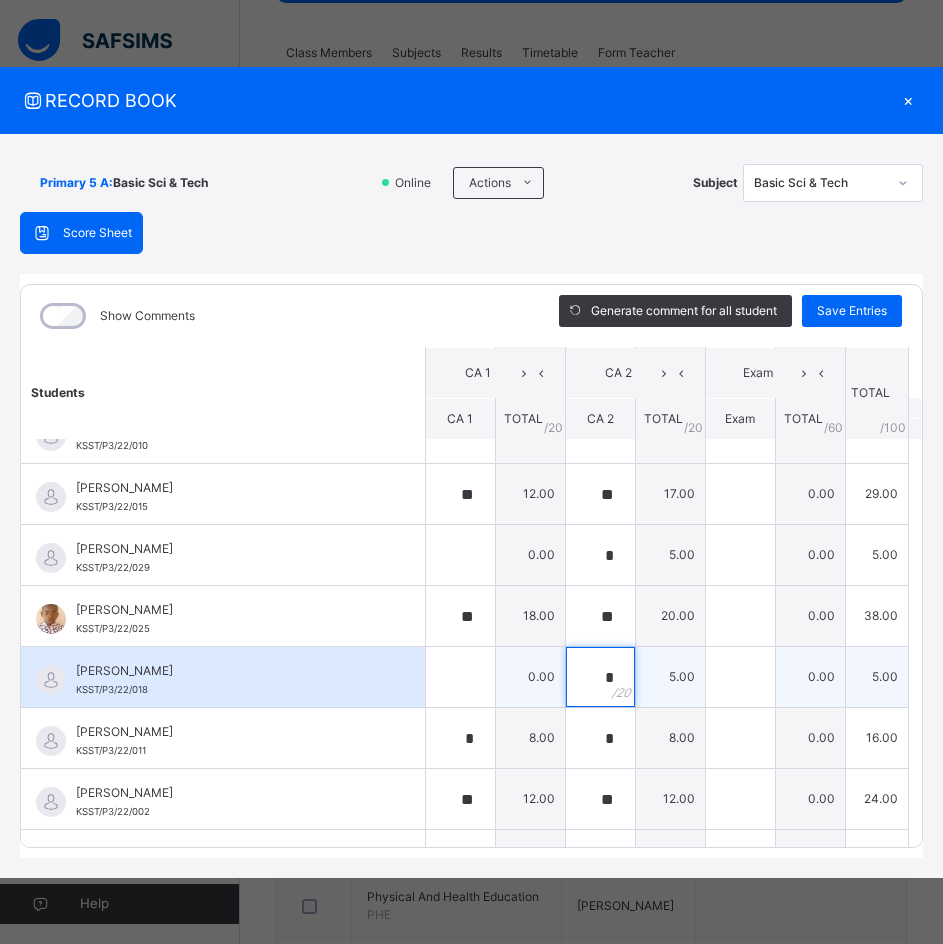 scroll, scrollTop: 800, scrollLeft: 0, axis: vertical 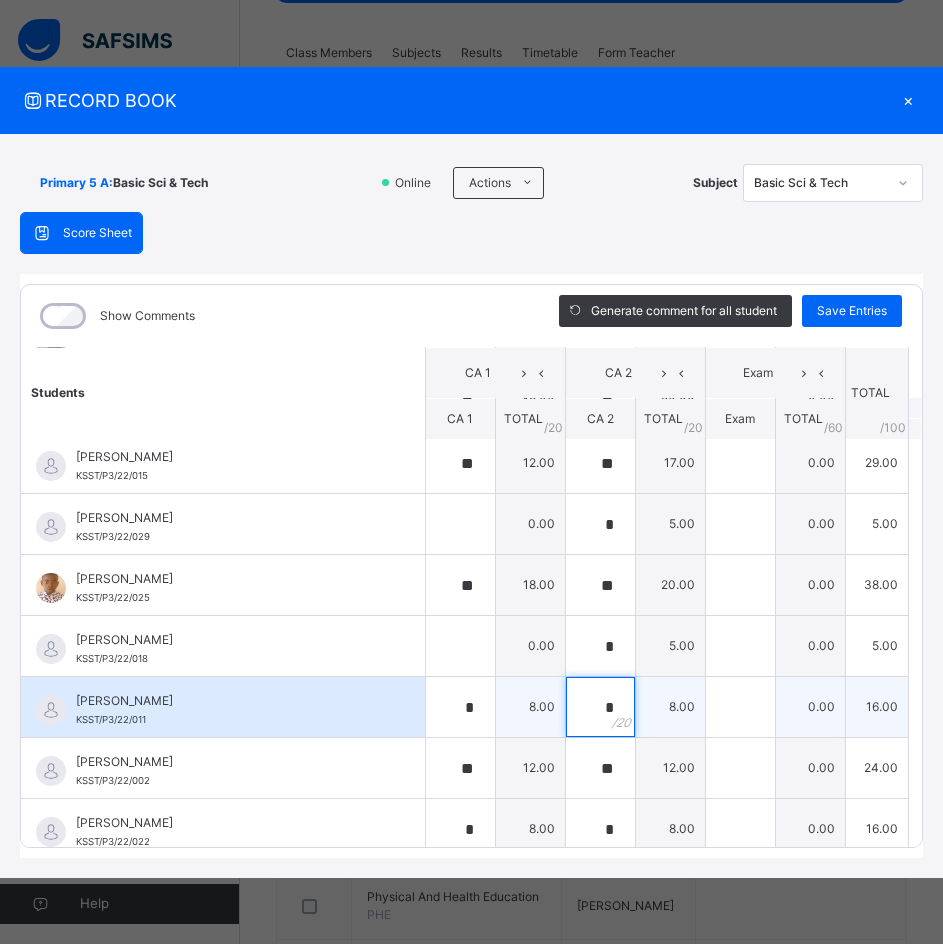 click on "*" at bounding box center (600, 707) 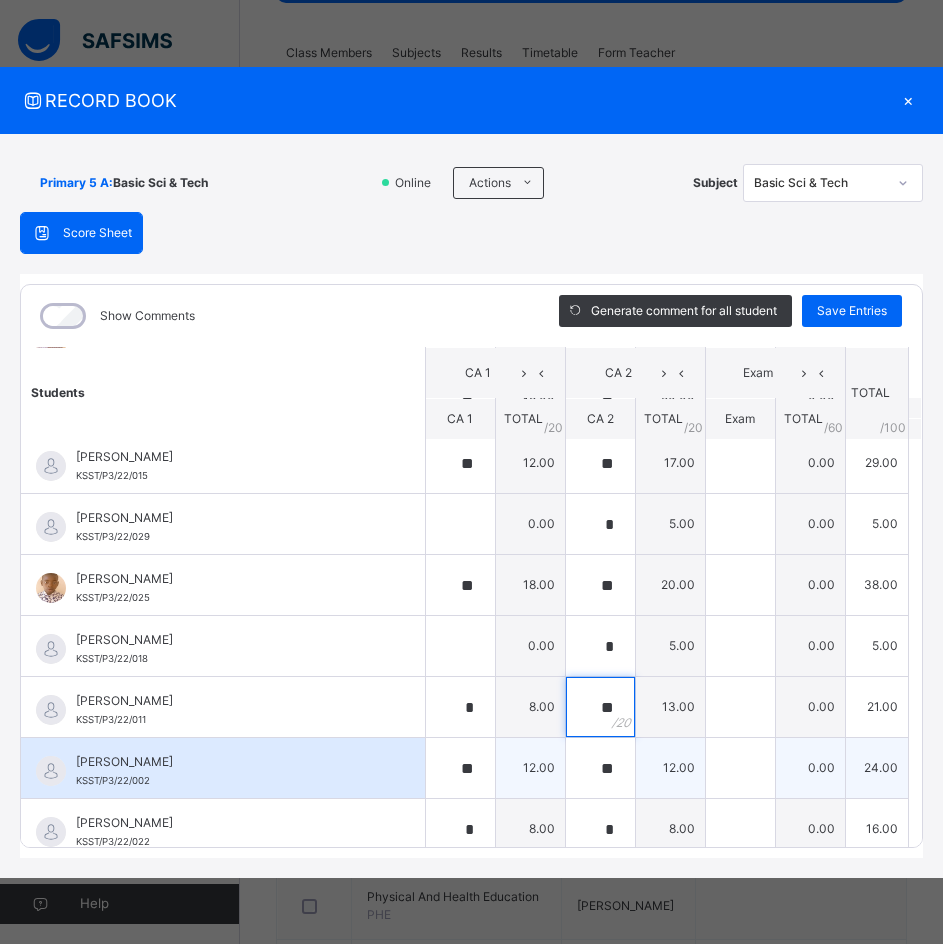 type on "**" 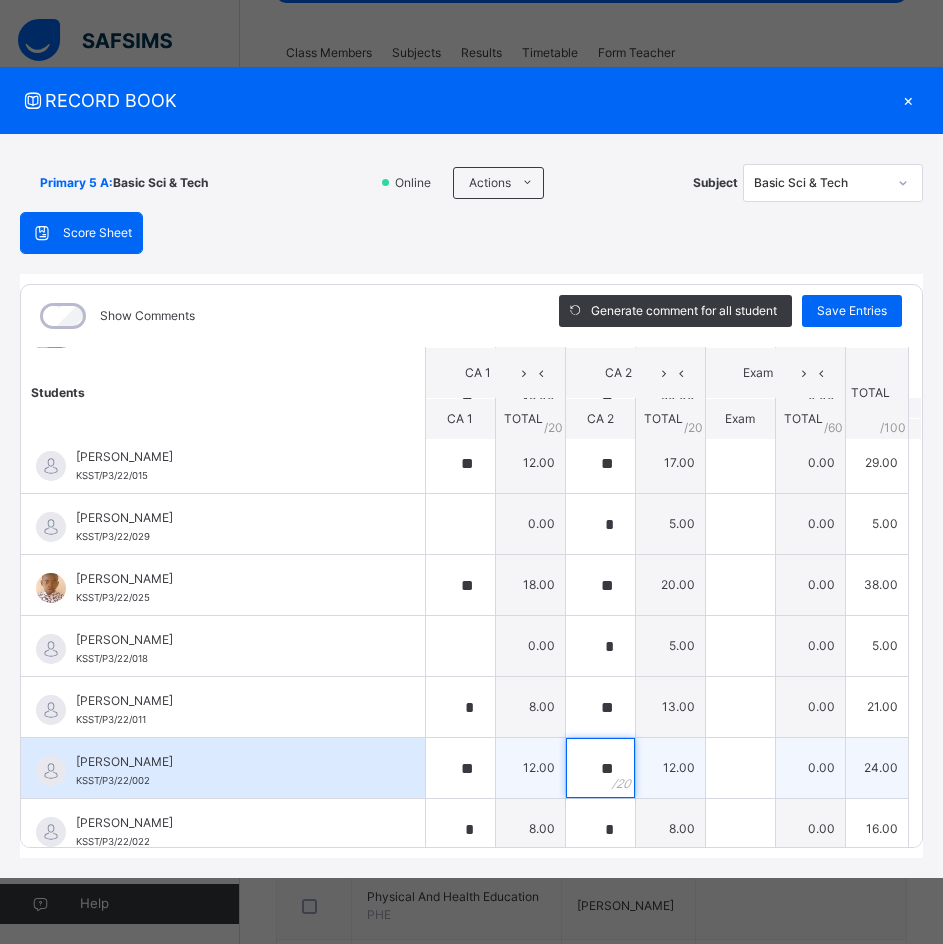 click on "**" at bounding box center [600, 768] 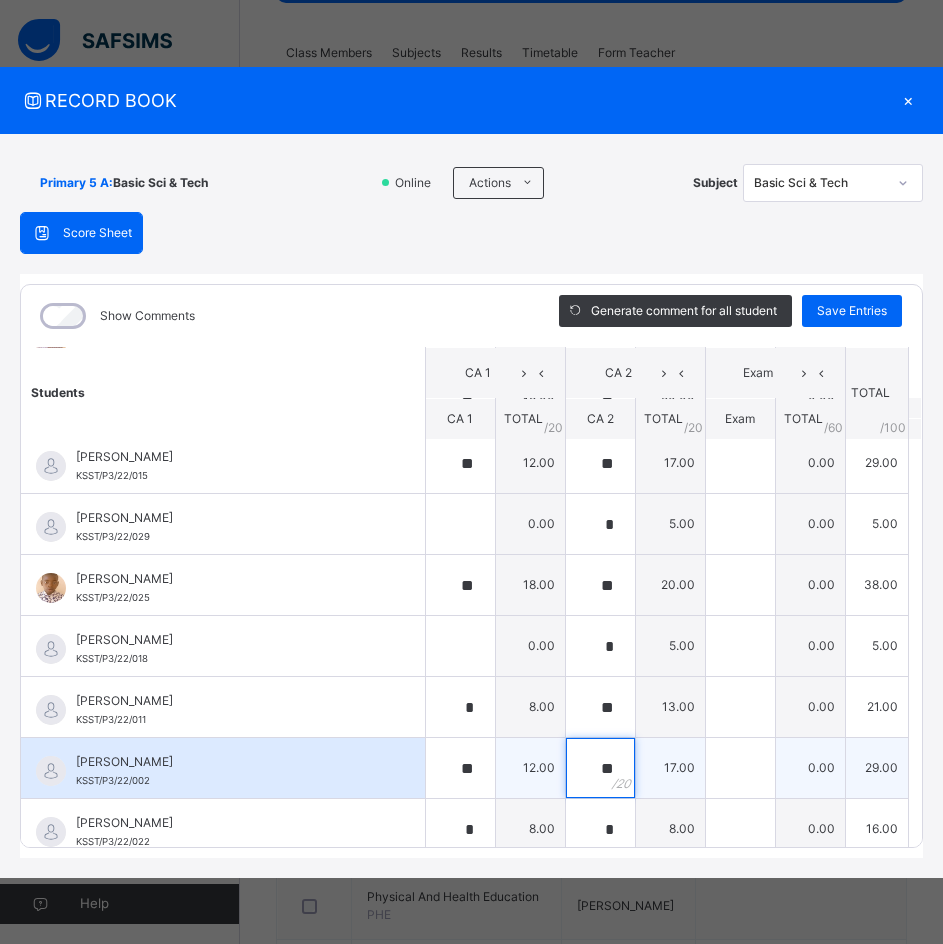 scroll, scrollTop: 900, scrollLeft: 0, axis: vertical 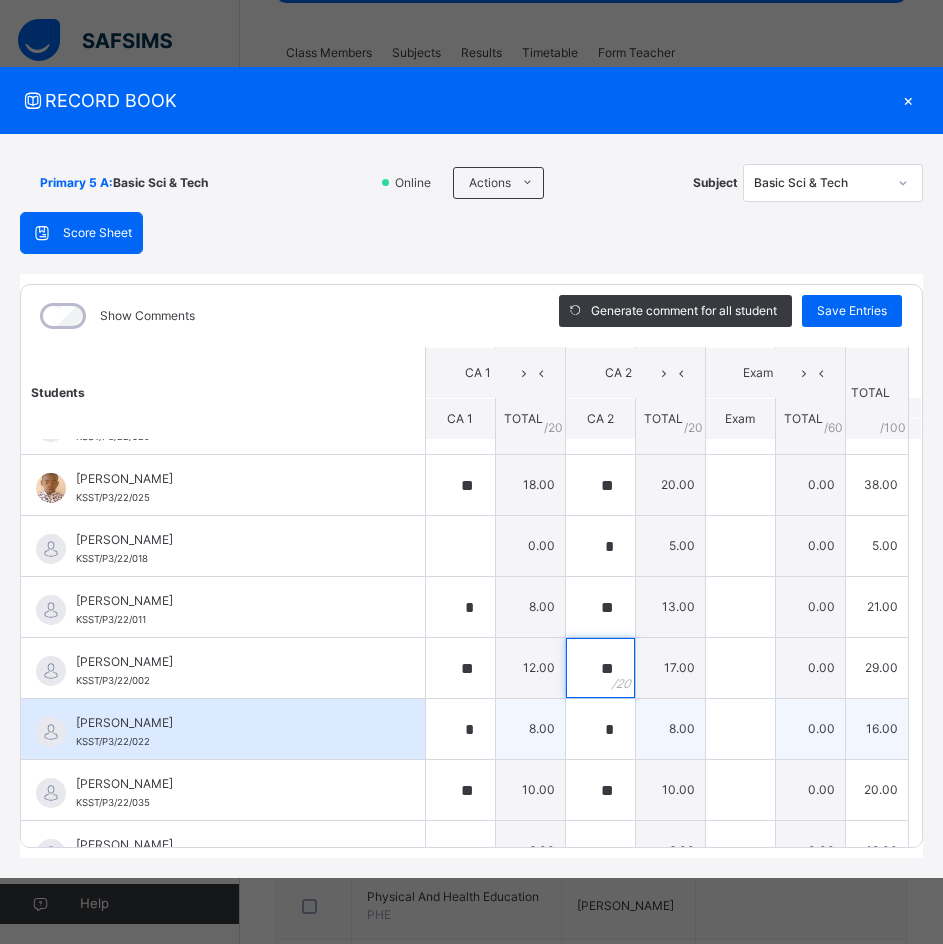 type on "**" 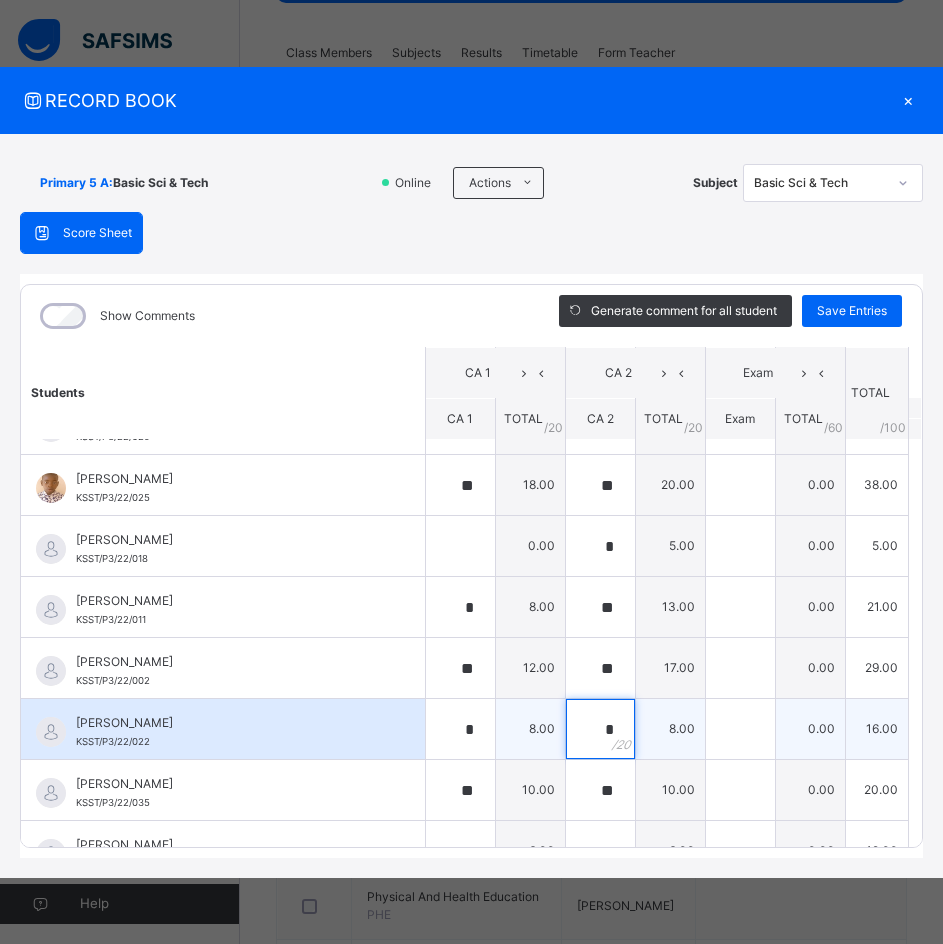 click on "*" at bounding box center (600, 729) 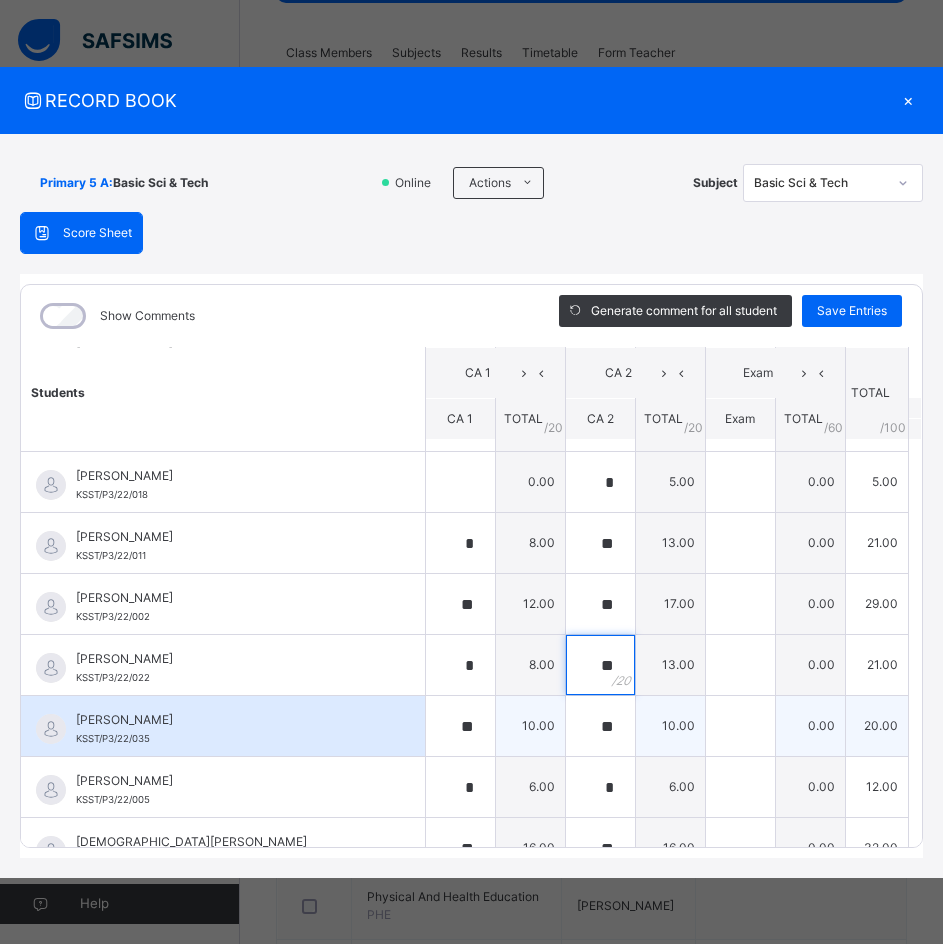 scroll, scrollTop: 1000, scrollLeft: 0, axis: vertical 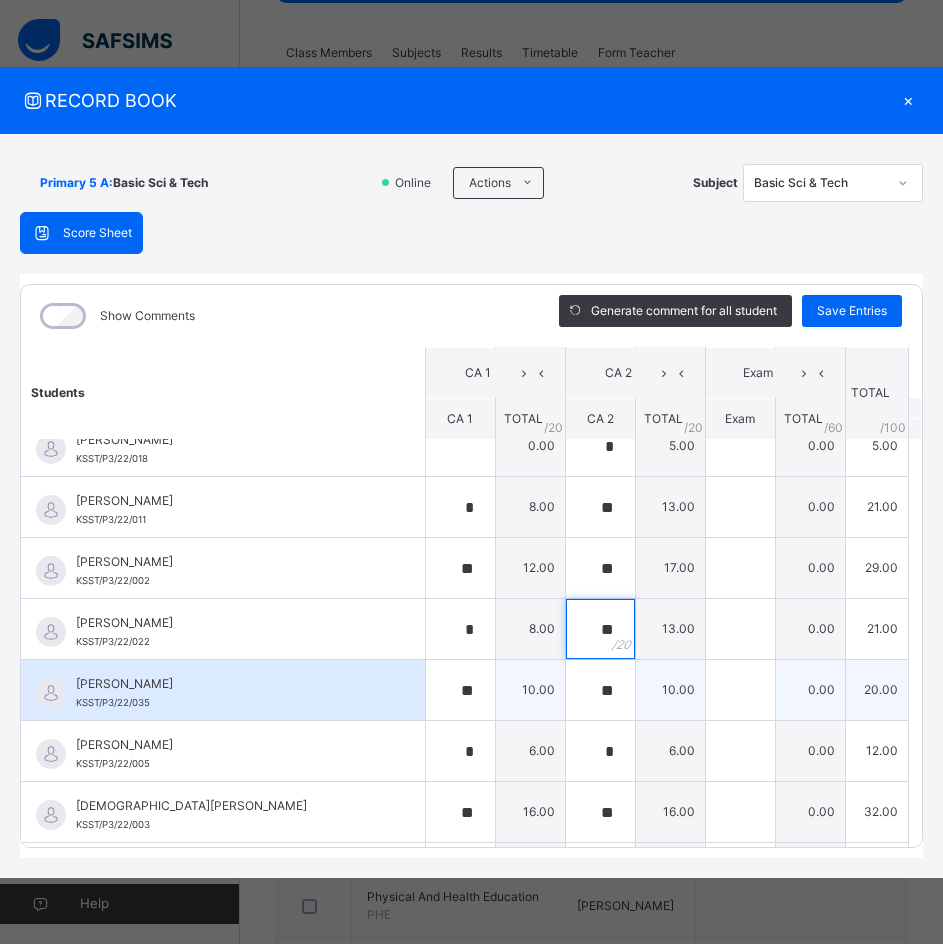 type on "**" 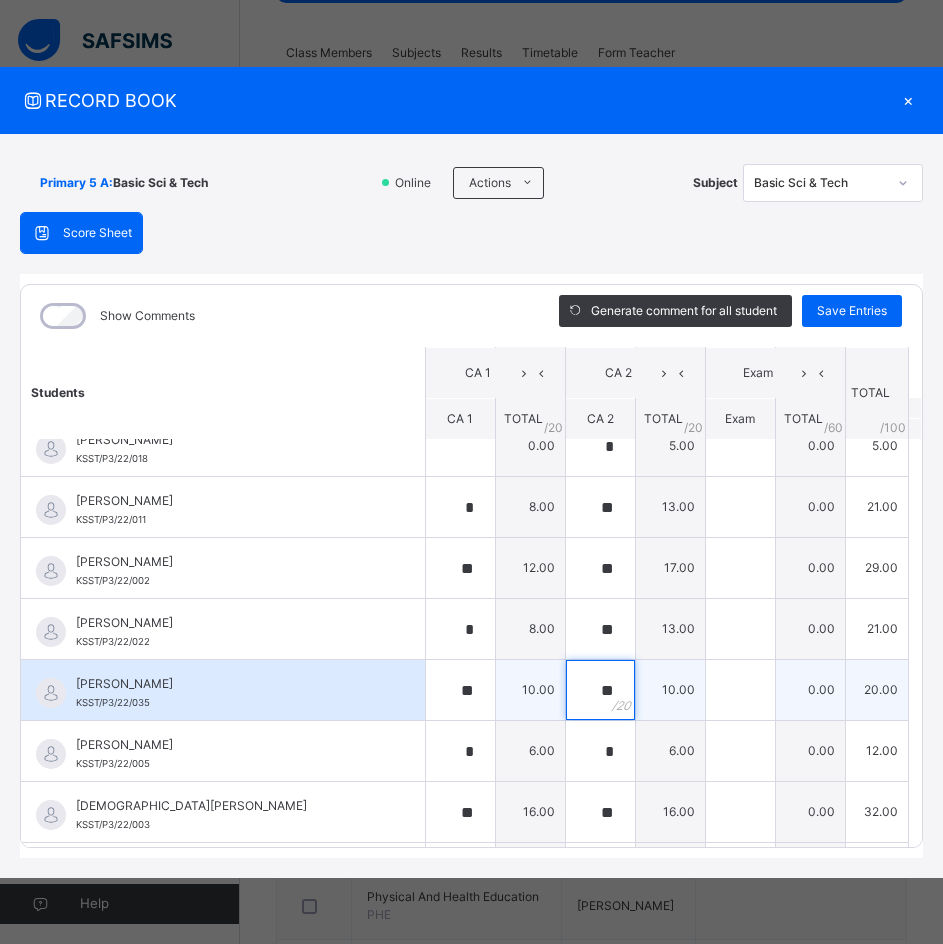 click on "**" at bounding box center [600, 690] 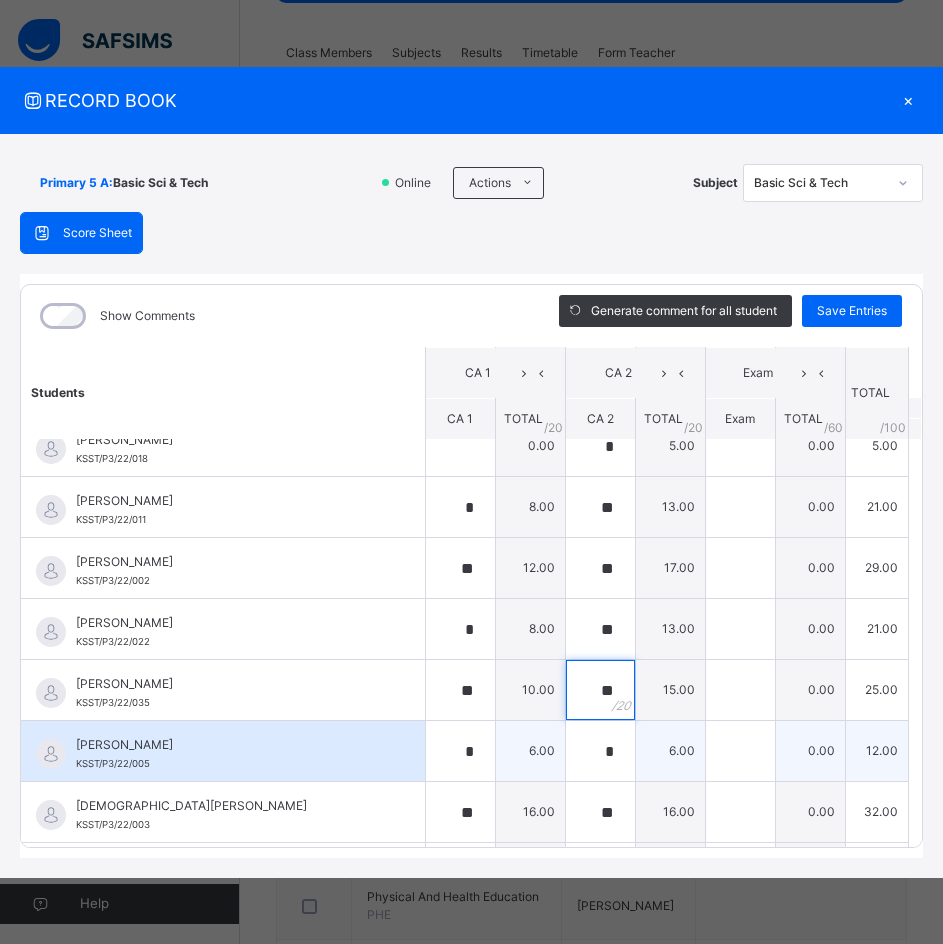 type on "**" 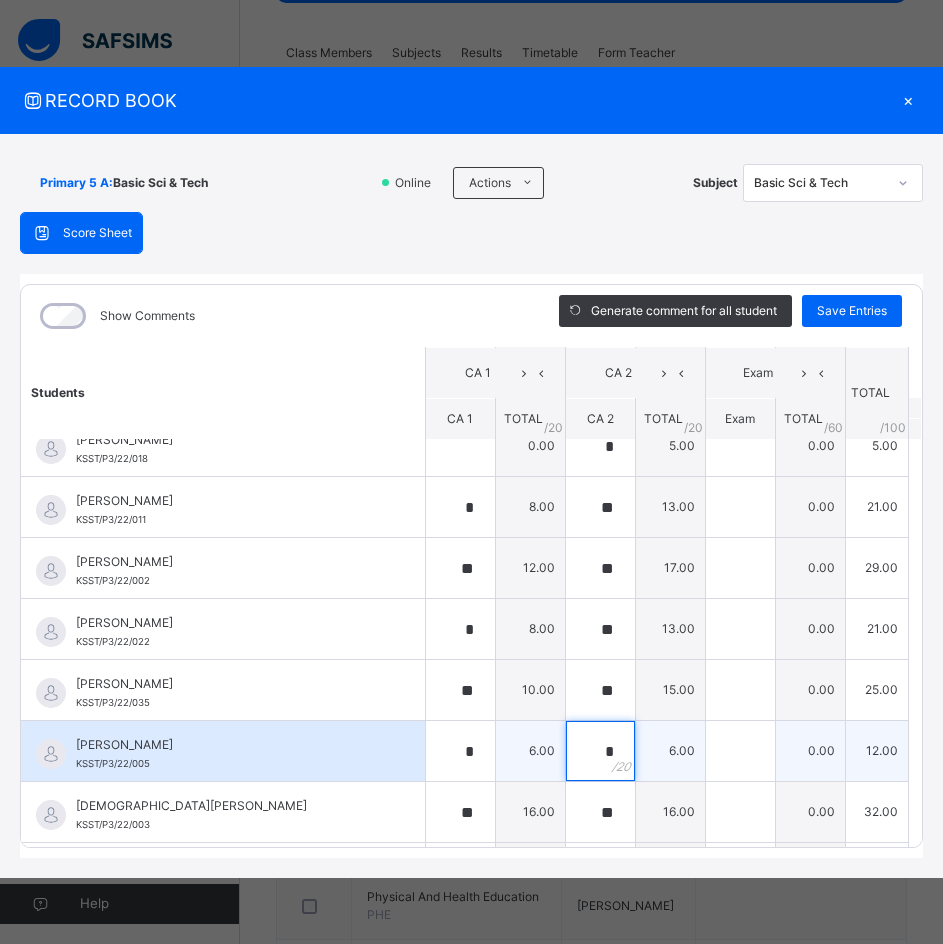 click on "*" at bounding box center (600, 751) 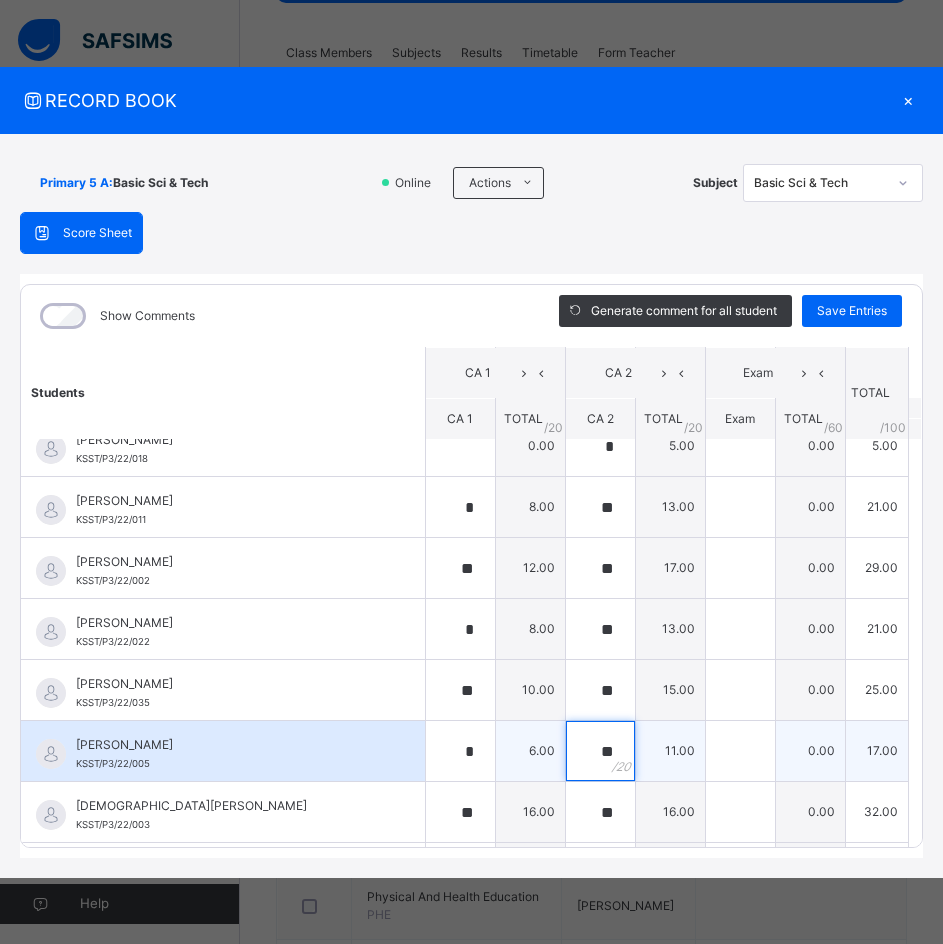 scroll, scrollTop: 1100, scrollLeft: 0, axis: vertical 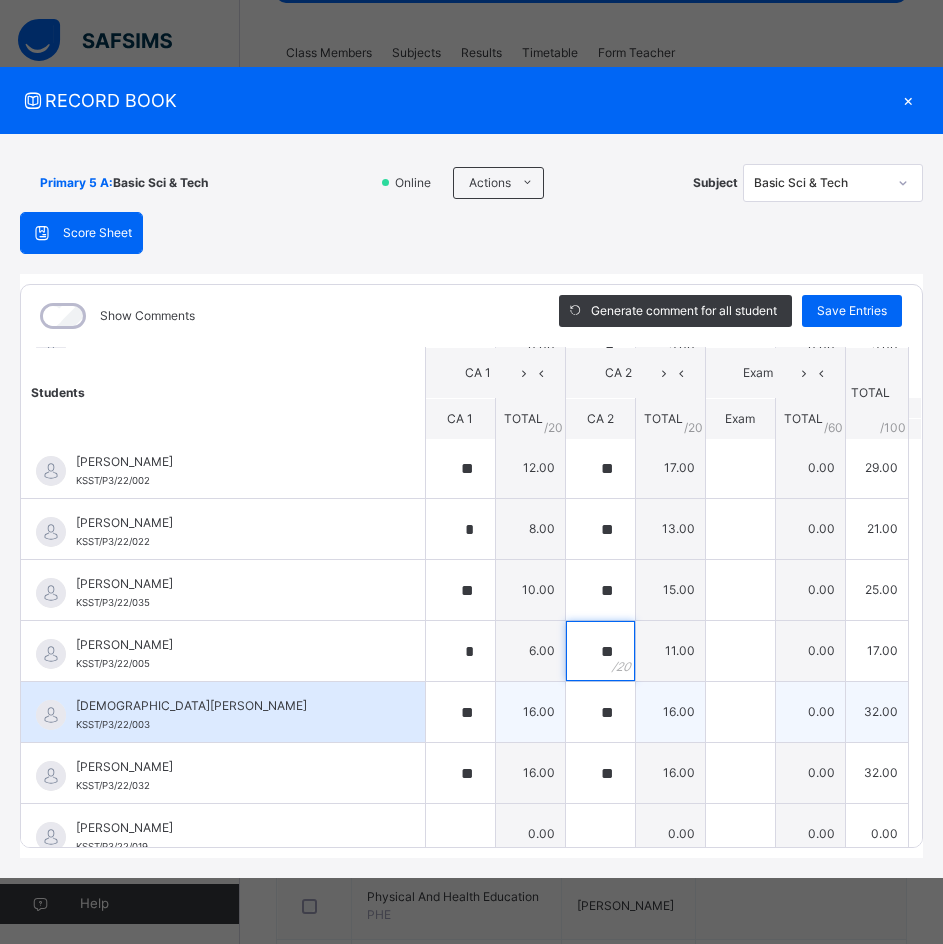 type on "**" 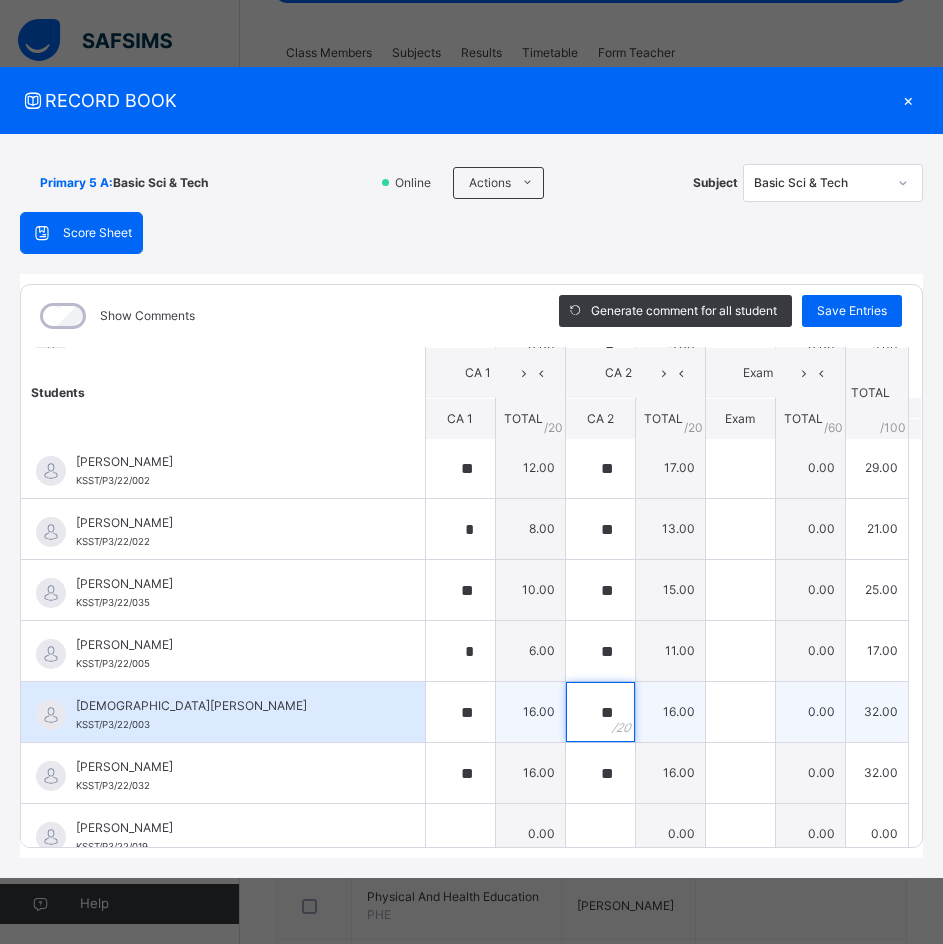 click on "**" at bounding box center [600, 712] 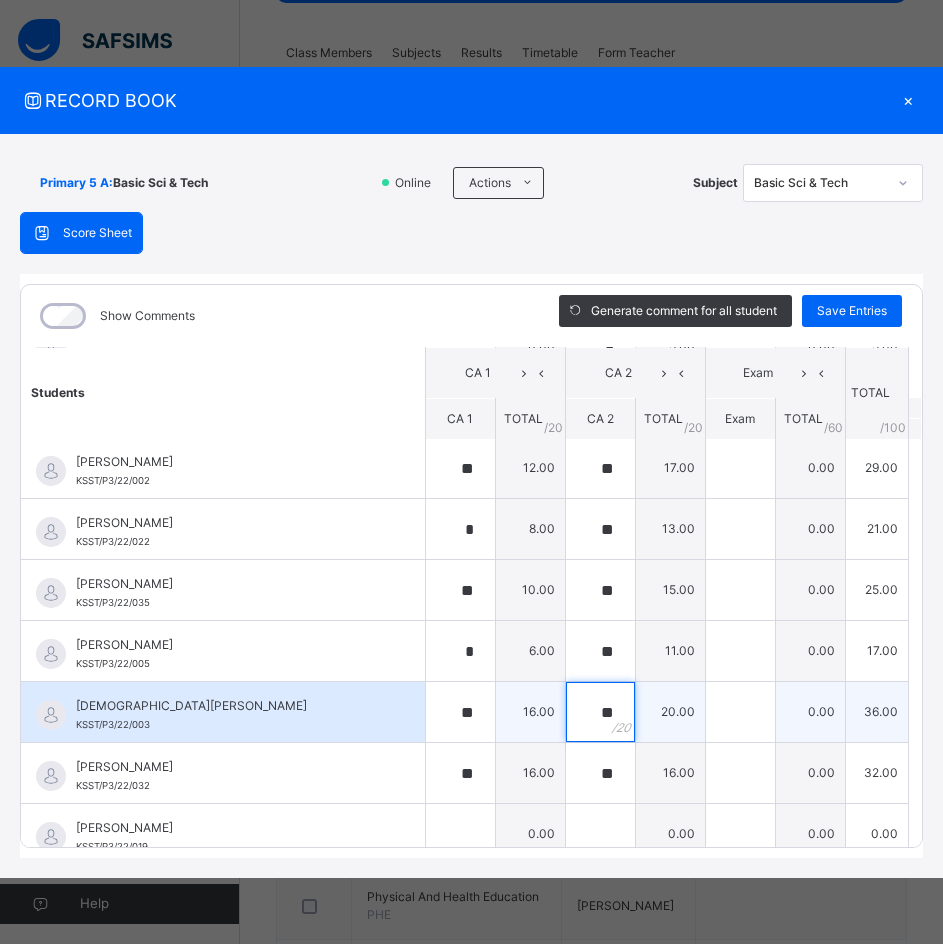 scroll, scrollTop: 1179, scrollLeft: 0, axis: vertical 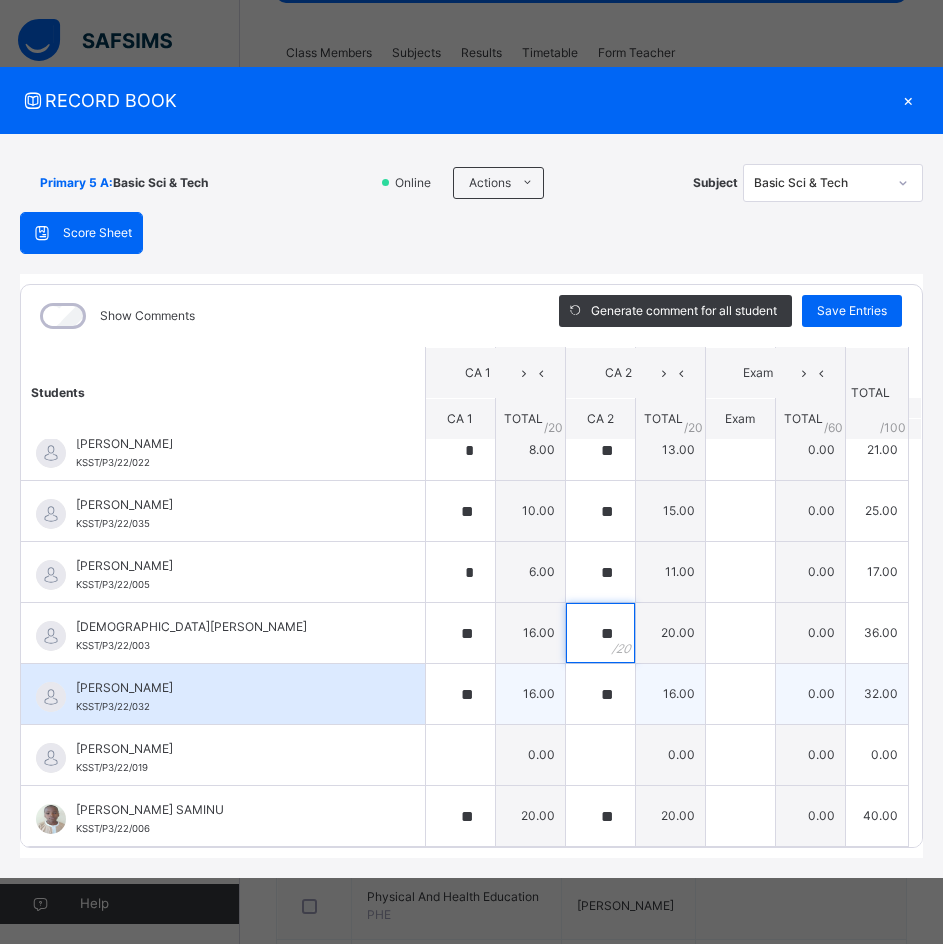 type on "**" 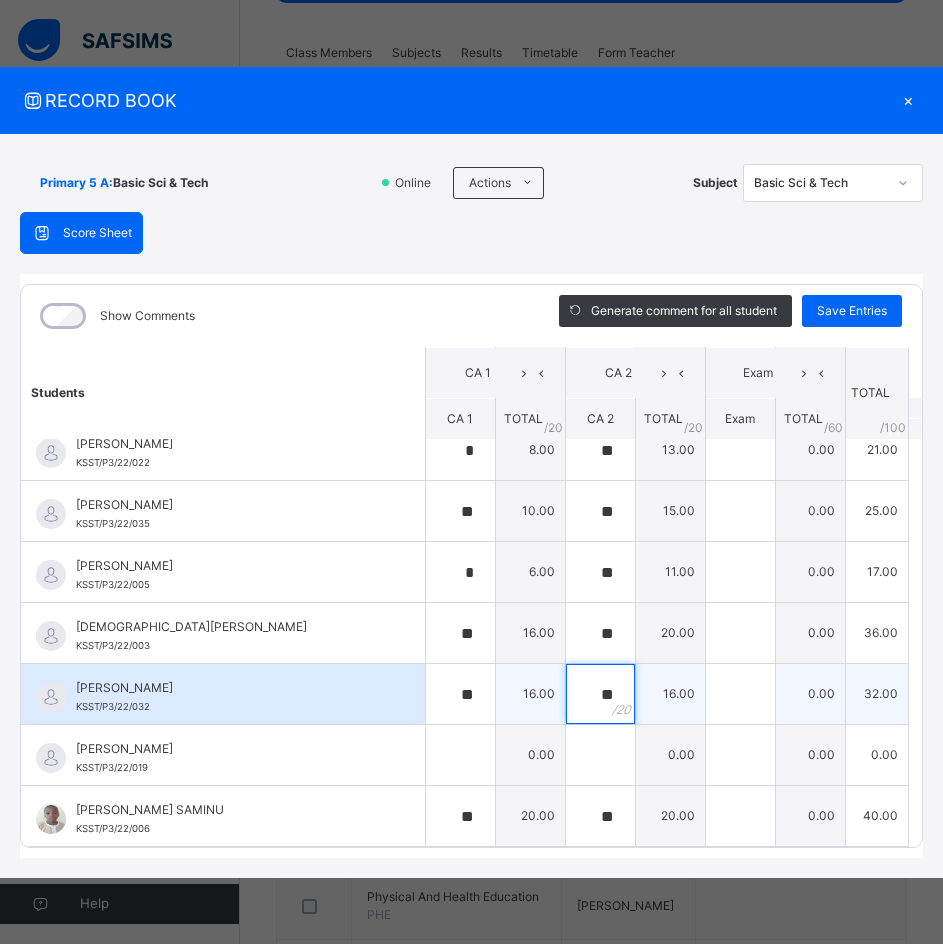 click on "**" at bounding box center [600, 694] 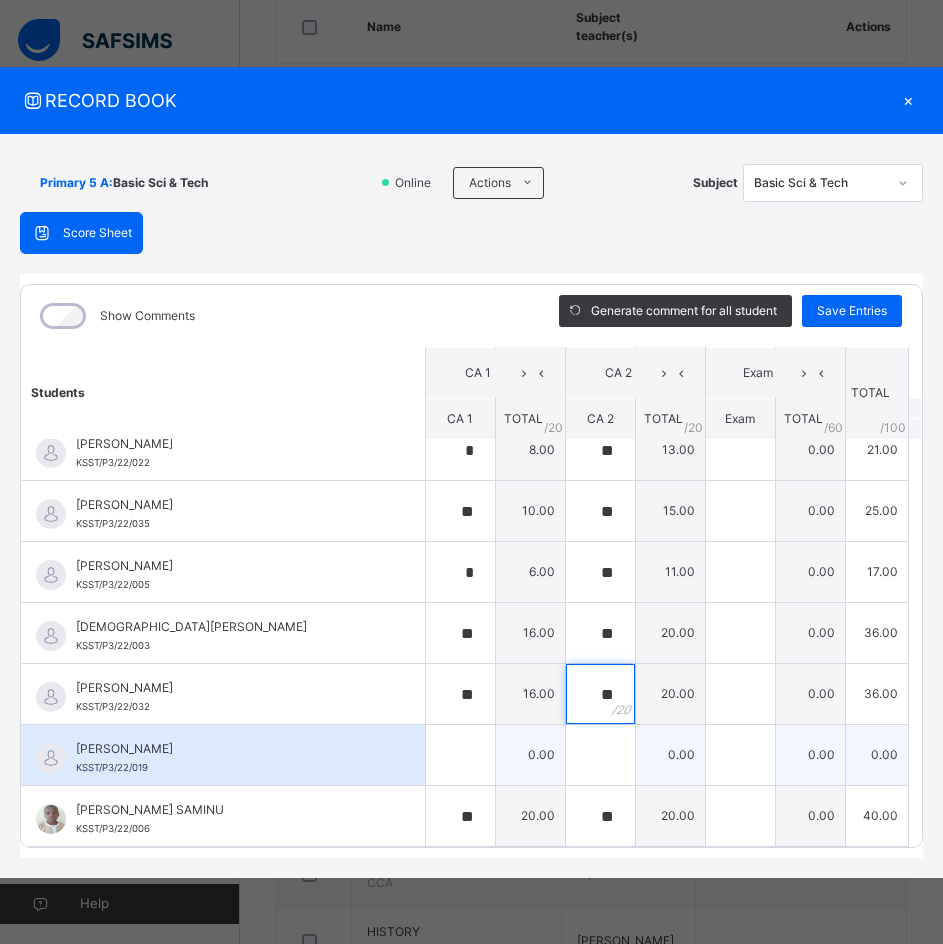 scroll, scrollTop: 600, scrollLeft: 0, axis: vertical 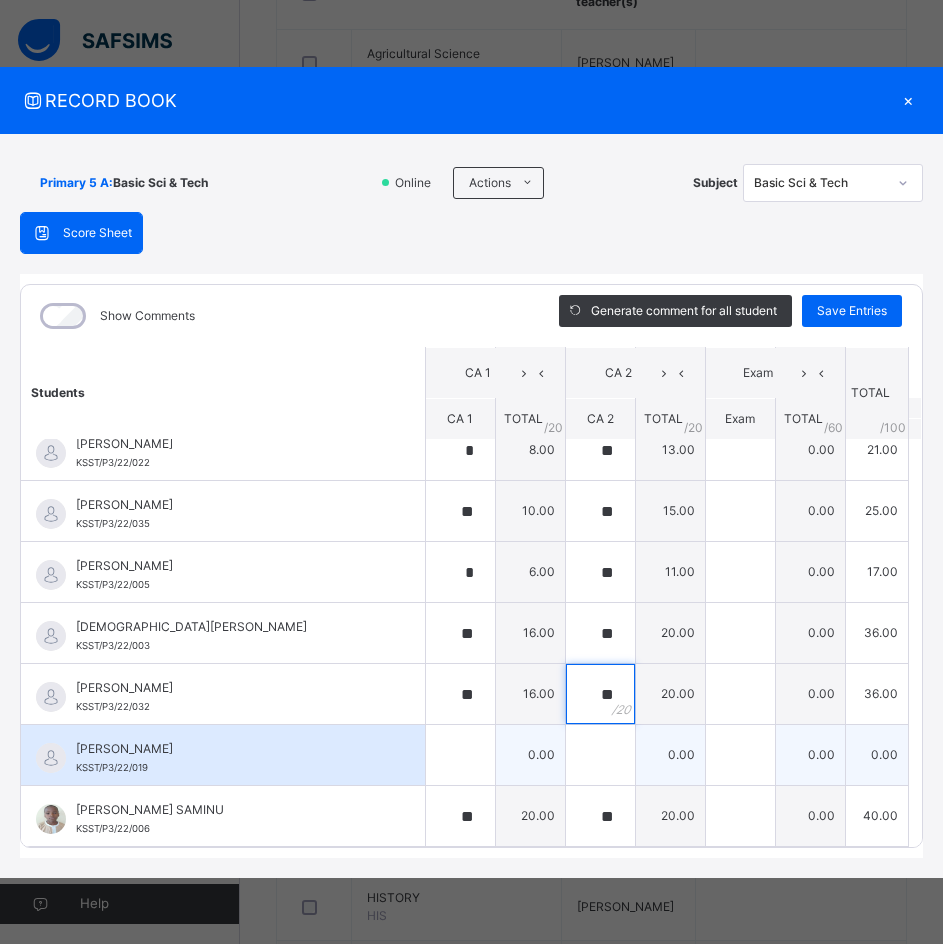 type on "**" 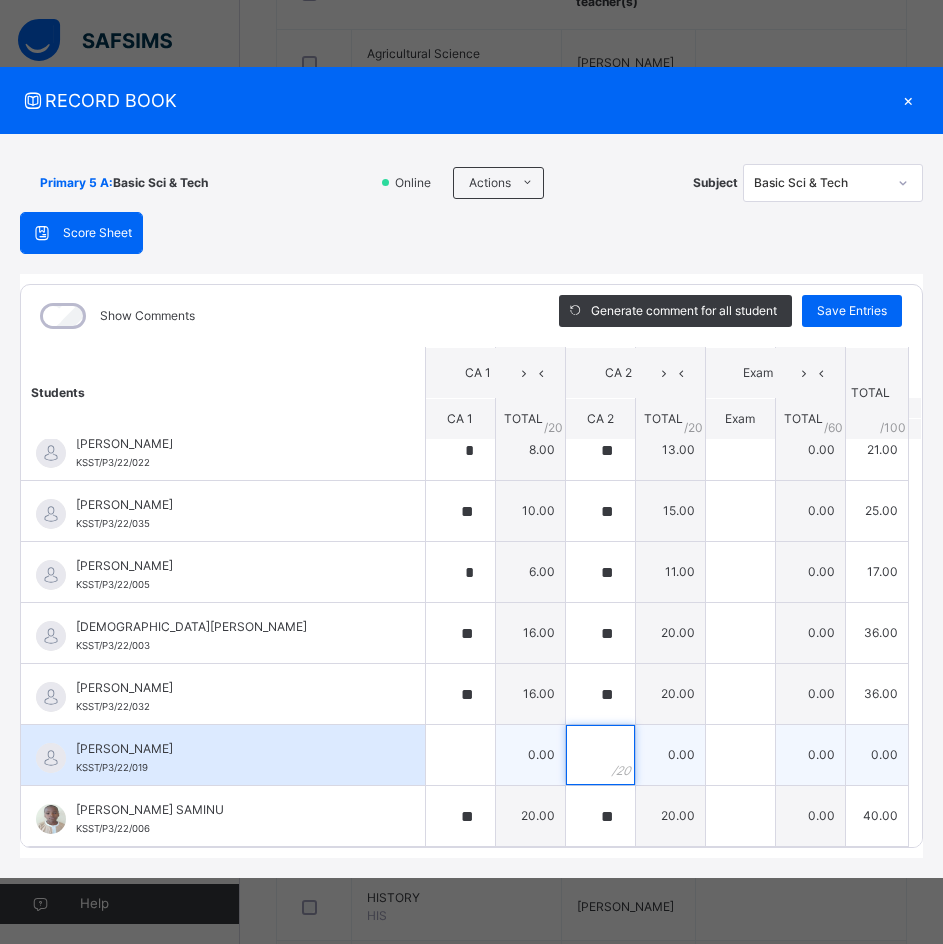 click at bounding box center (600, 755) 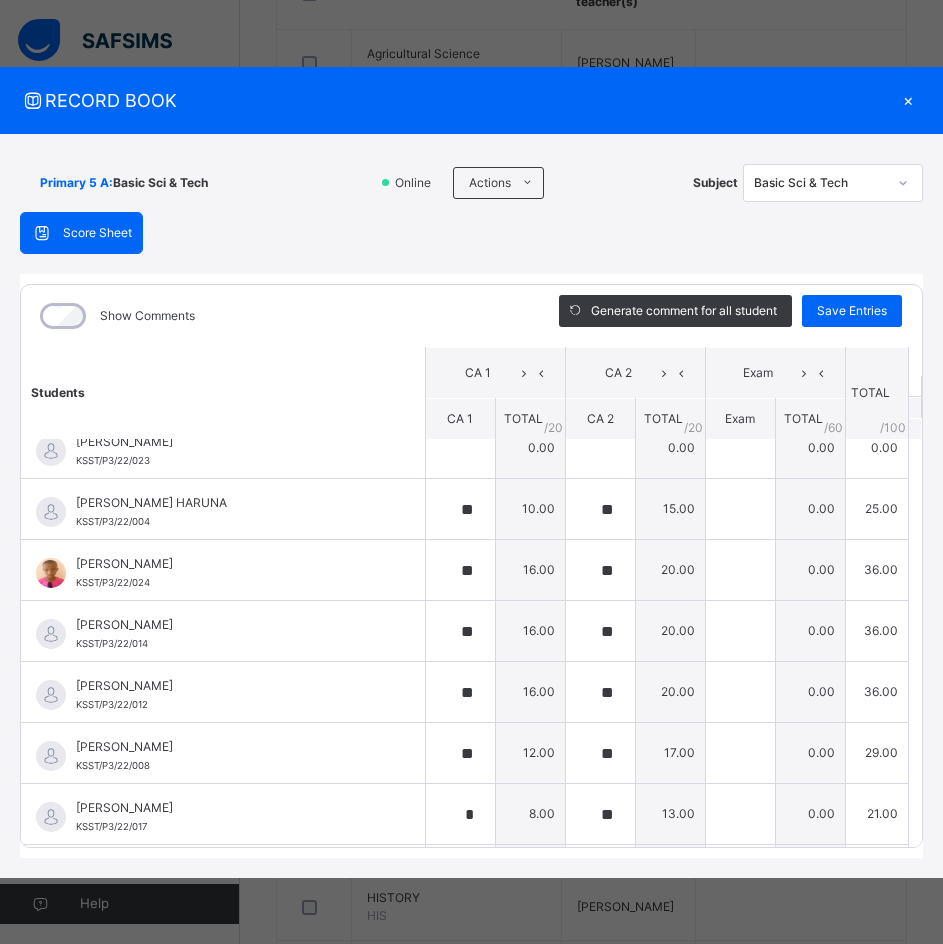 scroll, scrollTop: 0, scrollLeft: 0, axis: both 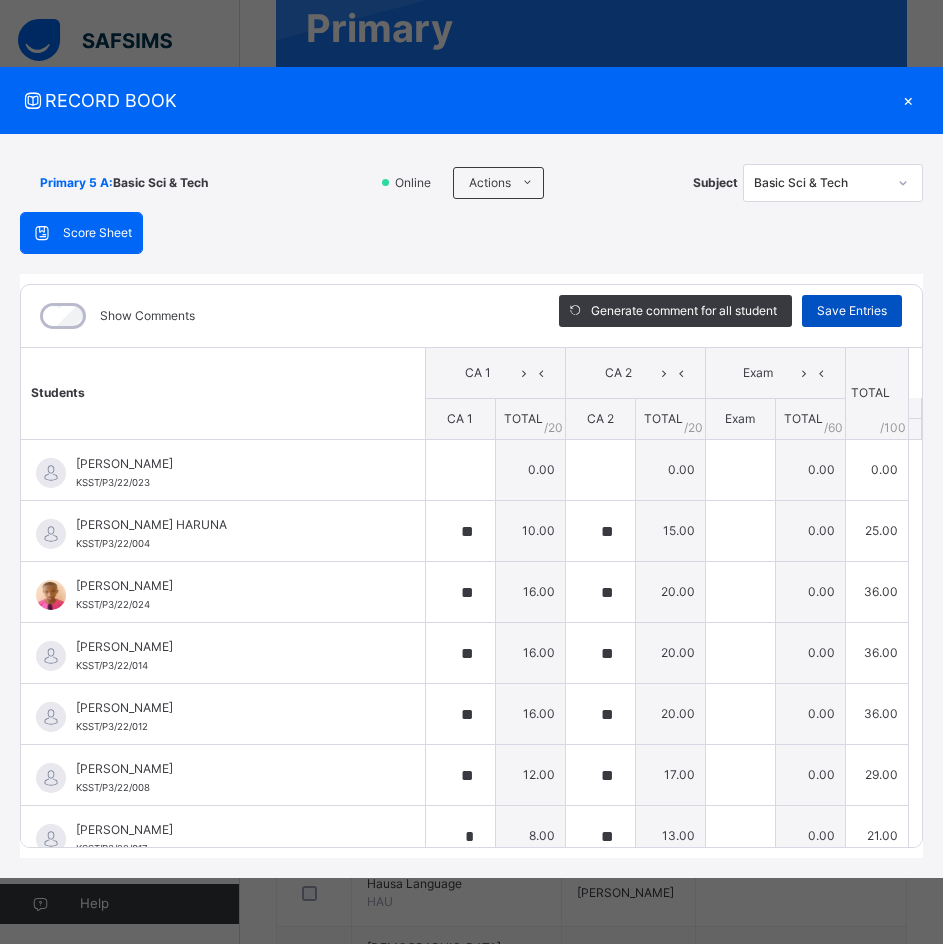 click on "Save Entries" at bounding box center (852, 311) 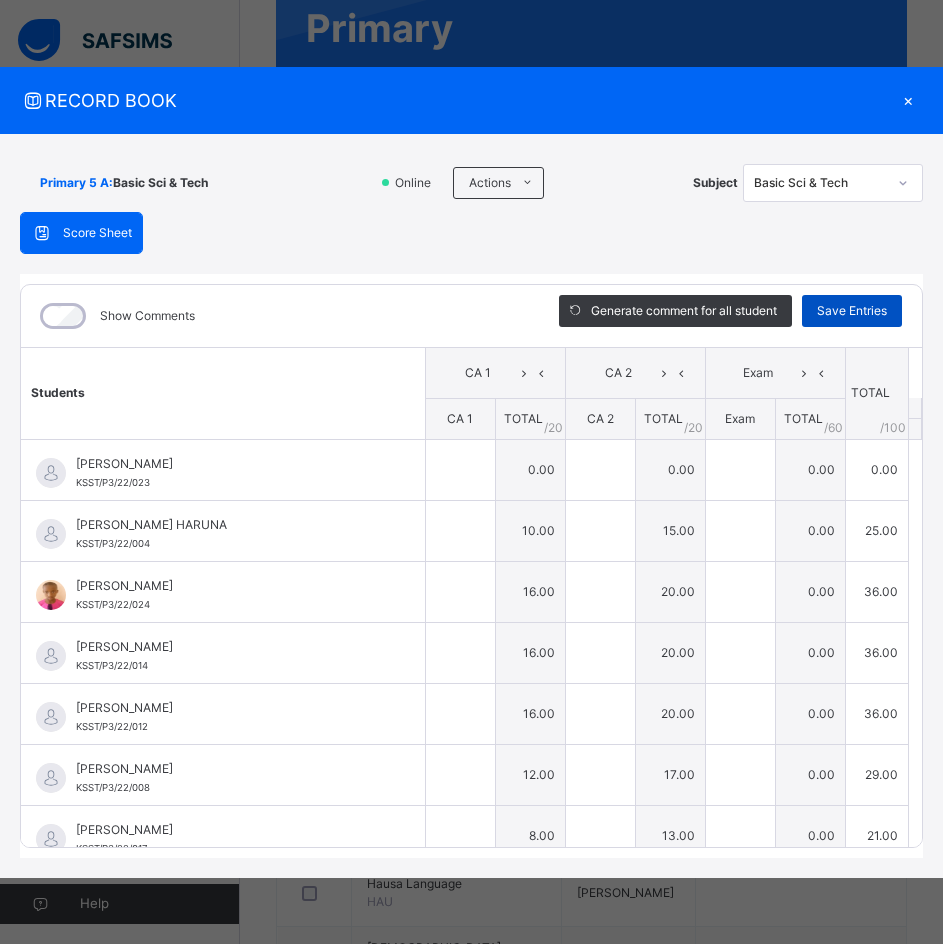 type on "**" 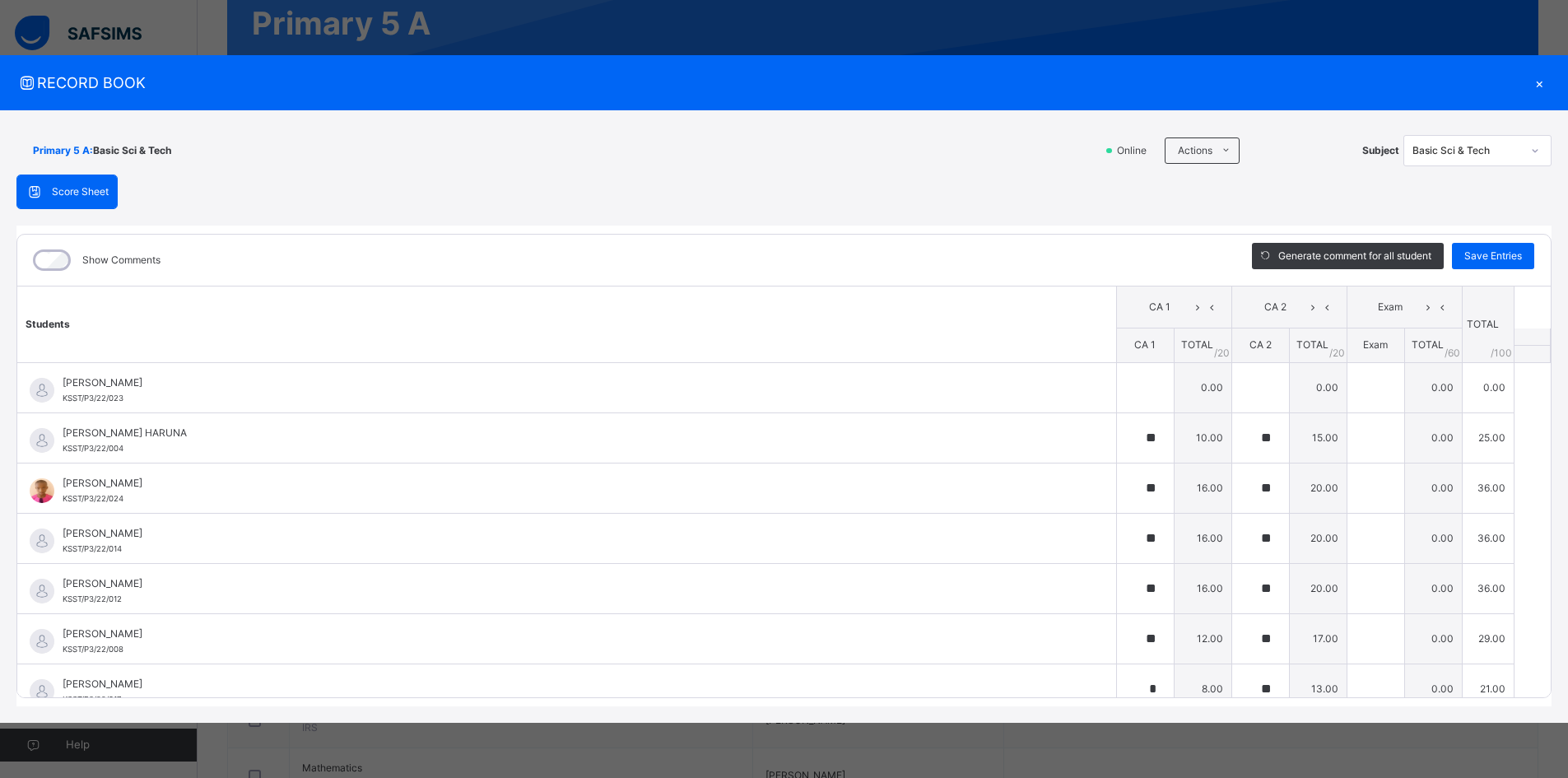 scroll, scrollTop: 1149, scrollLeft: 0, axis: vertical 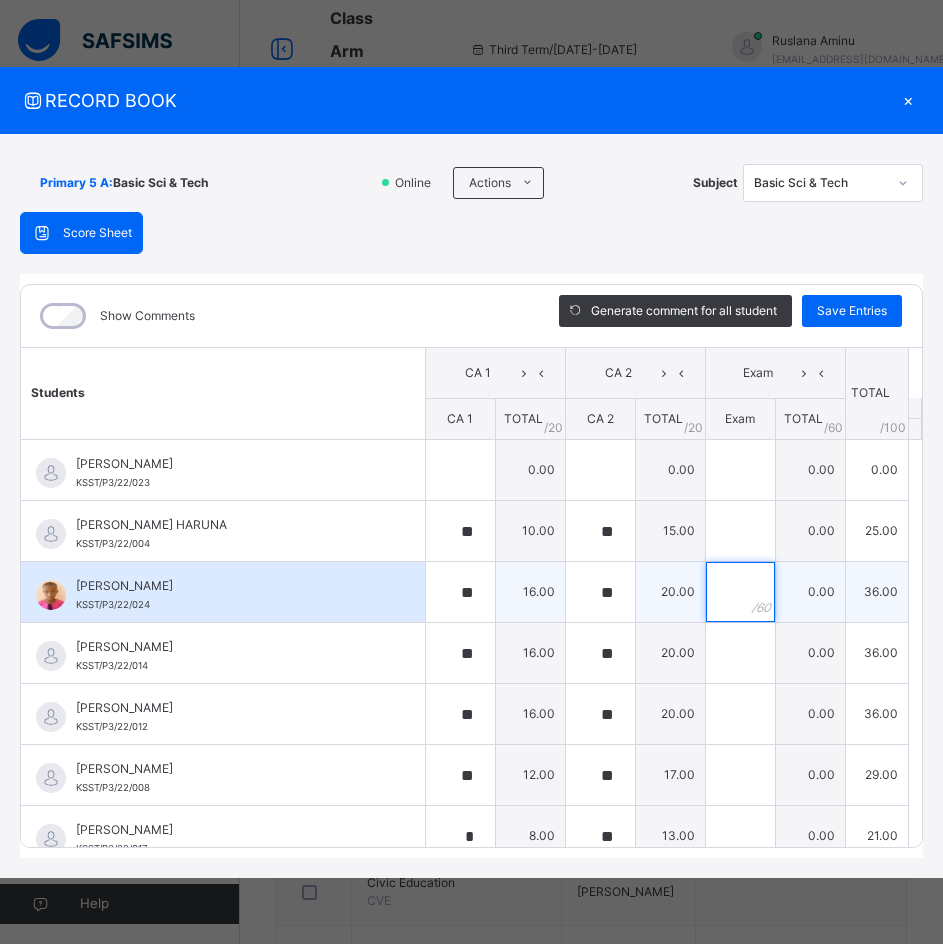 click at bounding box center [740, 592] 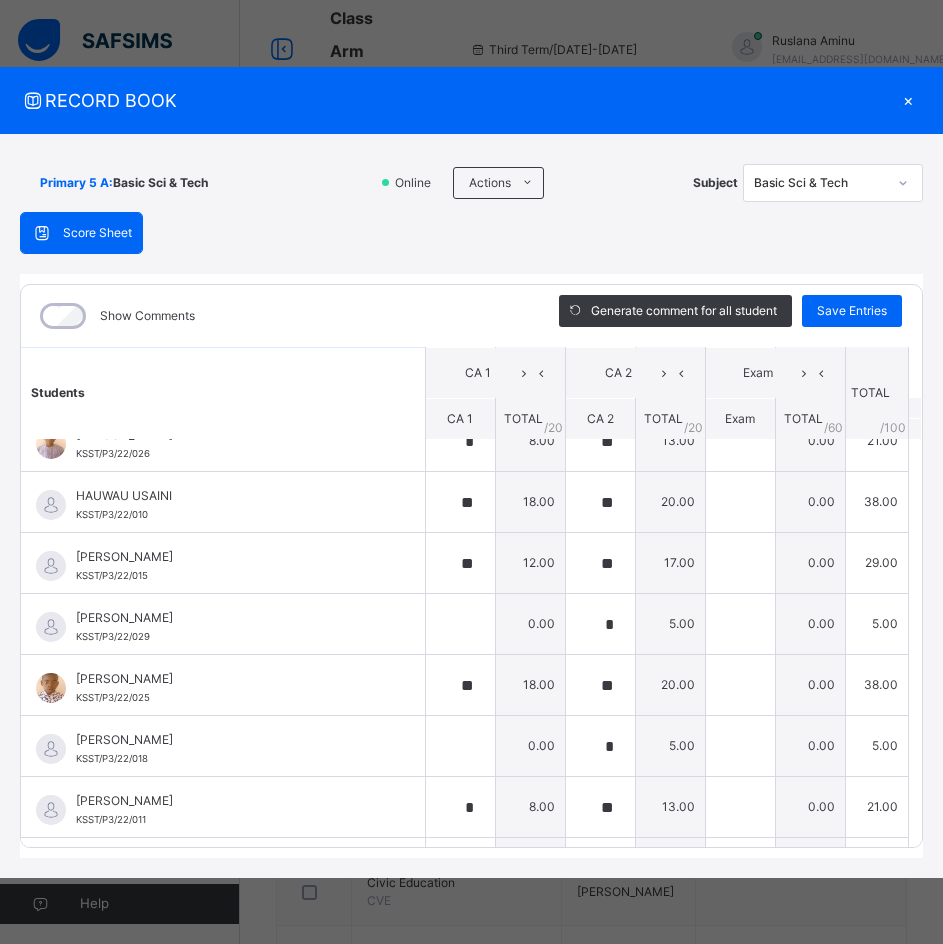 scroll, scrollTop: 800, scrollLeft: 0, axis: vertical 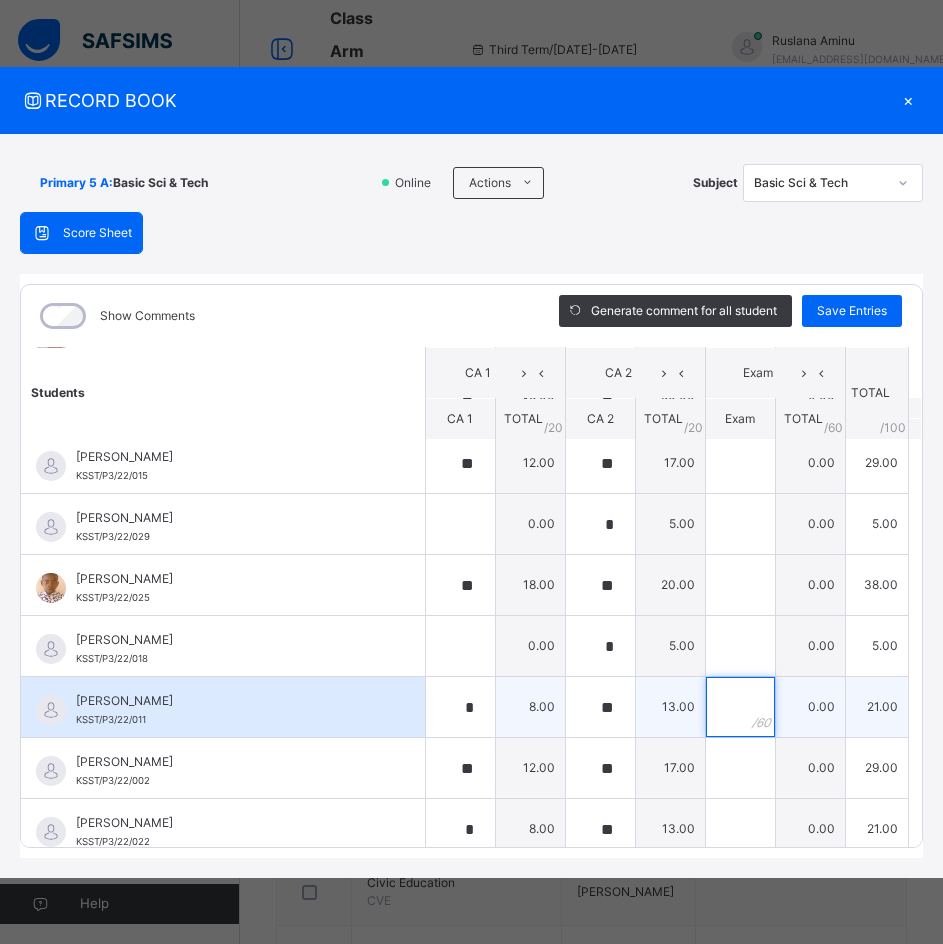 click at bounding box center [740, 707] 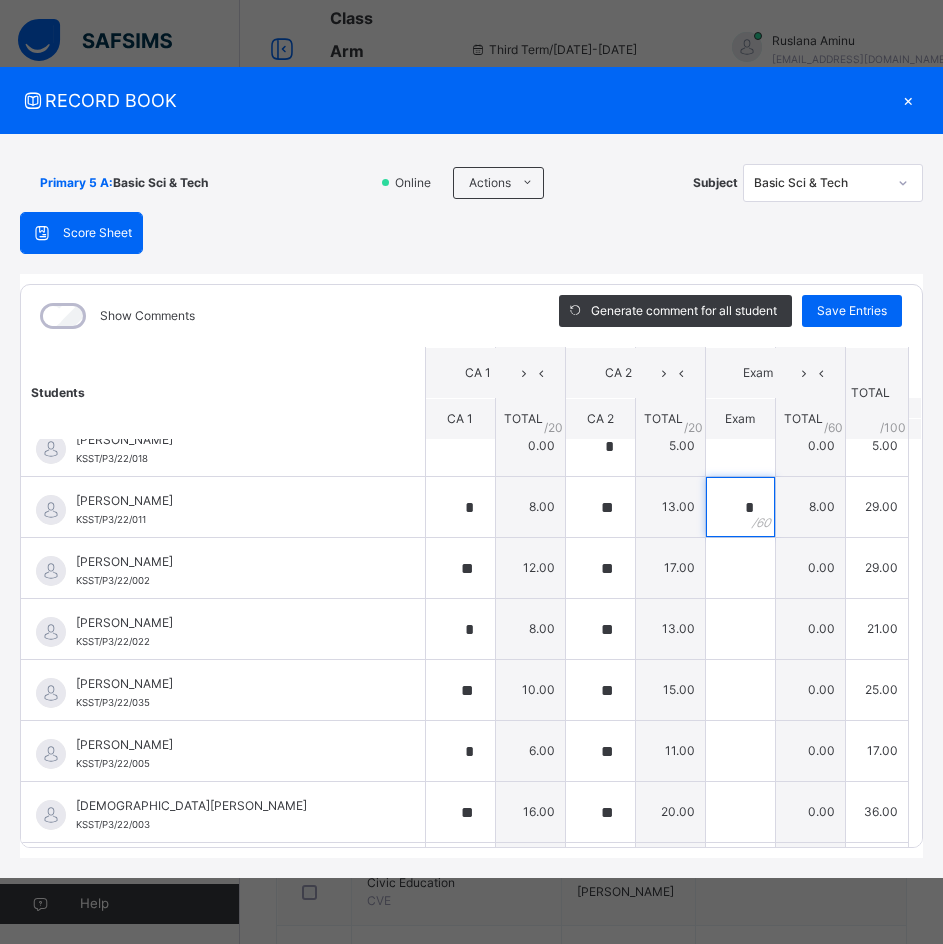 scroll, scrollTop: 1100, scrollLeft: 0, axis: vertical 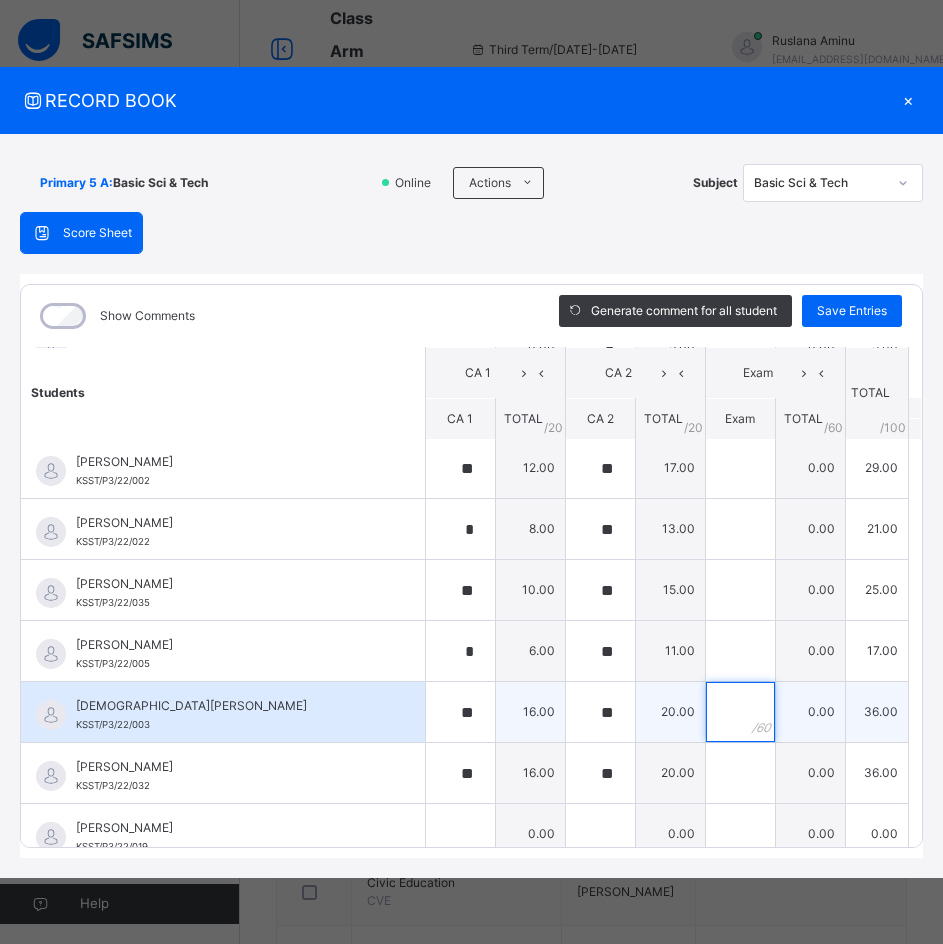 click at bounding box center (740, 712) 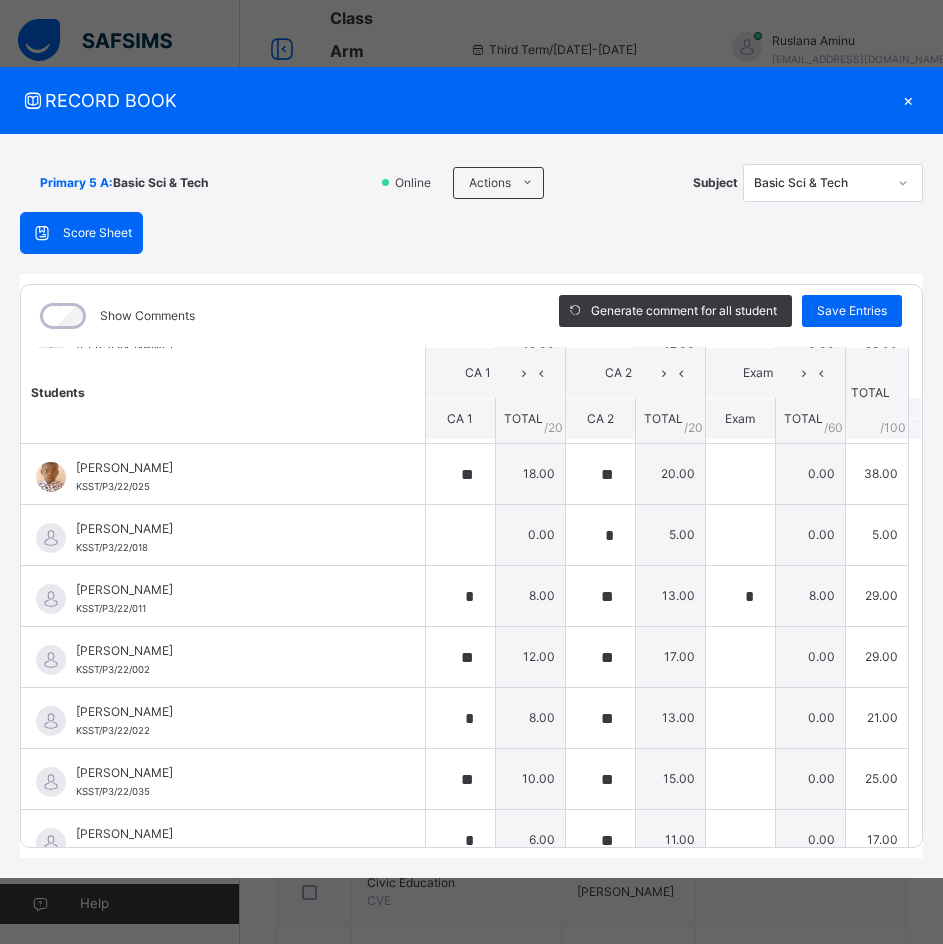 scroll, scrollTop: 879, scrollLeft: 0, axis: vertical 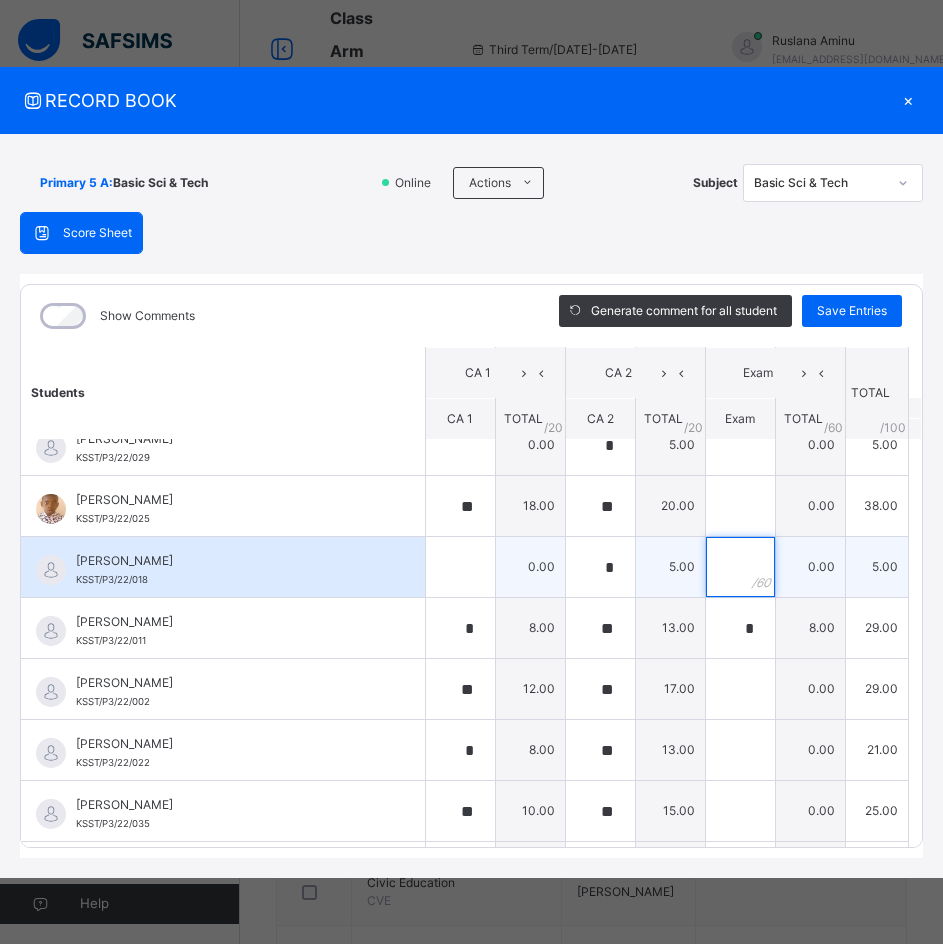 click at bounding box center (740, 567) 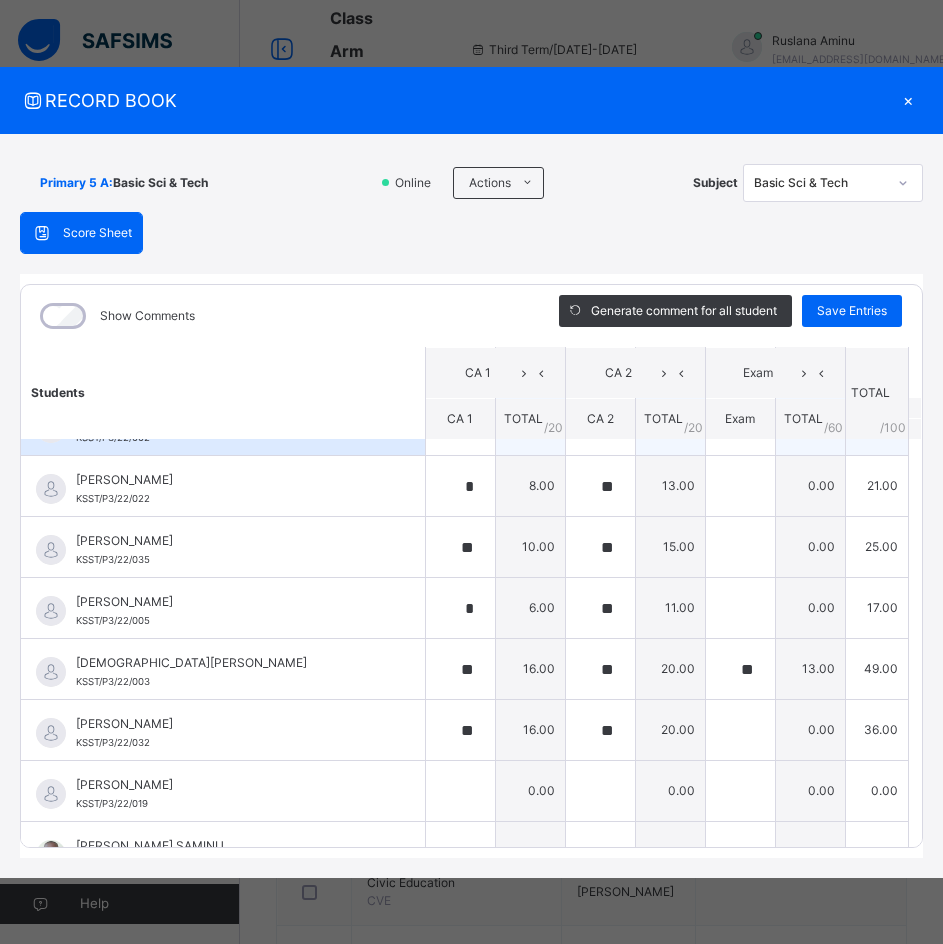 scroll, scrollTop: 1179, scrollLeft: 0, axis: vertical 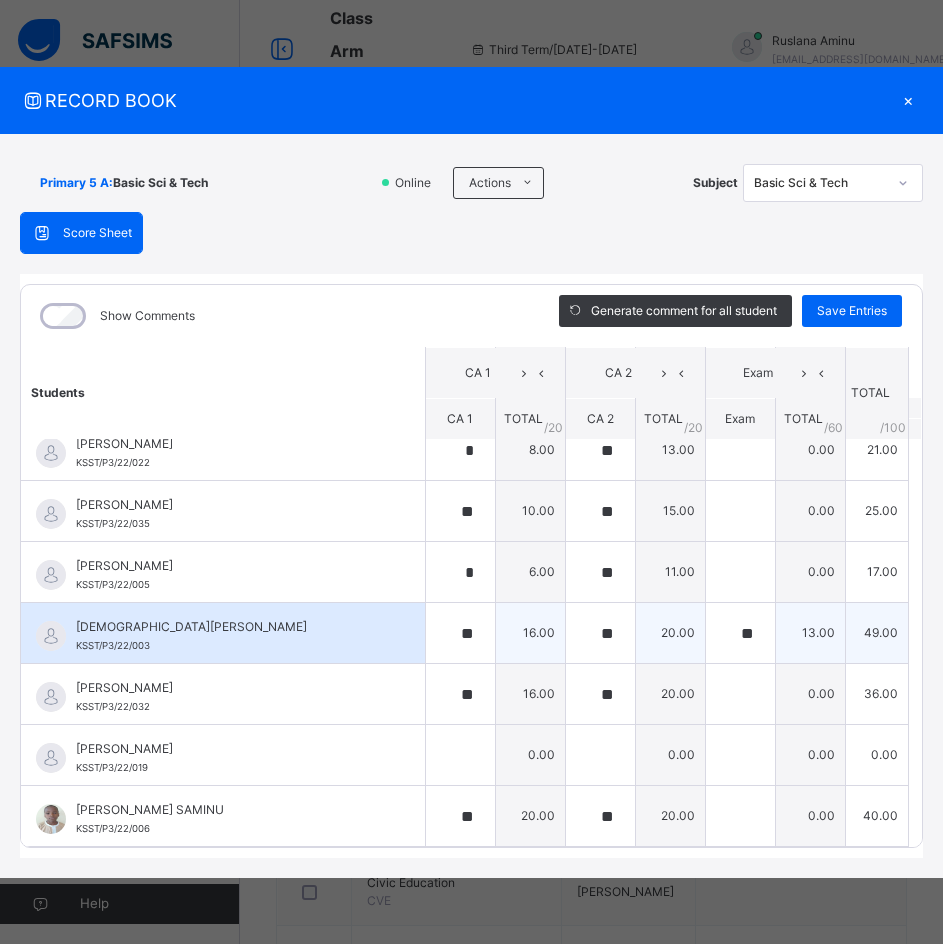 click on "[DEMOGRAPHIC_DATA]   SABI'U KSST/P3/22/003" at bounding box center [228, 636] 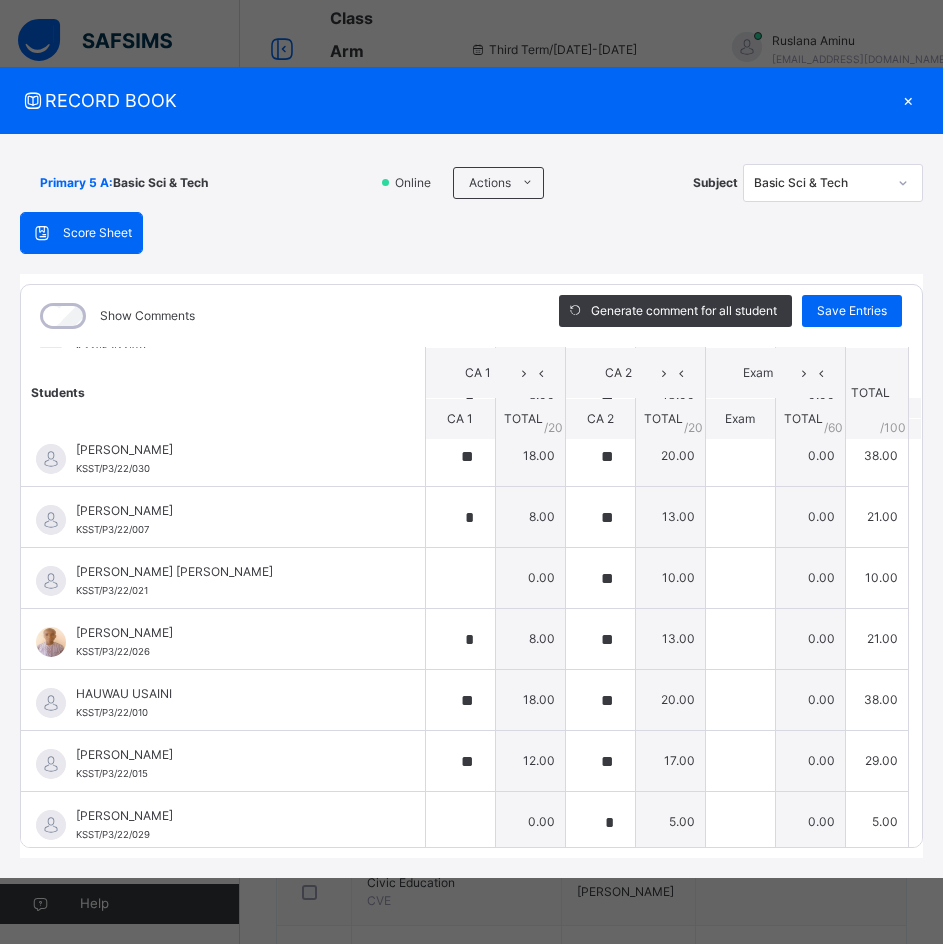 scroll, scrollTop: 479, scrollLeft: 0, axis: vertical 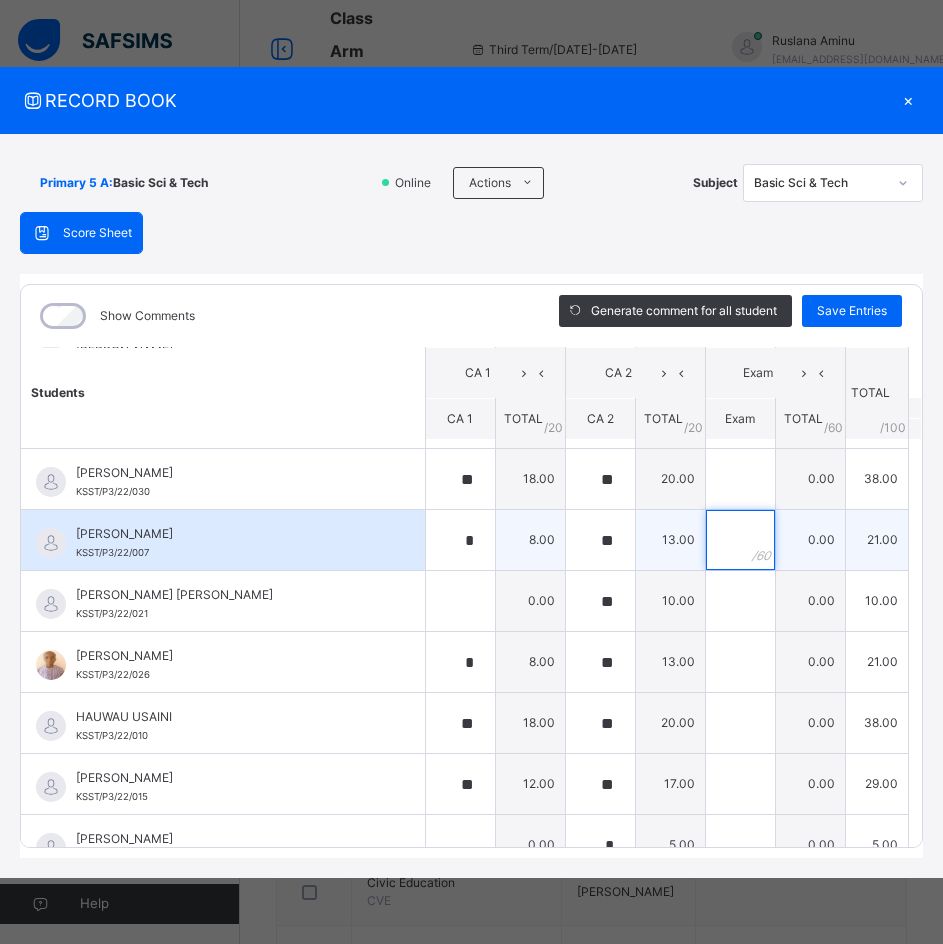 click at bounding box center [740, 540] 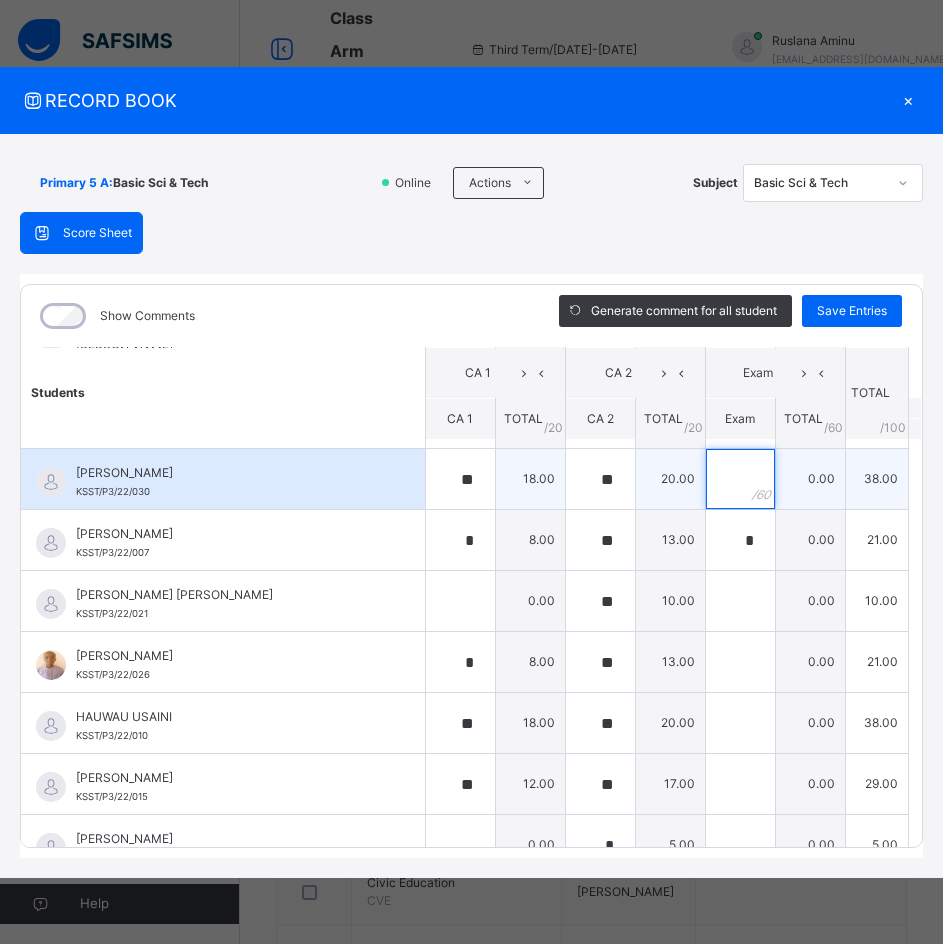 click at bounding box center (740, 479) 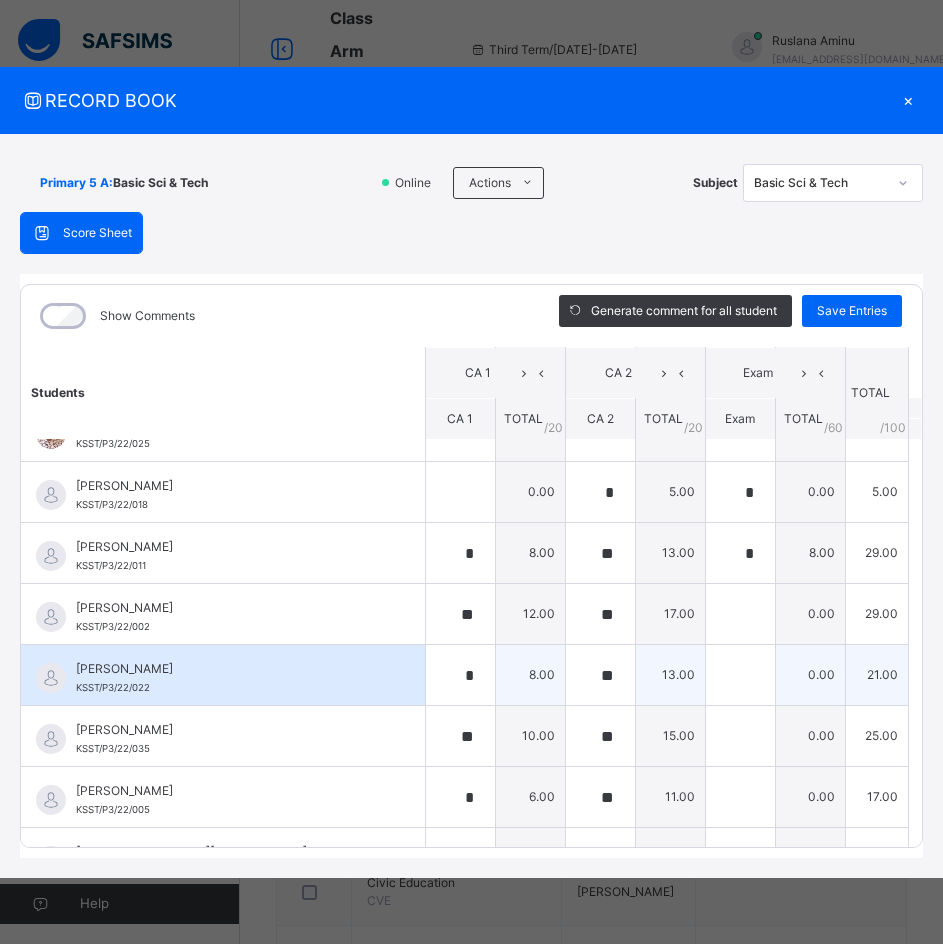 scroll, scrollTop: 1000, scrollLeft: 0, axis: vertical 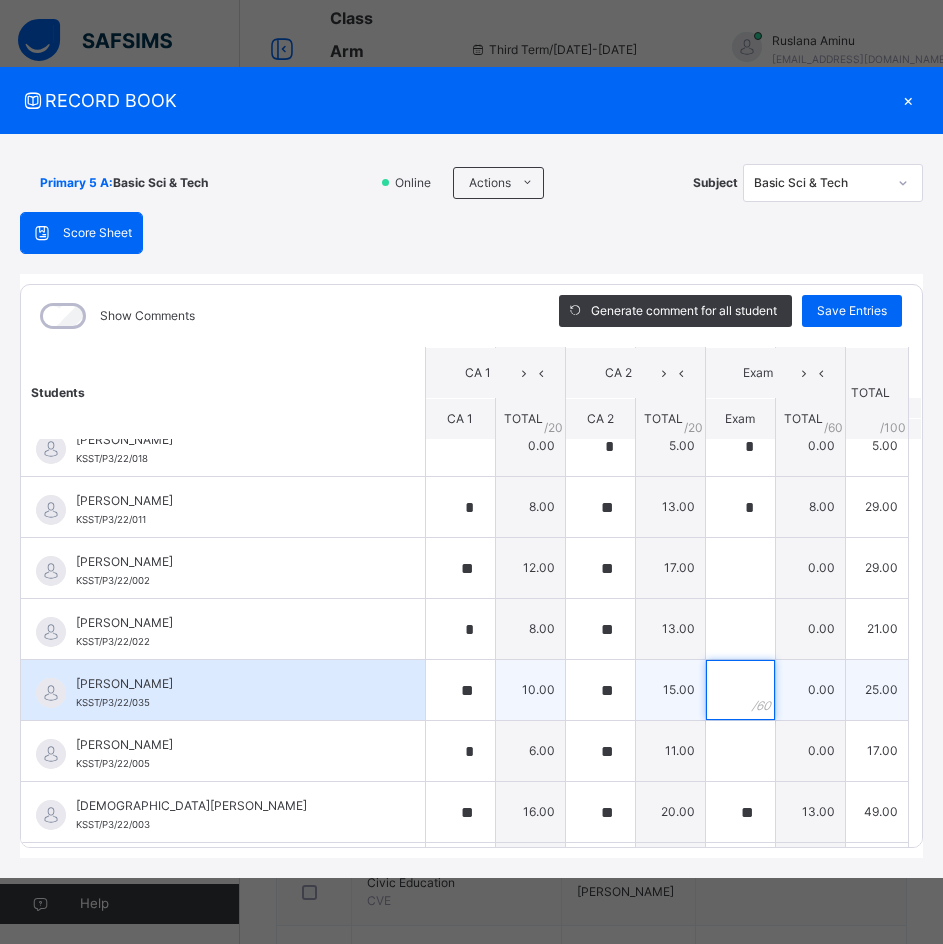 click at bounding box center (740, 690) 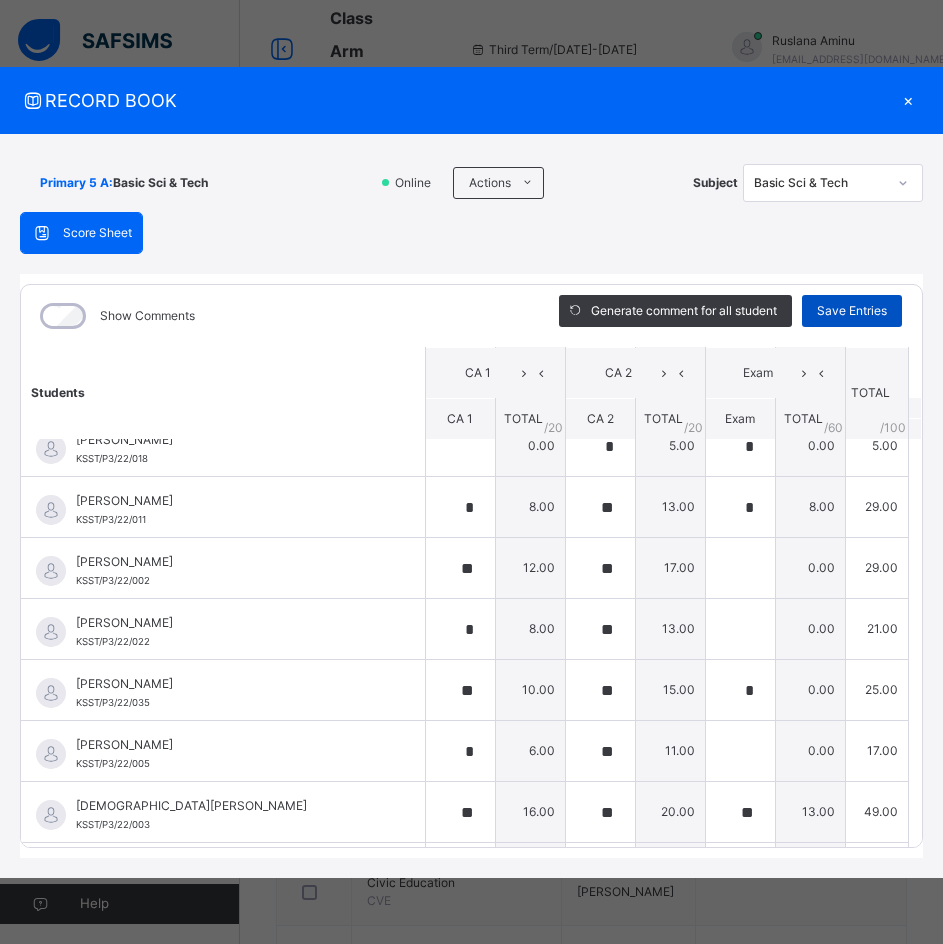 click on "Save Entries" at bounding box center (852, 311) 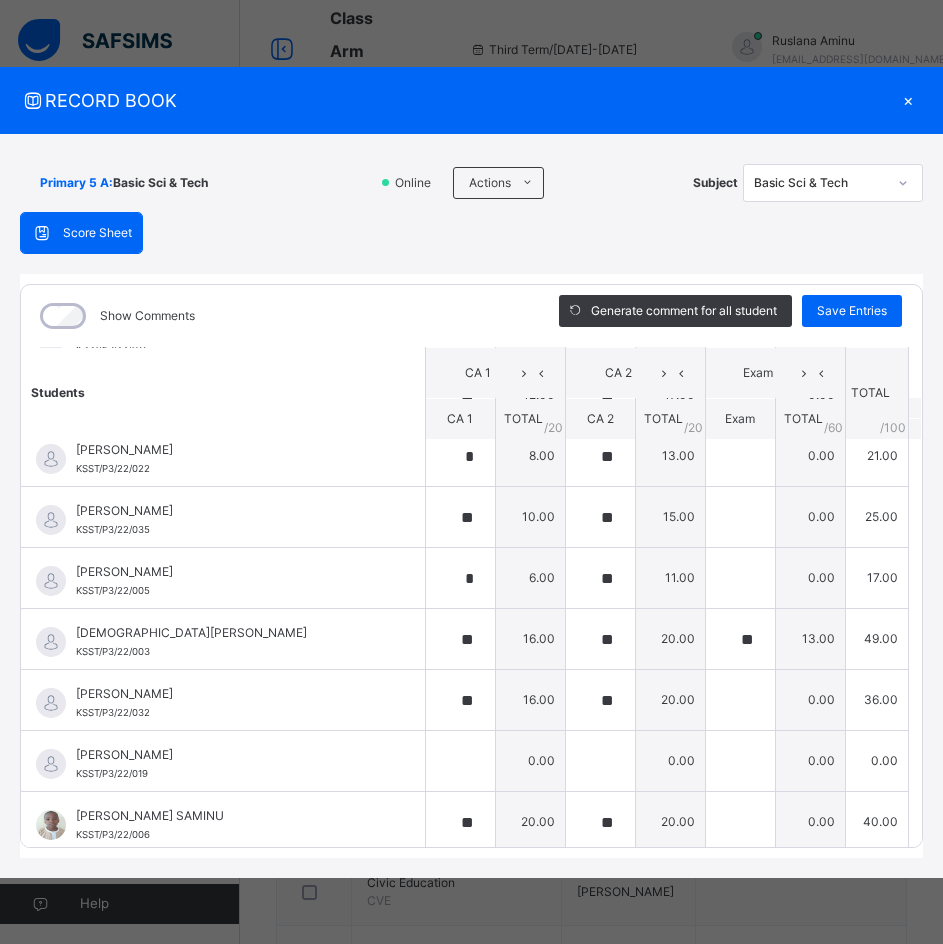 scroll, scrollTop: 1179, scrollLeft: 0, axis: vertical 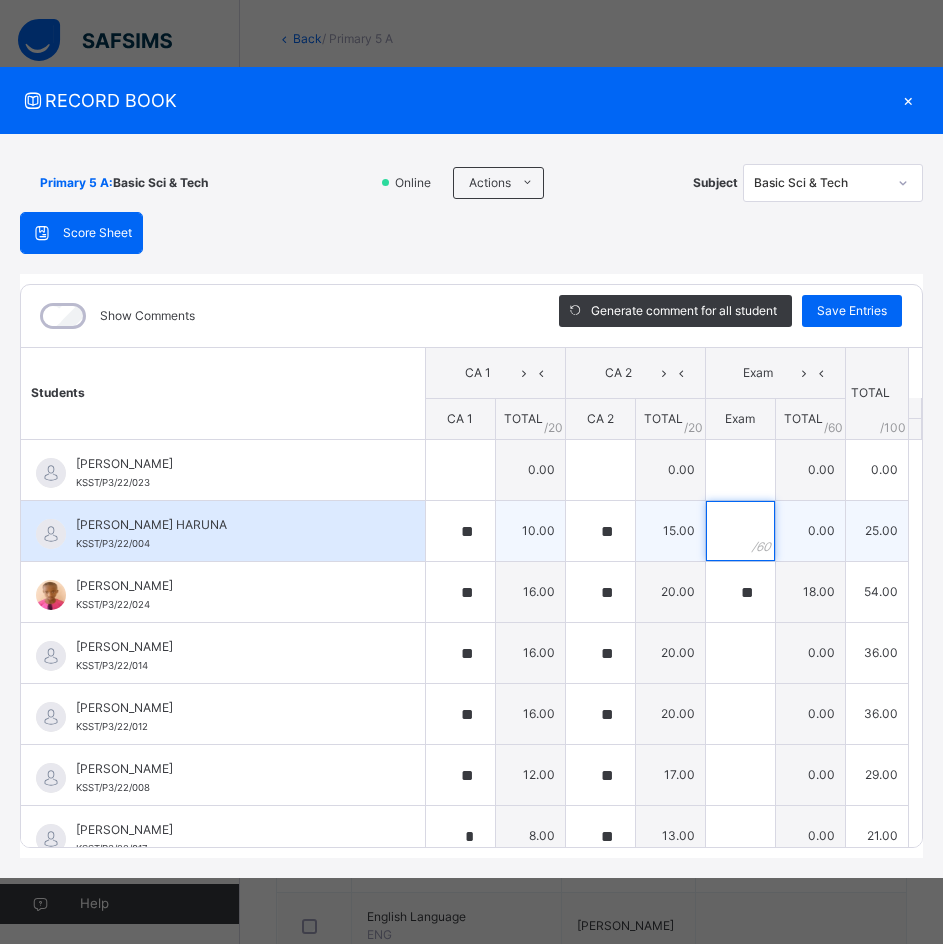 click at bounding box center (740, 531) 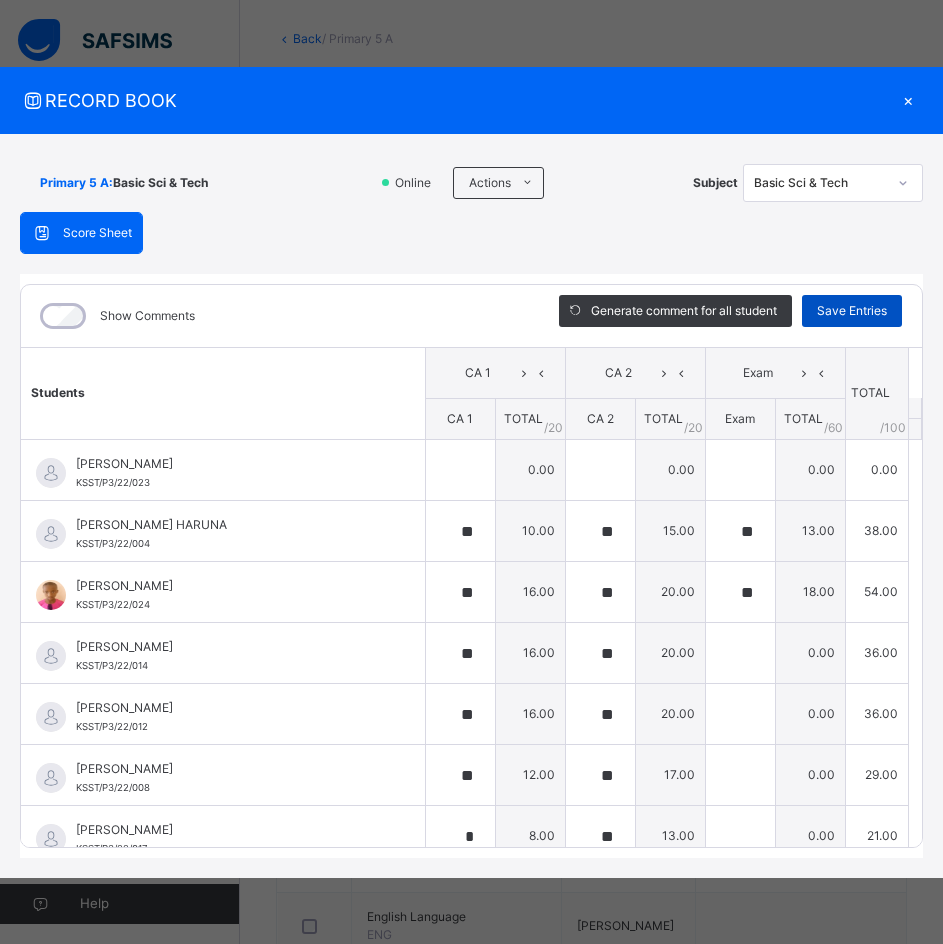 click on "Save Entries" at bounding box center (852, 311) 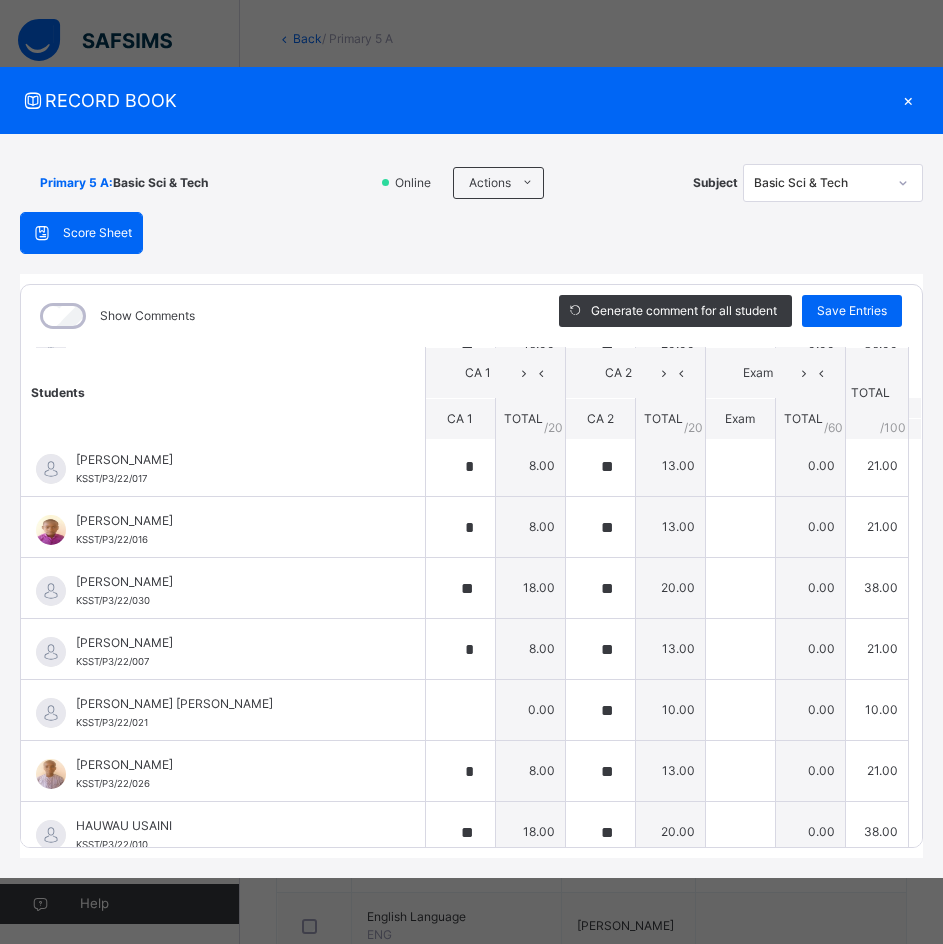 scroll, scrollTop: 400, scrollLeft: 0, axis: vertical 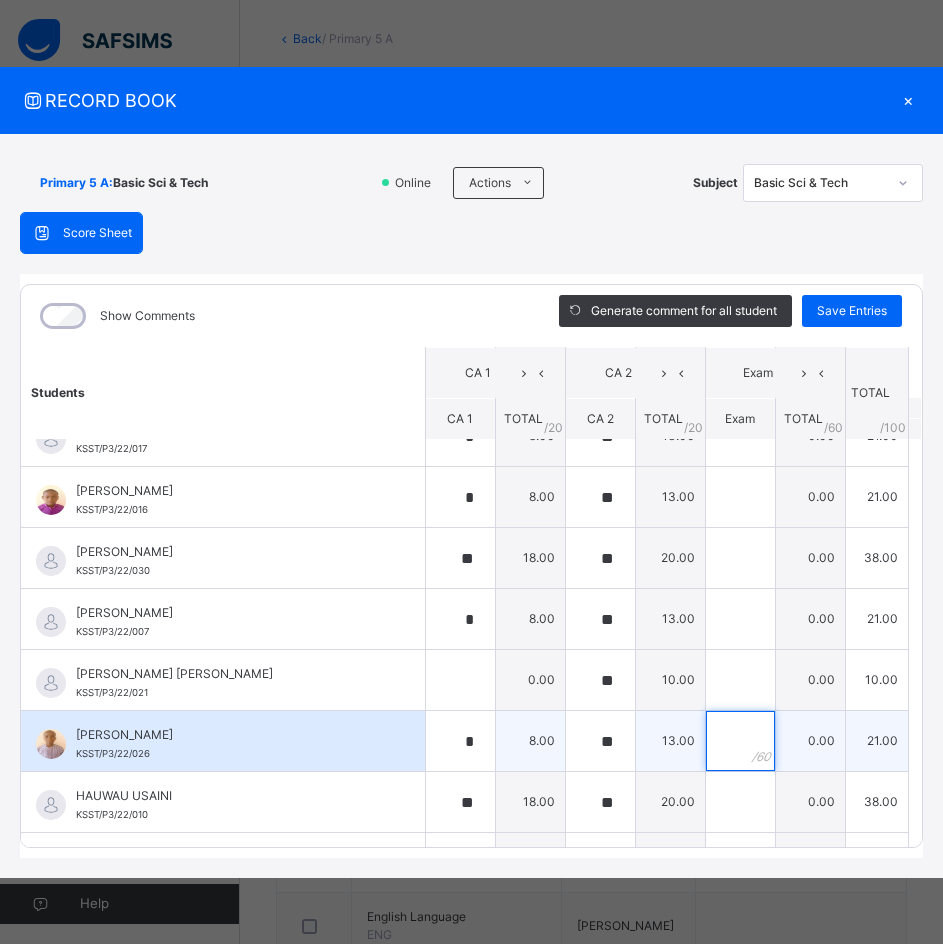 click at bounding box center (740, 741) 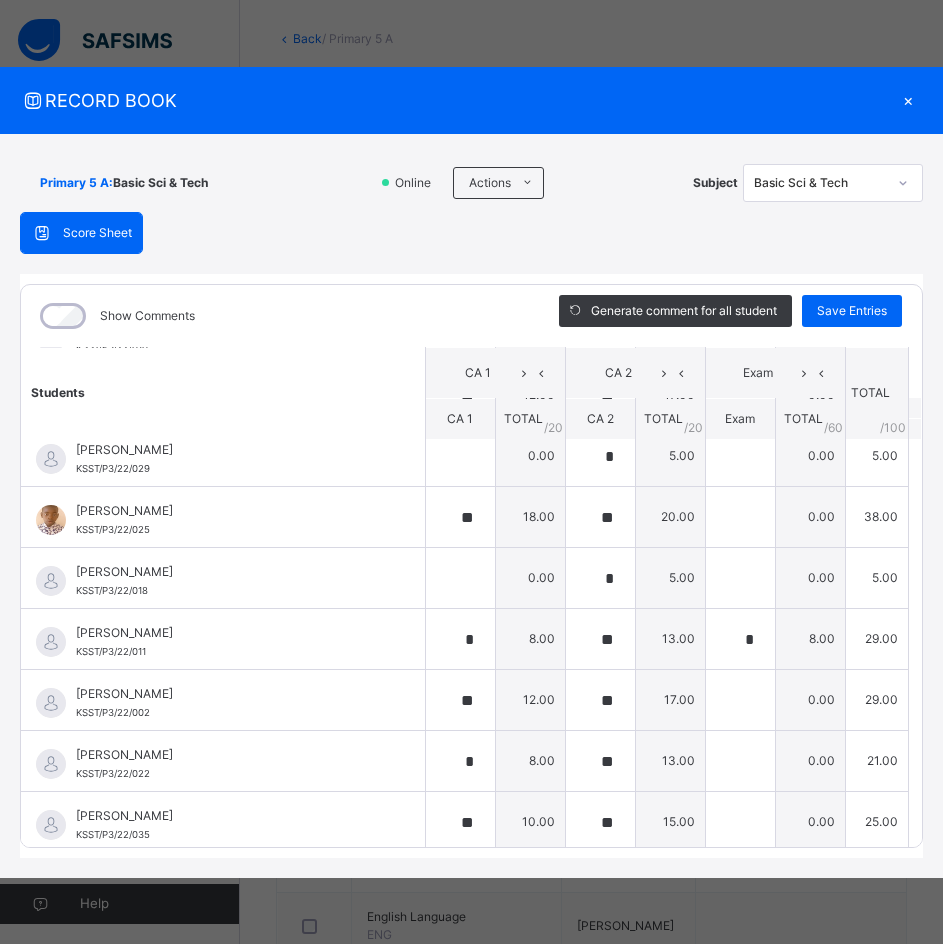 scroll, scrollTop: 900, scrollLeft: 0, axis: vertical 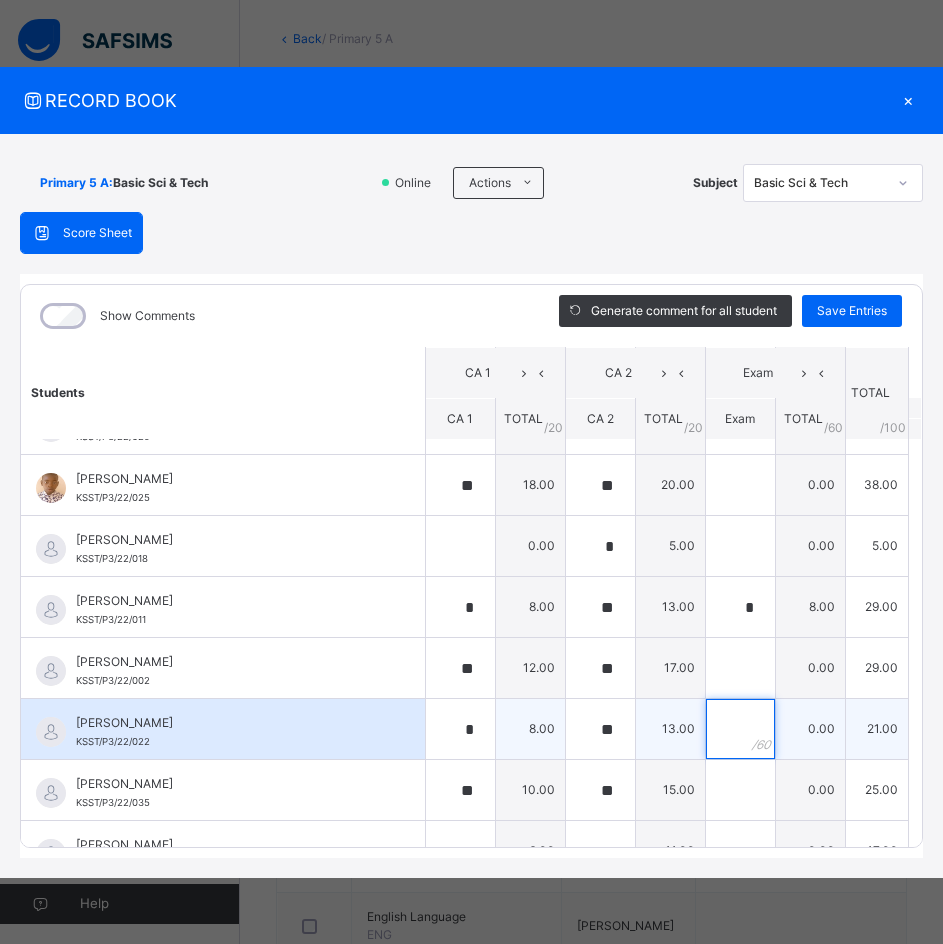 click at bounding box center [740, 729] 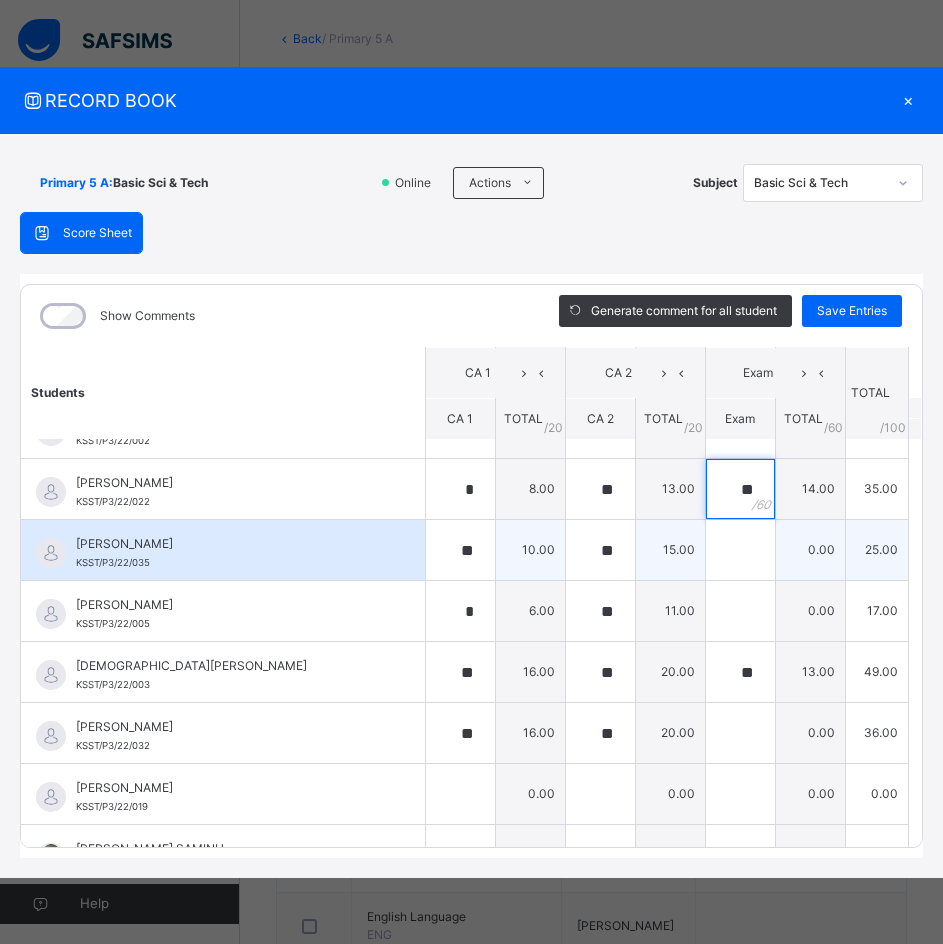 scroll, scrollTop: 1179, scrollLeft: 0, axis: vertical 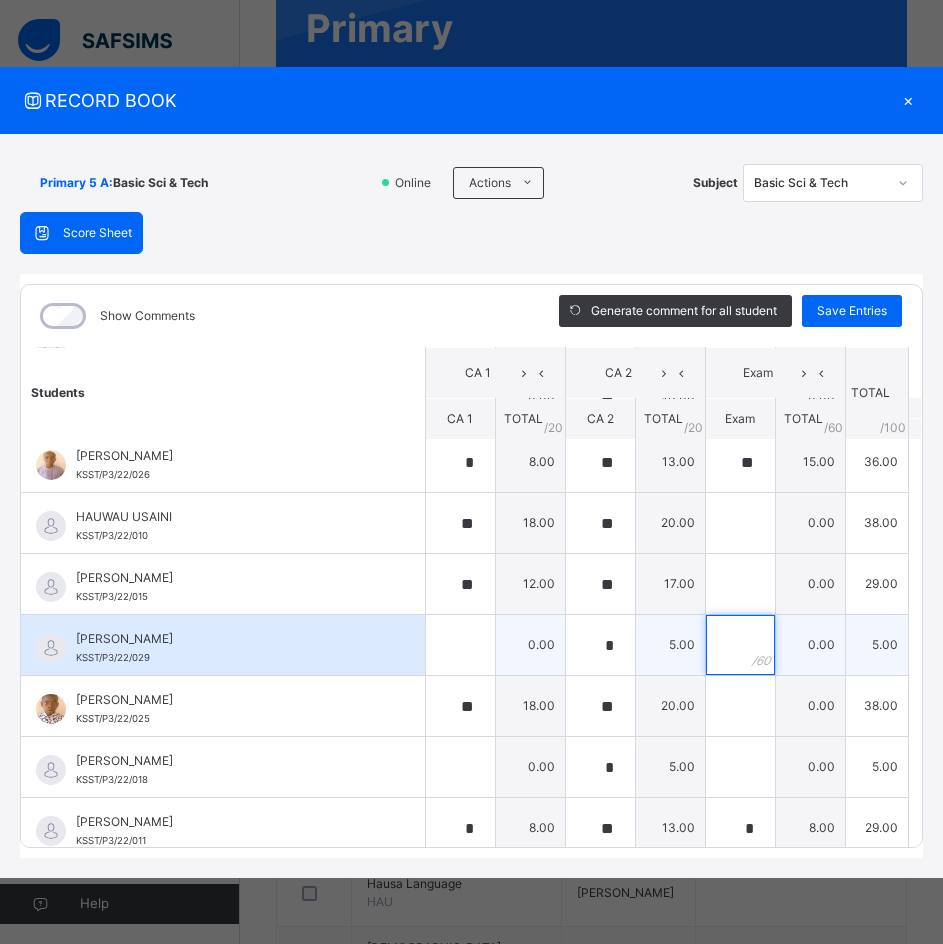 click at bounding box center [740, 645] 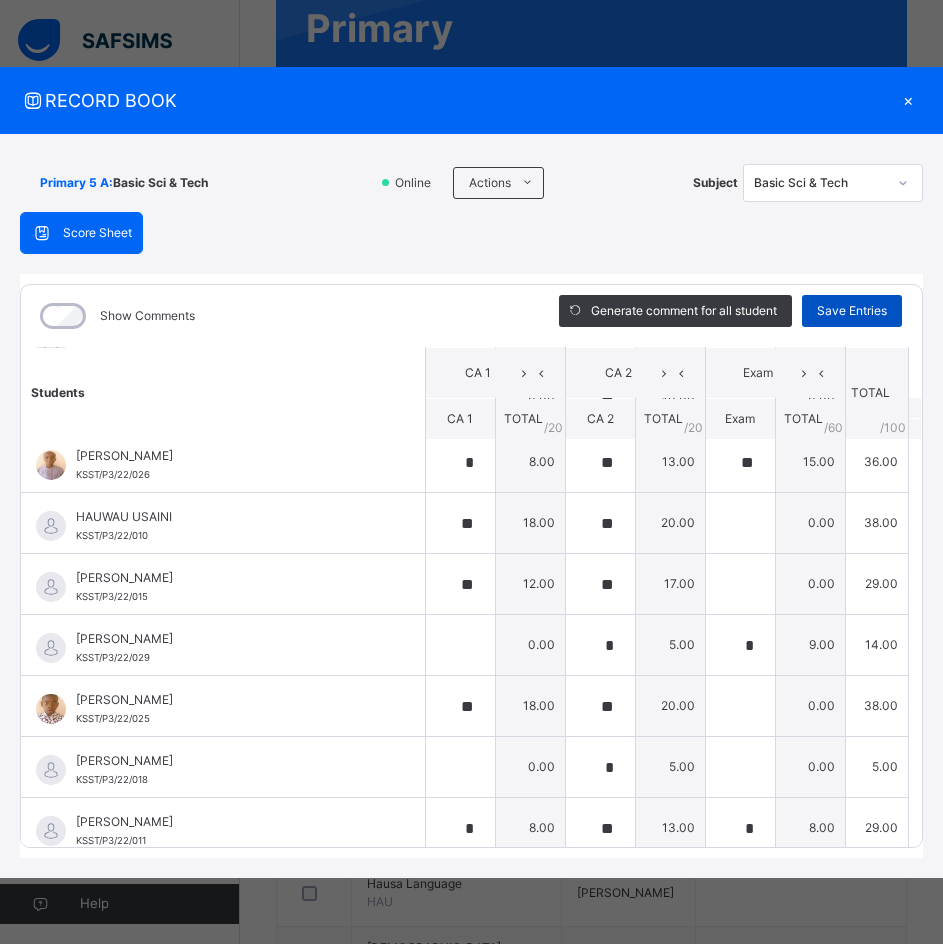 click on "Save Entries" at bounding box center (852, 311) 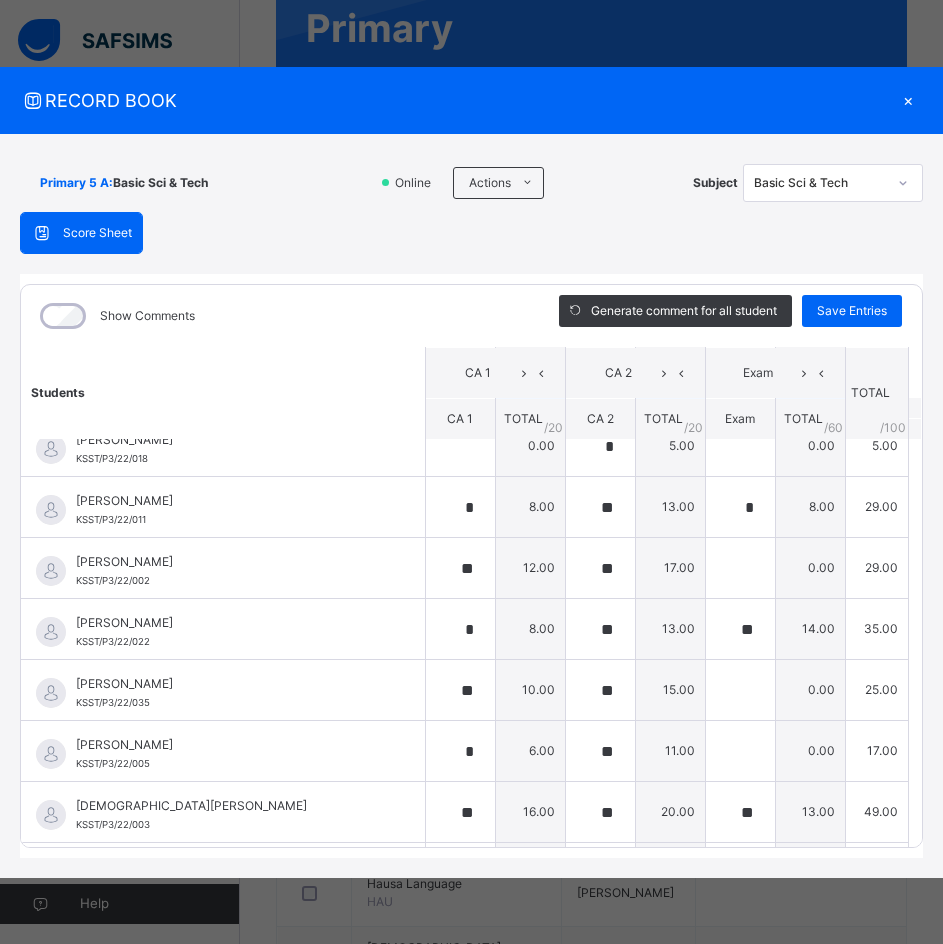 scroll, scrollTop: 1100, scrollLeft: 0, axis: vertical 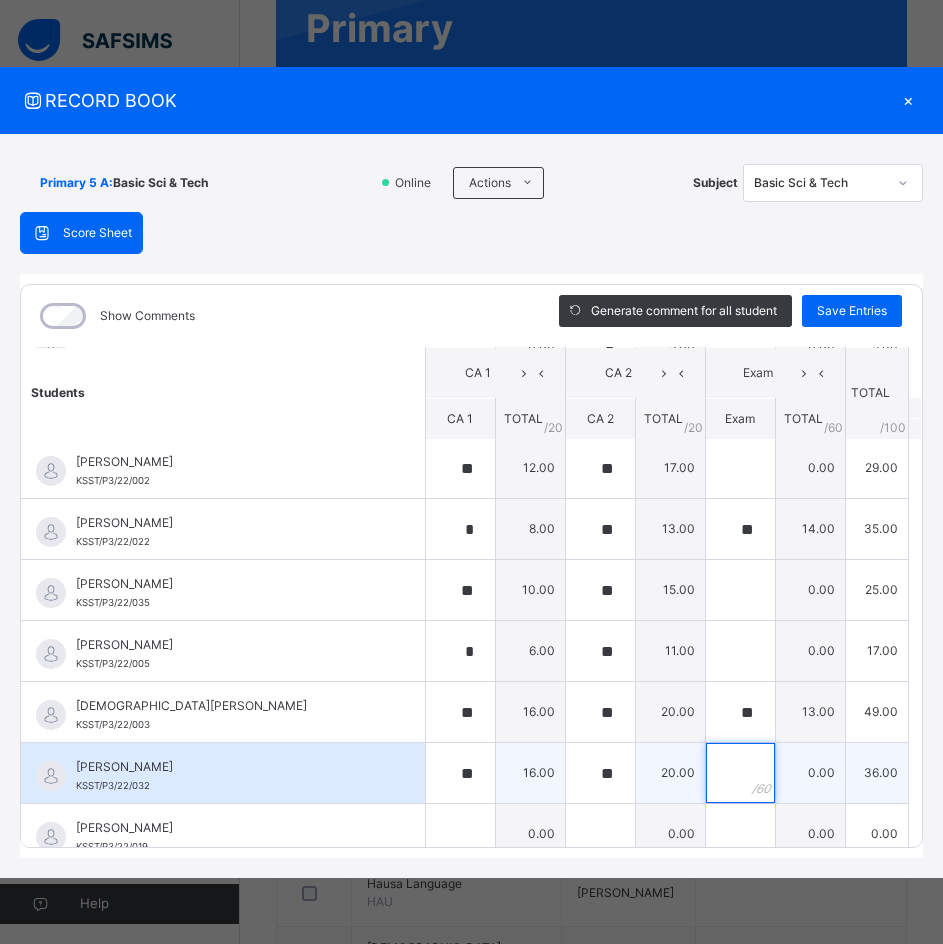 click at bounding box center (740, 773) 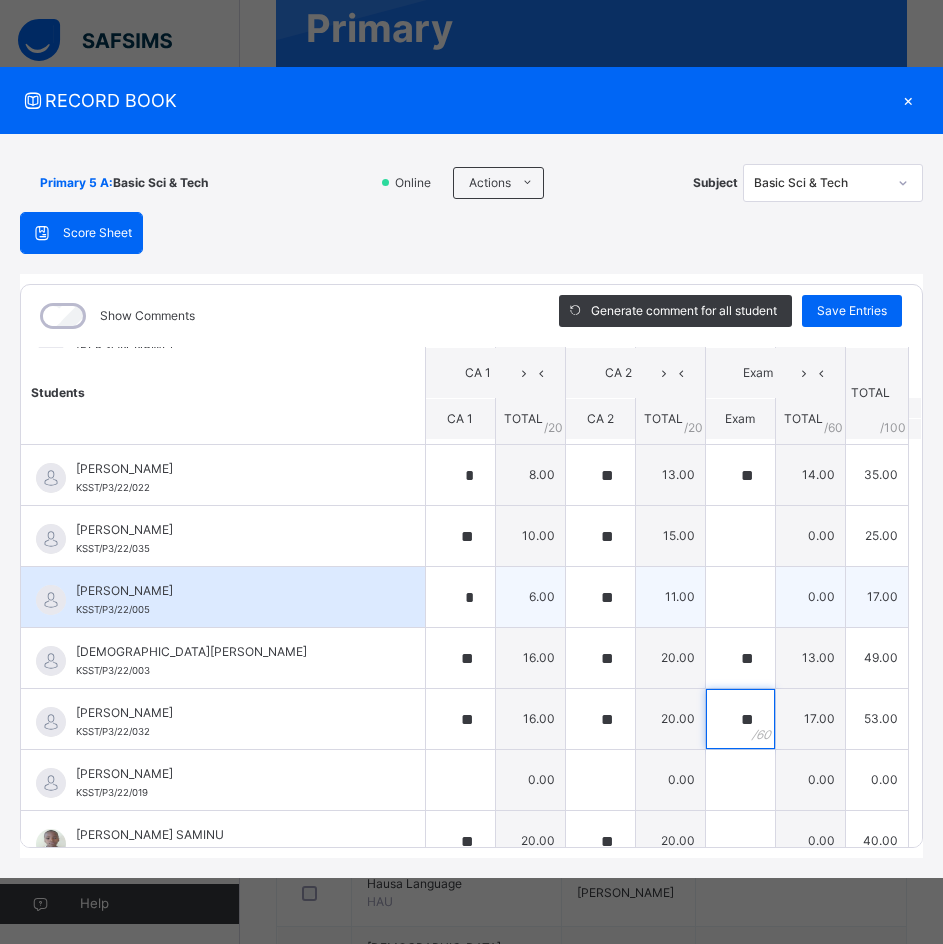 scroll, scrollTop: 1179, scrollLeft: 0, axis: vertical 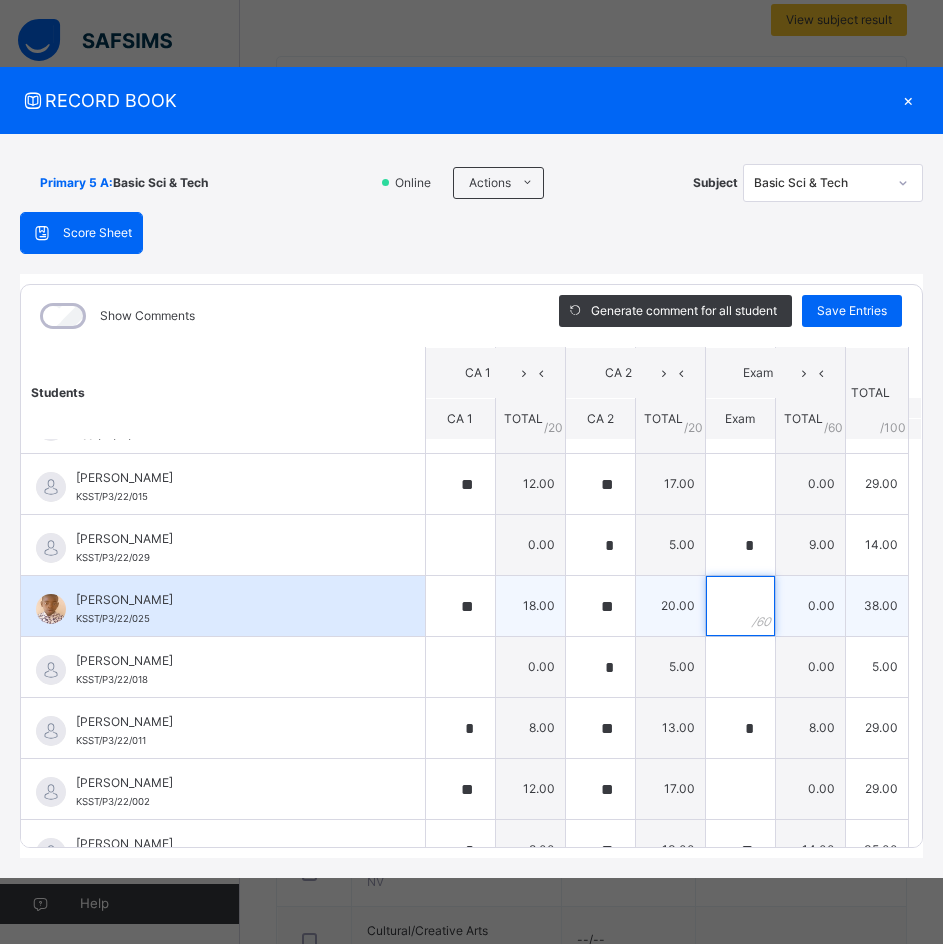 click at bounding box center [740, 606] 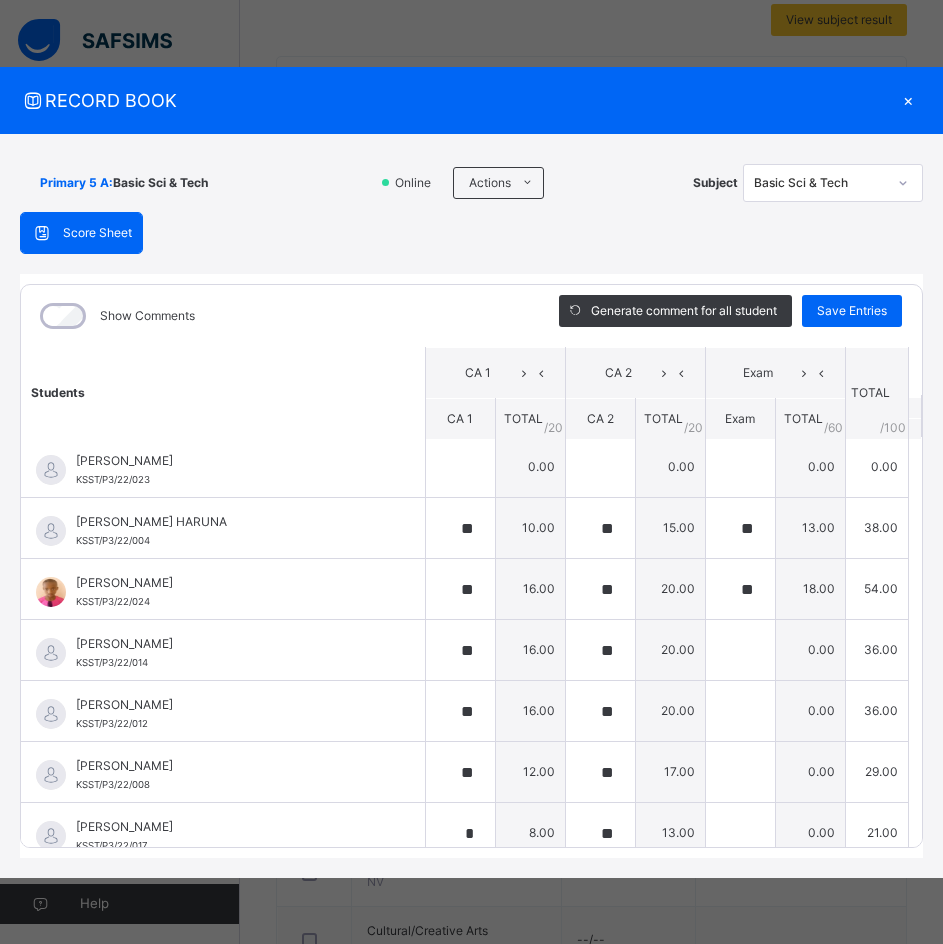 scroll, scrollTop: 0, scrollLeft: 0, axis: both 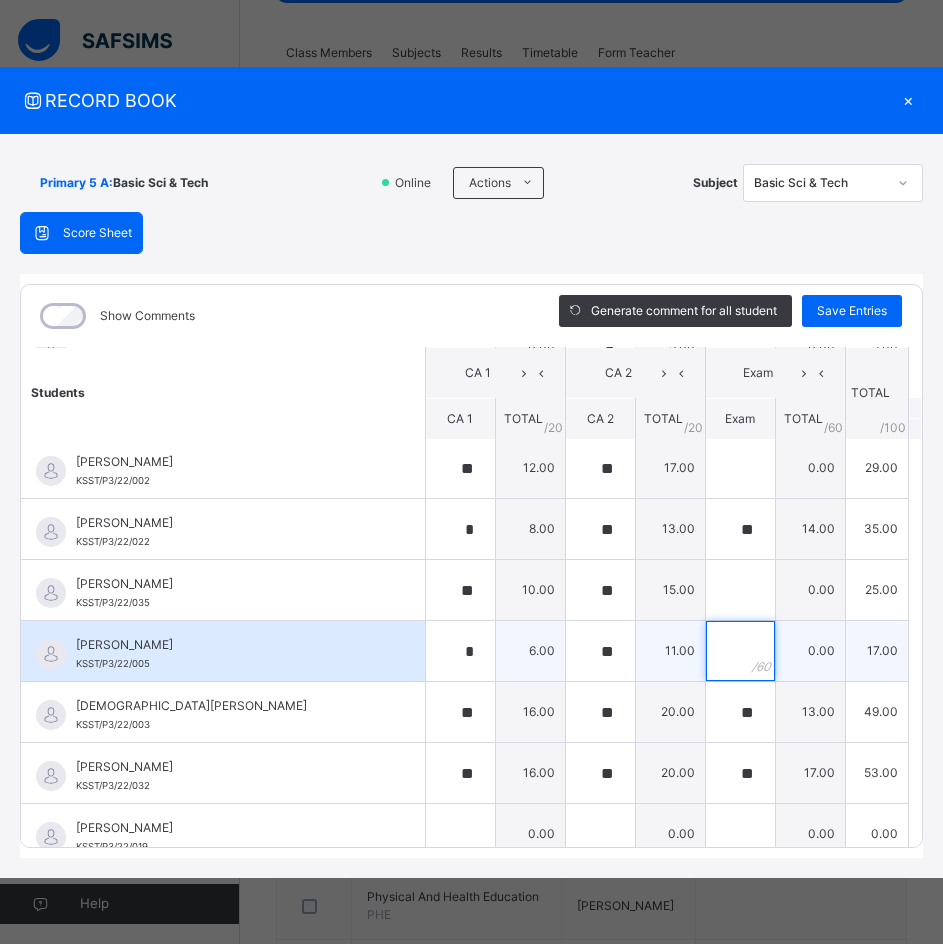 click at bounding box center [740, 651] 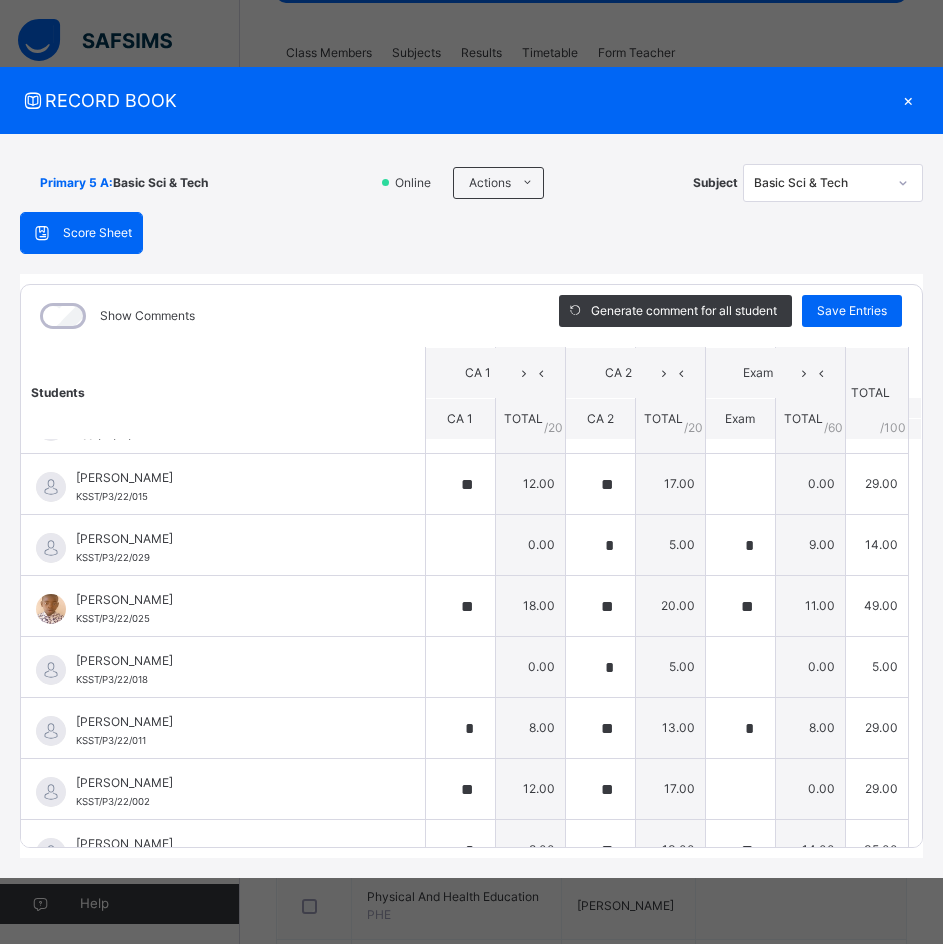 scroll, scrollTop: 679, scrollLeft: 0, axis: vertical 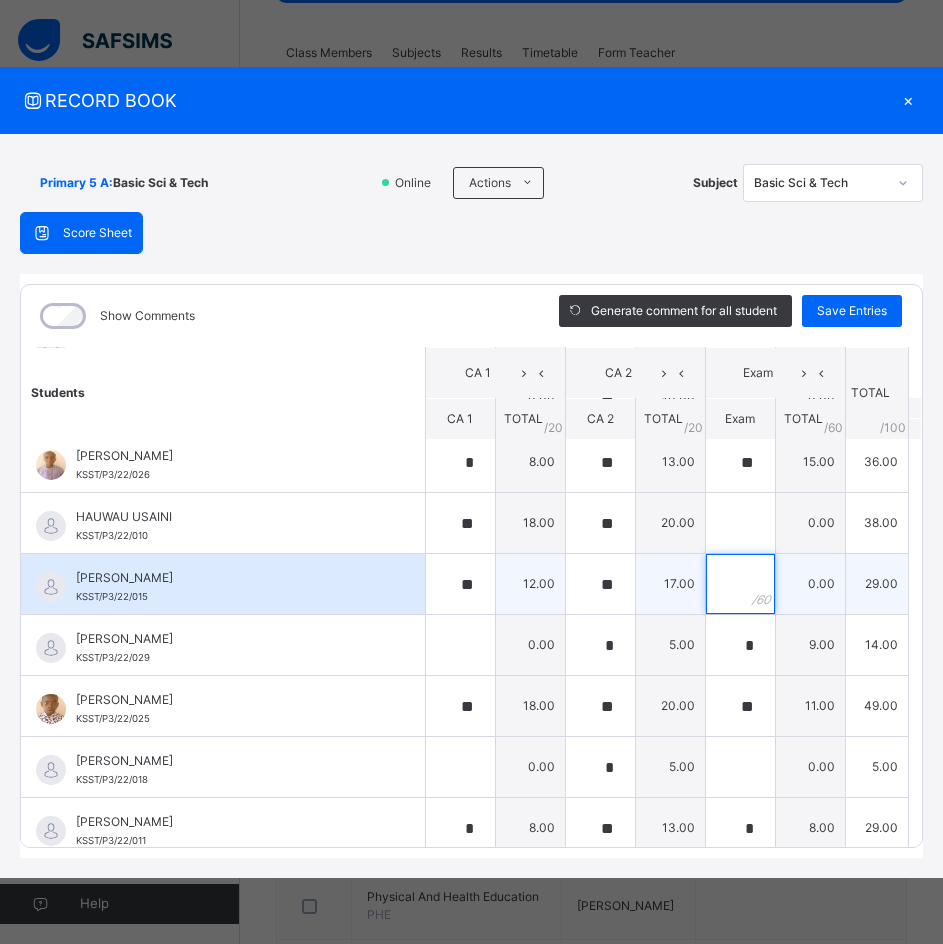 click at bounding box center (740, 584) 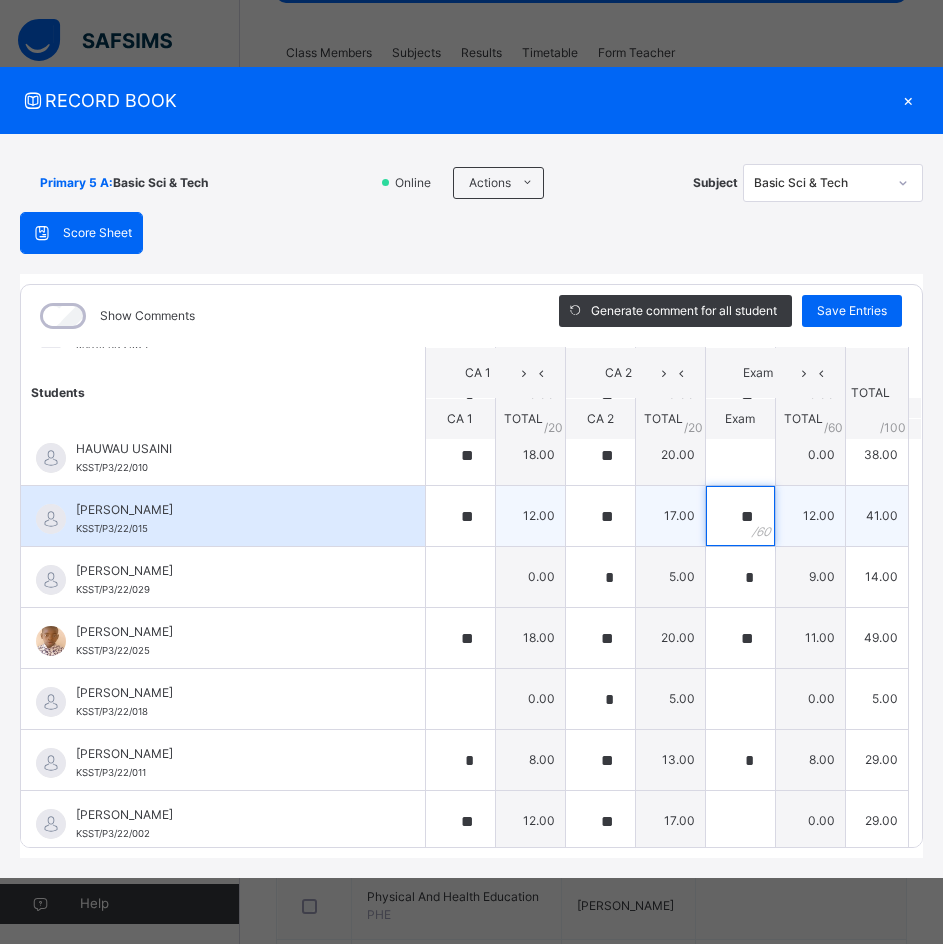 scroll, scrollTop: 779, scrollLeft: 0, axis: vertical 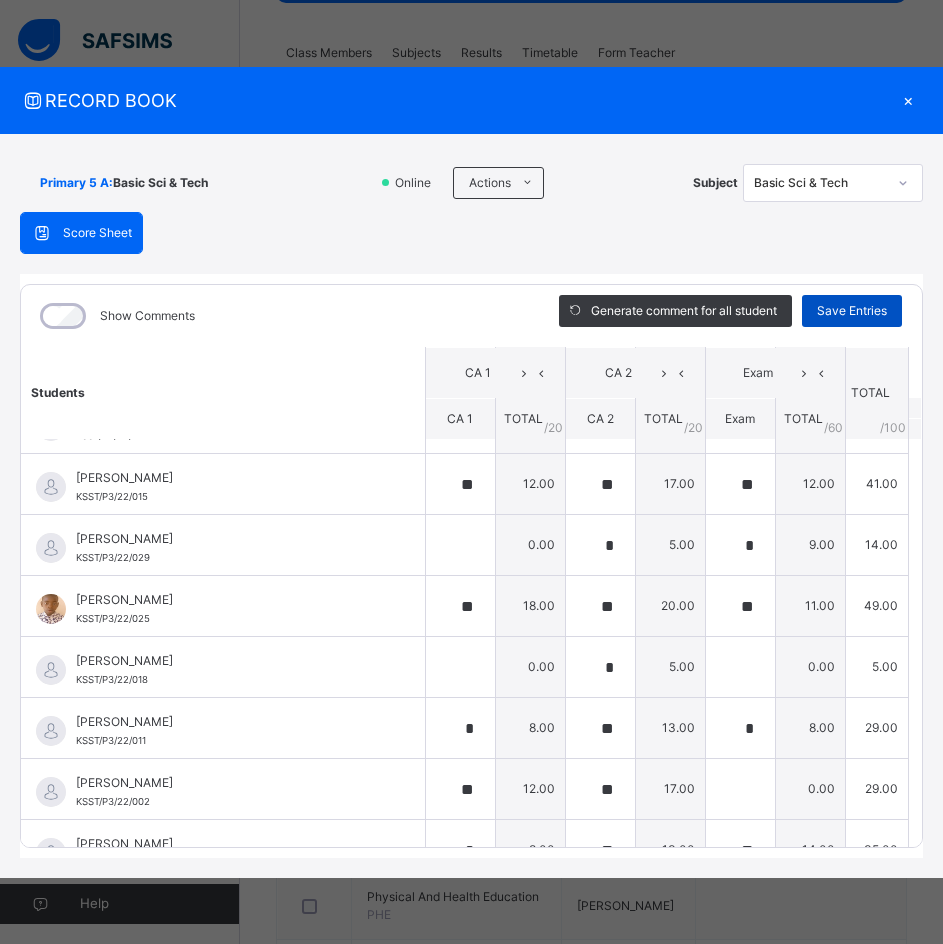 click on "Save Entries" at bounding box center (852, 311) 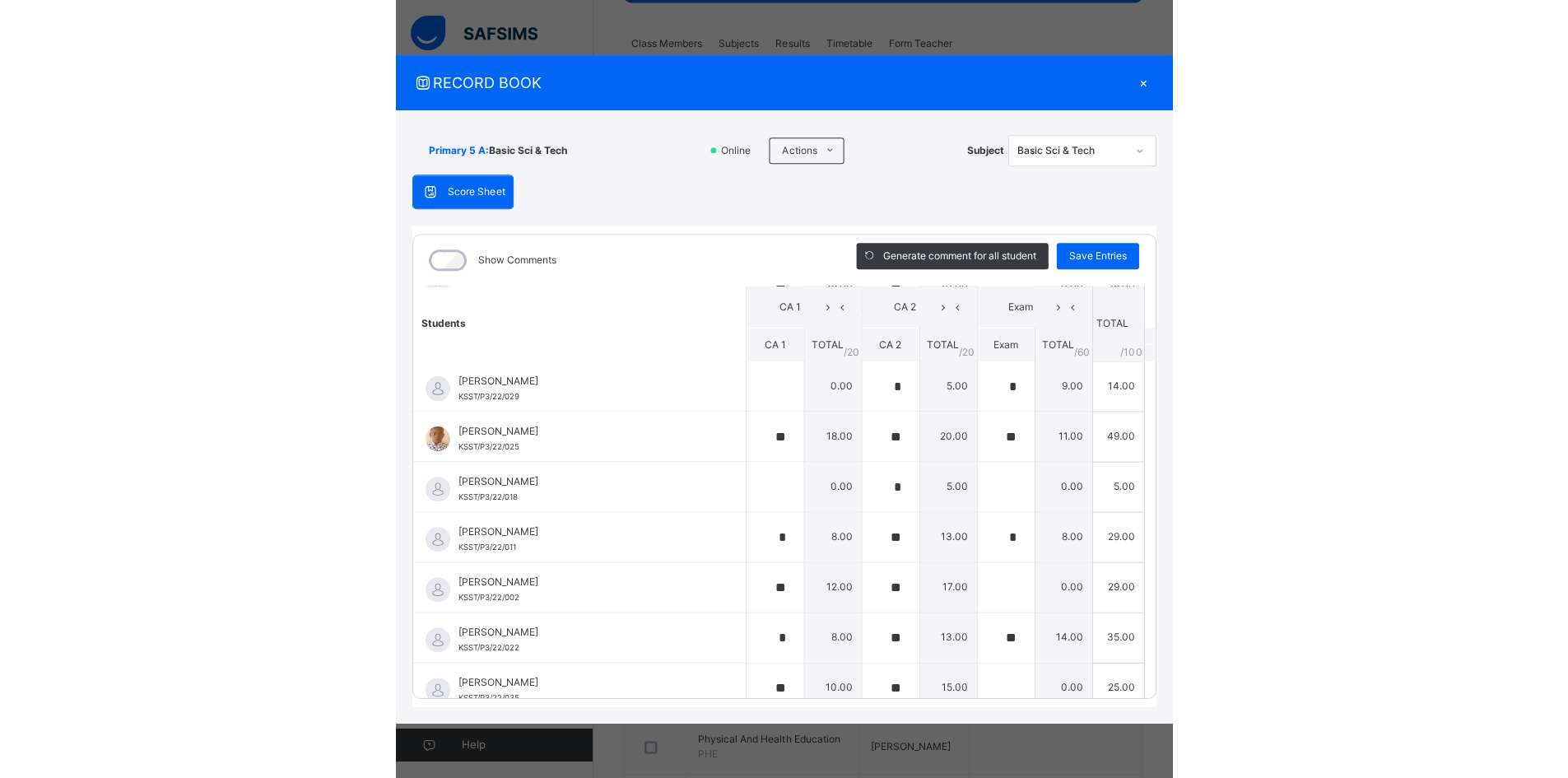 scroll, scrollTop: 741, scrollLeft: 0, axis: vertical 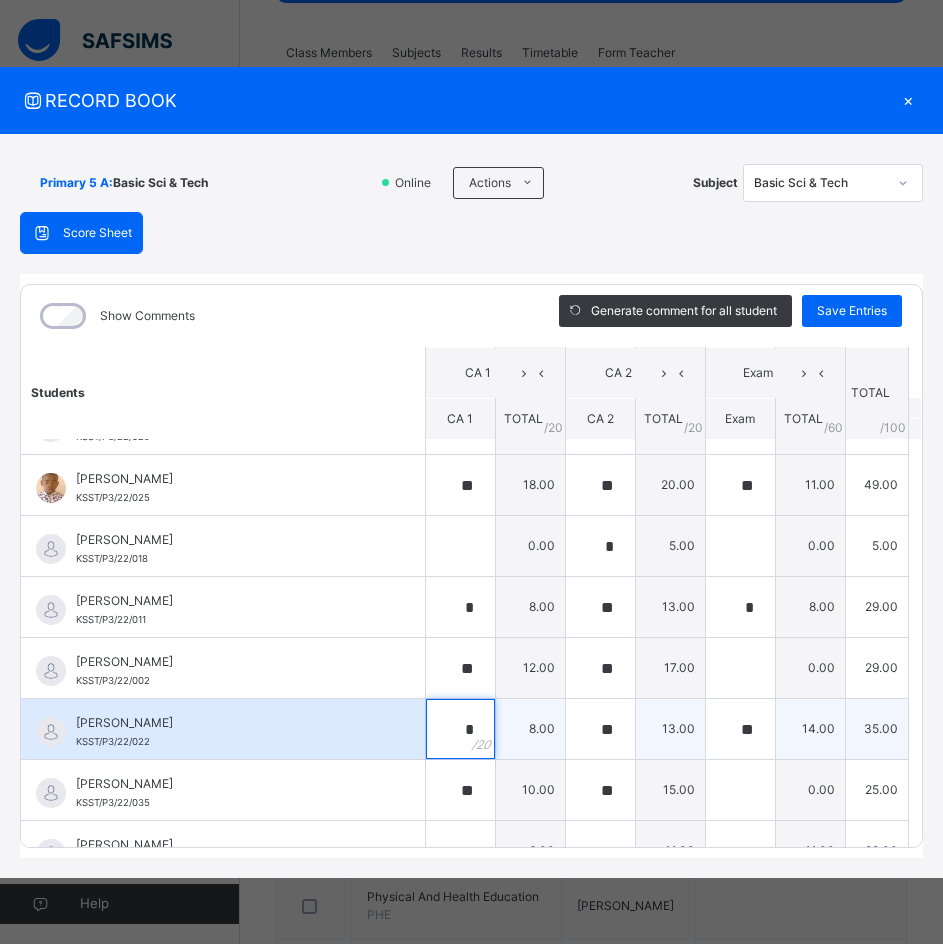 click on "*" at bounding box center (460, 729) 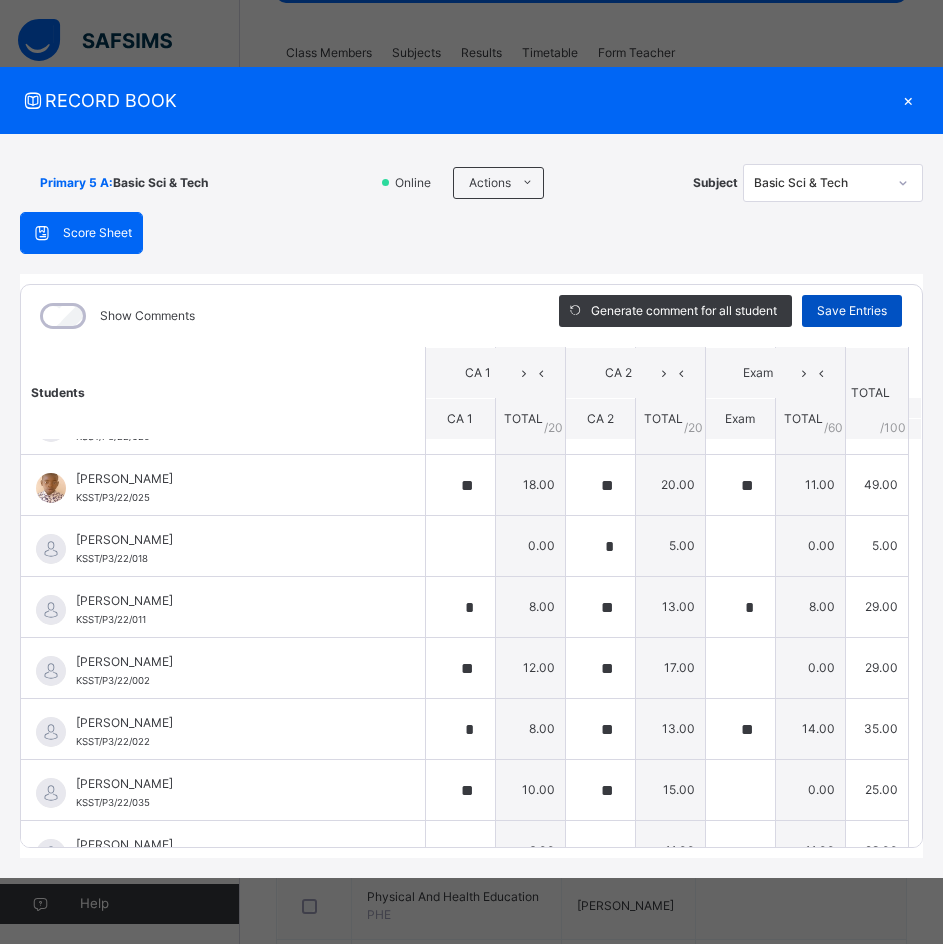 click on "Save Entries" at bounding box center [852, 311] 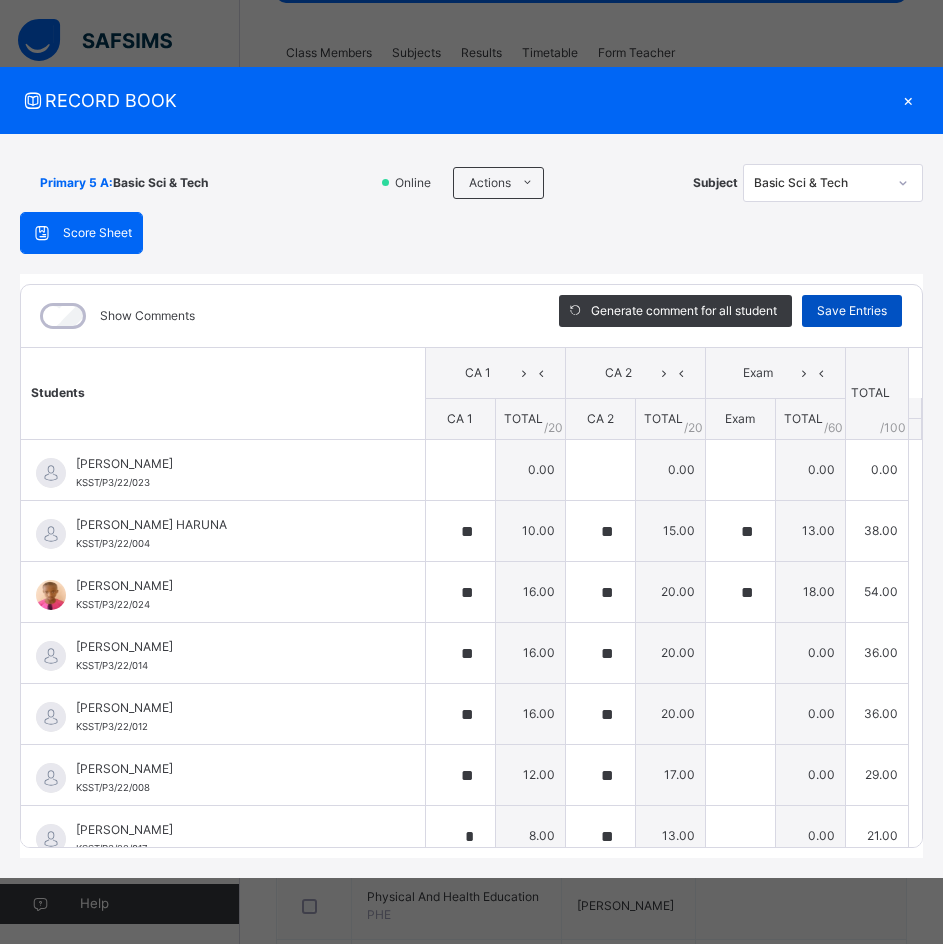 click on "Save Entries" at bounding box center [852, 311] 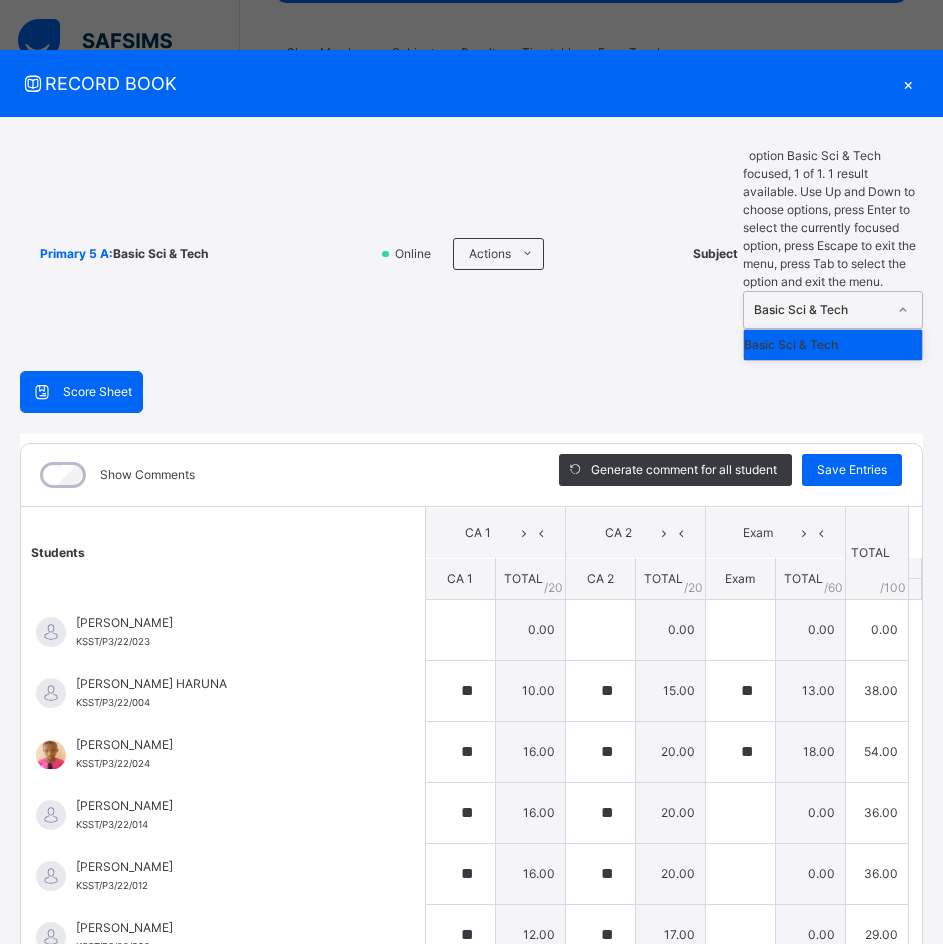 click 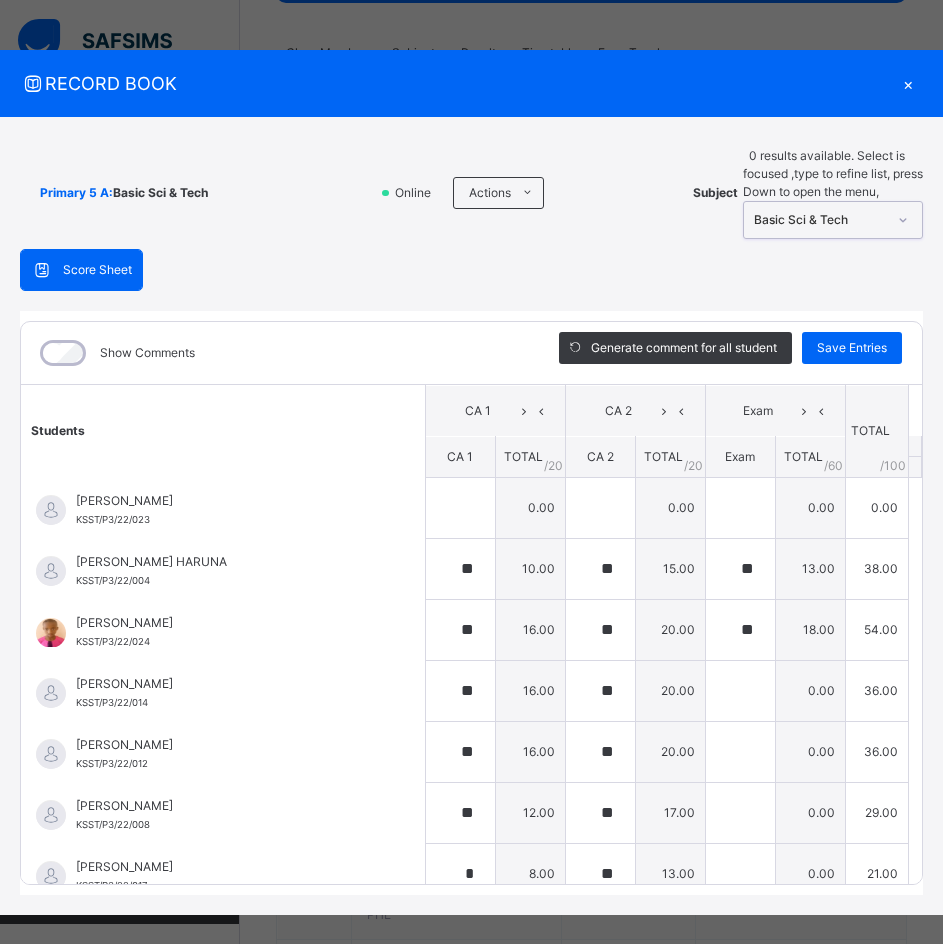 click 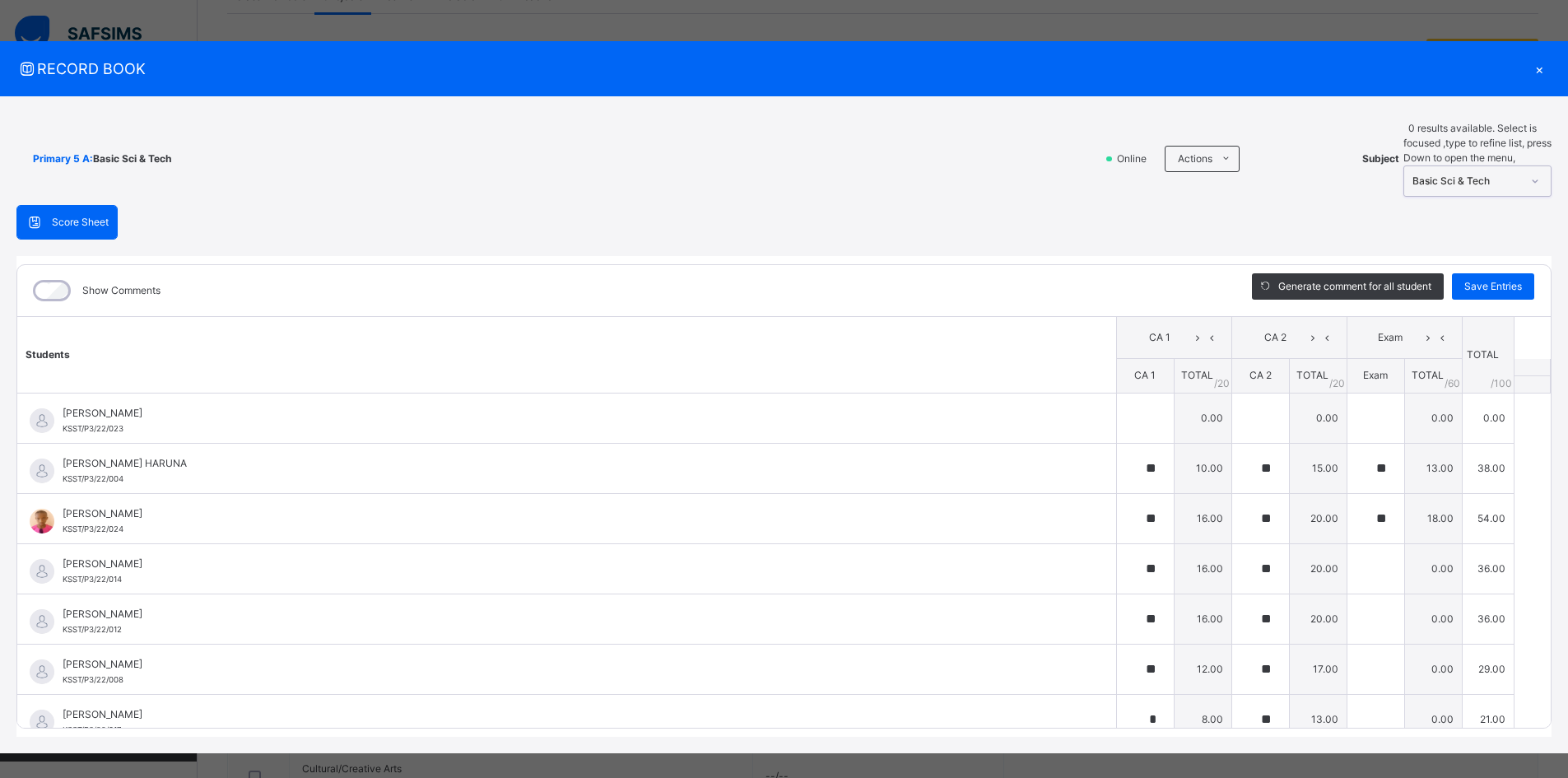 scroll, scrollTop: 1149, scrollLeft: 0, axis: vertical 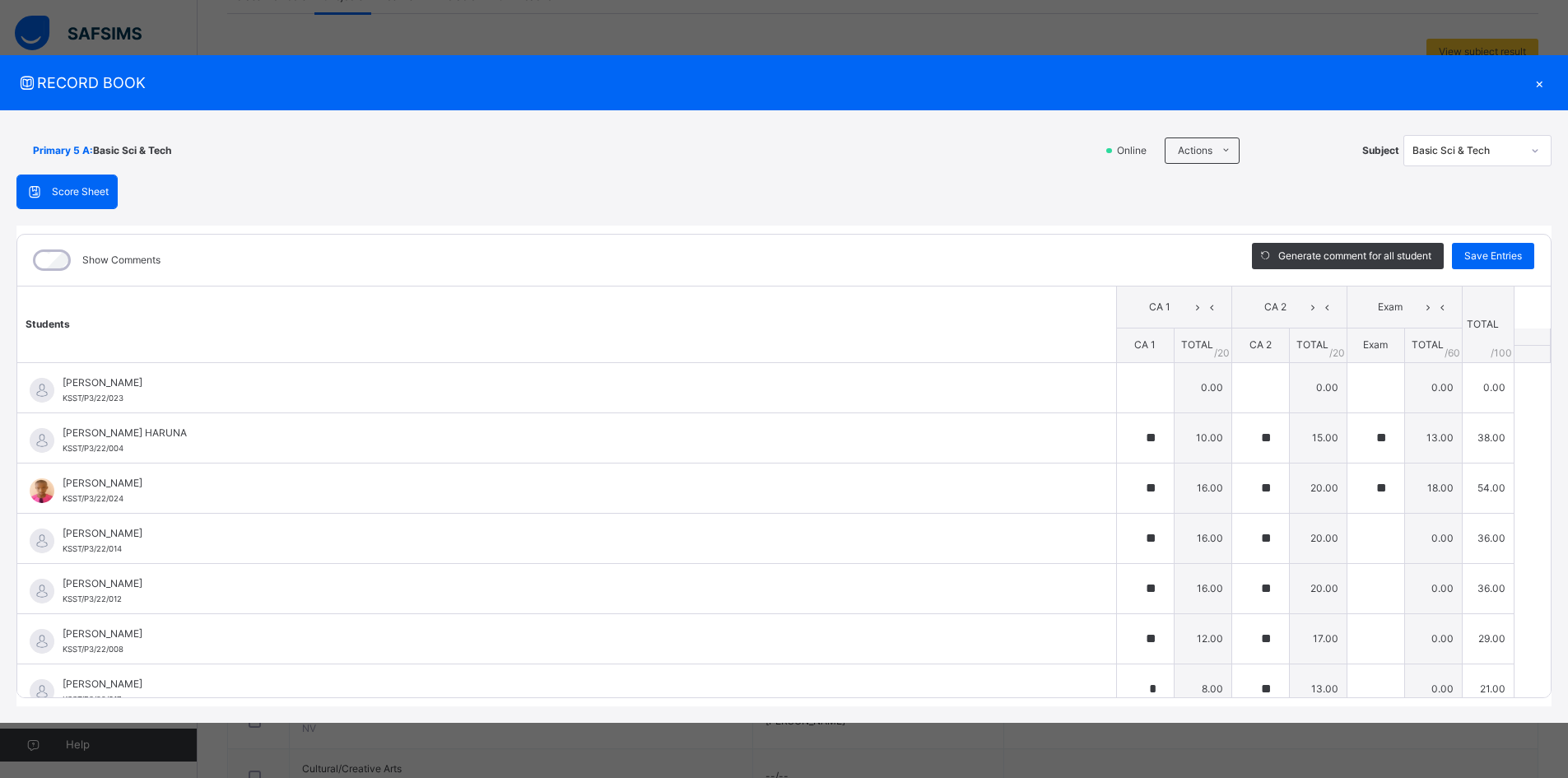 click on "×" at bounding box center [1539, 82] 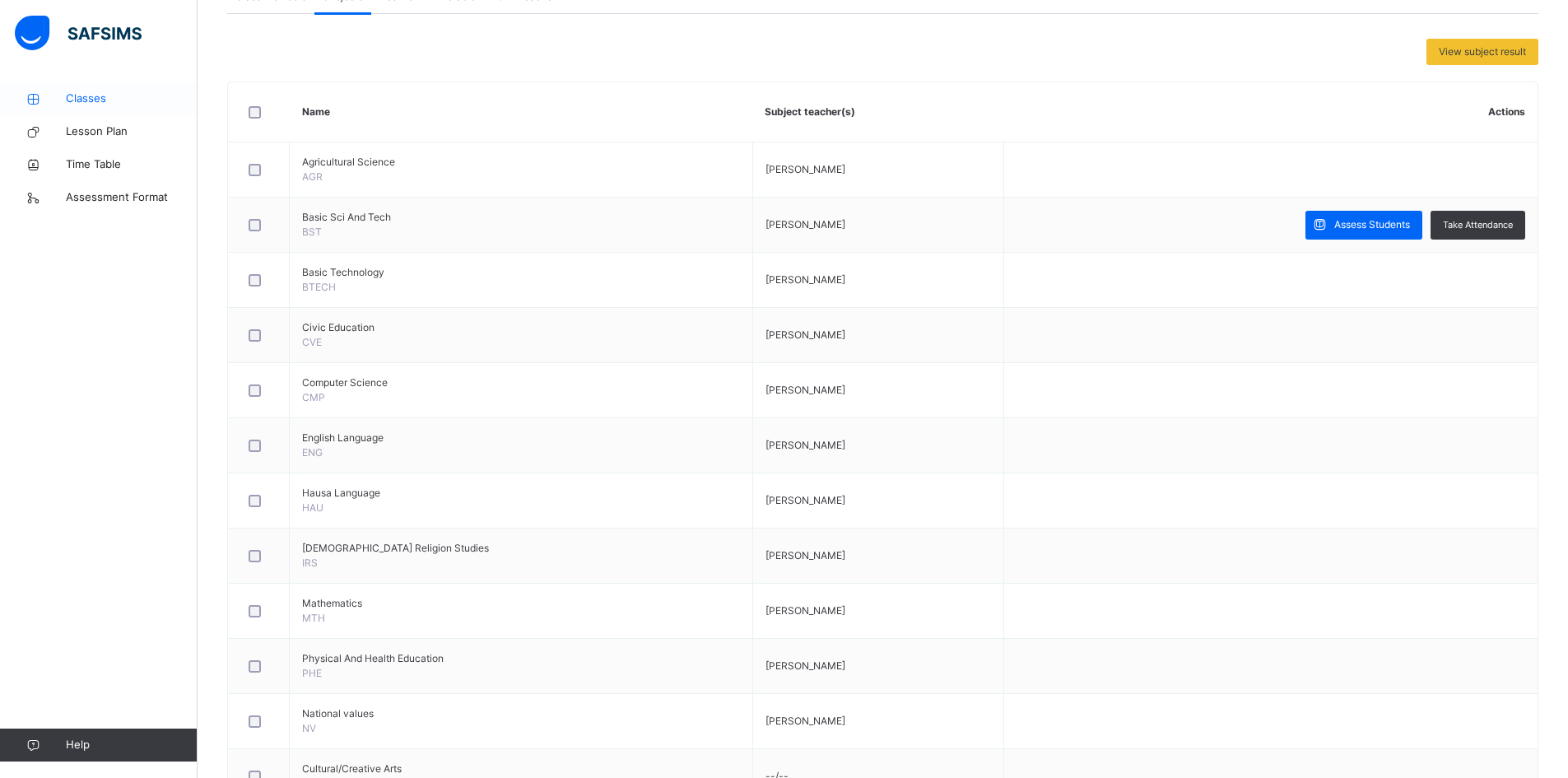 click on "Classes" at bounding box center (132, 99) 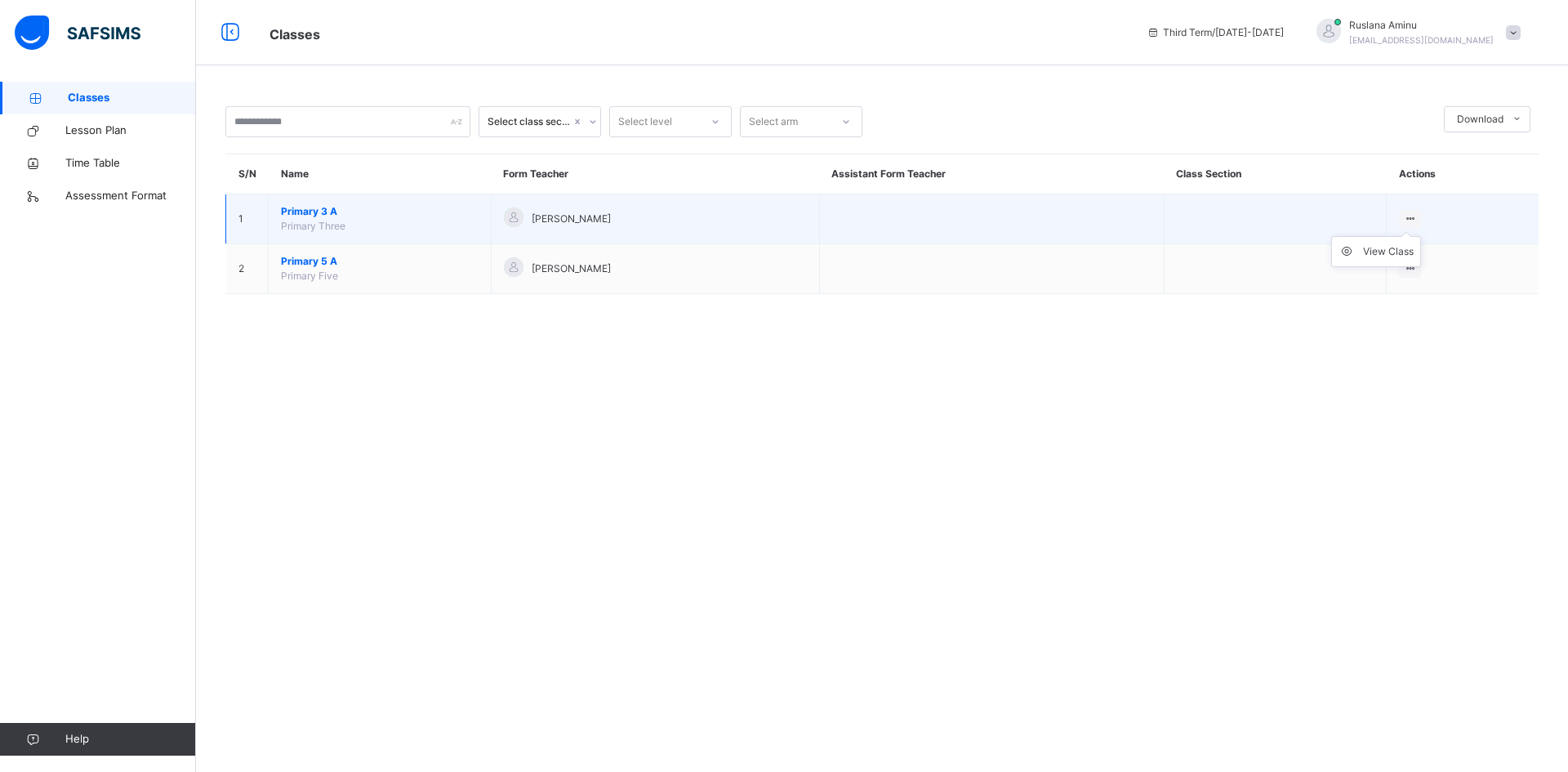 click on "View Class" at bounding box center [1376, 252] 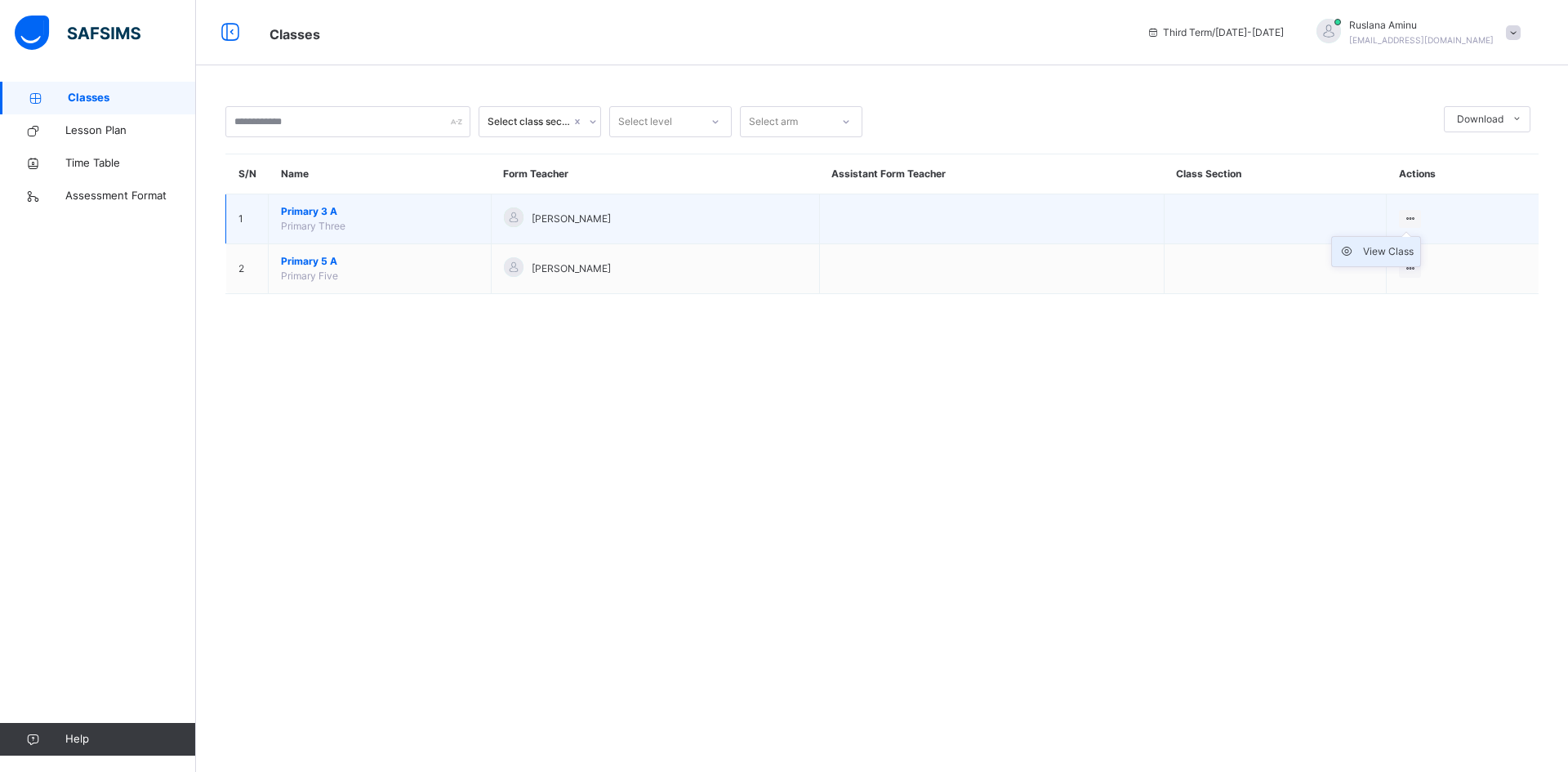 click on "View Class" at bounding box center [1388, 252] 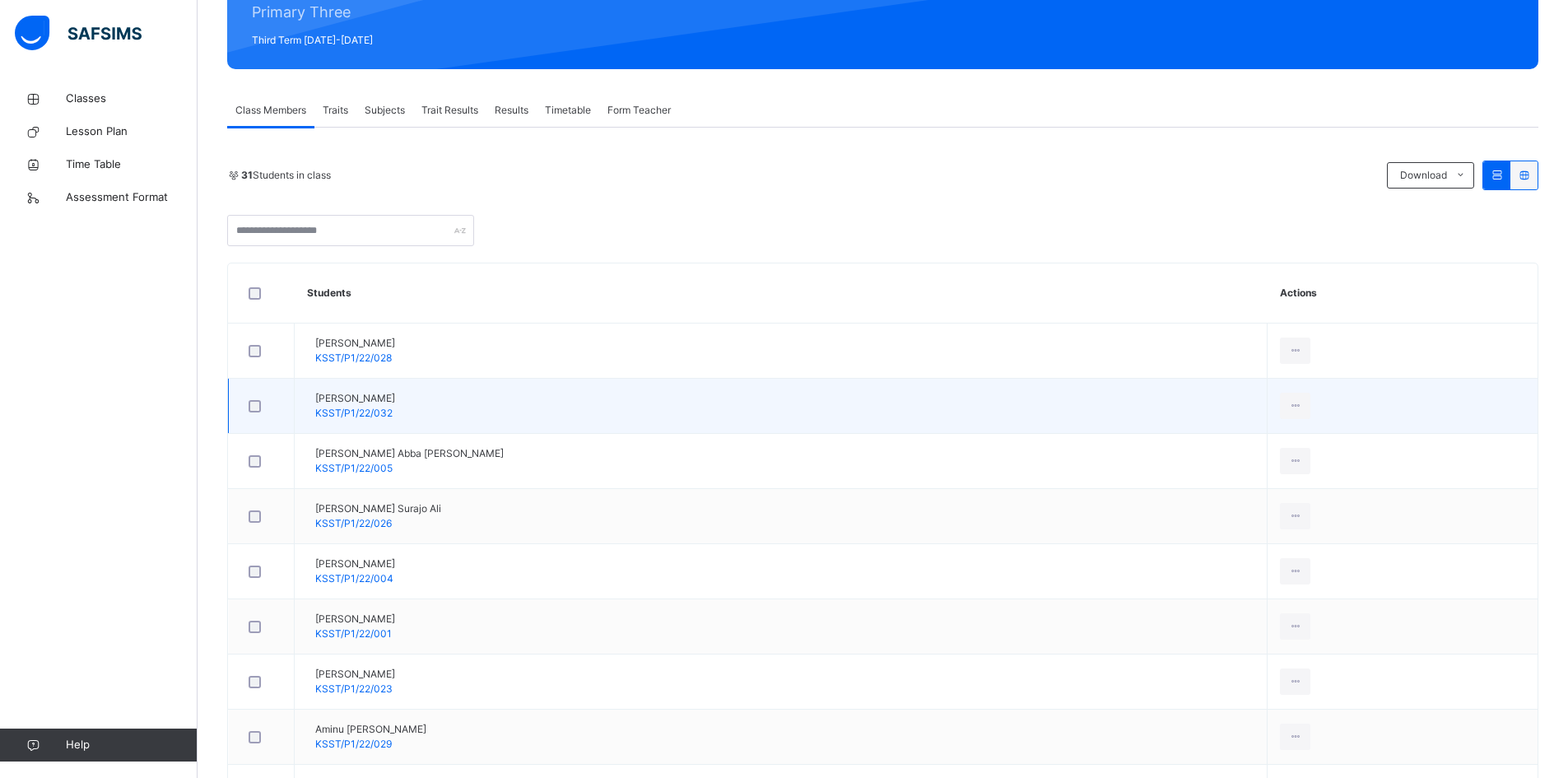 scroll, scrollTop: 165, scrollLeft: 0, axis: vertical 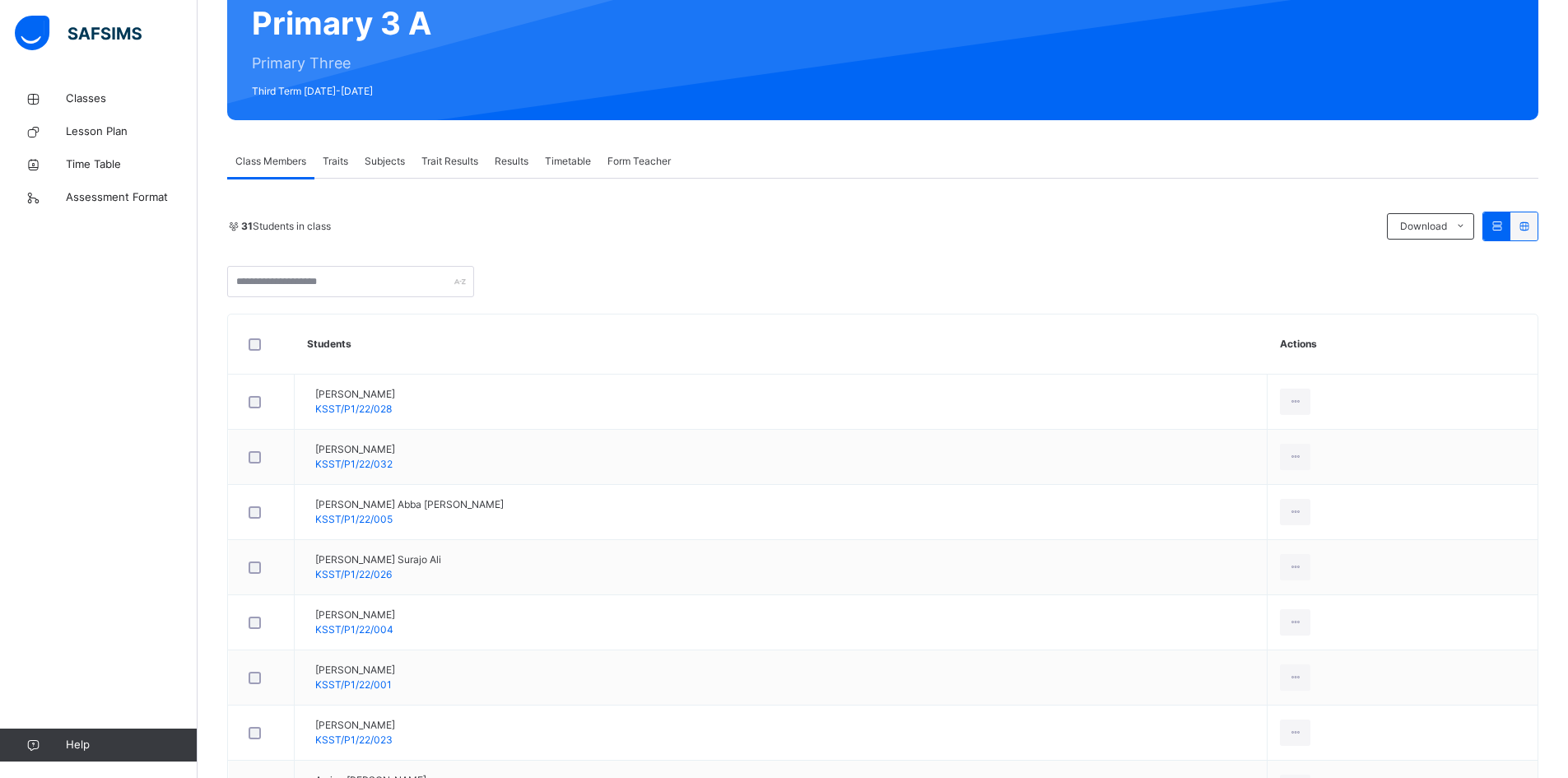 click on "Subjects" at bounding box center [384, 161] 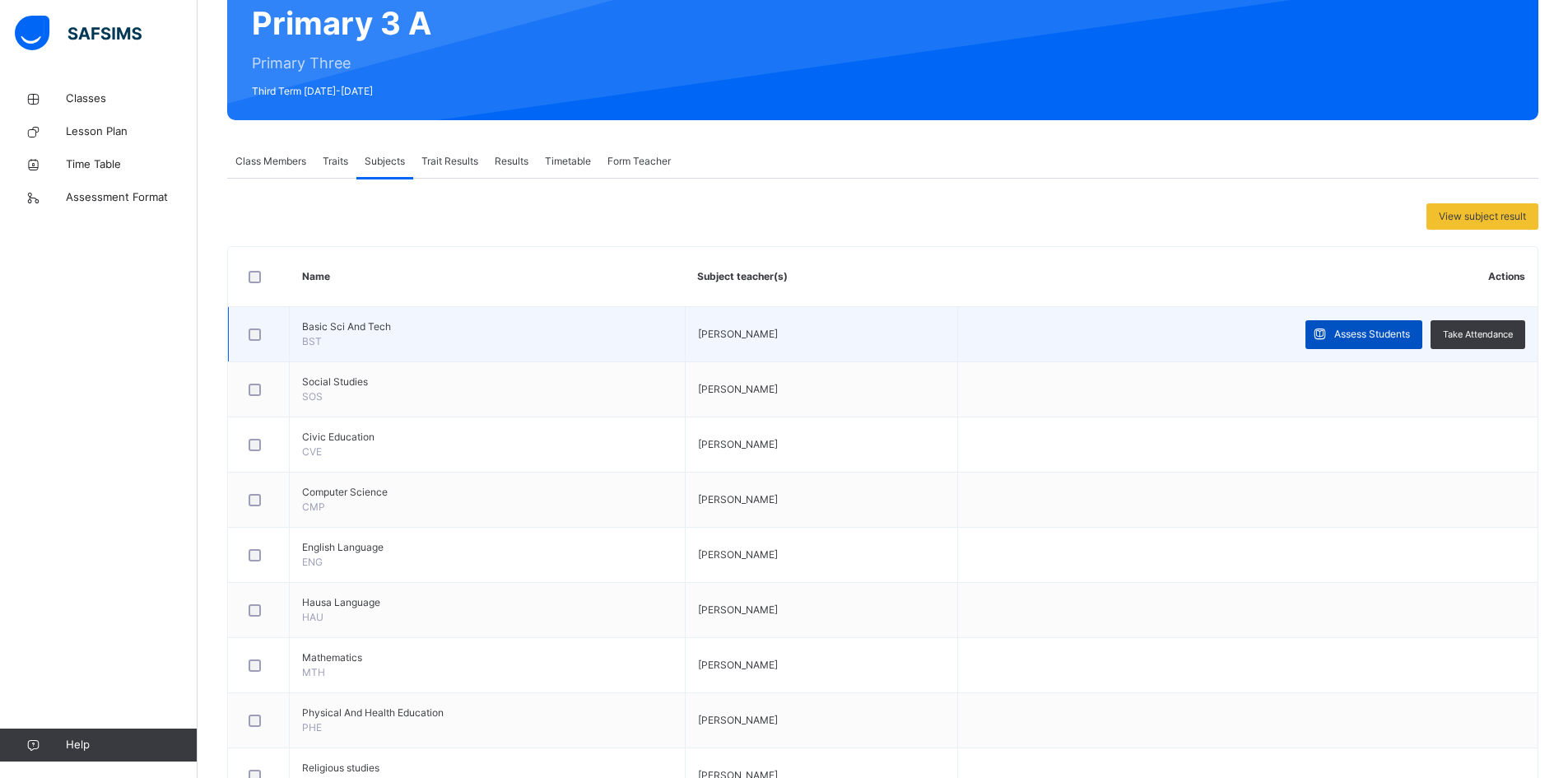 click on "Assess Students" at bounding box center [1372, 334] 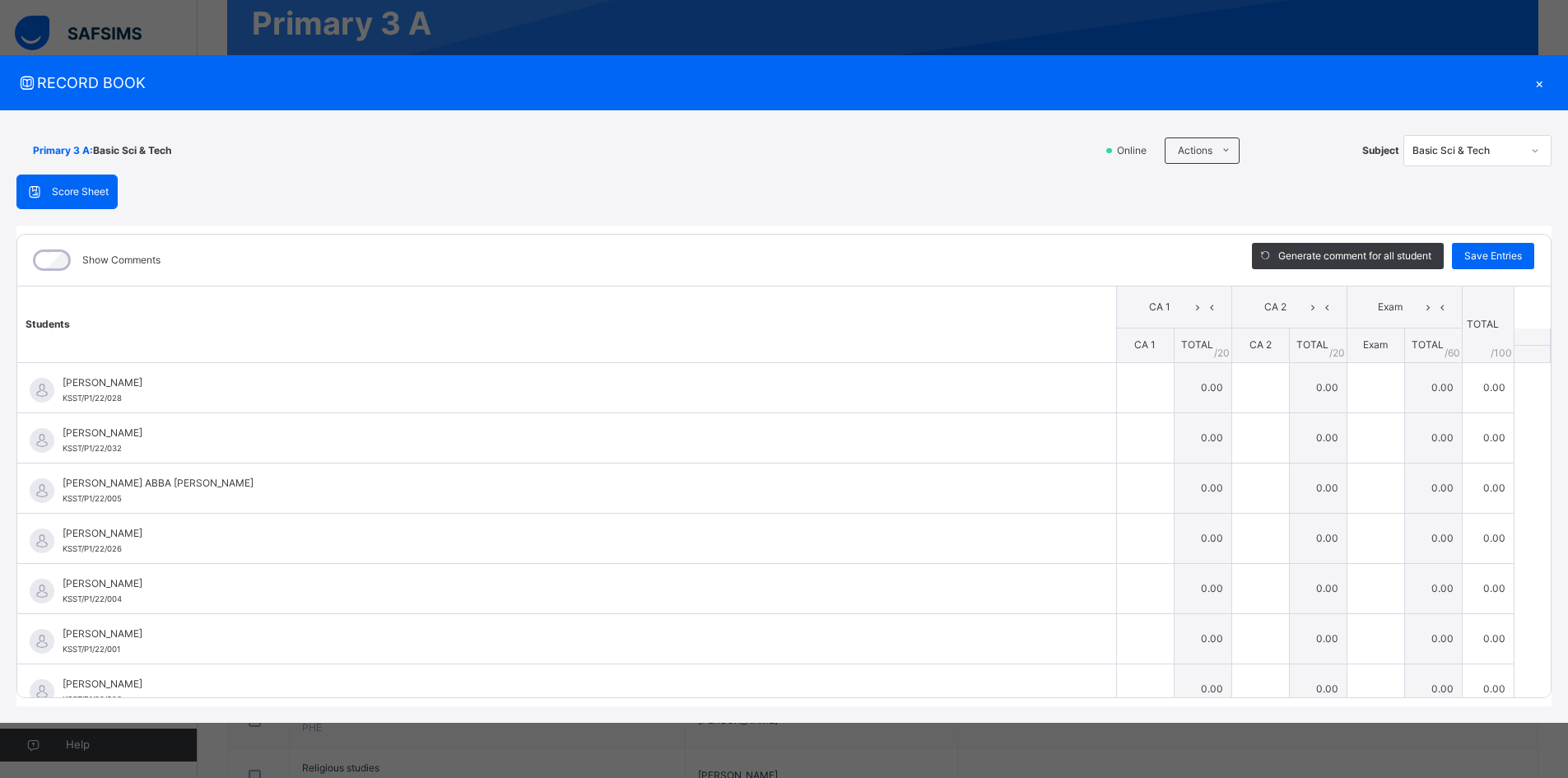 click on "×" at bounding box center [1539, 82] 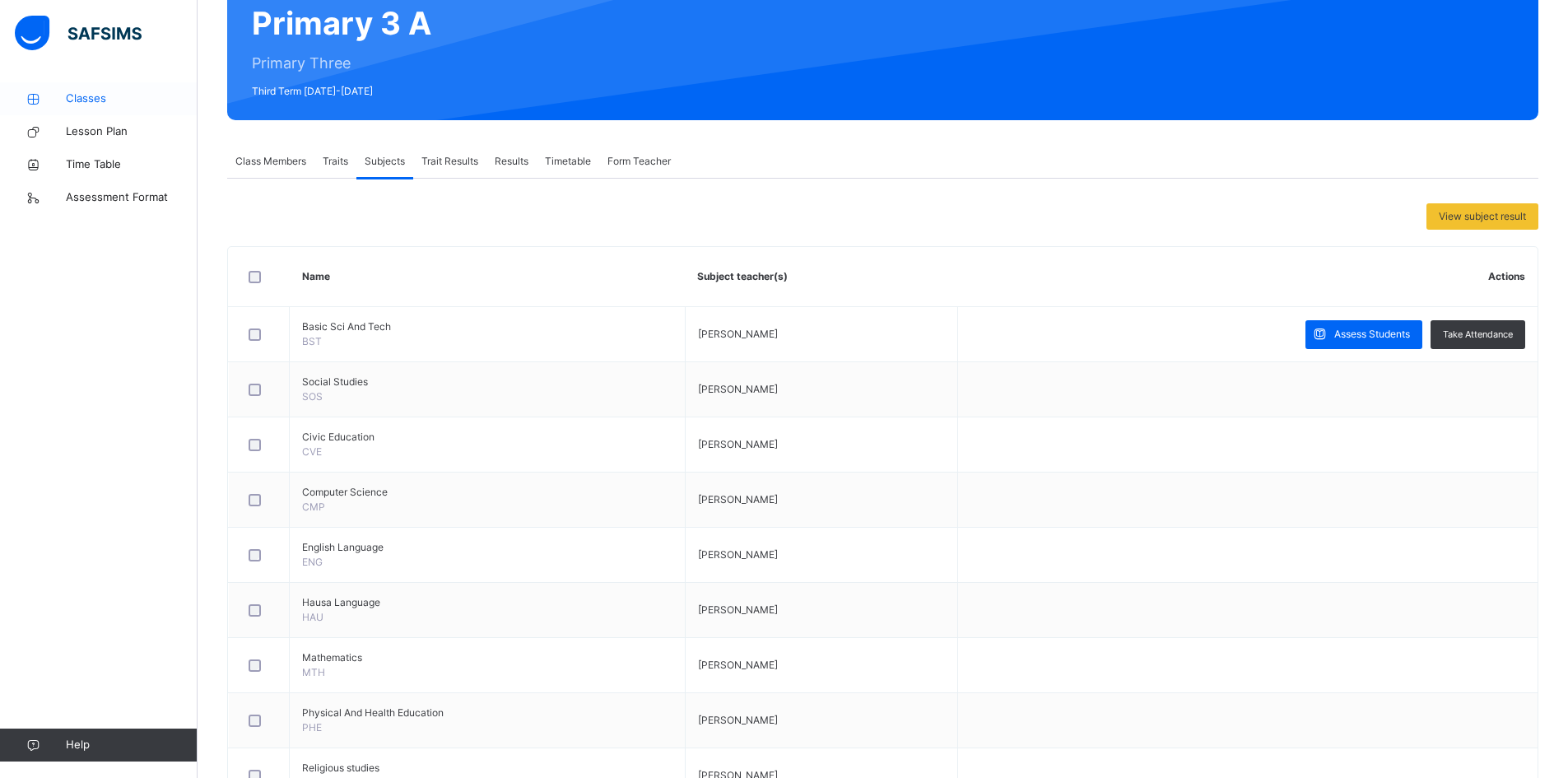click on "Classes" at bounding box center (132, 99) 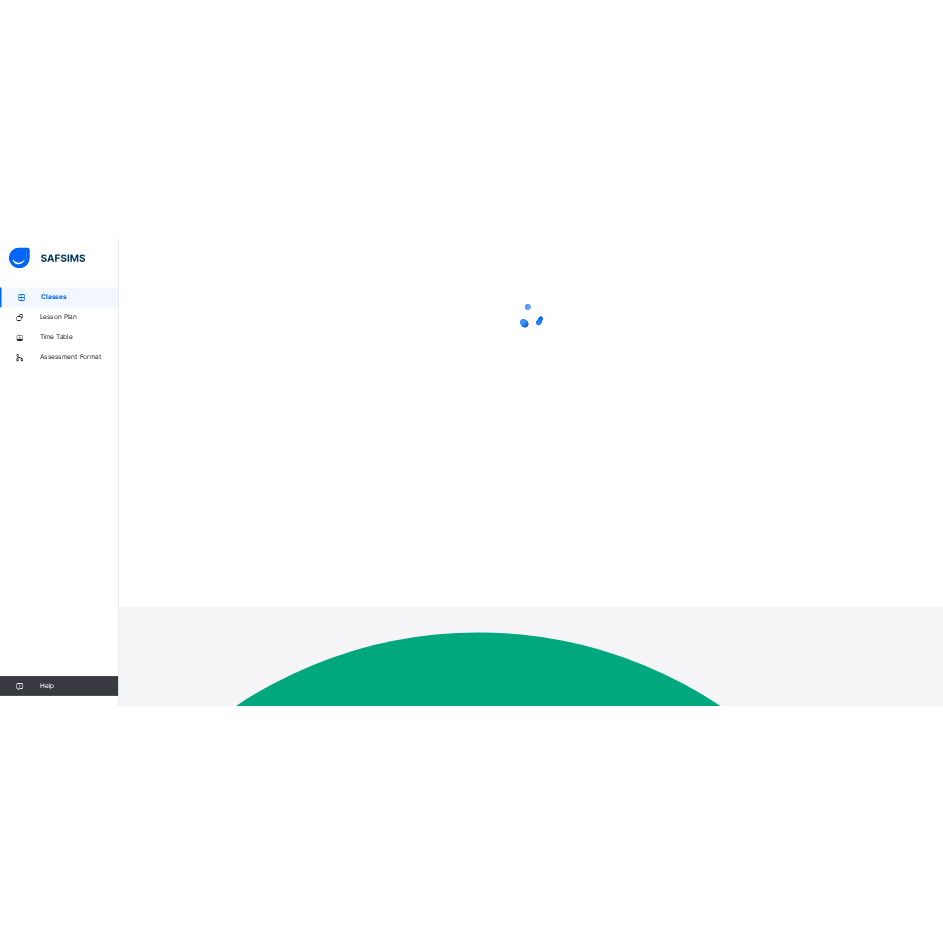 scroll, scrollTop: 0, scrollLeft: 0, axis: both 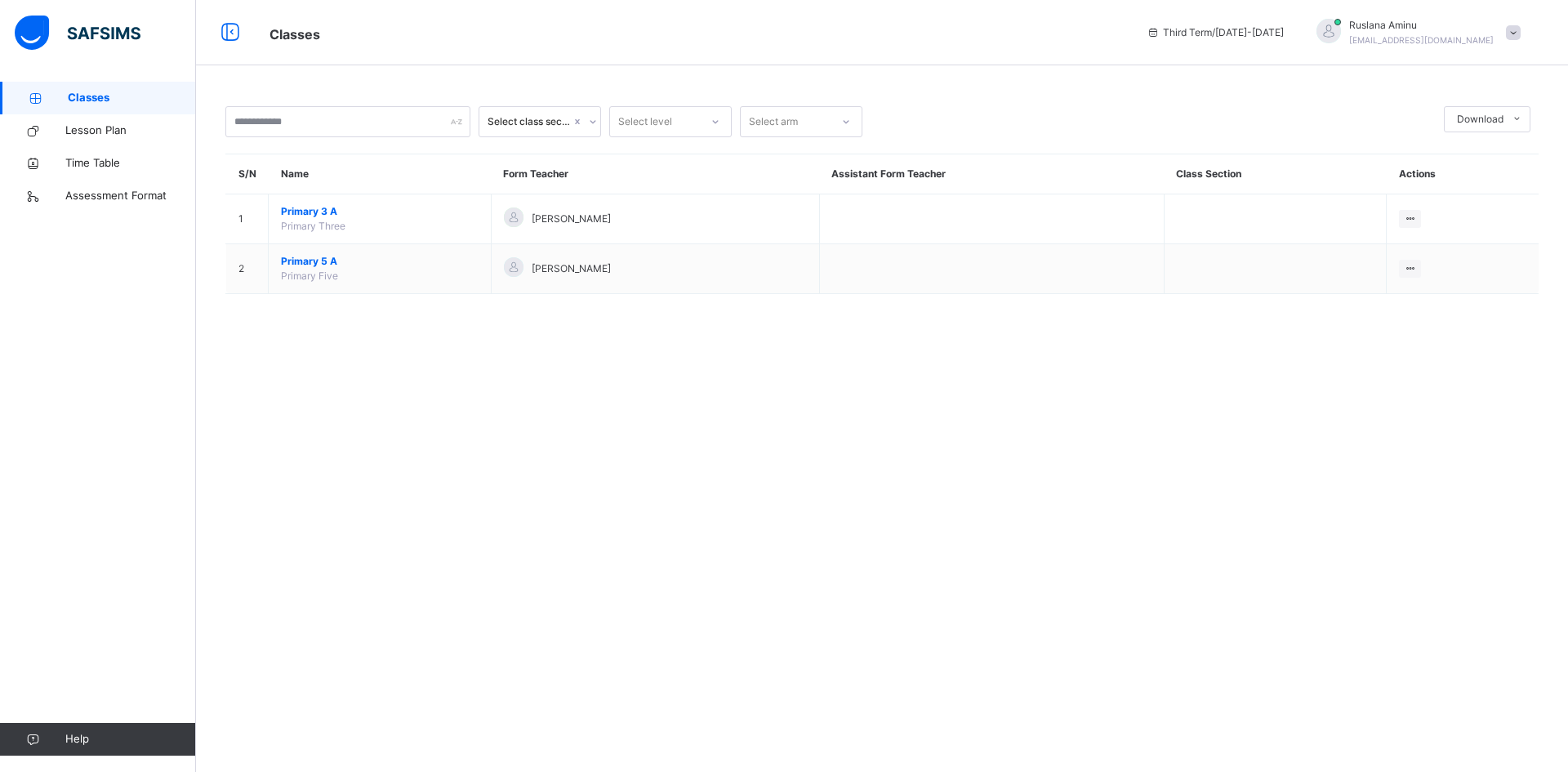 click at bounding box center (1513, 33) 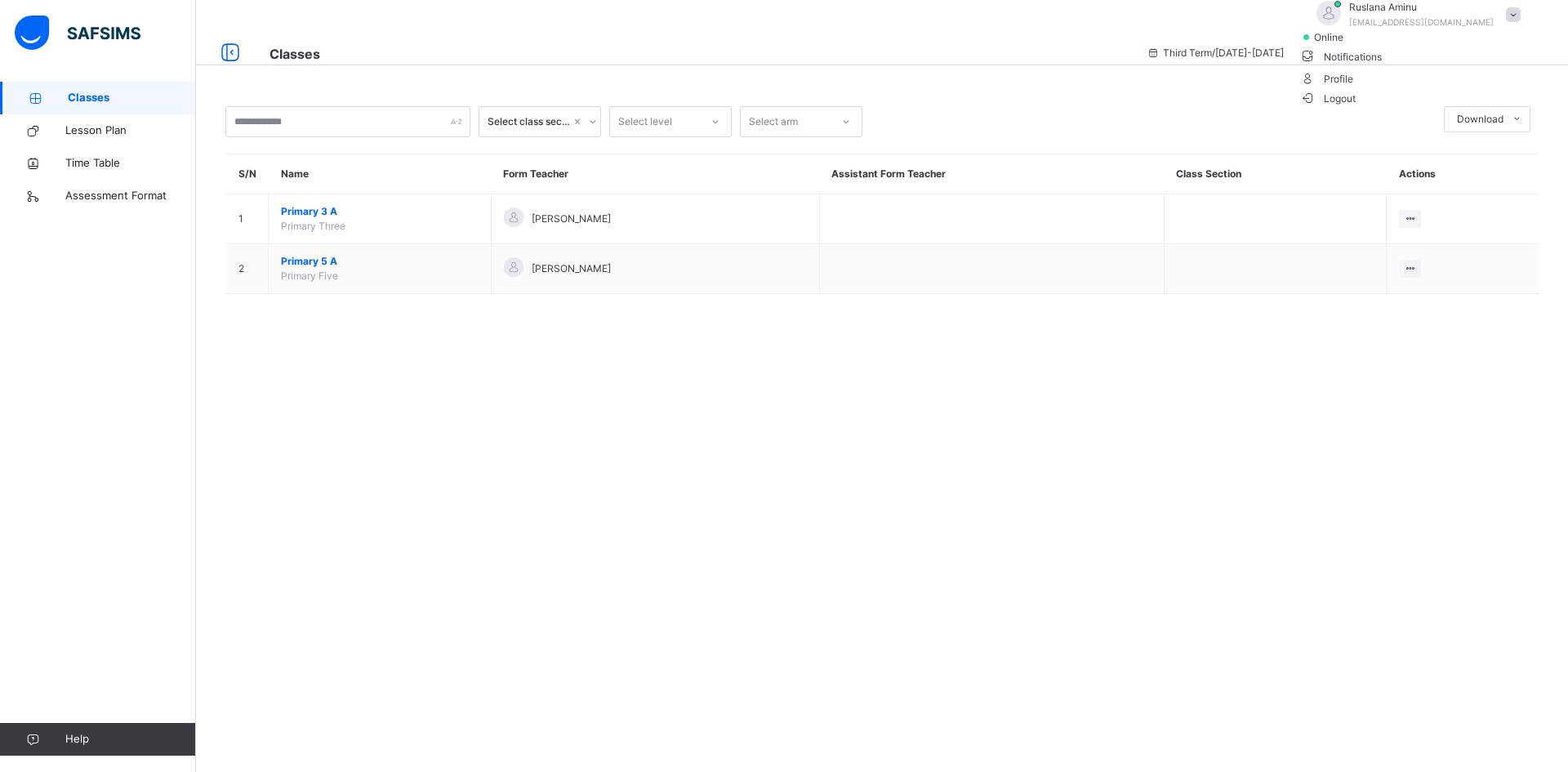 click on "Logout" at bounding box center [1328, 98] 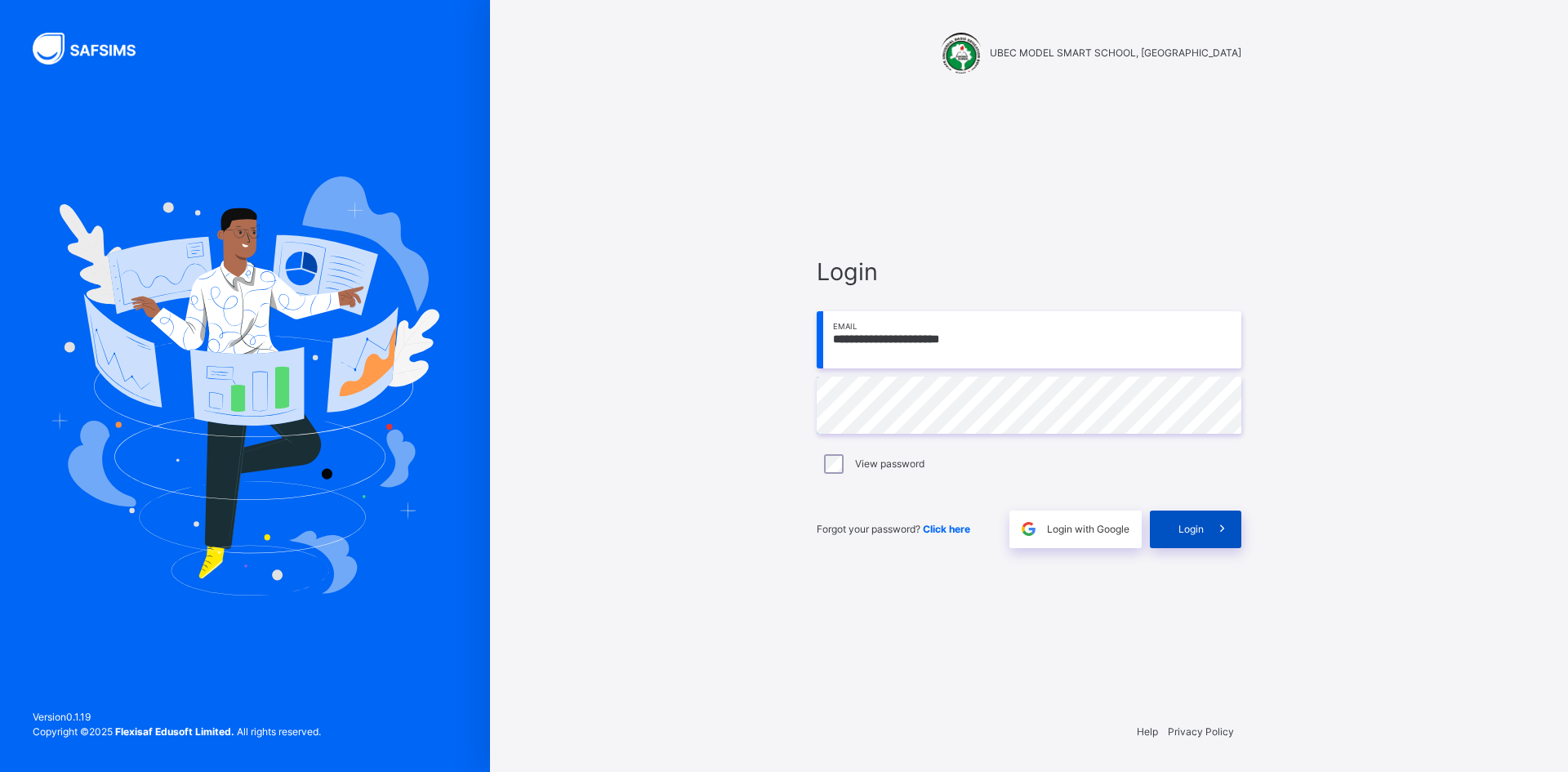 click at bounding box center (1223, 529) 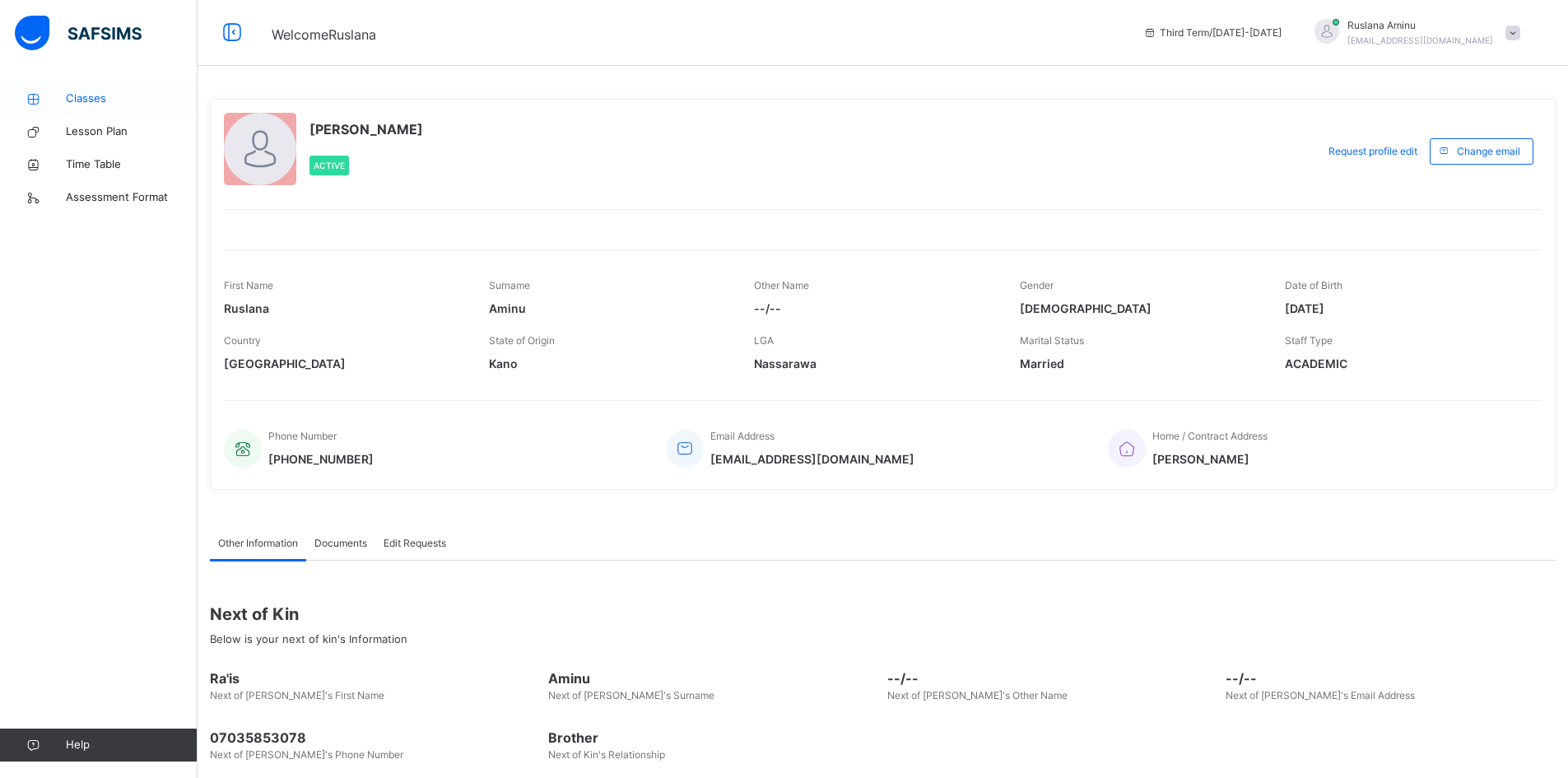 click on "Classes" at bounding box center [99, 99] 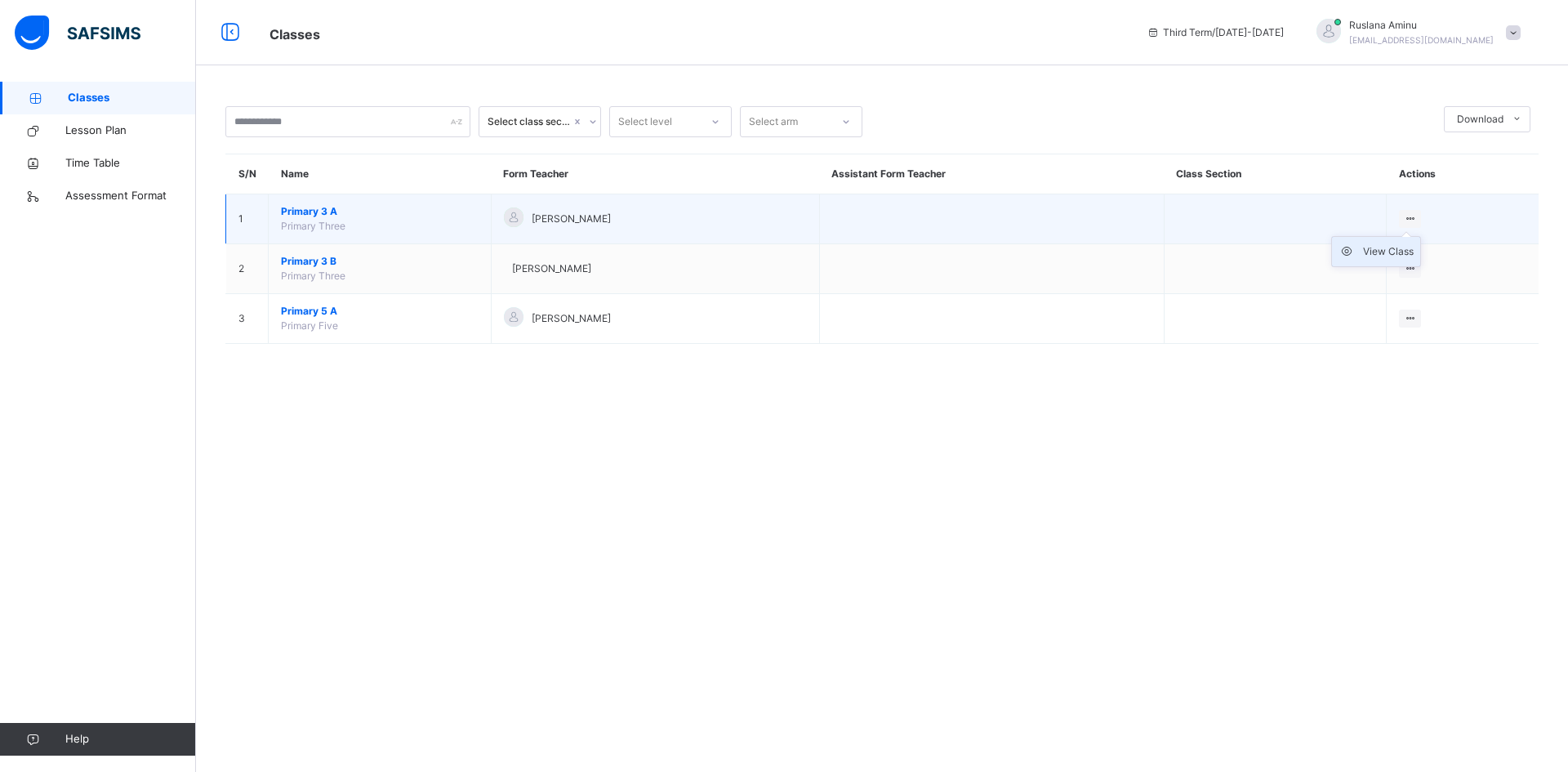 click on "View Class" at bounding box center [1388, 252] 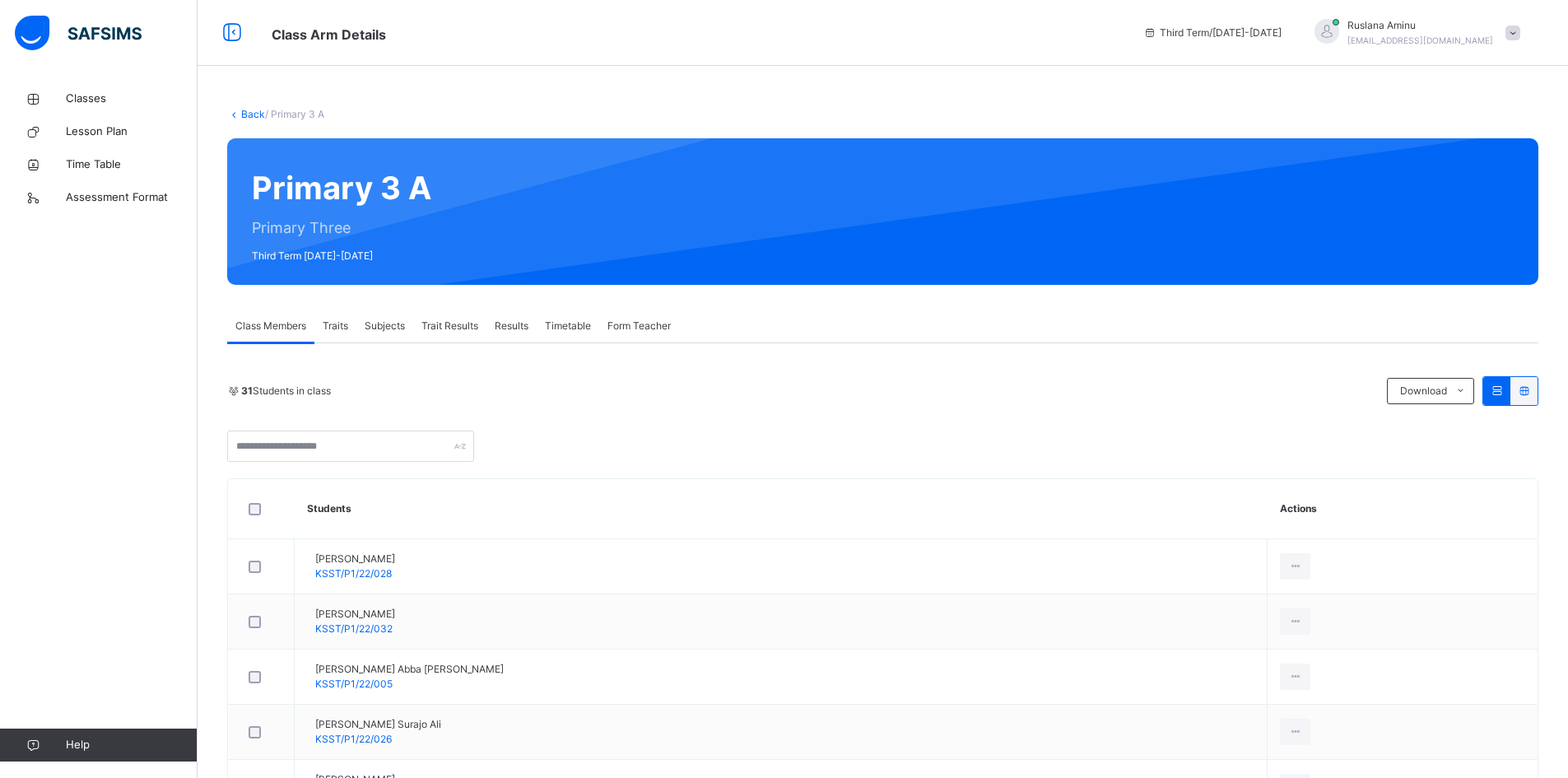 click on "Subjects" at bounding box center [384, 326] 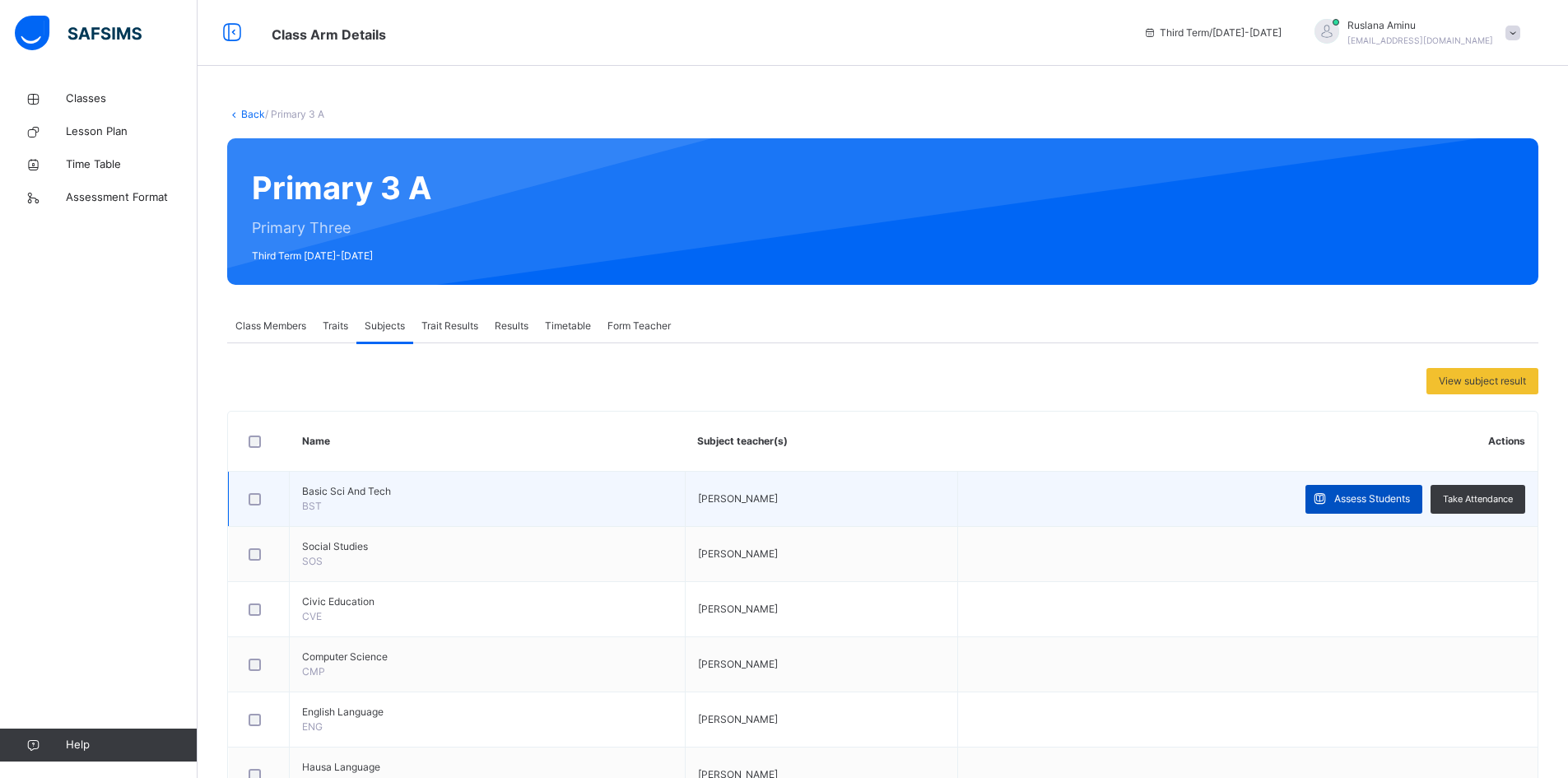 click on "Assess Students" at bounding box center [1372, 499] 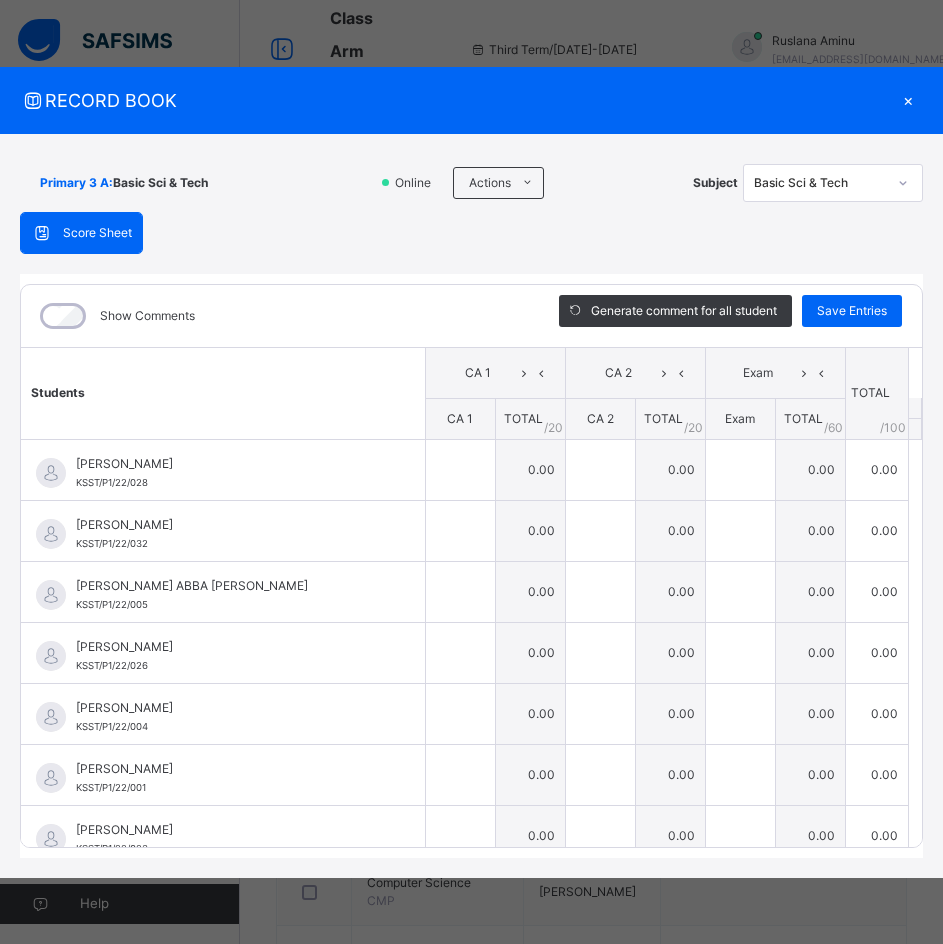 scroll, scrollTop: 1397, scrollLeft: 0, axis: vertical 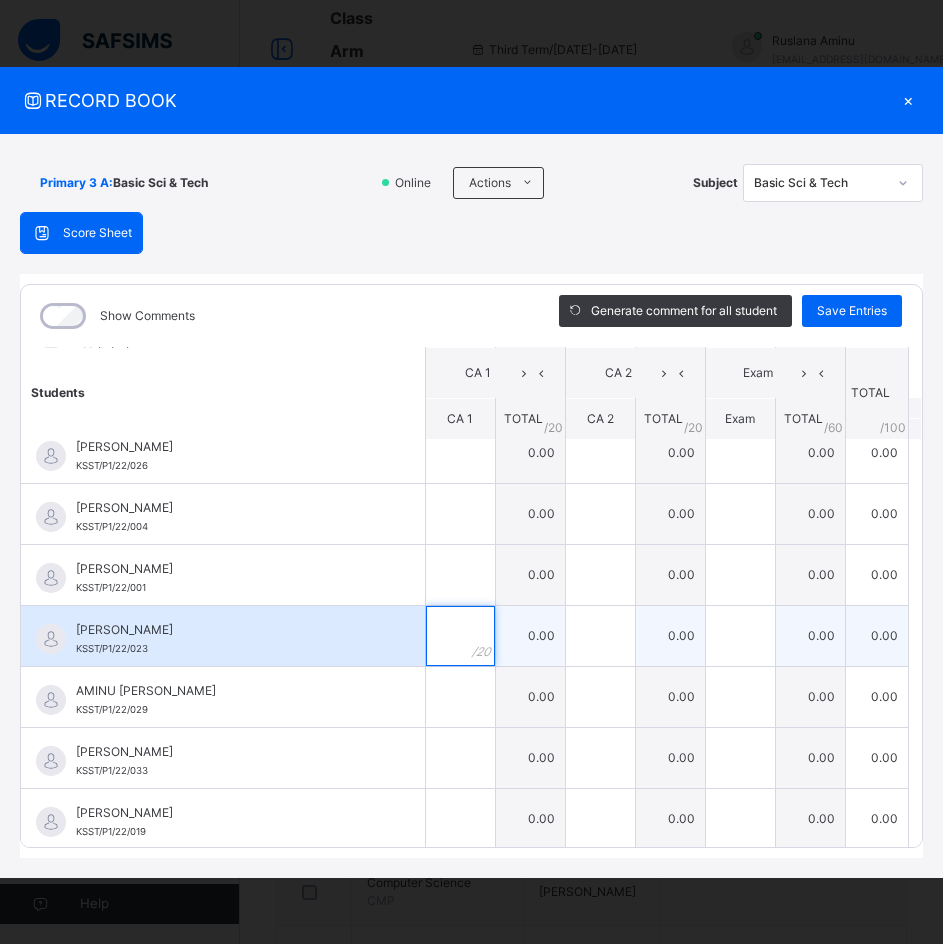 click at bounding box center (460, 636) 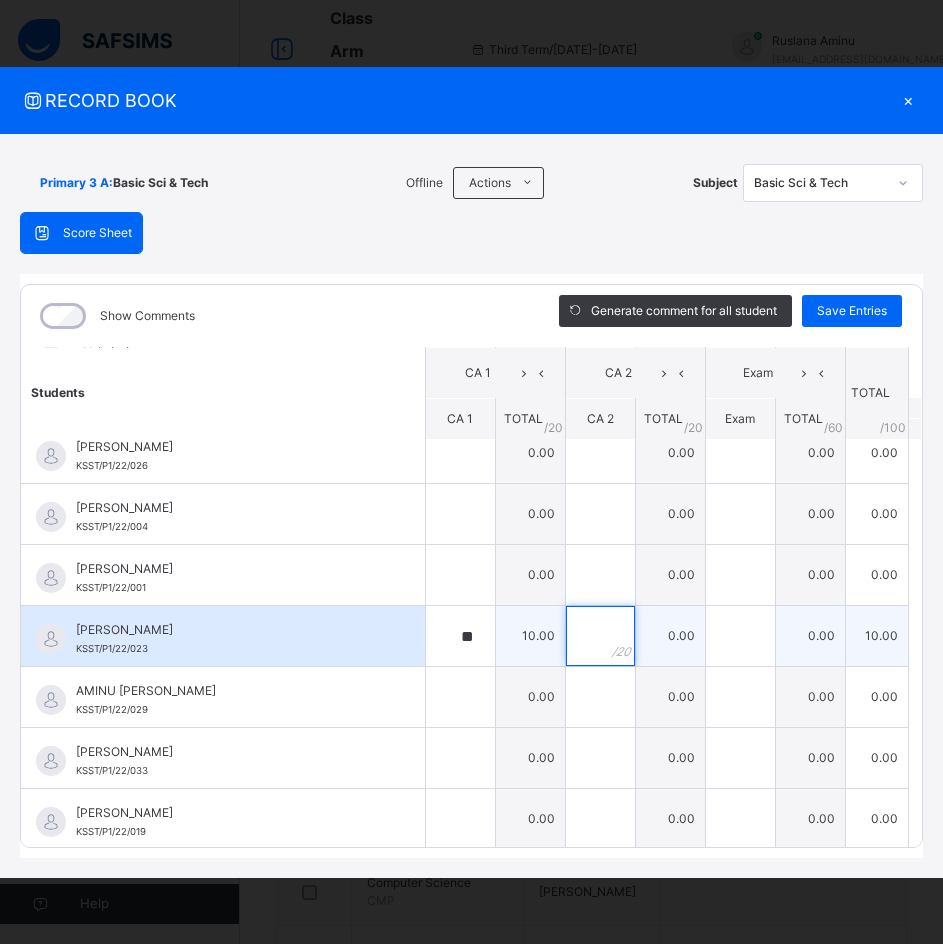 click at bounding box center (600, 636) 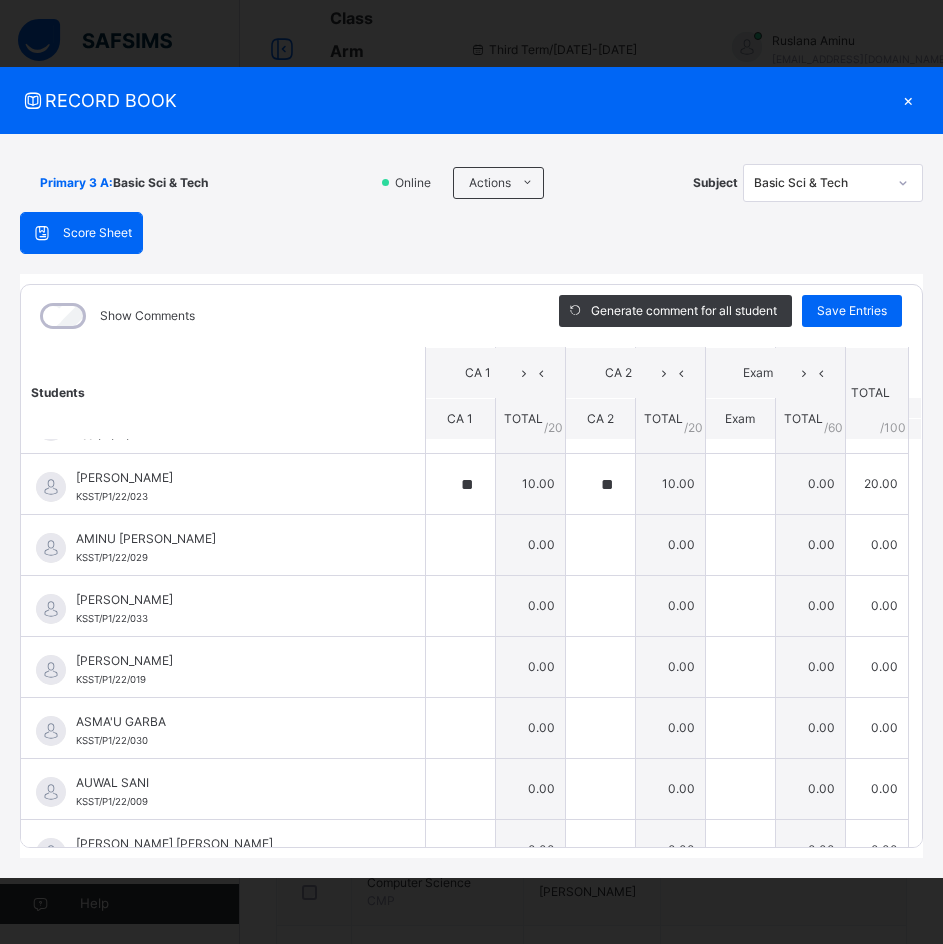 scroll, scrollTop: 400, scrollLeft: 0, axis: vertical 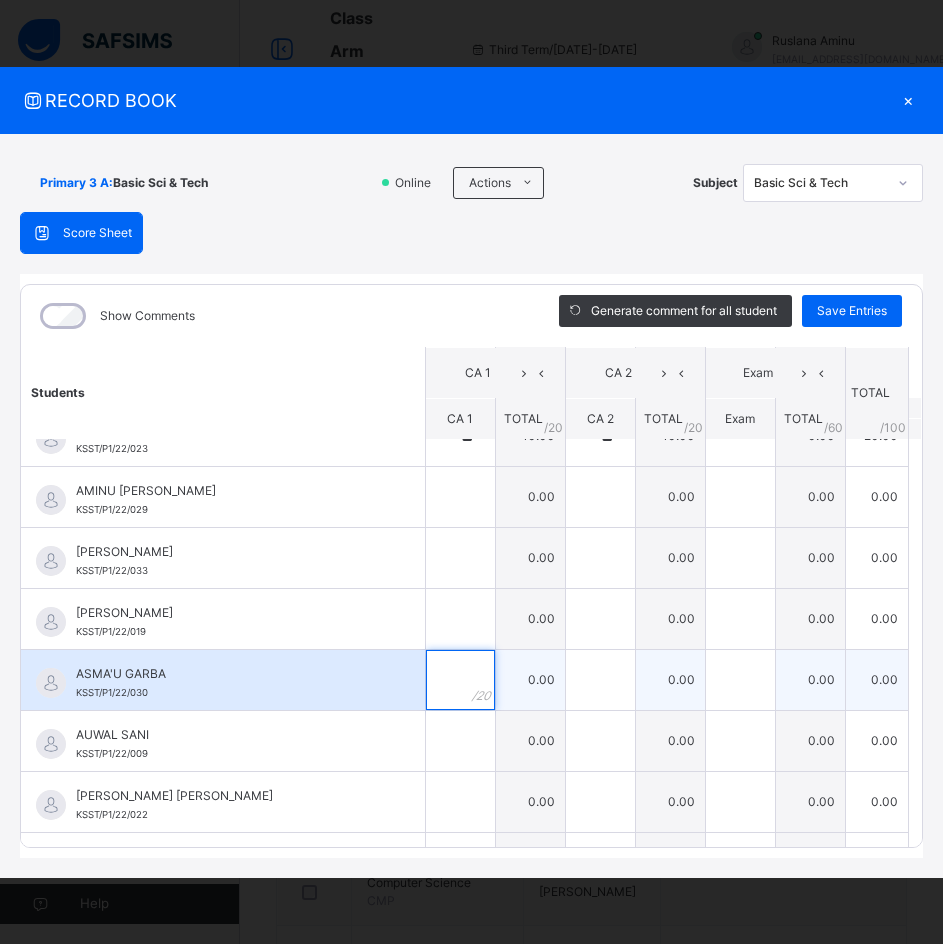 click at bounding box center (460, 680) 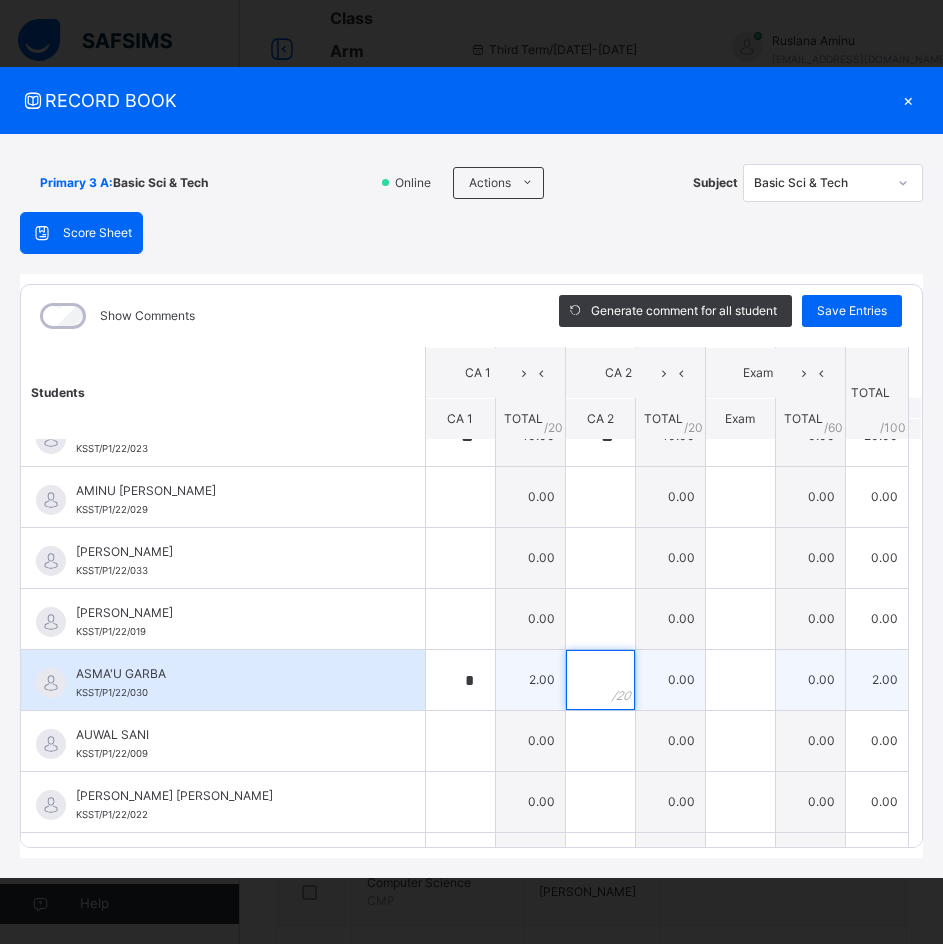 click at bounding box center [600, 680] 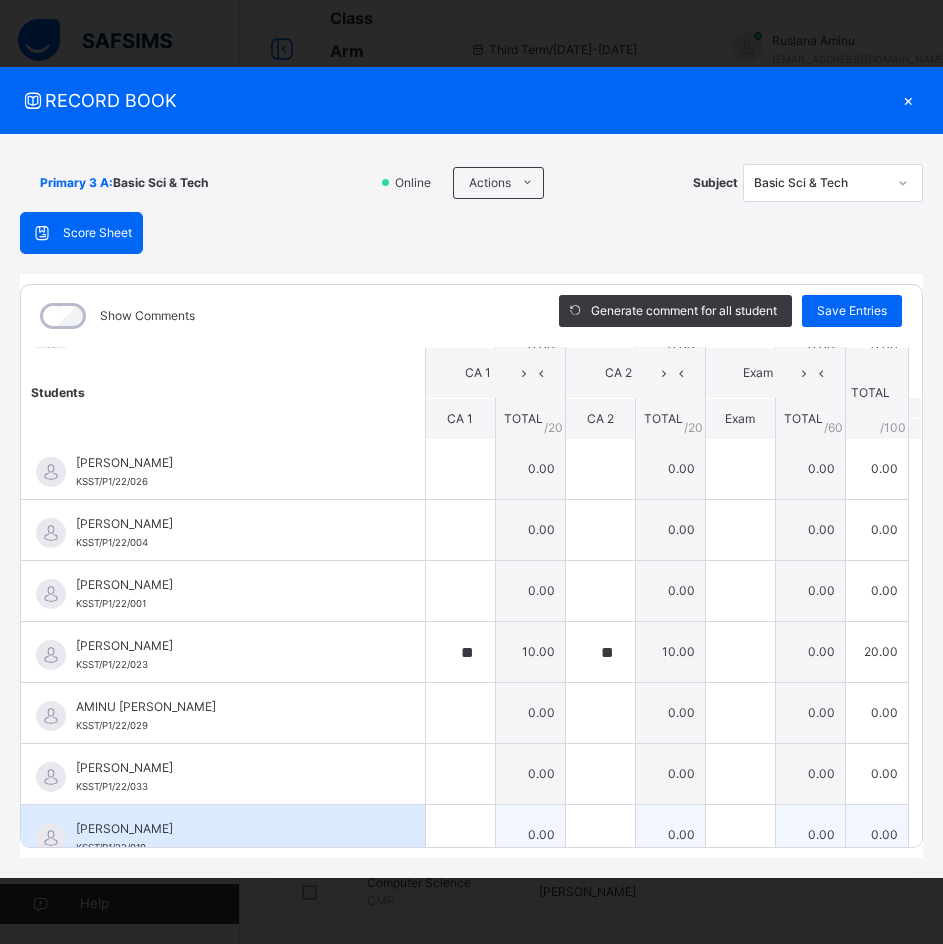 scroll, scrollTop: 84, scrollLeft: 0, axis: vertical 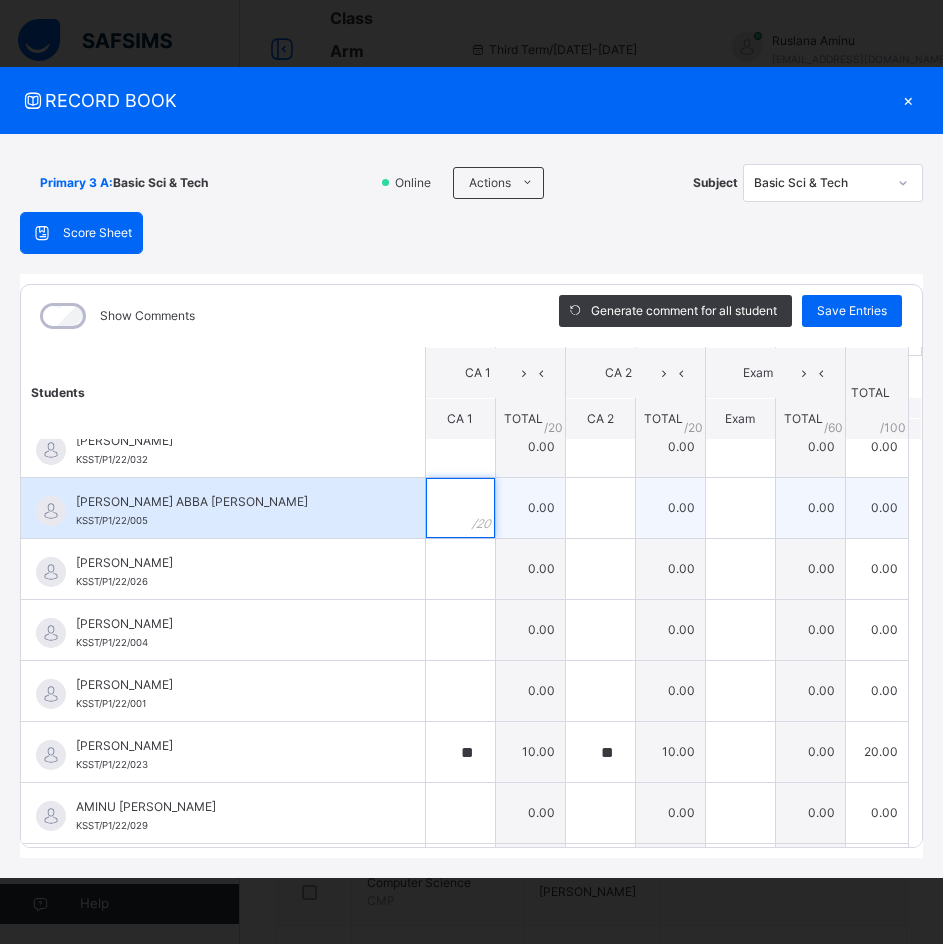 click at bounding box center [460, 508] 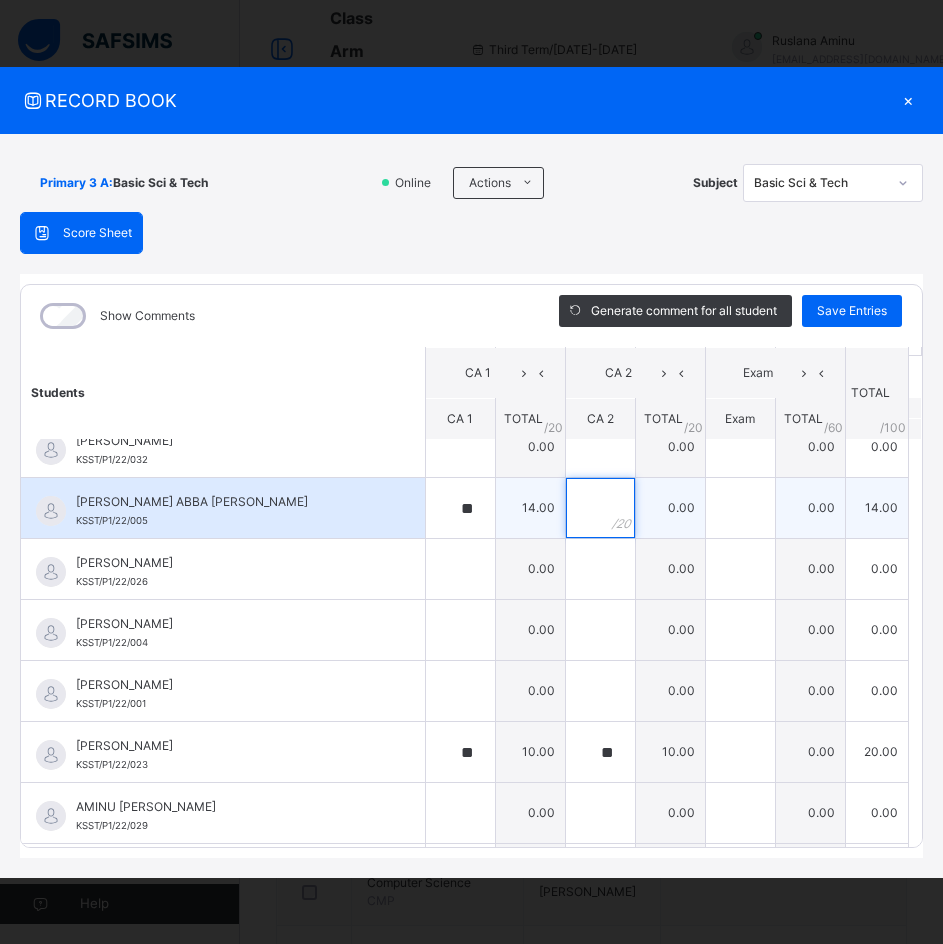 click at bounding box center (600, 508) 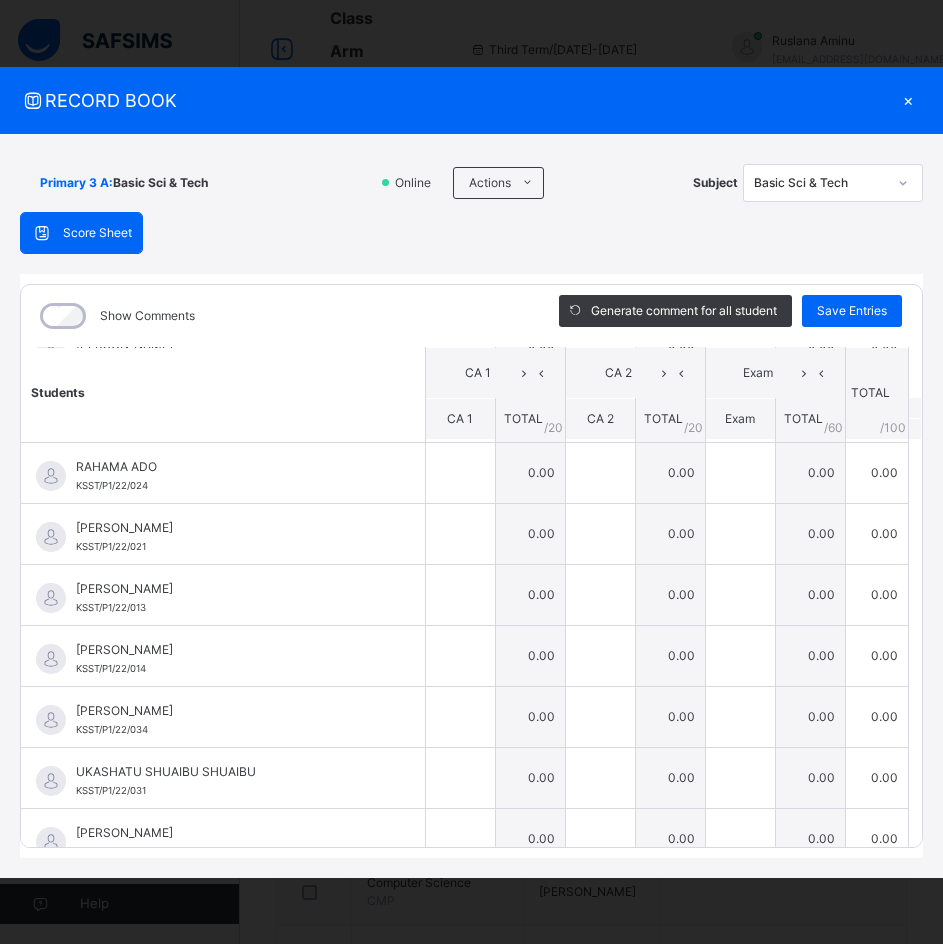 scroll, scrollTop: 1484, scrollLeft: 0, axis: vertical 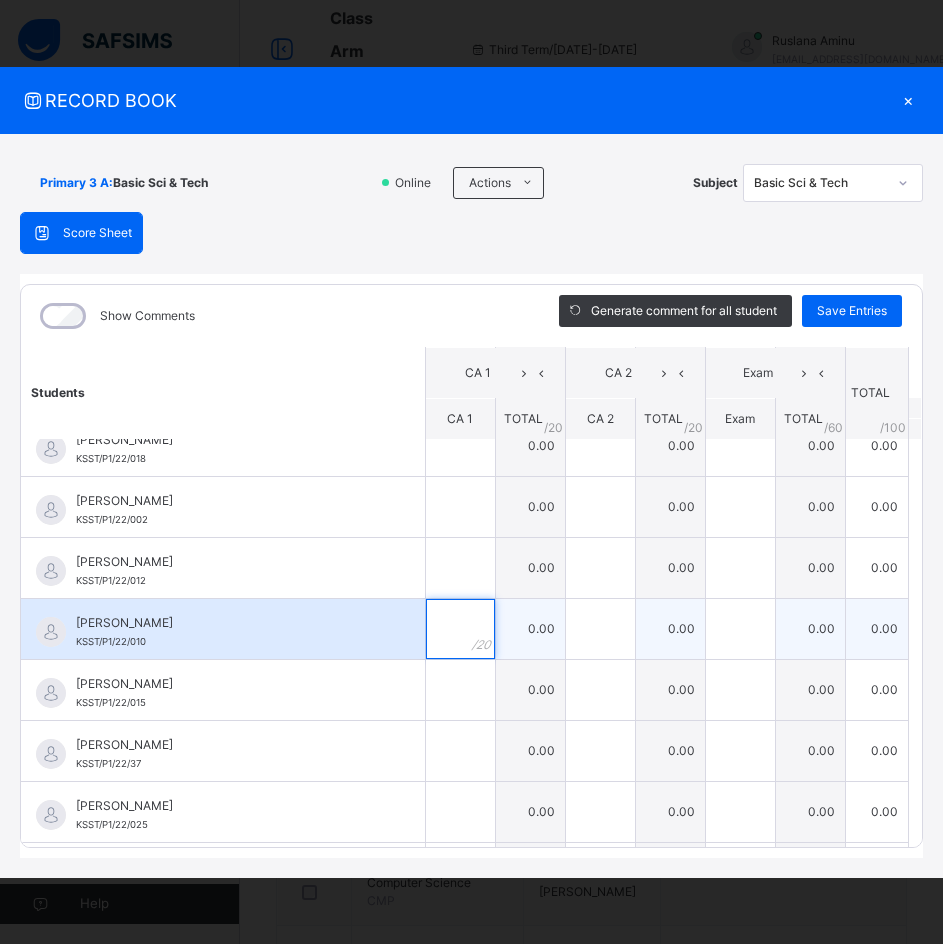 click at bounding box center (460, 629) 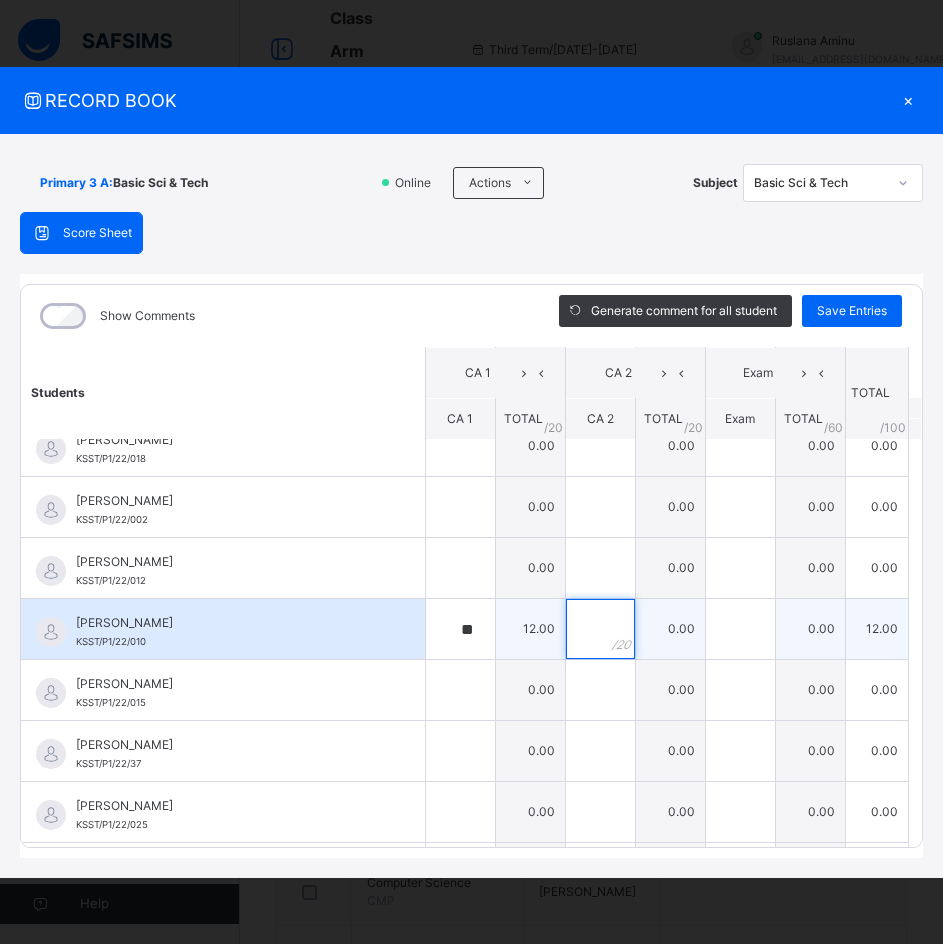 click at bounding box center [600, 629] 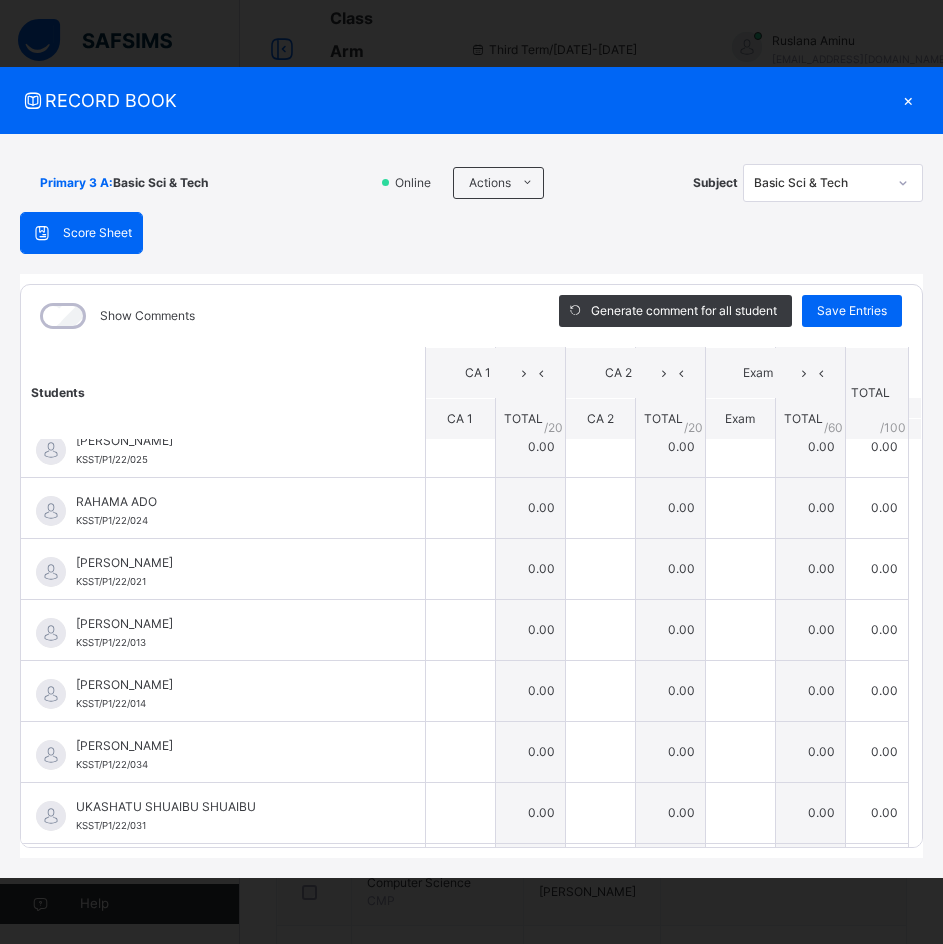 scroll, scrollTop: 1400, scrollLeft: 0, axis: vertical 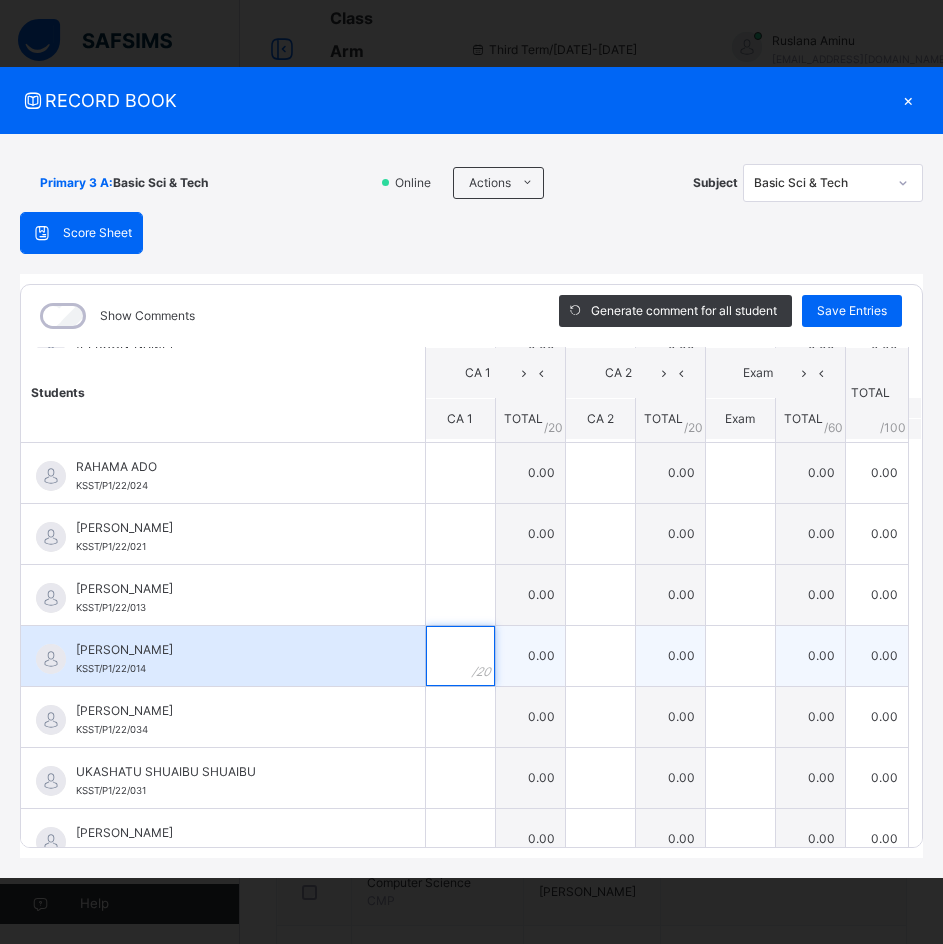 click at bounding box center (460, 656) 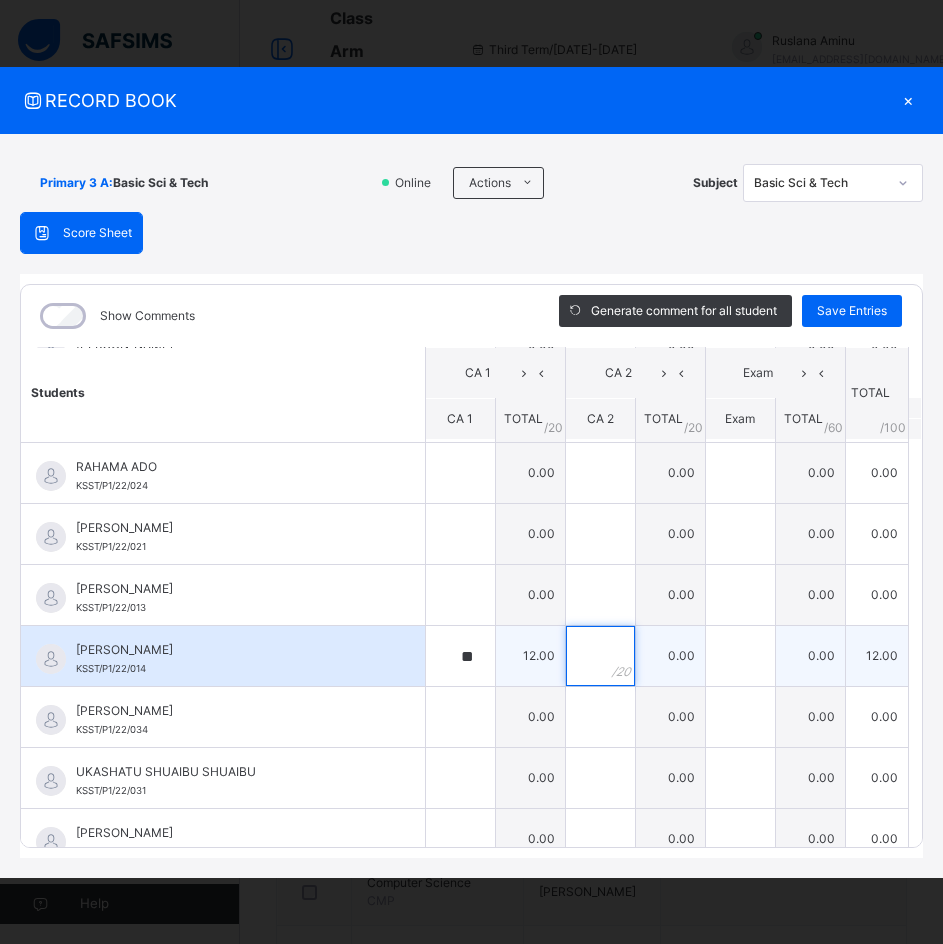 click at bounding box center (600, 656) 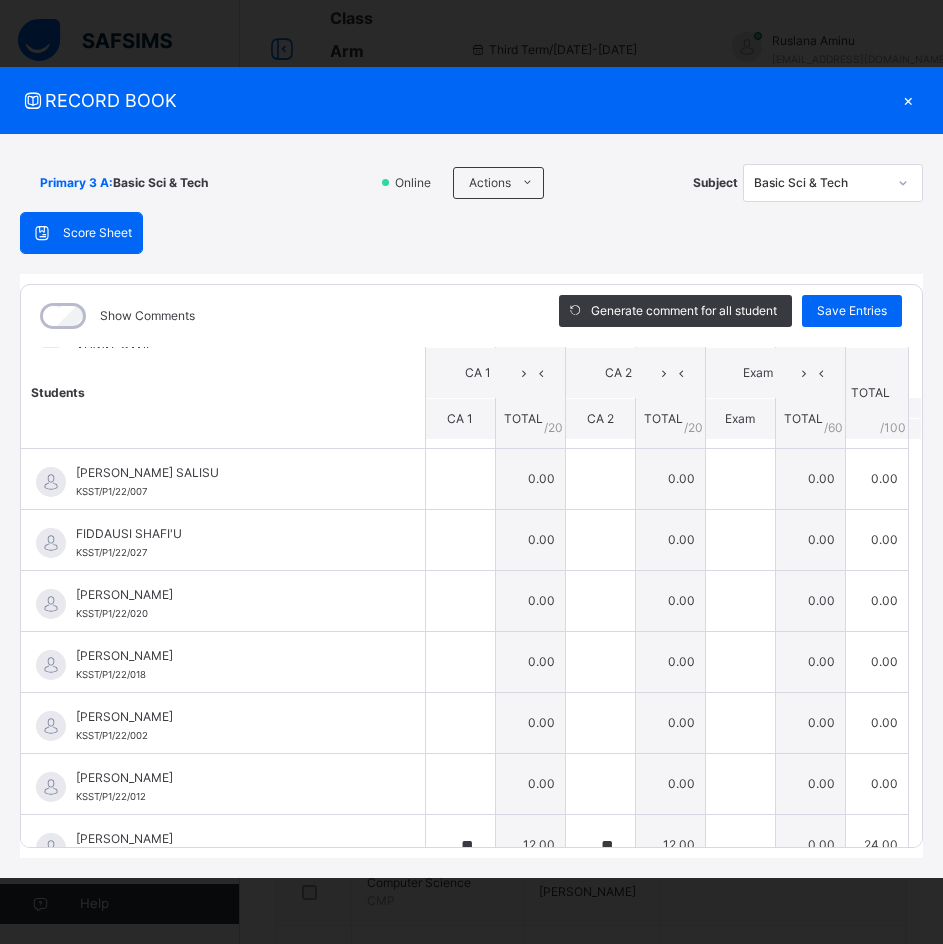 scroll, scrollTop: 684, scrollLeft: 0, axis: vertical 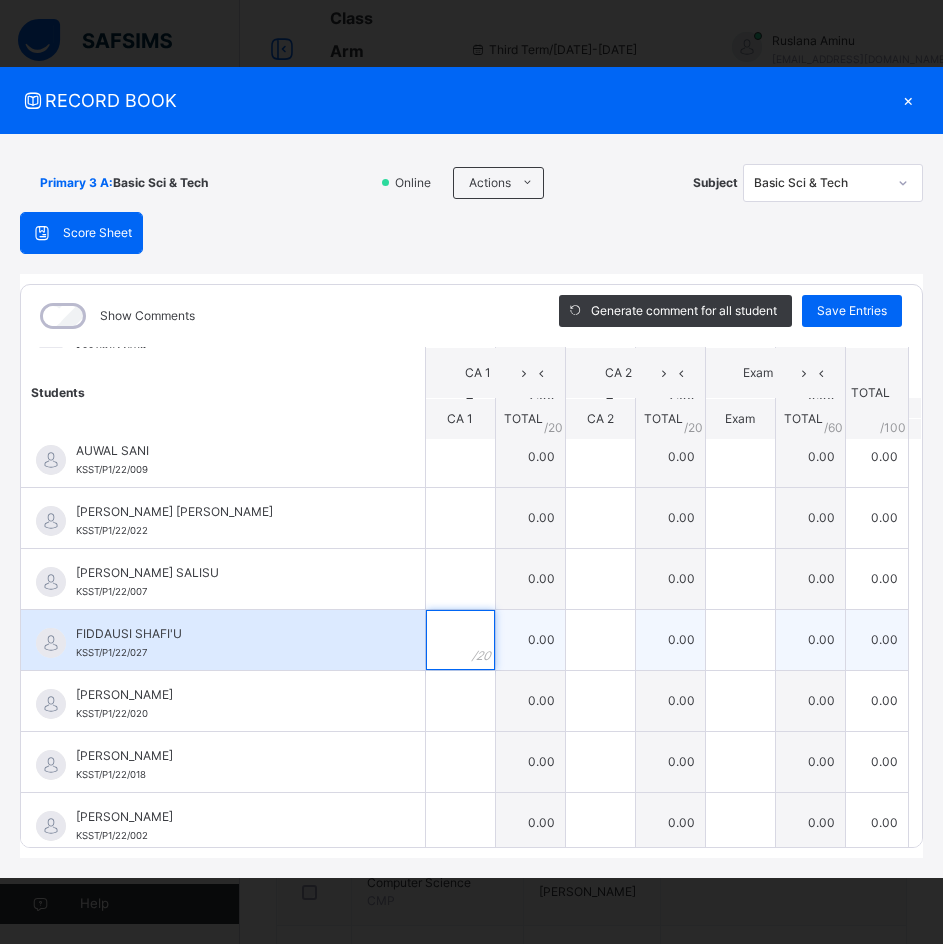 click at bounding box center [460, 640] 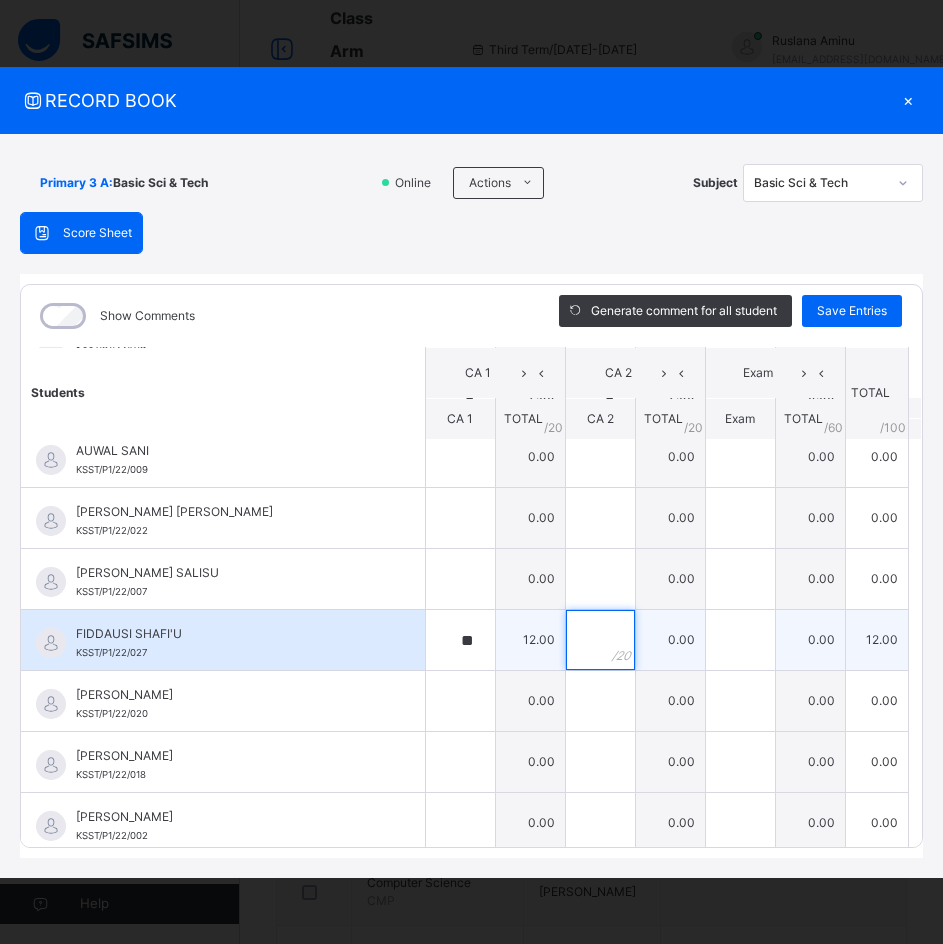 click at bounding box center (600, 640) 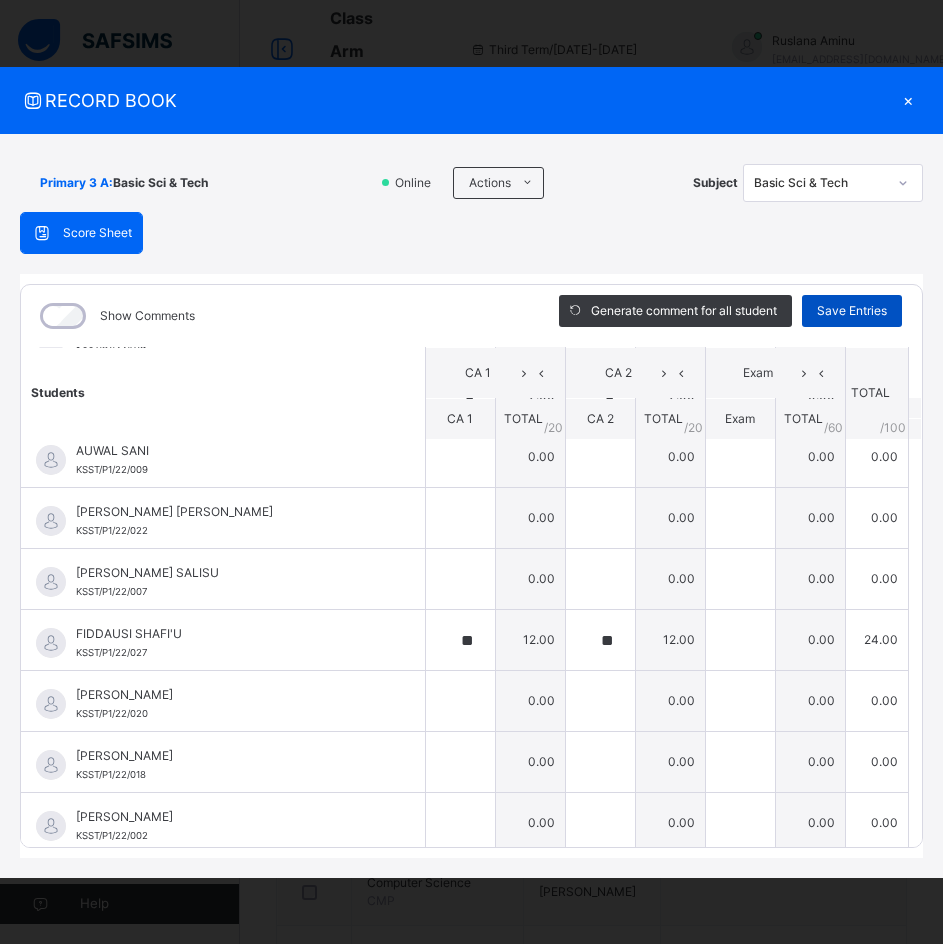 click on "Save Entries" at bounding box center [852, 311] 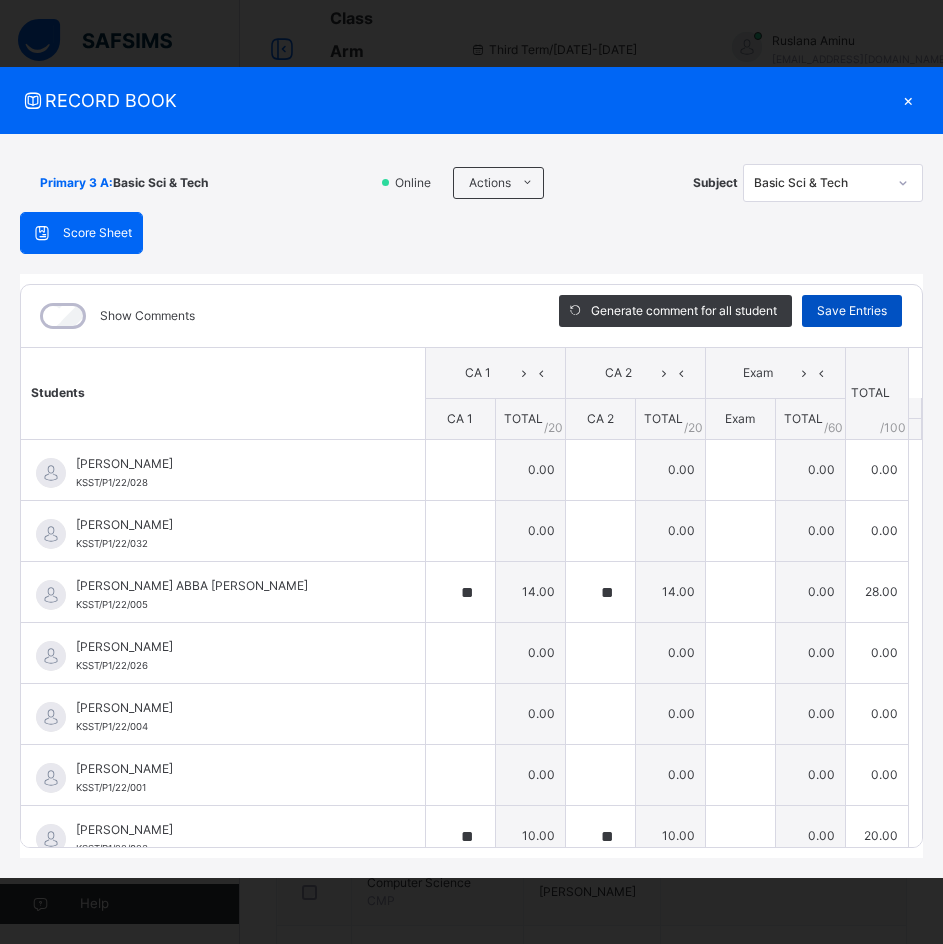 click on "Save Entries" at bounding box center [852, 311] 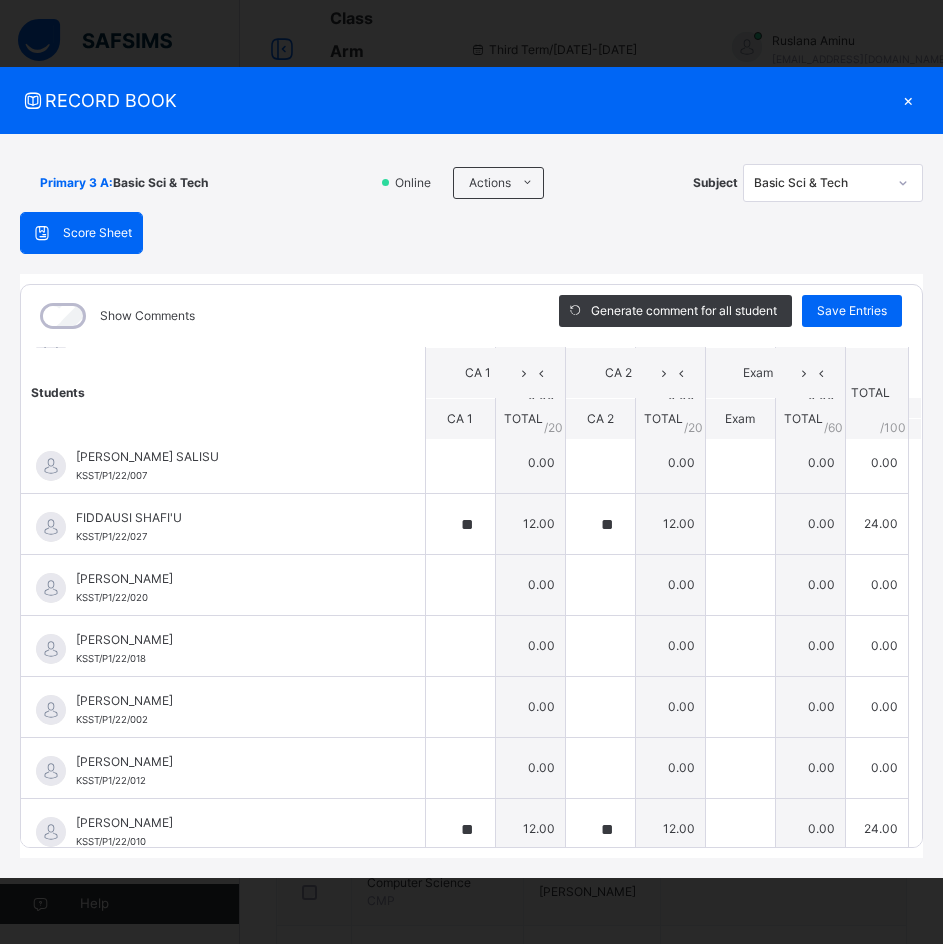 scroll, scrollTop: 900, scrollLeft: 0, axis: vertical 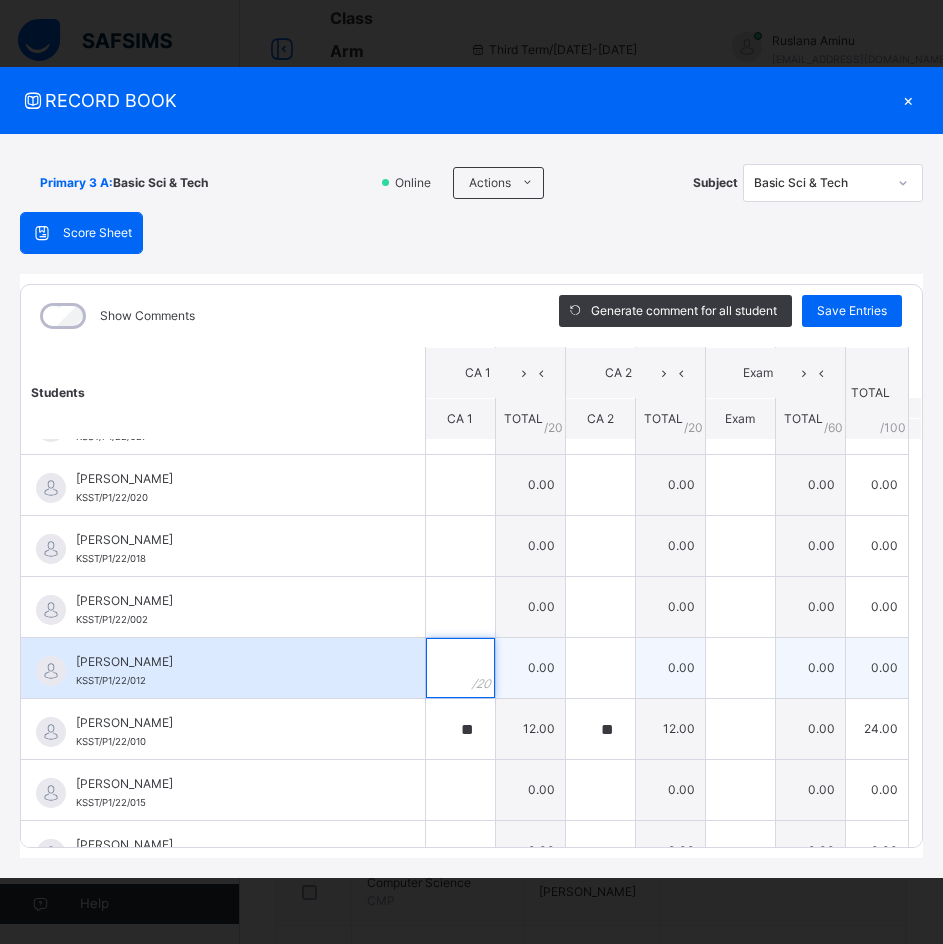click at bounding box center [460, 668] 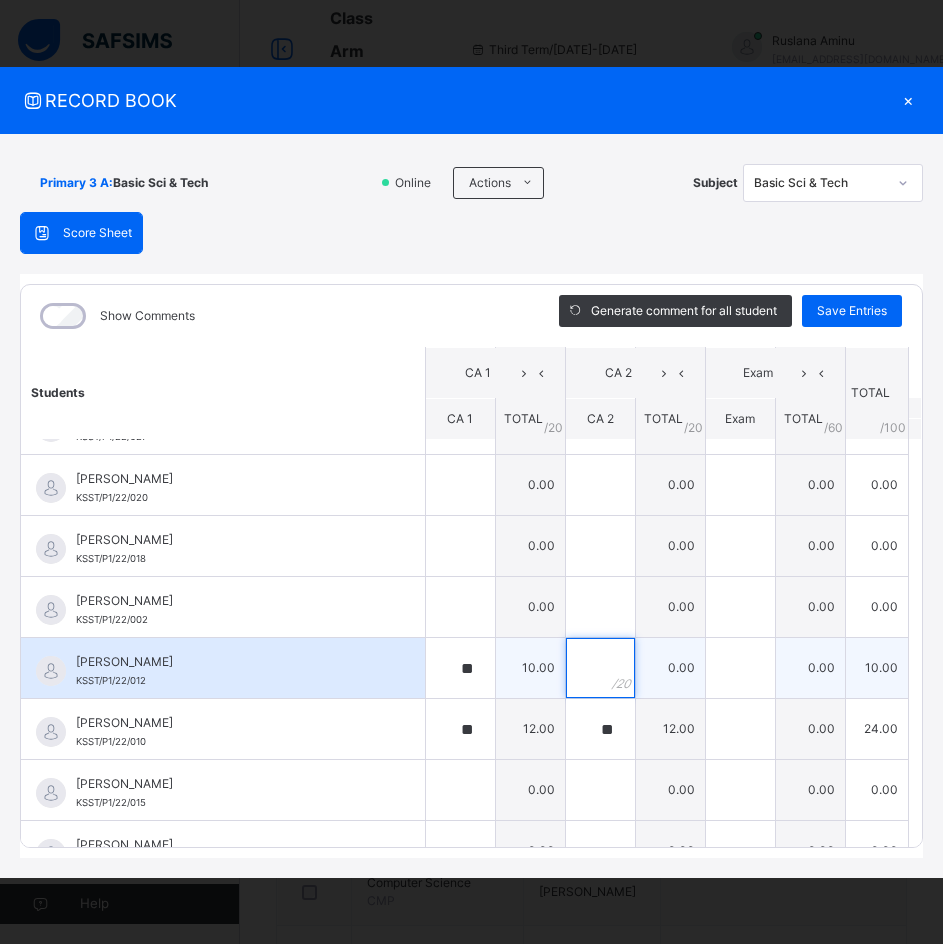click at bounding box center (600, 668) 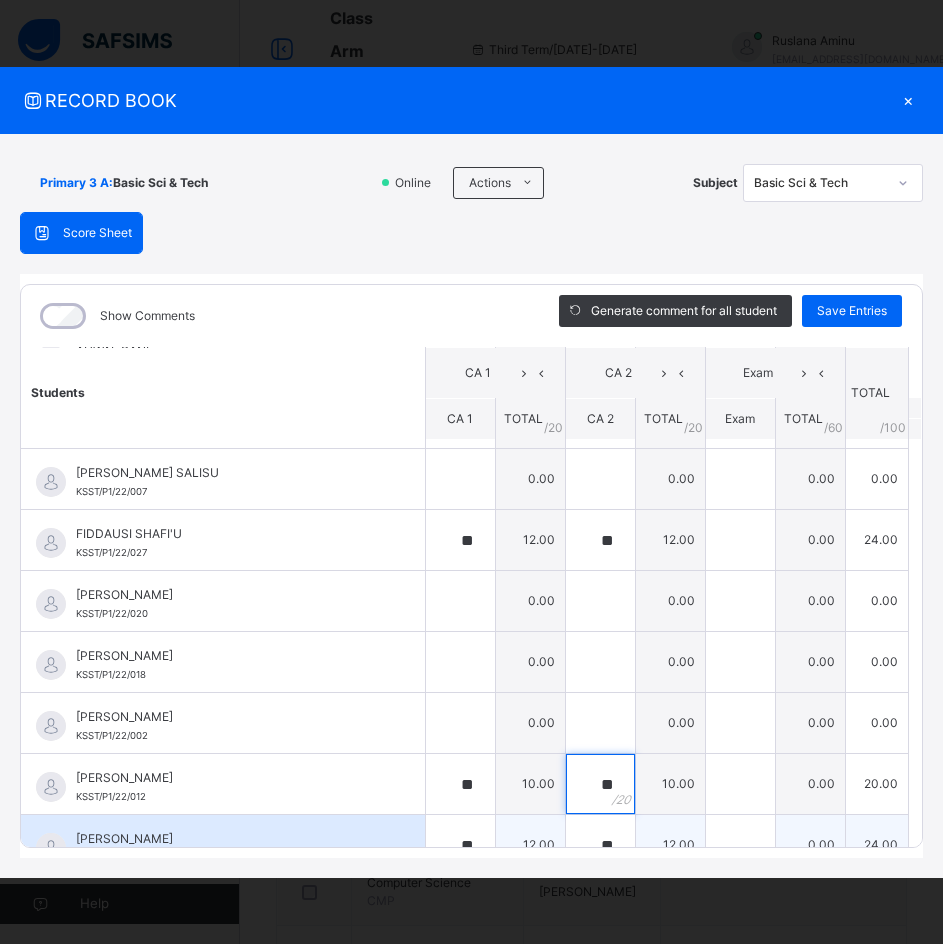 scroll, scrollTop: 684, scrollLeft: 0, axis: vertical 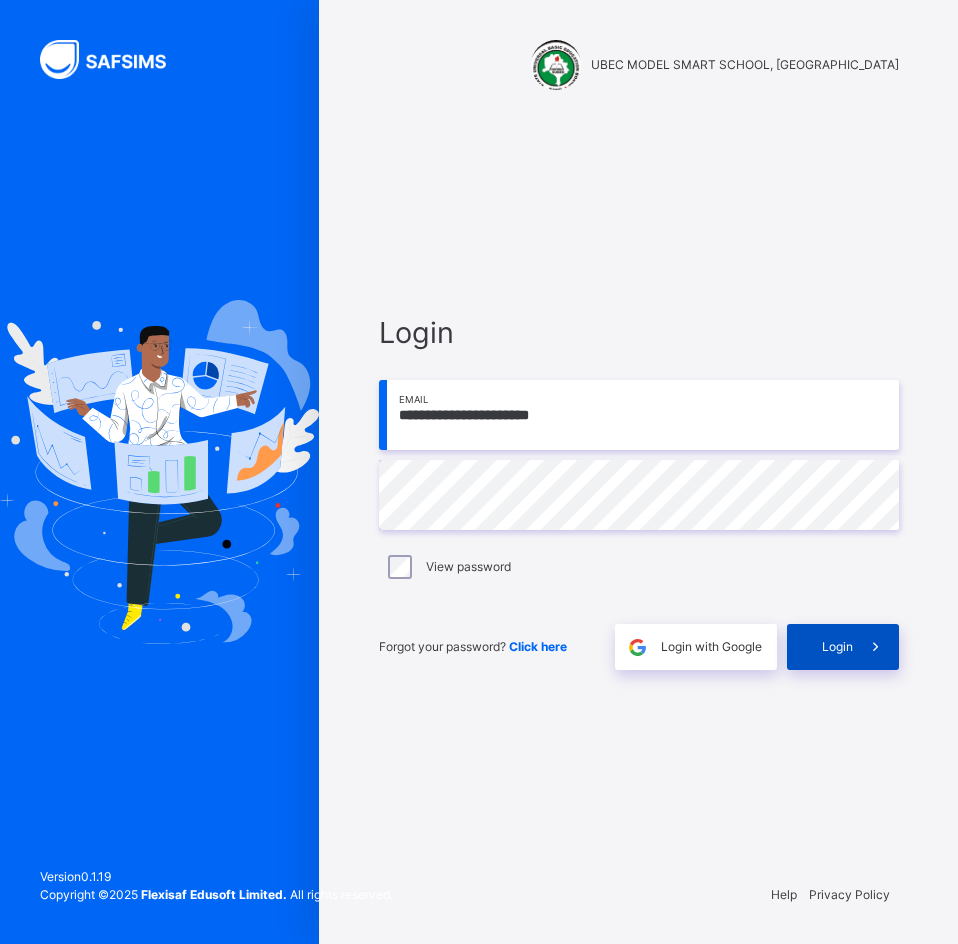 click at bounding box center [875, 647] 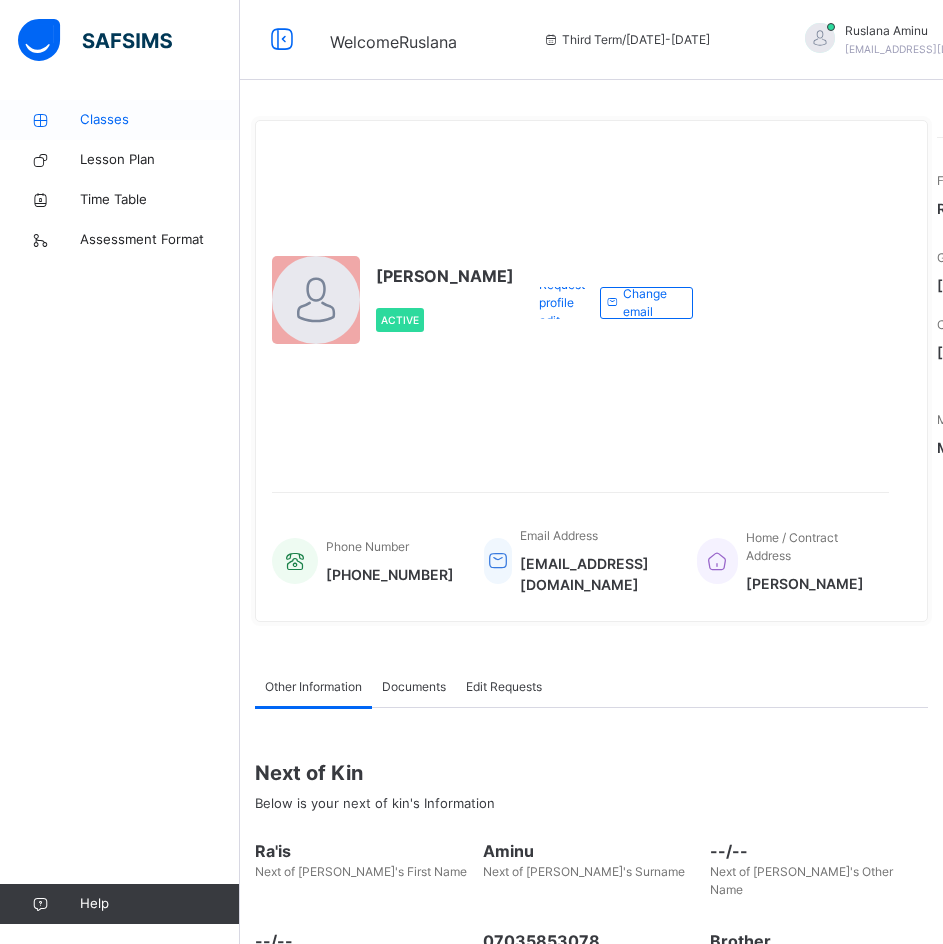 click on "Classes" at bounding box center (160, 120) 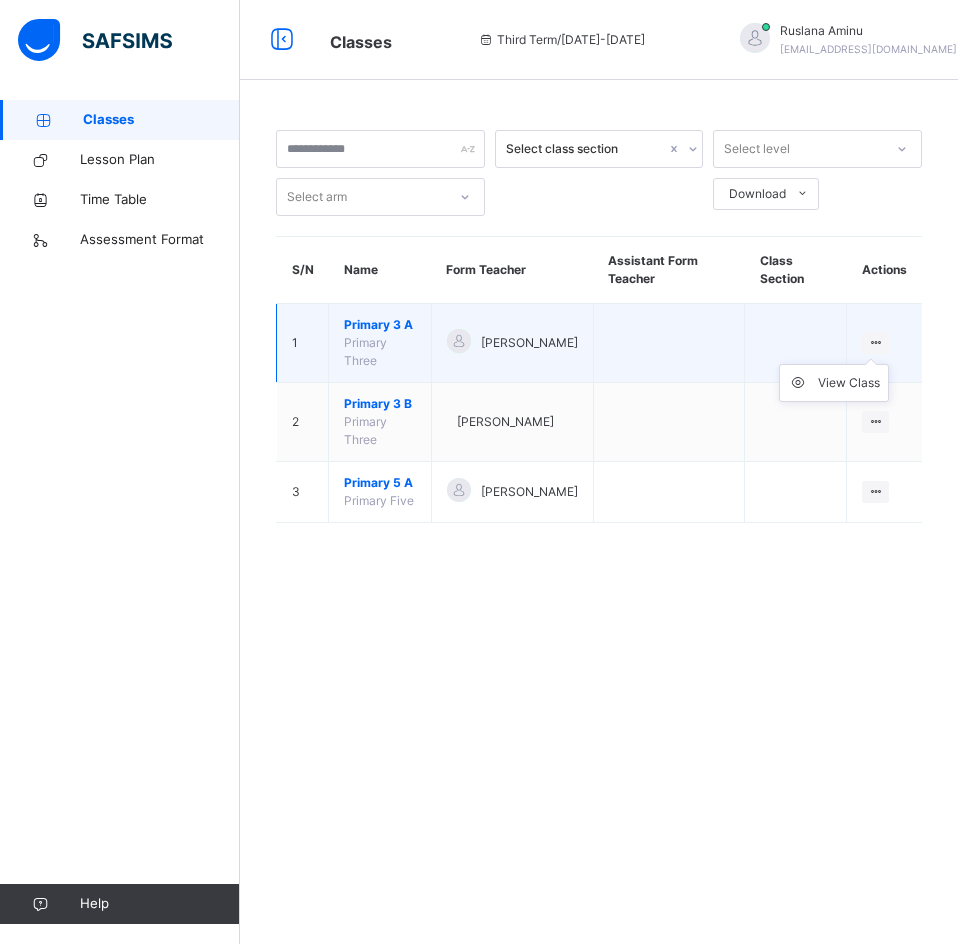 click at bounding box center [875, 342] 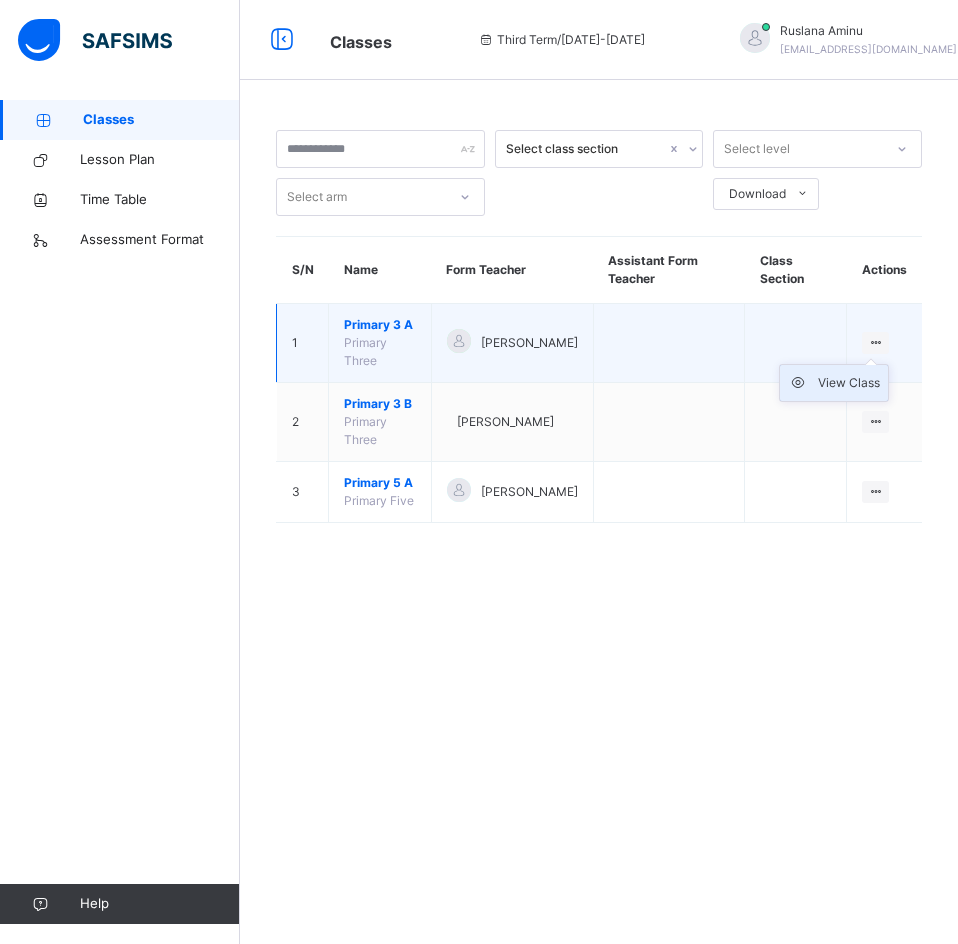 click on "View Class" at bounding box center (849, 383) 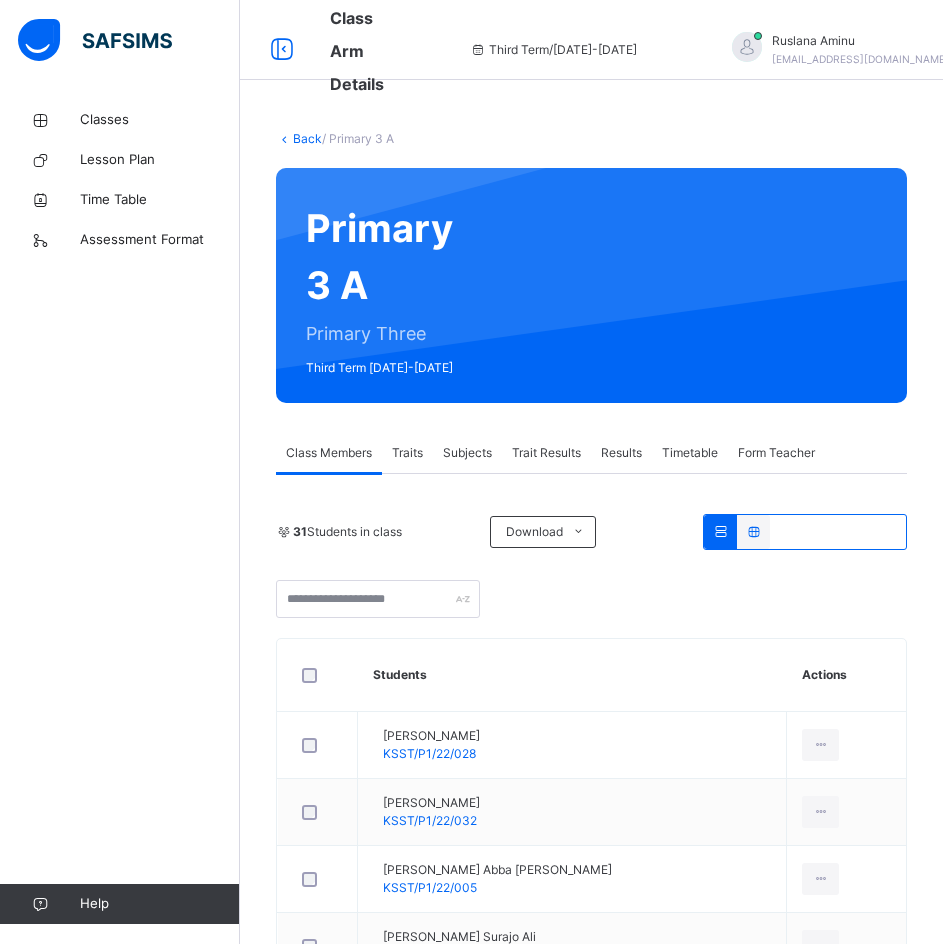 click on "Subjects" at bounding box center [467, 453] 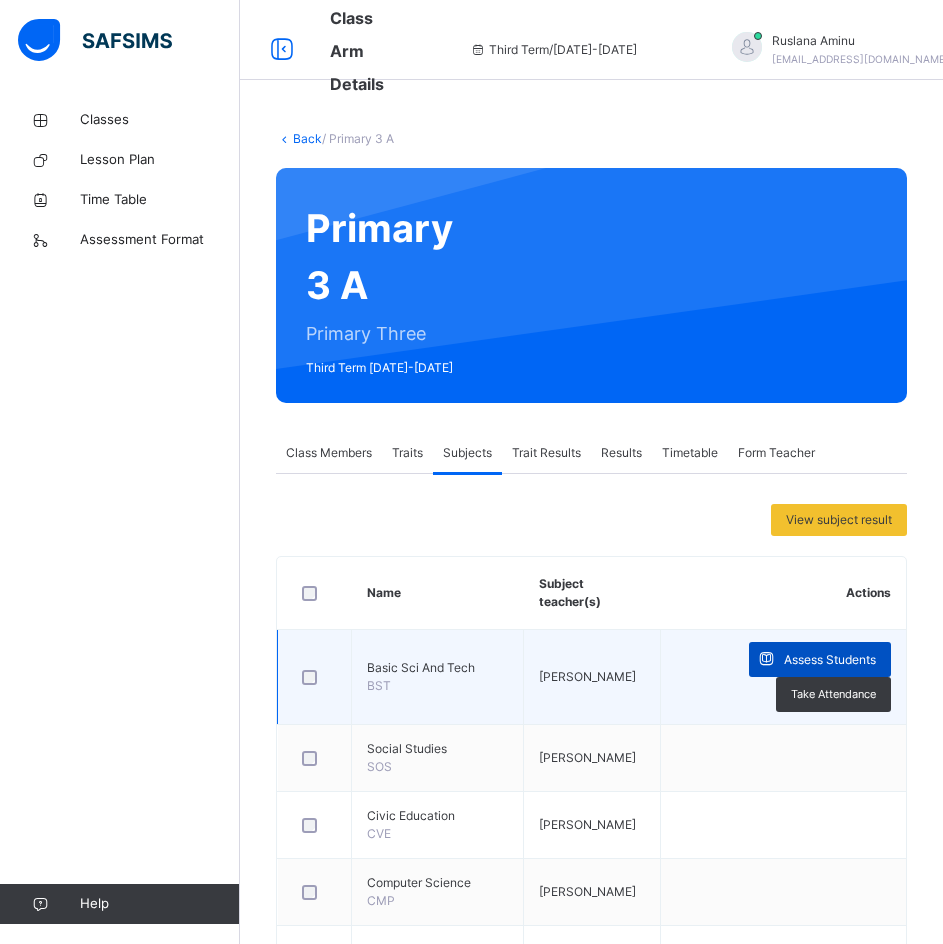 click on "Assess Students" at bounding box center (830, 660) 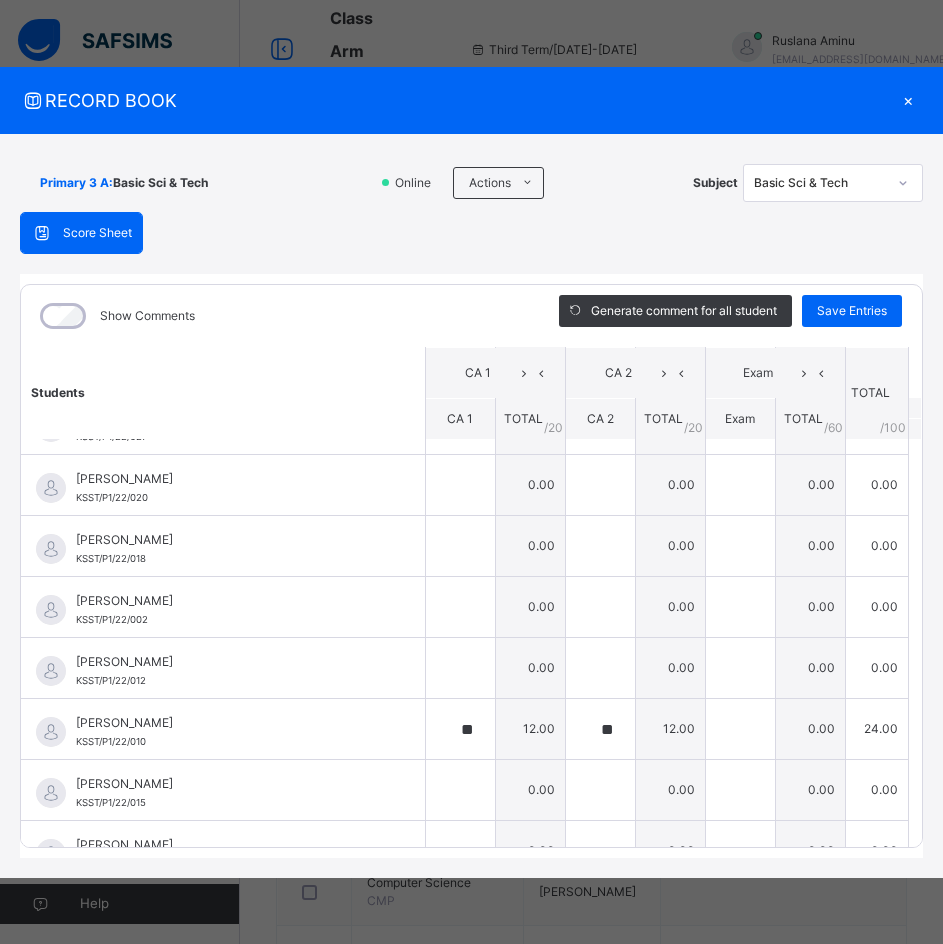 scroll, scrollTop: 1000, scrollLeft: 0, axis: vertical 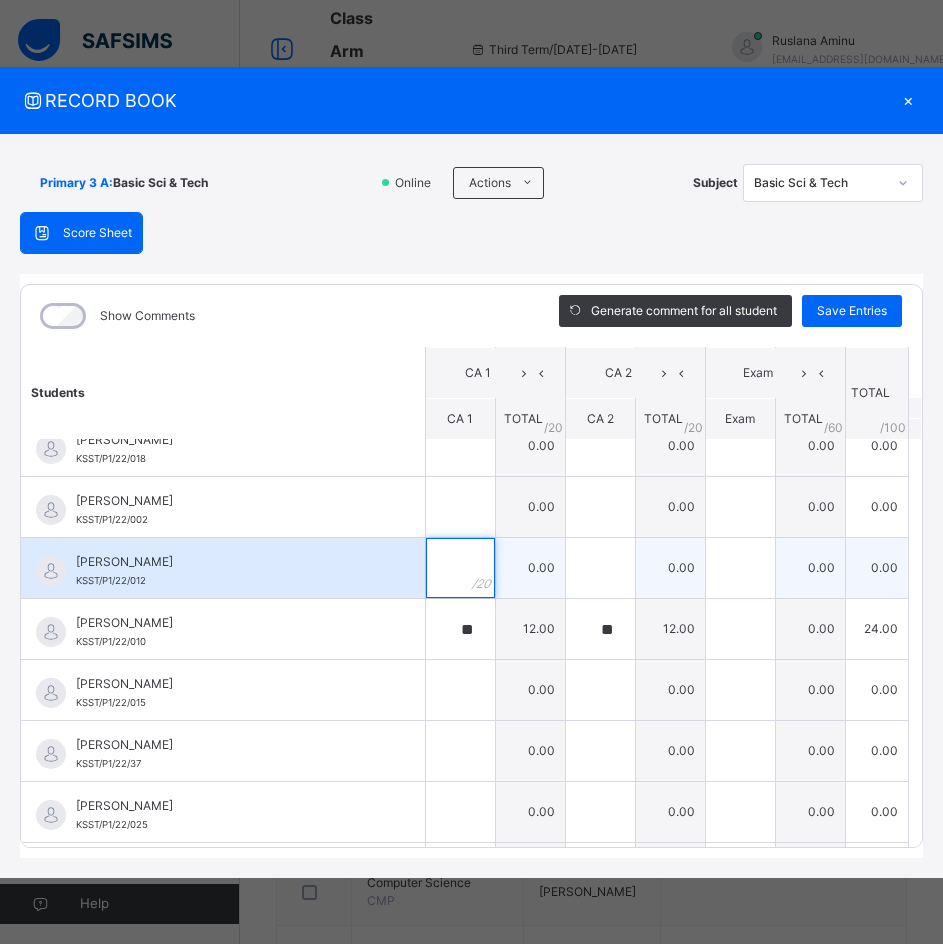 click at bounding box center [460, 568] 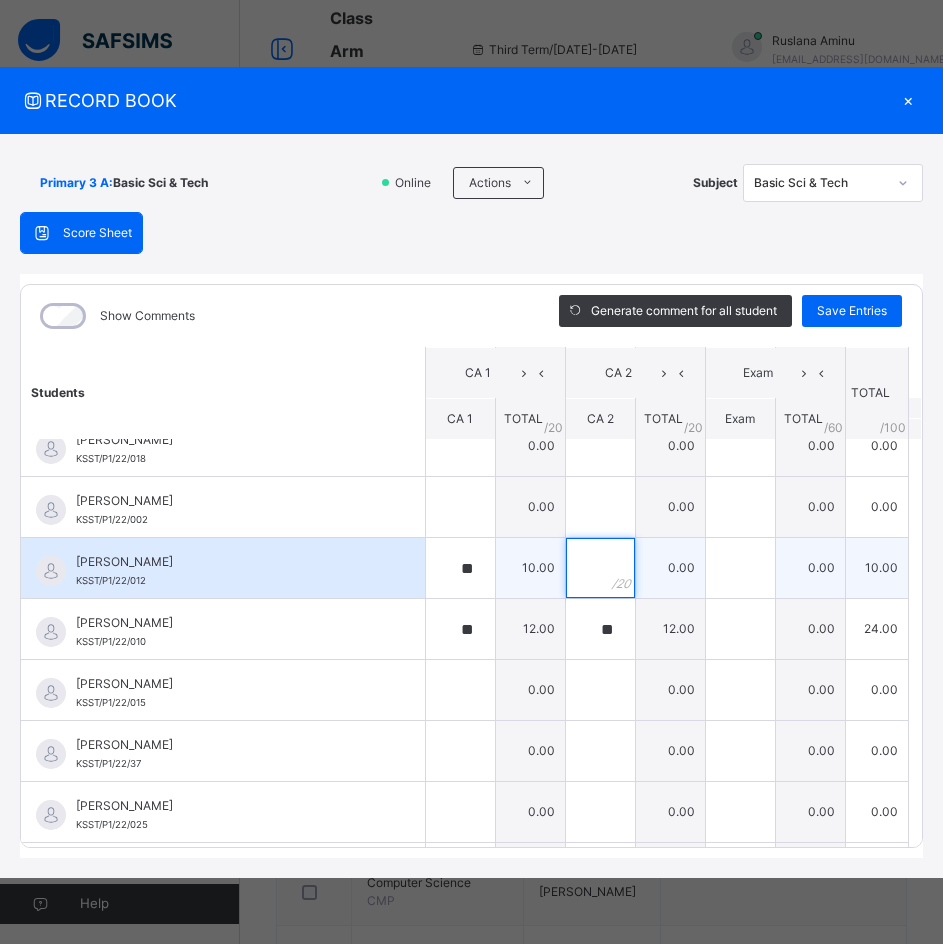 click at bounding box center [600, 568] 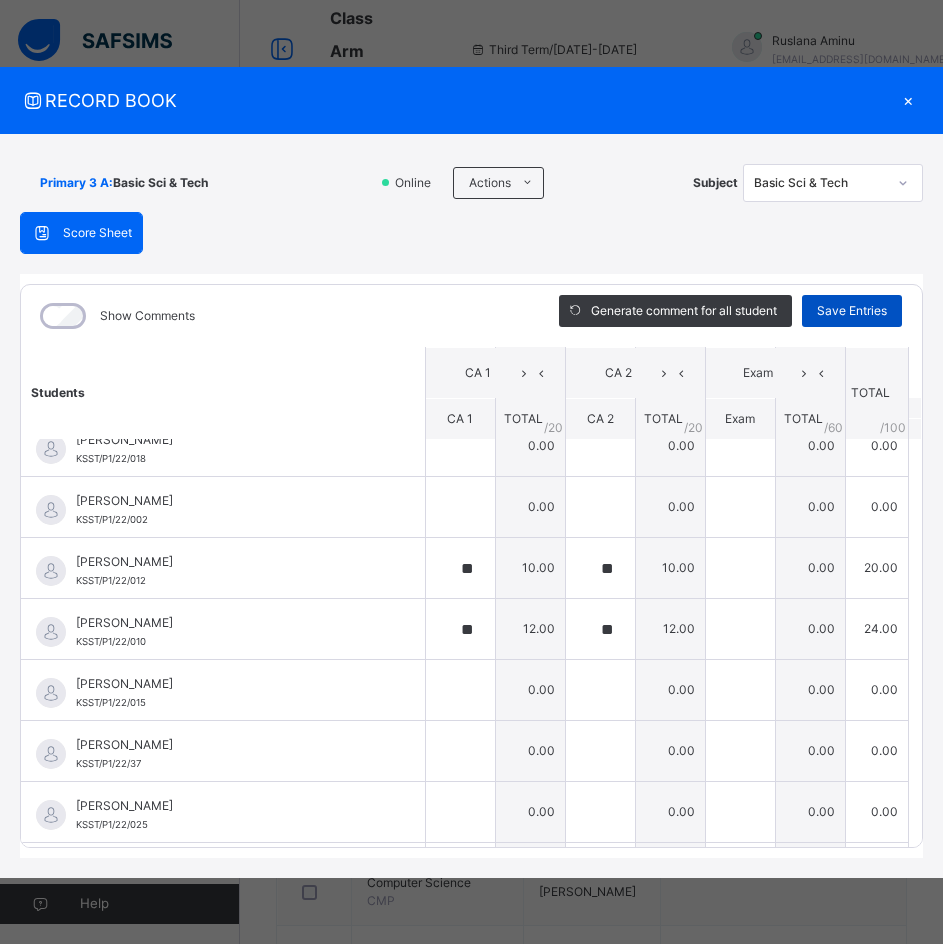 click on "Save Entries" at bounding box center [852, 311] 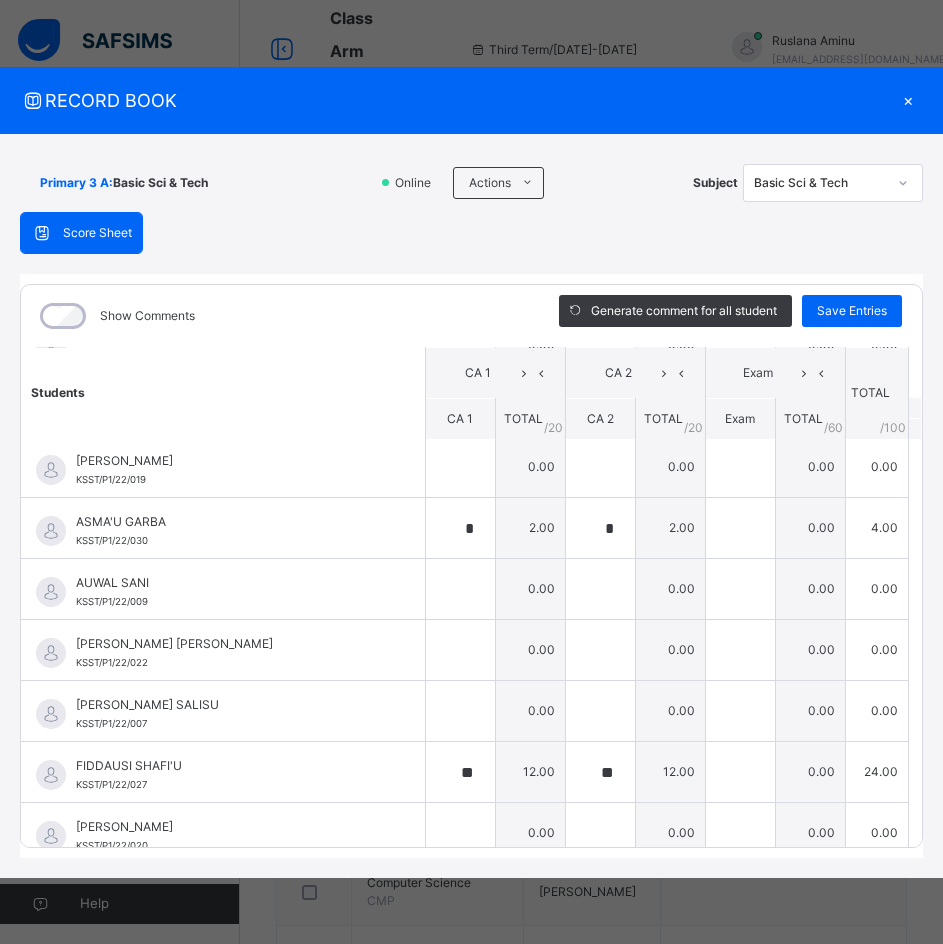 scroll, scrollTop: 600, scrollLeft: 0, axis: vertical 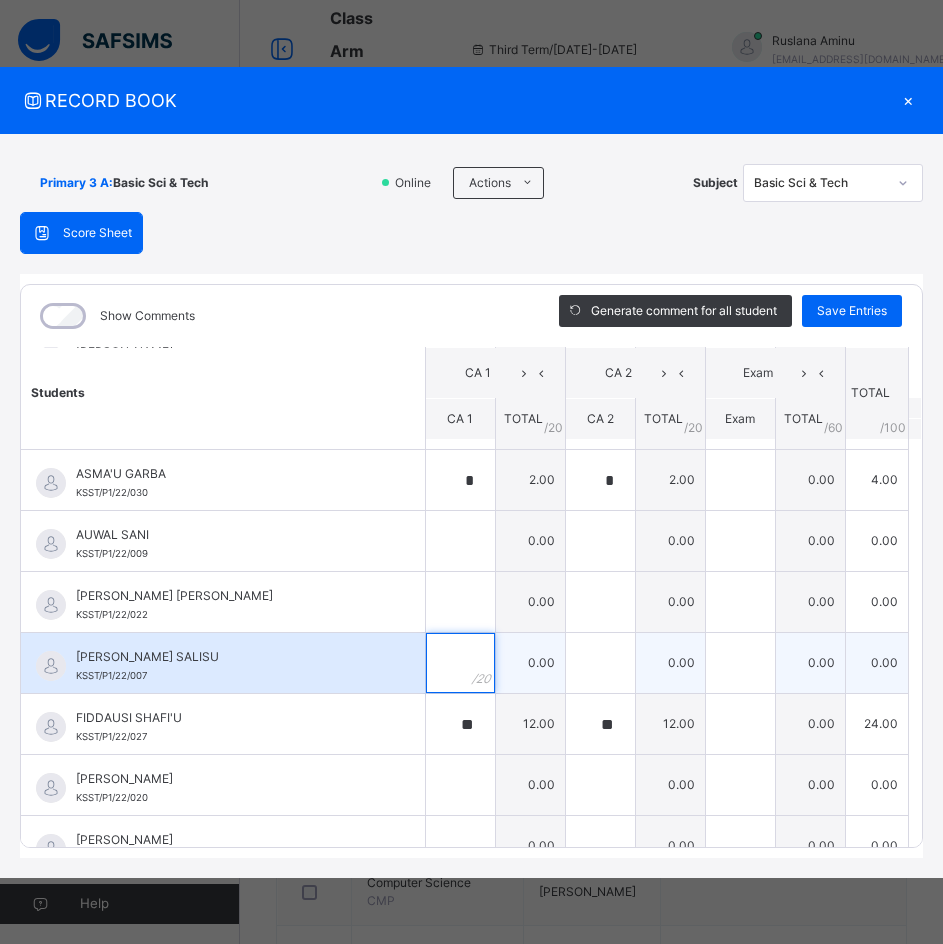 click at bounding box center [460, 663] 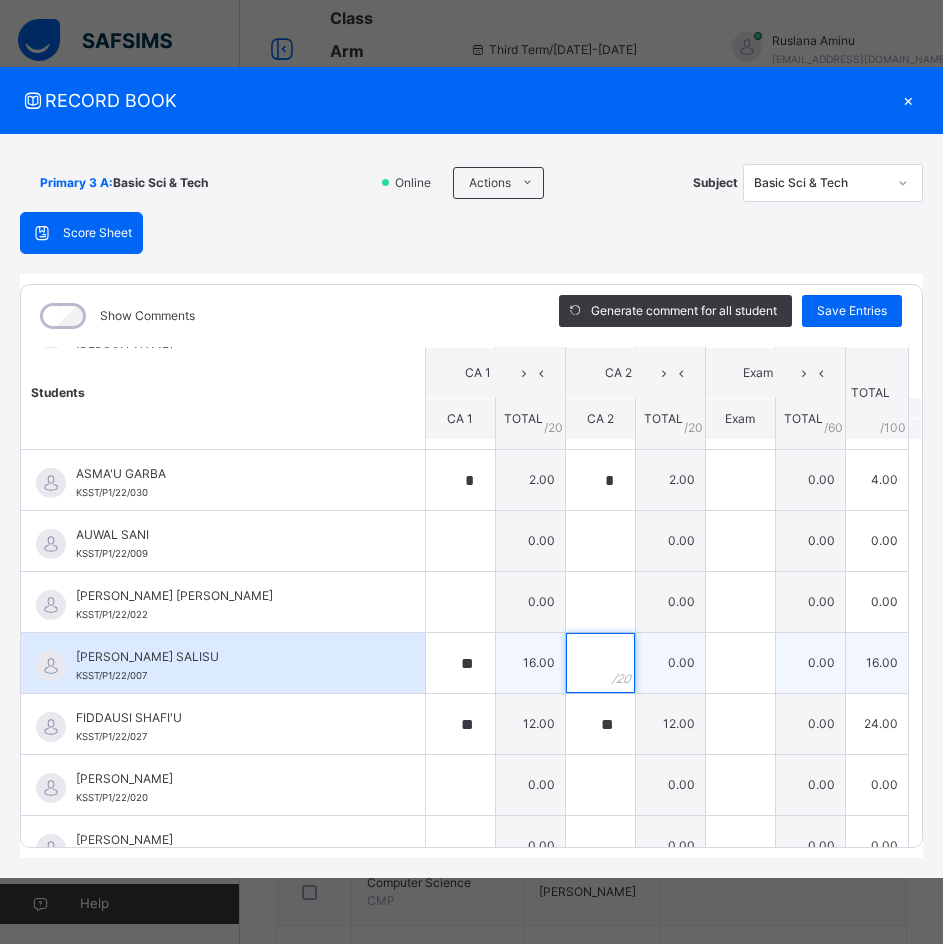 click at bounding box center (600, 663) 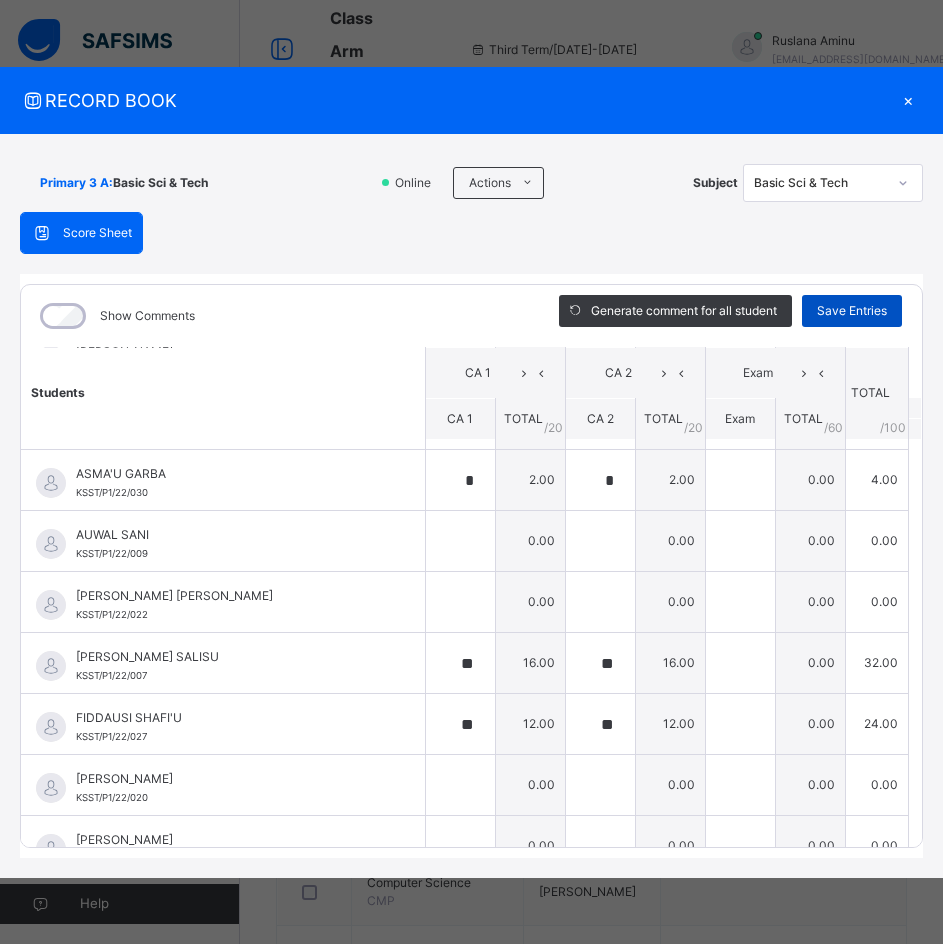 click on "Save Entries" at bounding box center (852, 311) 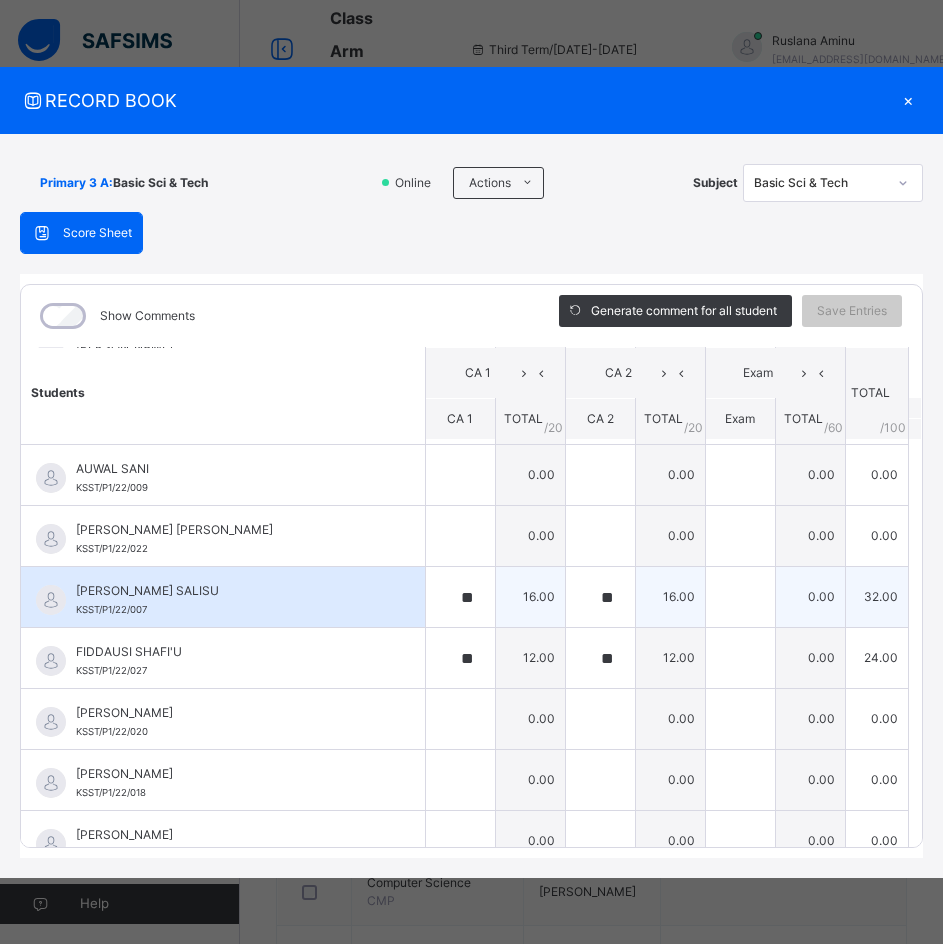scroll, scrollTop: 700, scrollLeft: 0, axis: vertical 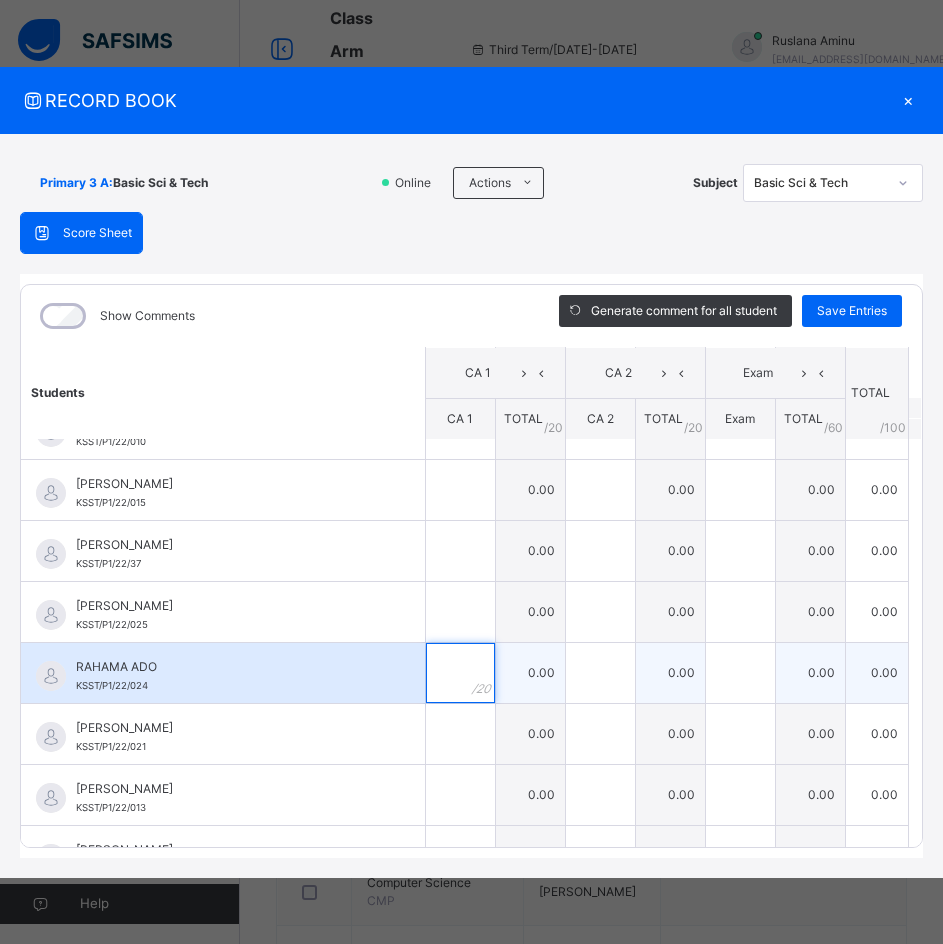 click at bounding box center [460, 673] 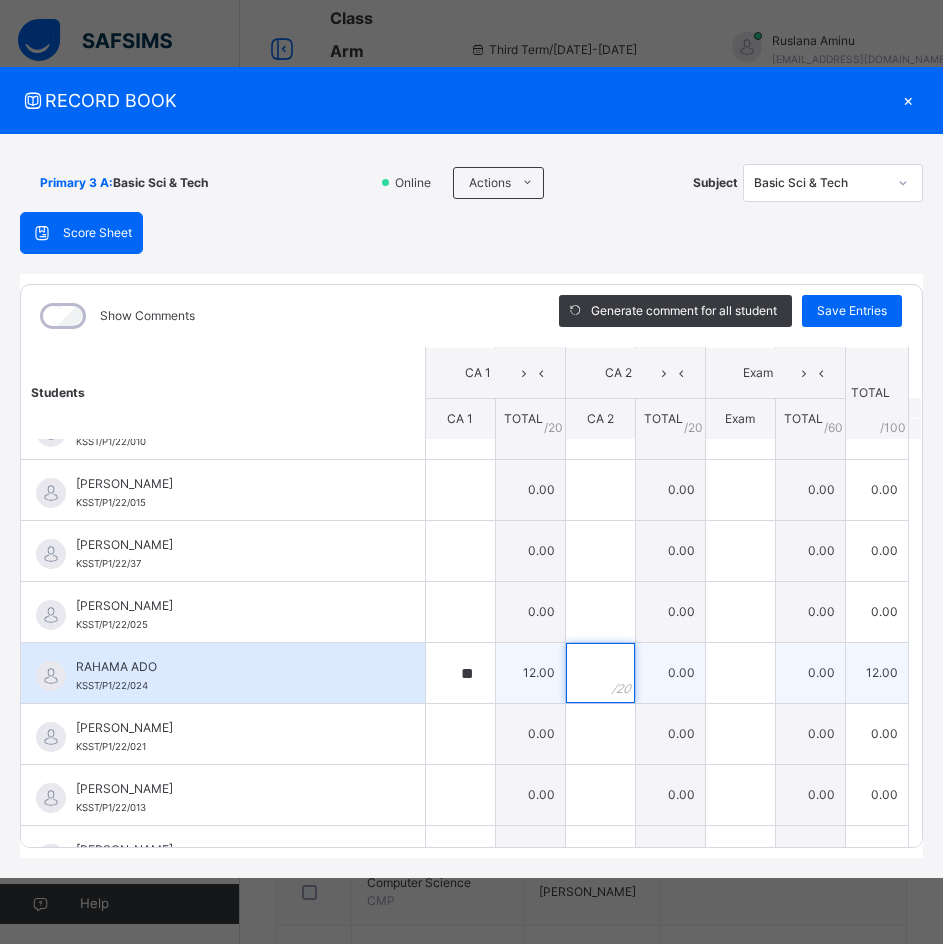 click at bounding box center (600, 673) 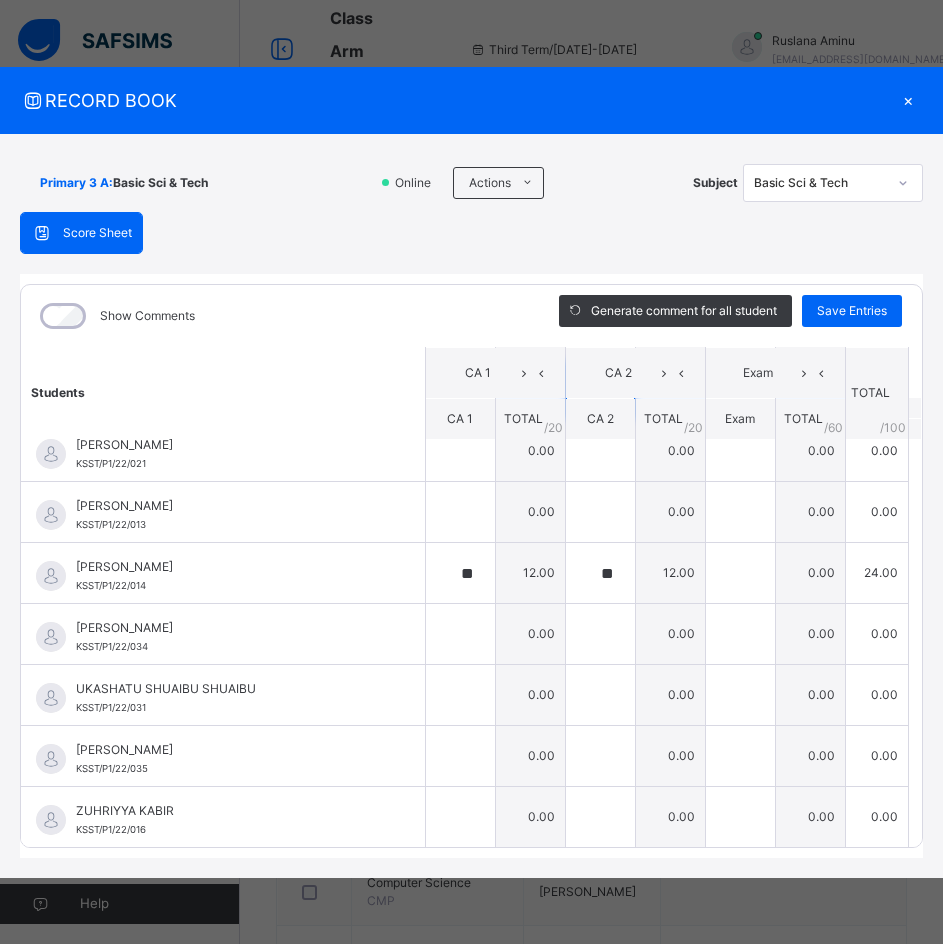 scroll, scrollTop: 1484, scrollLeft: 0, axis: vertical 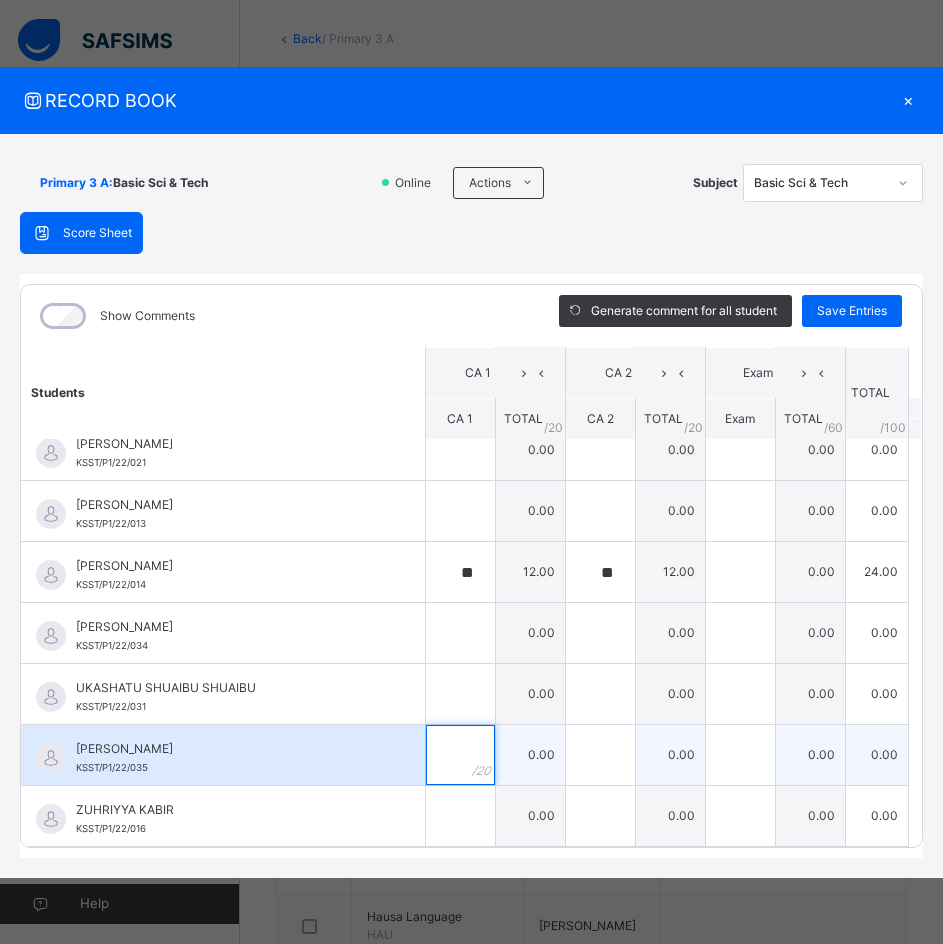 click at bounding box center [460, 755] 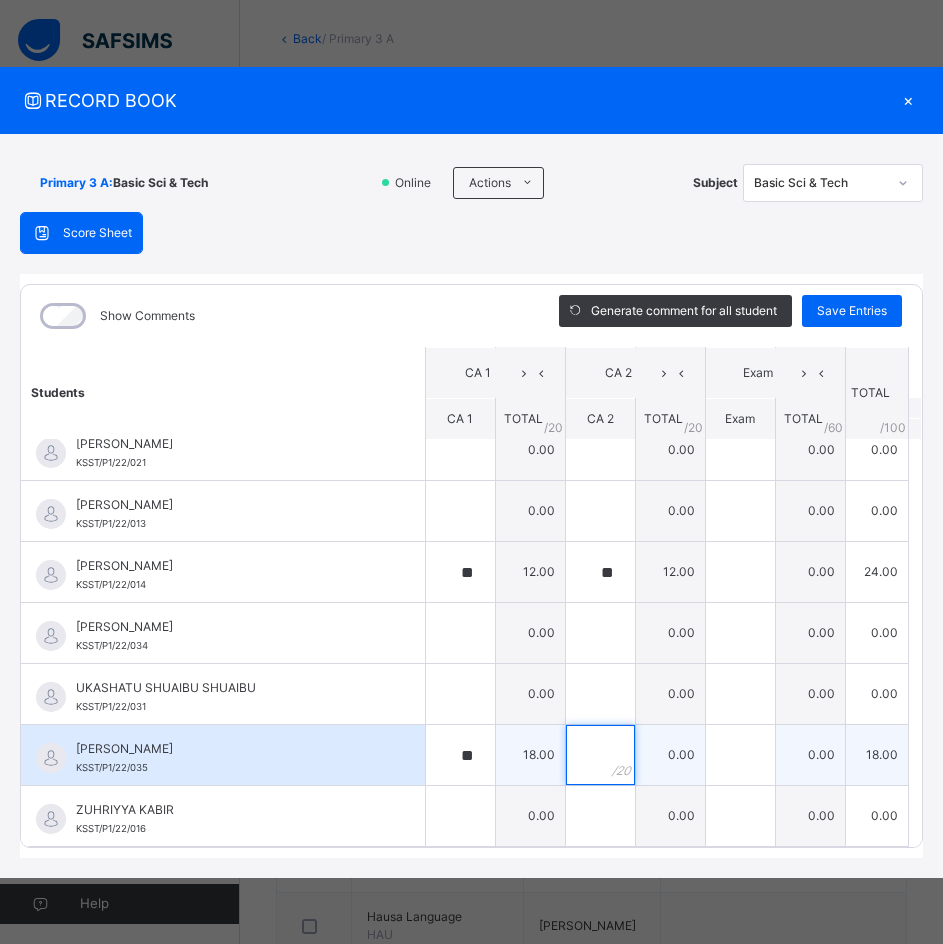 click at bounding box center (600, 755) 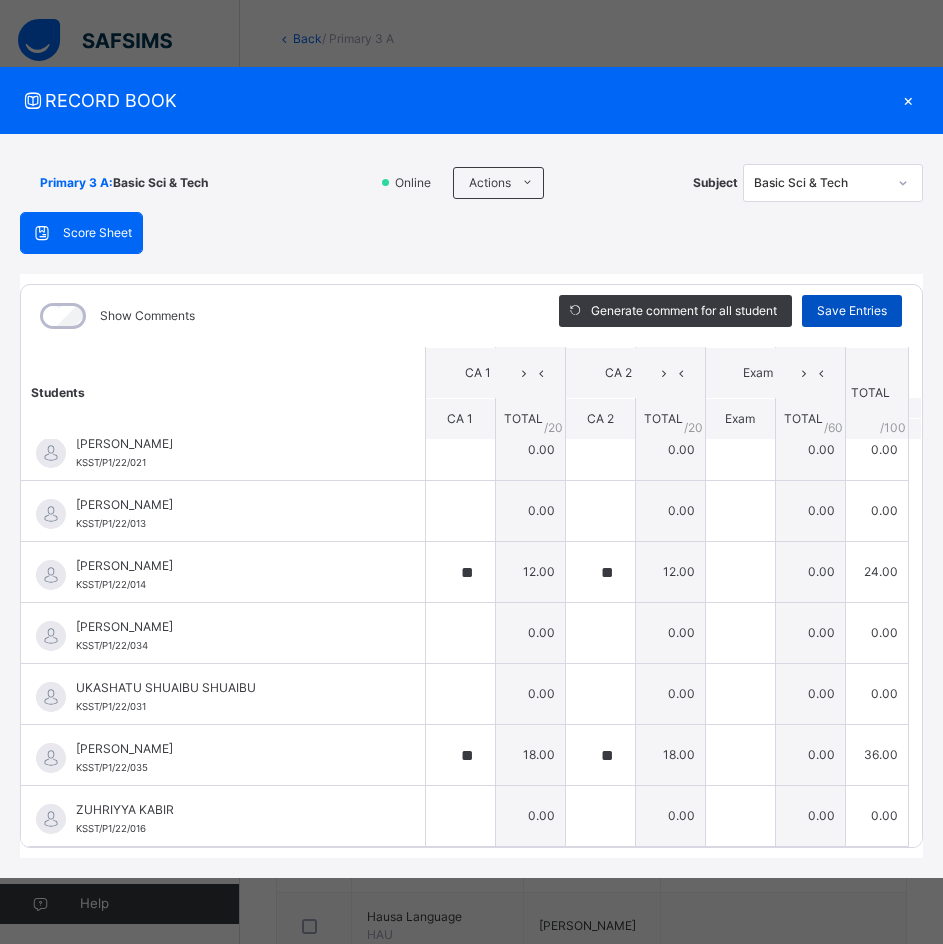 click on "Save Entries" at bounding box center (852, 311) 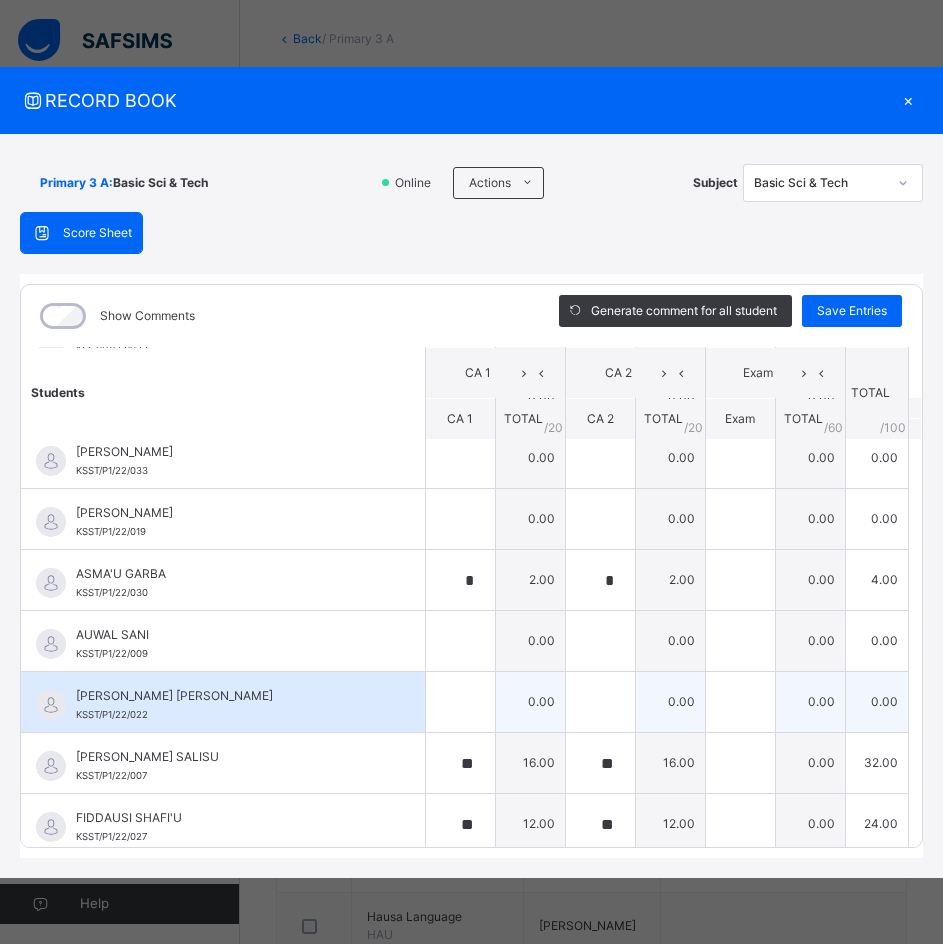 scroll, scrollTop: 600, scrollLeft: 0, axis: vertical 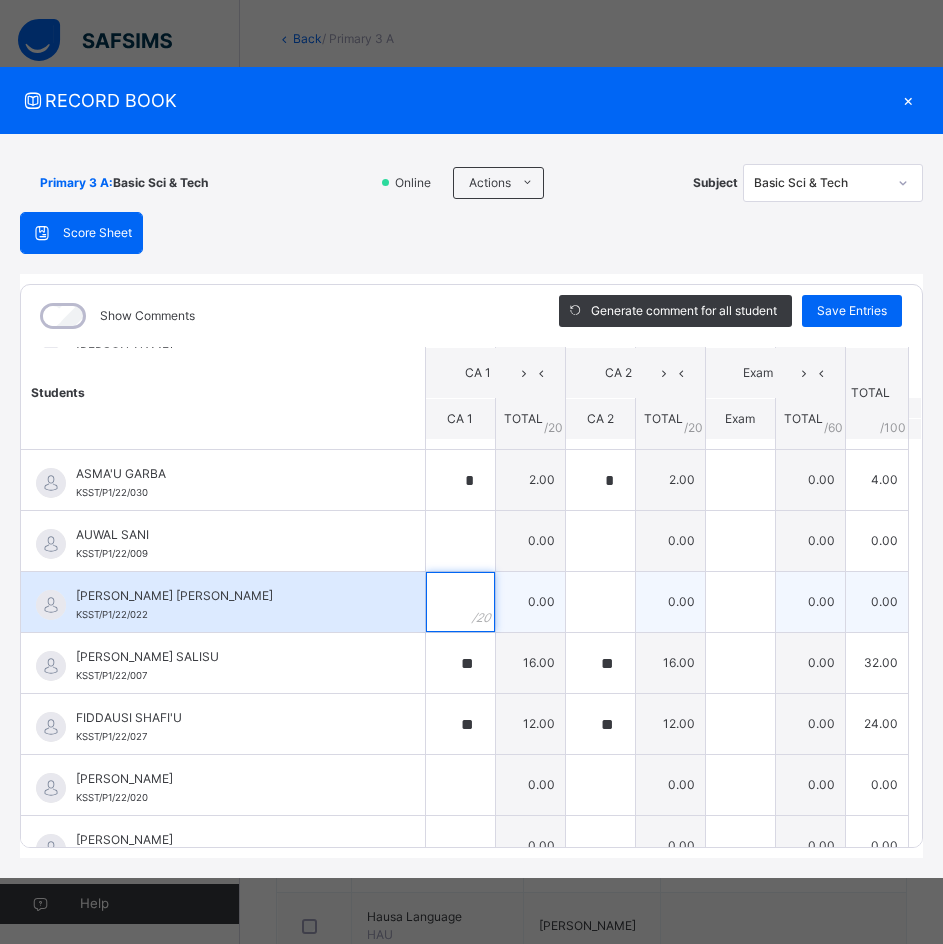 click at bounding box center (460, 602) 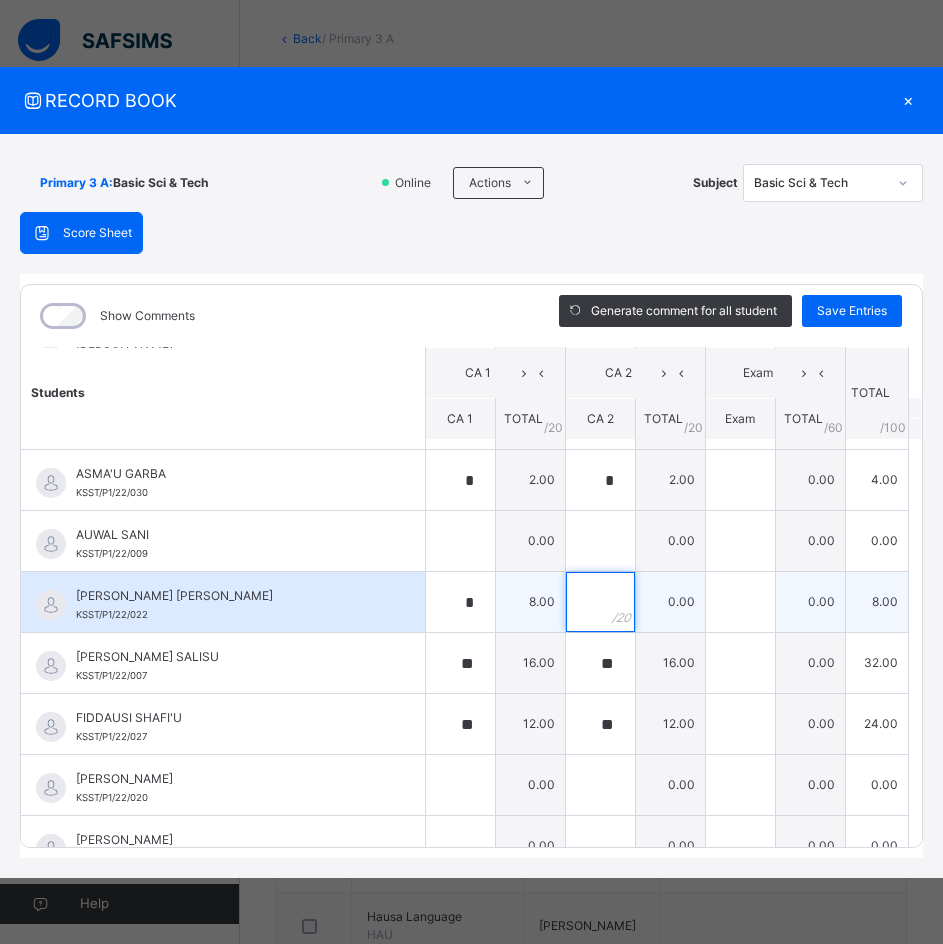 click at bounding box center [600, 602] 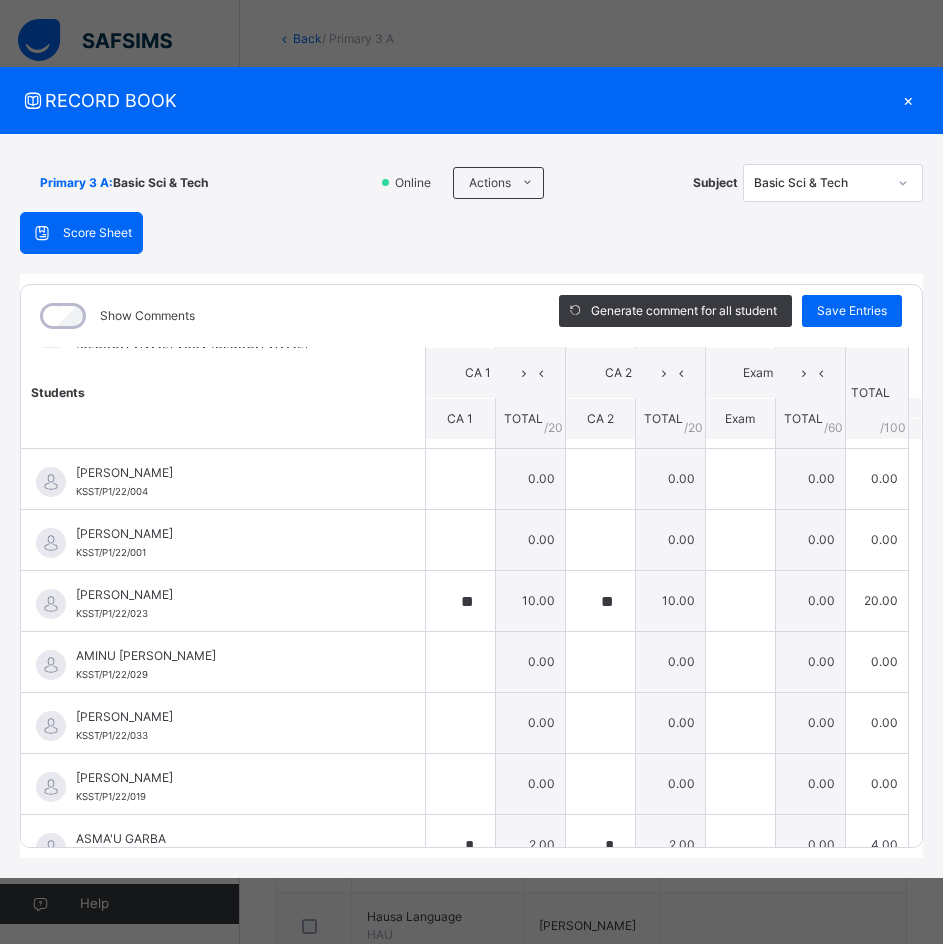 scroll, scrollTop: 200, scrollLeft: 0, axis: vertical 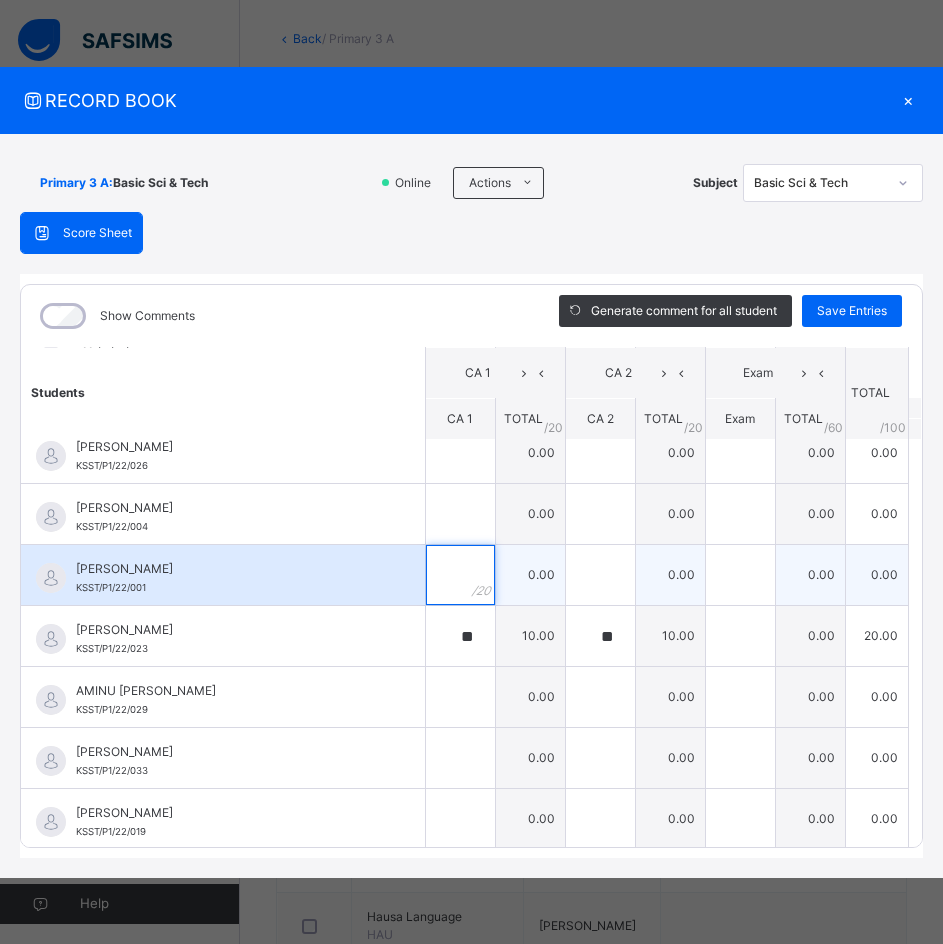 click at bounding box center [460, 575] 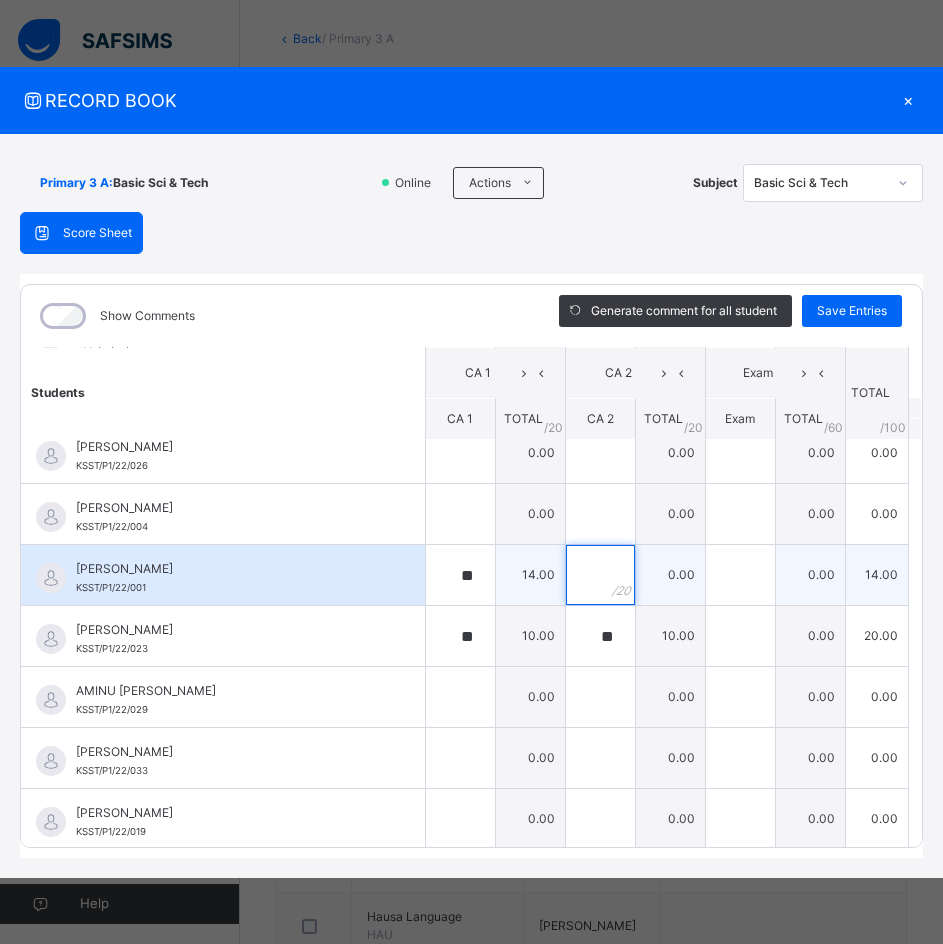 click at bounding box center (600, 575) 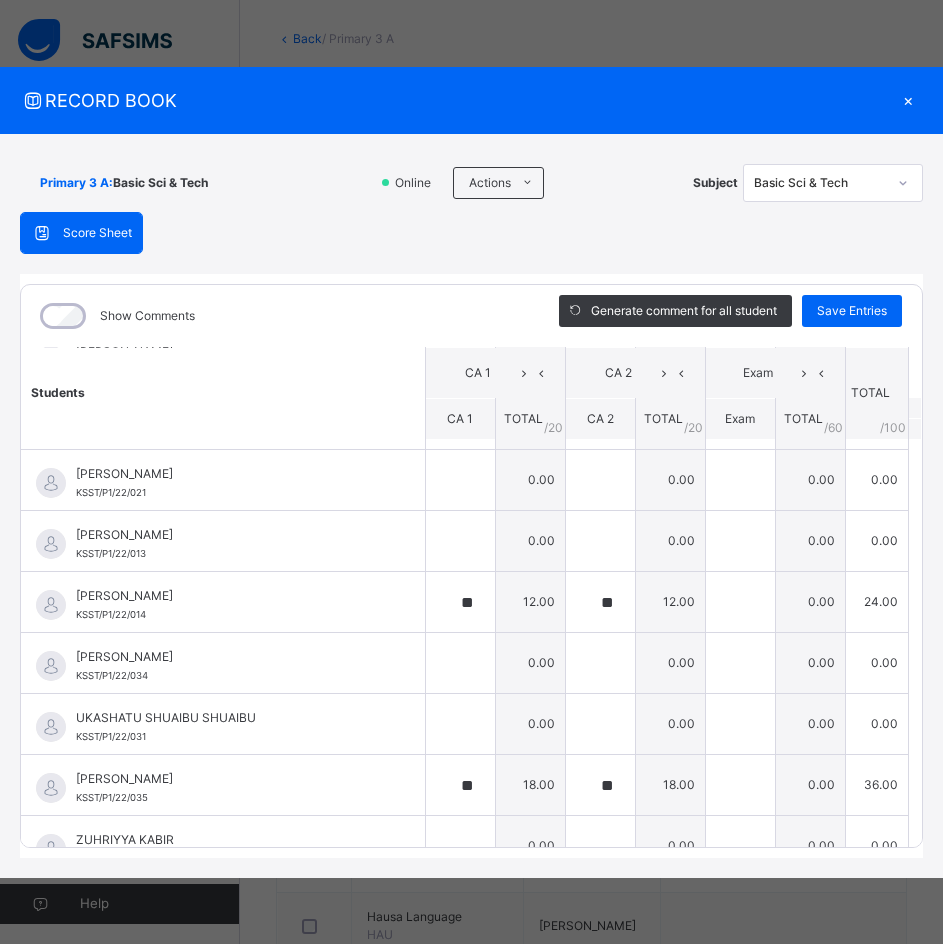 scroll, scrollTop: 1484, scrollLeft: 0, axis: vertical 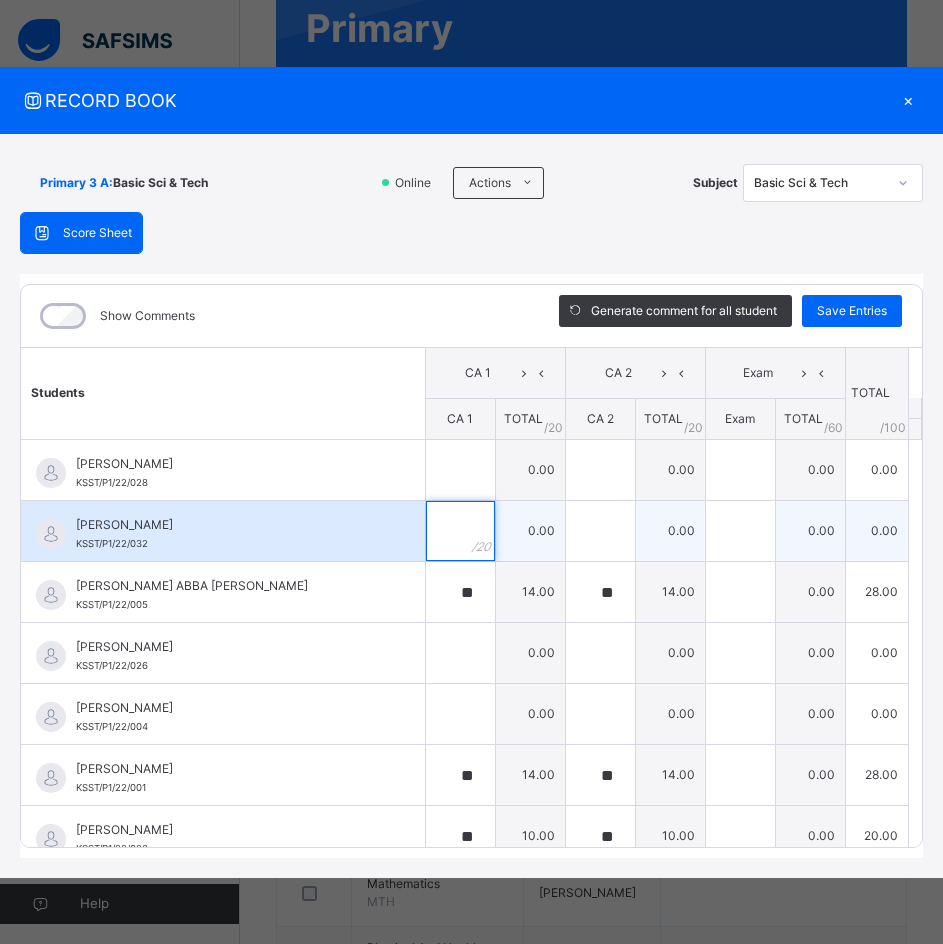 click at bounding box center [460, 531] 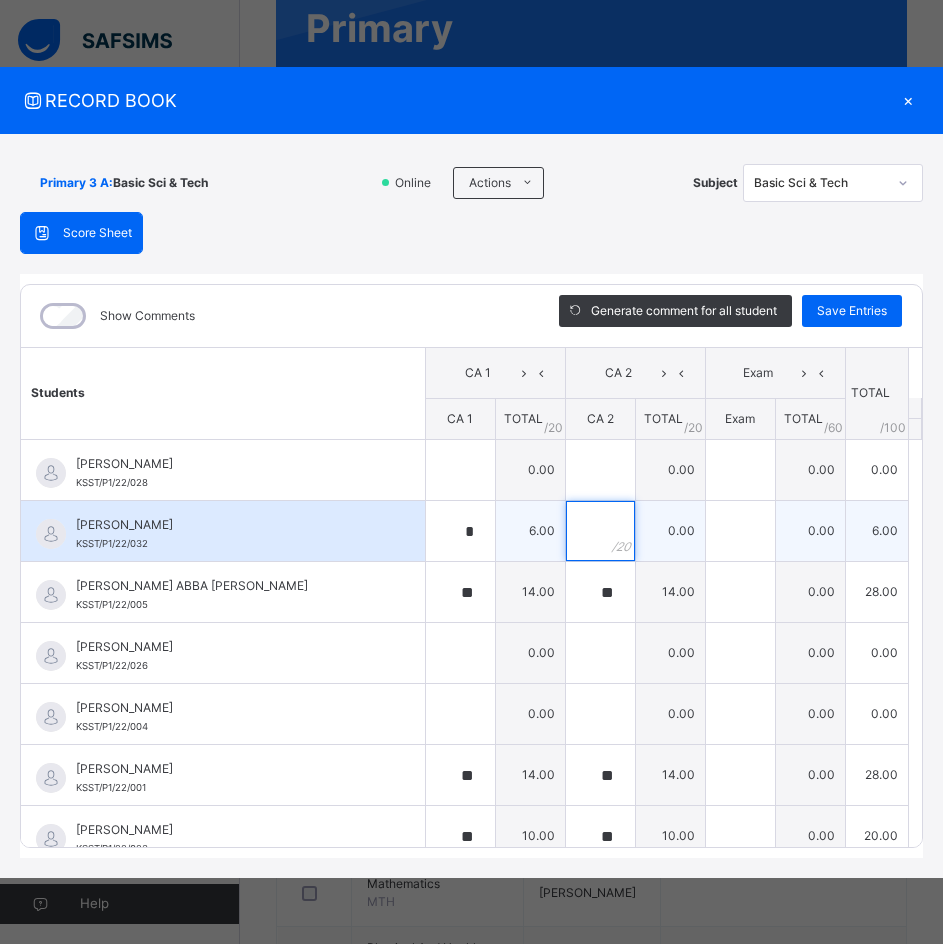 click at bounding box center [600, 531] 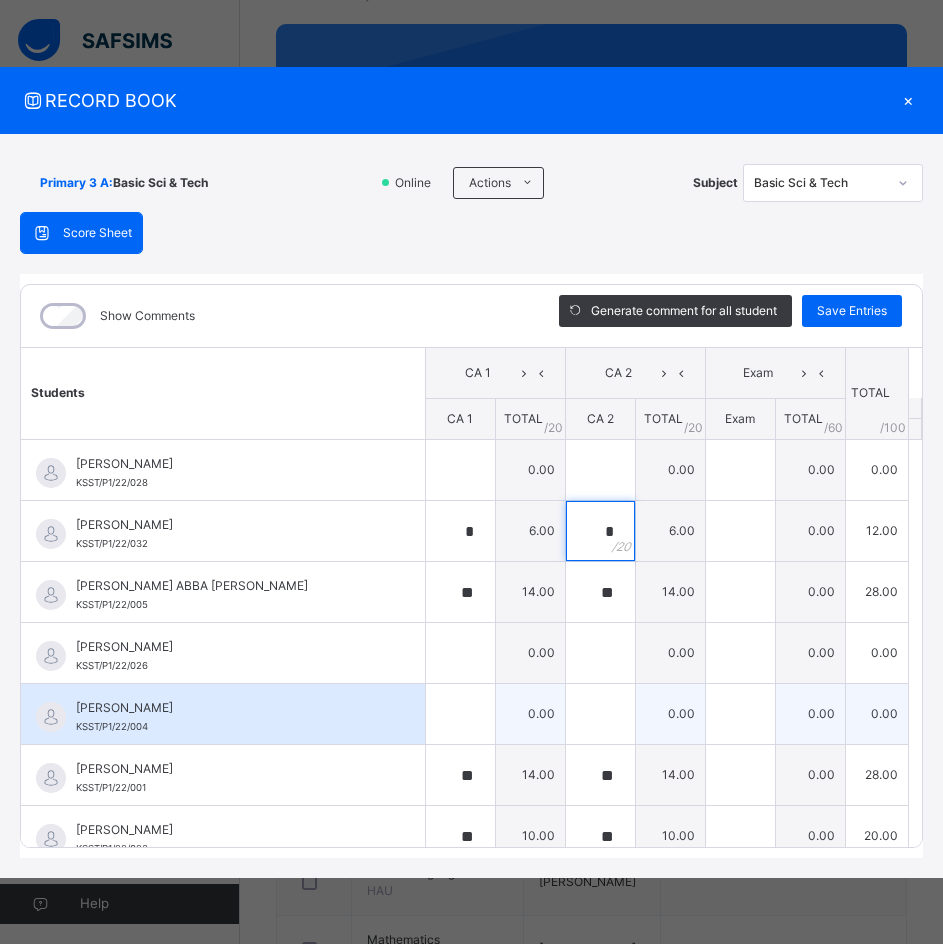 scroll, scrollTop: 100, scrollLeft: 0, axis: vertical 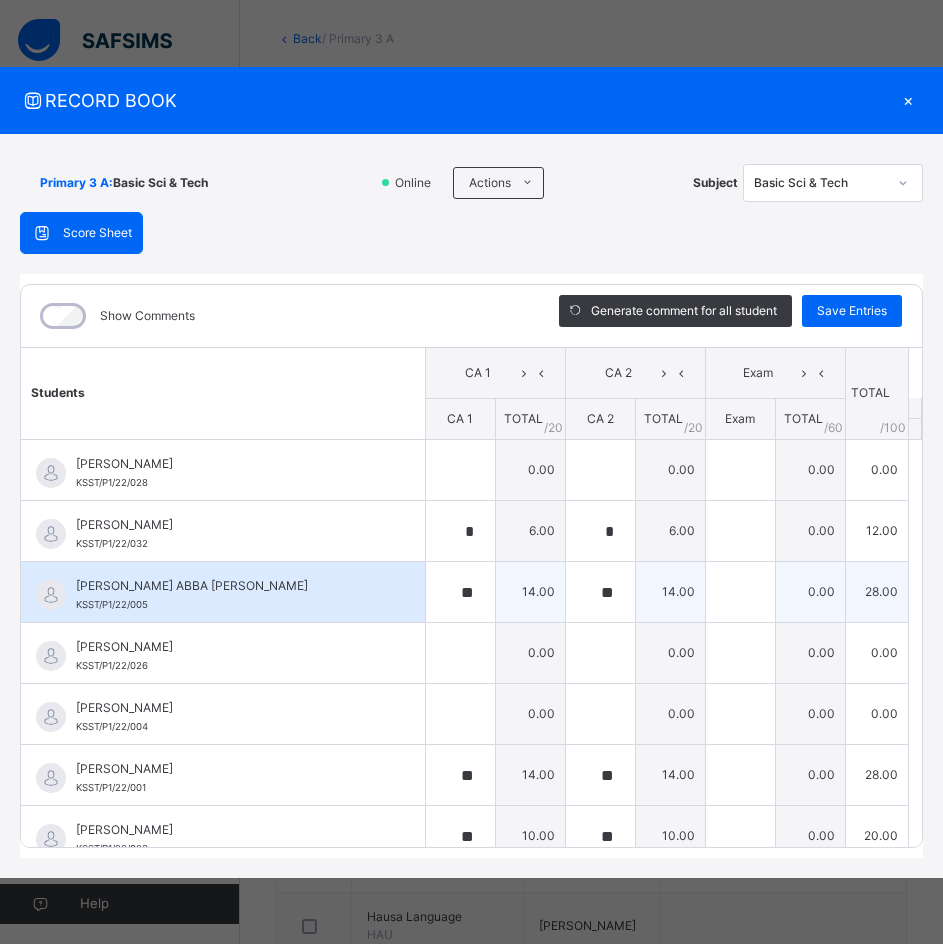 click on "[PERSON_NAME] ABBA [PERSON_NAME] KSST/P1/22/005" at bounding box center [228, 595] 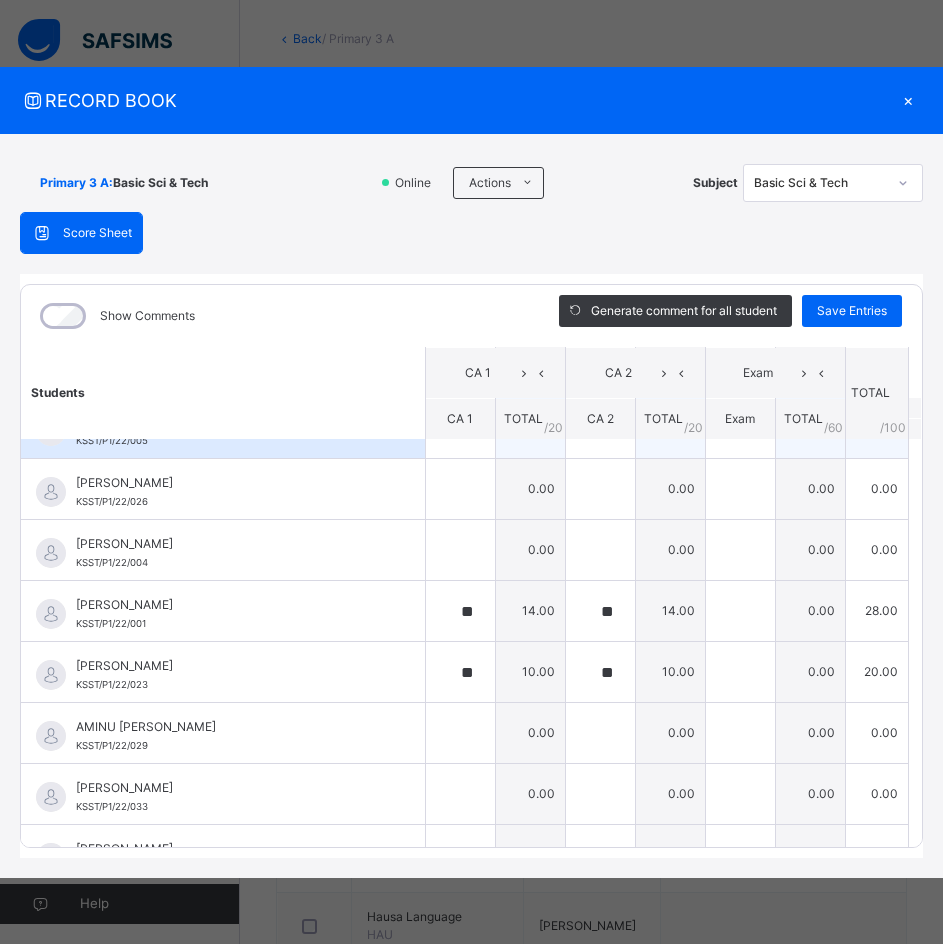 scroll, scrollTop: 200, scrollLeft: 0, axis: vertical 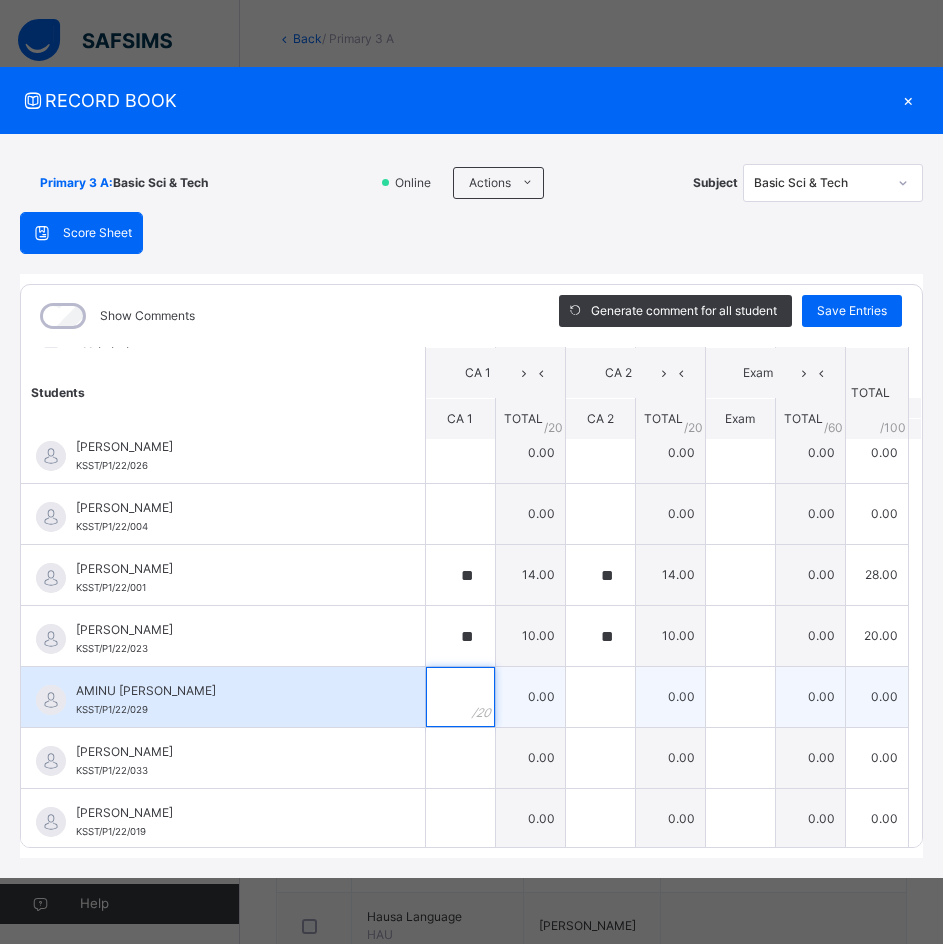 click at bounding box center [460, 697] 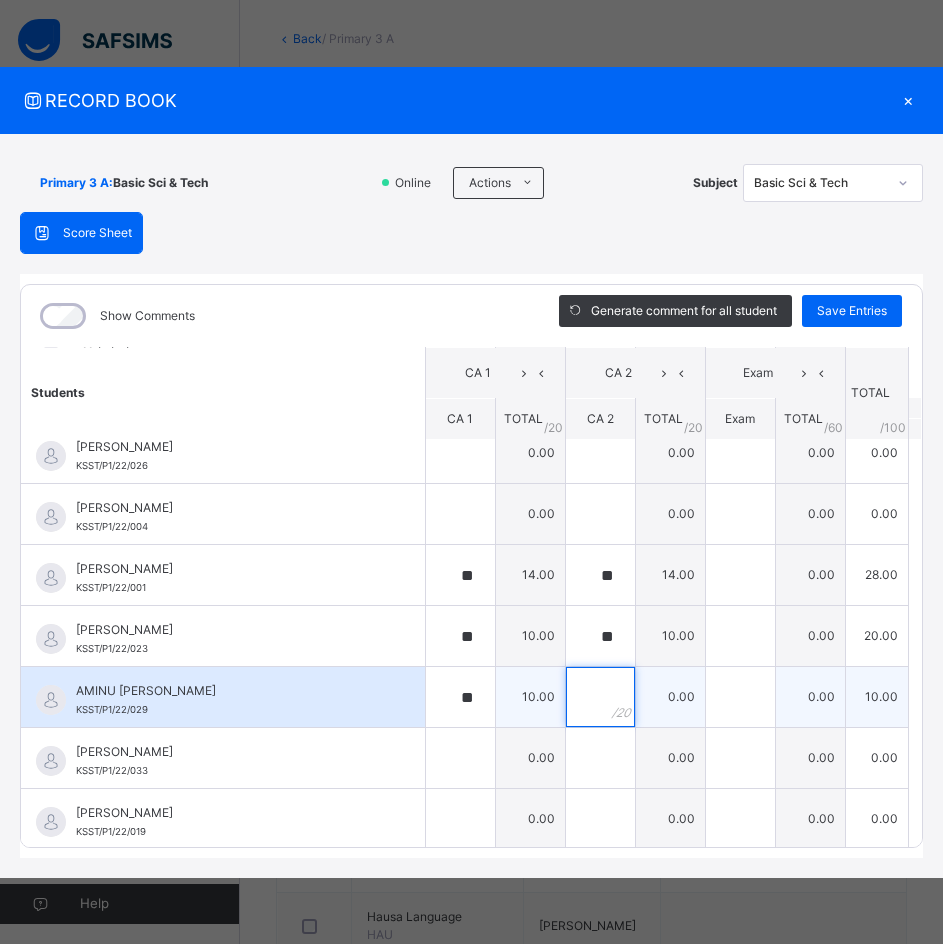 click at bounding box center [600, 697] 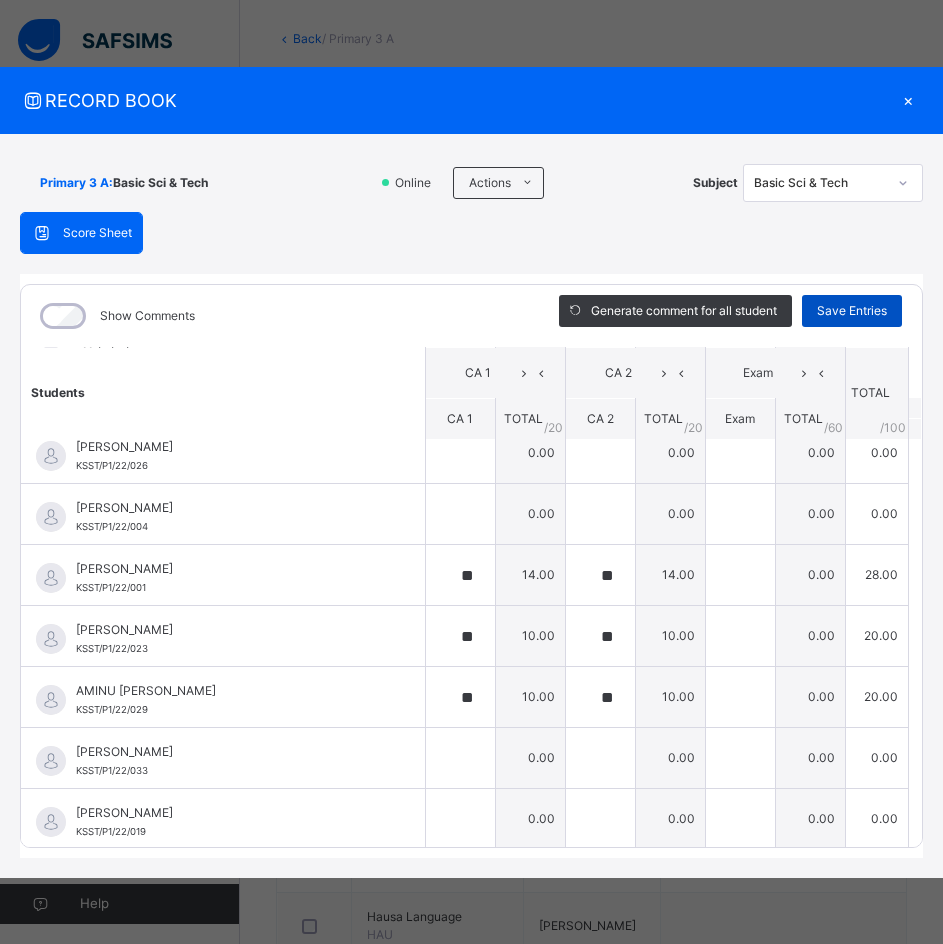 click on "Save Entries" at bounding box center (852, 311) 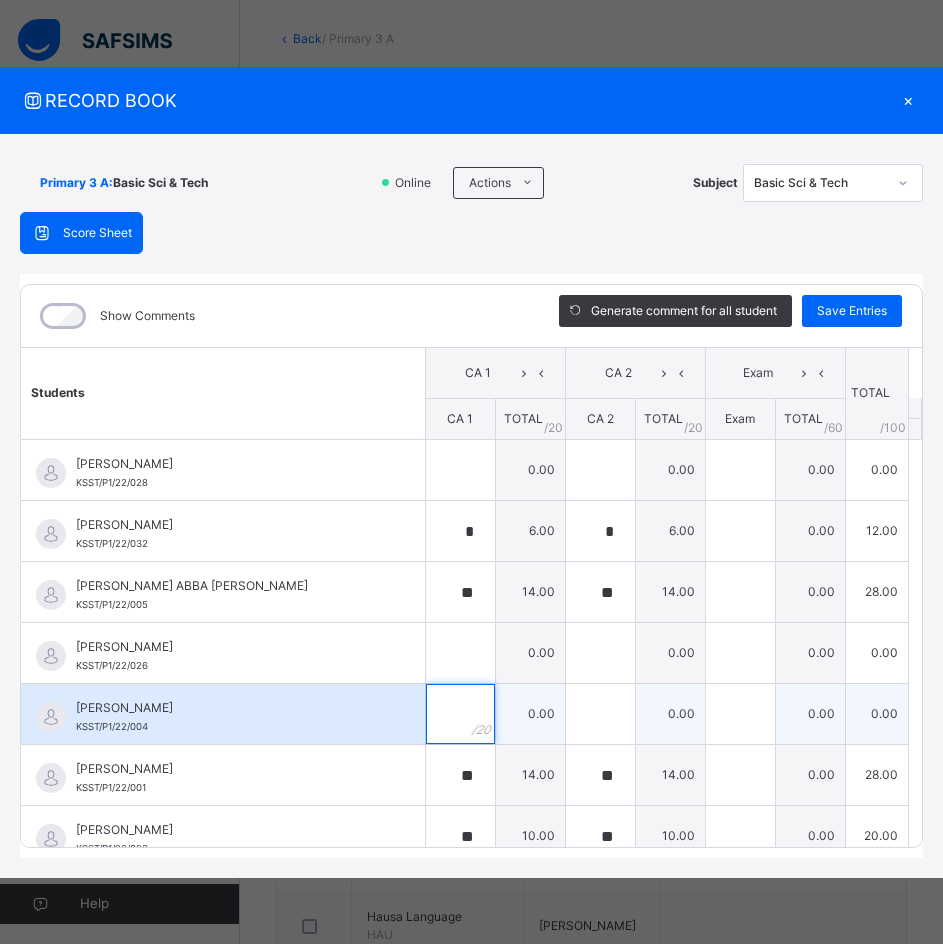 click at bounding box center (460, 714) 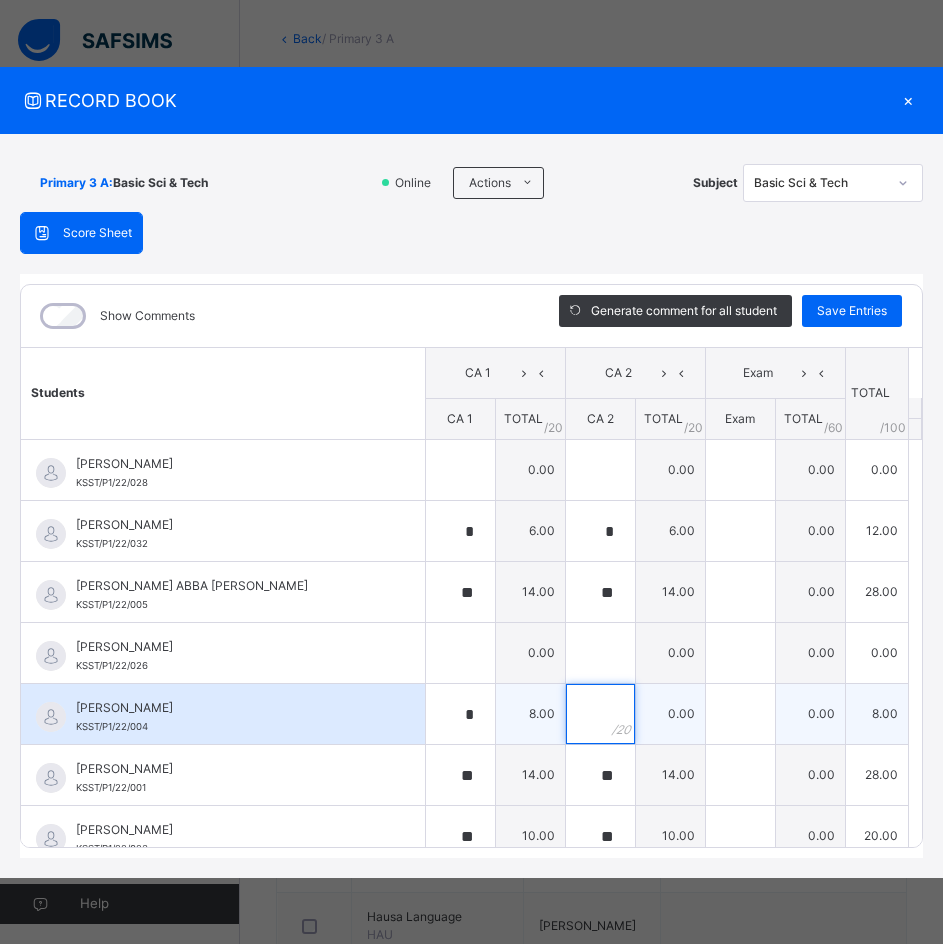 click at bounding box center [600, 714] 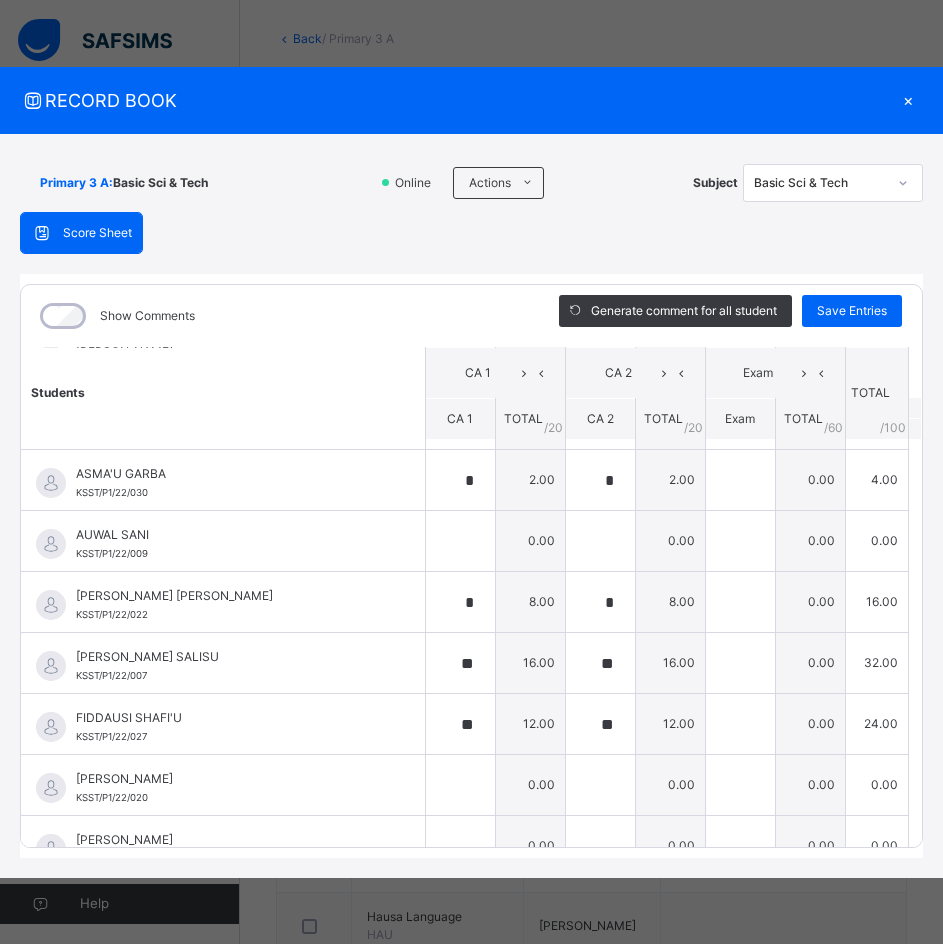 scroll, scrollTop: 700, scrollLeft: 0, axis: vertical 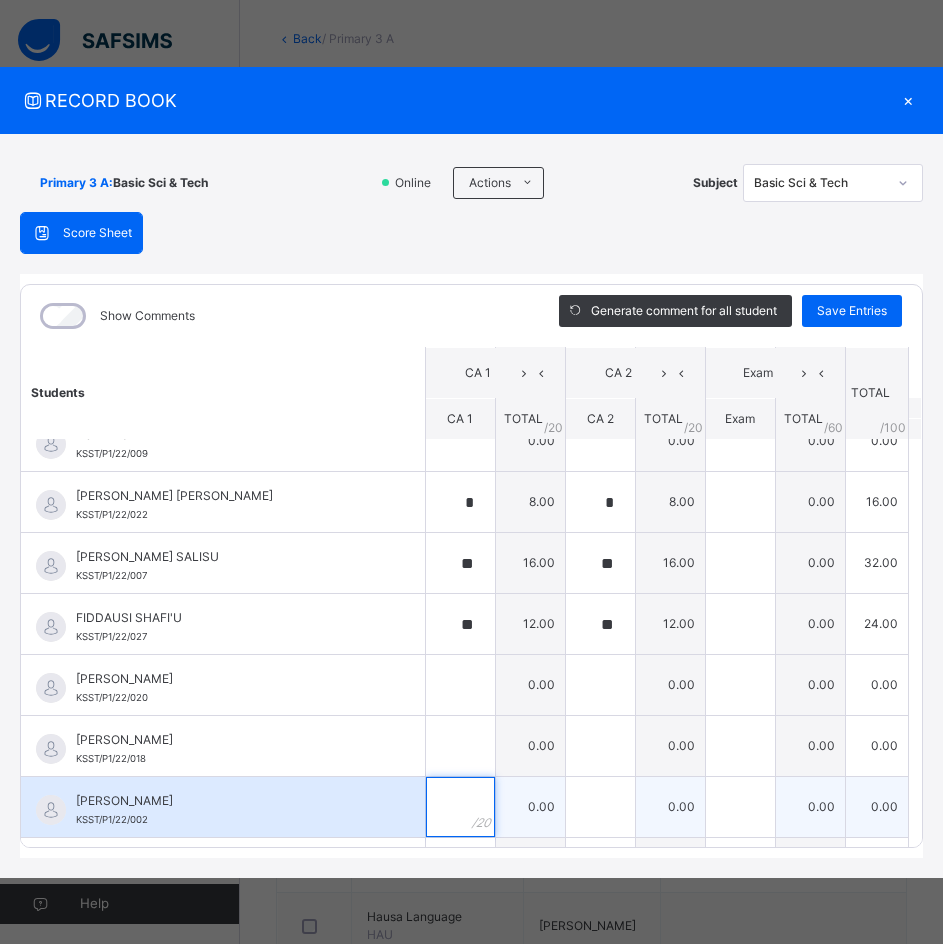 click at bounding box center (460, 807) 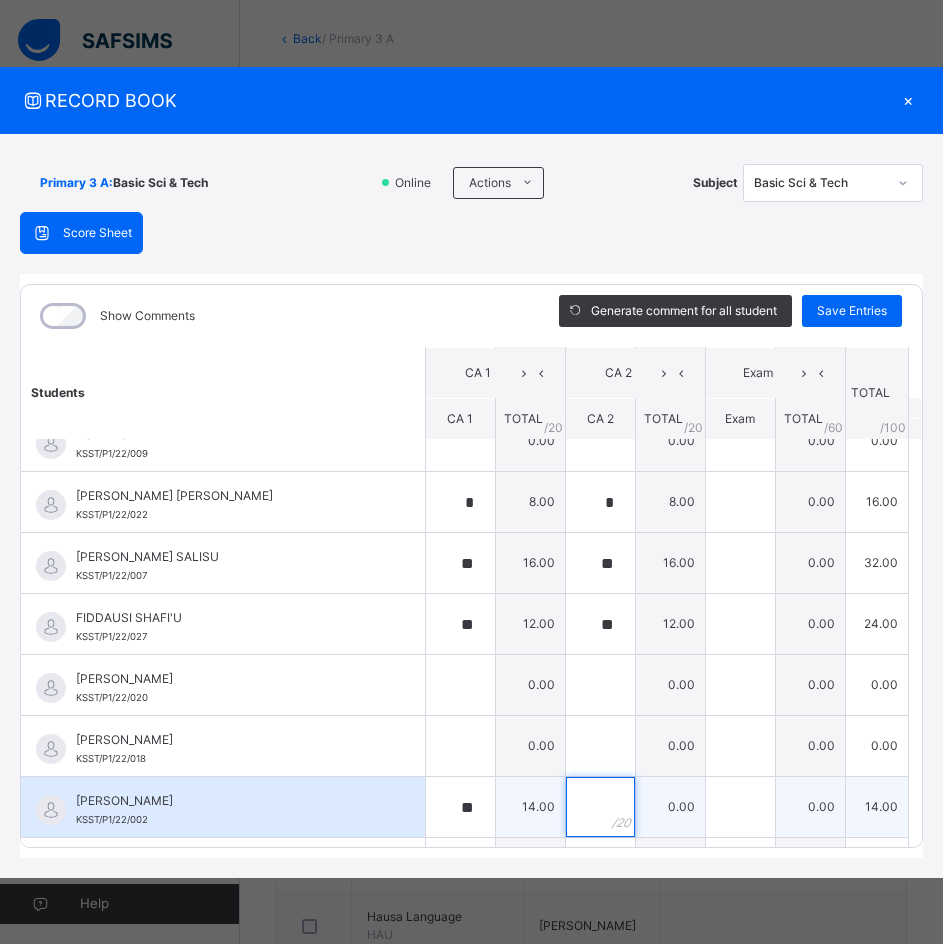 click at bounding box center [600, 807] 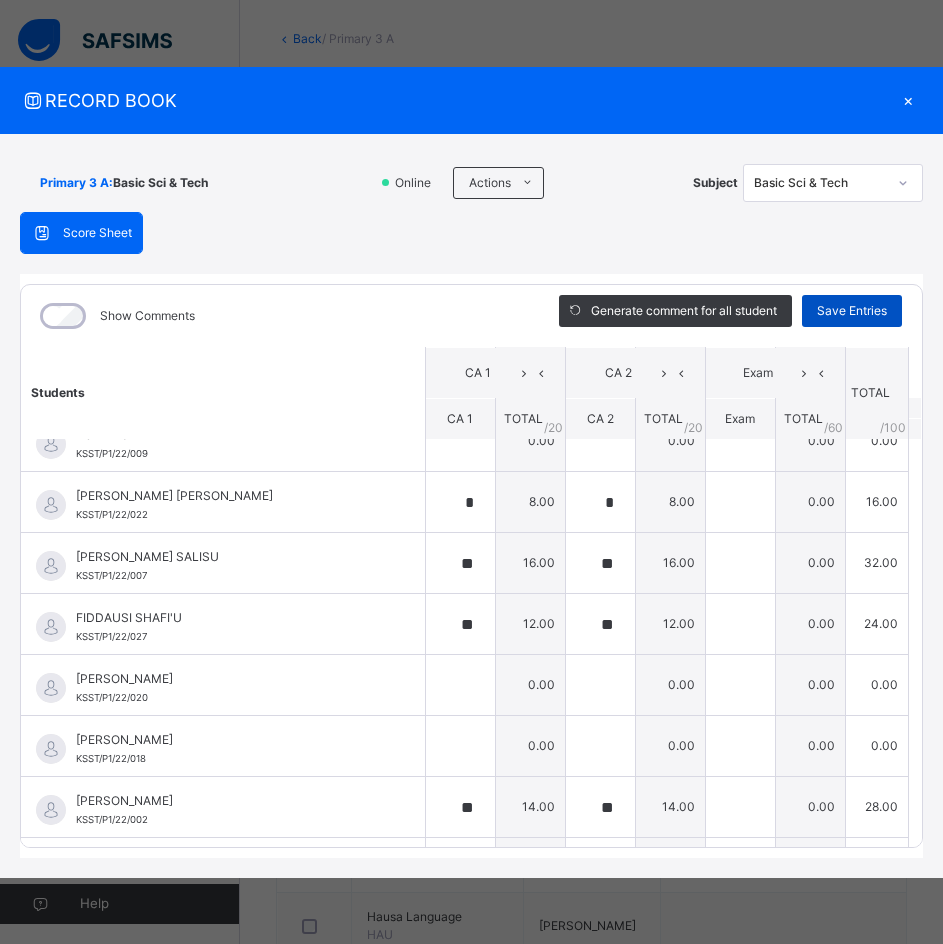 click on "Save Entries" at bounding box center [852, 311] 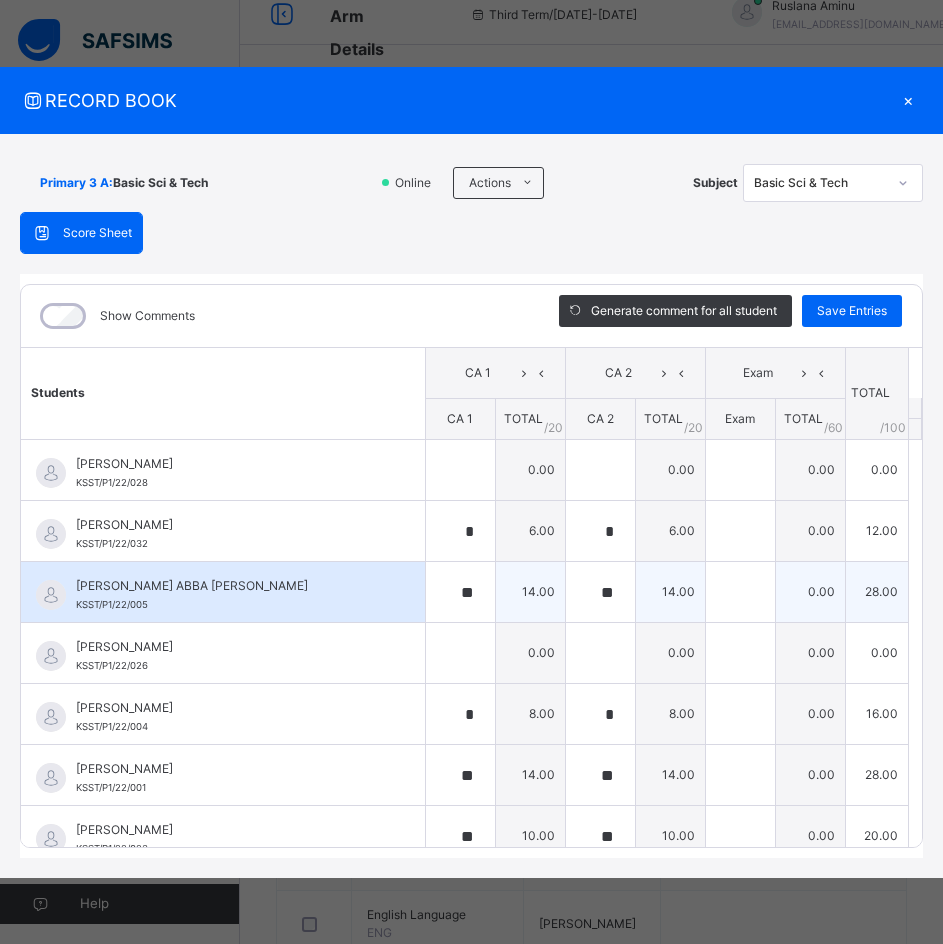 scroll, scrollTop: 0, scrollLeft: 0, axis: both 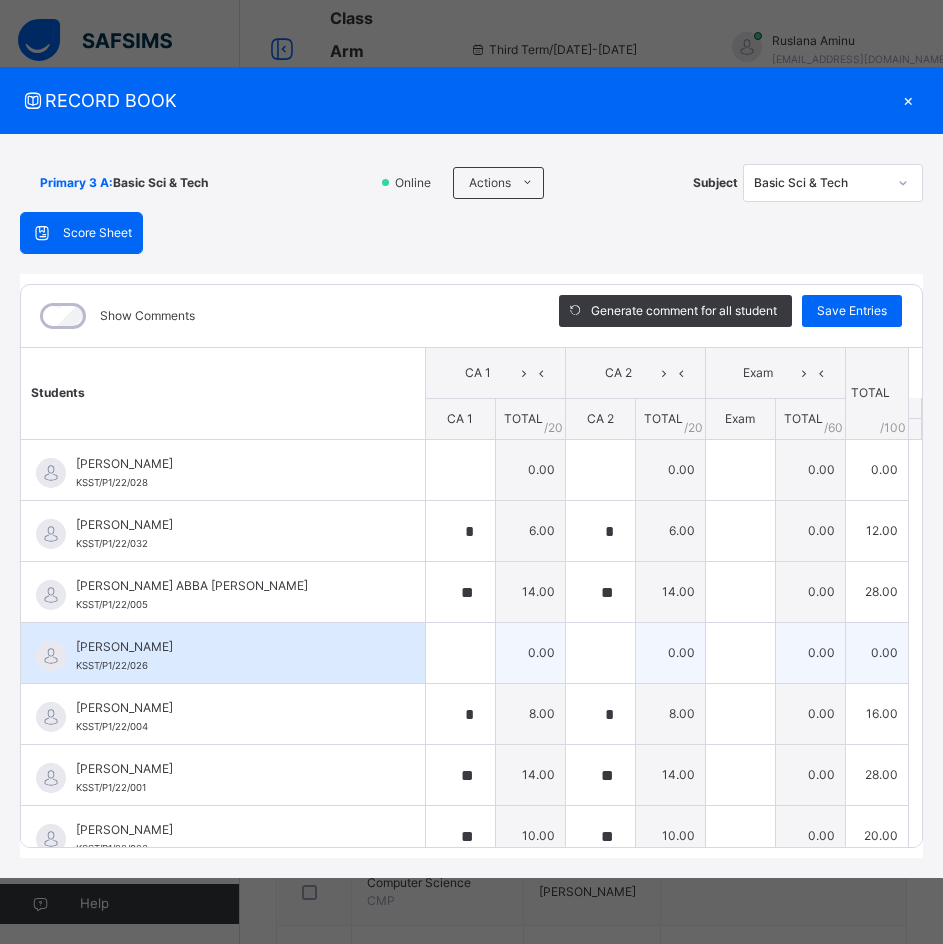 click on "[PERSON_NAME] ALI KSST/P1/22/026" at bounding box center [223, 653] 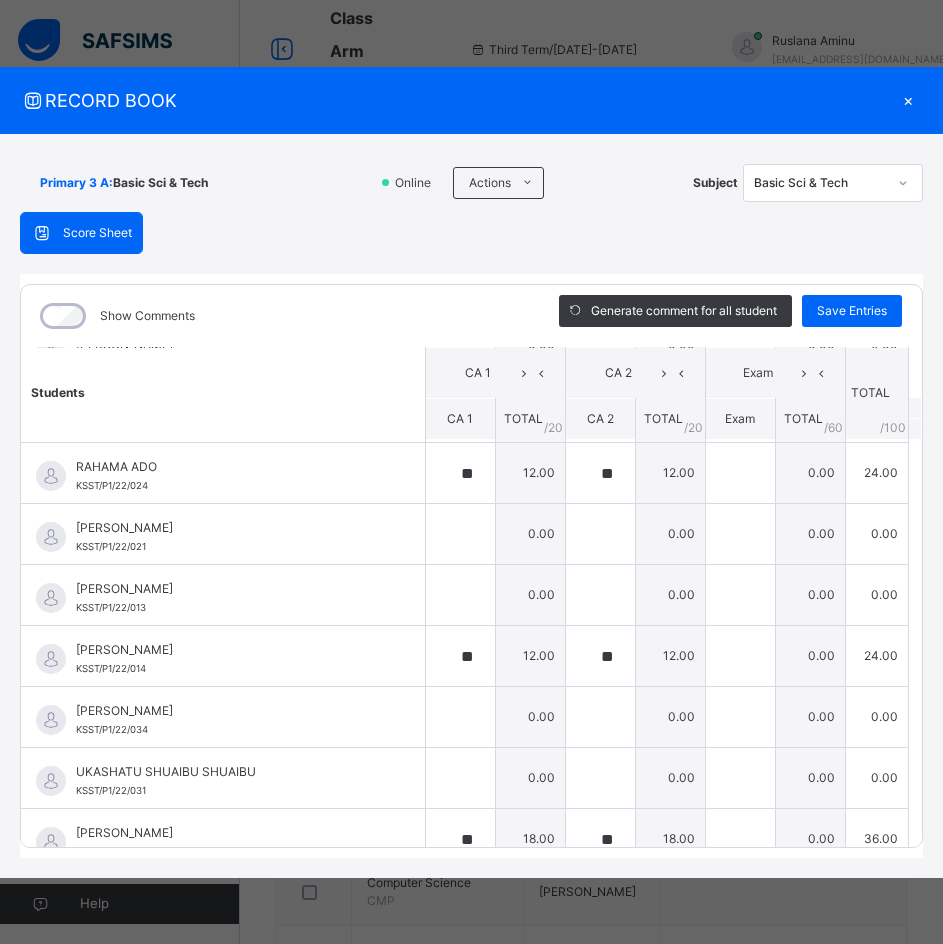 scroll, scrollTop: 1484, scrollLeft: 0, axis: vertical 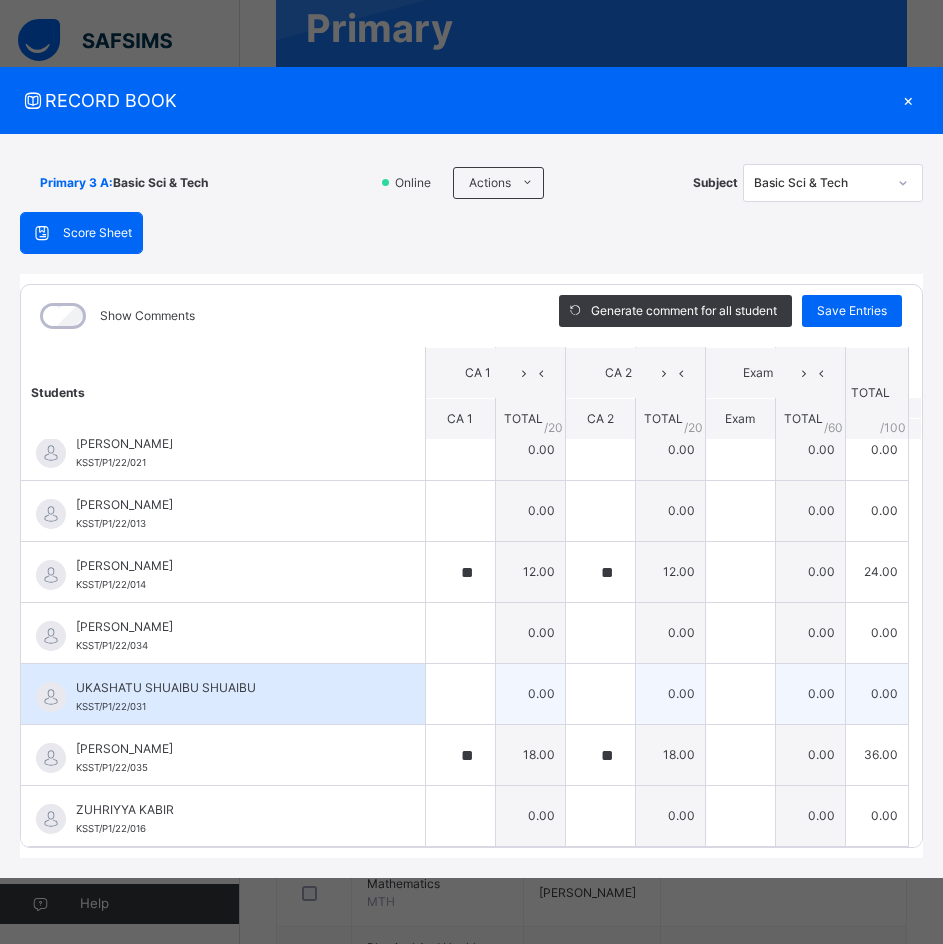 click on "UKASHATU SHUAIBU SHUAIBU" at bounding box center (228, 688) 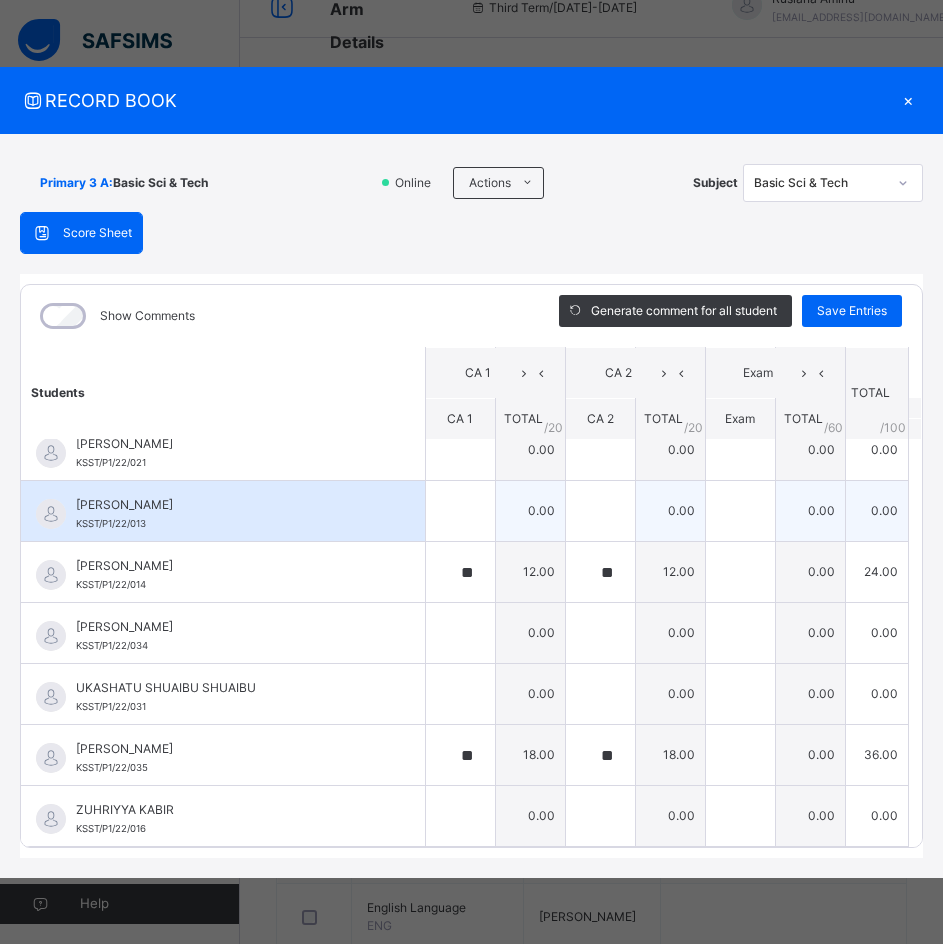scroll, scrollTop: 0, scrollLeft: 0, axis: both 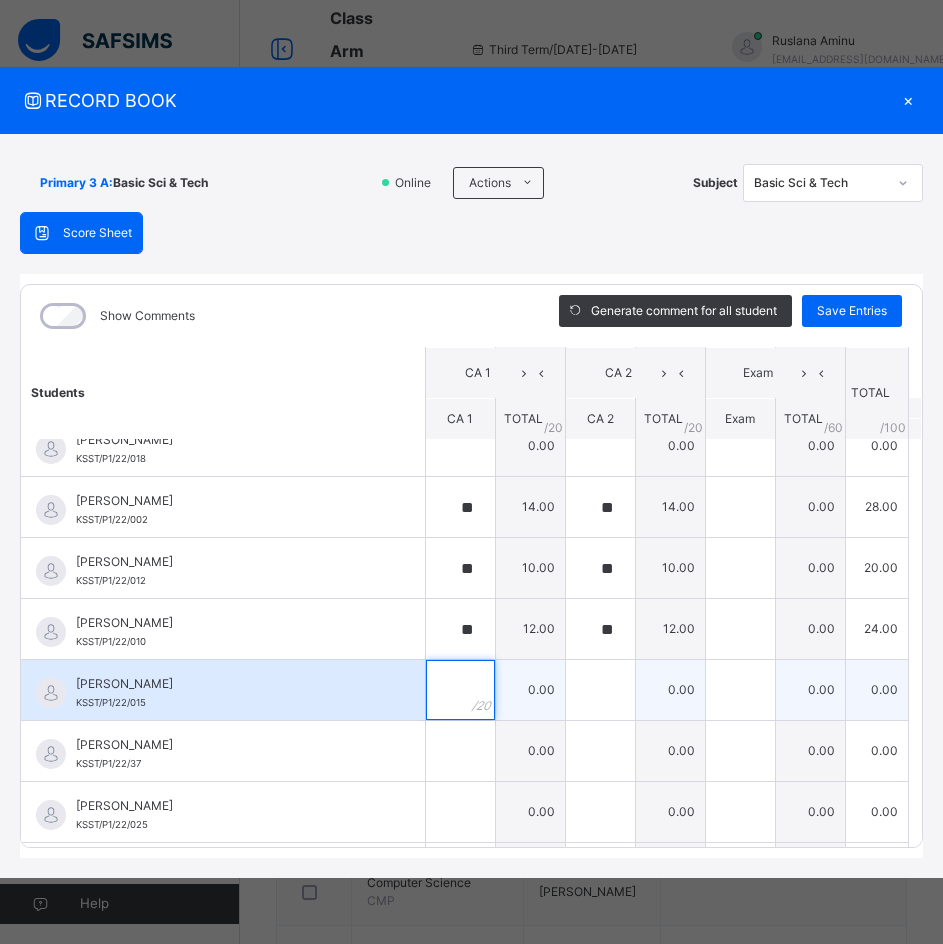 click at bounding box center [460, 690] 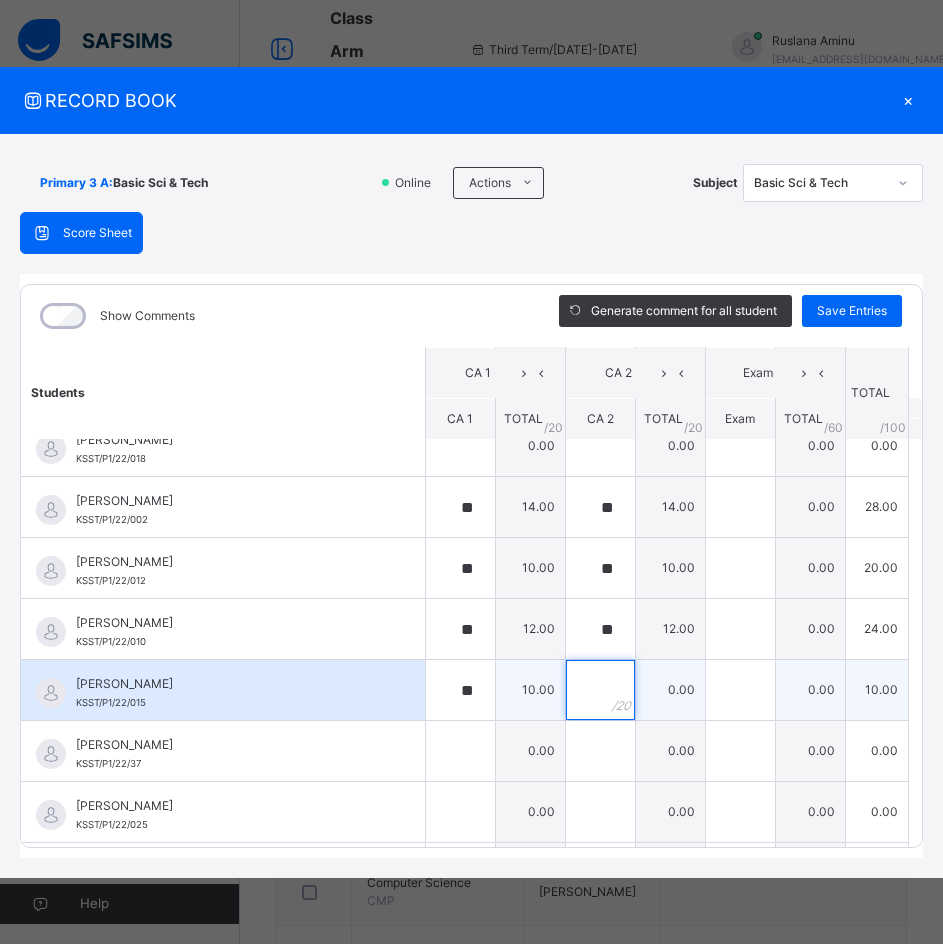 click at bounding box center [600, 690] 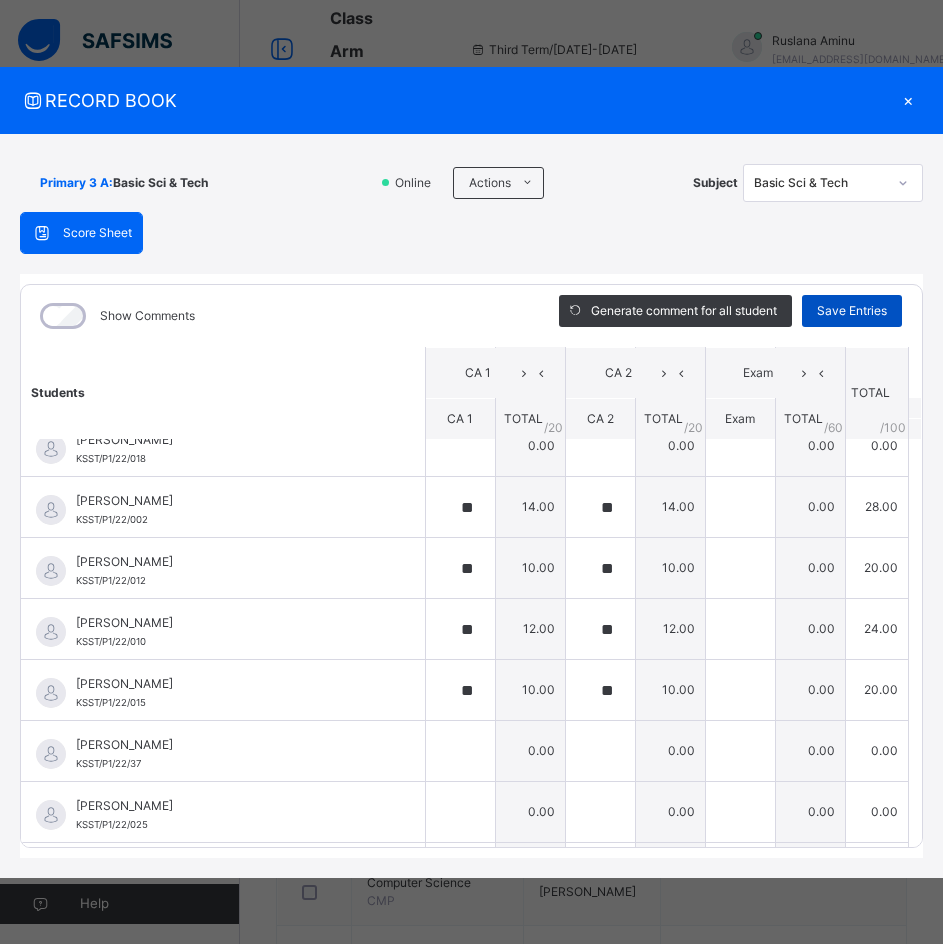 click on "Save Entries" at bounding box center [852, 311] 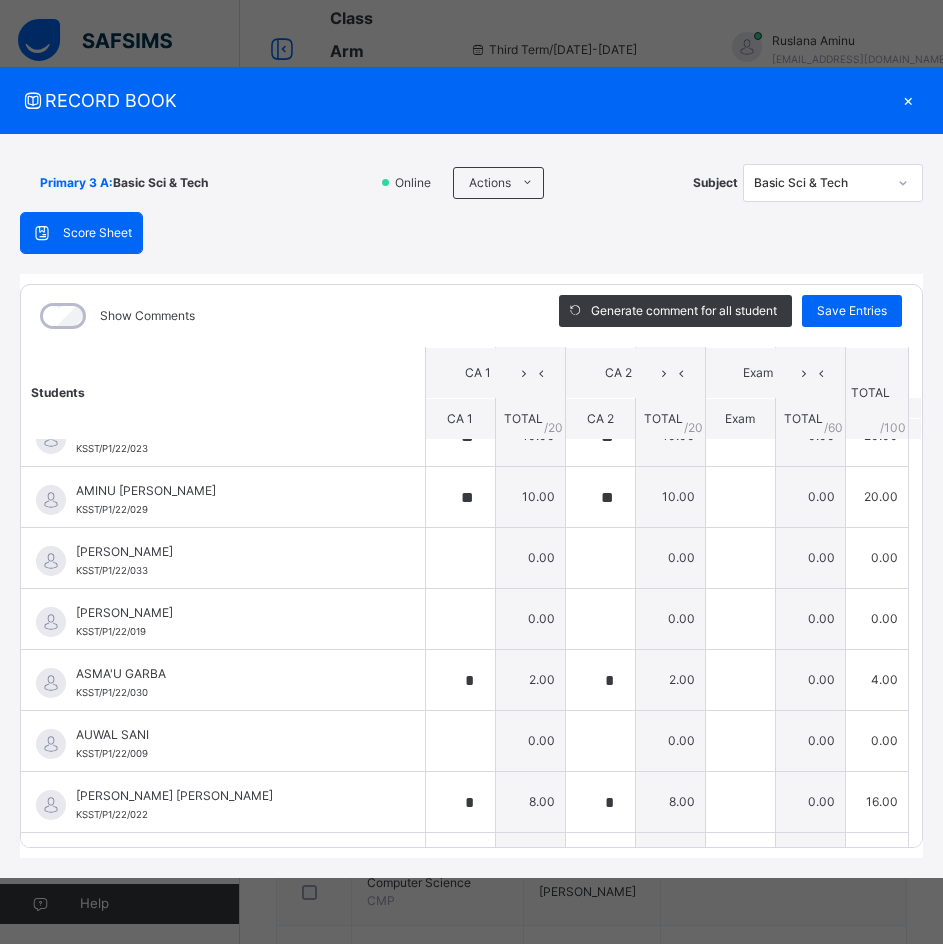 scroll, scrollTop: 500, scrollLeft: 0, axis: vertical 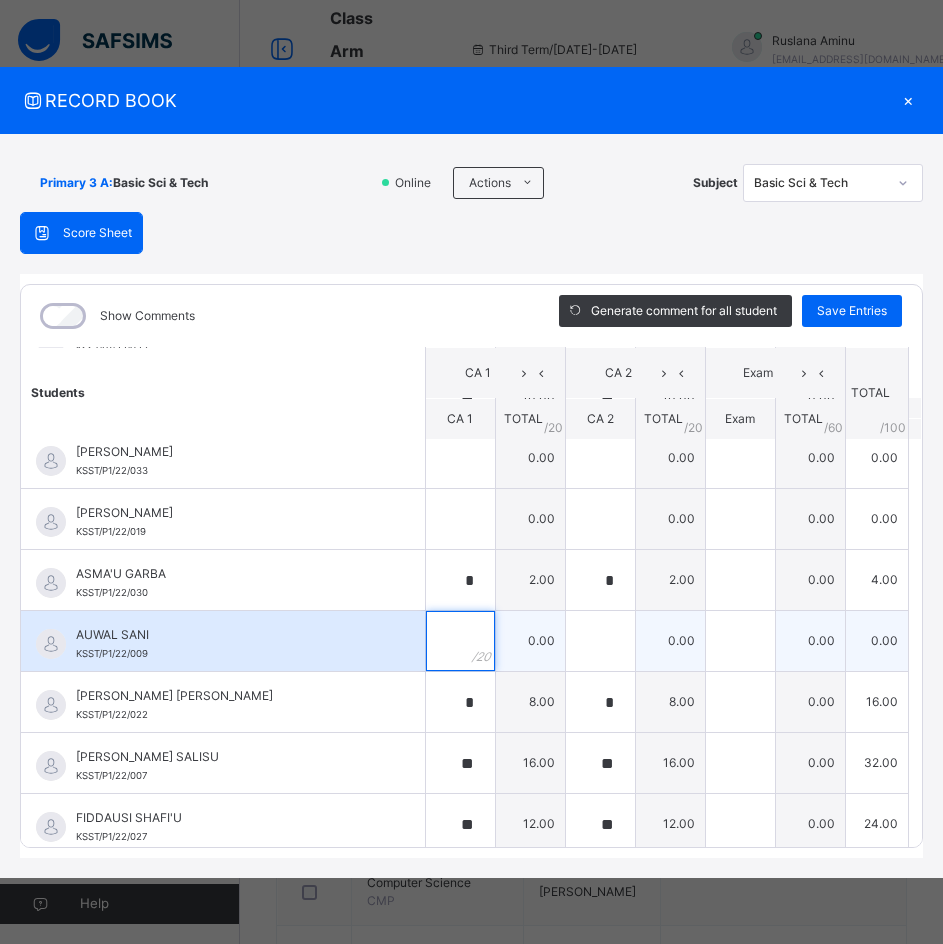 click at bounding box center (460, 641) 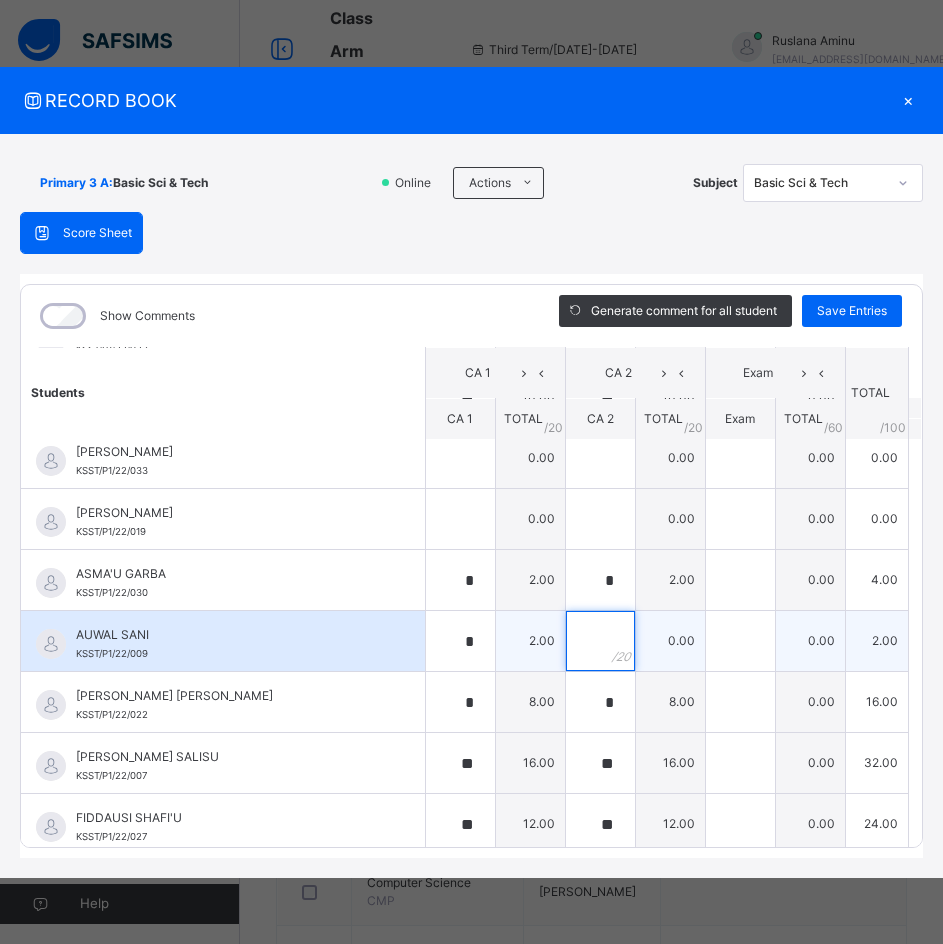 click at bounding box center [600, 641] 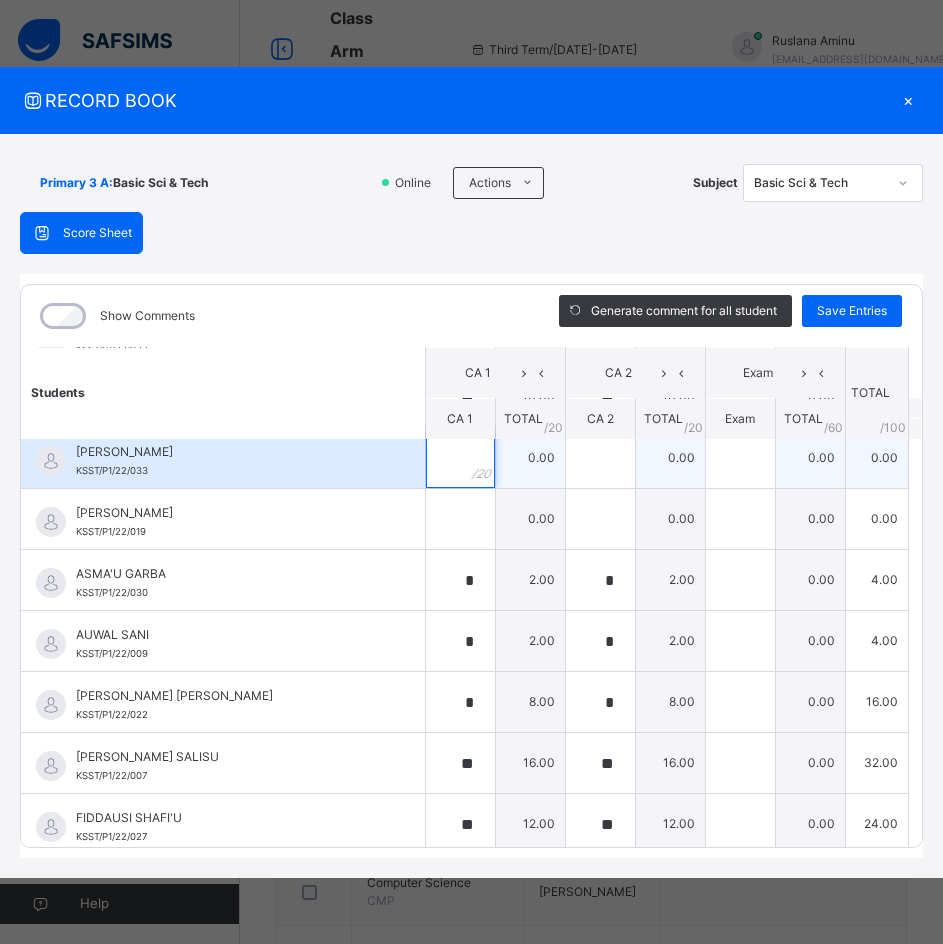 click at bounding box center [460, 458] 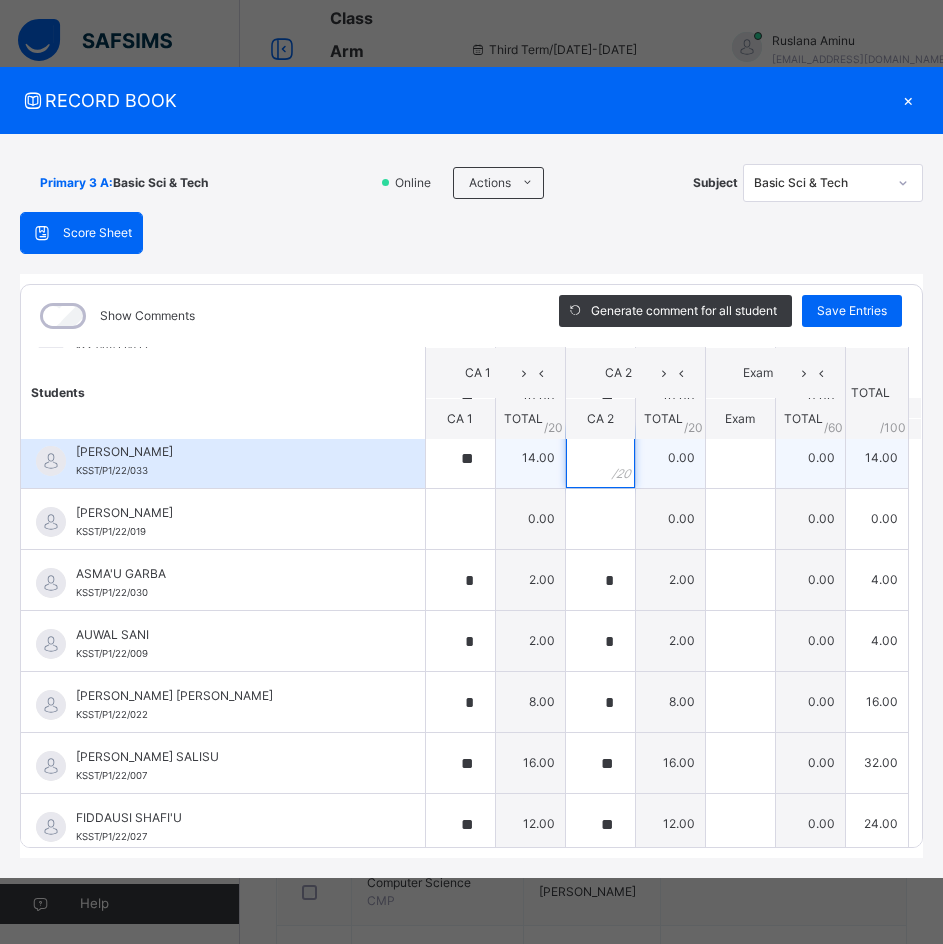 click at bounding box center [600, 458] 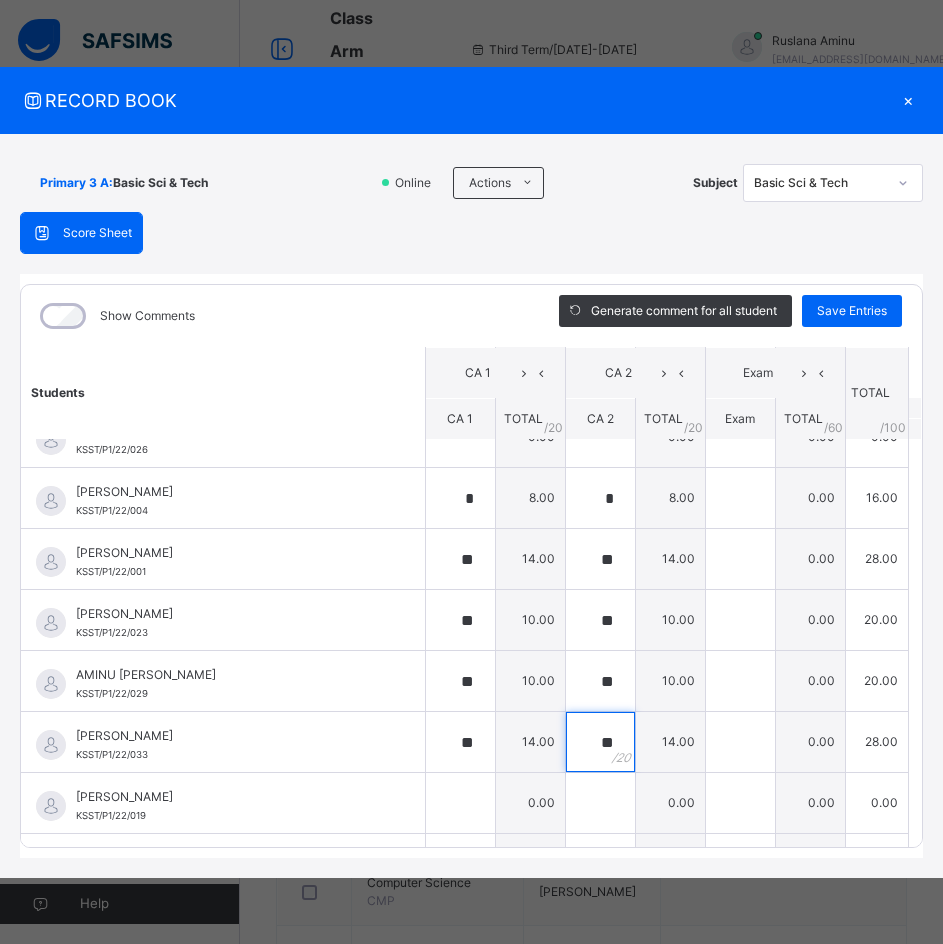 scroll, scrollTop: 184, scrollLeft: 0, axis: vertical 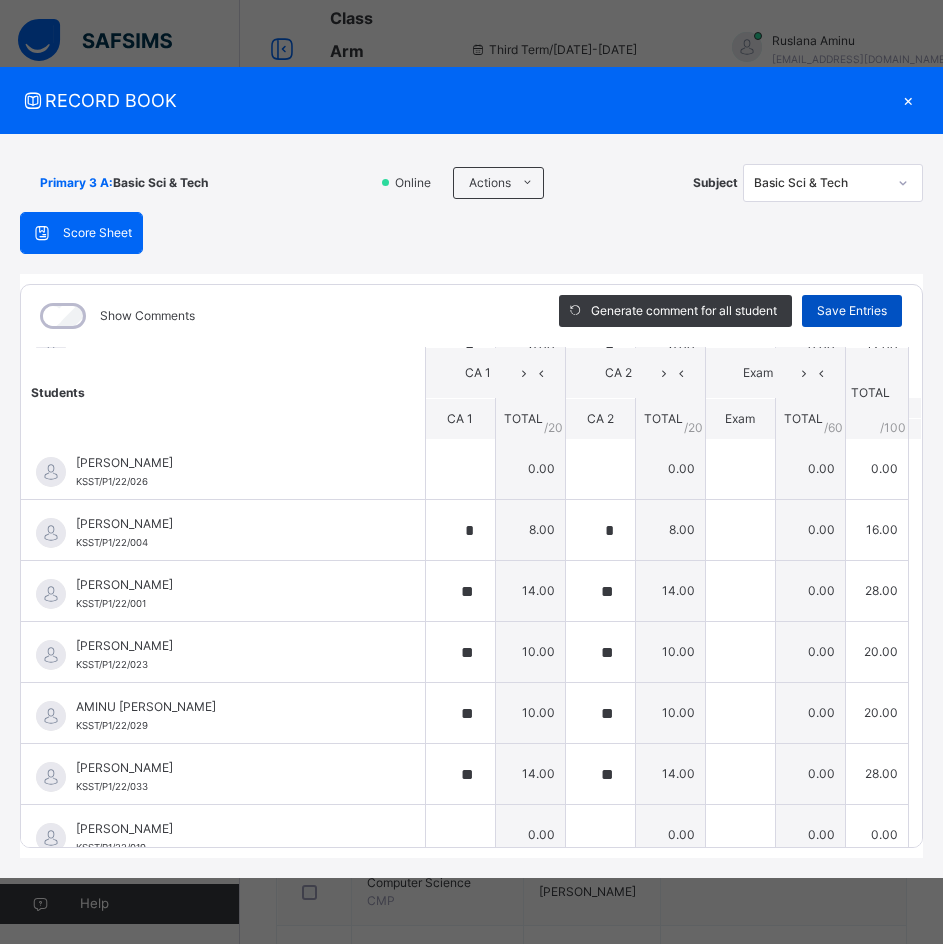 click on "Save Entries" at bounding box center (852, 311) 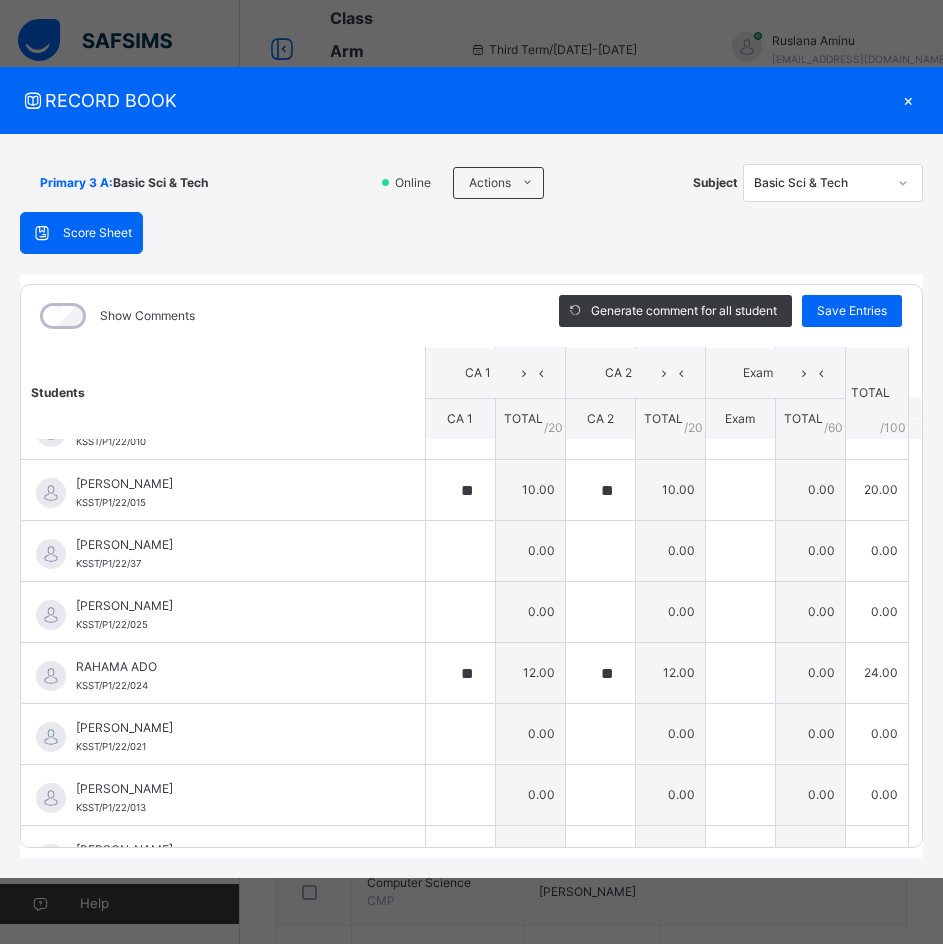 scroll, scrollTop: 1300, scrollLeft: 0, axis: vertical 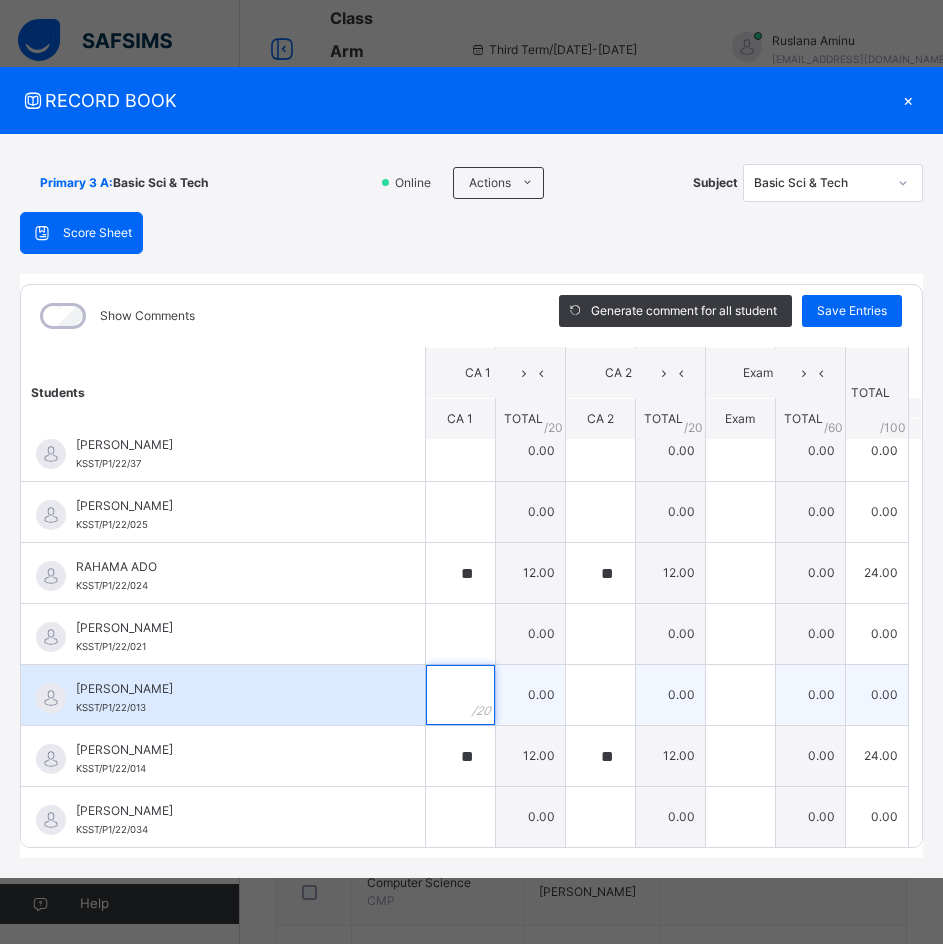 click at bounding box center [460, 695] 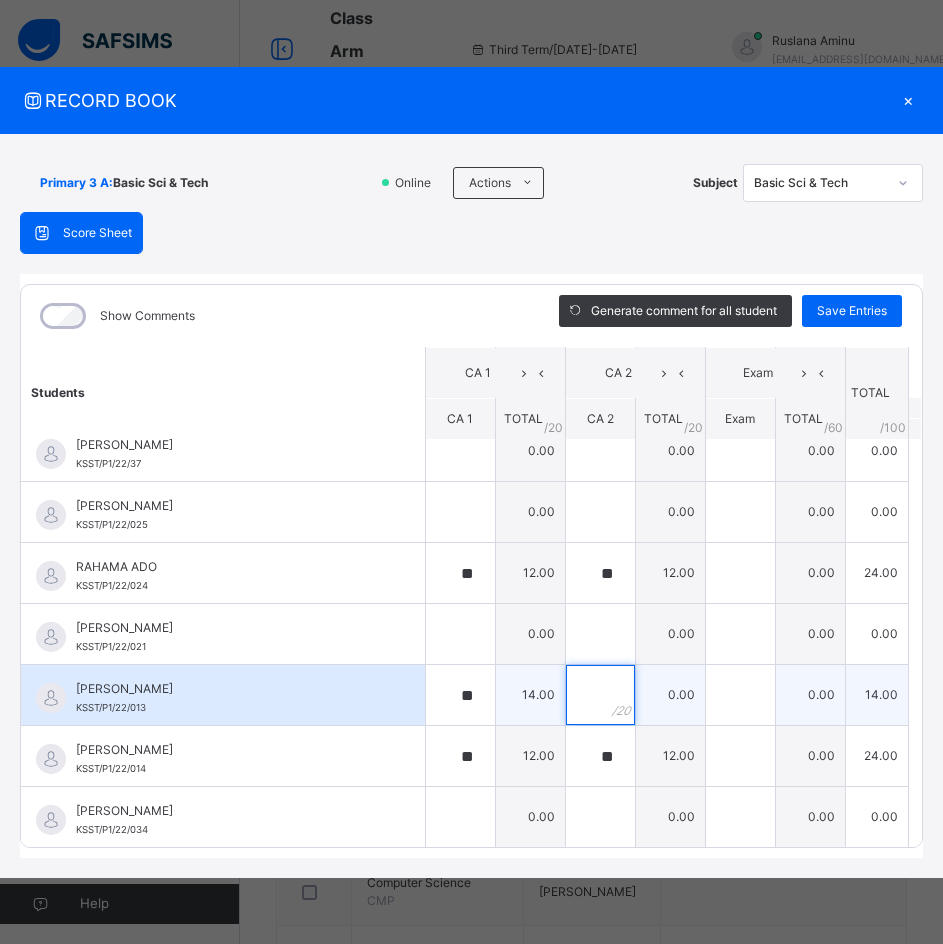 click at bounding box center (600, 695) 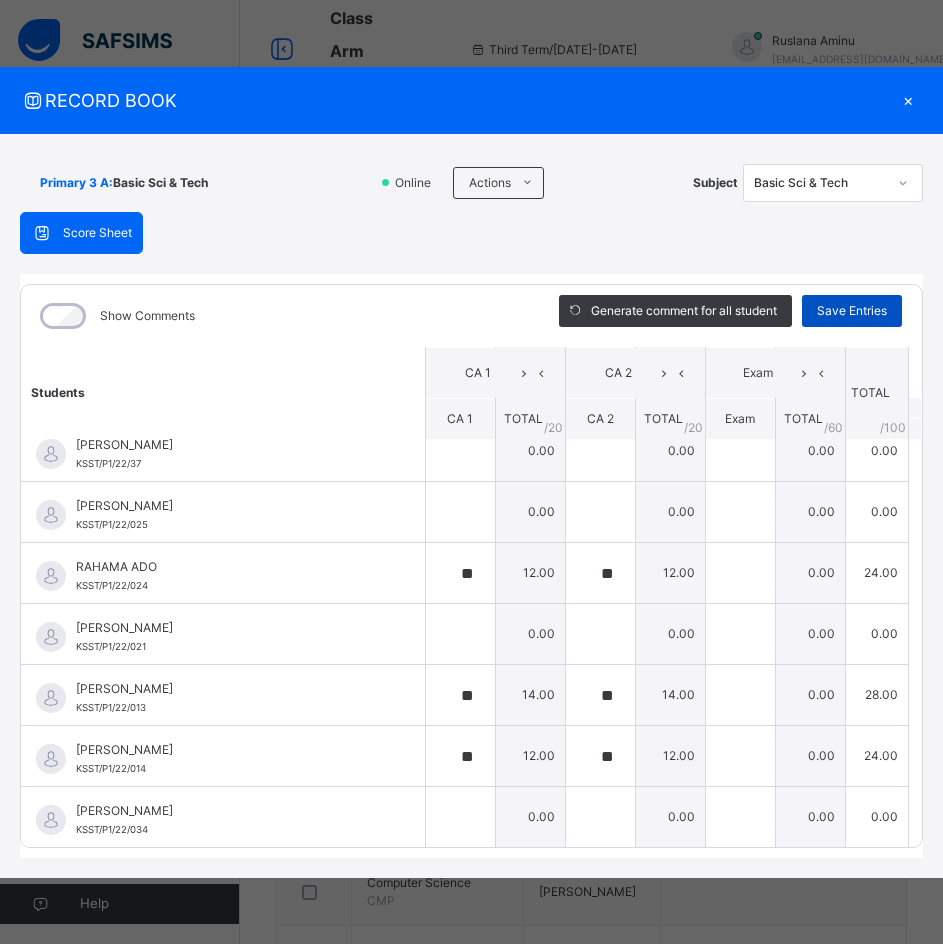 click on "Save Entries" at bounding box center (852, 311) 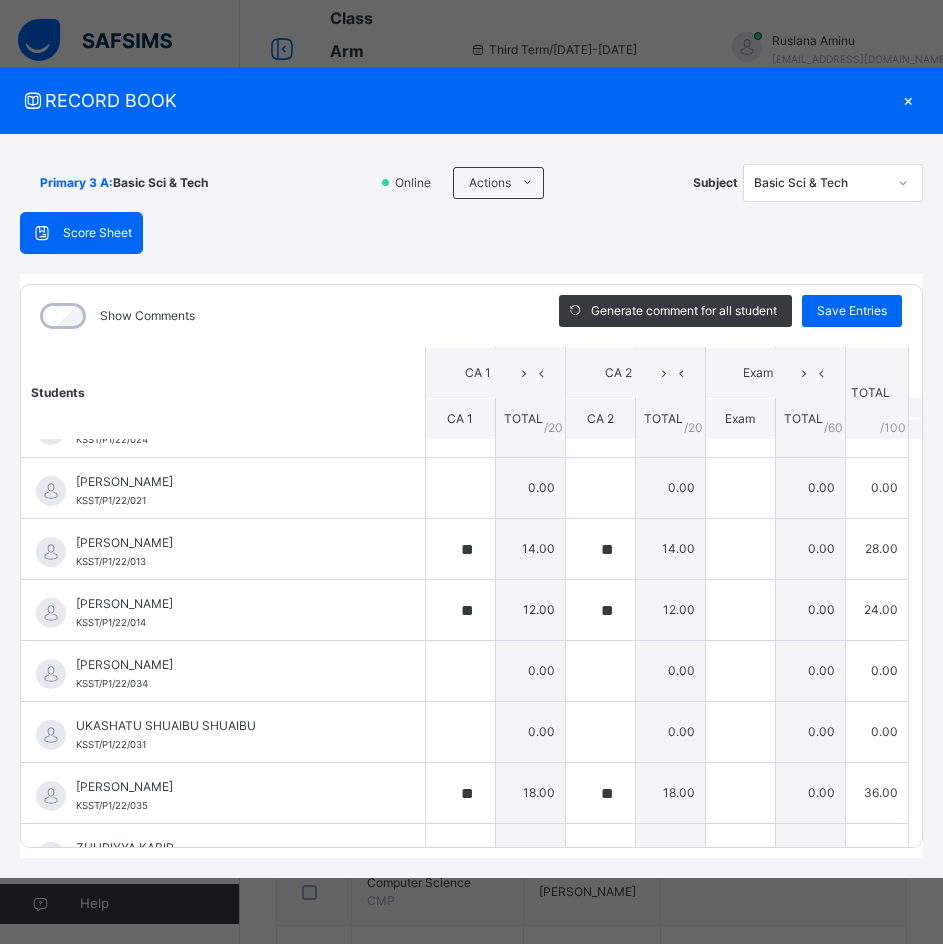 scroll, scrollTop: 1484, scrollLeft: 0, axis: vertical 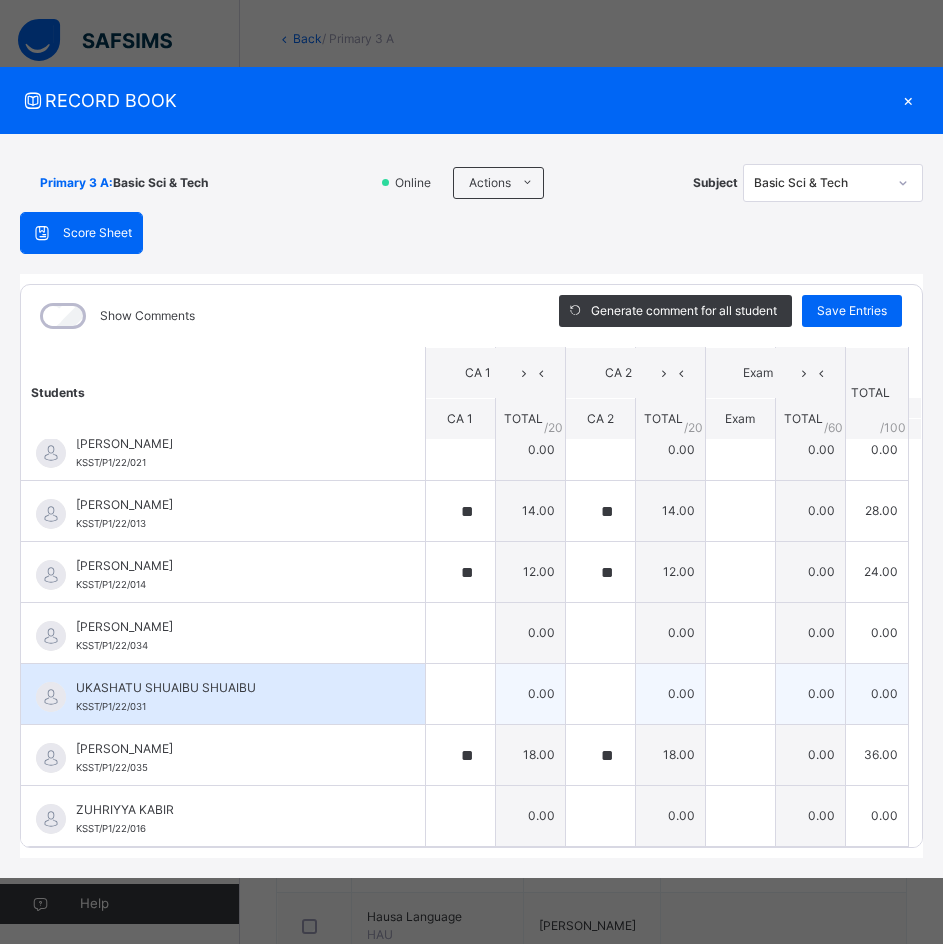 click on "UKASHATU SHUAIBU SHUAIBU" at bounding box center [228, 688] 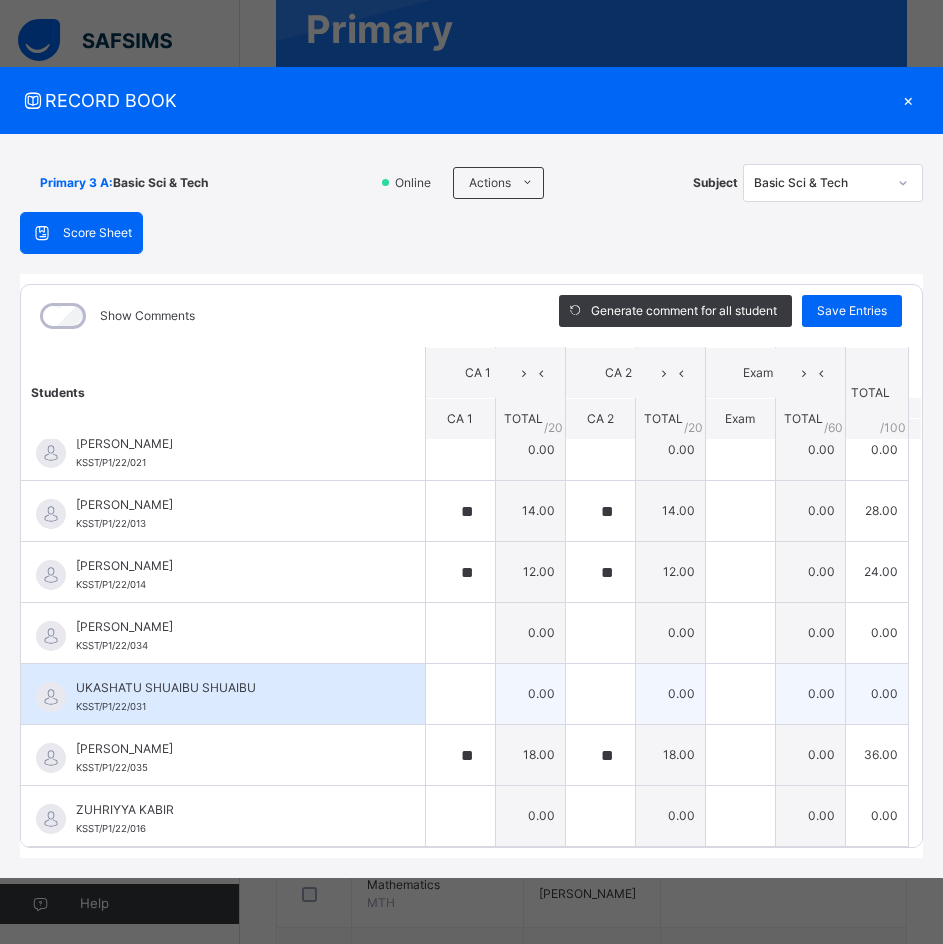 scroll, scrollTop: 200, scrollLeft: 0, axis: vertical 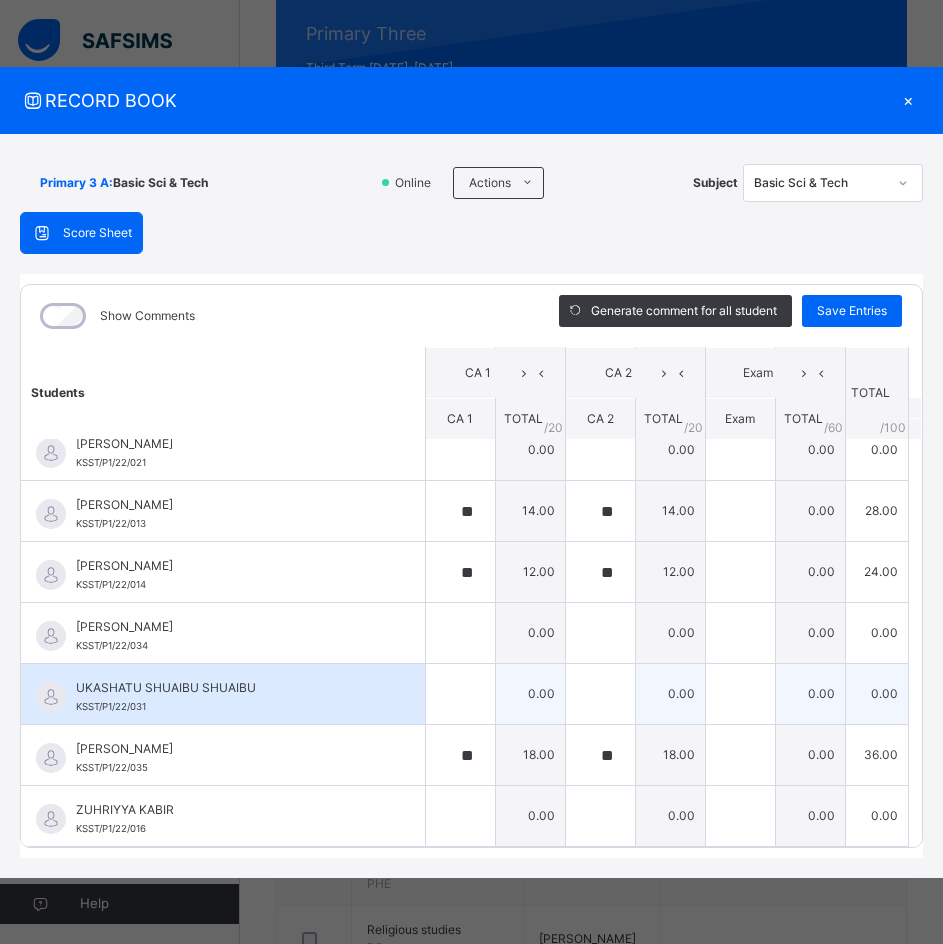 click on "KSST/P1/22/031" at bounding box center [111, 706] 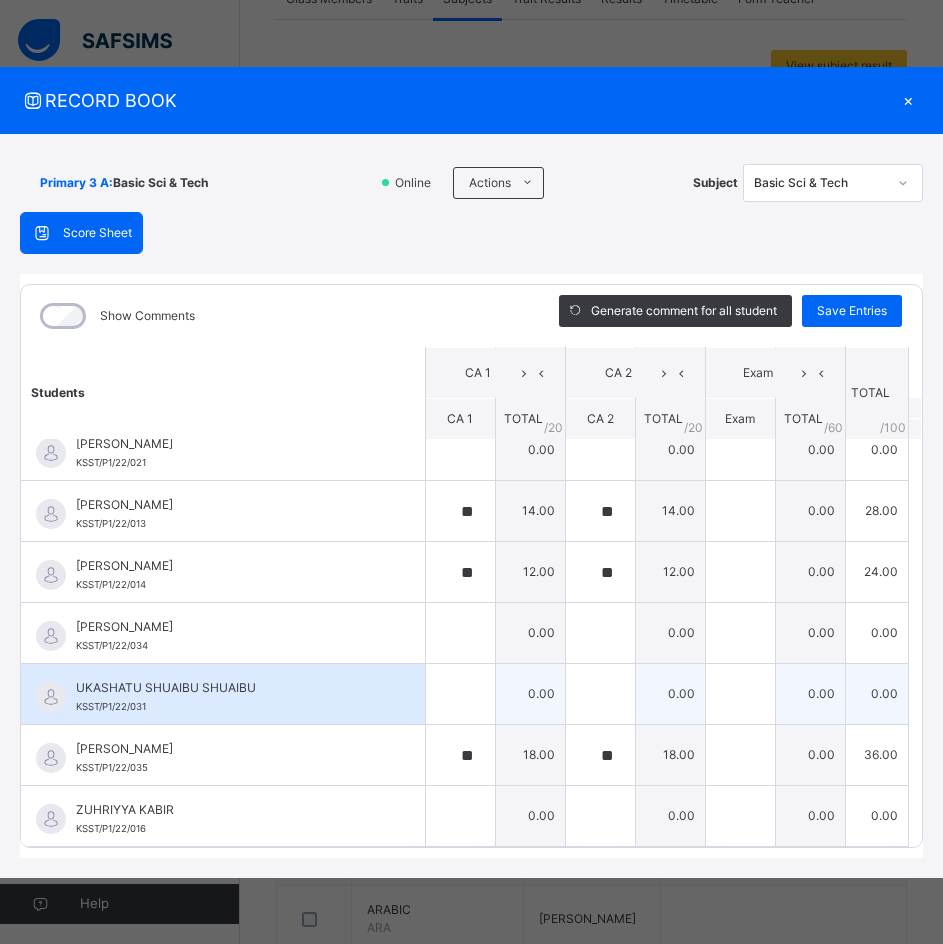 scroll, scrollTop: 500, scrollLeft: 0, axis: vertical 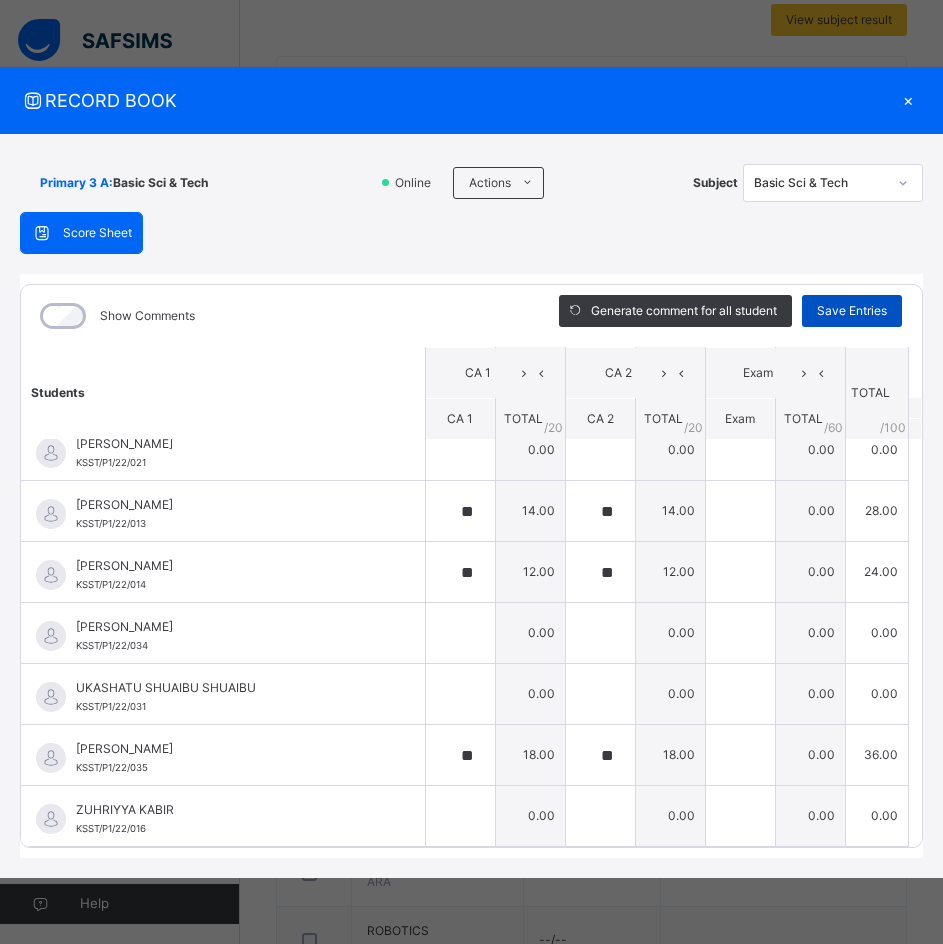 click on "Save Entries" at bounding box center (852, 311) 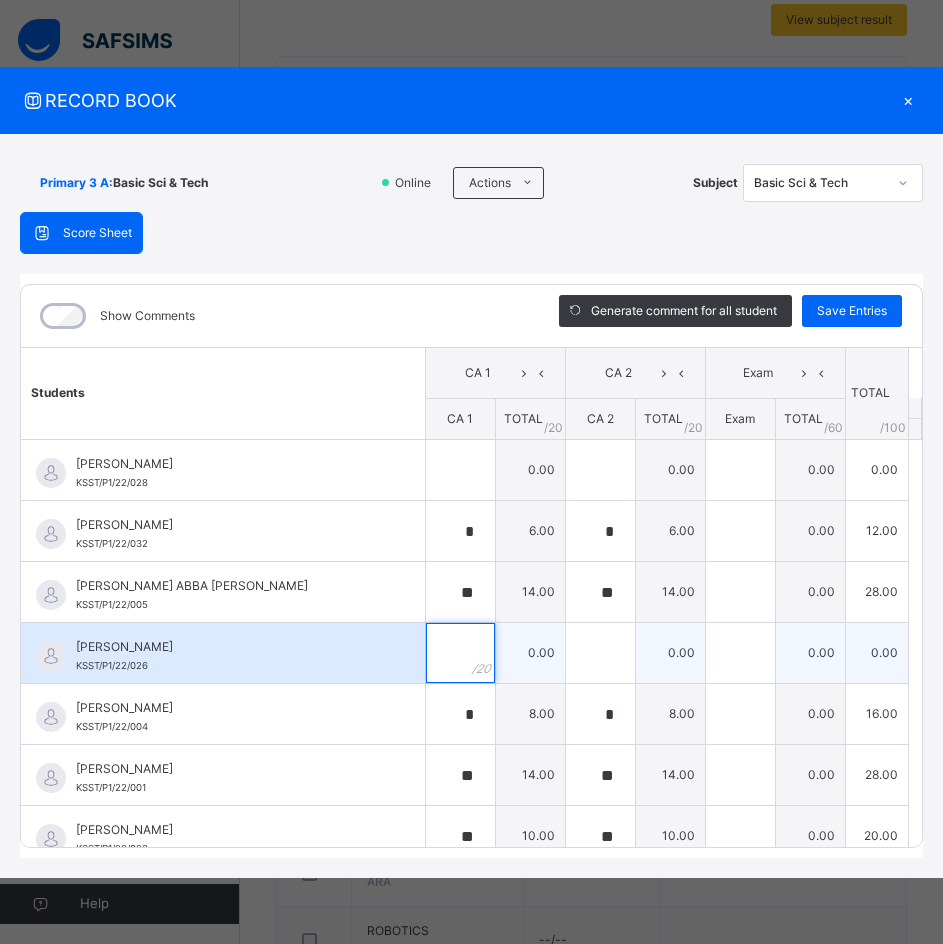 click at bounding box center (460, 653) 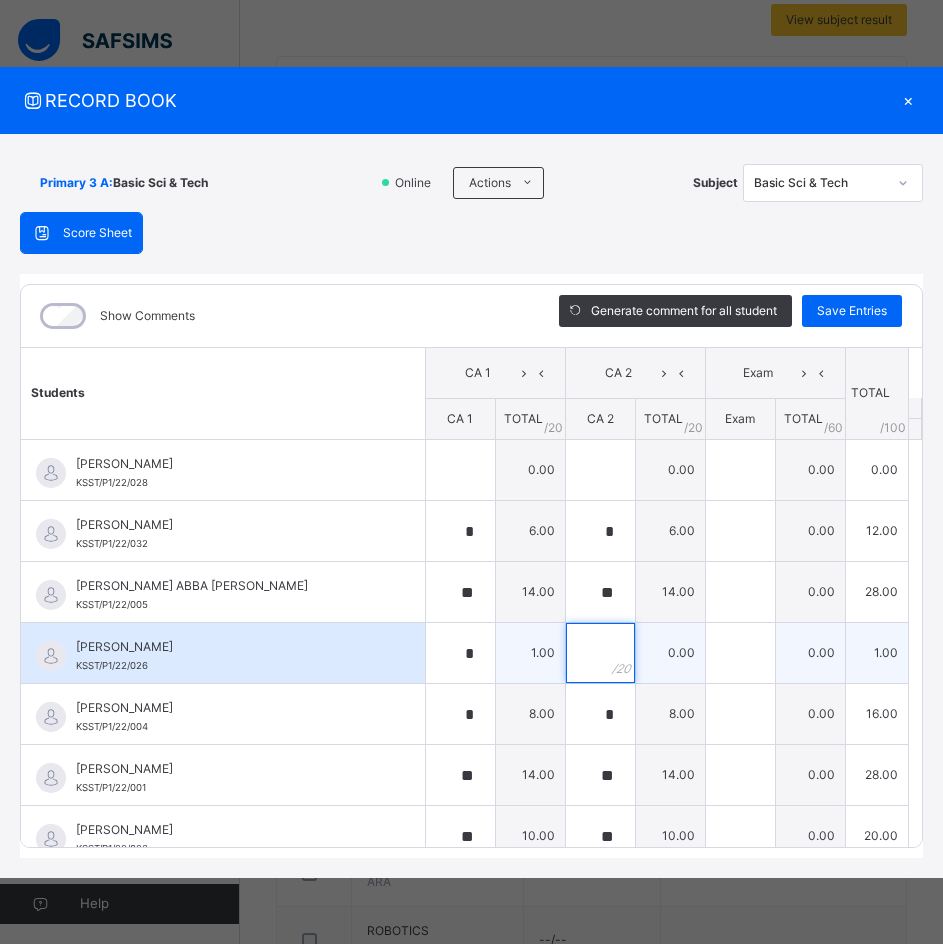 click at bounding box center (600, 653) 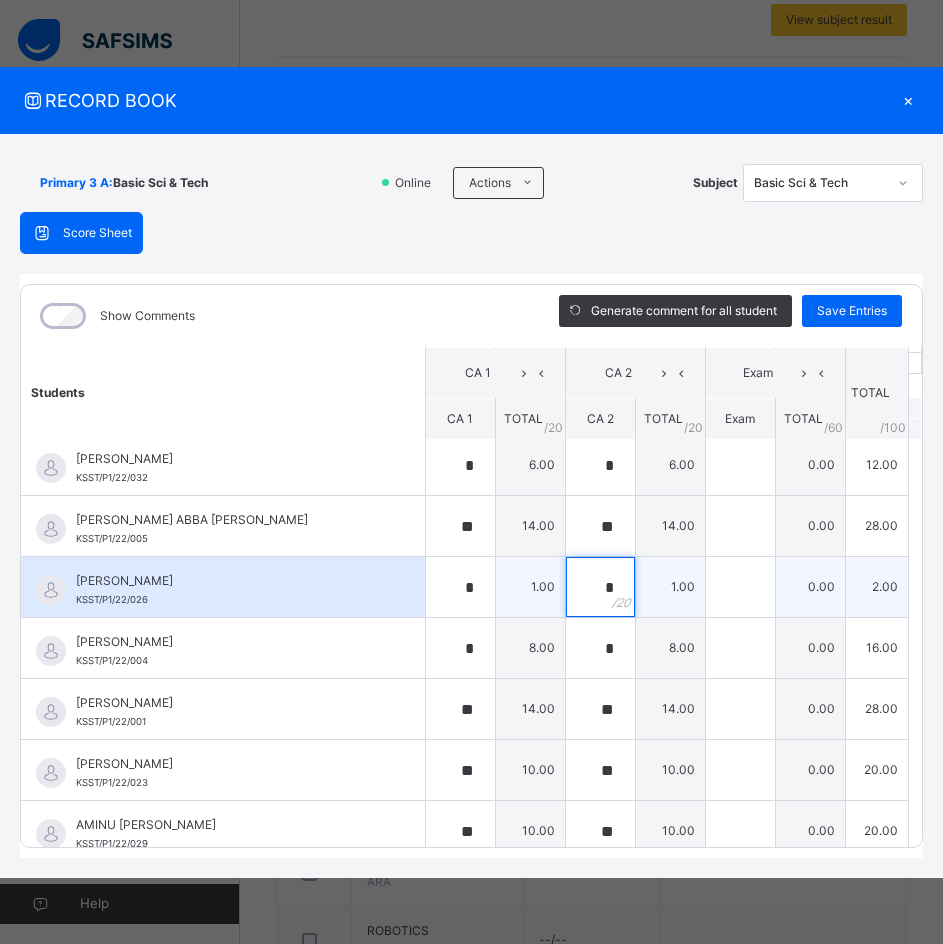 scroll, scrollTop: 100, scrollLeft: 0, axis: vertical 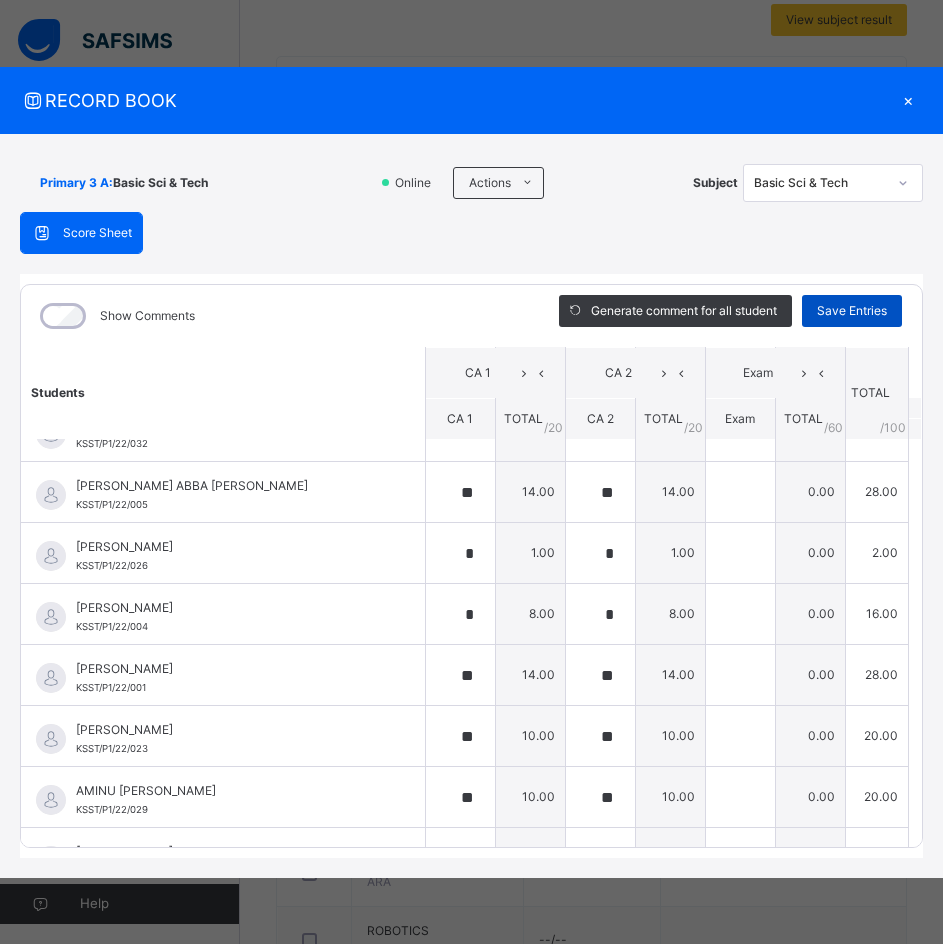click on "Save Entries" at bounding box center (852, 311) 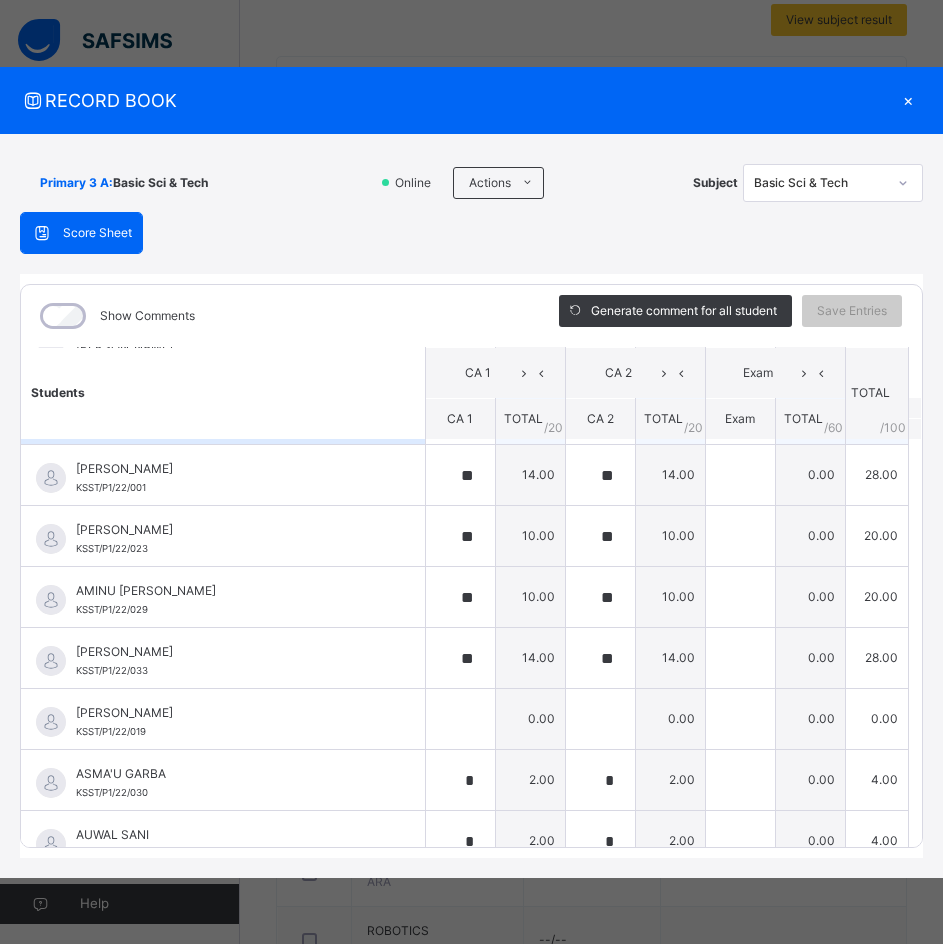 scroll, scrollTop: 400, scrollLeft: 0, axis: vertical 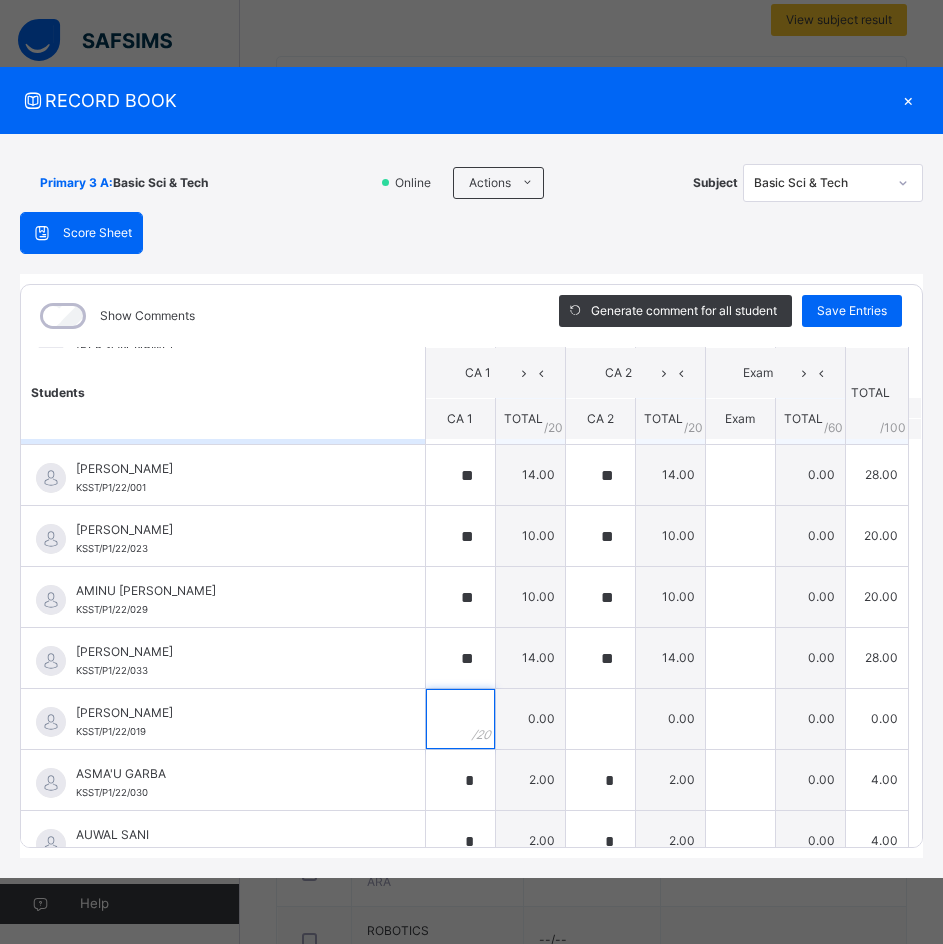 click at bounding box center (460, 719) 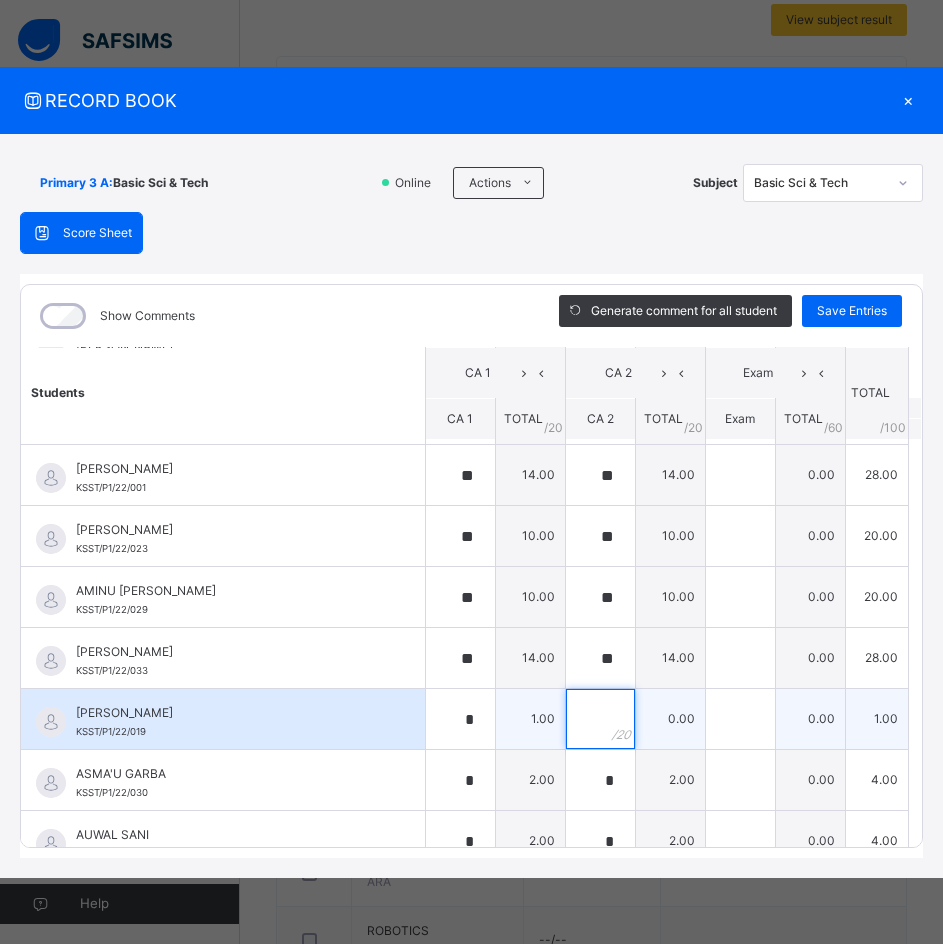 click at bounding box center (600, 719) 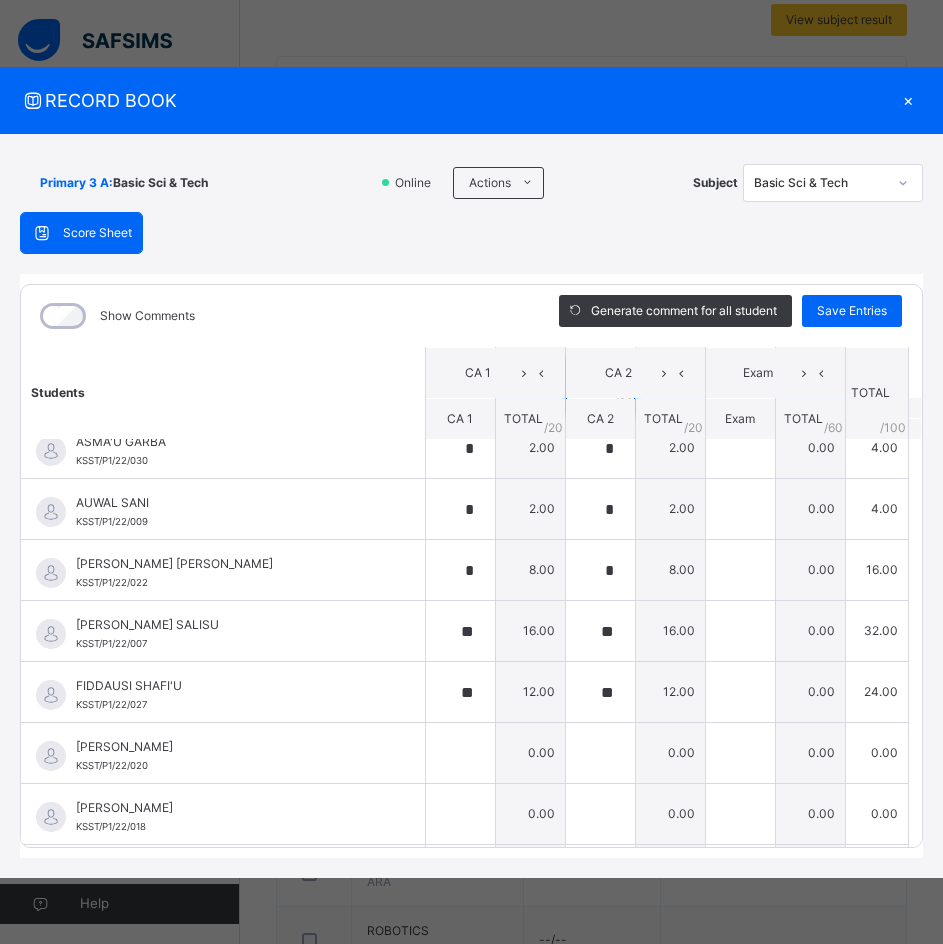 scroll, scrollTop: 700, scrollLeft: 0, axis: vertical 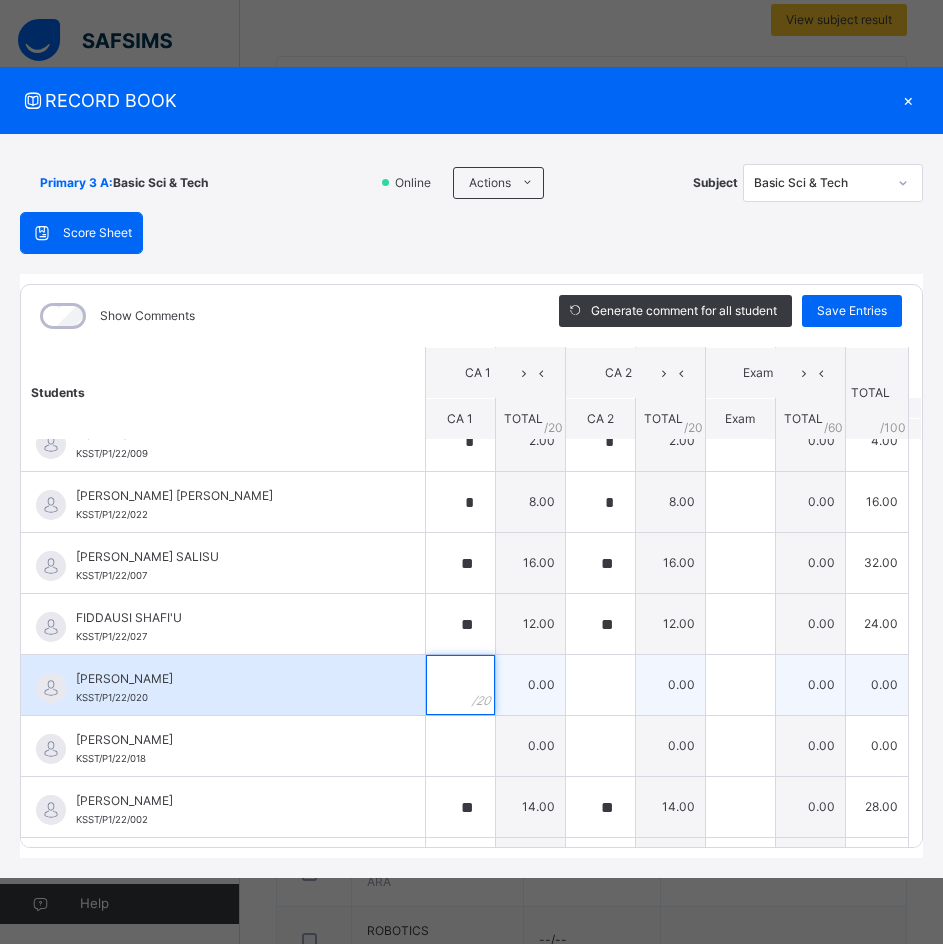 click at bounding box center (460, 685) 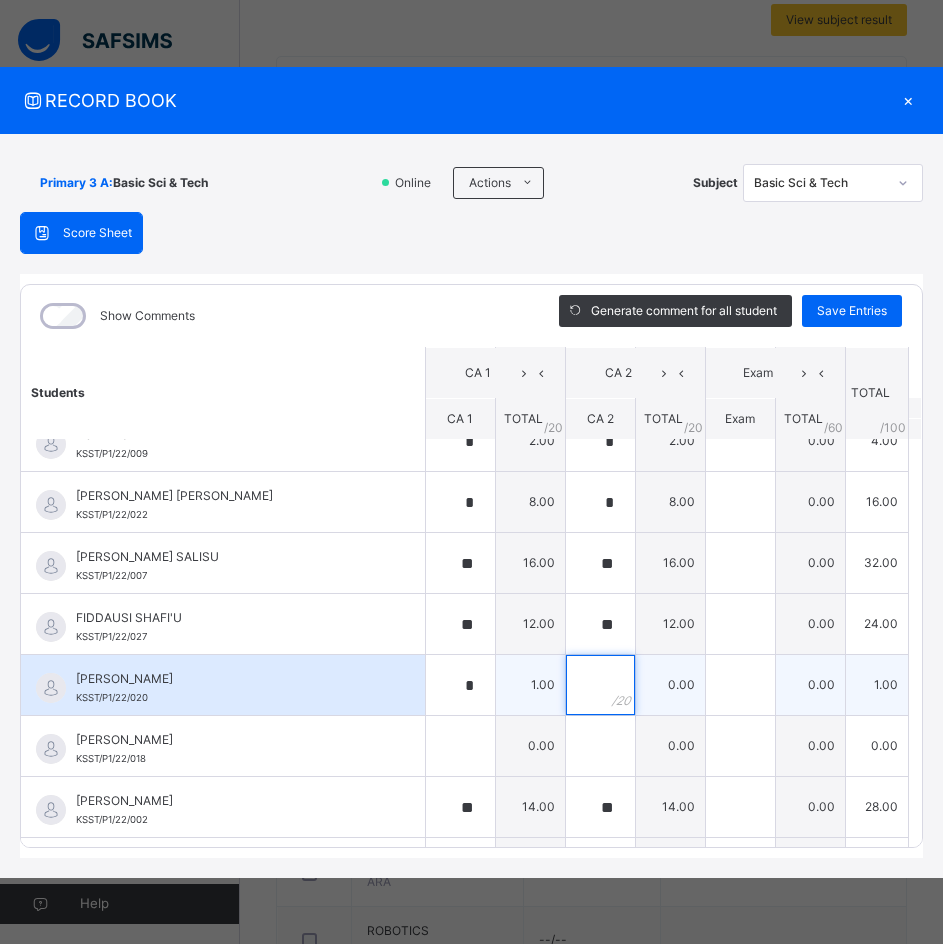 click at bounding box center (600, 685) 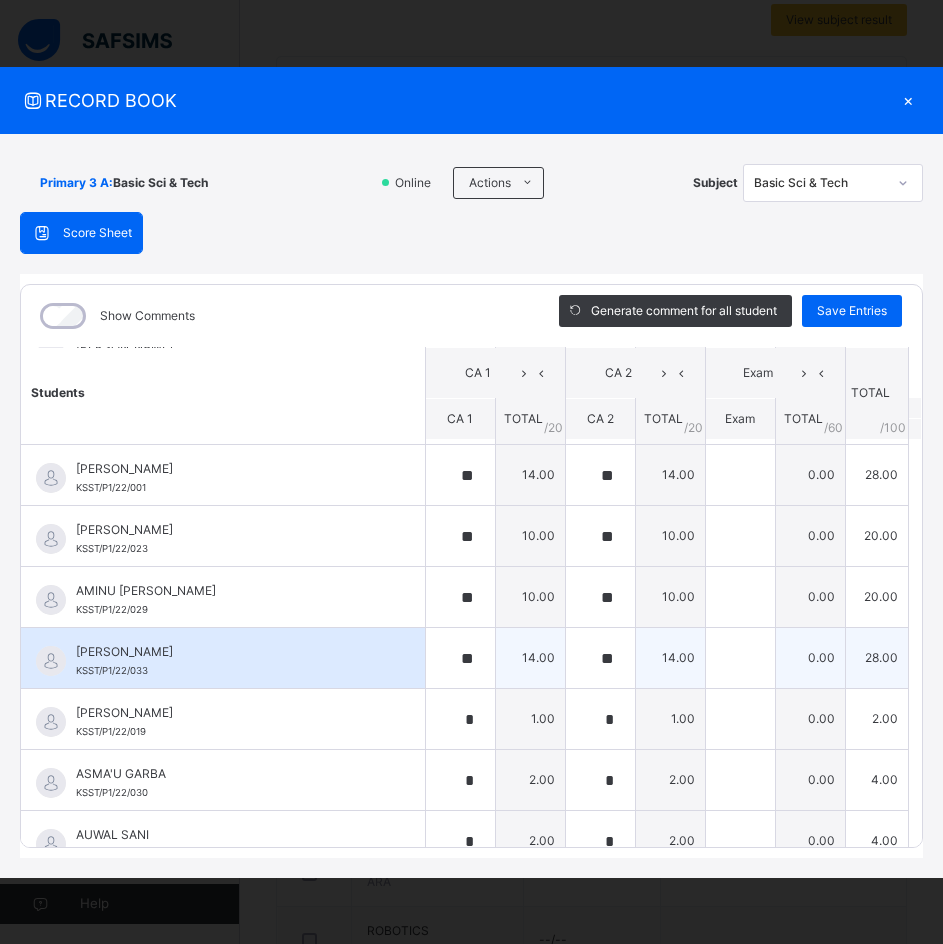 scroll, scrollTop: 0, scrollLeft: 0, axis: both 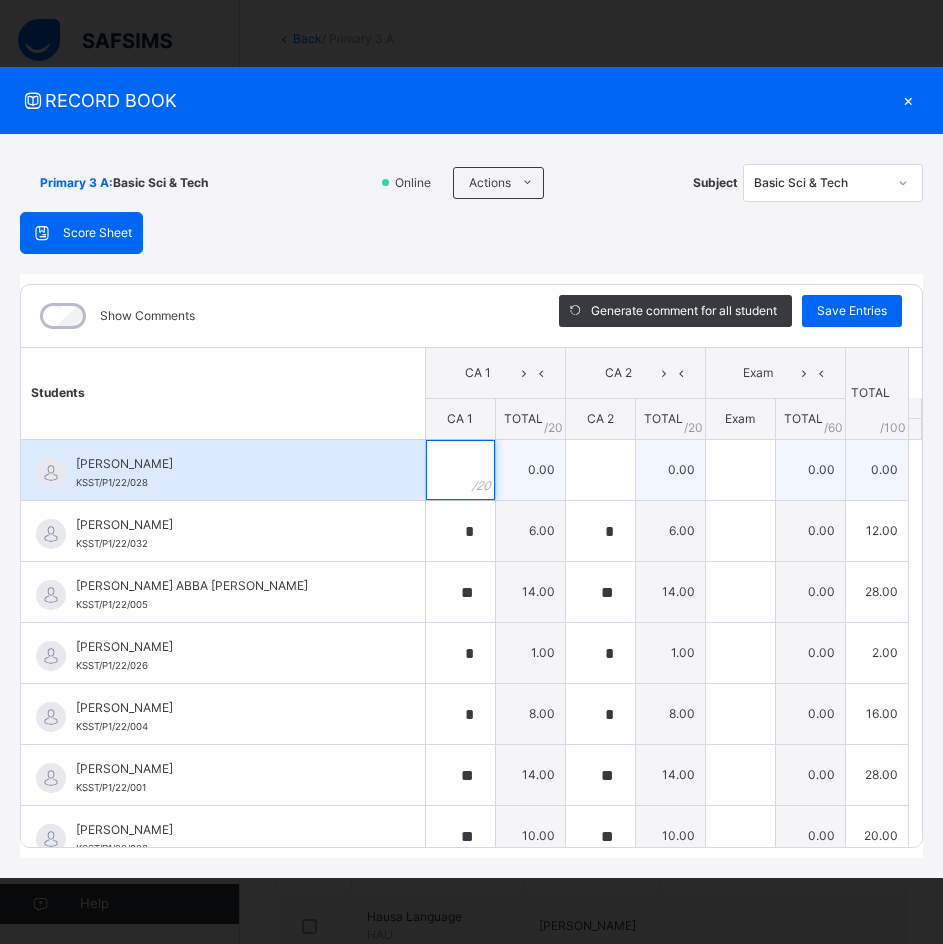 click at bounding box center (460, 470) 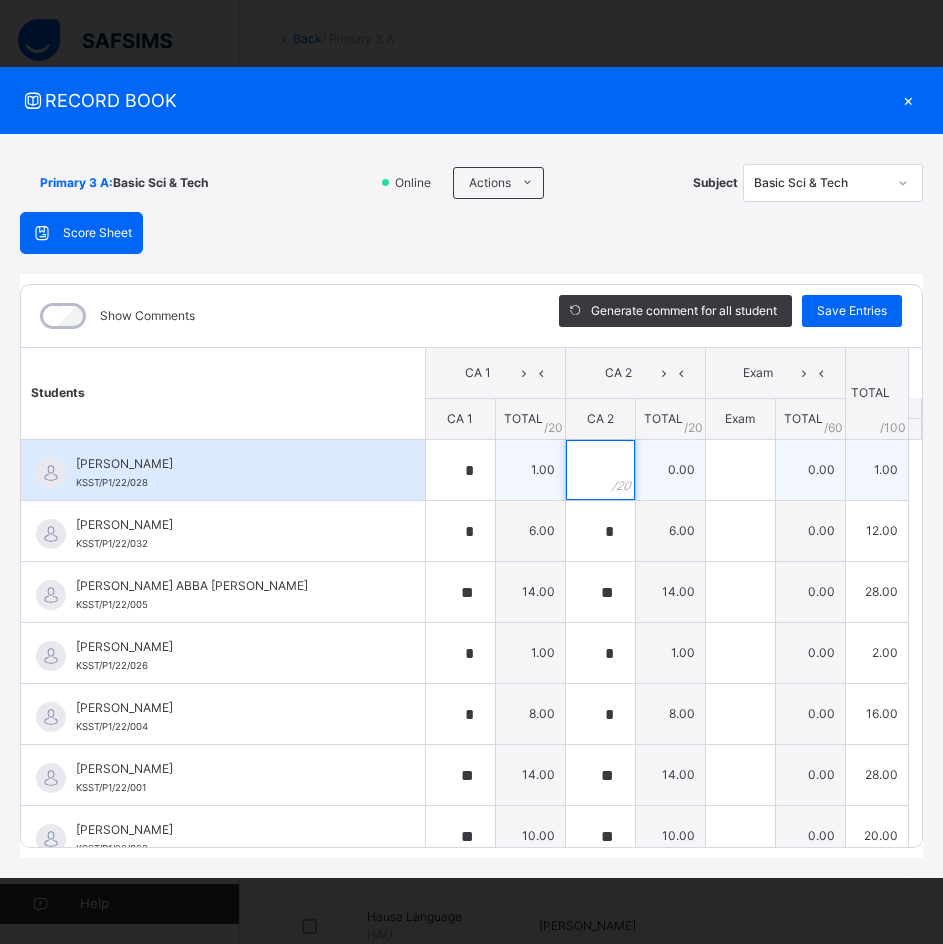 click at bounding box center (600, 470) 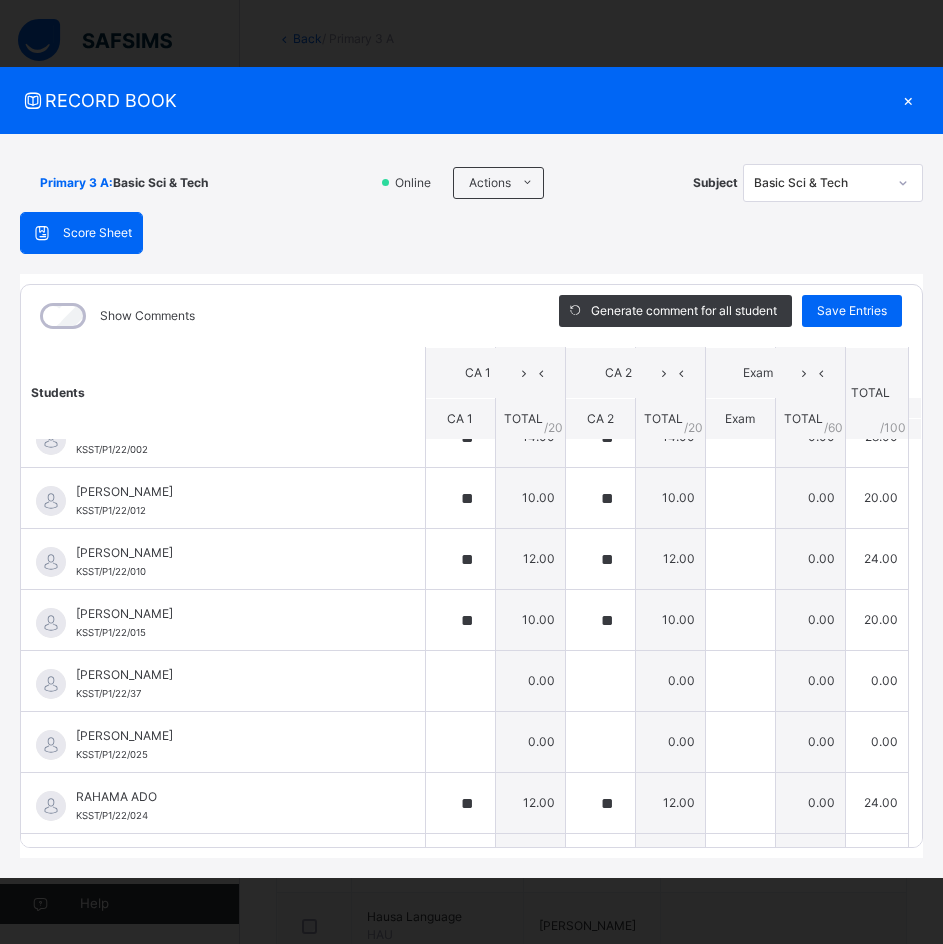 scroll, scrollTop: 1100, scrollLeft: 0, axis: vertical 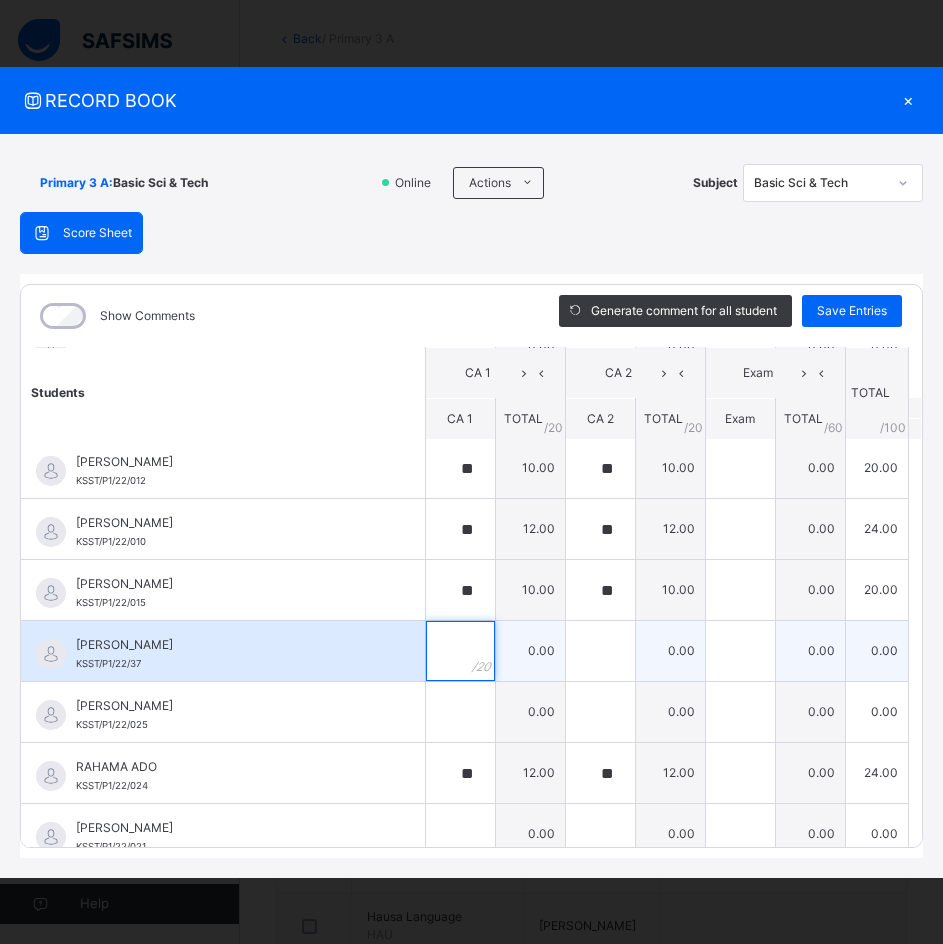 click at bounding box center (460, 651) 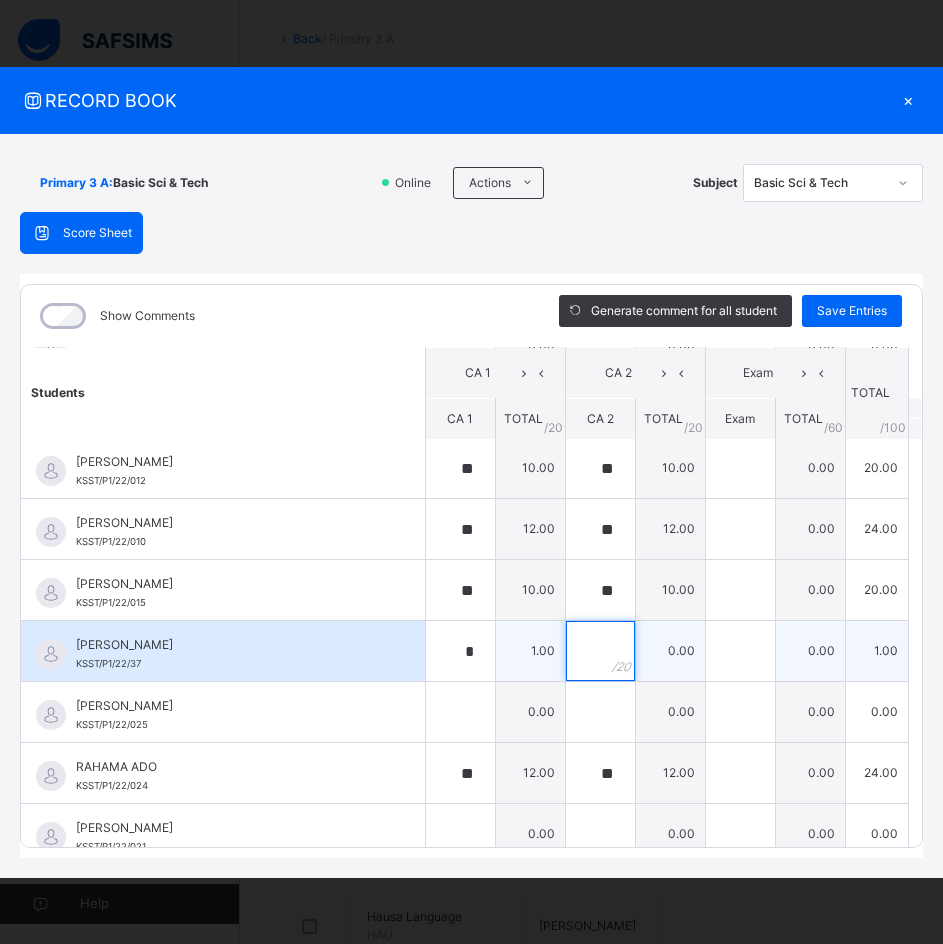 click at bounding box center (600, 651) 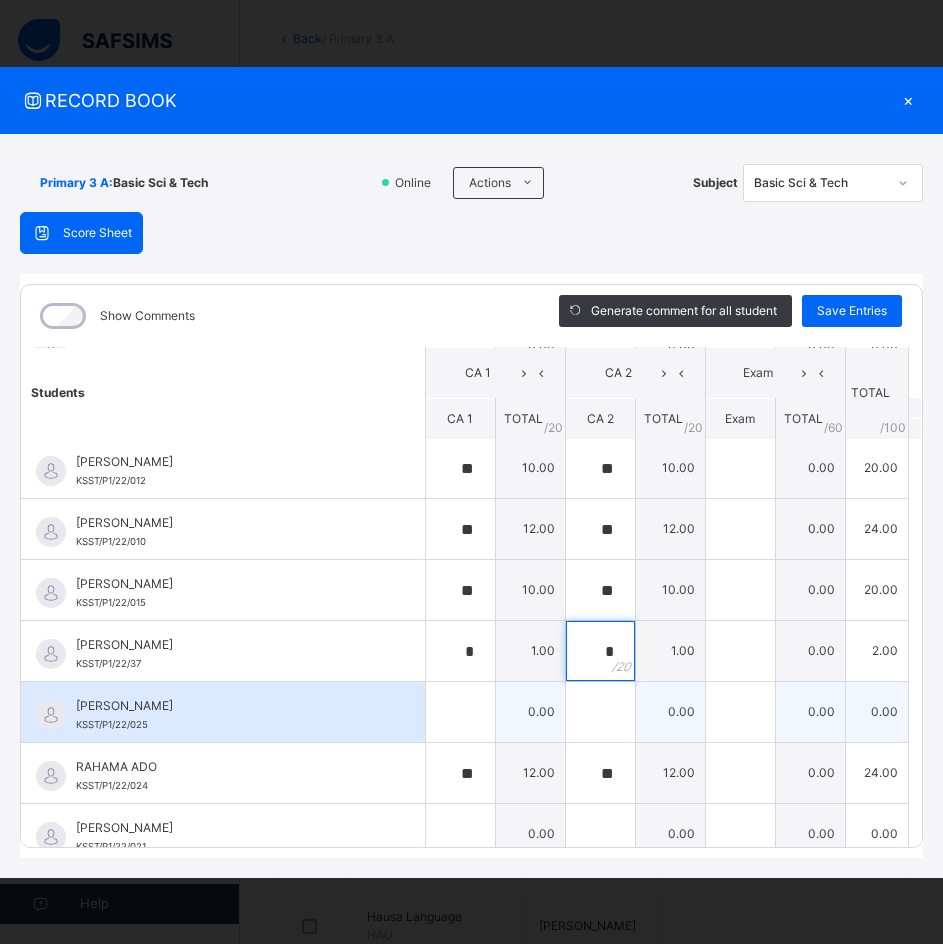 scroll, scrollTop: 1200, scrollLeft: 0, axis: vertical 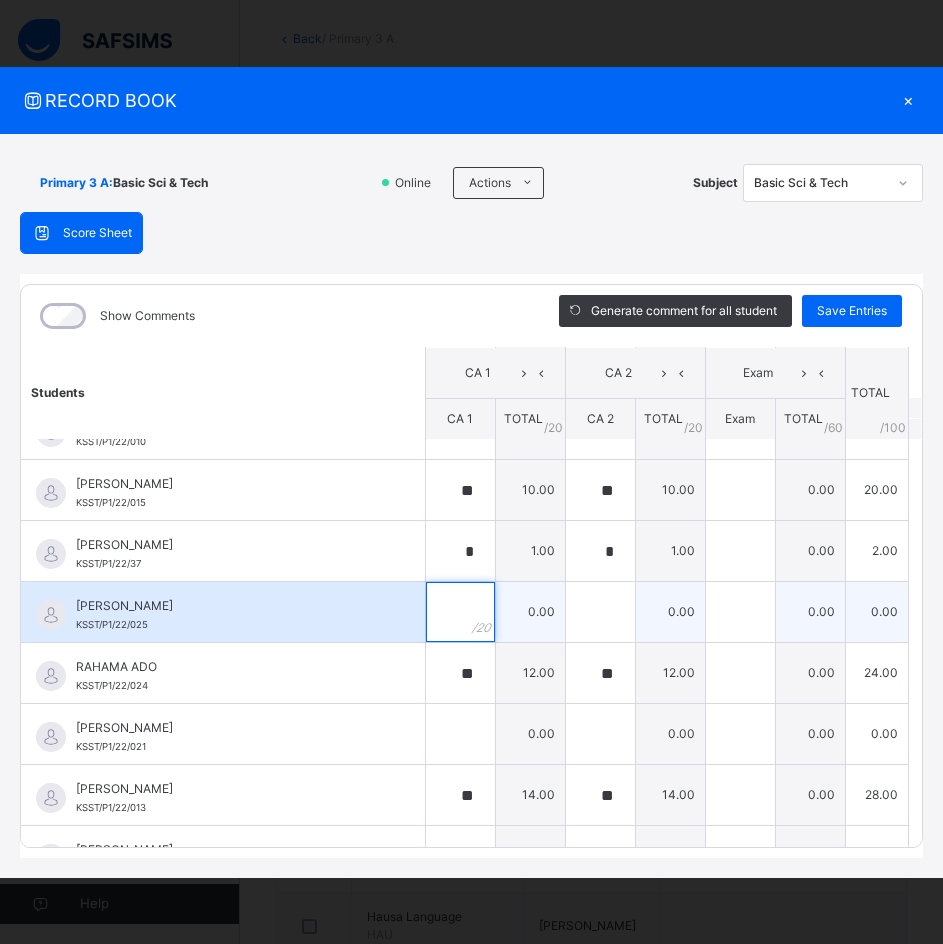 click at bounding box center (460, 612) 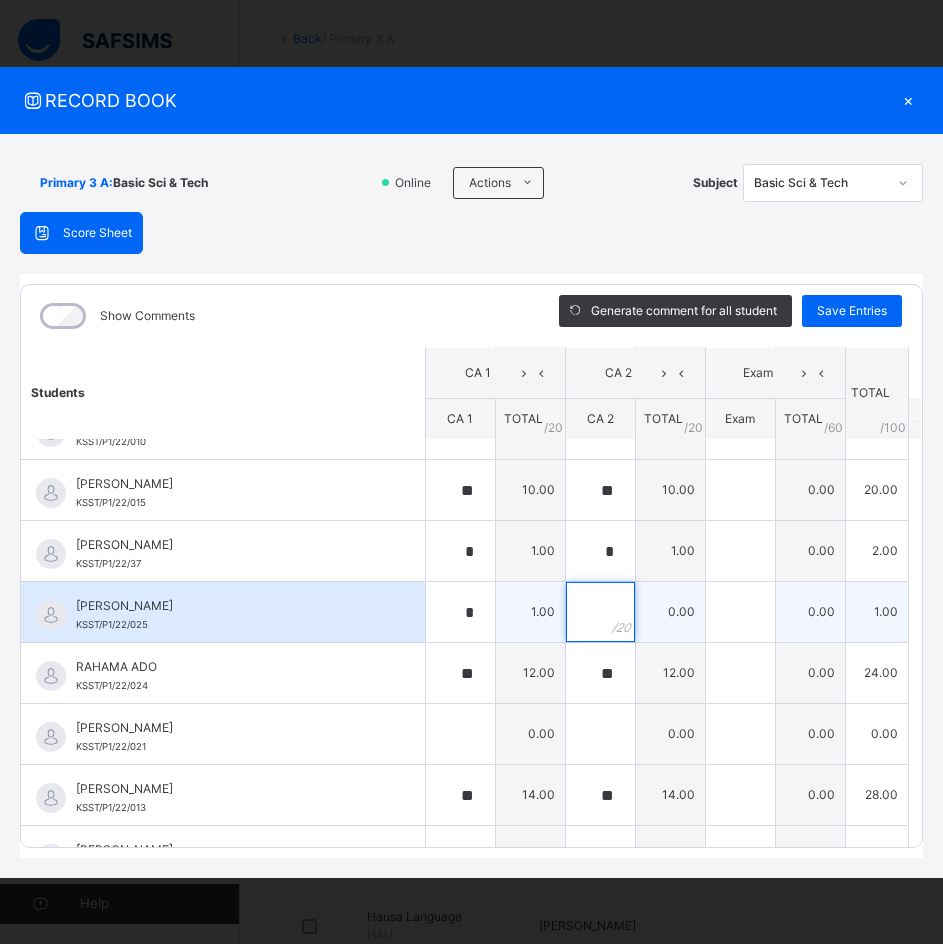 click at bounding box center [600, 612] 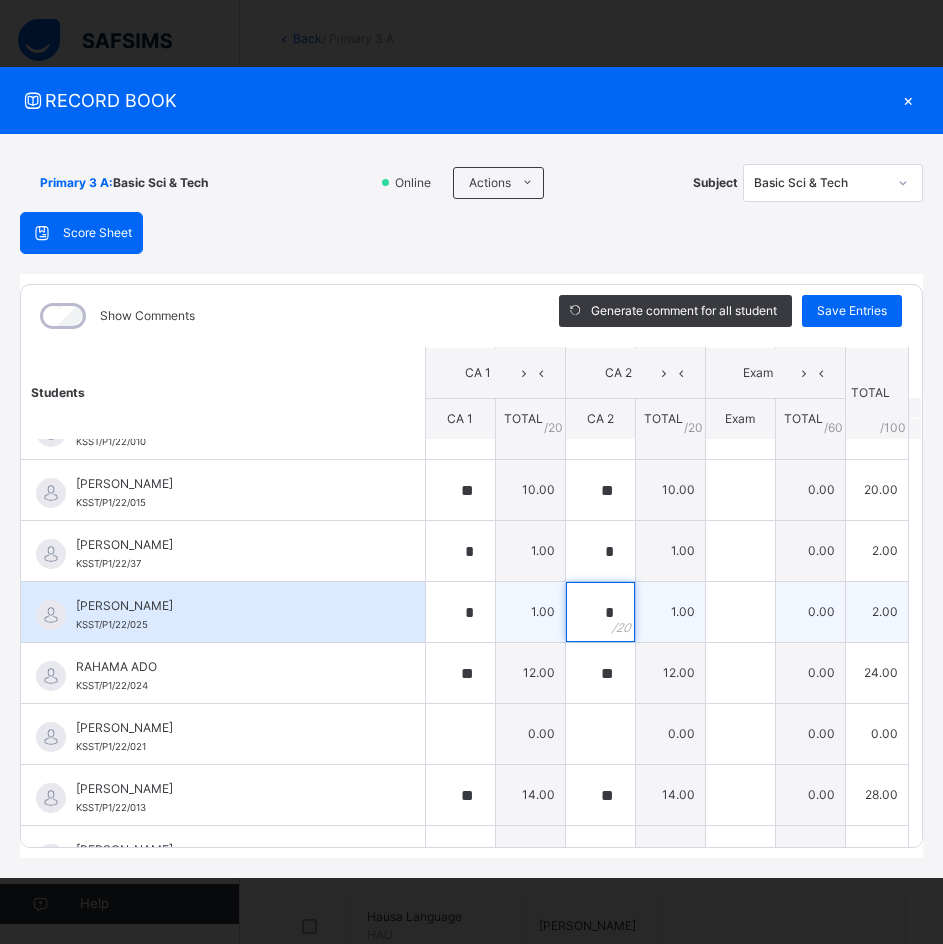 scroll, scrollTop: 1300, scrollLeft: 0, axis: vertical 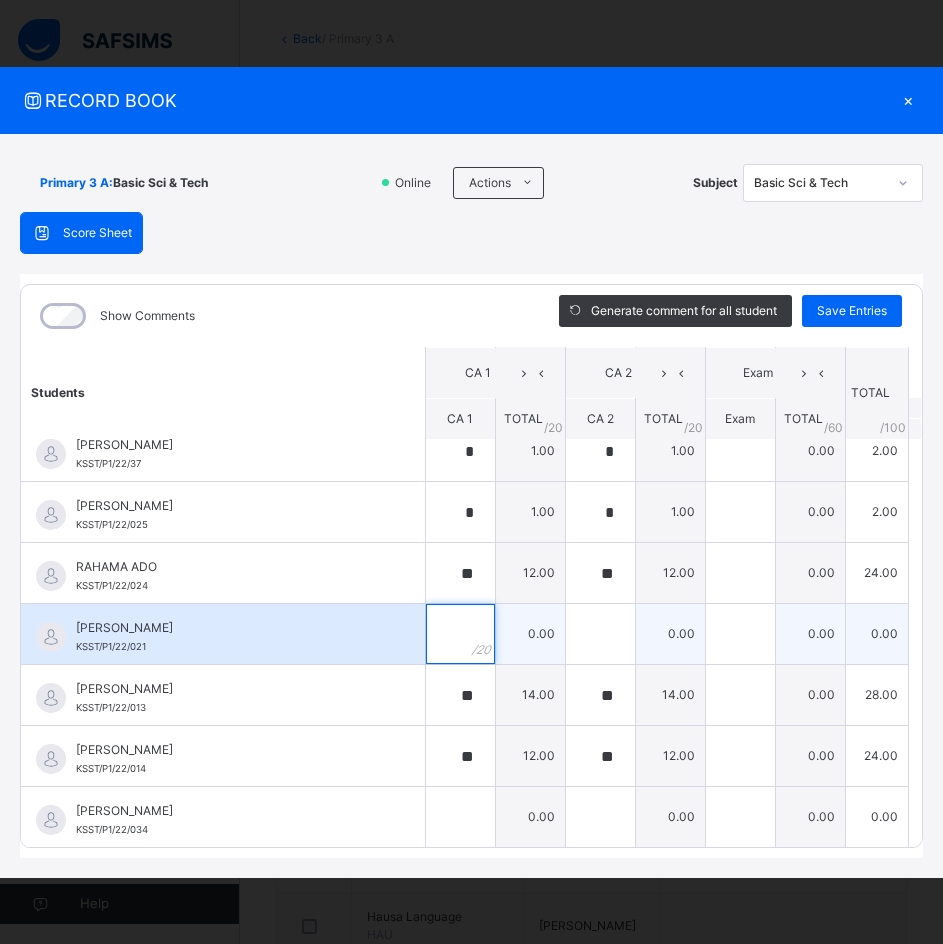 click at bounding box center [460, 634] 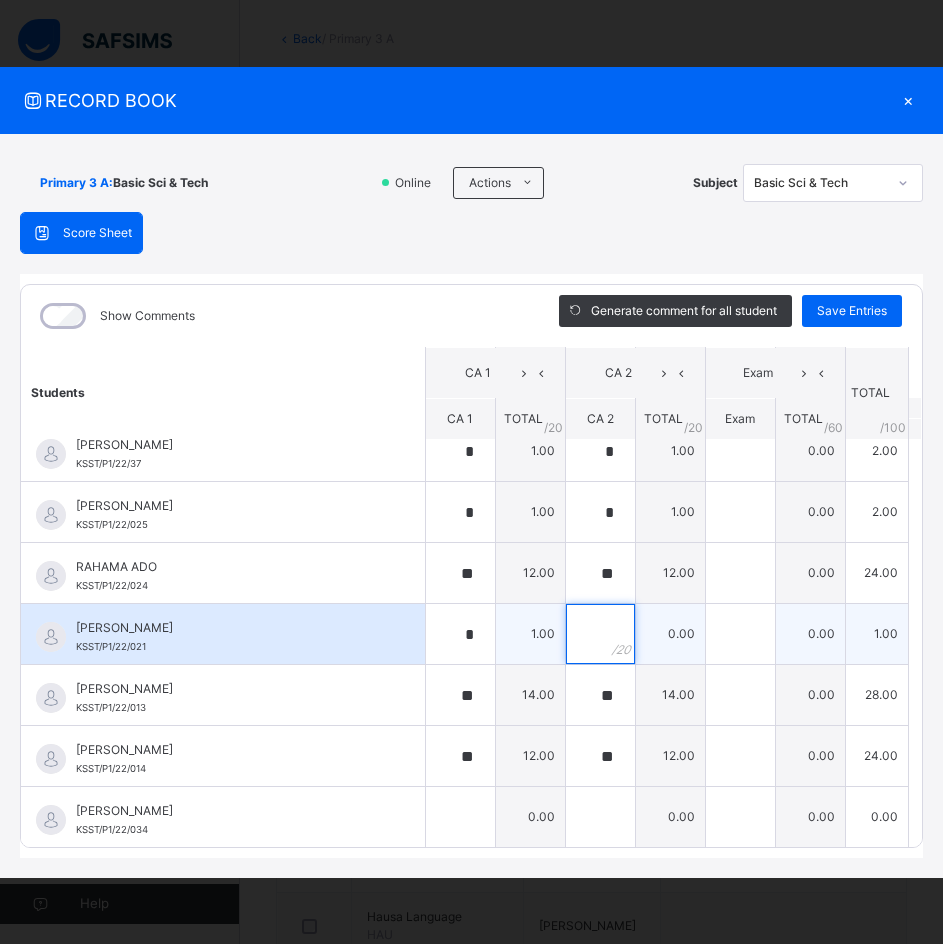click at bounding box center (600, 634) 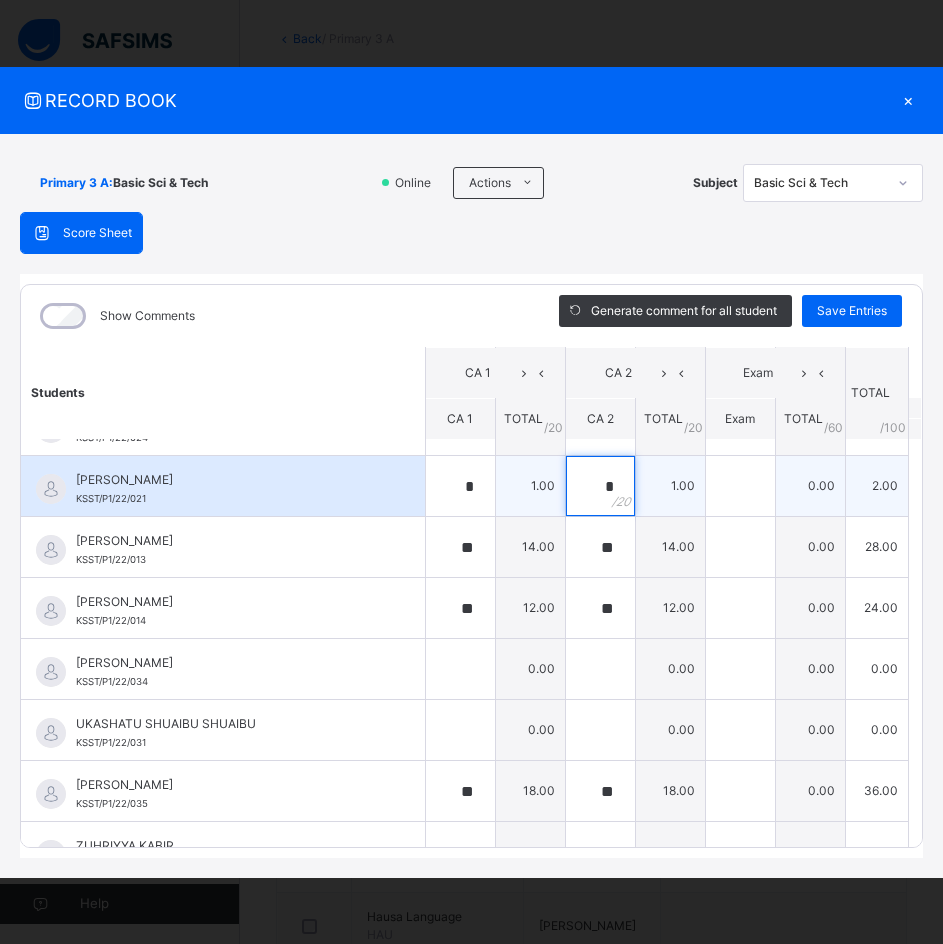 scroll, scrollTop: 1484, scrollLeft: 0, axis: vertical 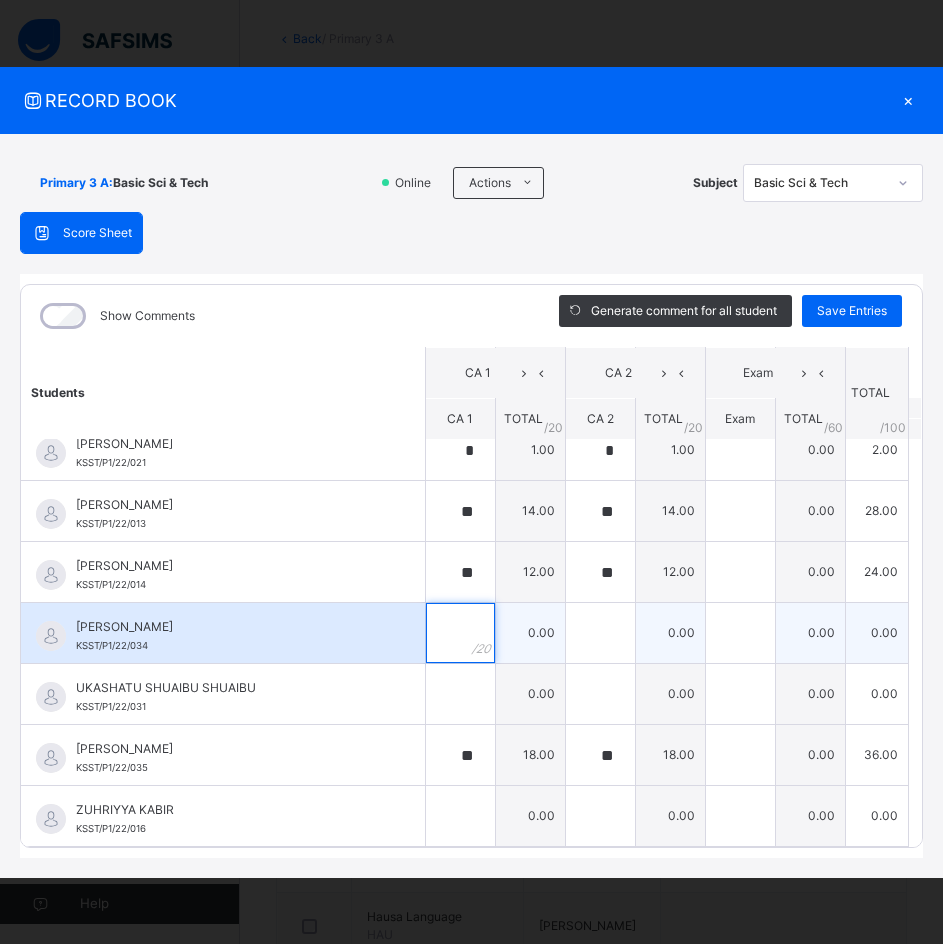 click at bounding box center (460, 633) 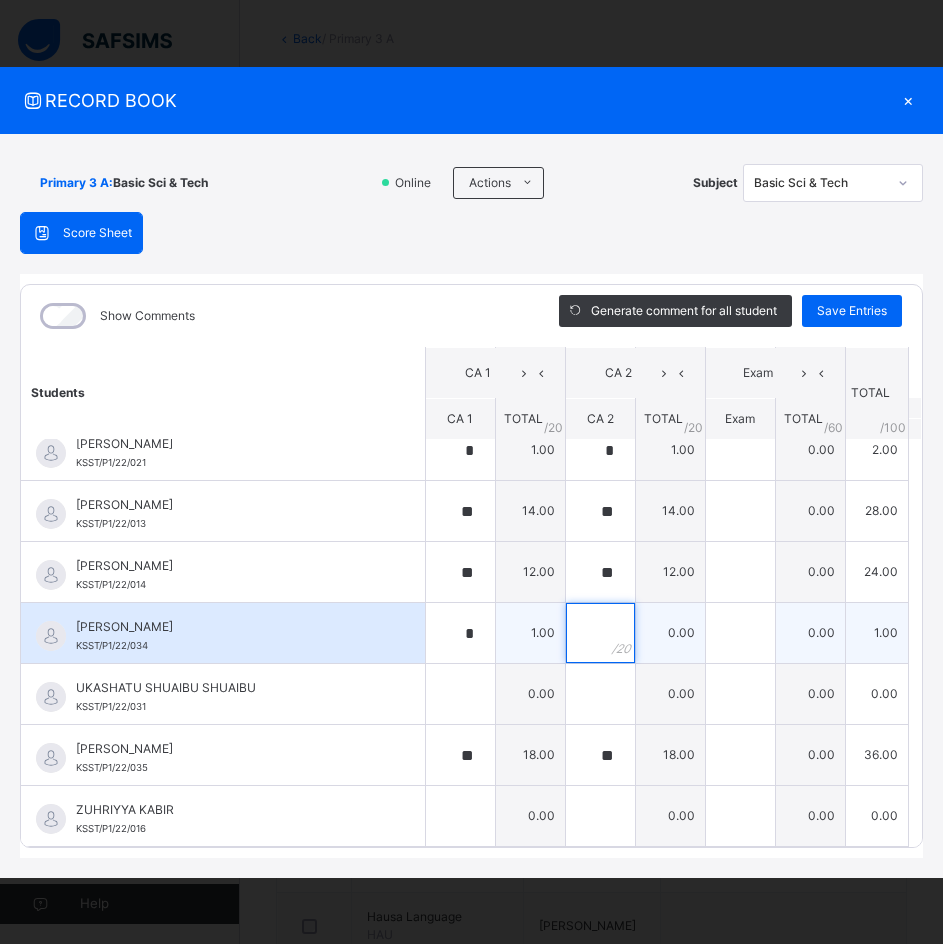 click at bounding box center [600, 633] 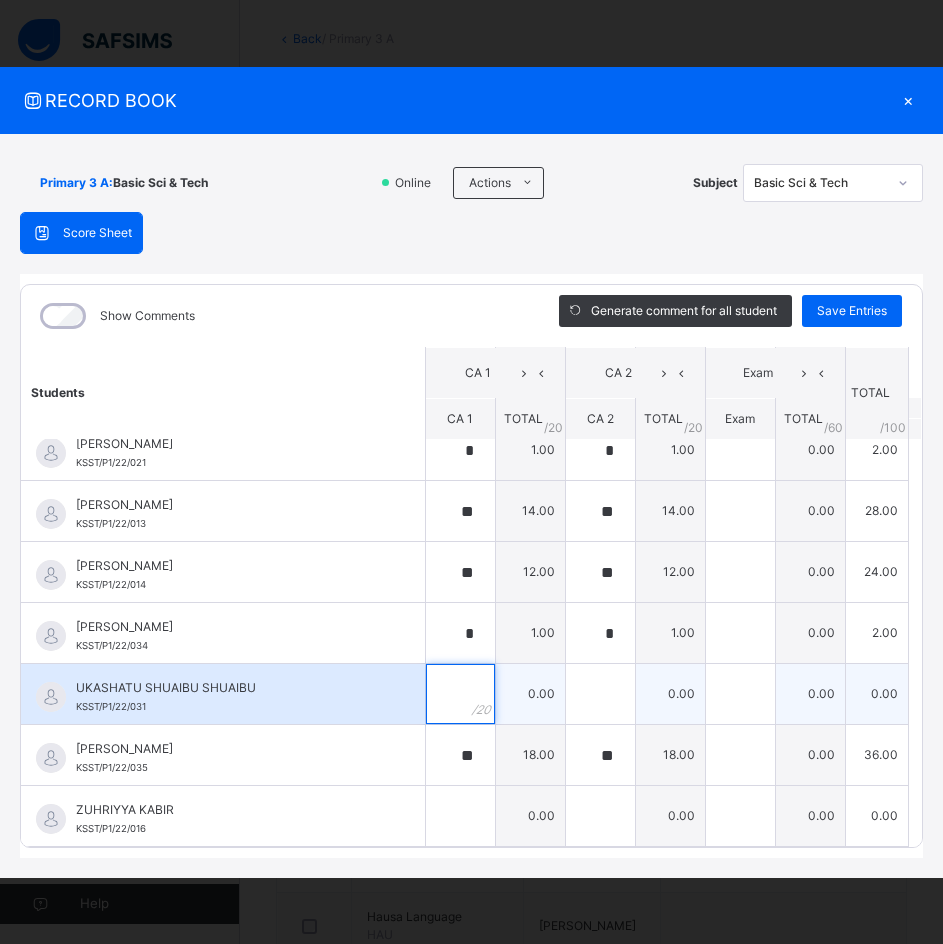 click at bounding box center (460, 694) 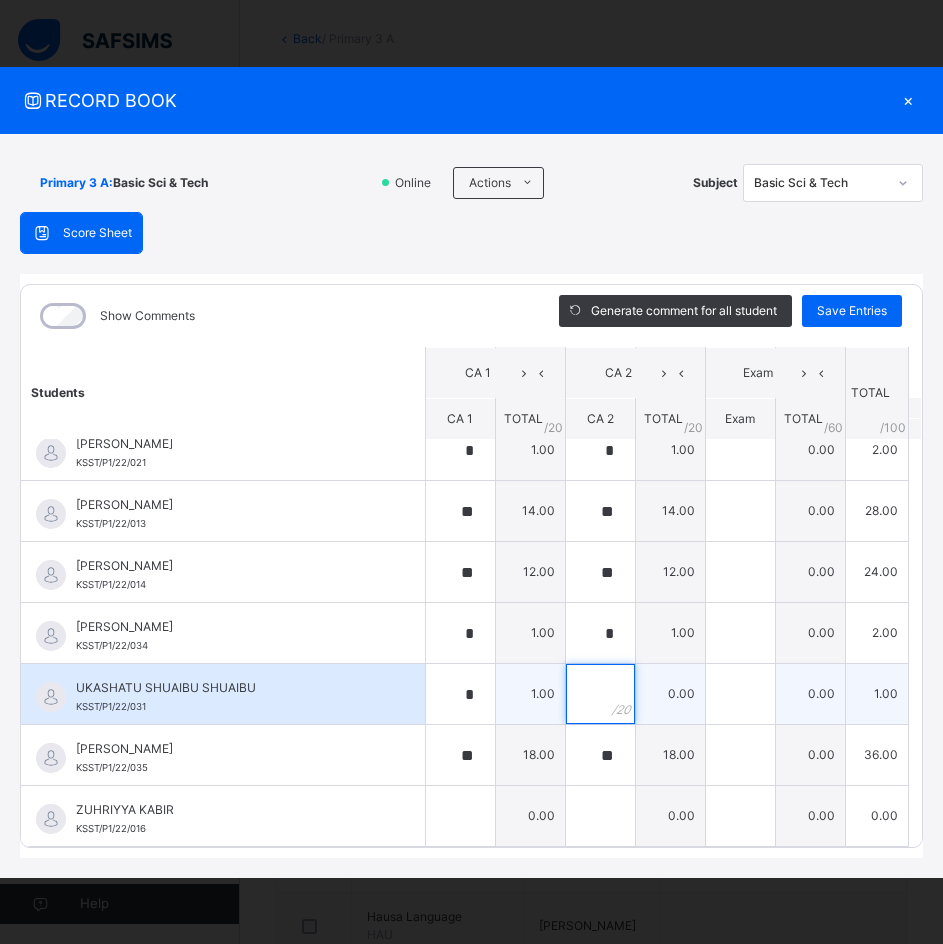 click at bounding box center [600, 694] 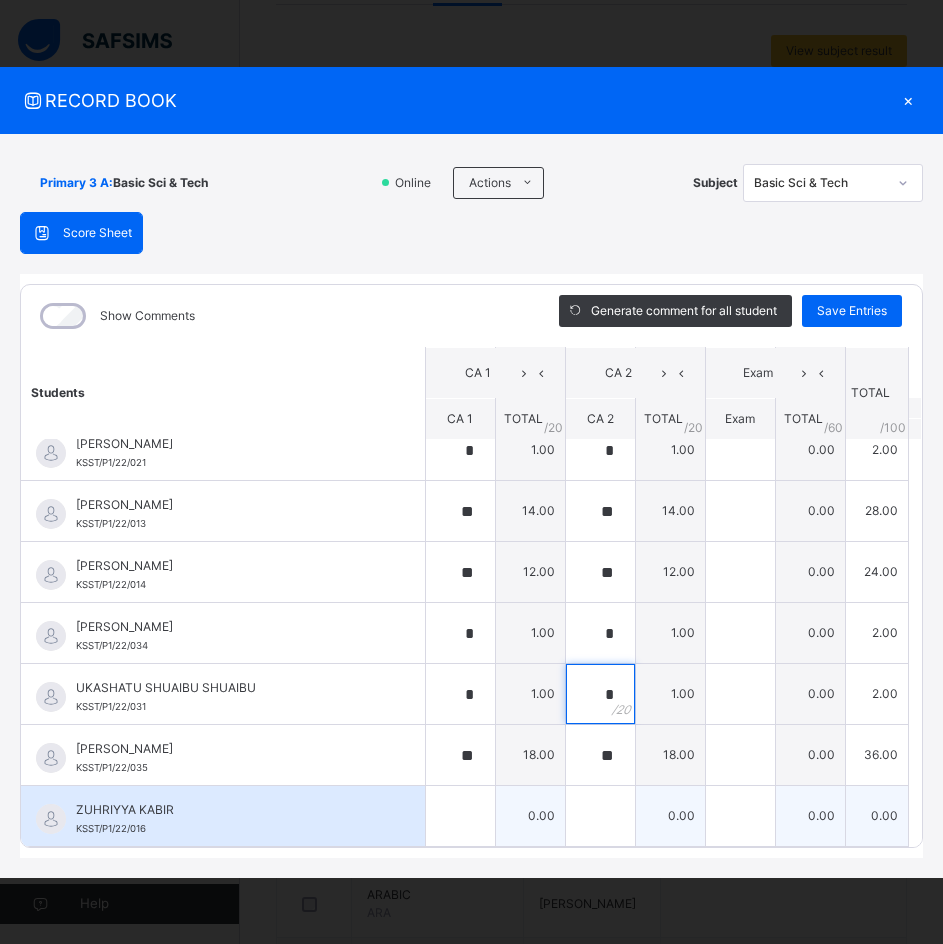 scroll, scrollTop: 500, scrollLeft: 0, axis: vertical 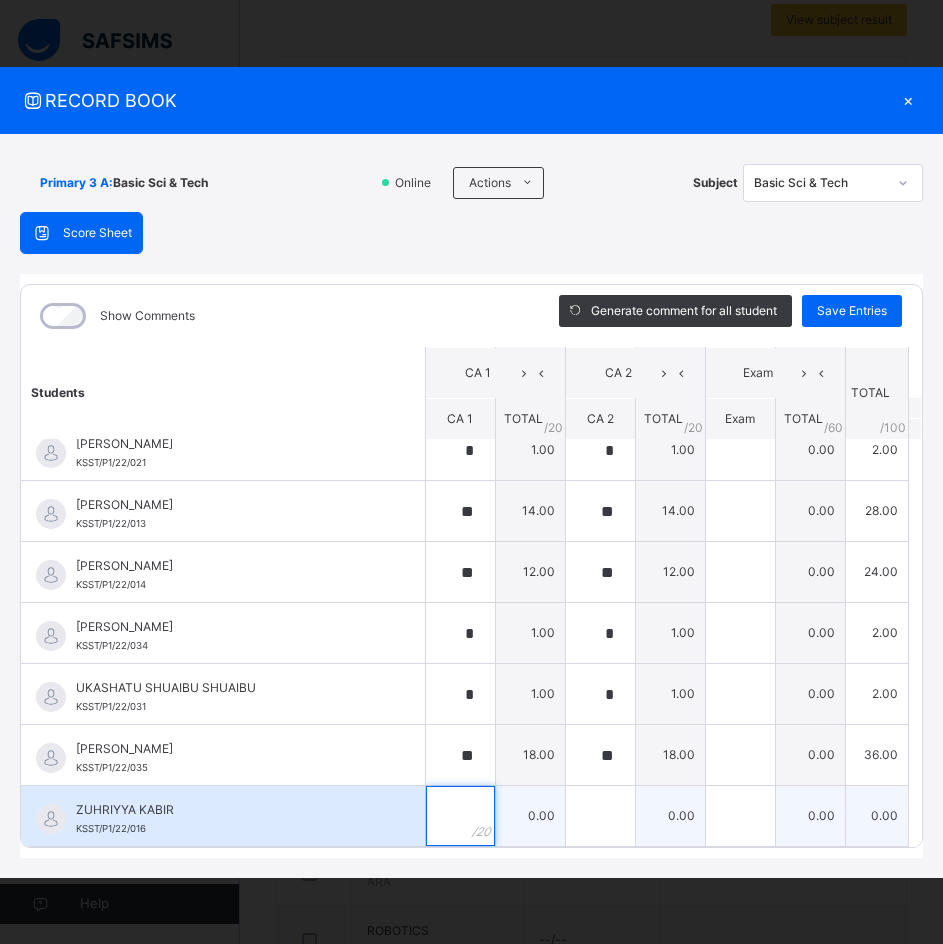 click at bounding box center (460, 816) 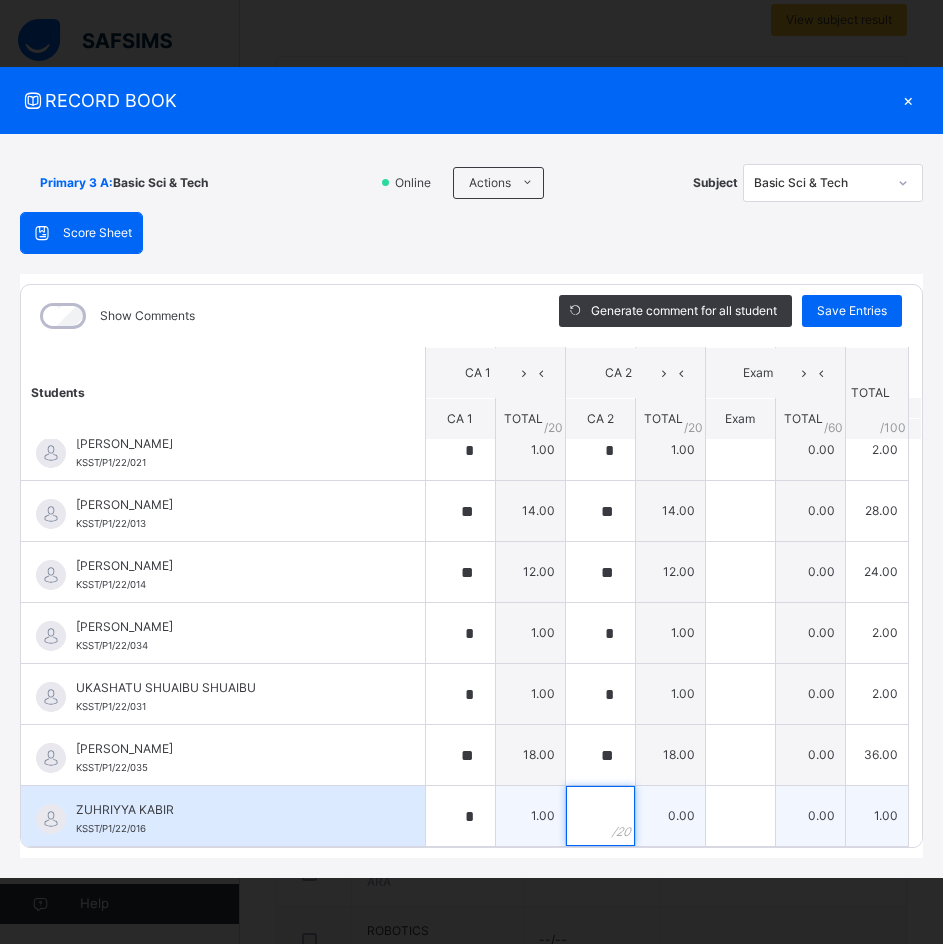 click at bounding box center (600, 816) 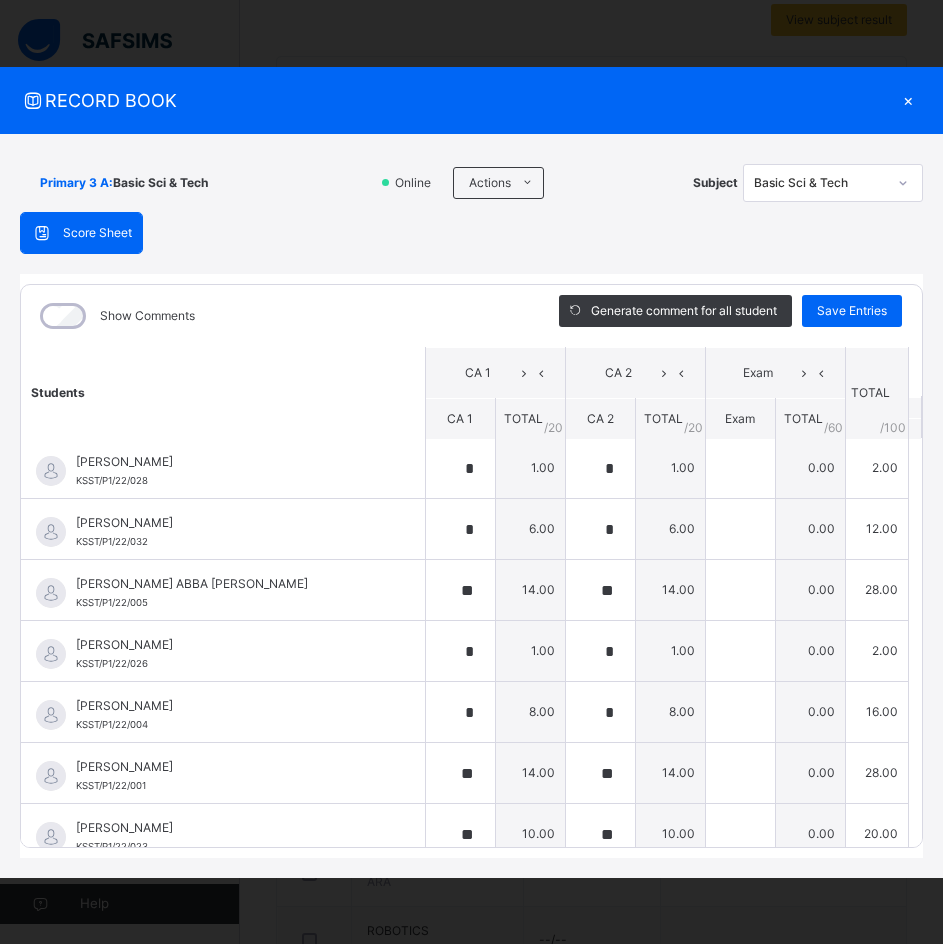 scroll, scrollTop: 0, scrollLeft: 0, axis: both 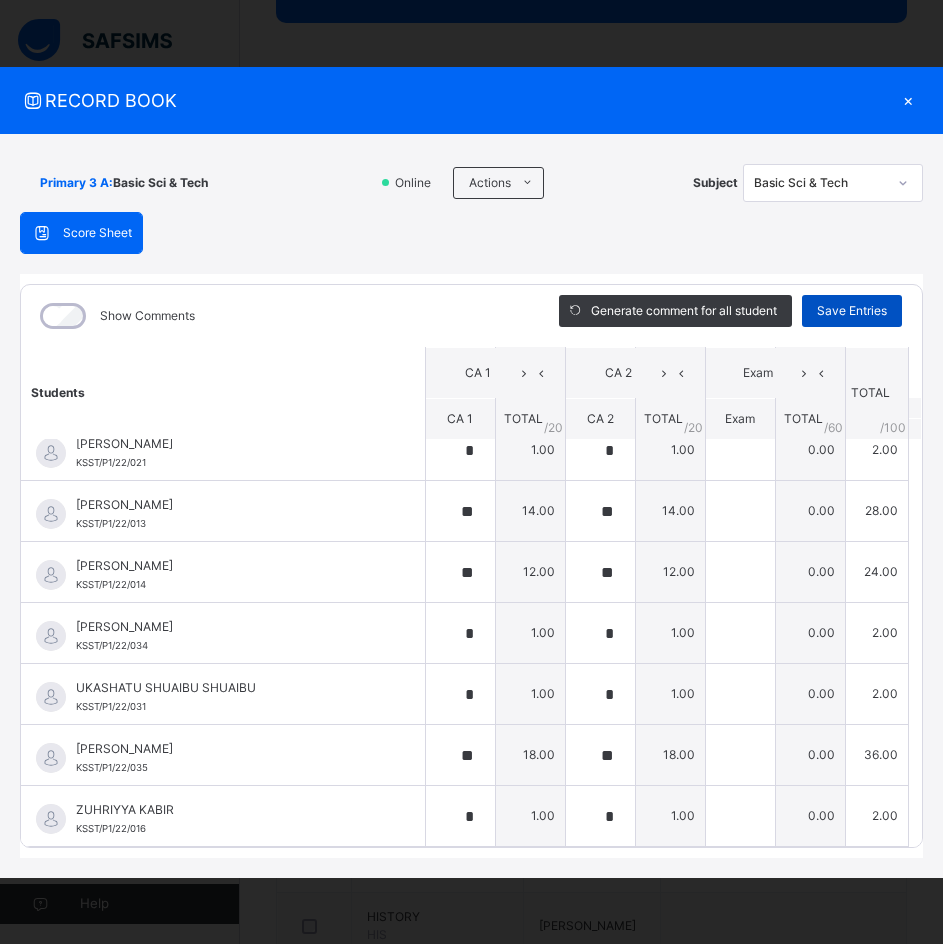 click on "Save Entries" at bounding box center [852, 311] 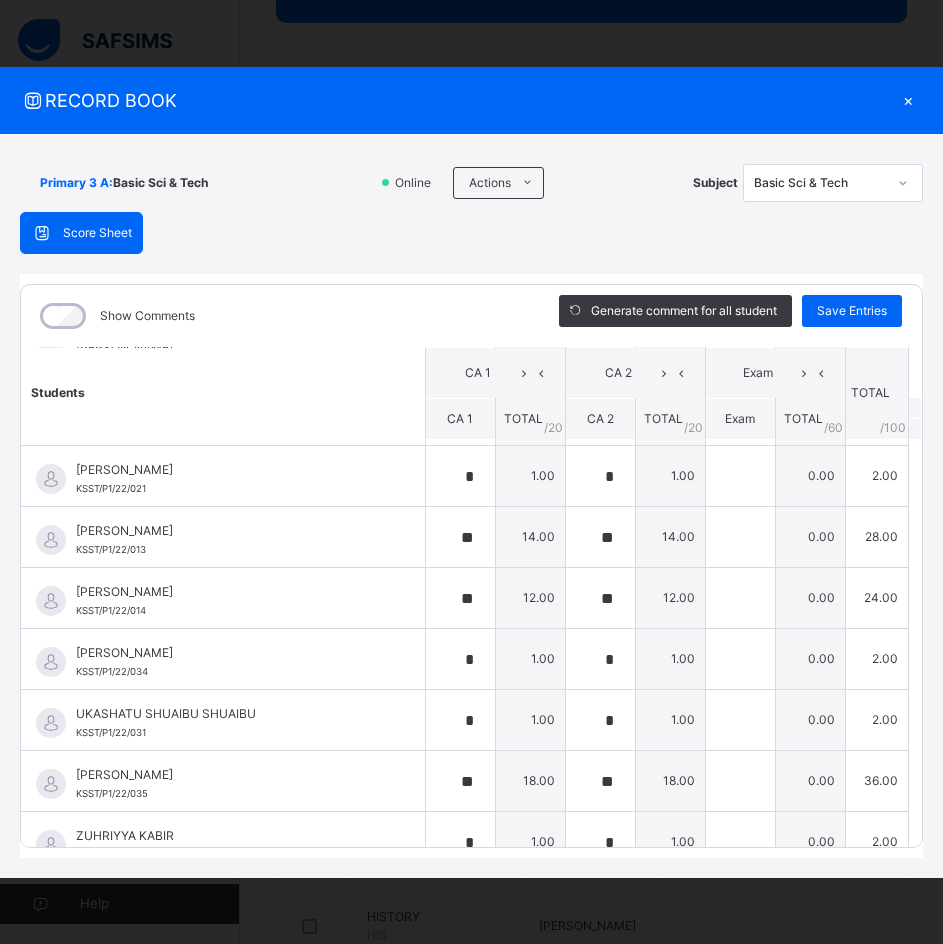 scroll, scrollTop: 1484, scrollLeft: 0, axis: vertical 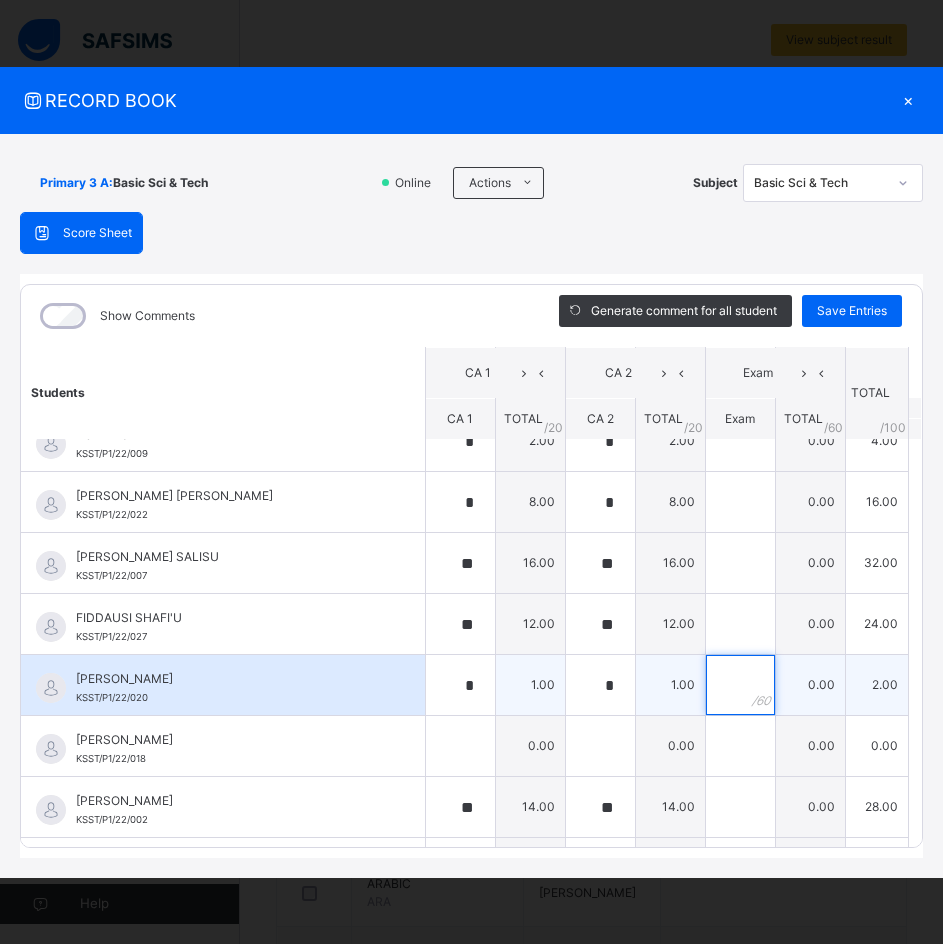 click at bounding box center (740, 685) 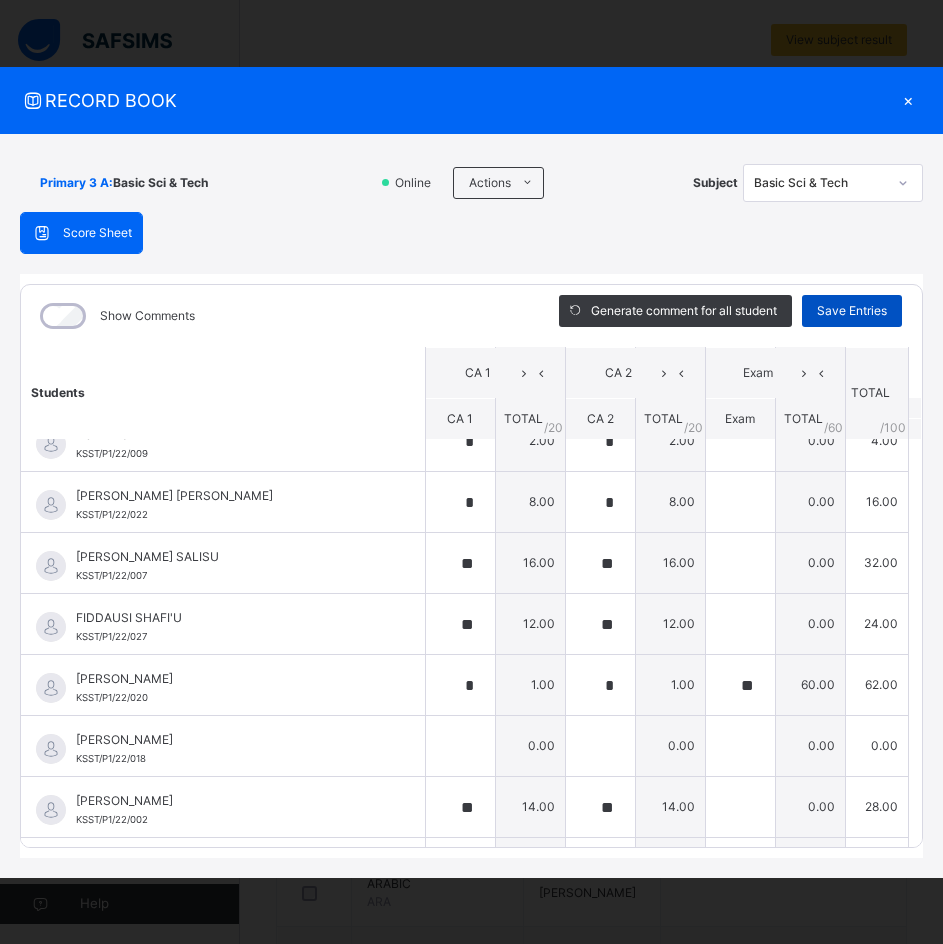 click on "Save Entries" at bounding box center (852, 311) 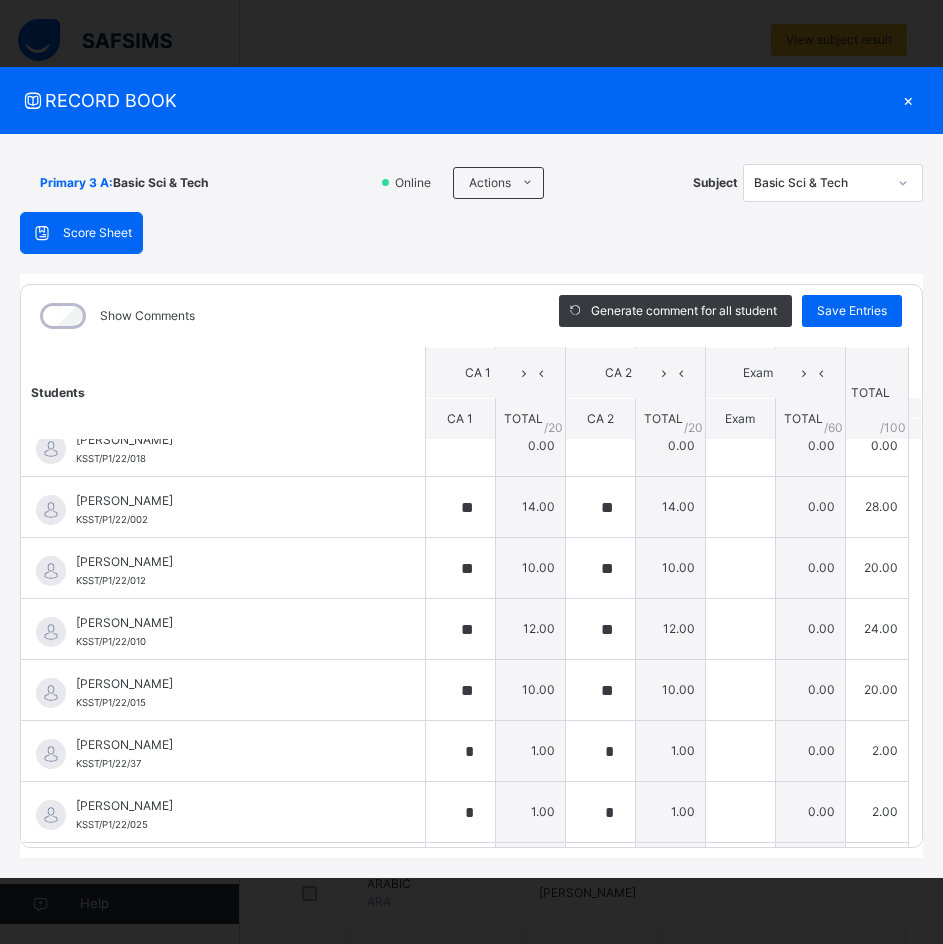 scroll, scrollTop: 1100, scrollLeft: 0, axis: vertical 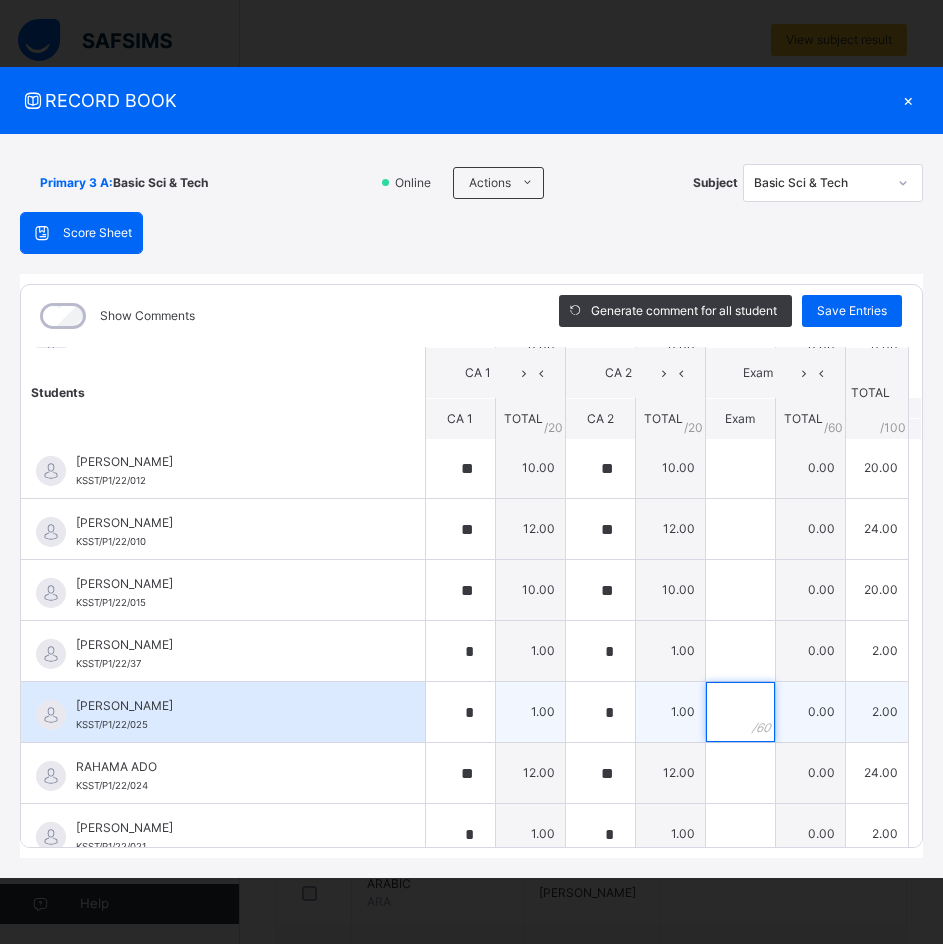 click at bounding box center [740, 712] 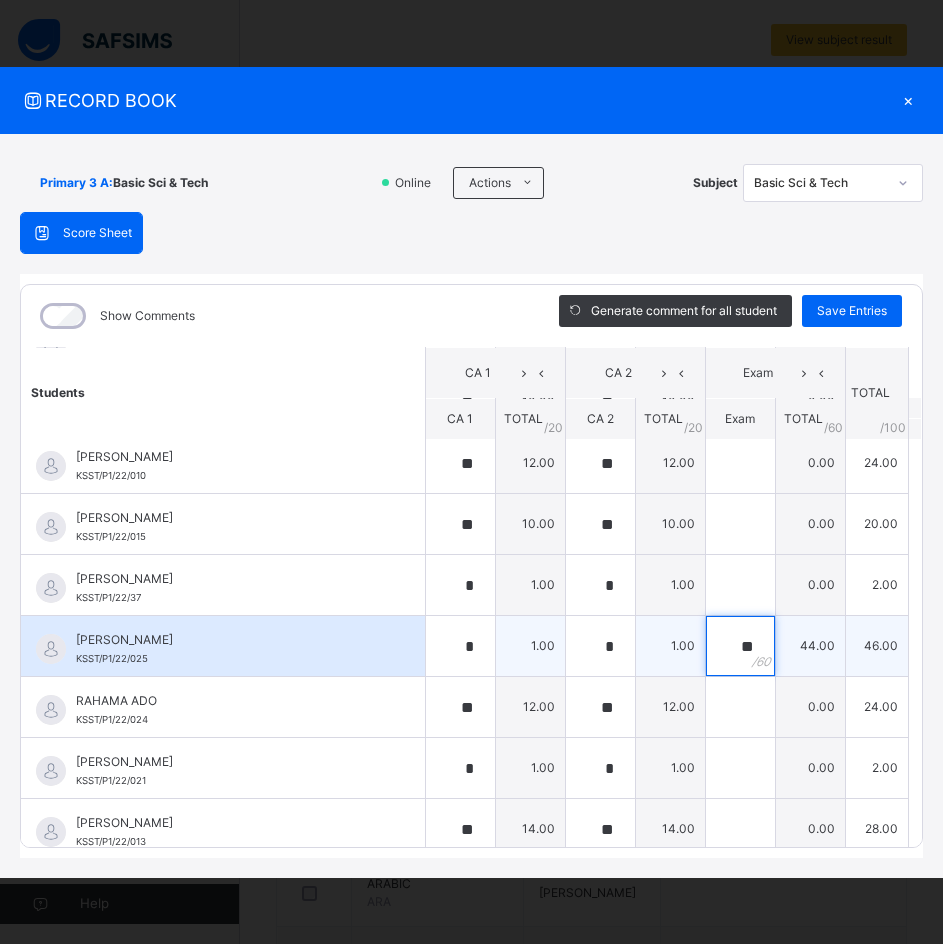scroll, scrollTop: 1200, scrollLeft: 0, axis: vertical 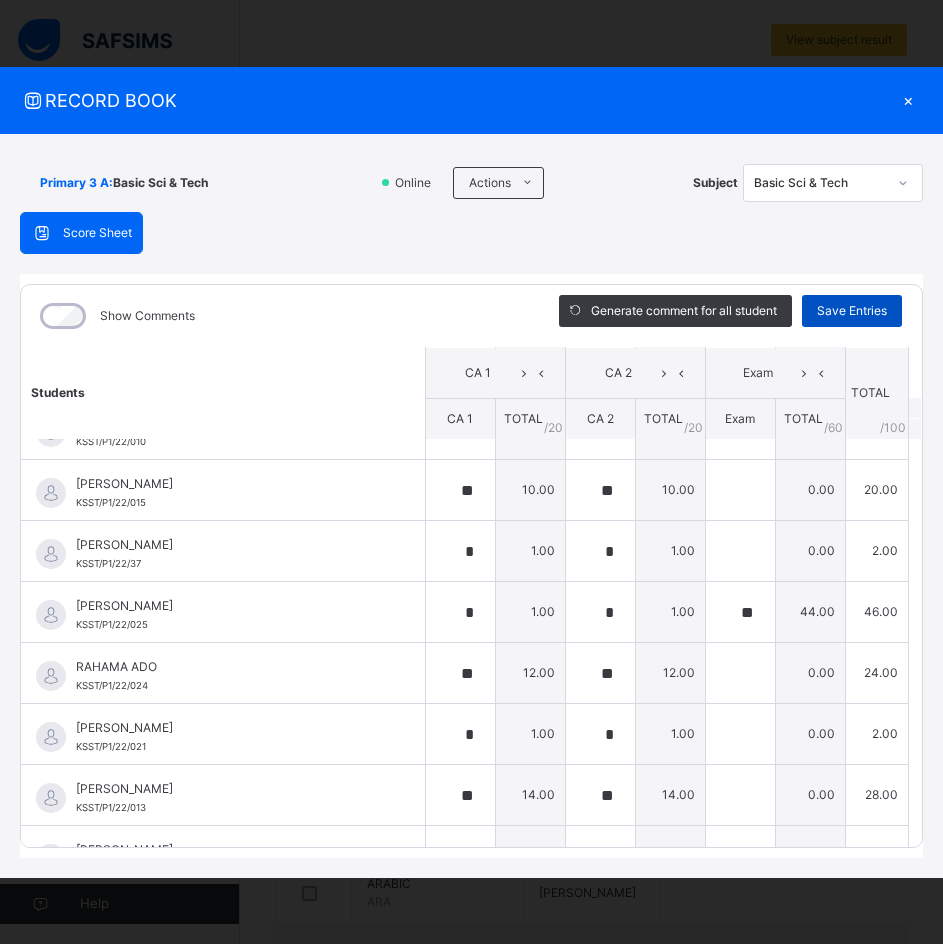 click on "Save Entries" at bounding box center [852, 311] 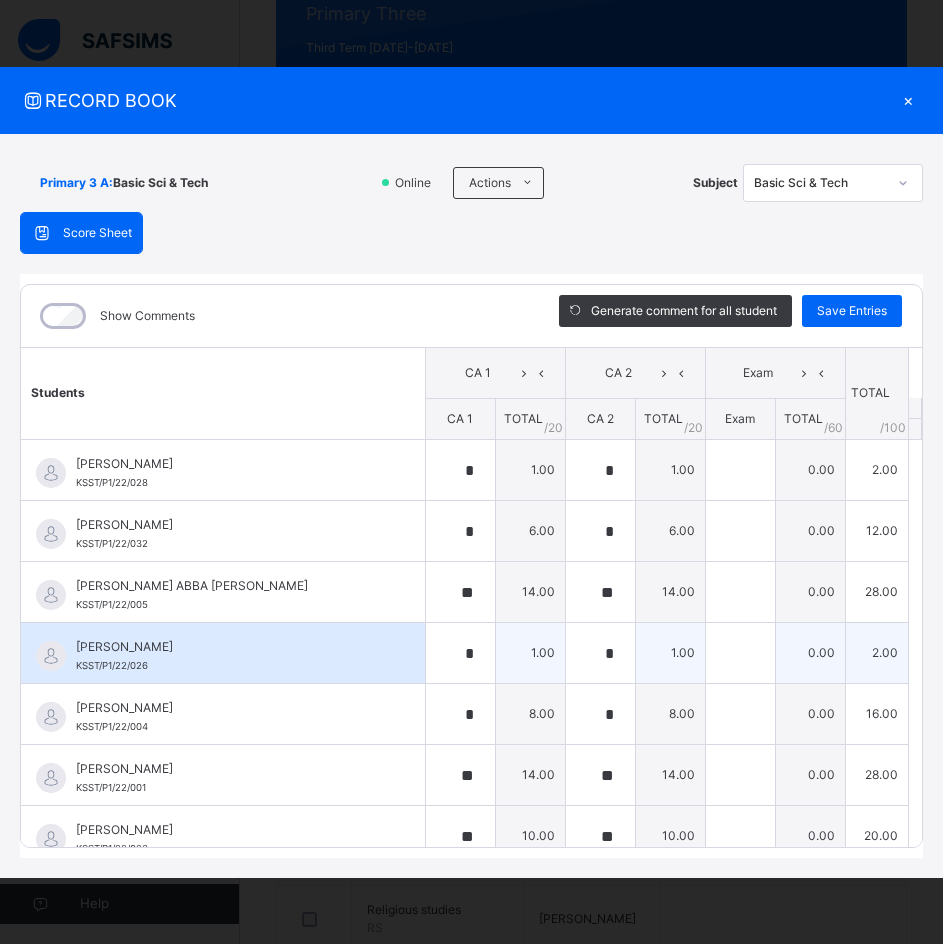scroll, scrollTop: 0, scrollLeft: 0, axis: both 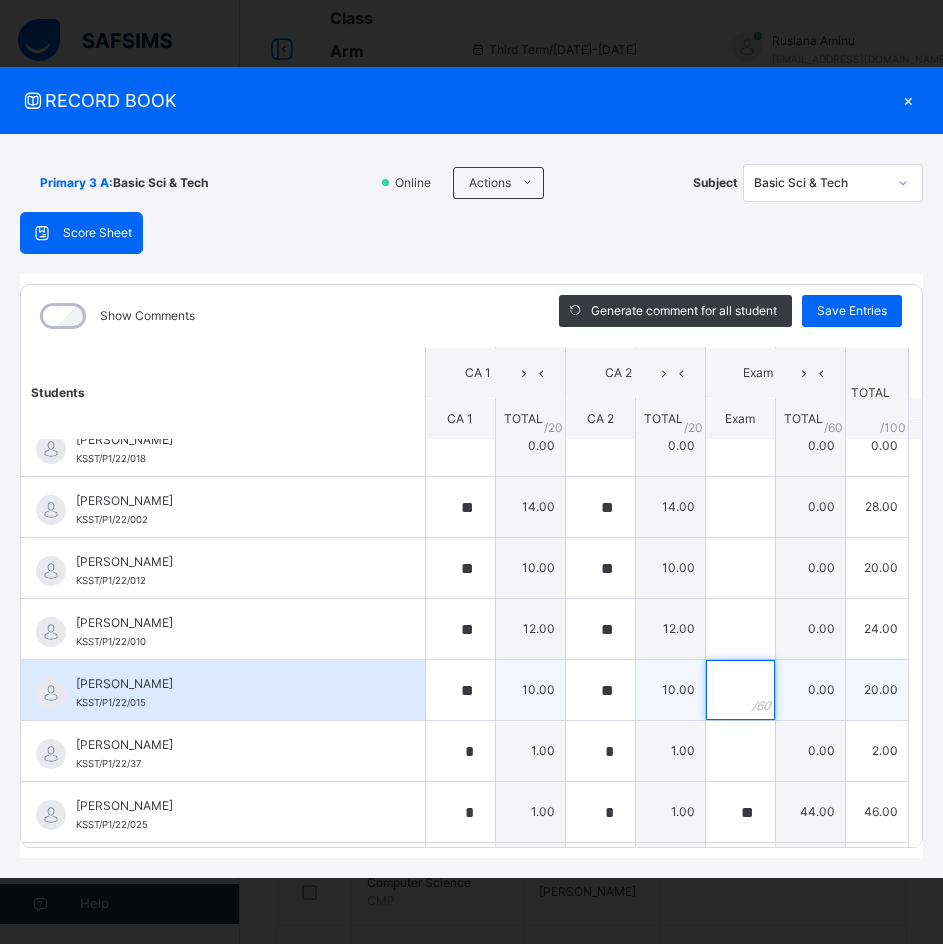 click at bounding box center (740, 690) 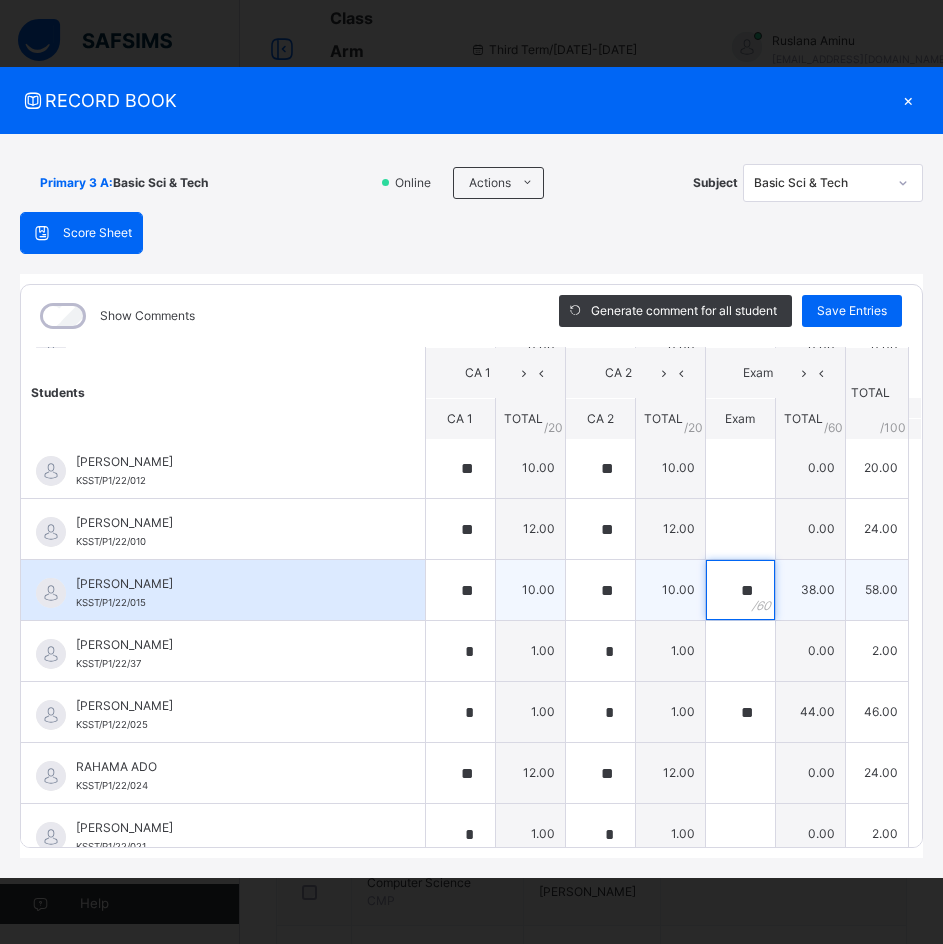 scroll, scrollTop: 1200, scrollLeft: 0, axis: vertical 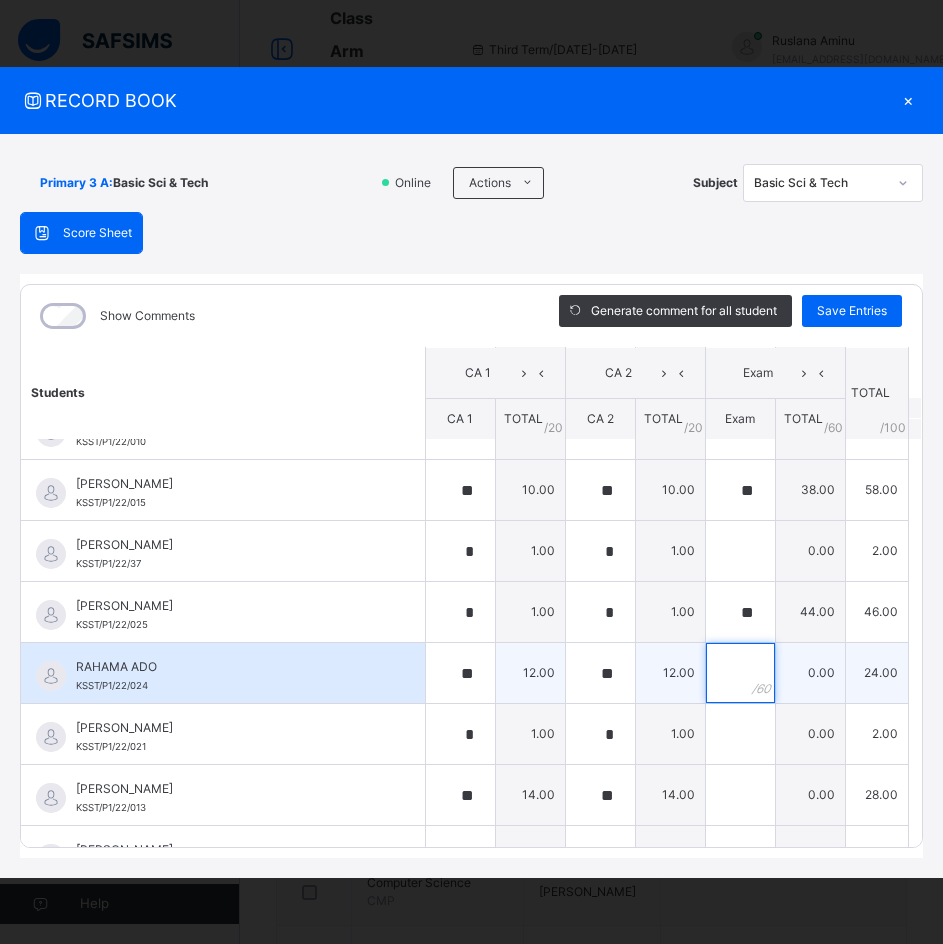 click at bounding box center [740, 673] 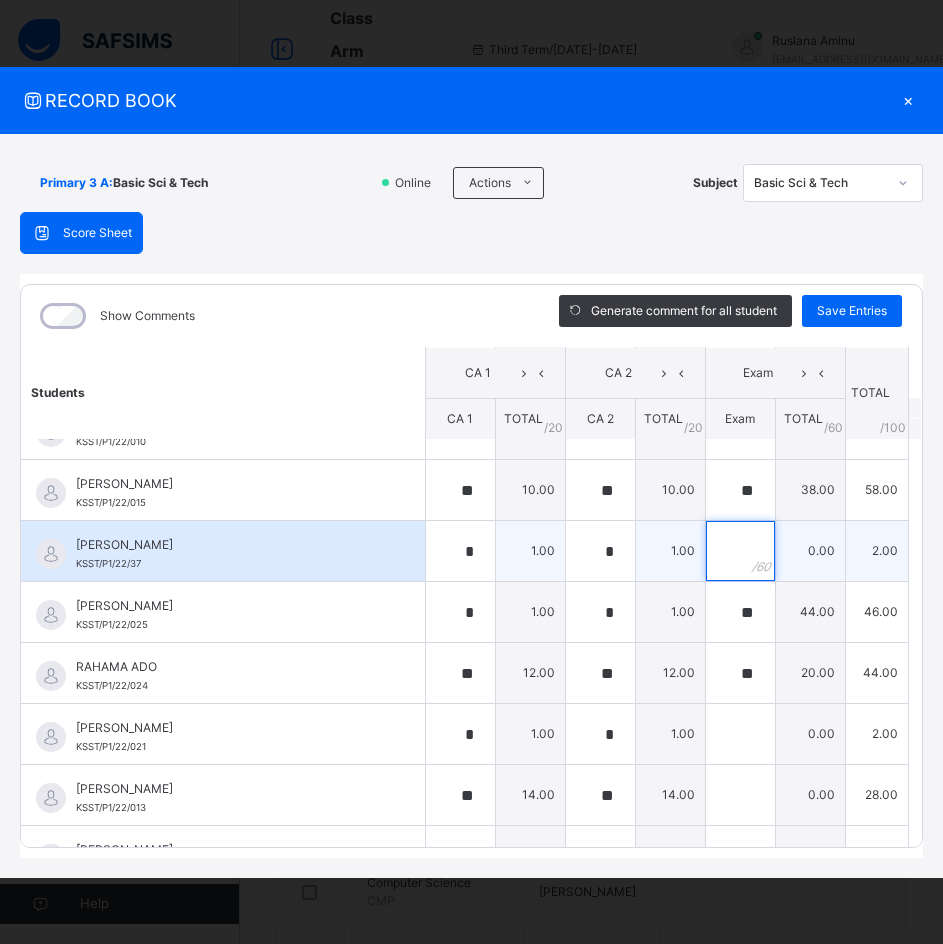 click at bounding box center (740, 551) 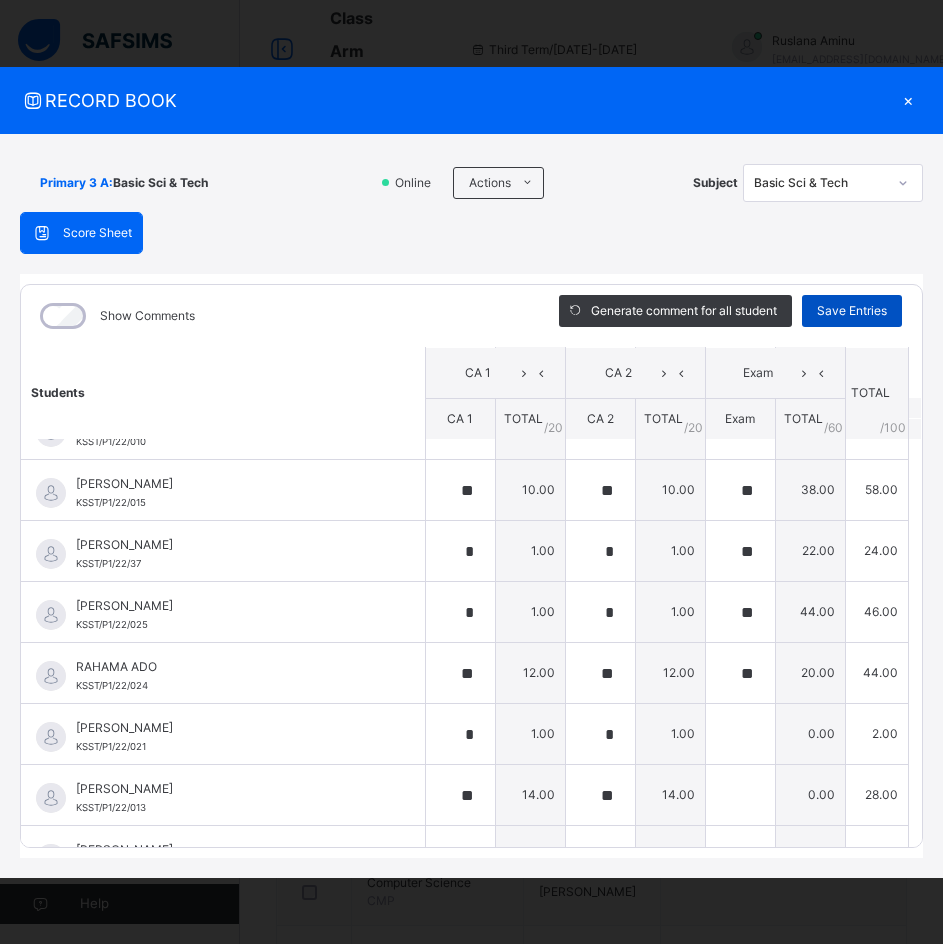 click on "Save Entries" at bounding box center (852, 311) 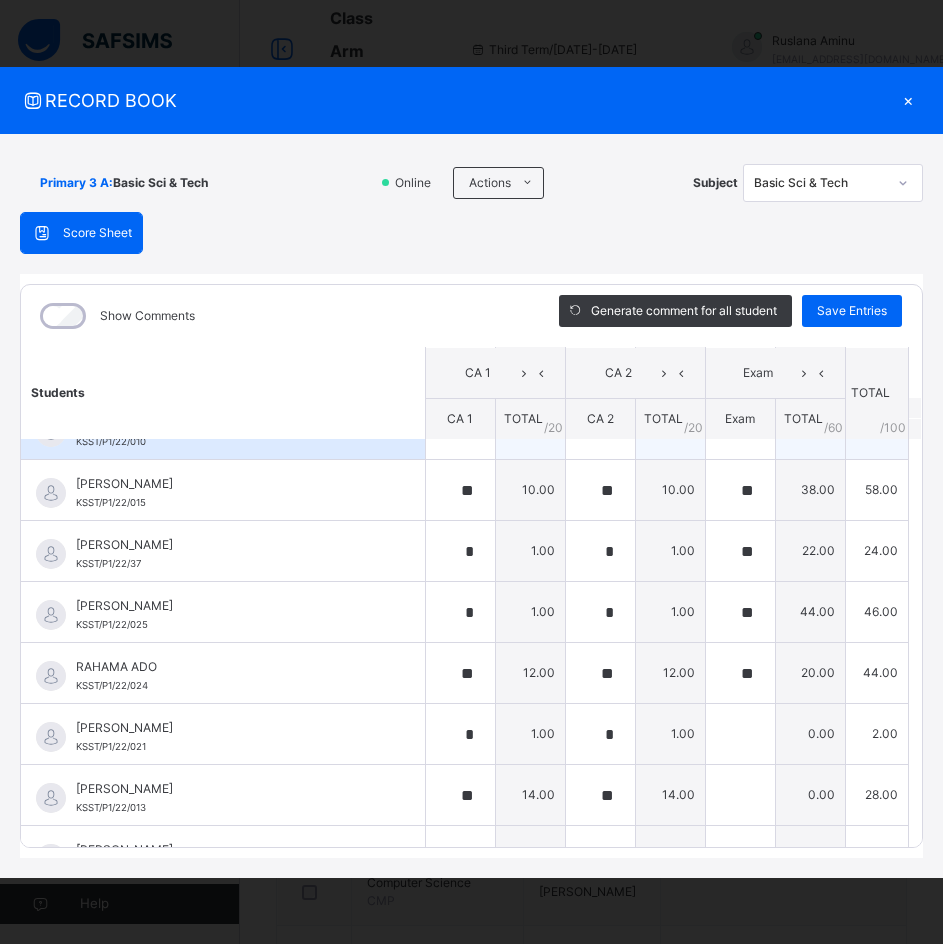 scroll, scrollTop: 1300, scrollLeft: 0, axis: vertical 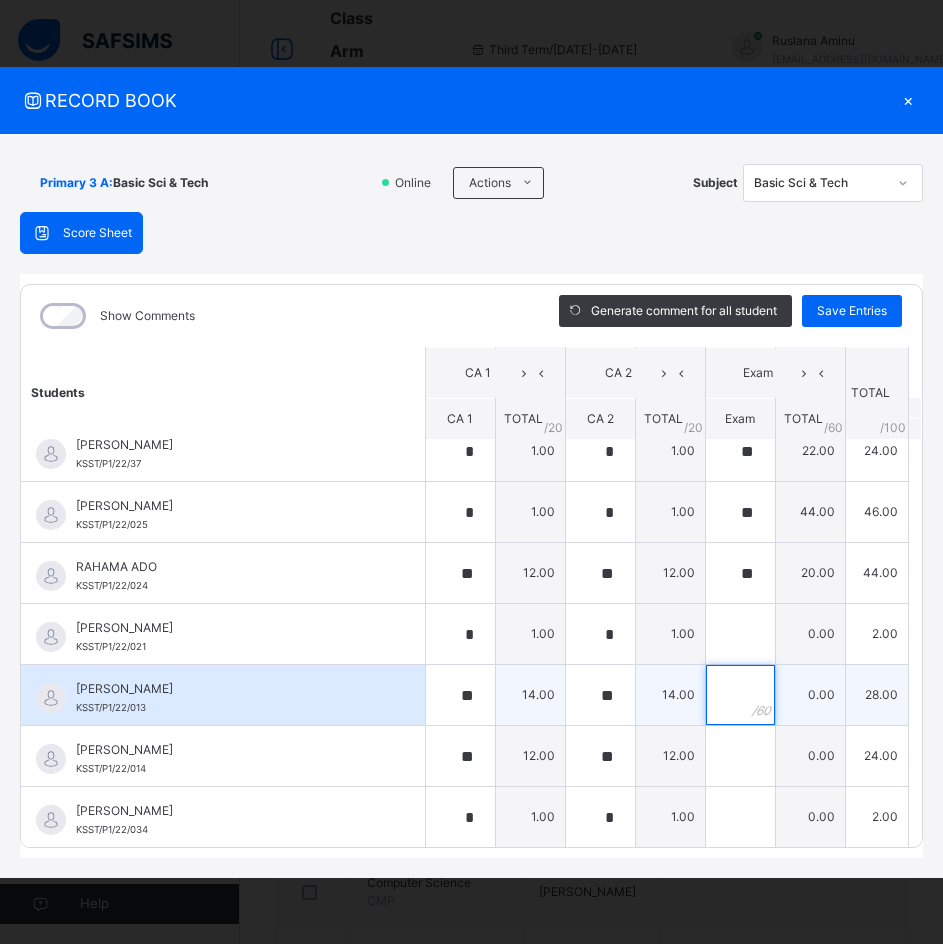 click at bounding box center [740, 695] 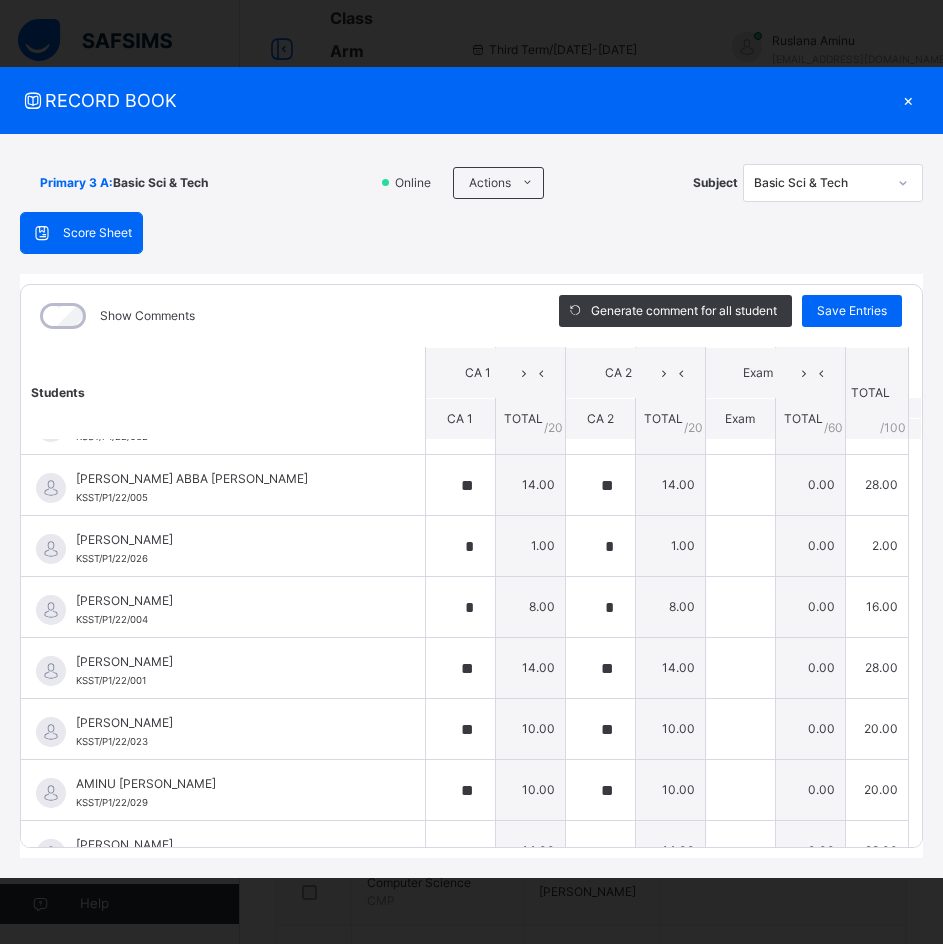 scroll, scrollTop: 100, scrollLeft: 0, axis: vertical 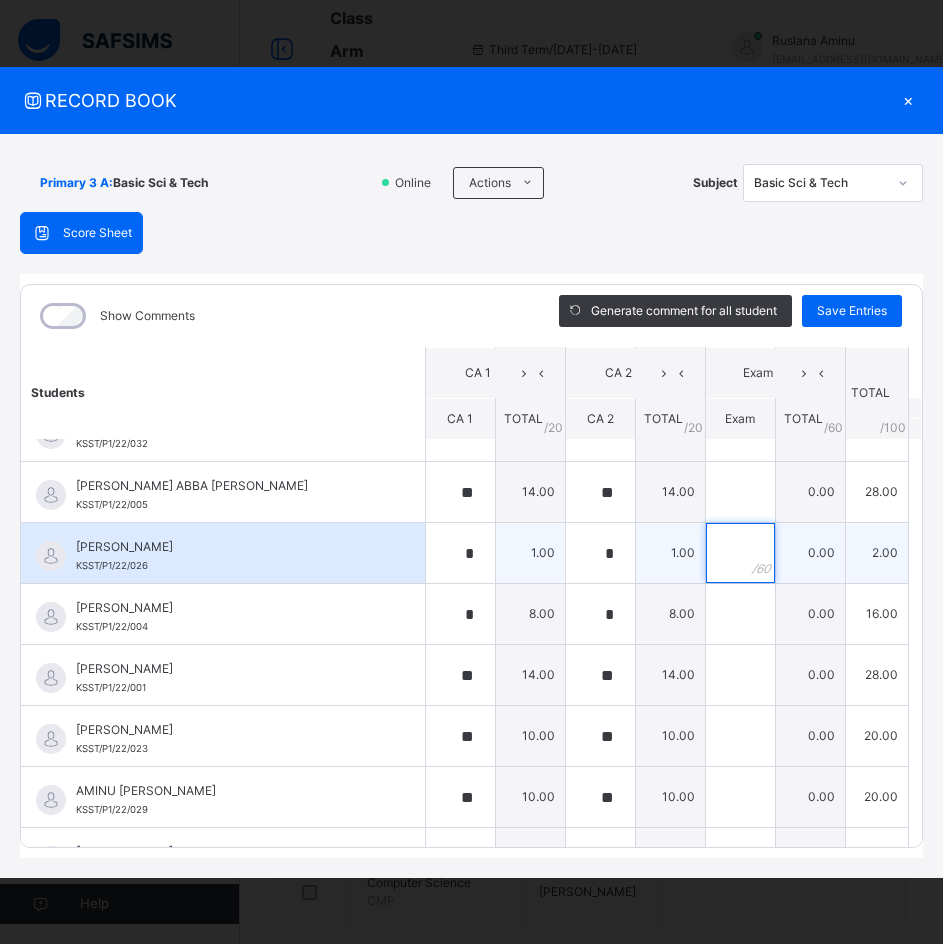 click at bounding box center (740, 553) 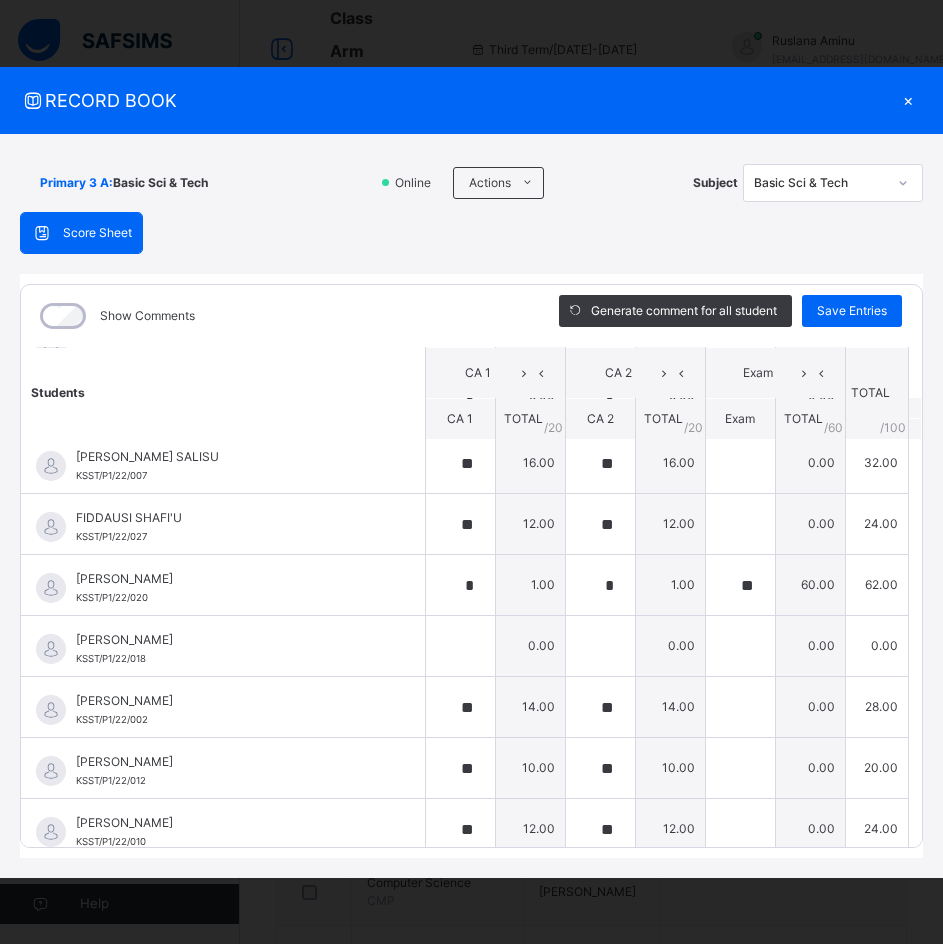 scroll, scrollTop: 900, scrollLeft: 0, axis: vertical 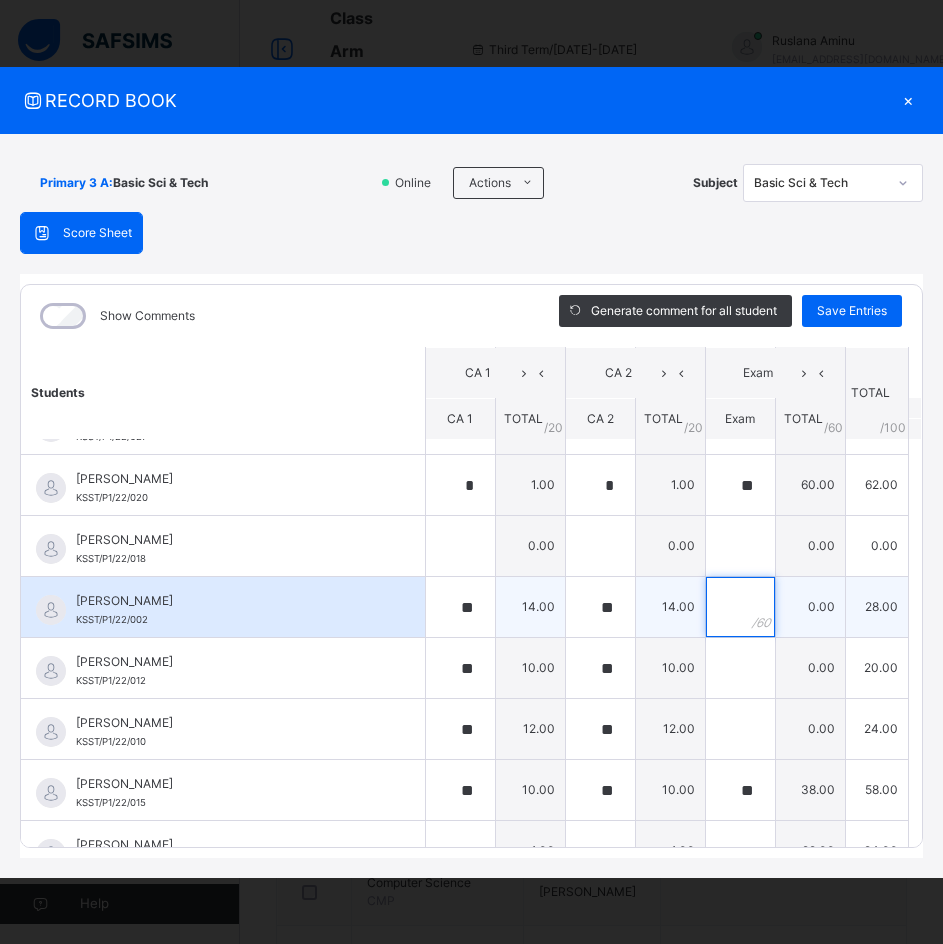 click at bounding box center [740, 607] 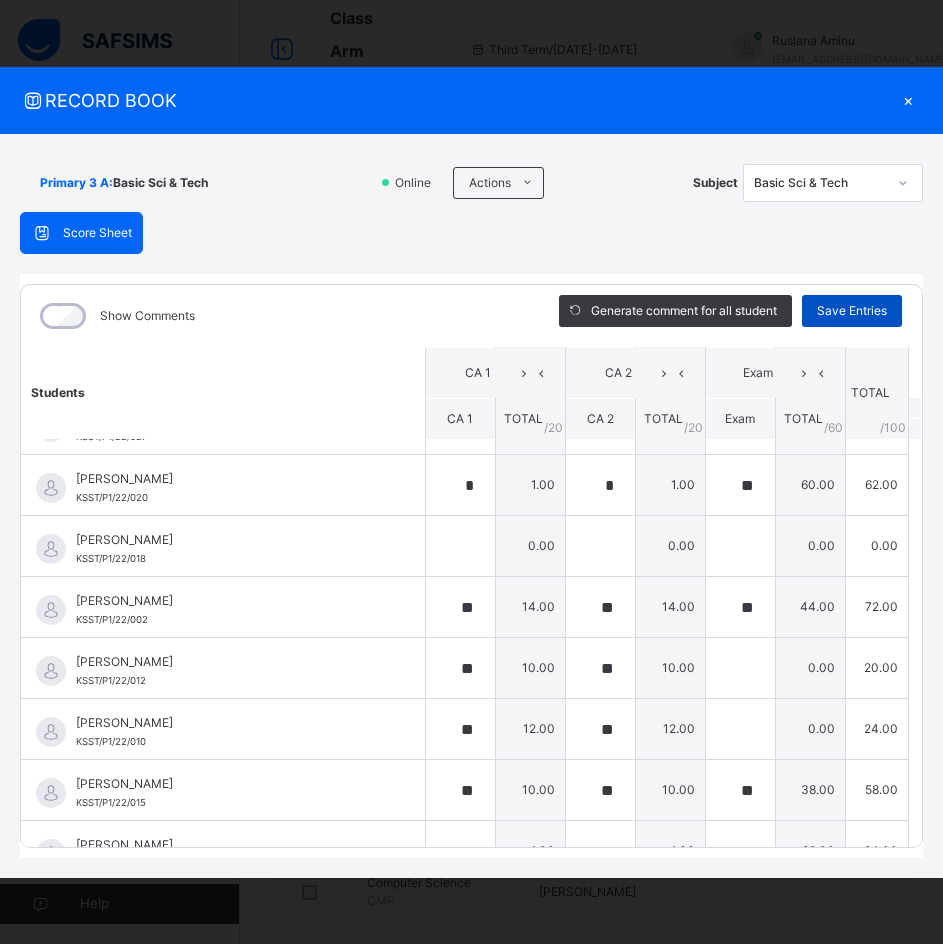 click on "Save Entries" at bounding box center [852, 311] 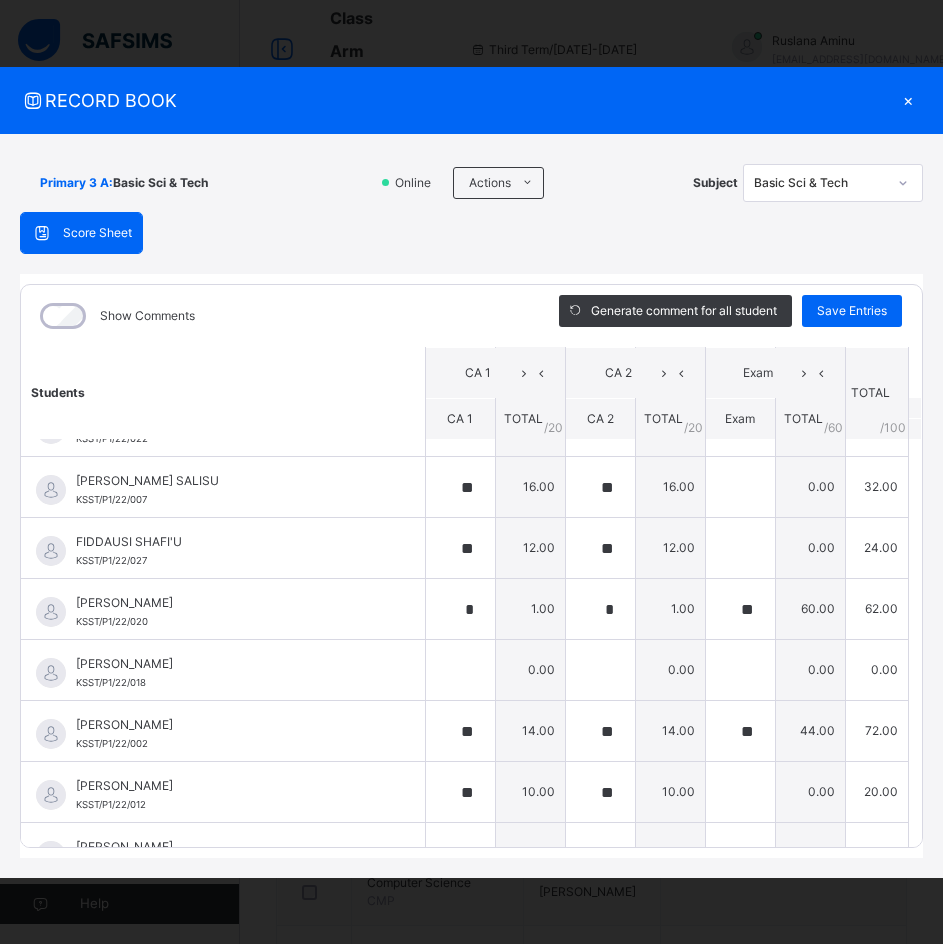 scroll, scrollTop: 800, scrollLeft: 0, axis: vertical 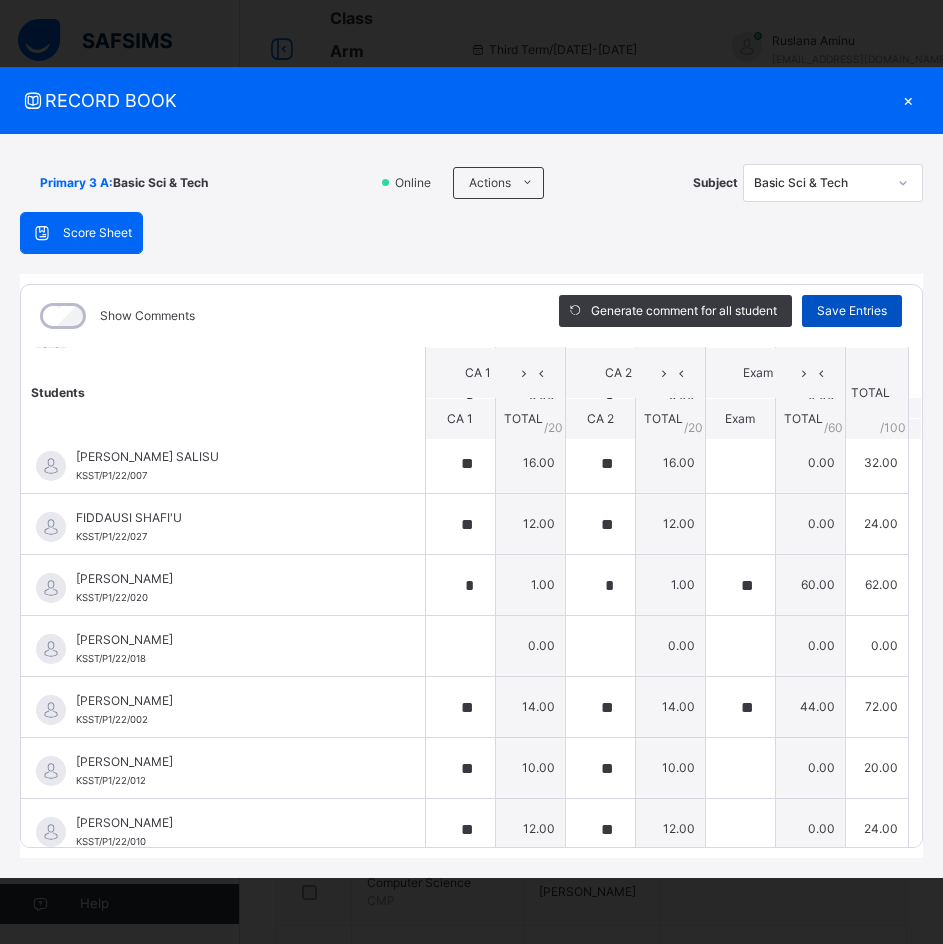 click on "Save Entries" at bounding box center (852, 311) 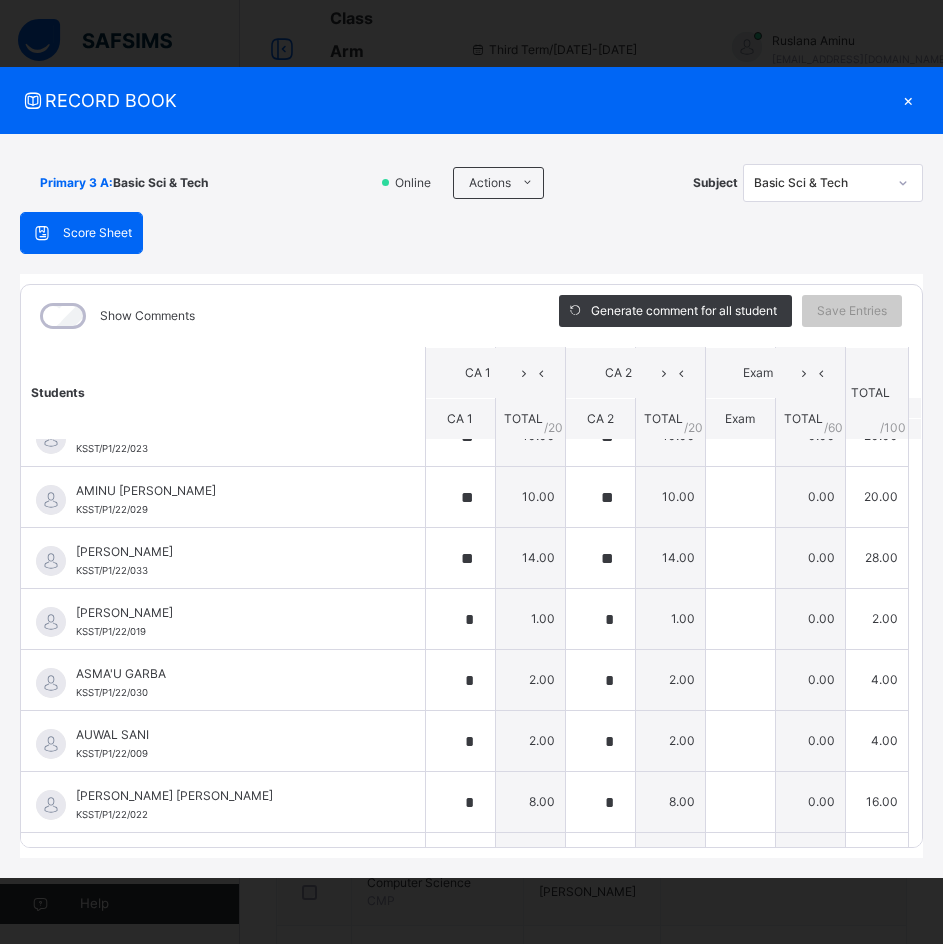 scroll, scrollTop: 0, scrollLeft: 0, axis: both 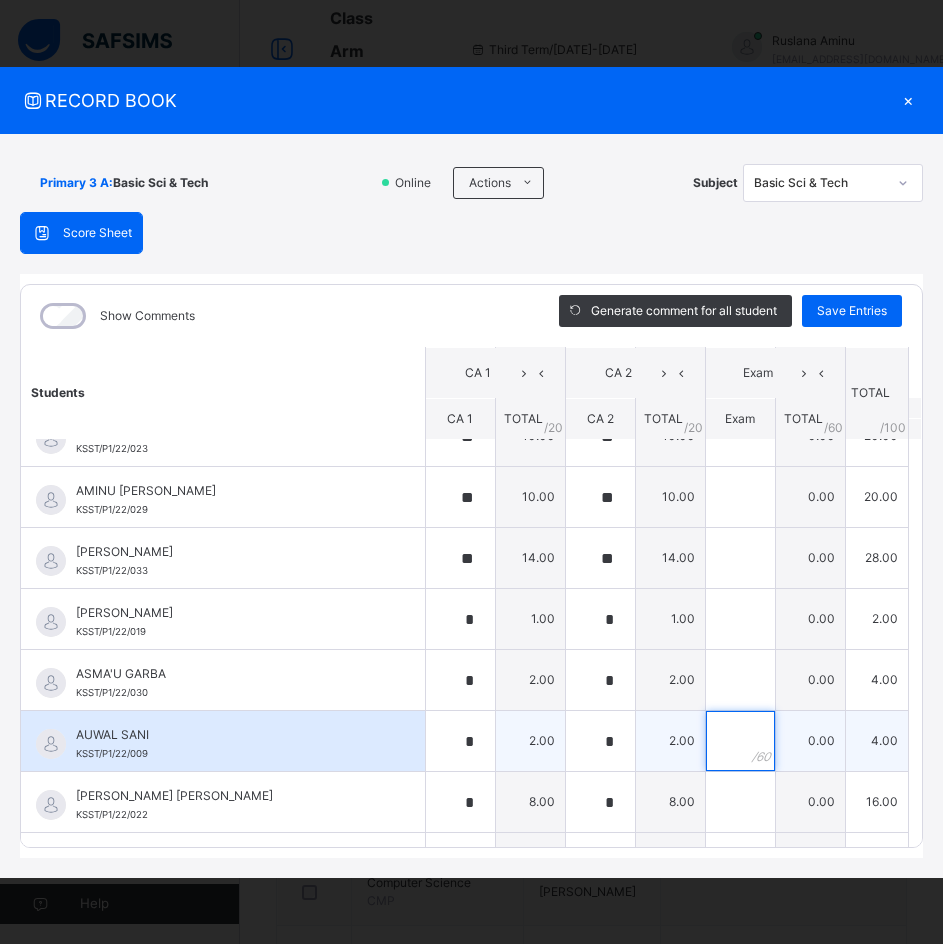 click at bounding box center [740, 741] 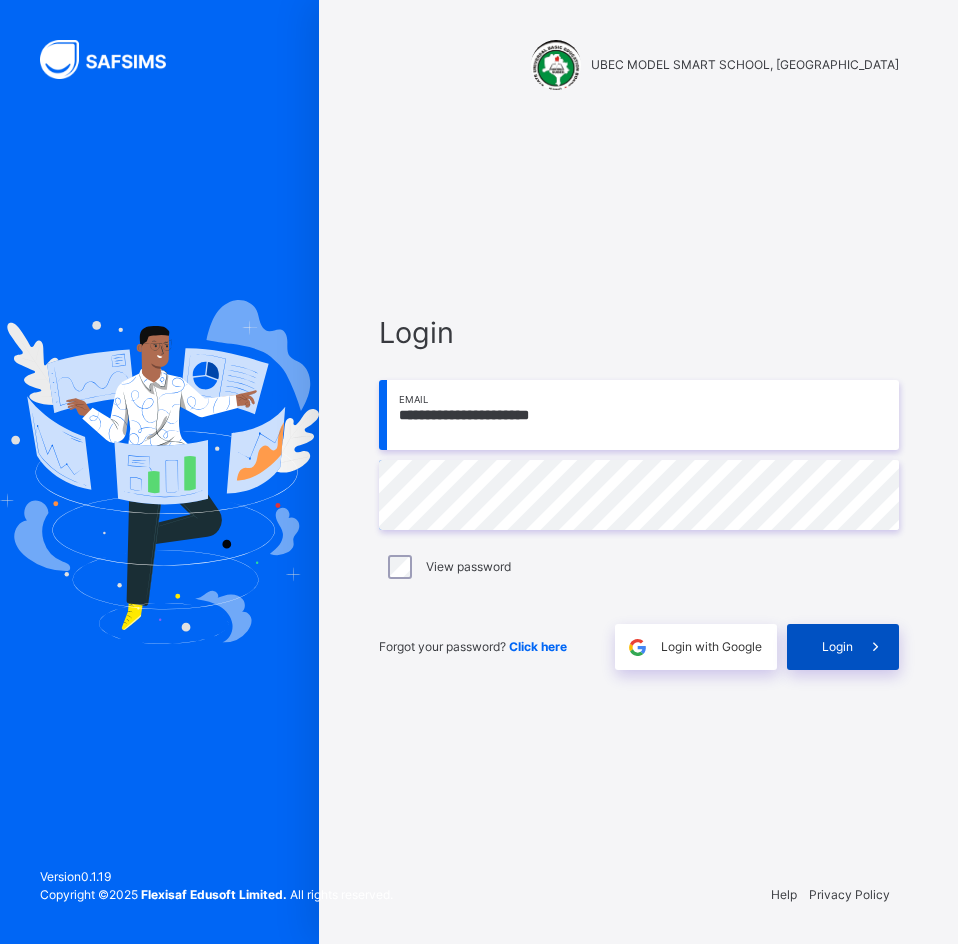 click on "Login" at bounding box center [837, 647] 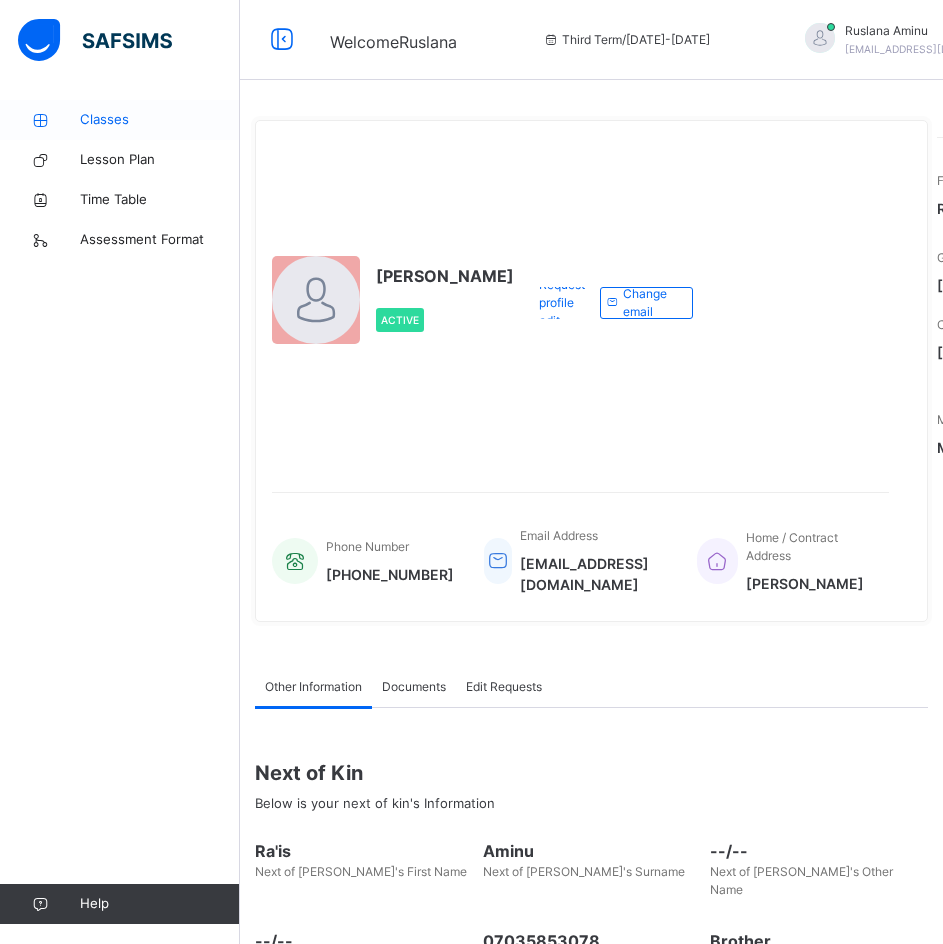 click on "Classes" at bounding box center (160, 120) 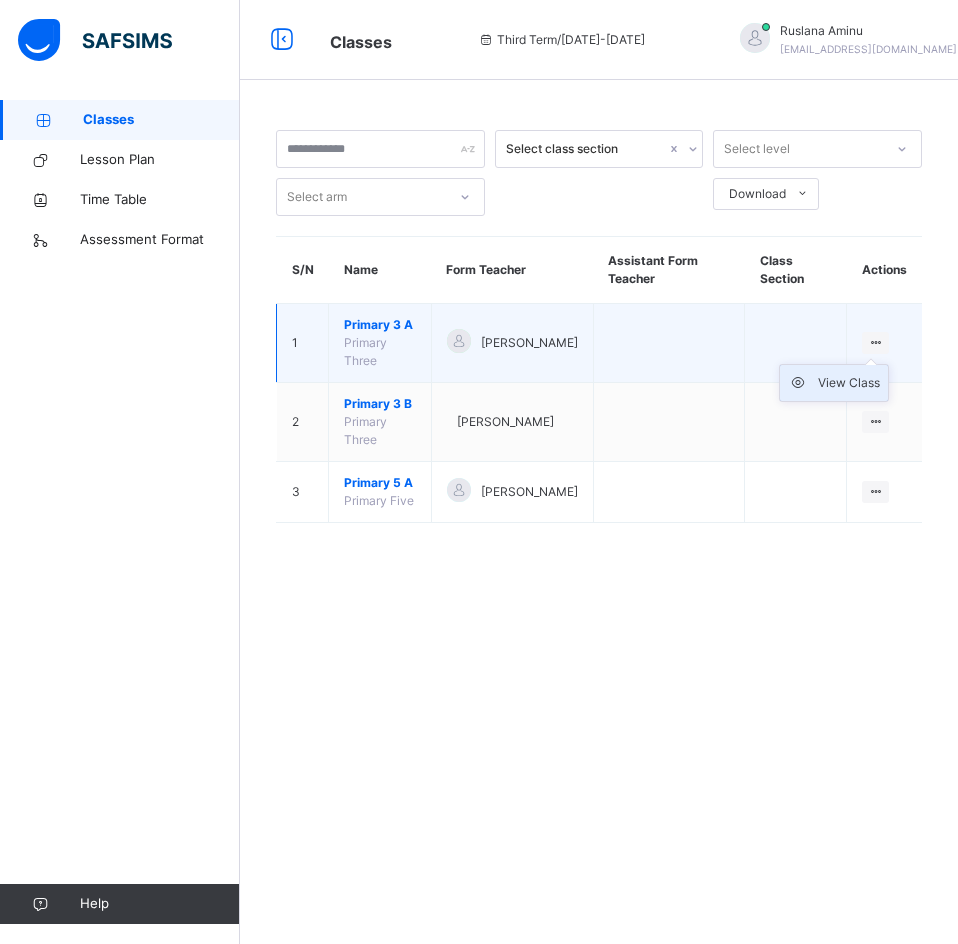 click on "View Class" at bounding box center [849, 383] 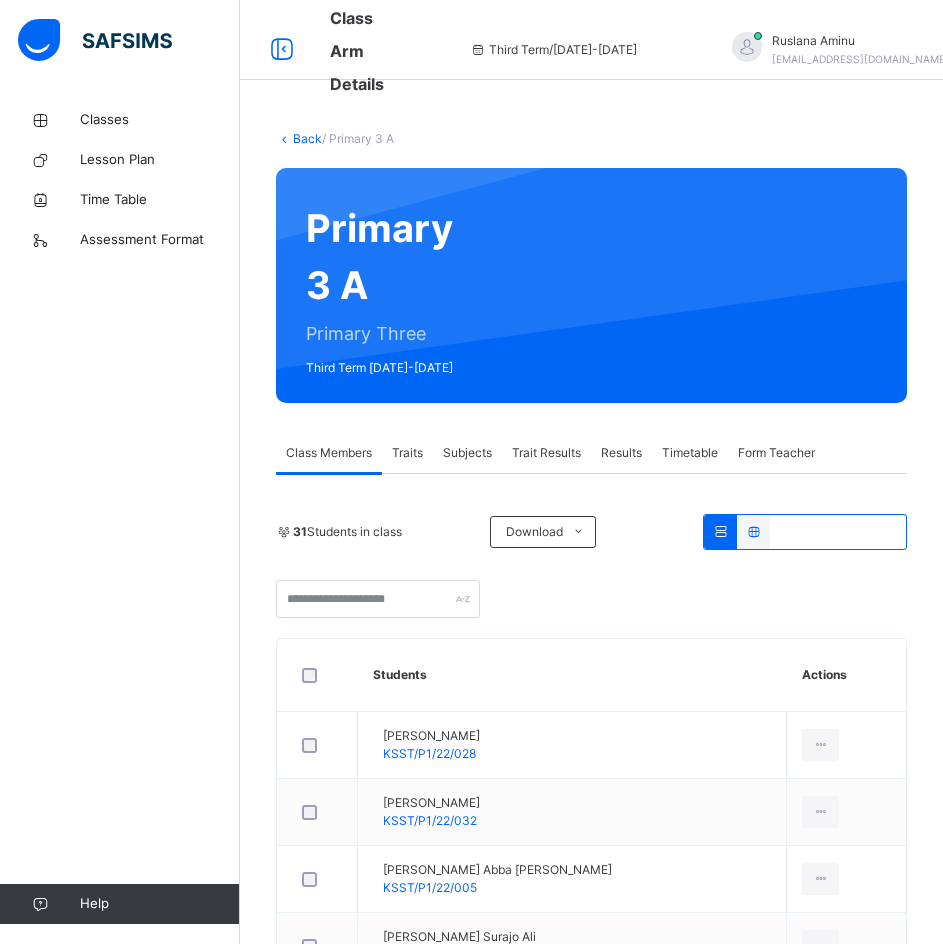 click on "Subjects" at bounding box center [467, 453] 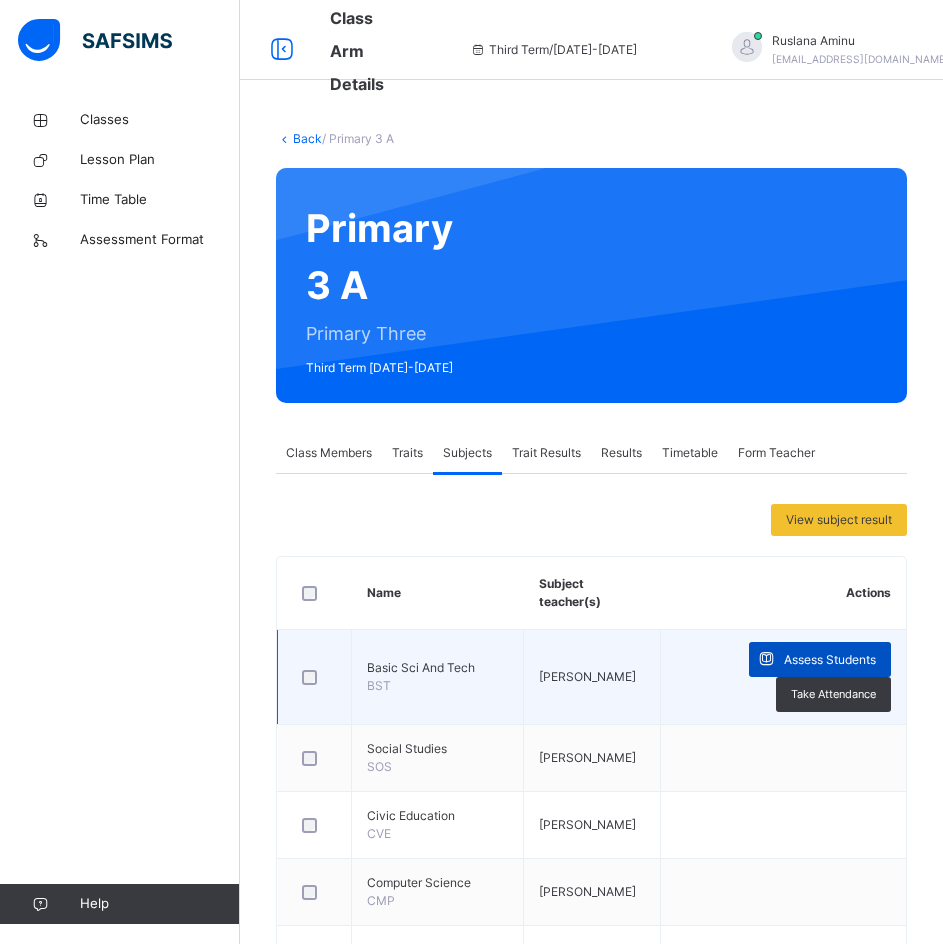 click on "Assess Students" at bounding box center [830, 660] 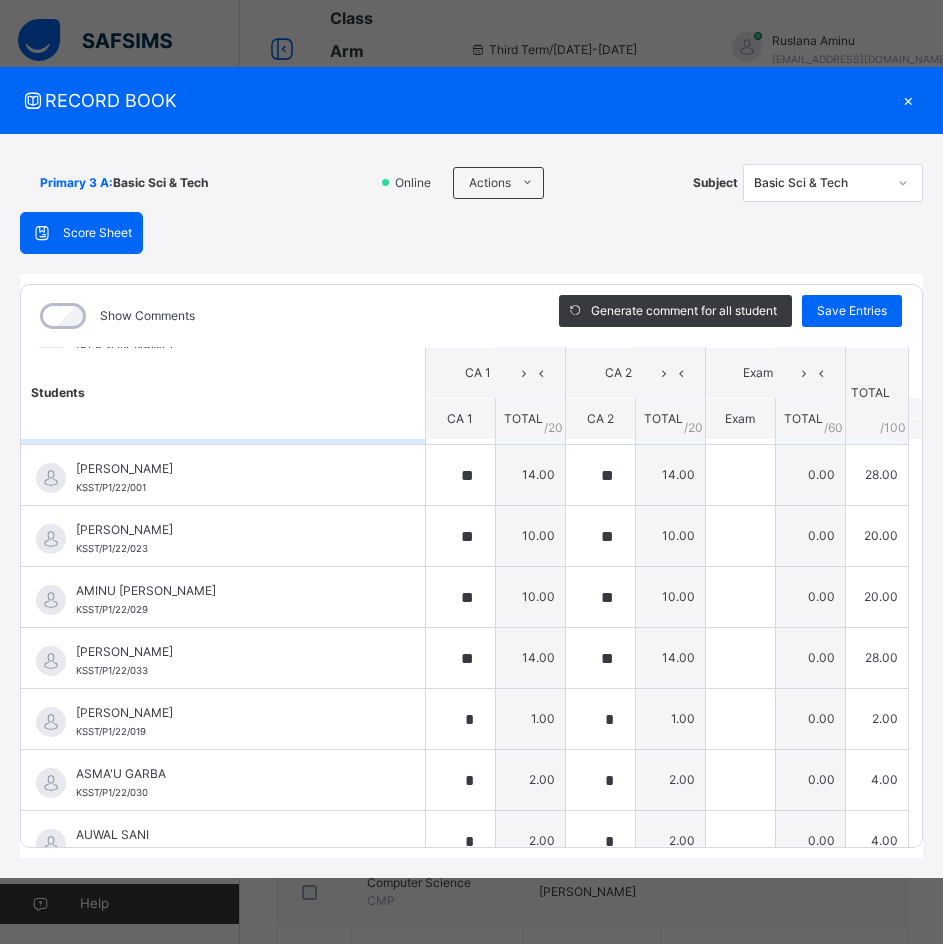 scroll, scrollTop: 400, scrollLeft: 0, axis: vertical 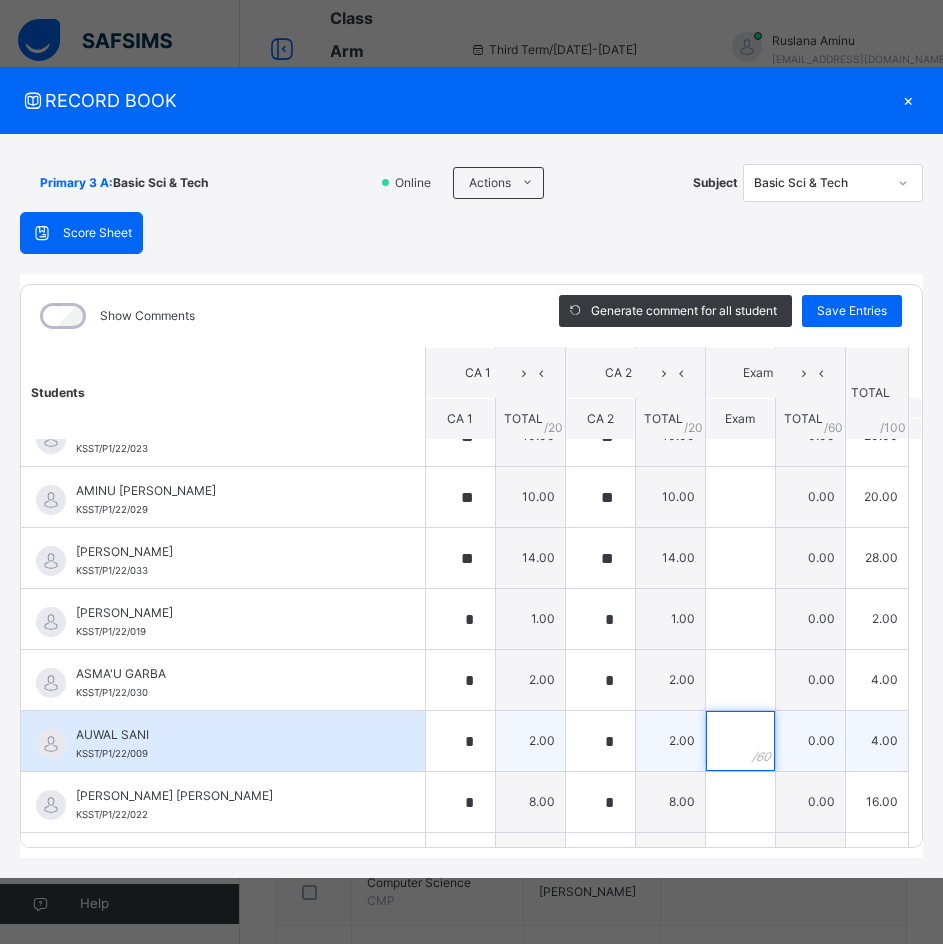 click at bounding box center (740, 741) 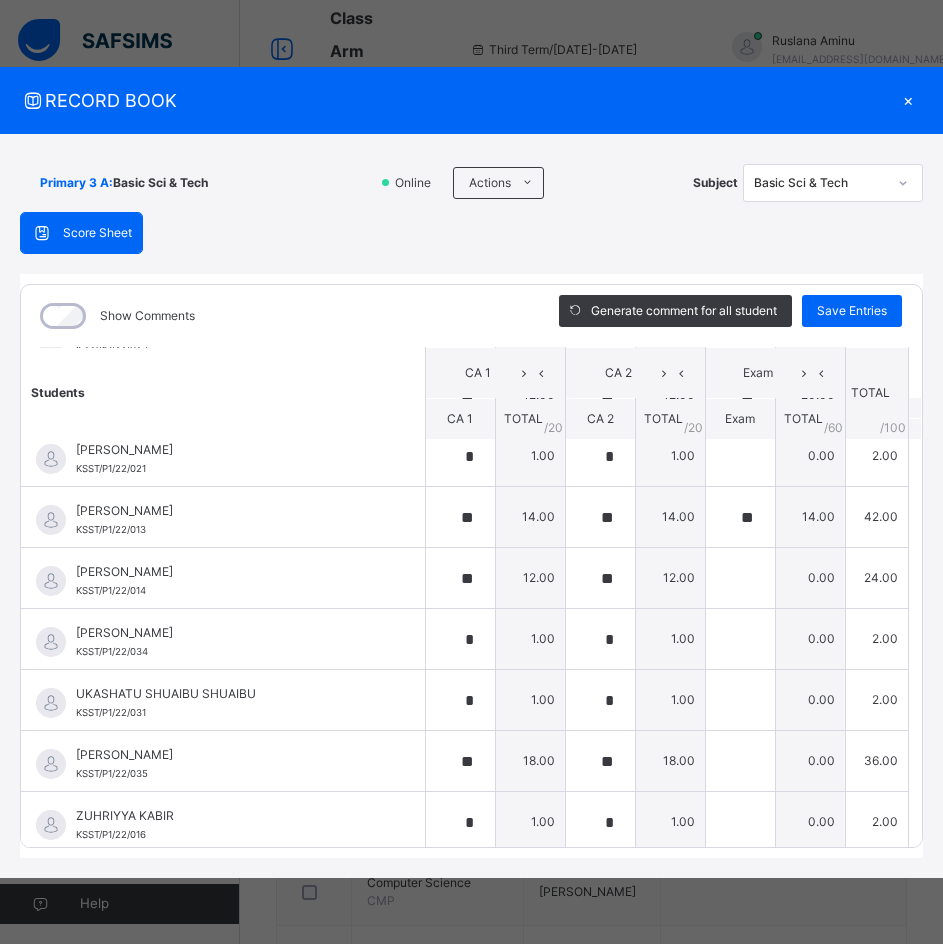 scroll, scrollTop: 1484, scrollLeft: 0, axis: vertical 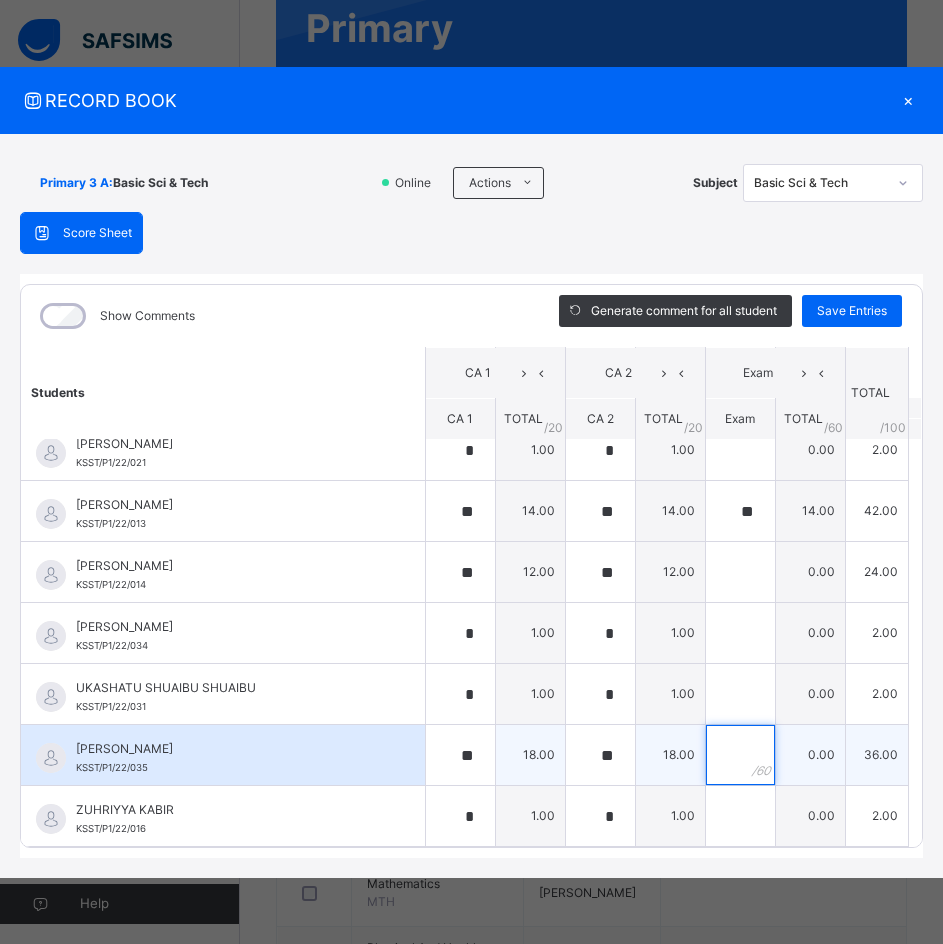 click at bounding box center (740, 755) 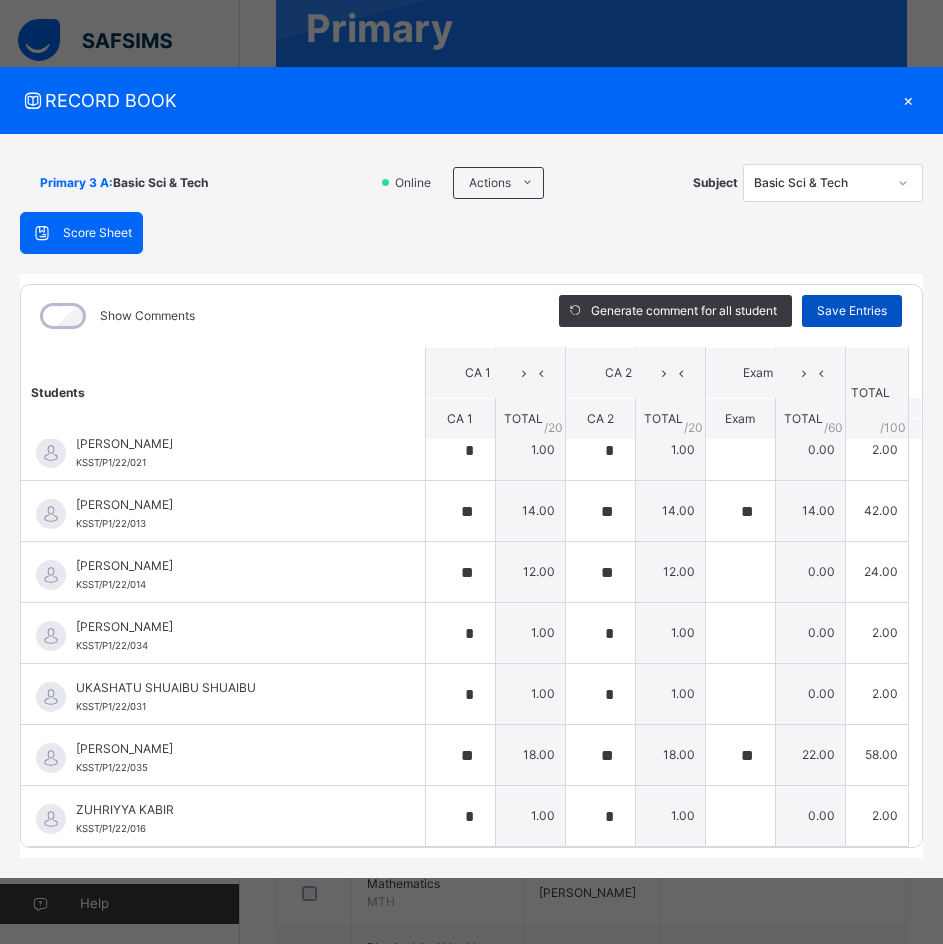 click on "Save Entries" at bounding box center (852, 311) 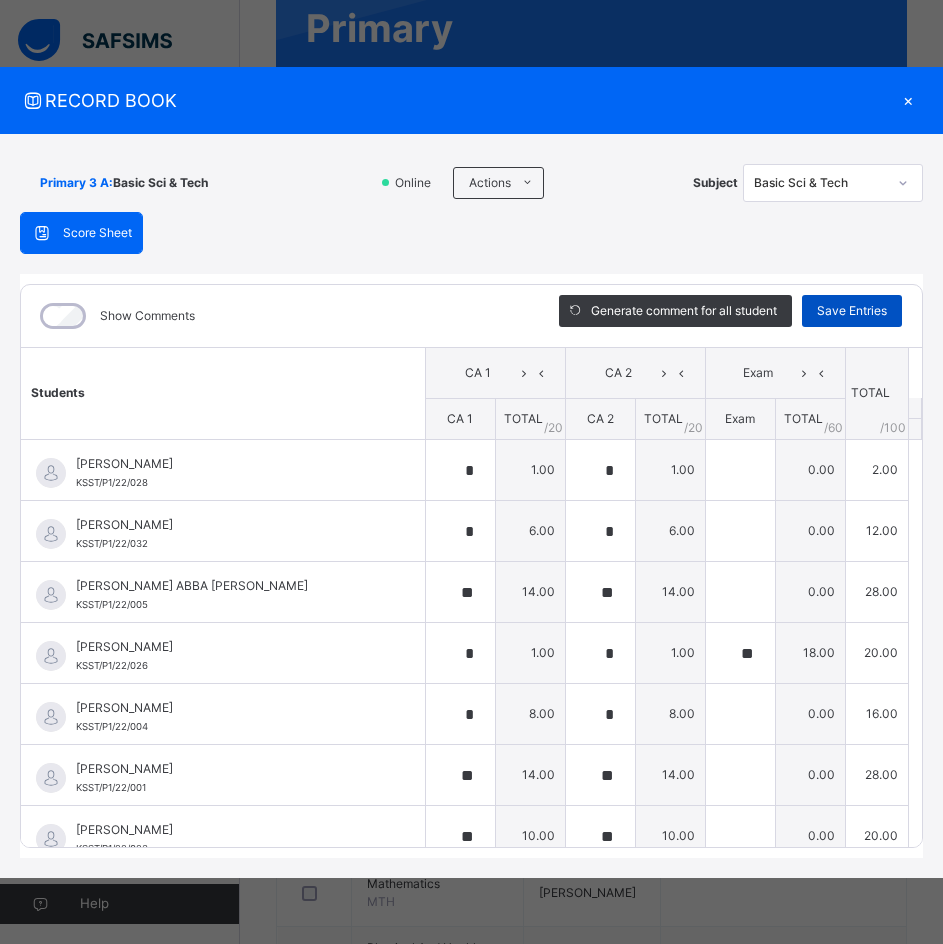 click on "Save Entries" at bounding box center (852, 311) 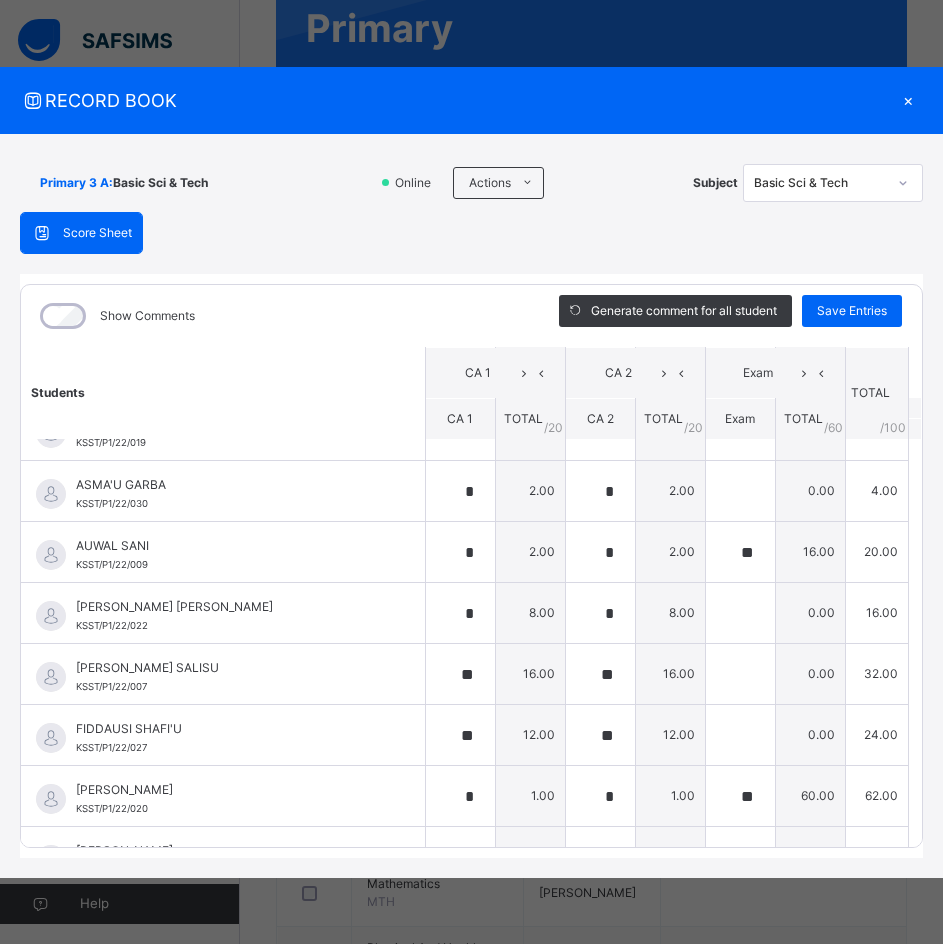 scroll, scrollTop: 600, scrollLeft: 0, axis: vertical 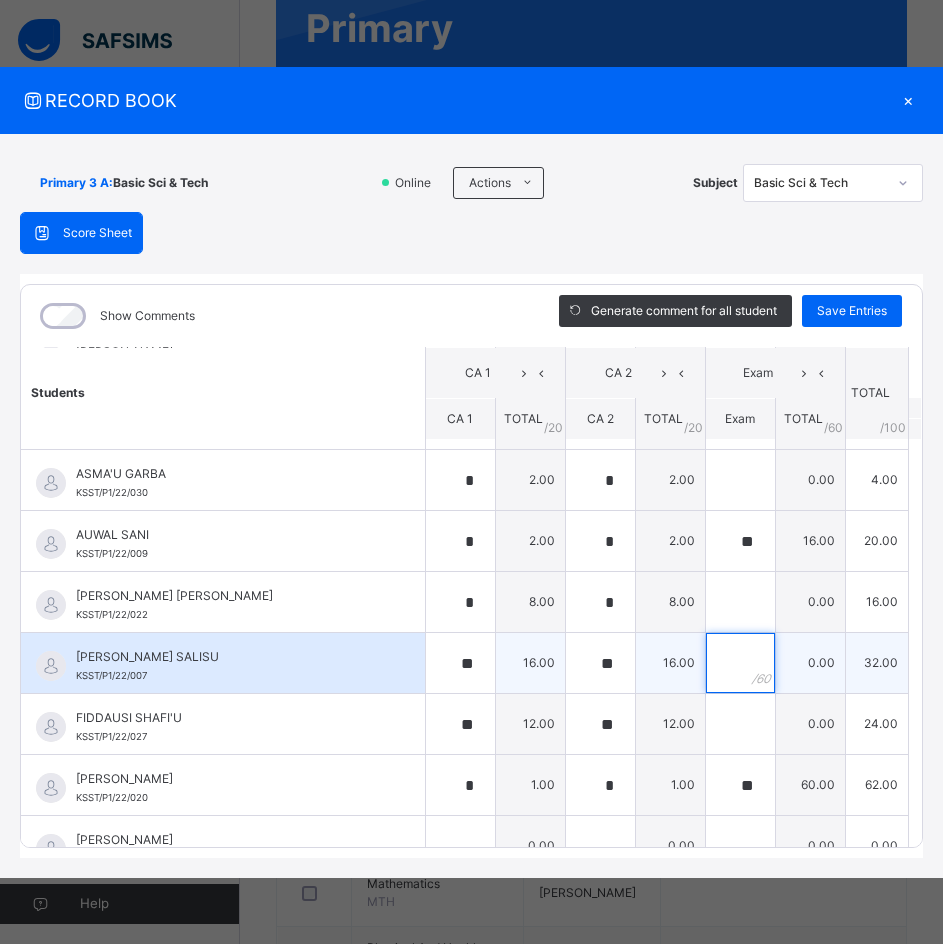 click at bounding box center [740, 663] 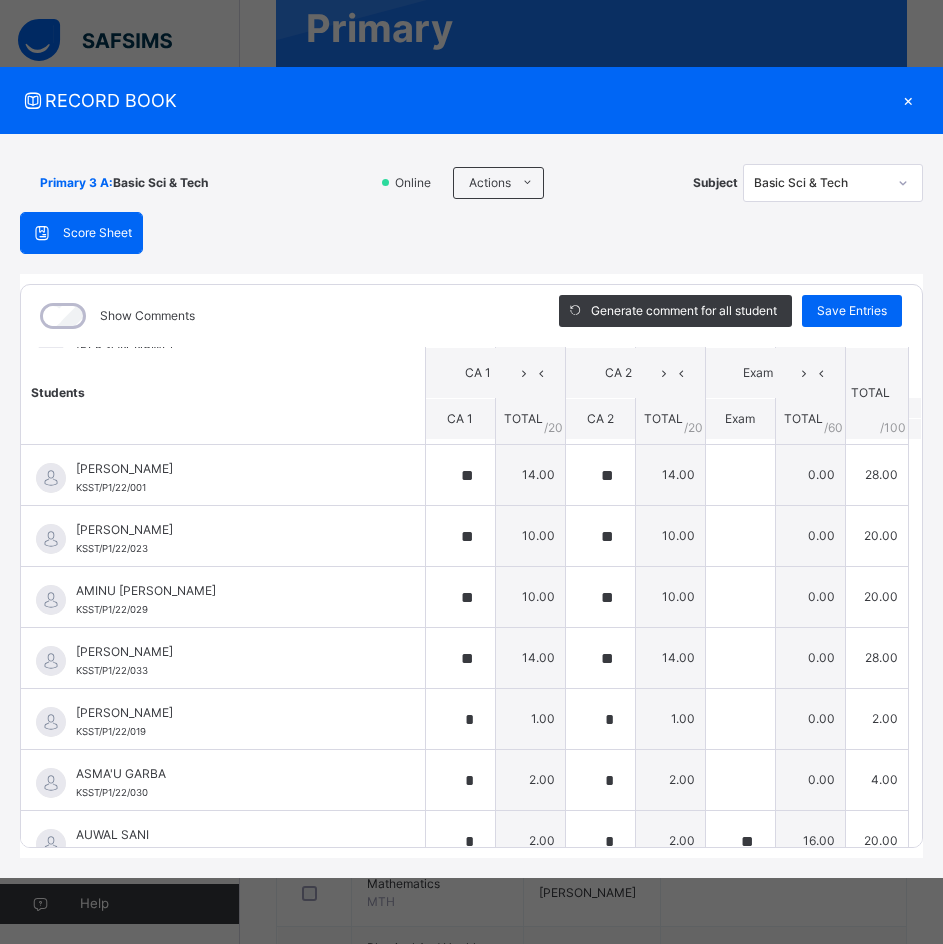scroll, scrollTop: 400, scrollLeft: 0, axis: vertical 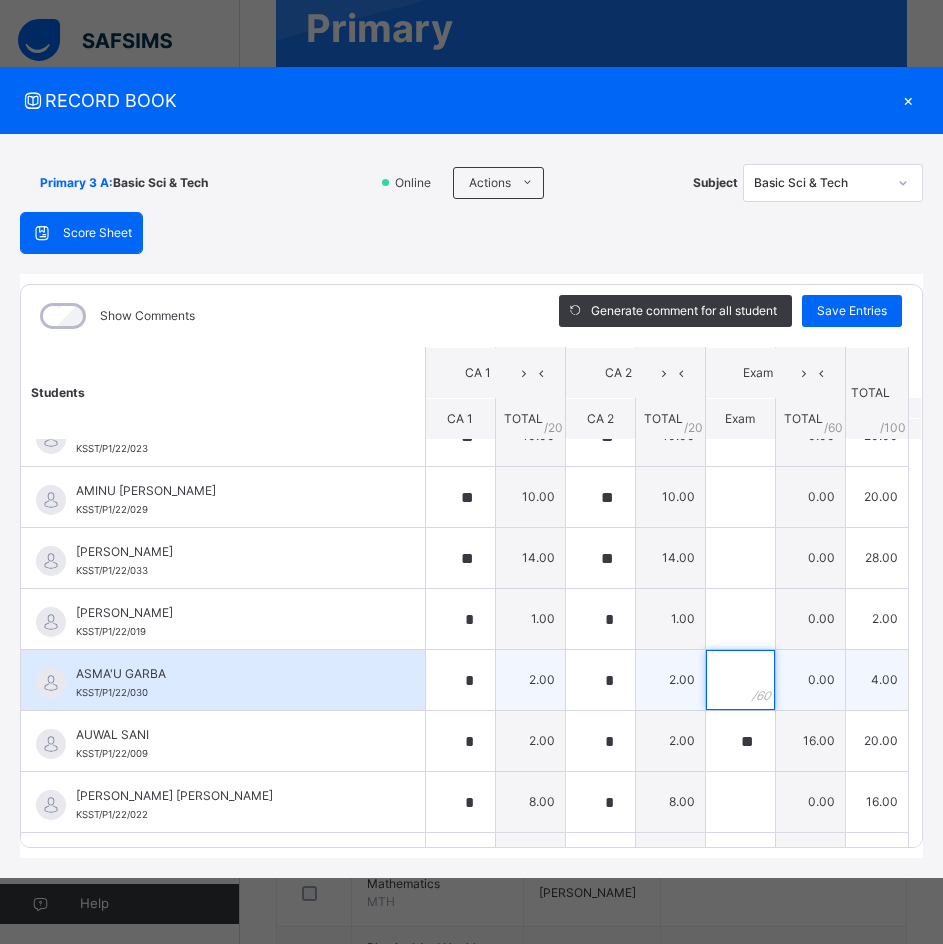 click at bounding box center [740, 680] 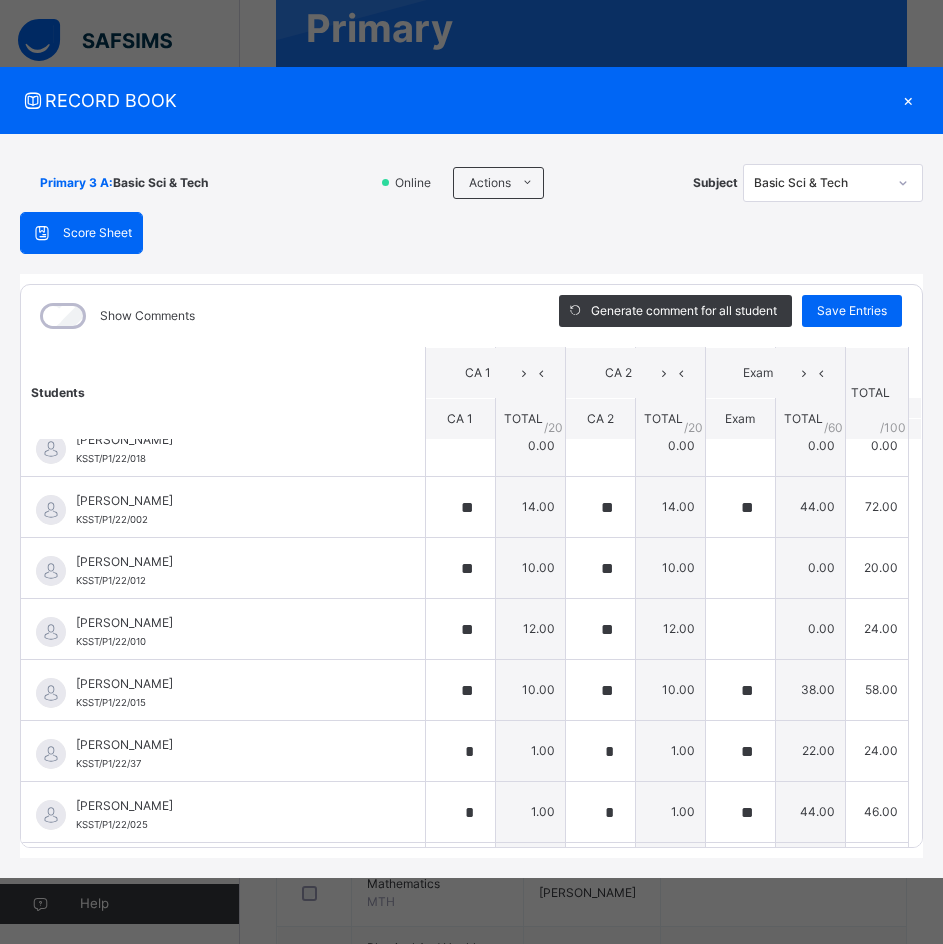 scroll, scrollTop: 1484, scrollLeft: 0, axis: vertical 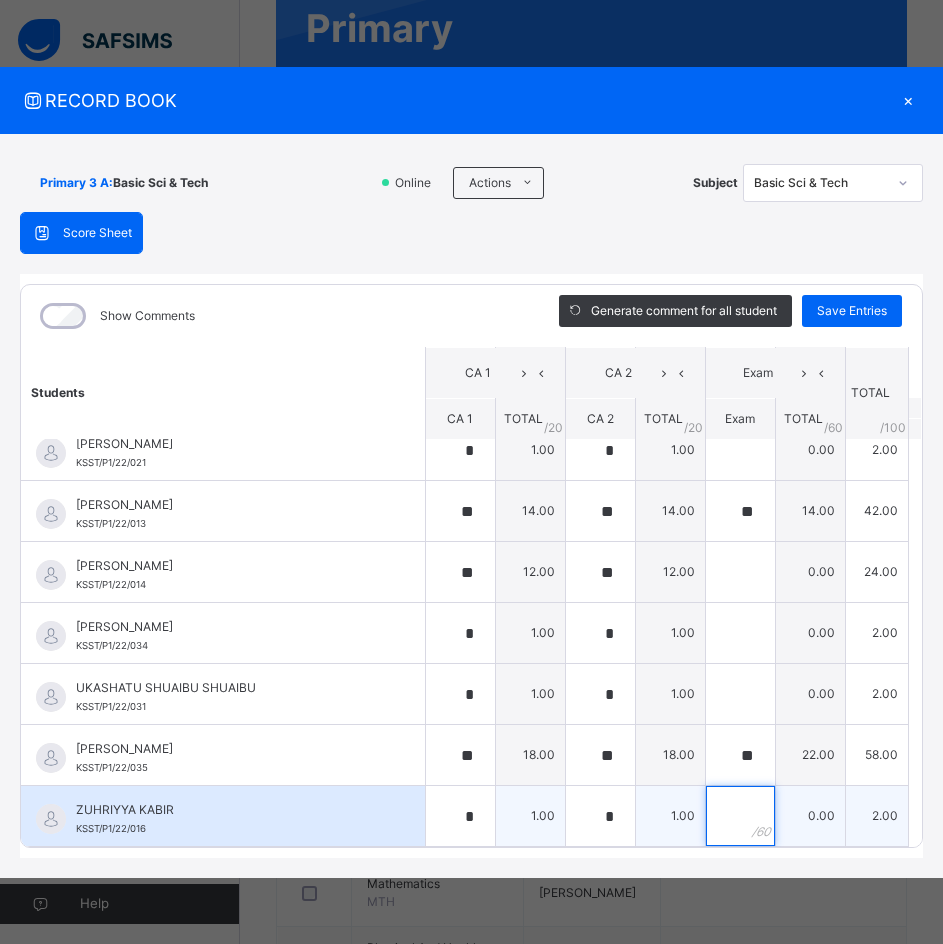 click at bounding box center [740, 816] 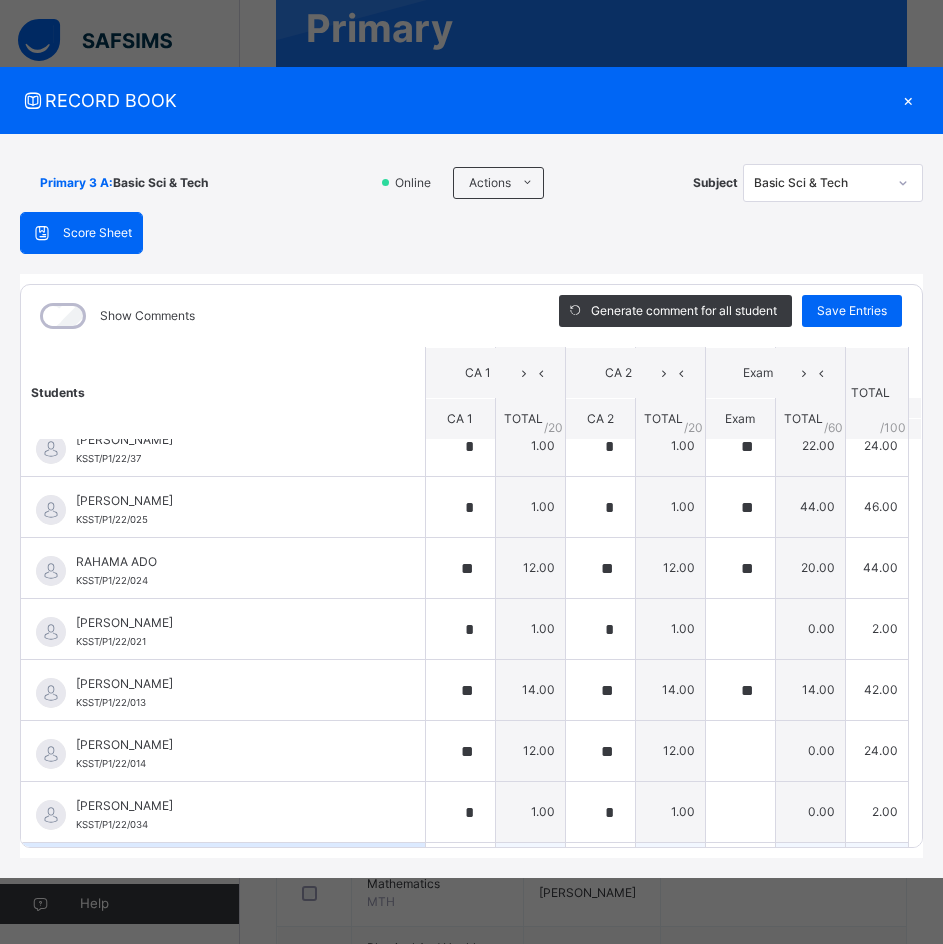 scroll, scrollTop: 1284, scrollLeft: 0, axis: vertical 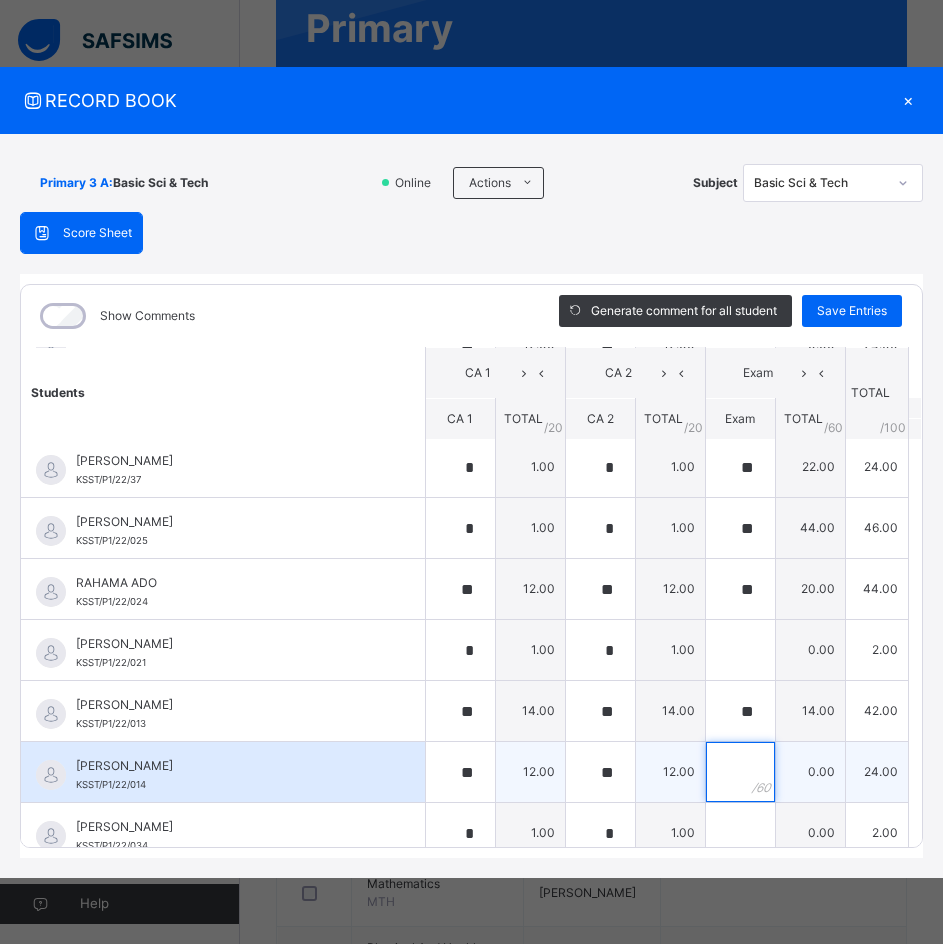 click at bounding box center (740, 772) 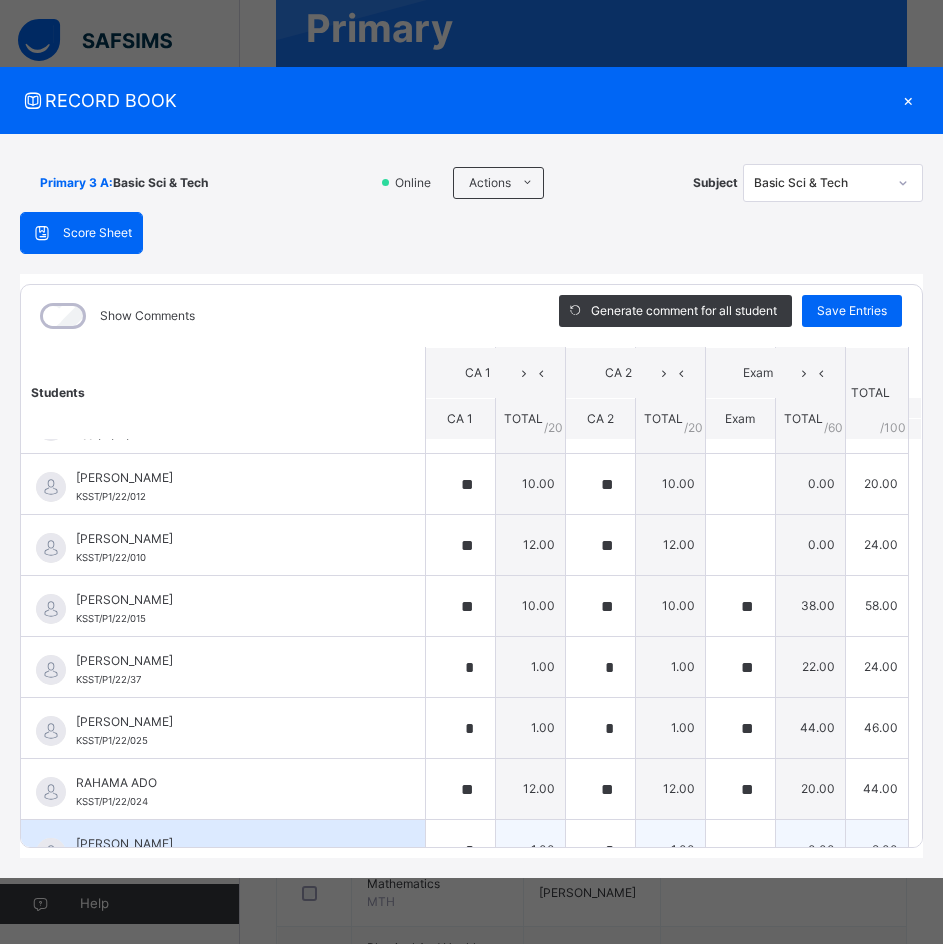 scroll, scrollTop: 984, scrollLeft: 0, axis: vertical 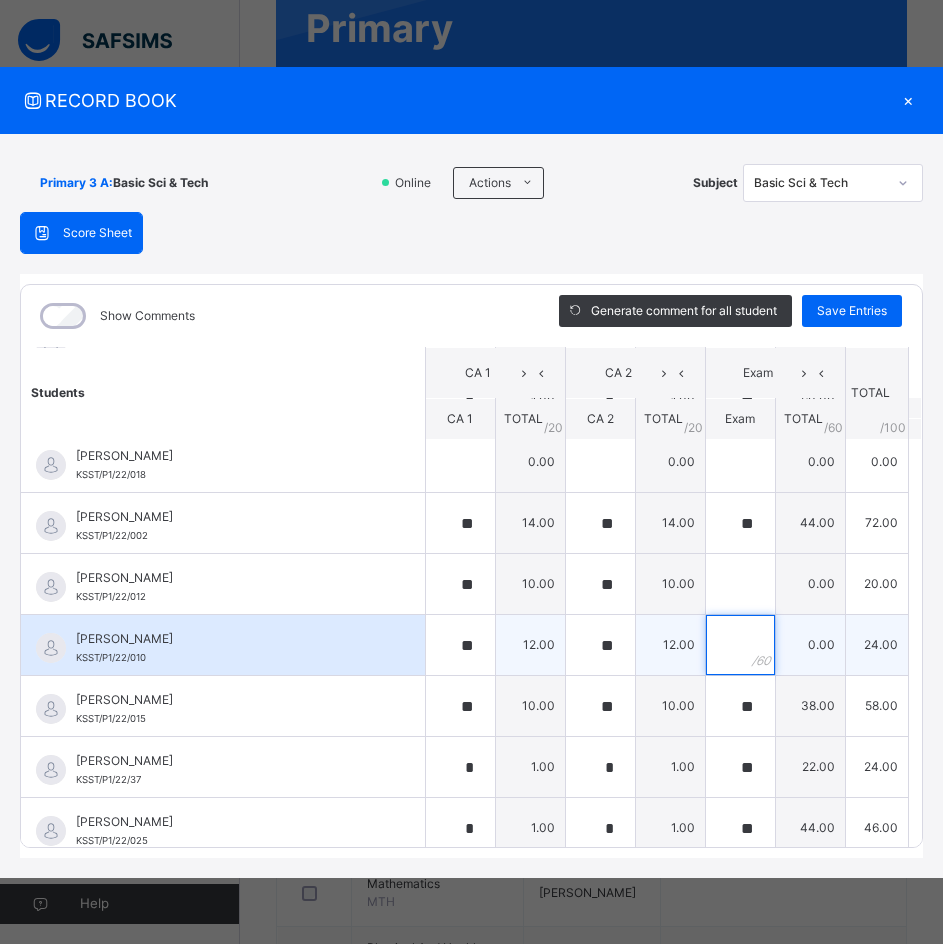 click at bounding box center [740, 645] 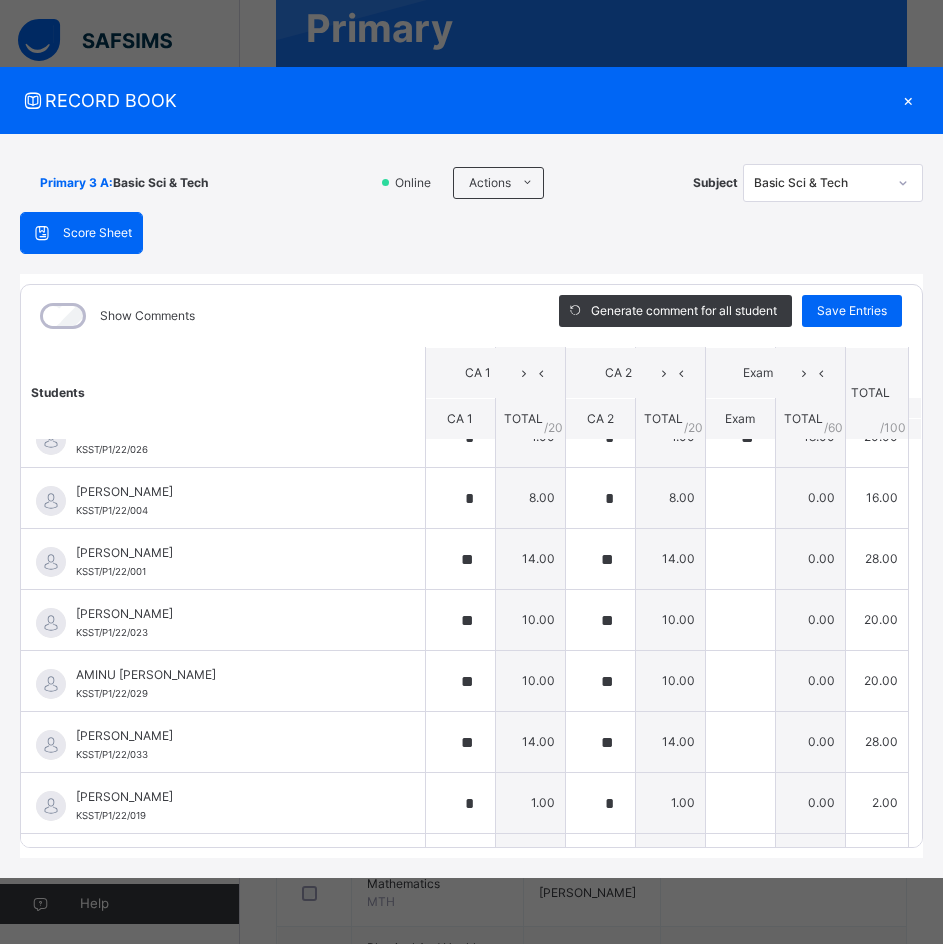 scroll, scrollTop: 184, scrollLeft: 0, axis: vertical 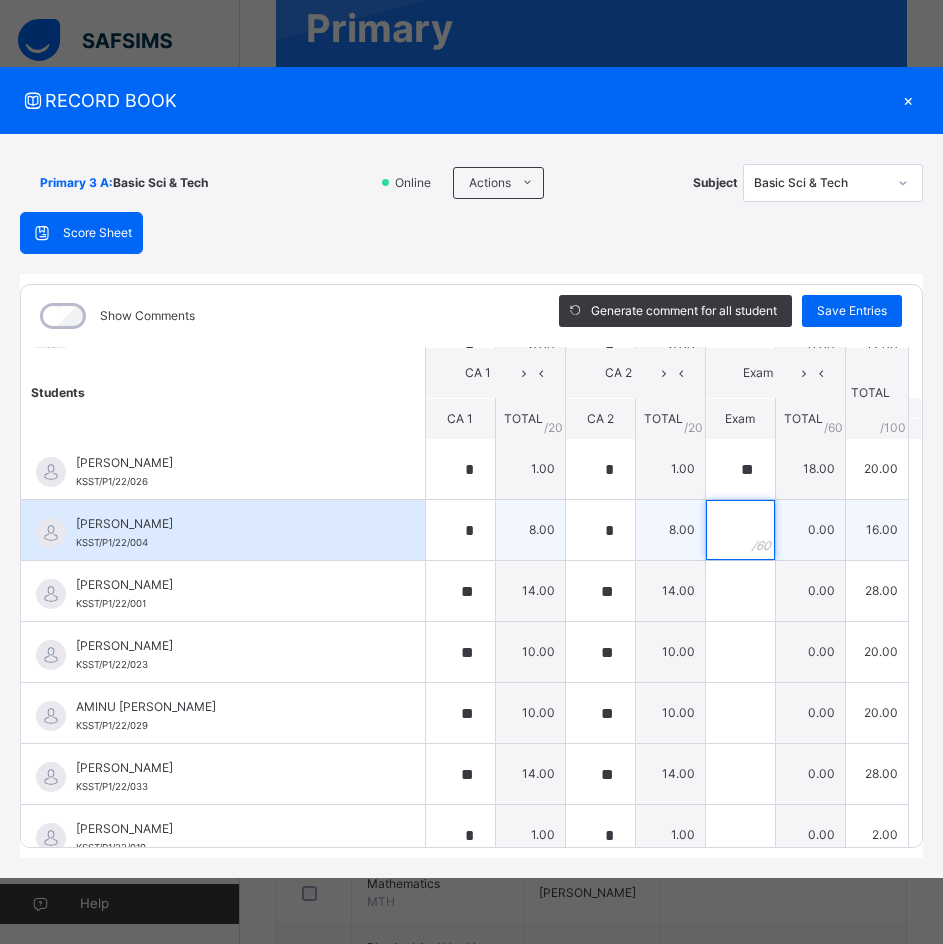 click at bounding box center [740, 530] 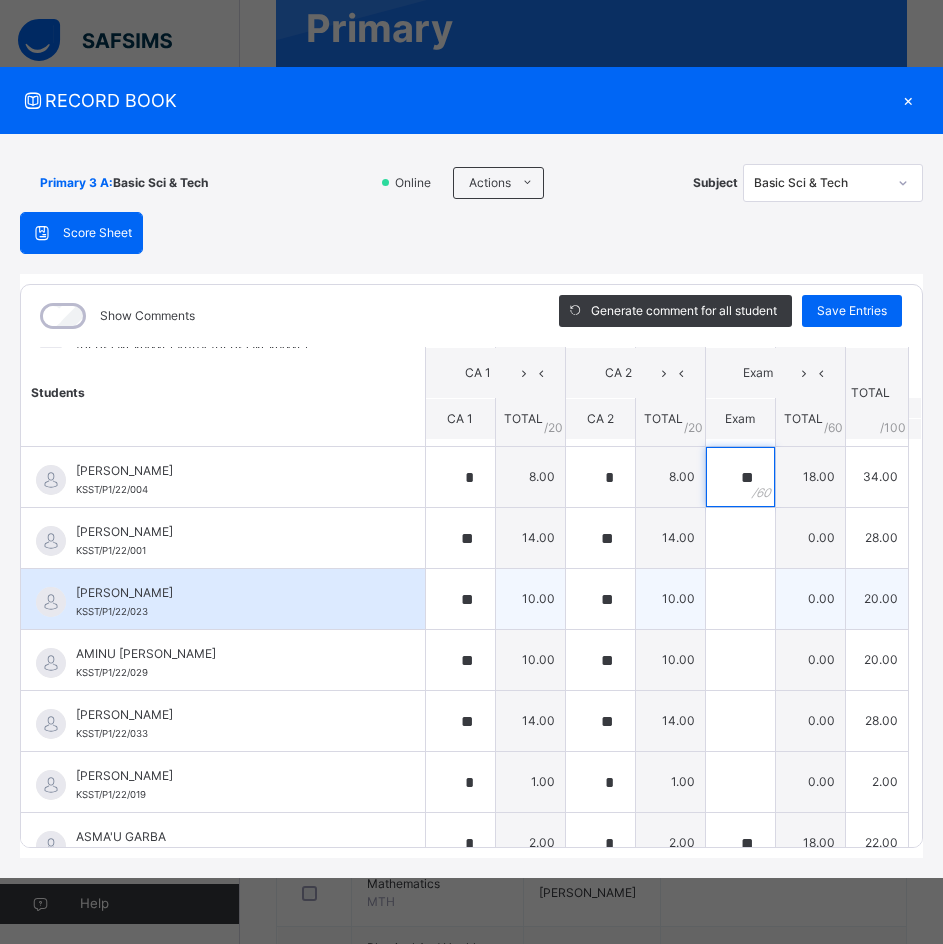 scroll, scrollTop: 284, scrollLeft: 0, axis: vertical 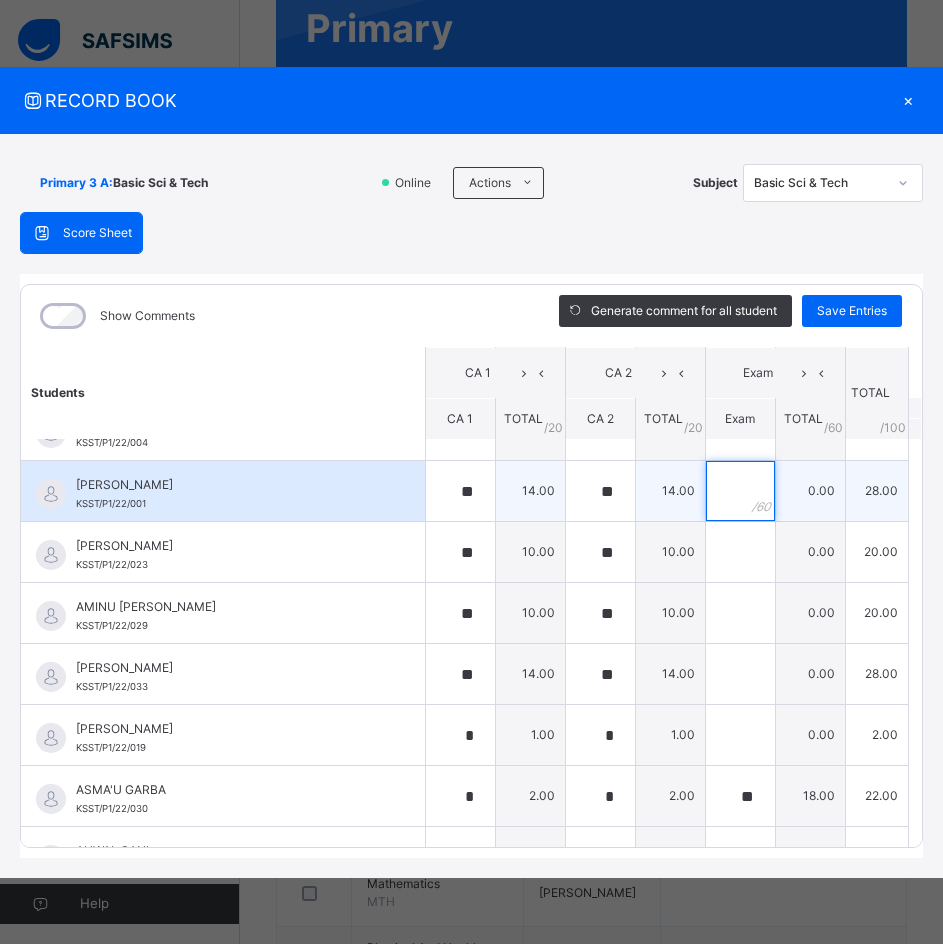 click at bounding box center [740, 491] 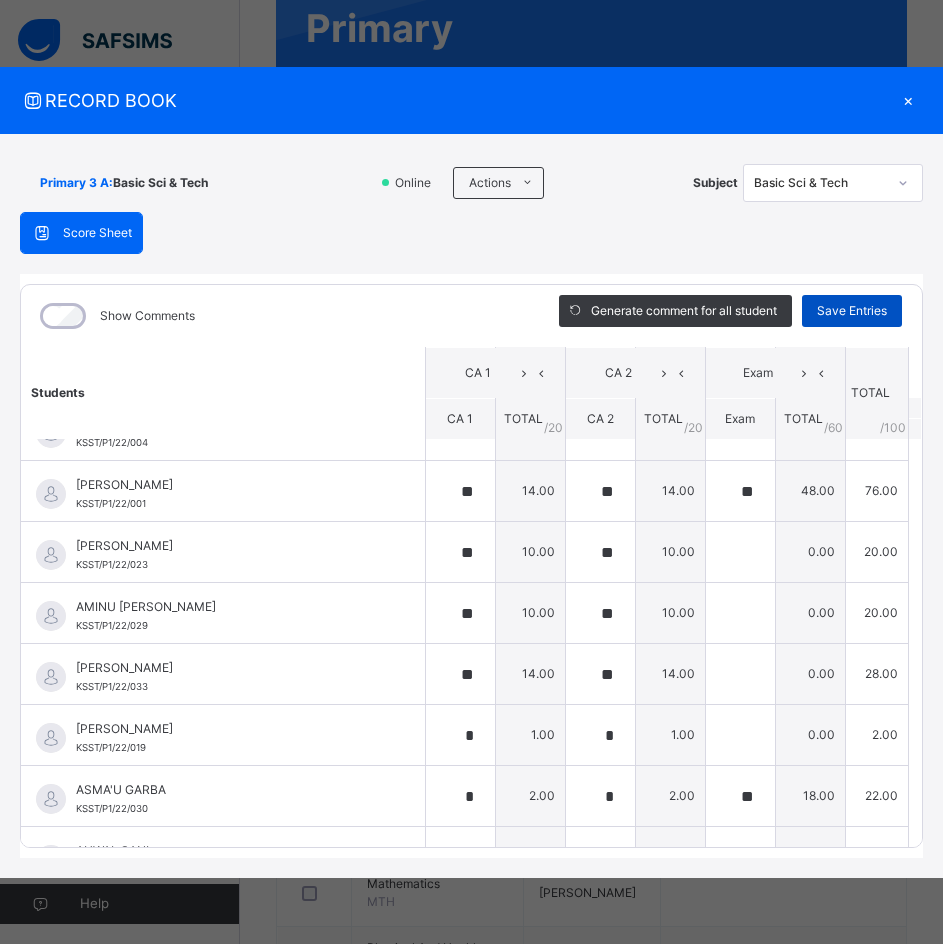 click on "Save Entries" at bounding box center [852, 311] 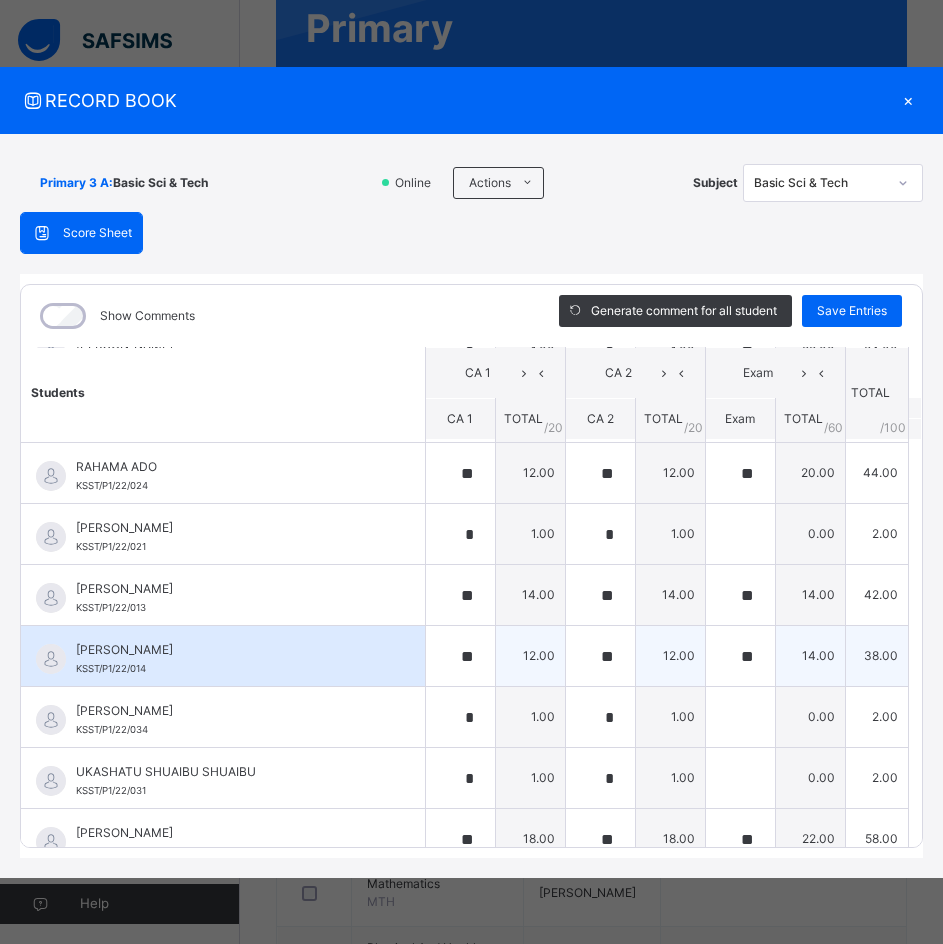 scroll, scrollTop: 1484, scrollLeft: 0, axis: vertical 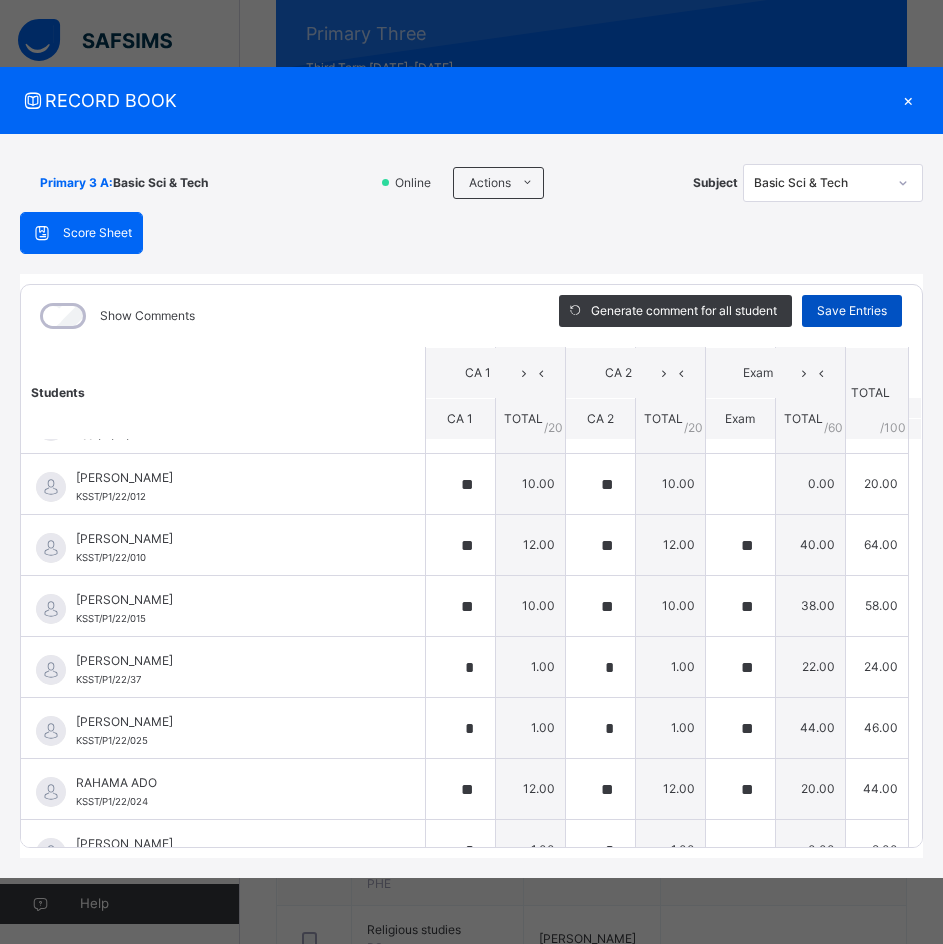 click on "Save Entries" at bounding box center (852, 311) 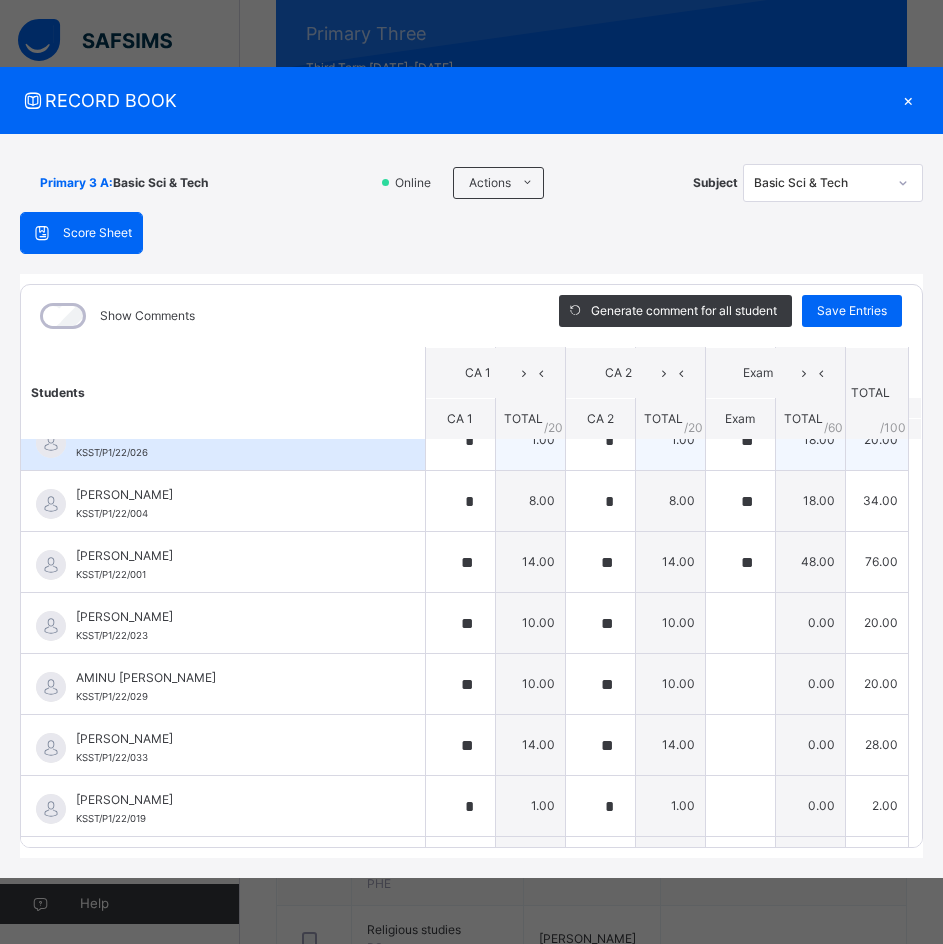 scroll, scrollTop: 300, scrollLeft: 0, axis: vertical 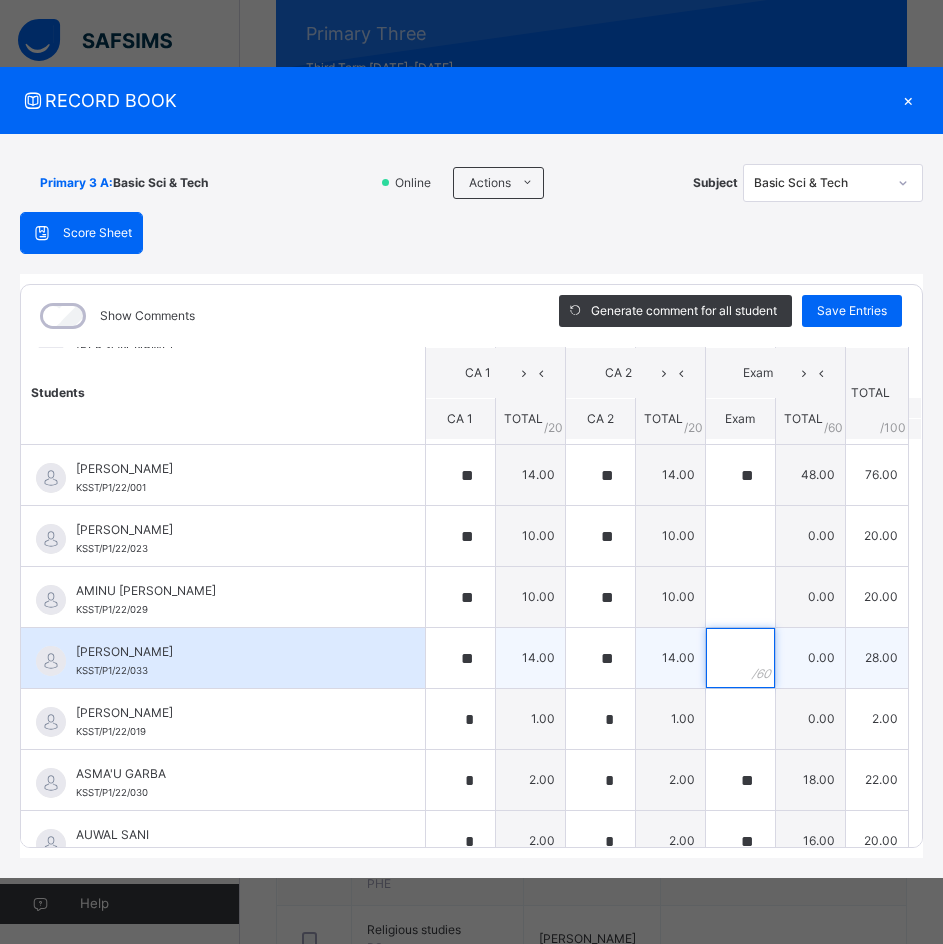 click at bounding box center (740, 658) 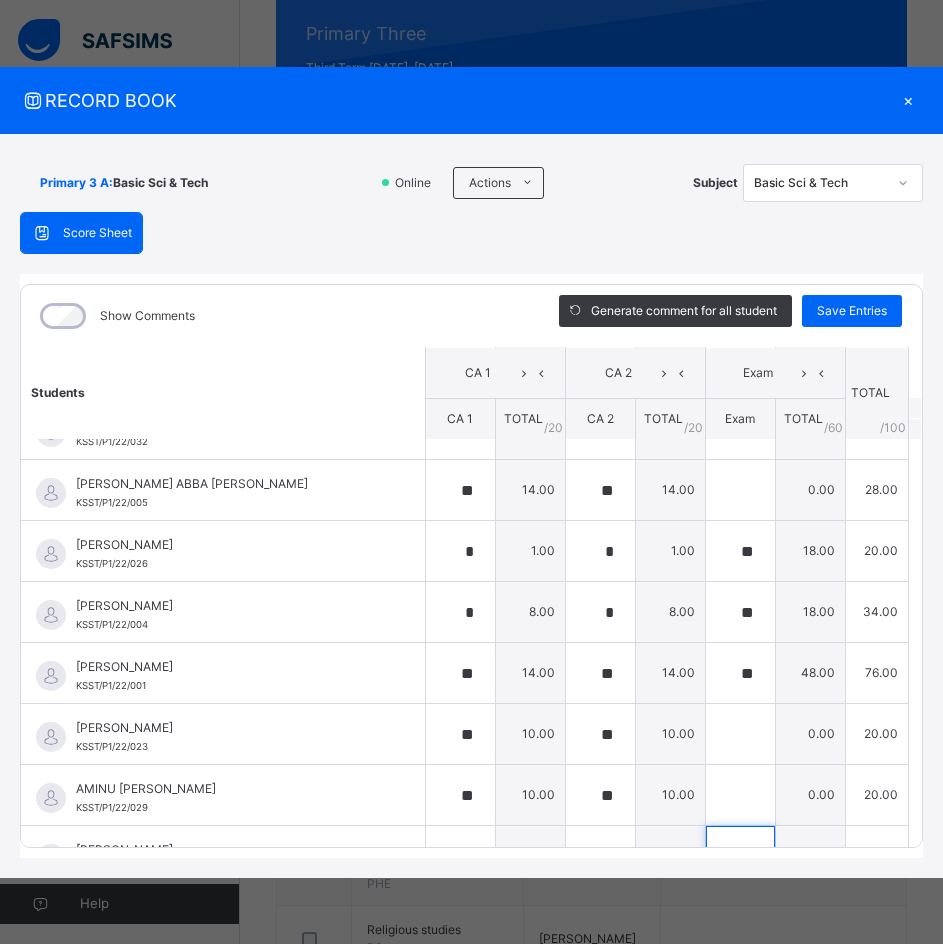 scroll, scrollTop: 0, scrollLeft: 0, axis: both 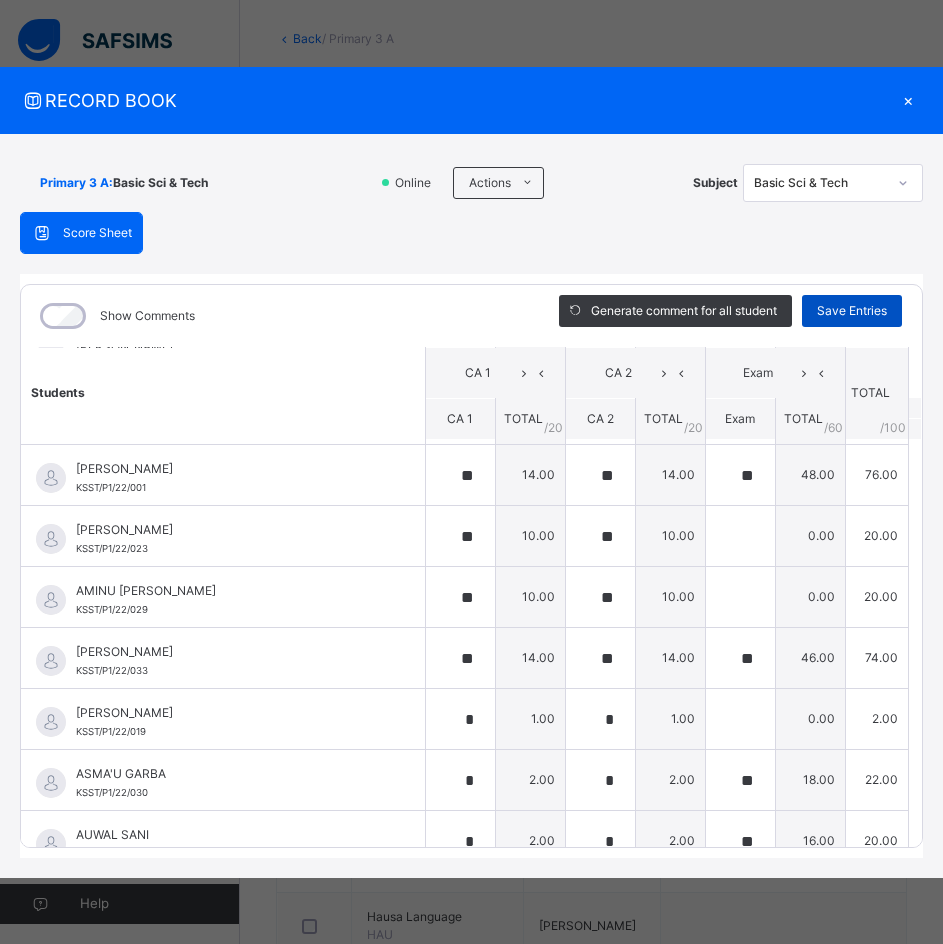 click on "Save Entries" at bounding box center [852, 311] 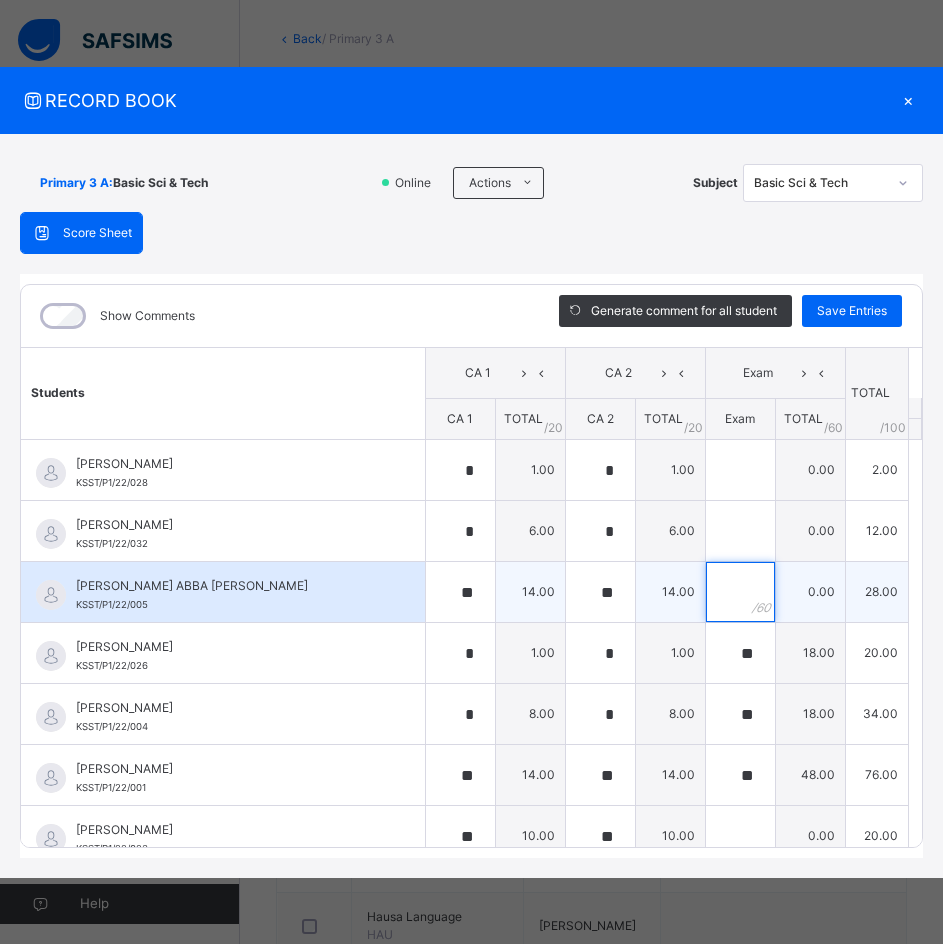 click at bounding box center (740, 592) 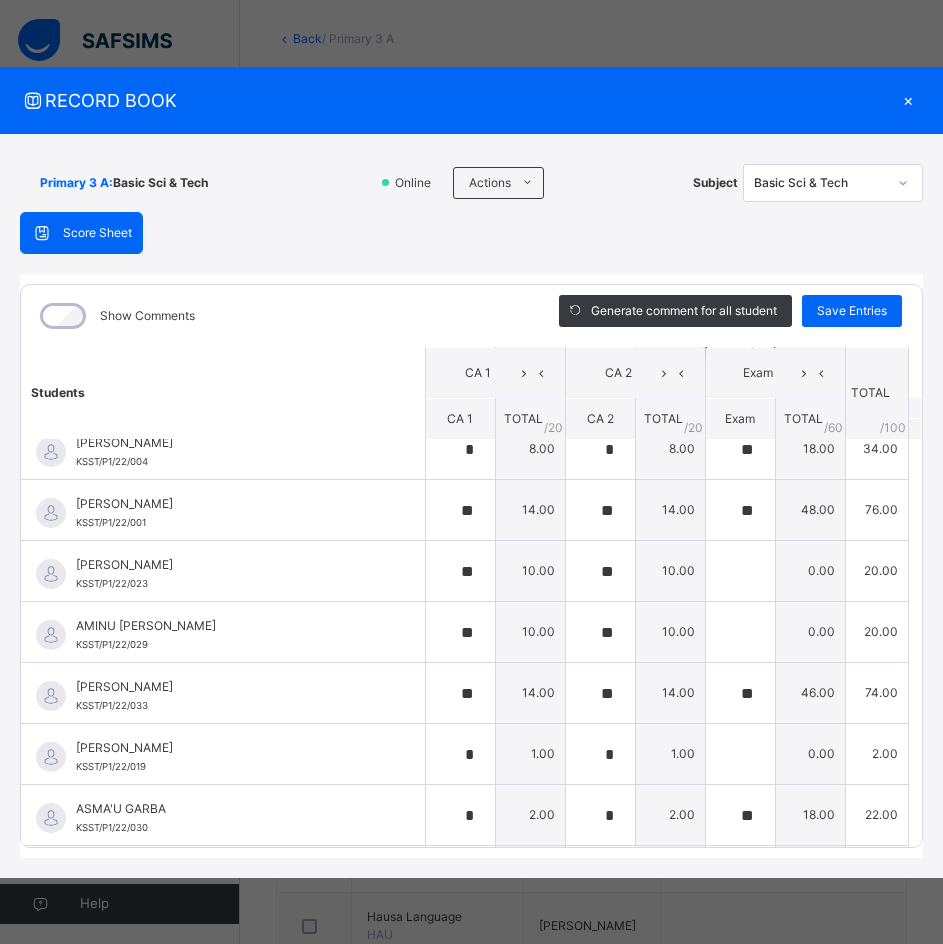 scroll, scrollTop: 300, scrollLeft: 0, axis: vertical 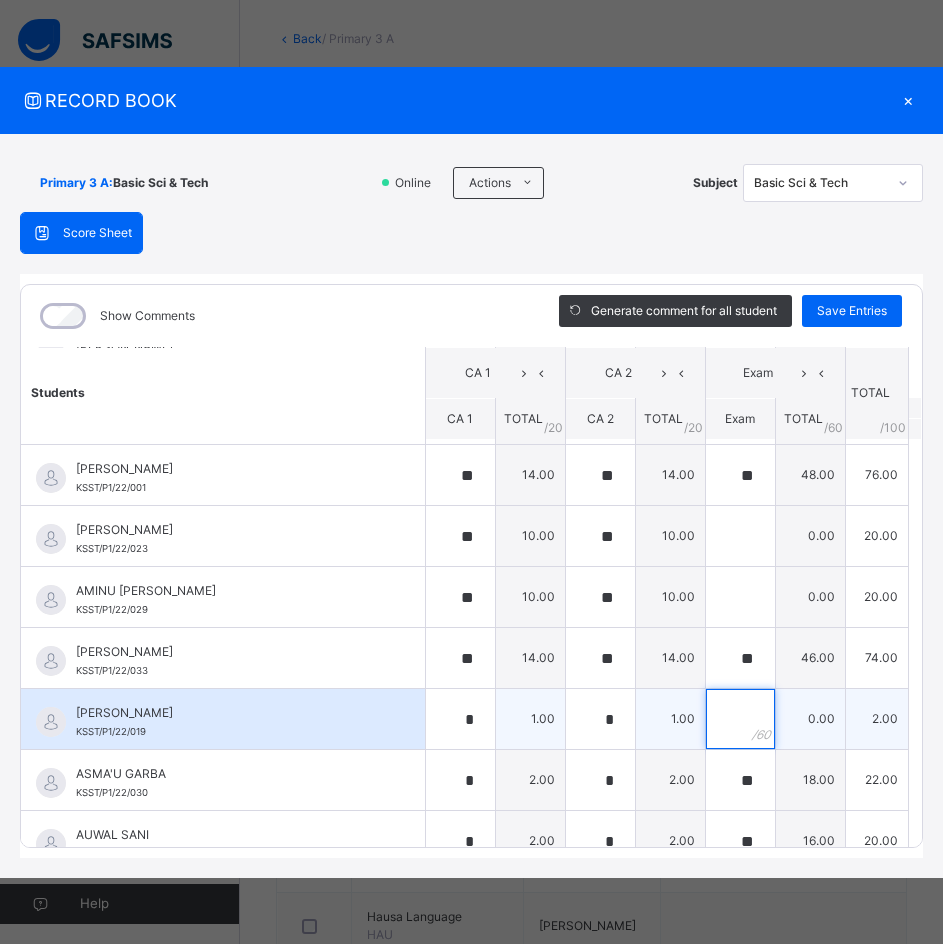click at bounding box center [740, 719] 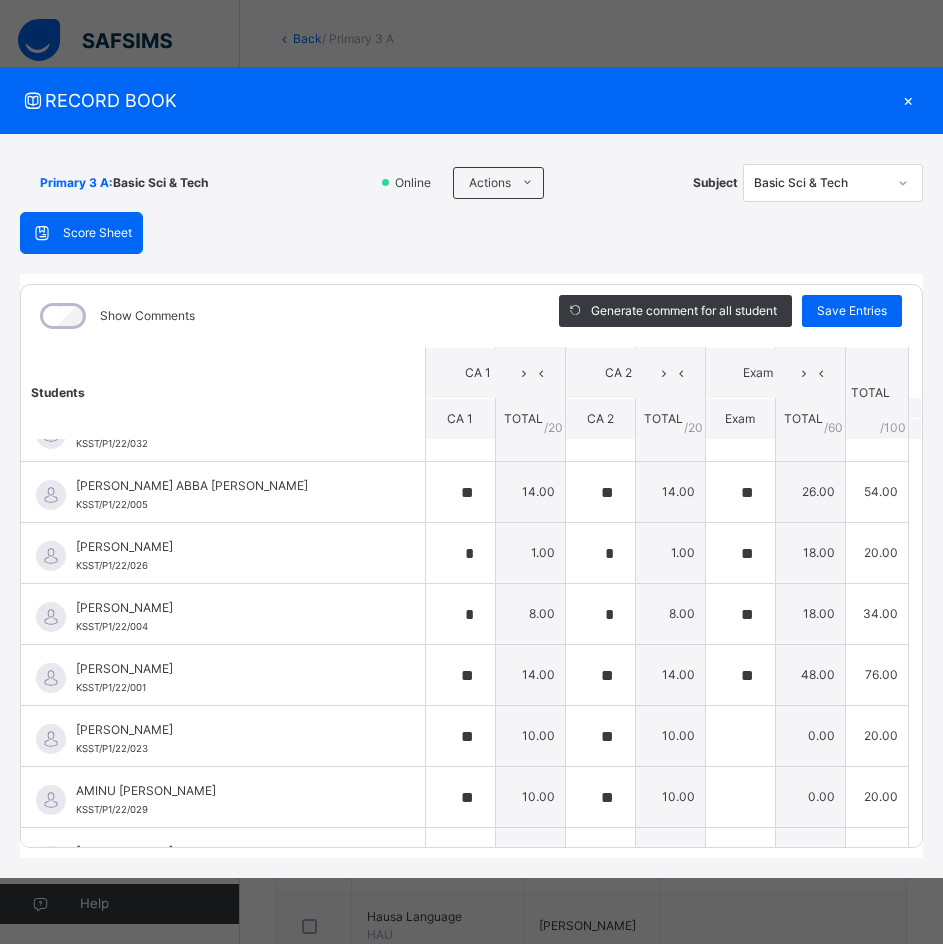scroll, scrollTop: 0, scrollLeft: 0, axis: both 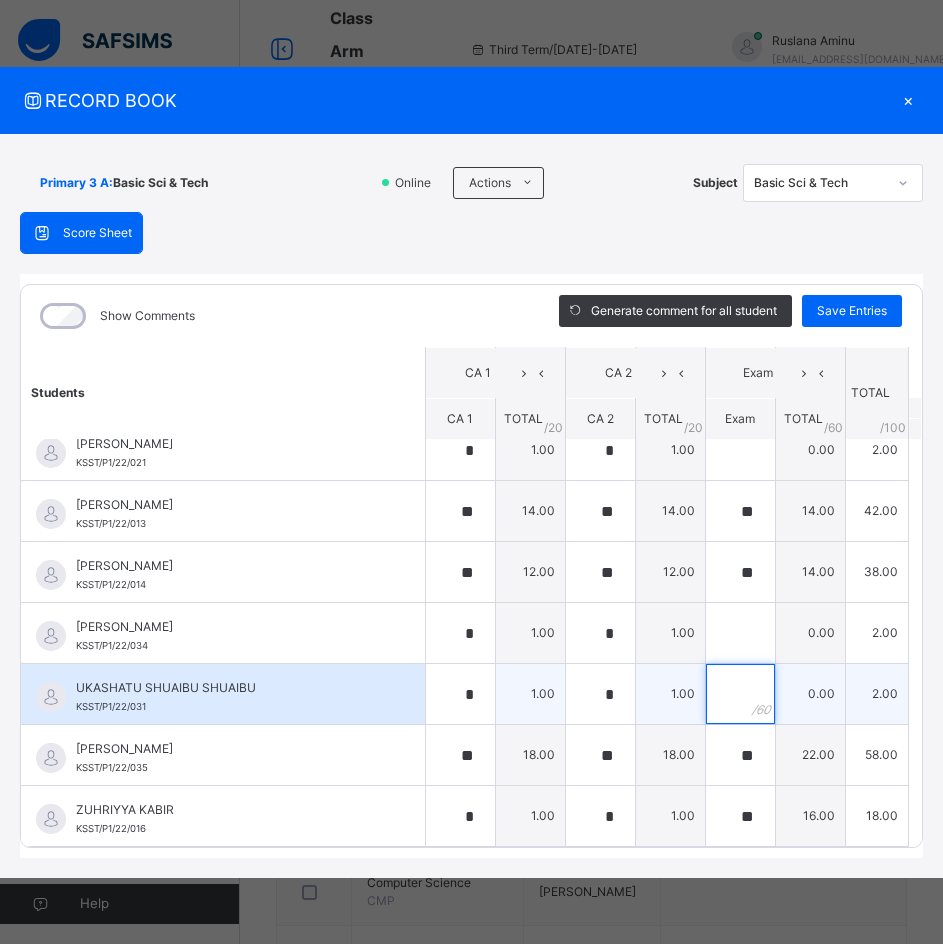 click at bounding box center [740, 694] 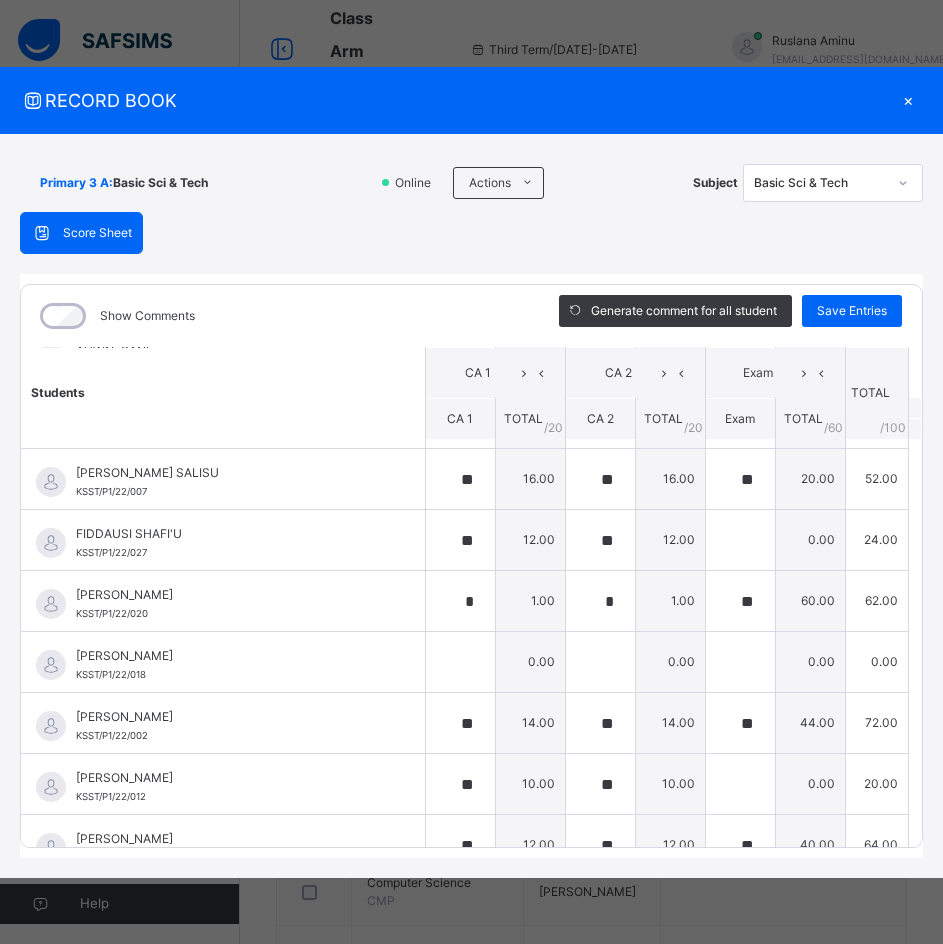 scroll, scrollTop: 684, scrollLeft: 0, axis: vertical 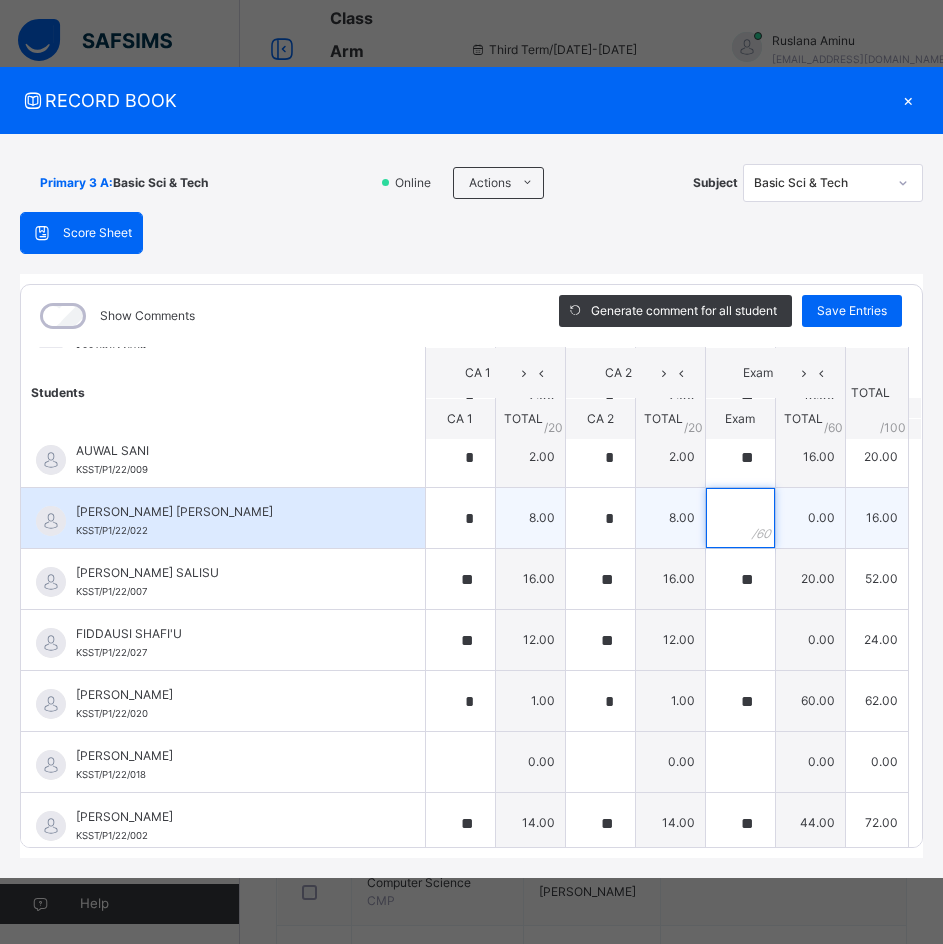 click at bounding box center [740, 518] 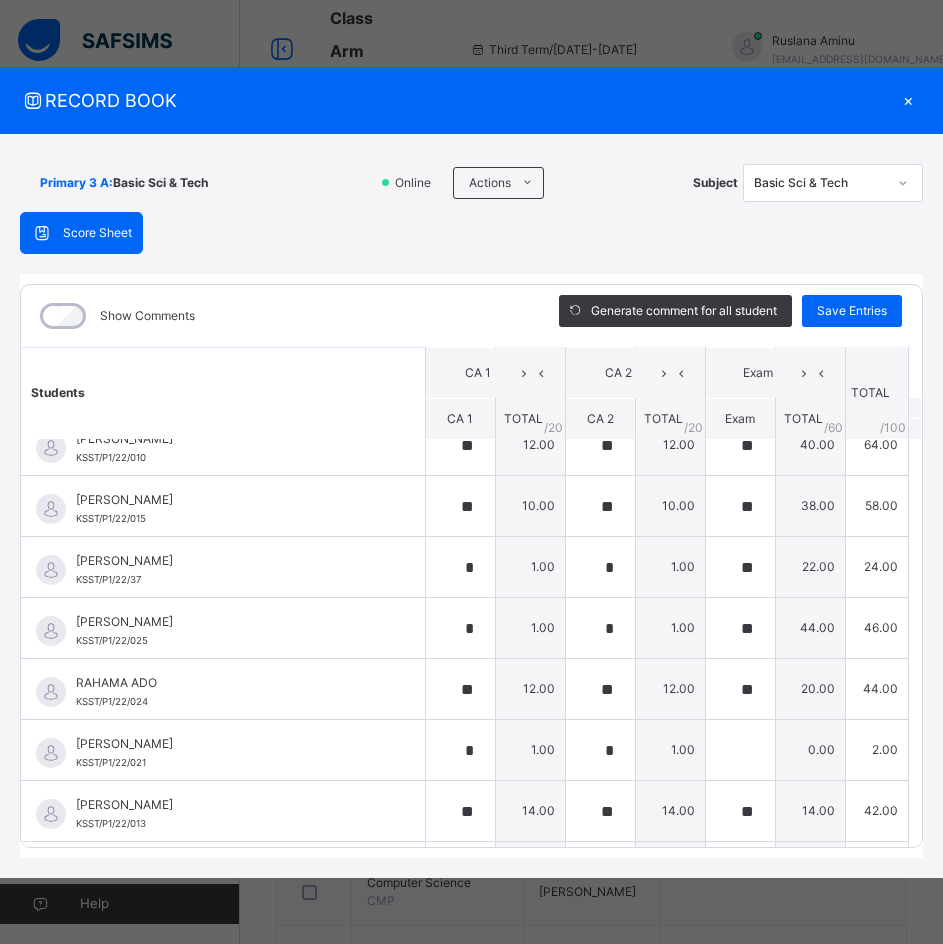scroll, scrollTop: 1284, scrollLeft: 0, axis: vertical 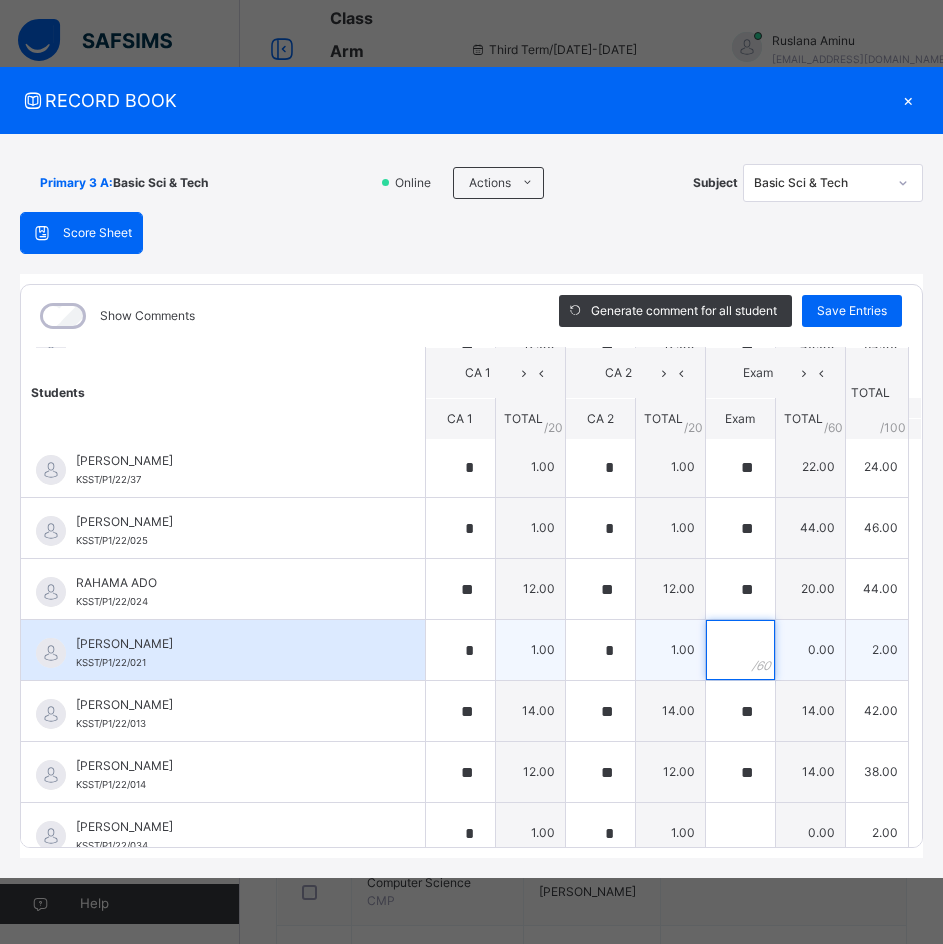 click at bounding box center [740, 650] 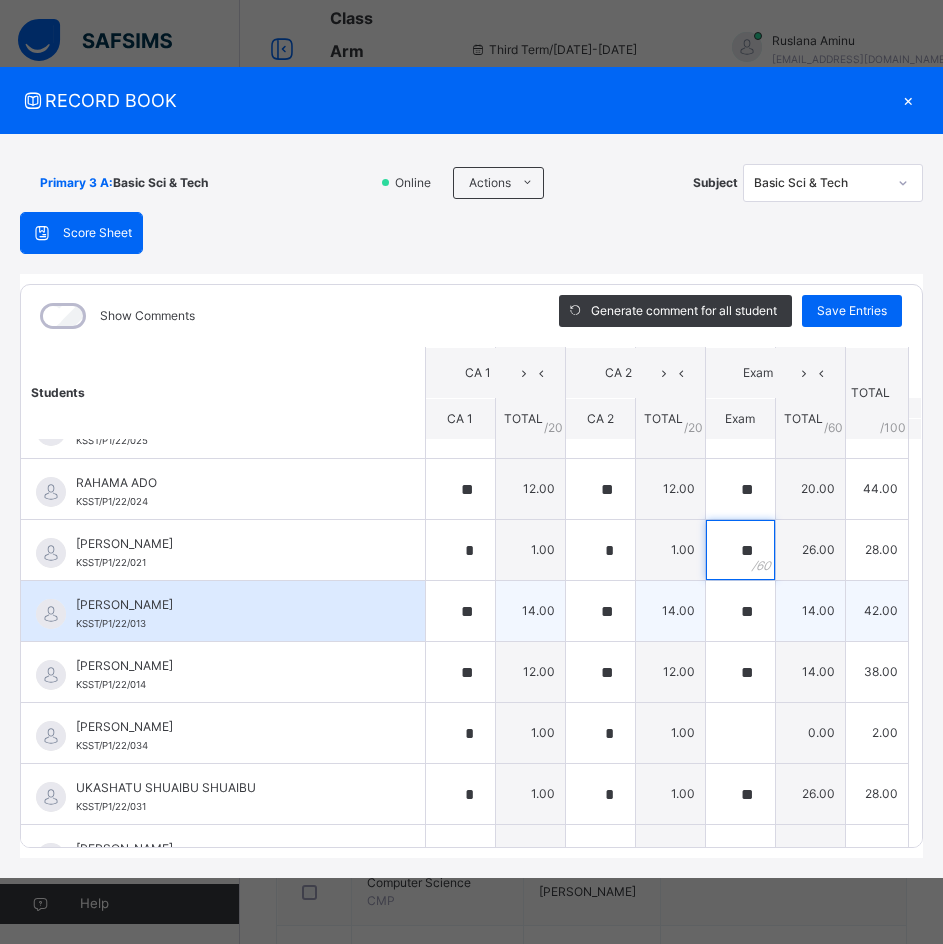 scroll, scrollTop: 1484, scrollLeft: 0, axis: vertical 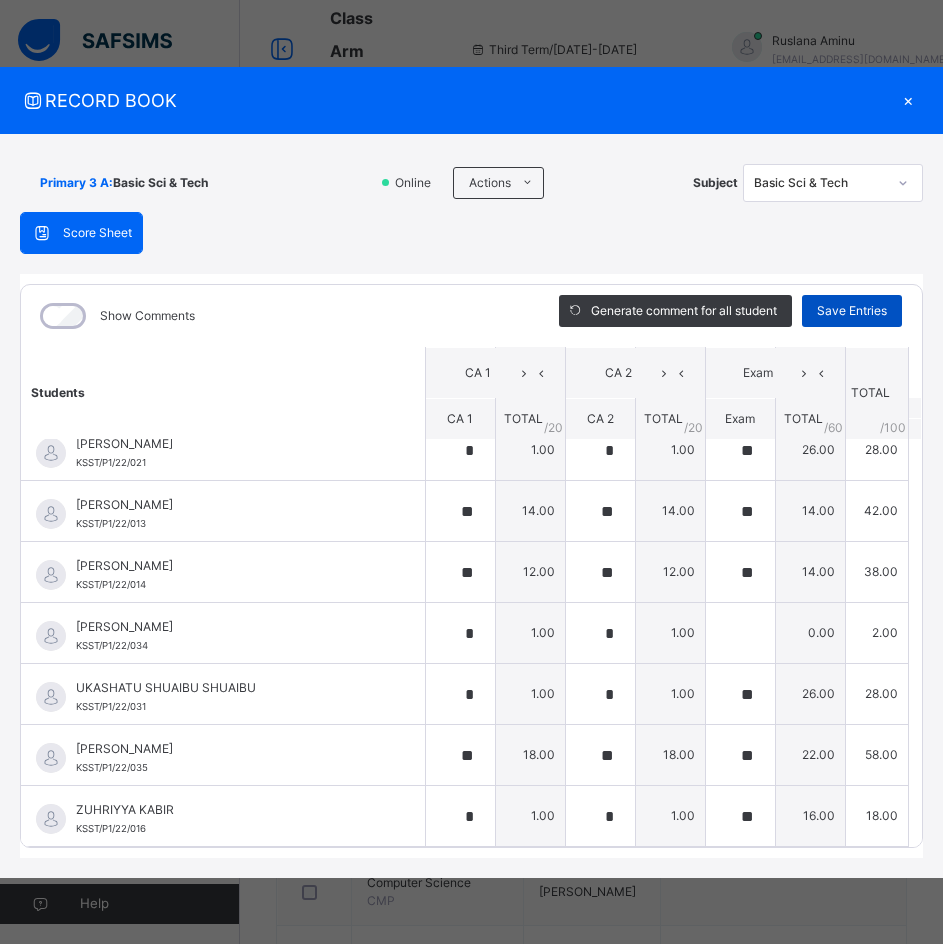 click on "Save Entries" at bounding box center [852, 311] 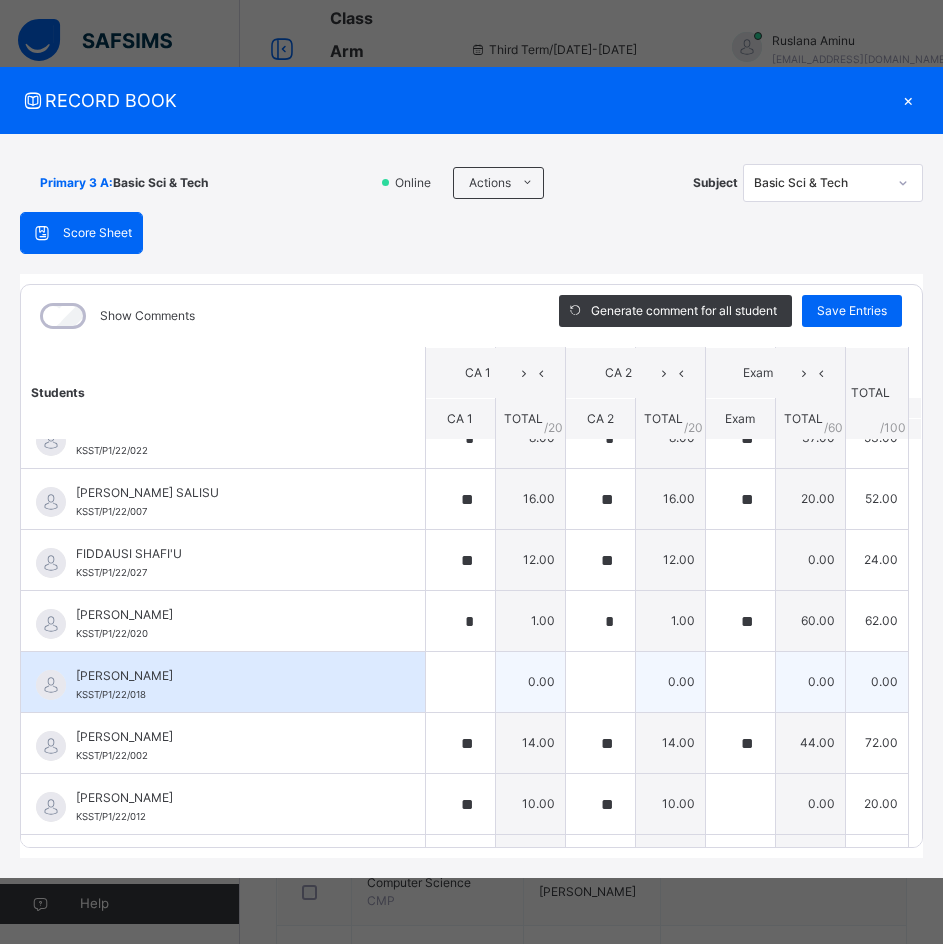 scroll, scrollTop: 800, scrollLeft: 0, axis: vertical 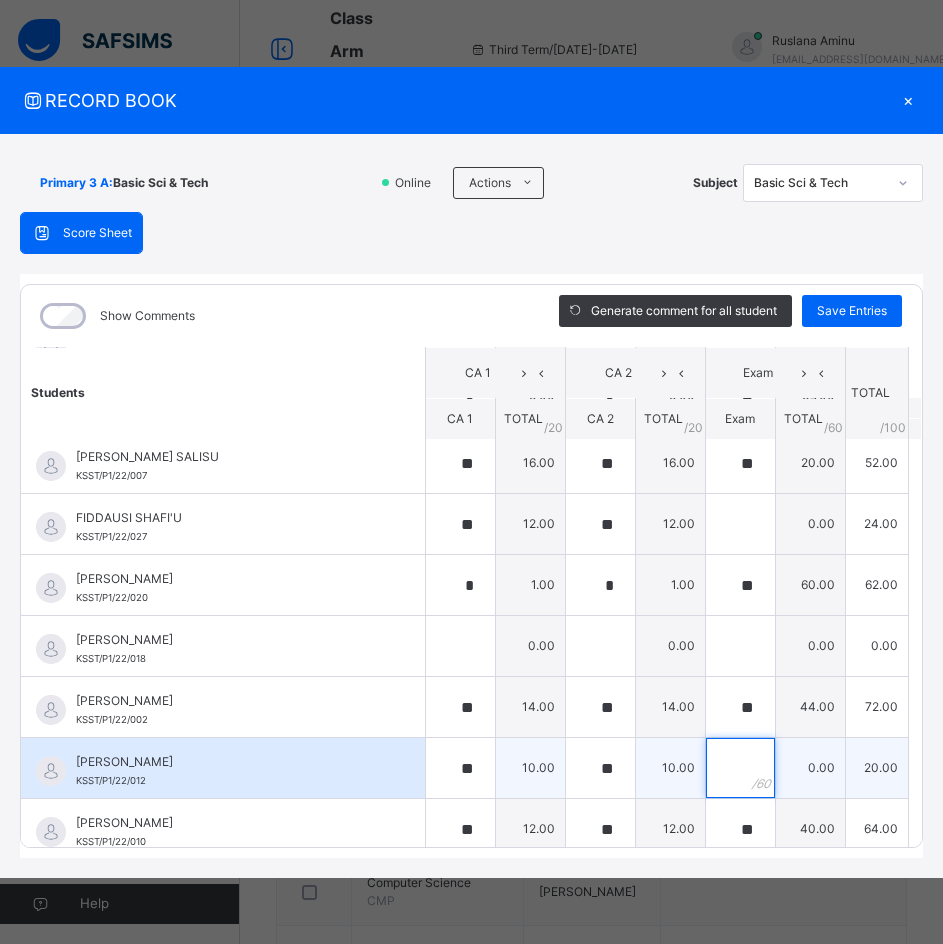 click at bounding box center (740, 768) 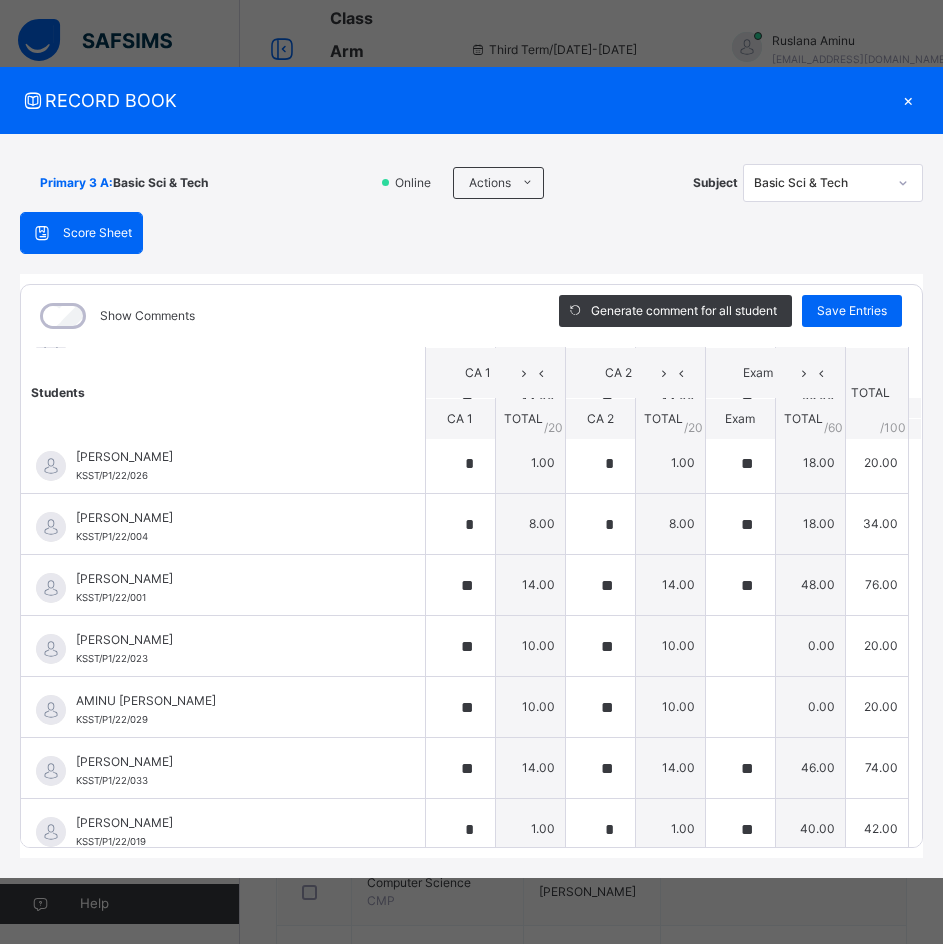 scroll, scrollTop: 0, scrollLeft: 0, axis: both 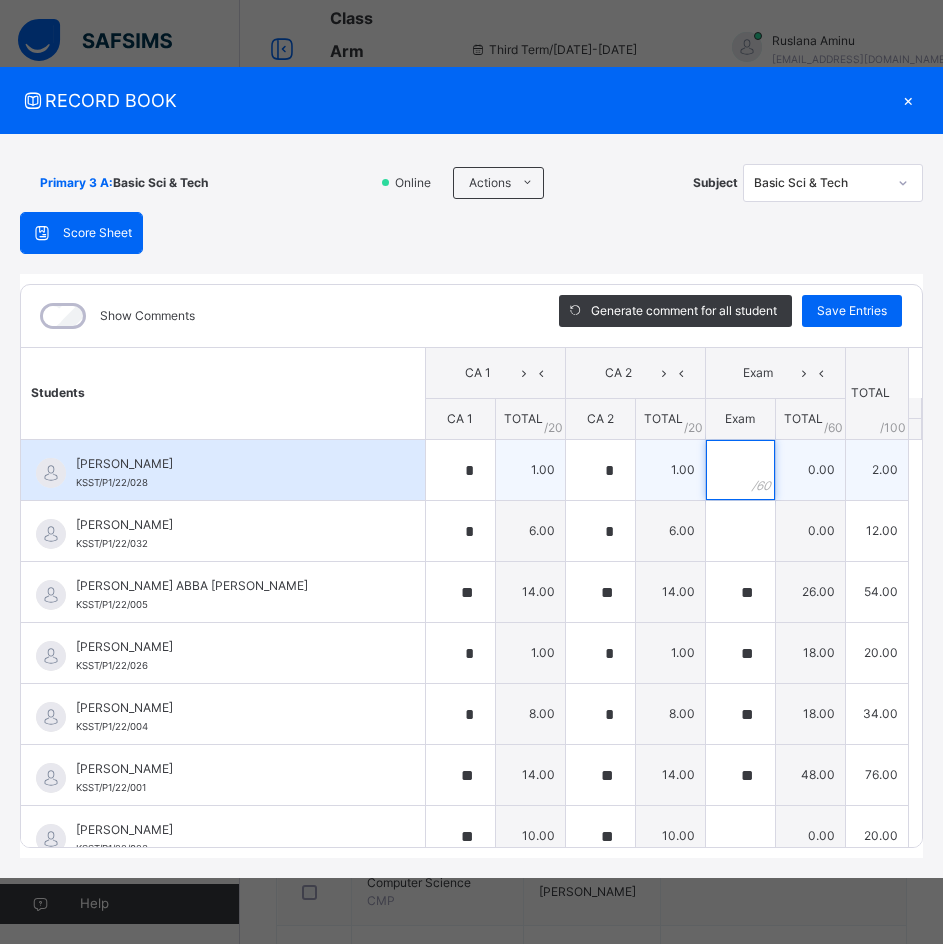 click at bounding box center (740, 470) 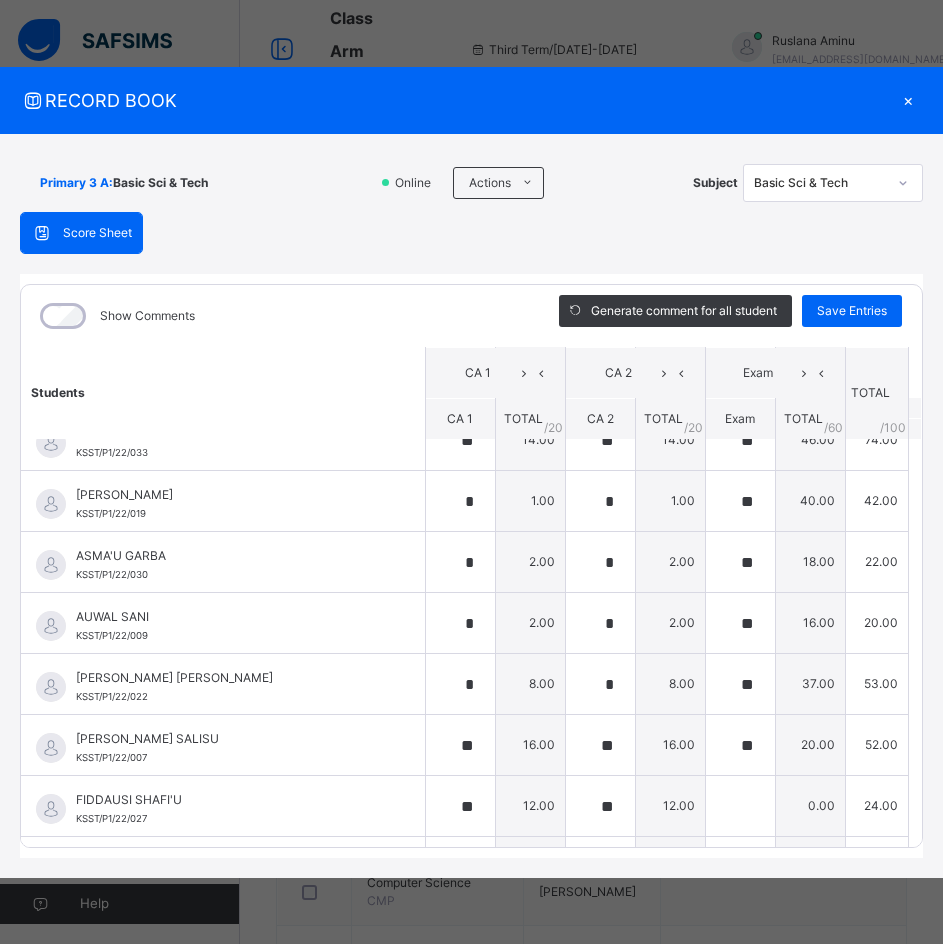 scroll, scrollTop: 600, scrollLeft: 0, axis: vertical 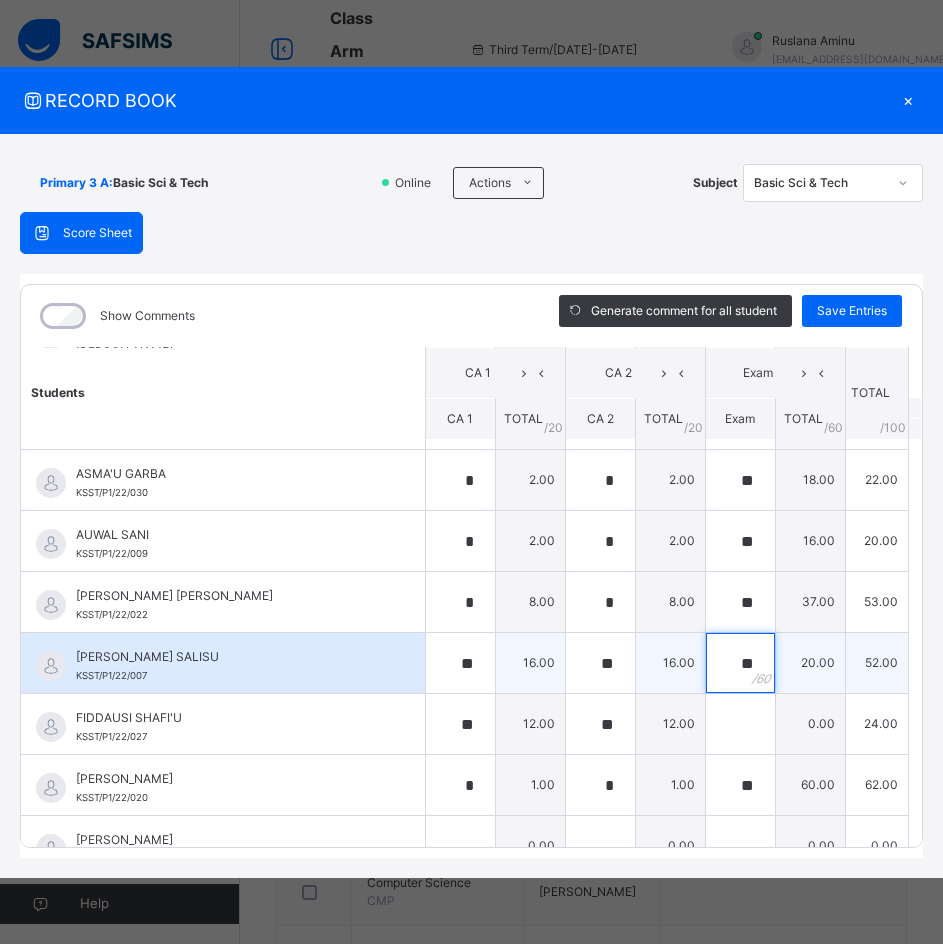 click on "**" at bounding box center [740, 663] 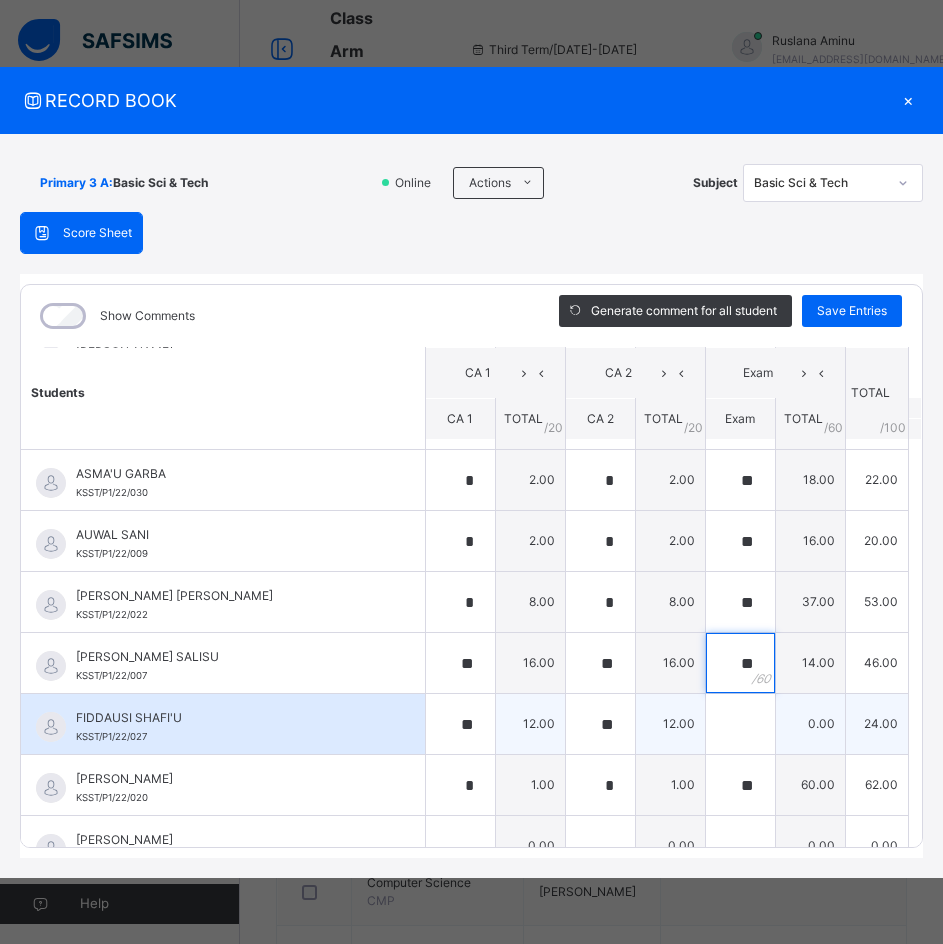 scroll, scrollTop: 700, scrollLeft: 0, axis: vertical 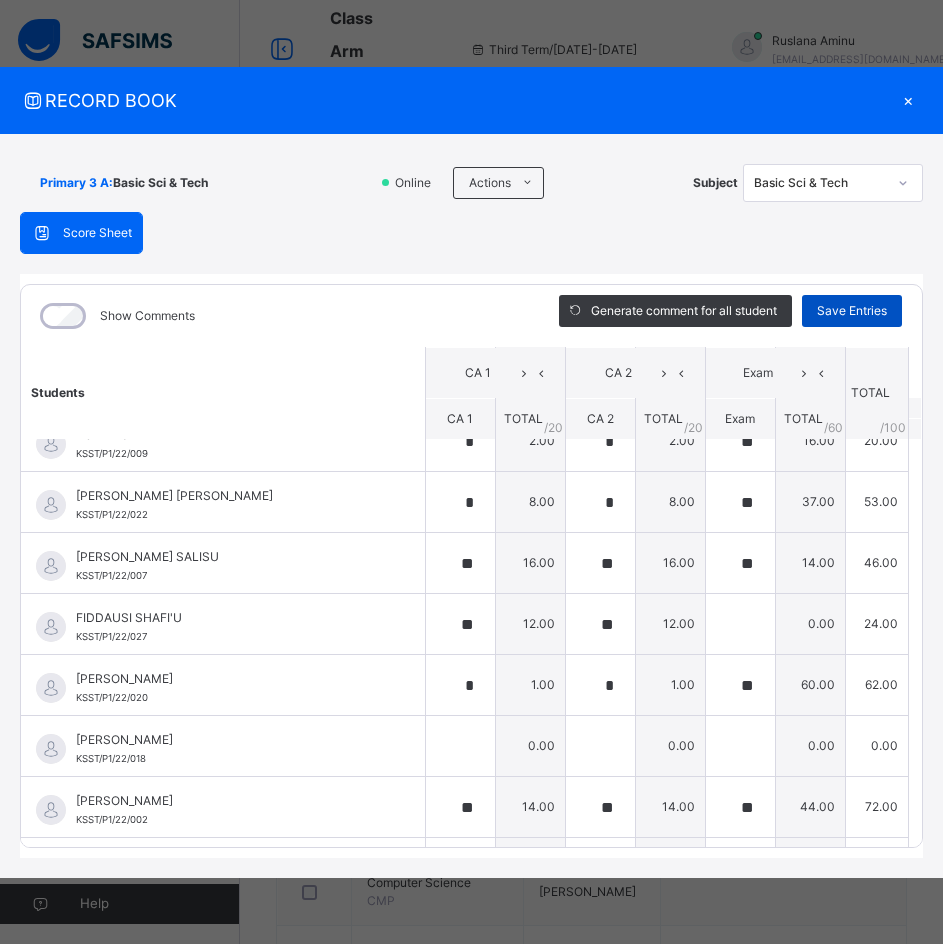 click on "Save Entries" at bounding box center [852, 311] 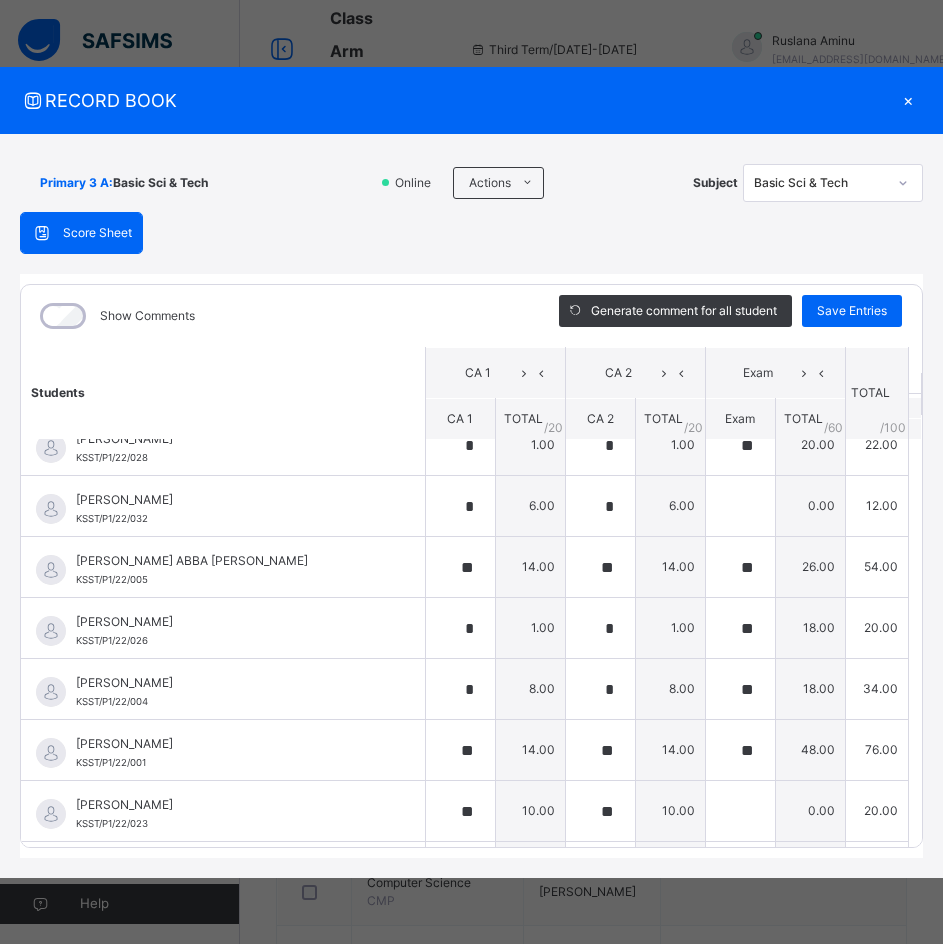 scroll, scrollTop: 0, scrollLeft: 0, axis: both 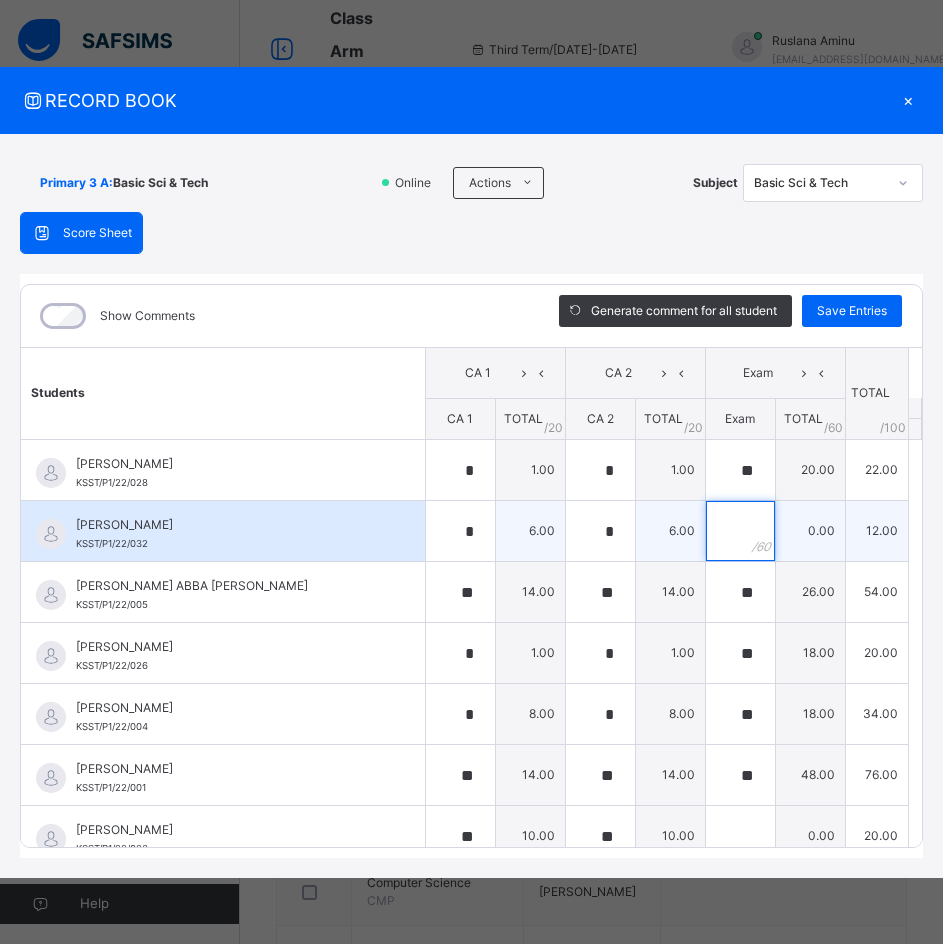 click at bounding box center [740, 531] 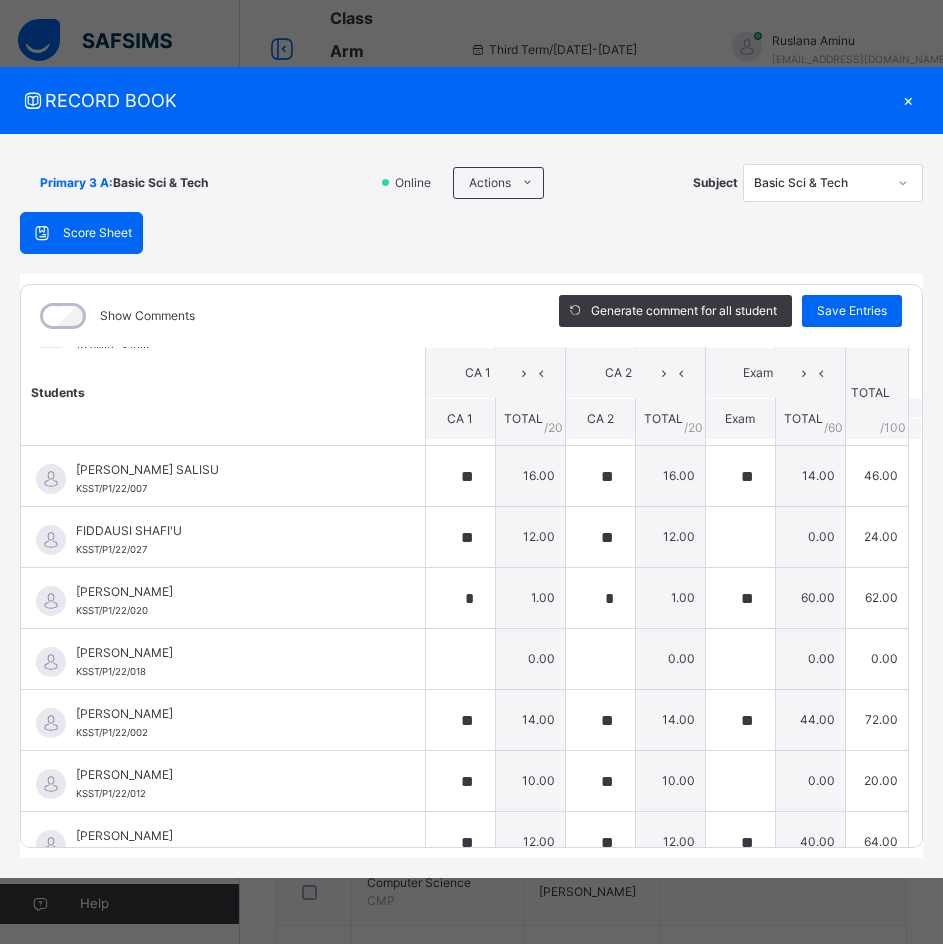 scroll, scrollTop: 900, scrollLeft: 0, axis: vertical 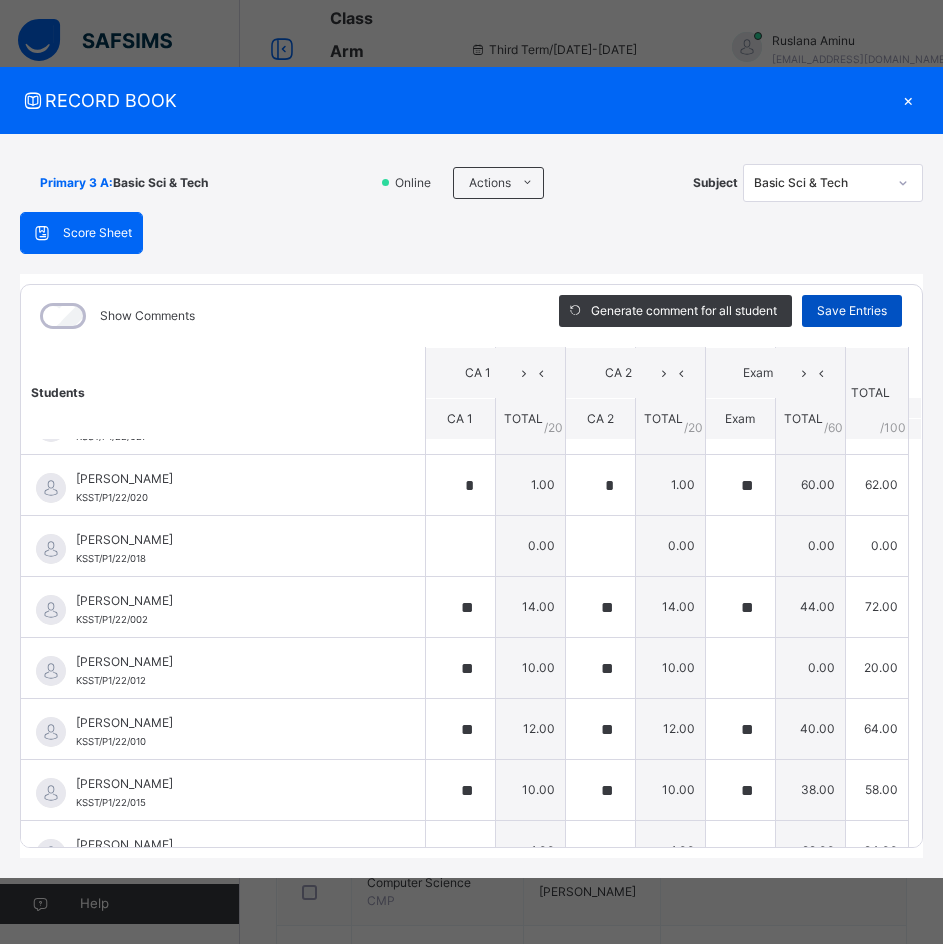 click on "Save Entries" at bounding box center (852, 311) 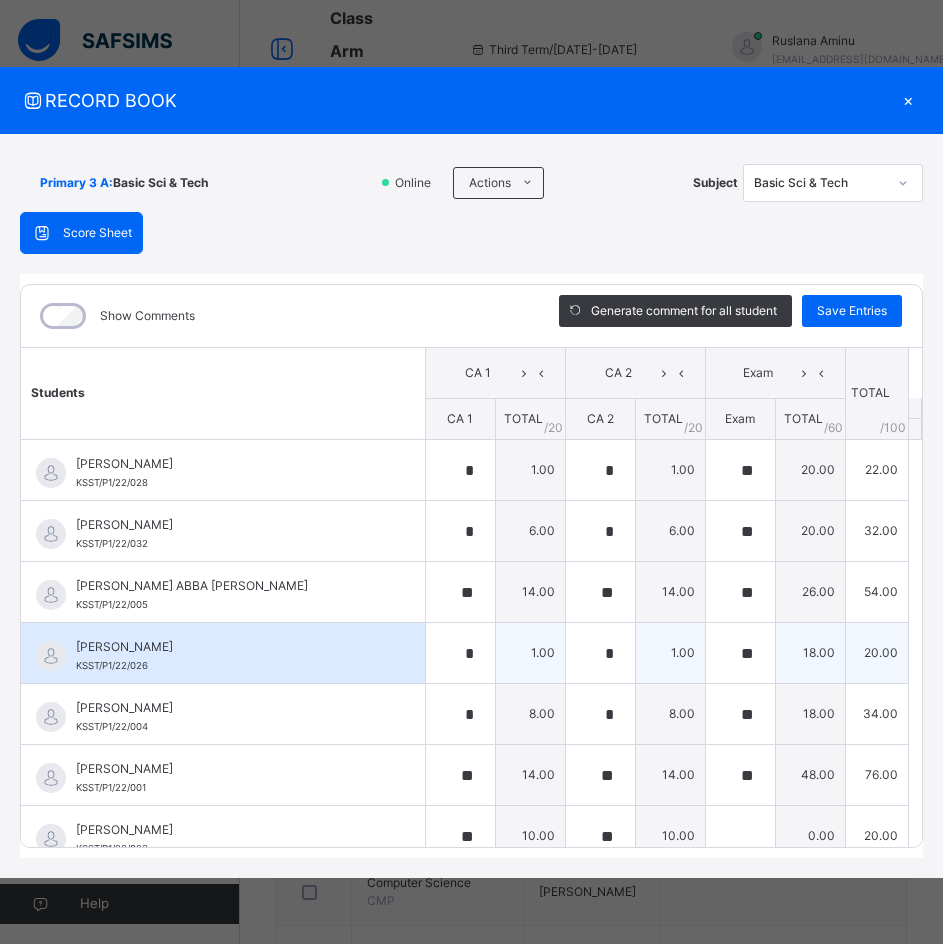 scroll, scrollTop: 100, scrollLeft: 0, axis: vertical 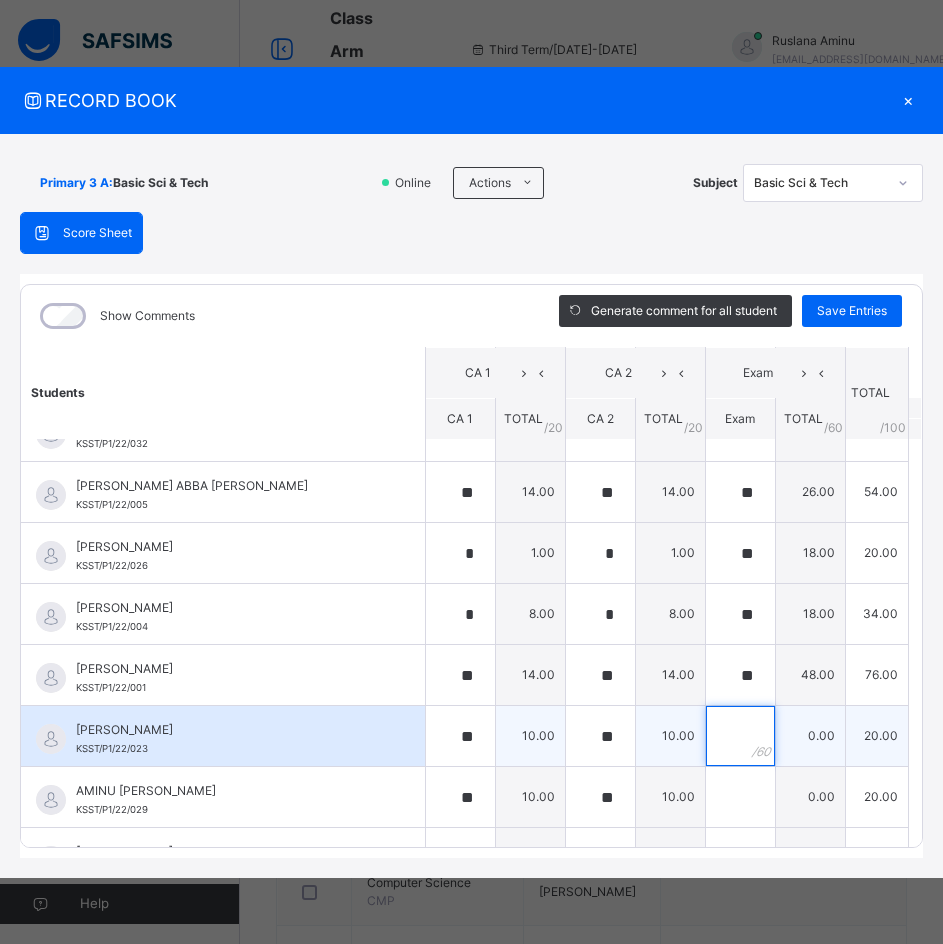 click at bounding box center (740, 736) 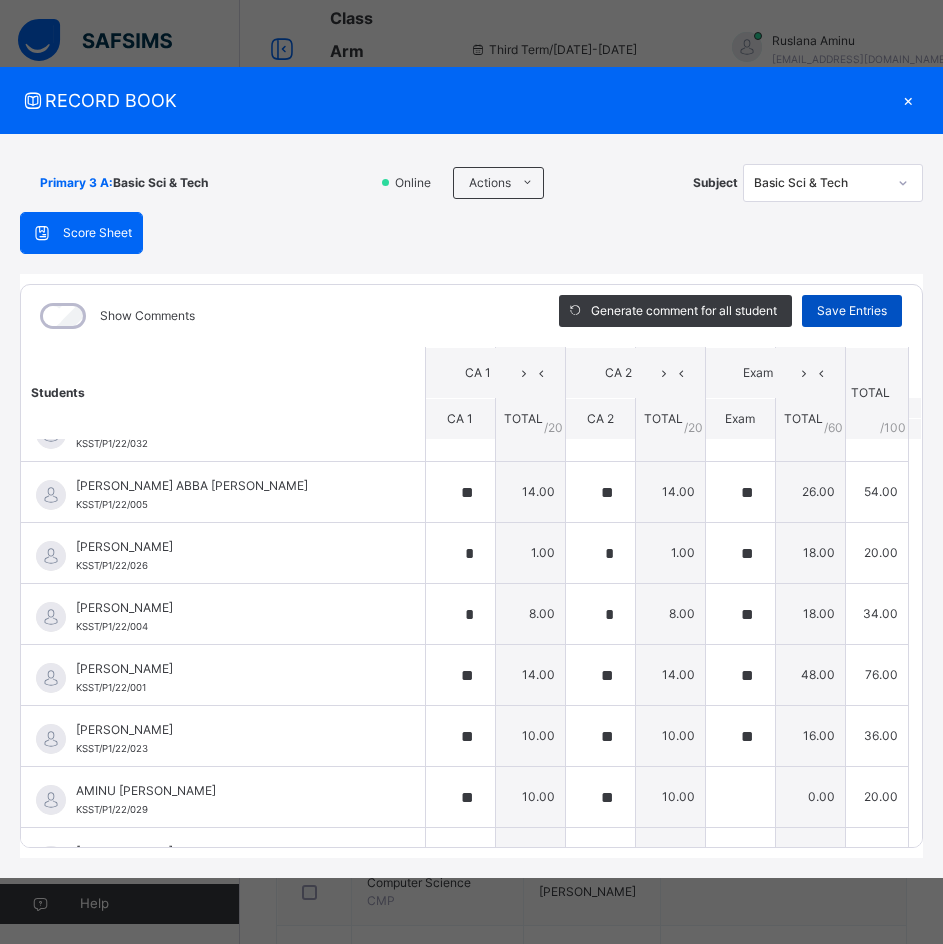 click on "Save Entries" at bounding box center (852, 311) 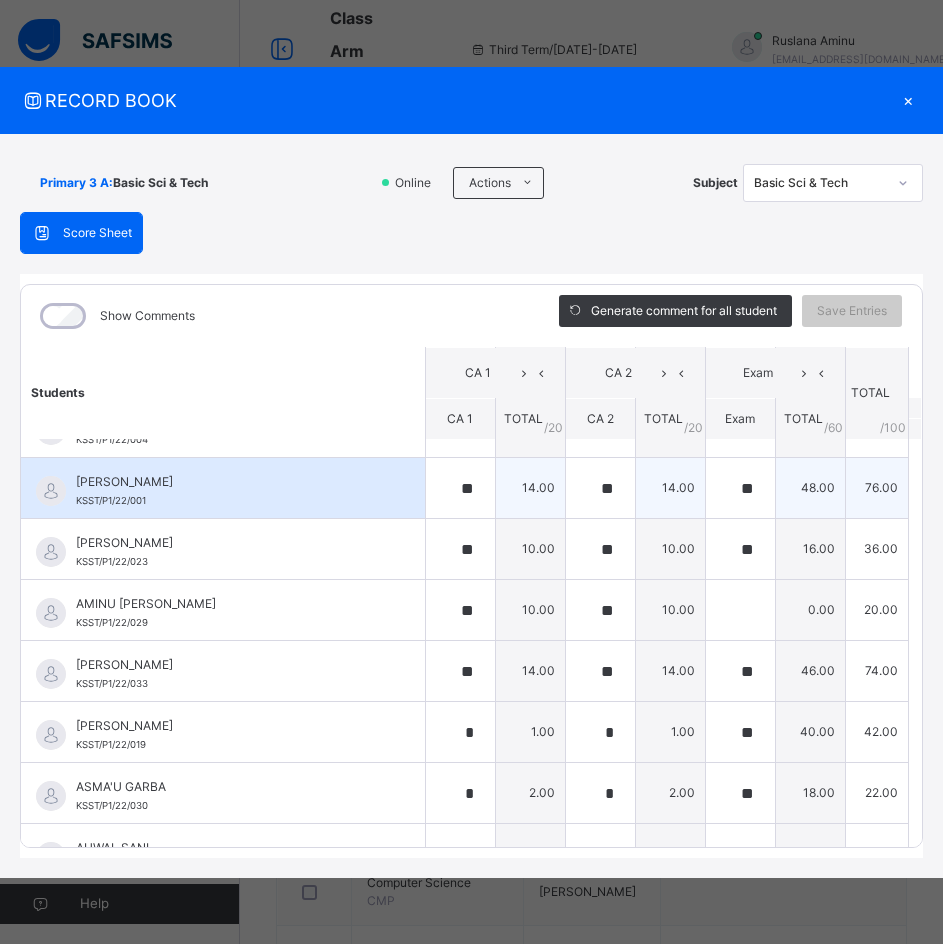 scroll, scrollTop: 300, scrollLeft: 0, axis: vertical 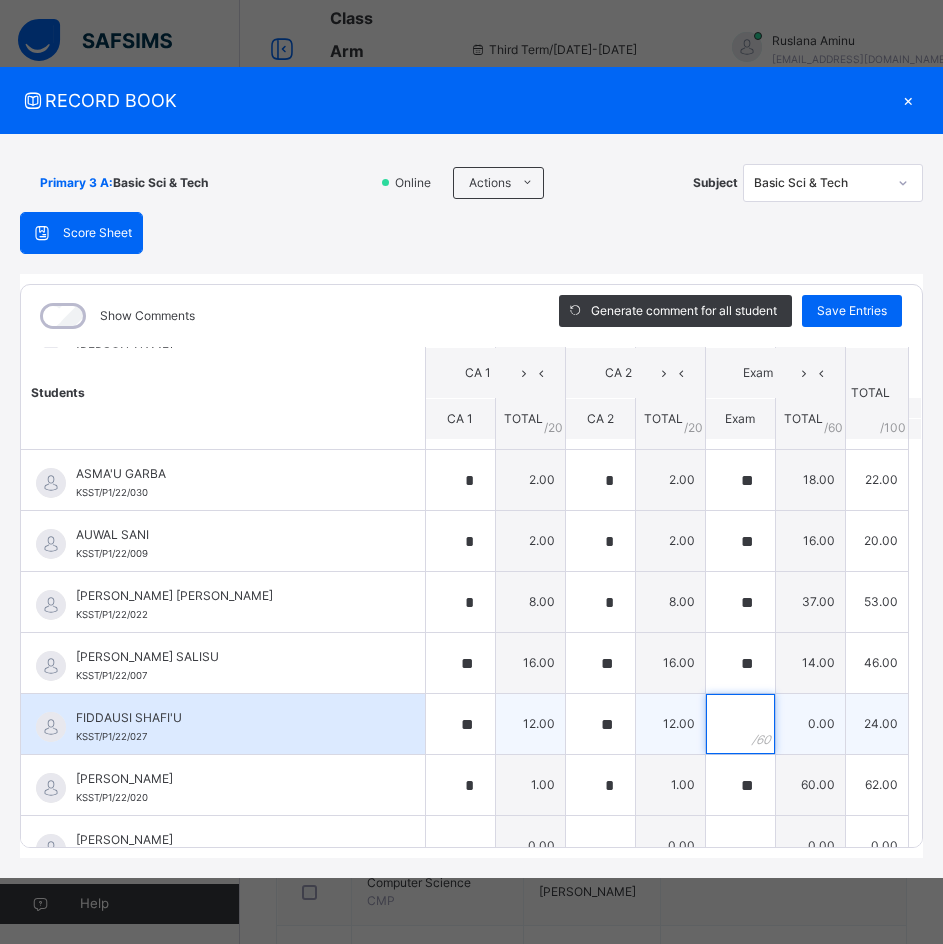 click at bounding box center (740, 724) 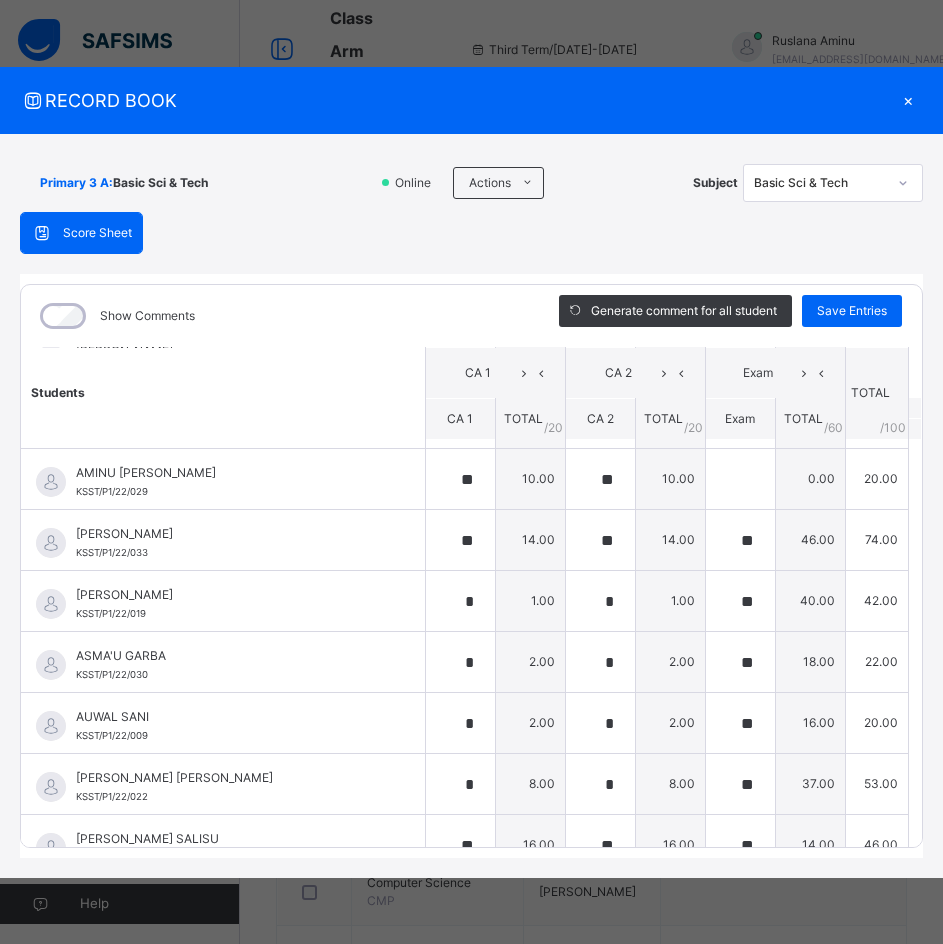 scroll, scrollTop: 400, scrollLeft: 0, axis: vertical 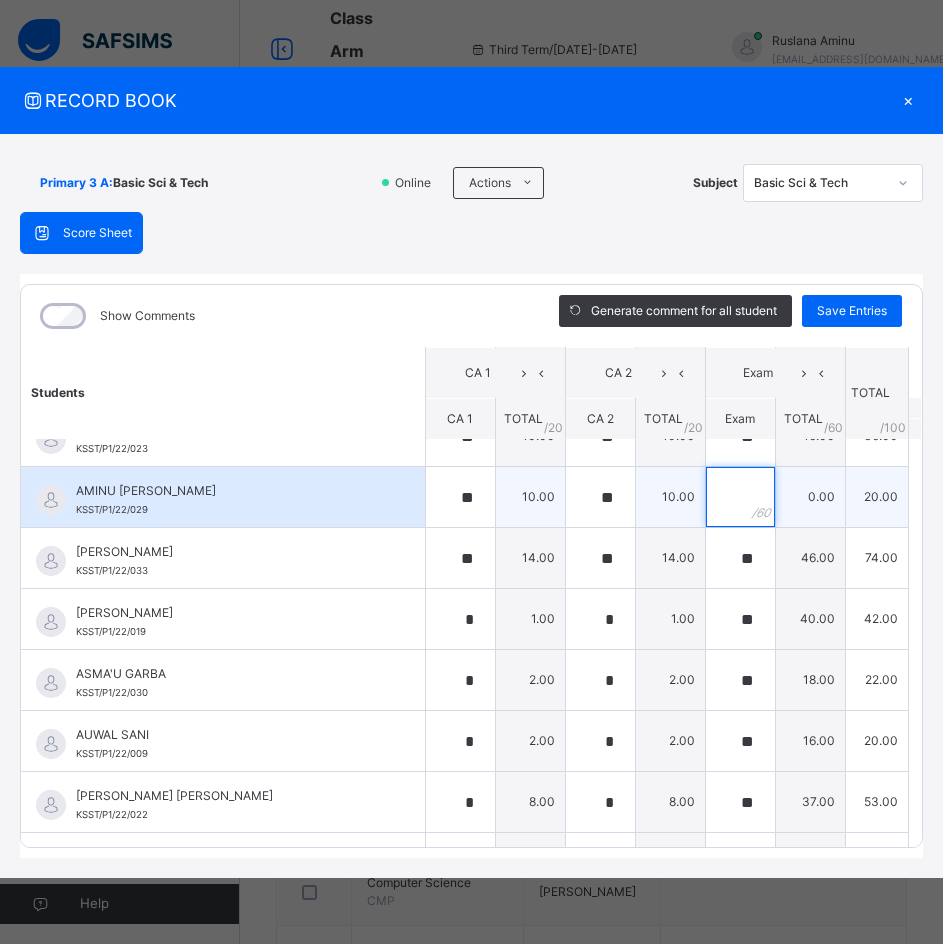 click at bounding box center (740, 497) 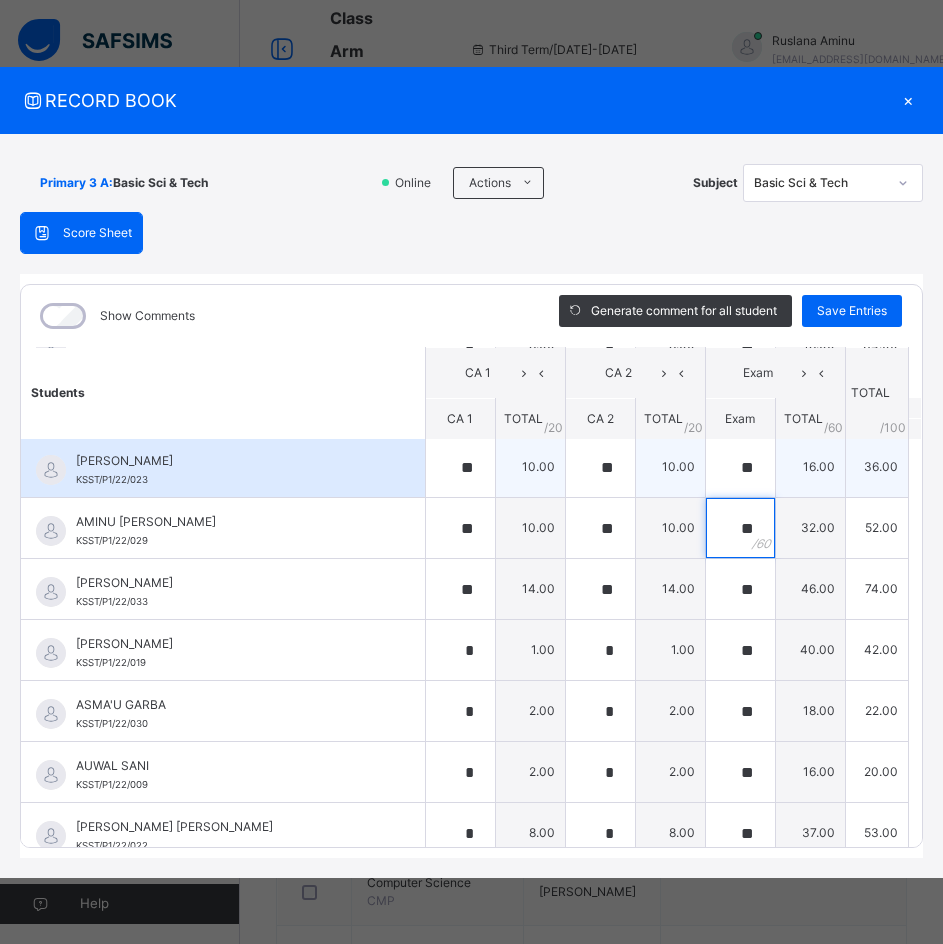 scroll, scrollTop: 400, scrollLeft: 0, axis: vertical 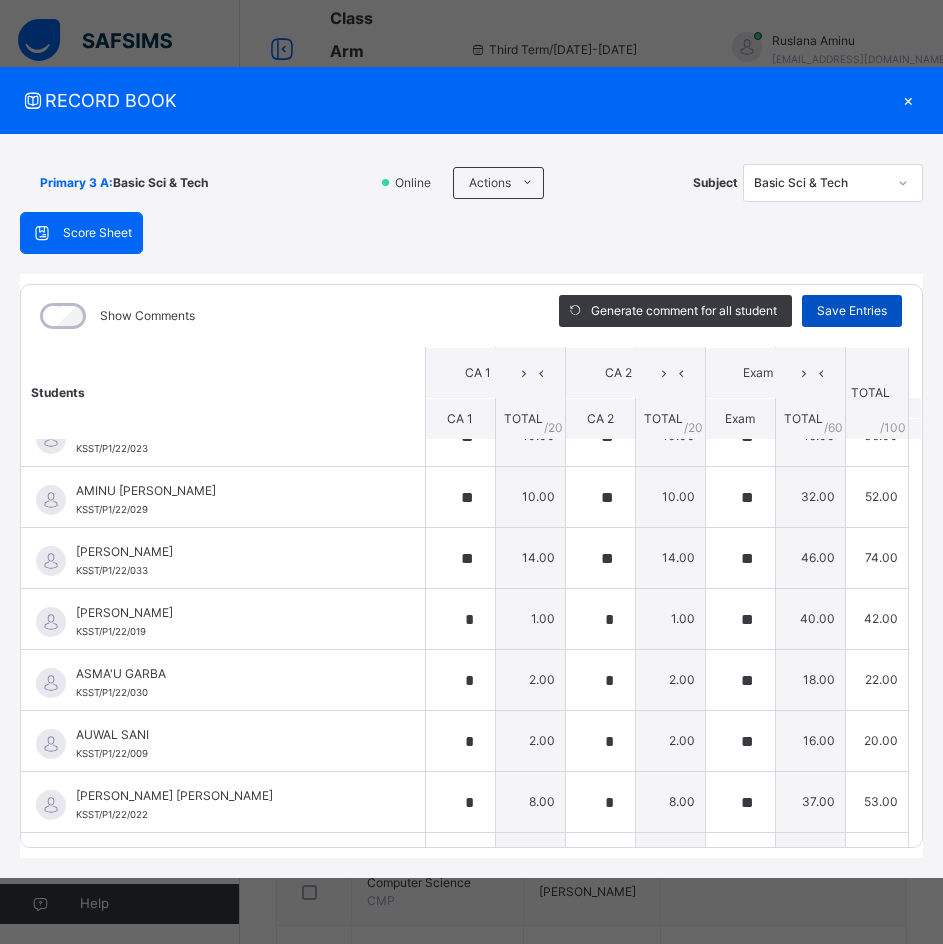 click on "Save Entries" at bounding box center [852, 311] 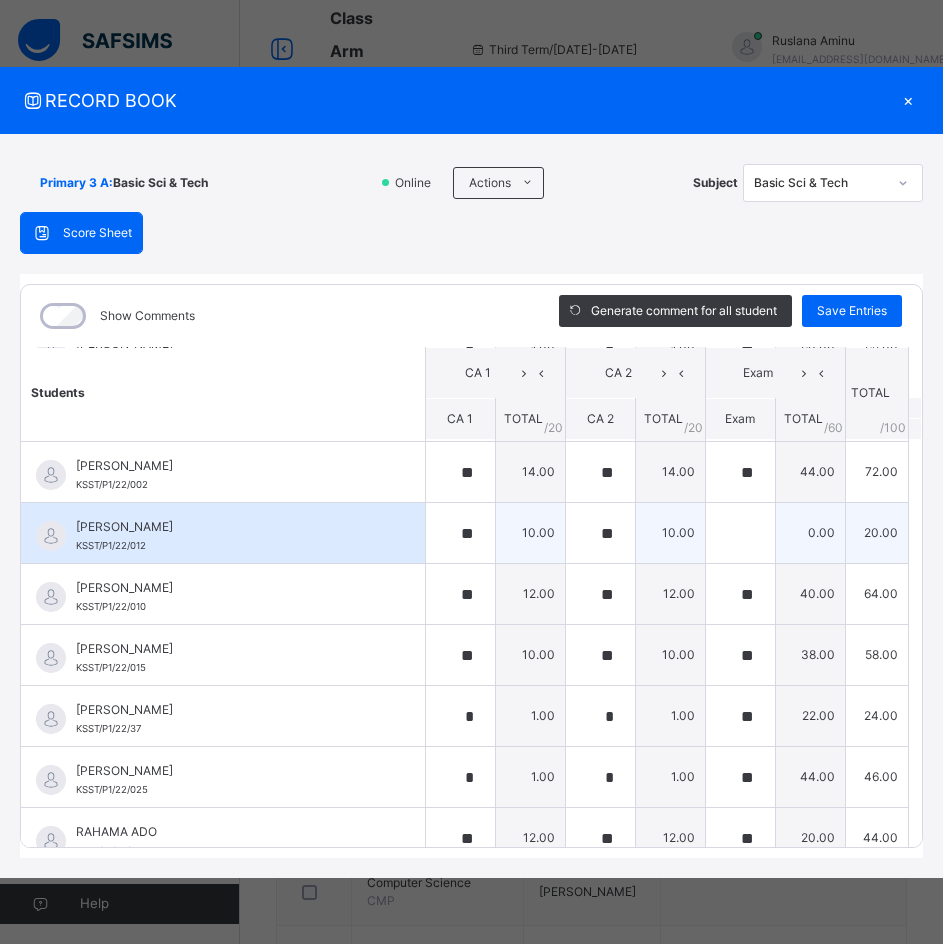 scroll, scrollTop: 1000, scrollLeft: 0, axis: vertical 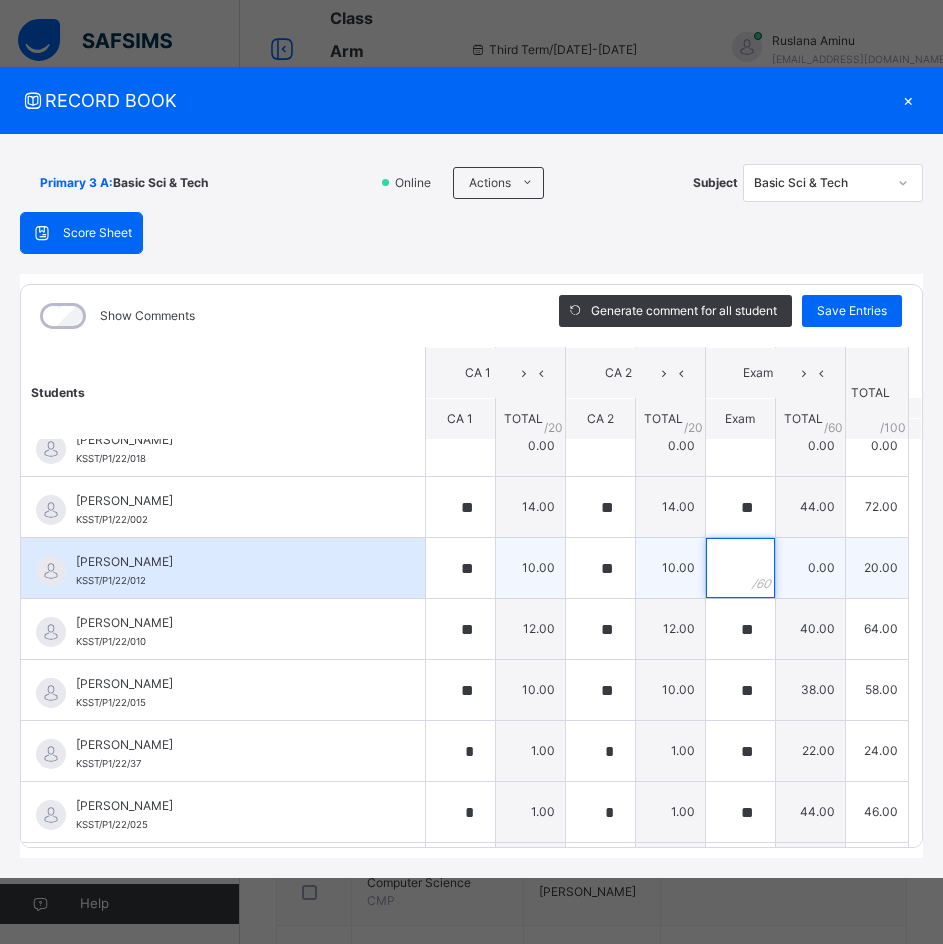 click at bounding box center [740, 568] 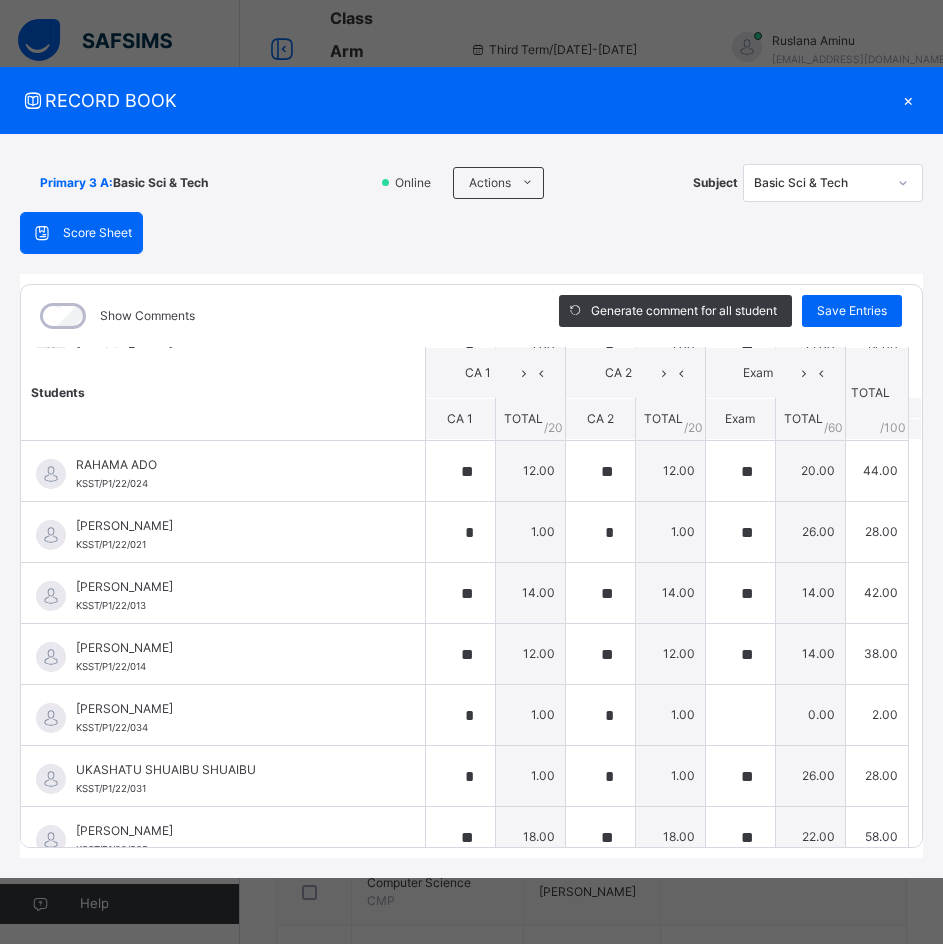 scroll, scrollTop: 1484, scrollLeft: 0, axis: vertical 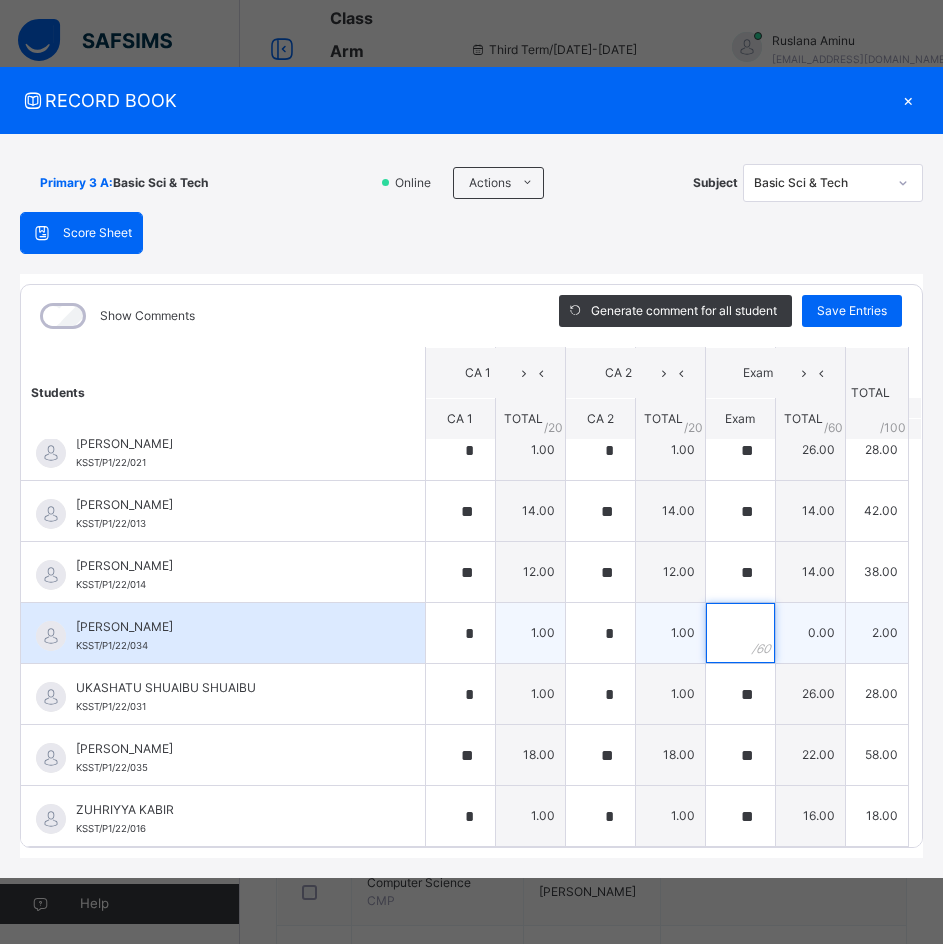 click at bounding box center (740, 633) 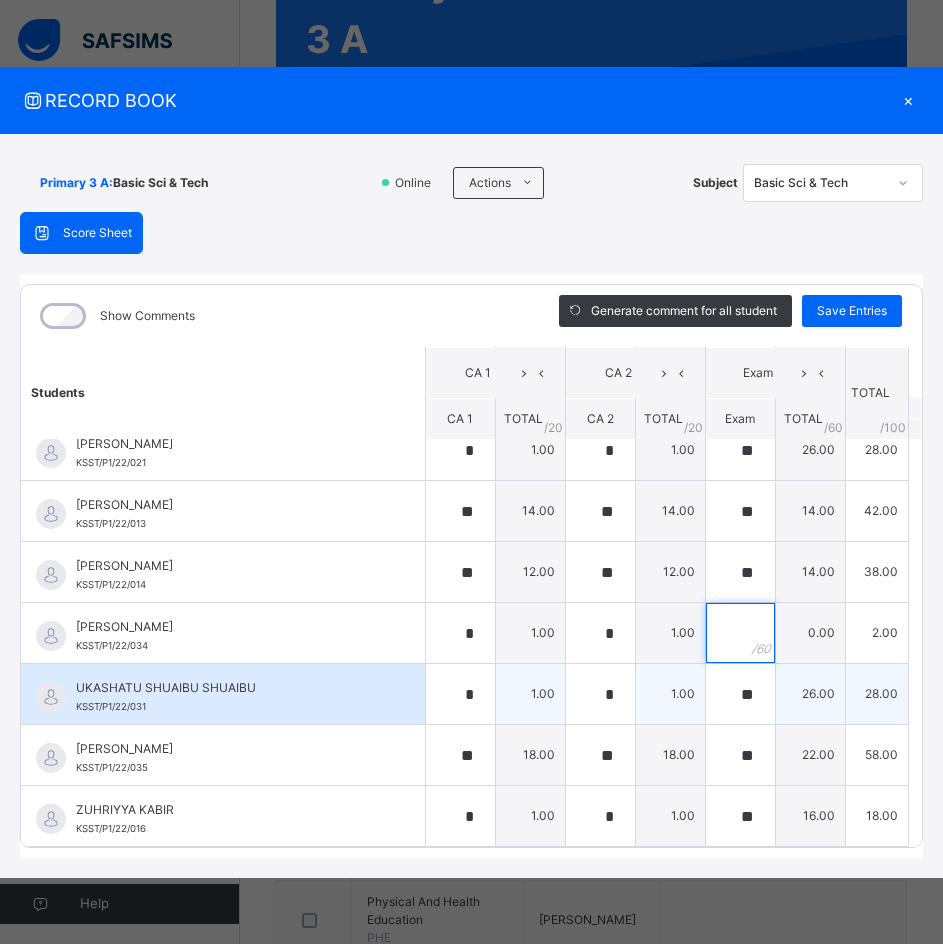 scroll, scrollTop: 200, scrollLeft: 0, axis: vertical 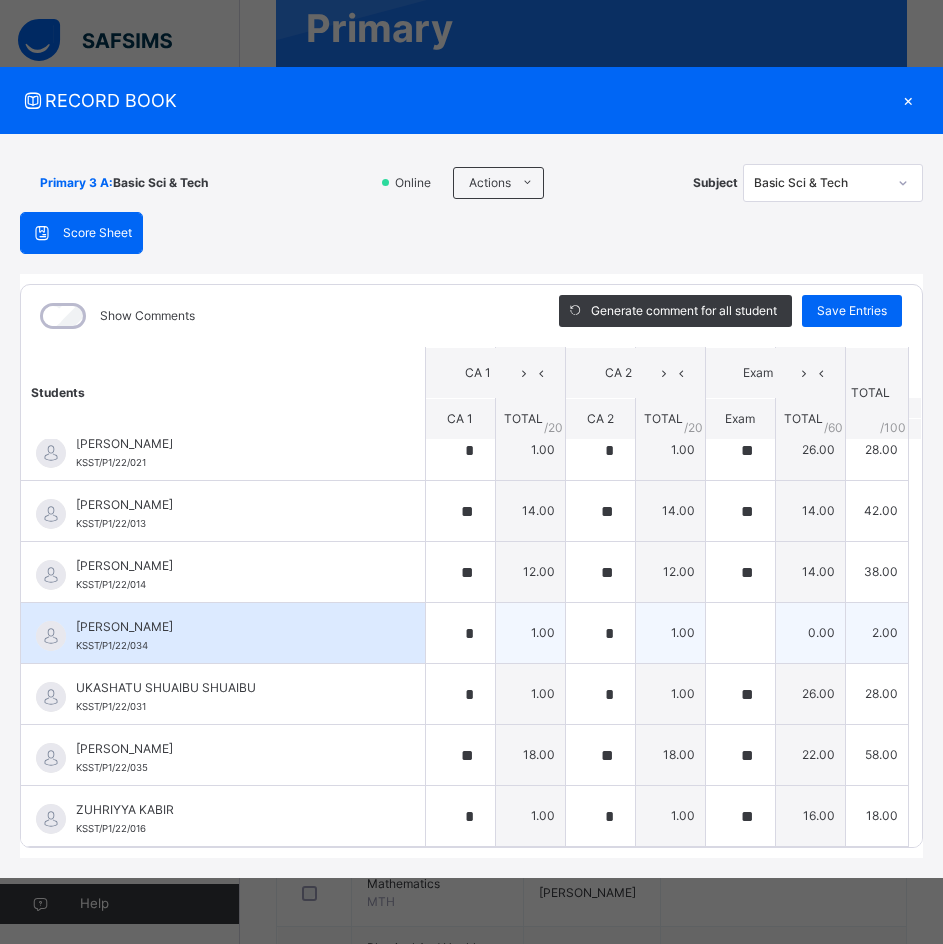 click on "KSST/P1/22/034" at bounding box center [112, 645] 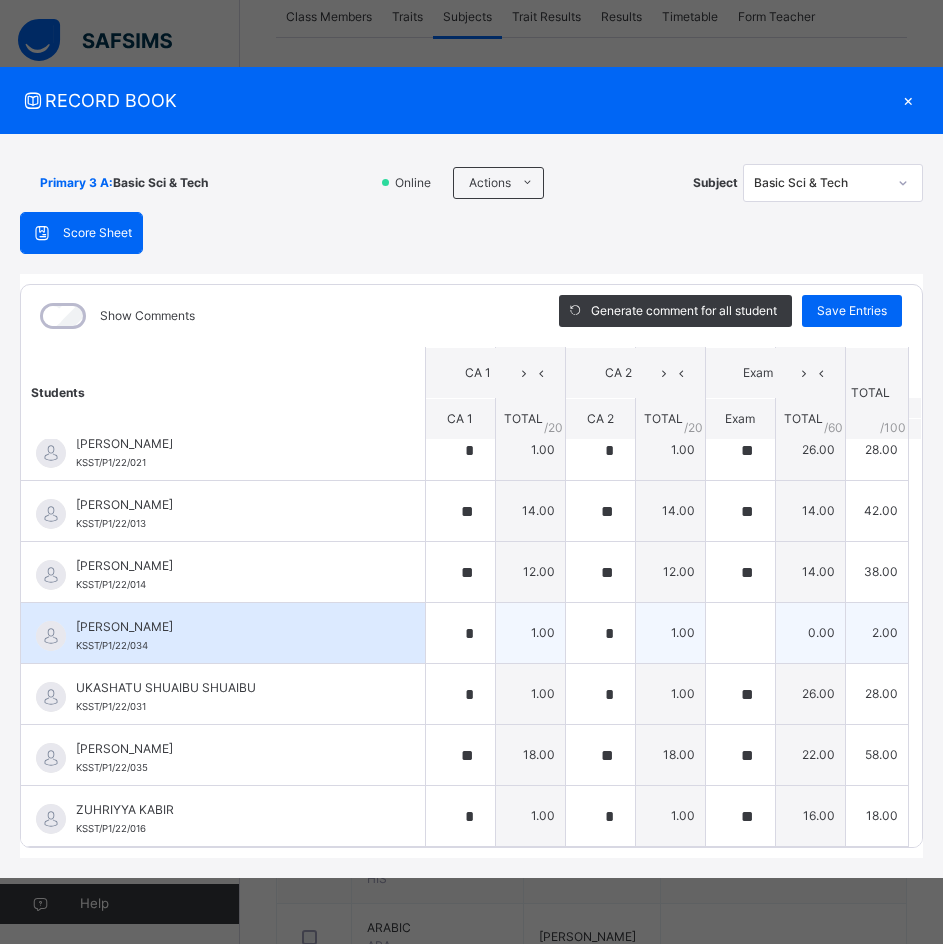 scroll, scrollTop: 500, scrollLeft: 0, axis: vertical 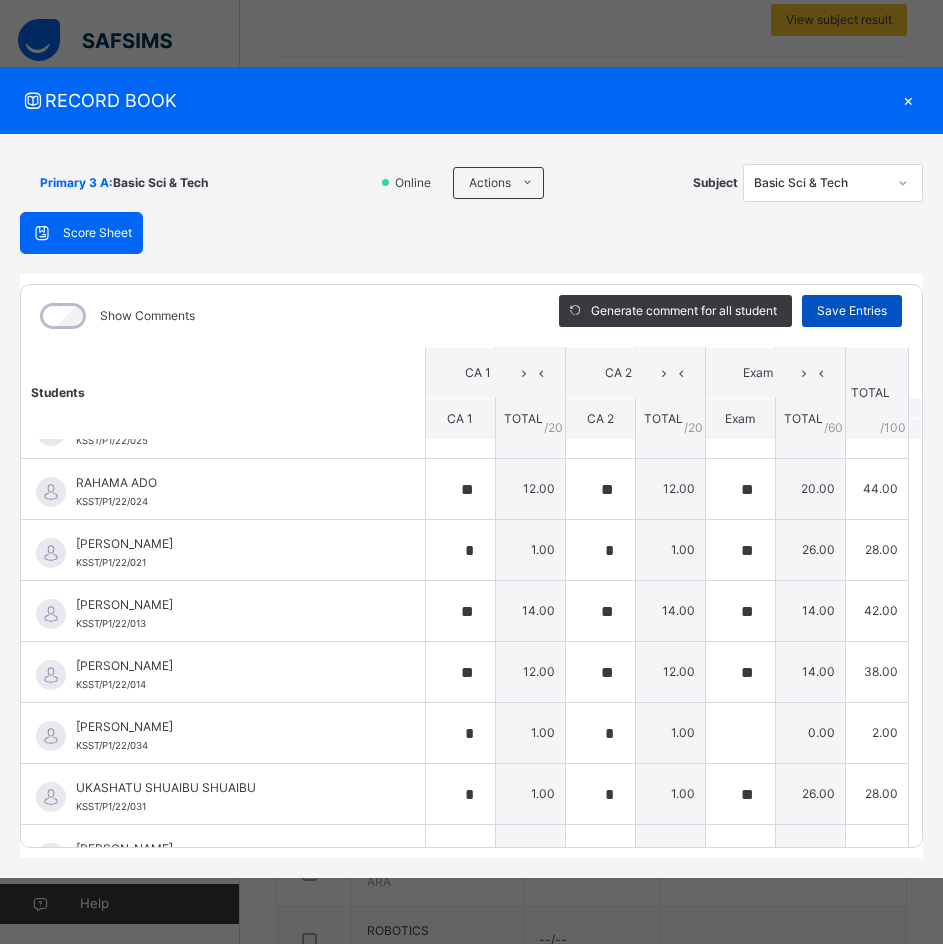 click on "Save Entries" at bounding box center (852, 311) 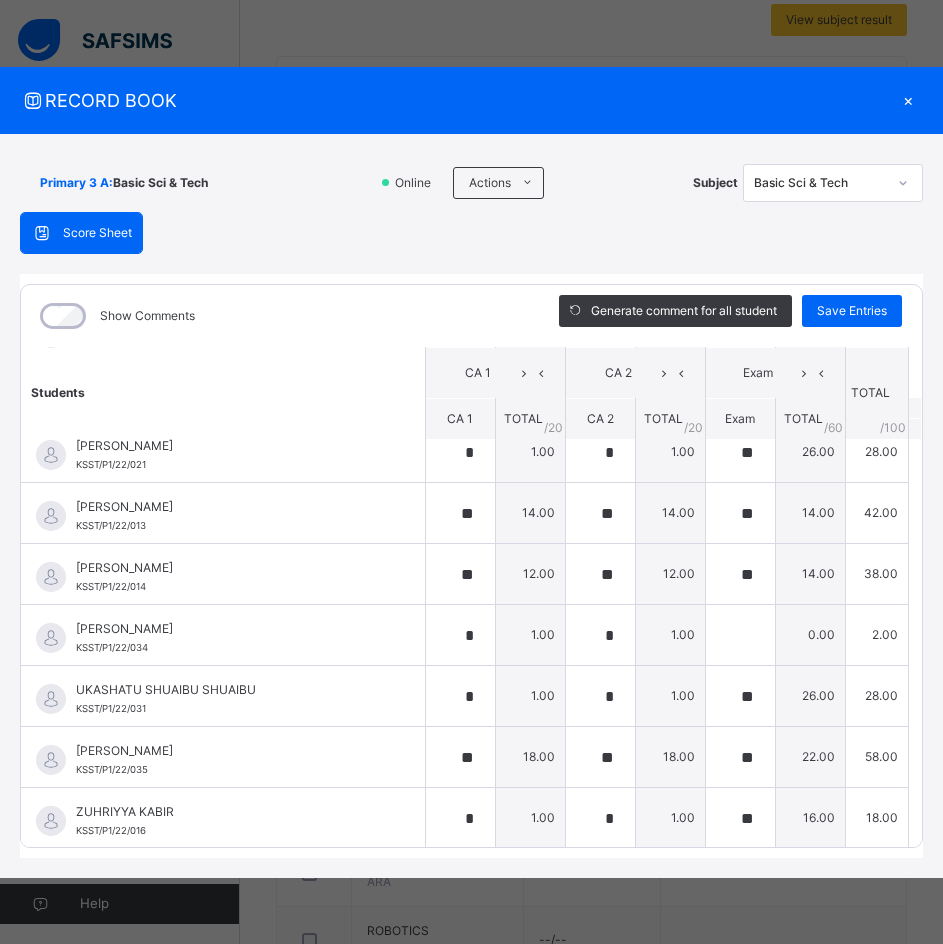 scroll, scrollTop: 1484, scrollLeft: 0, axis: vertical 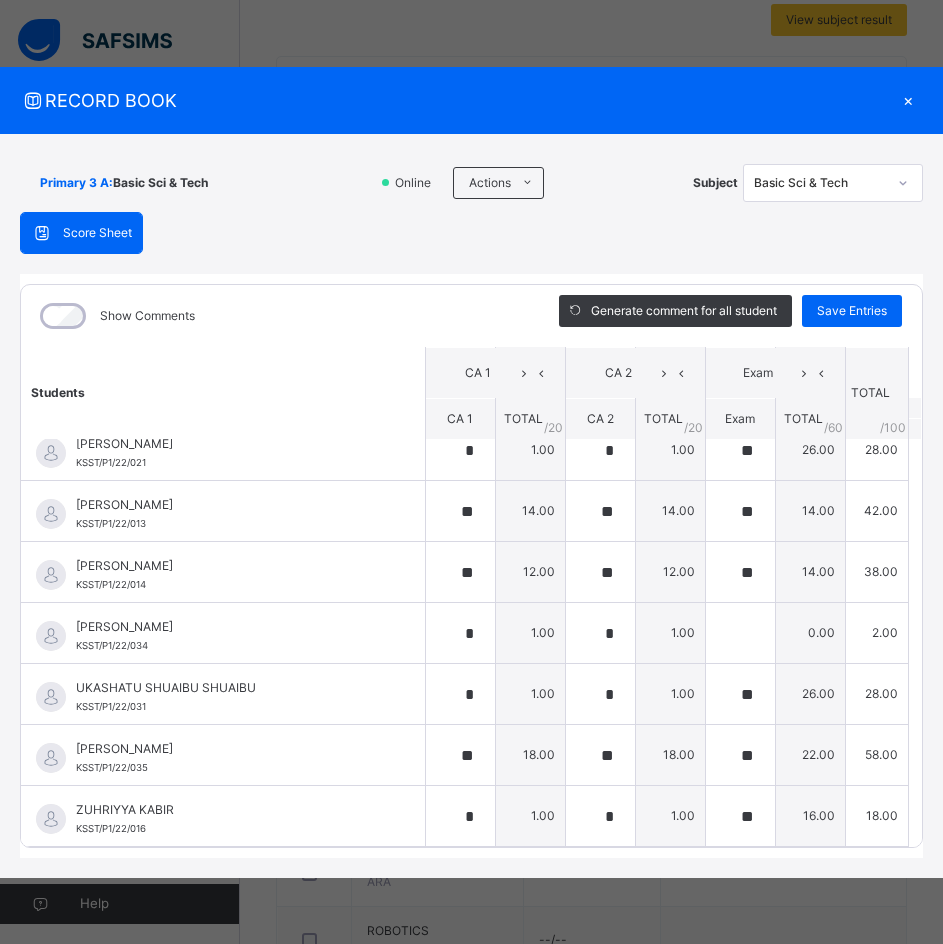 click on "×" at bounding box center (908, 100) 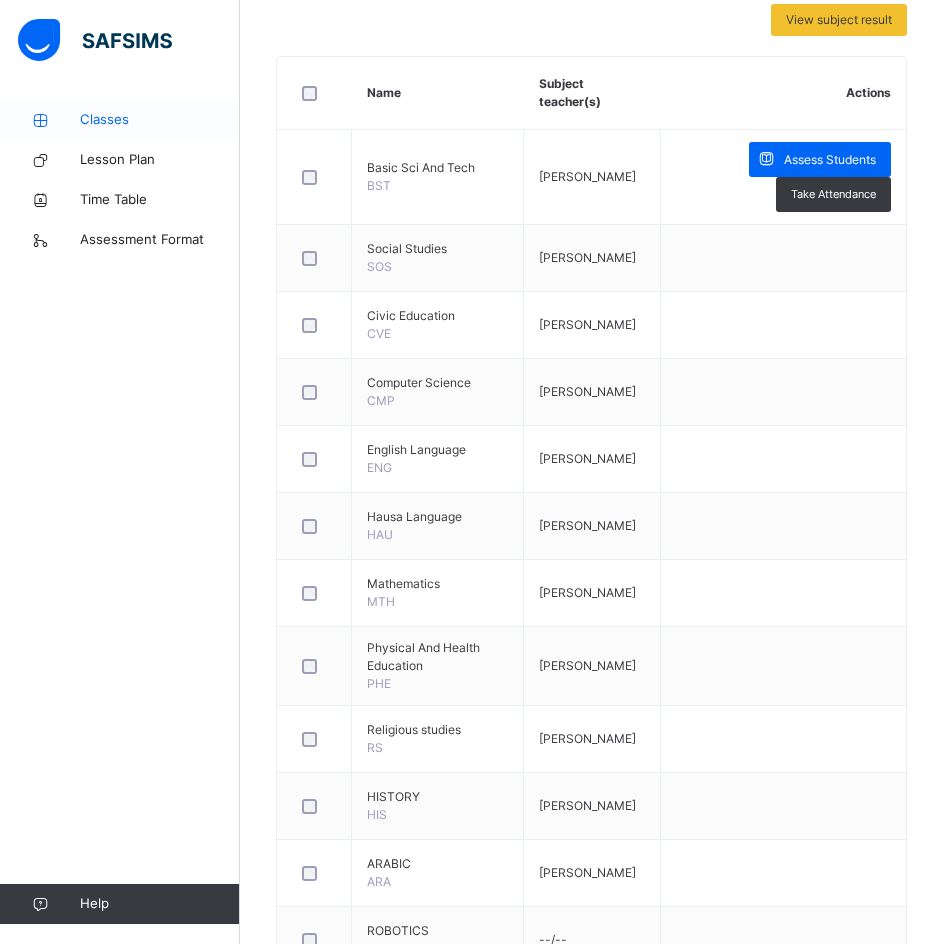 click on "Classes" at bounding box center [160, 120] 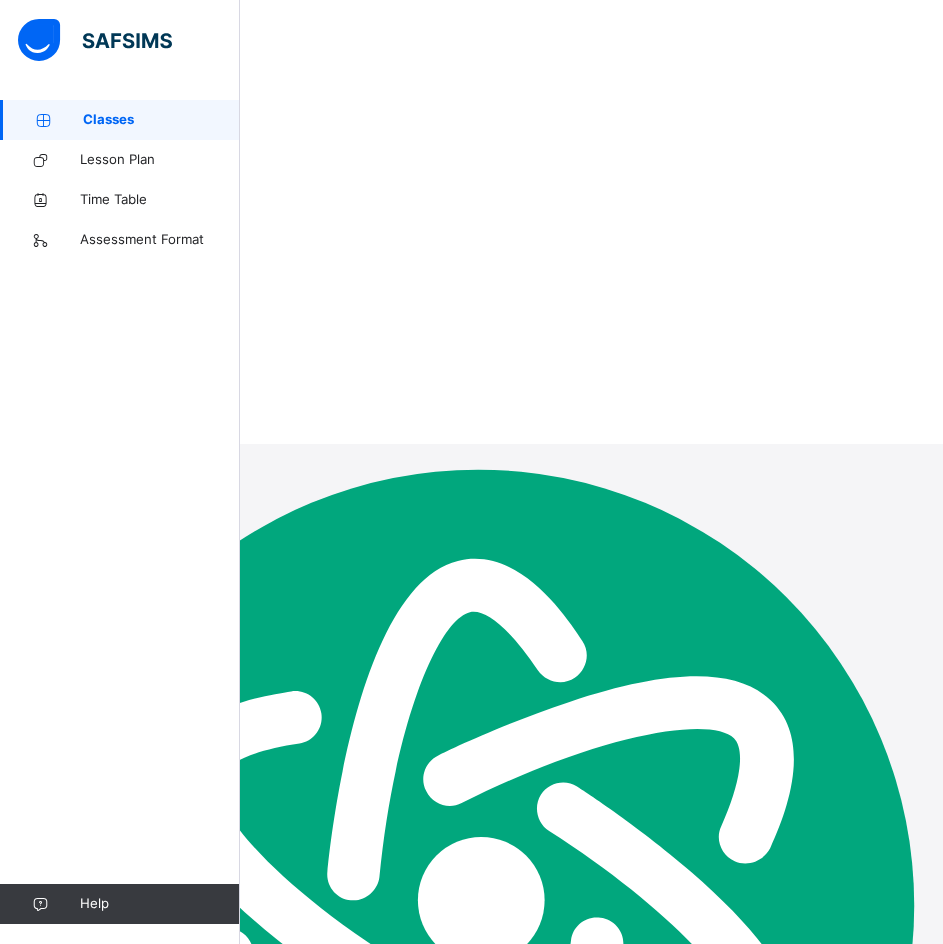 scroll, scrollTop: 0, scrollLeft: 0, axis: both 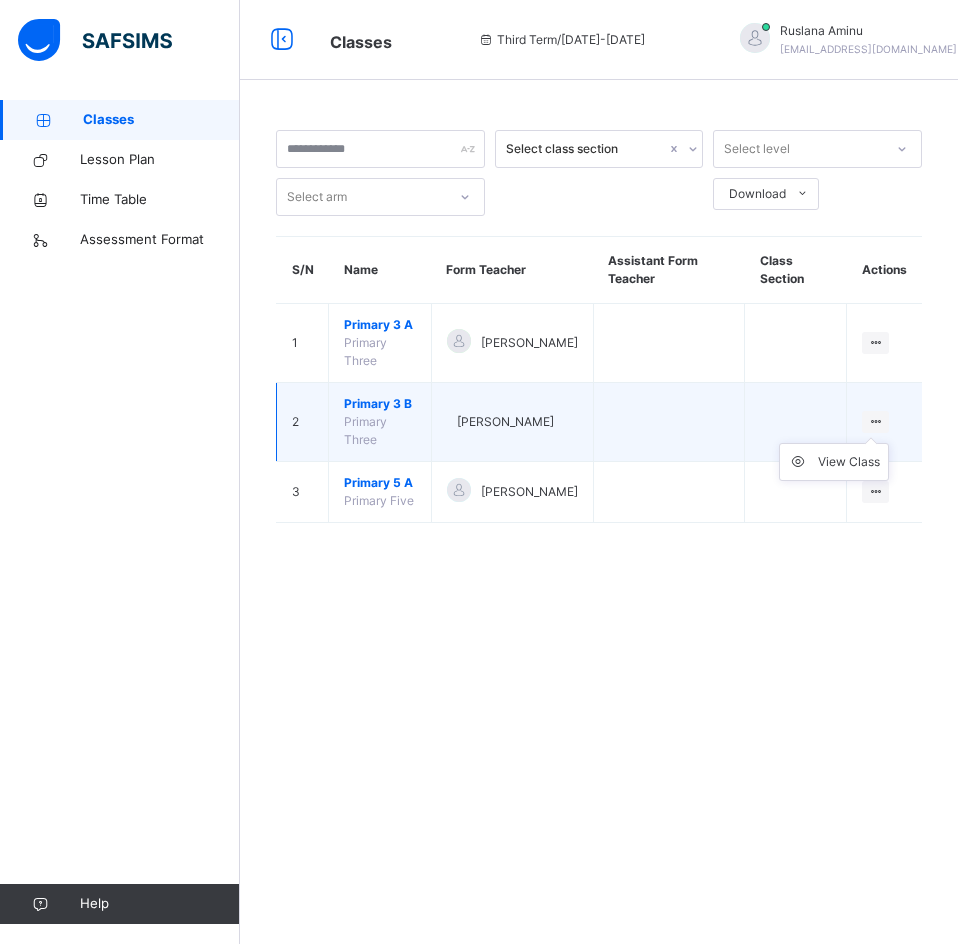 click at bounding box center (875, 421) 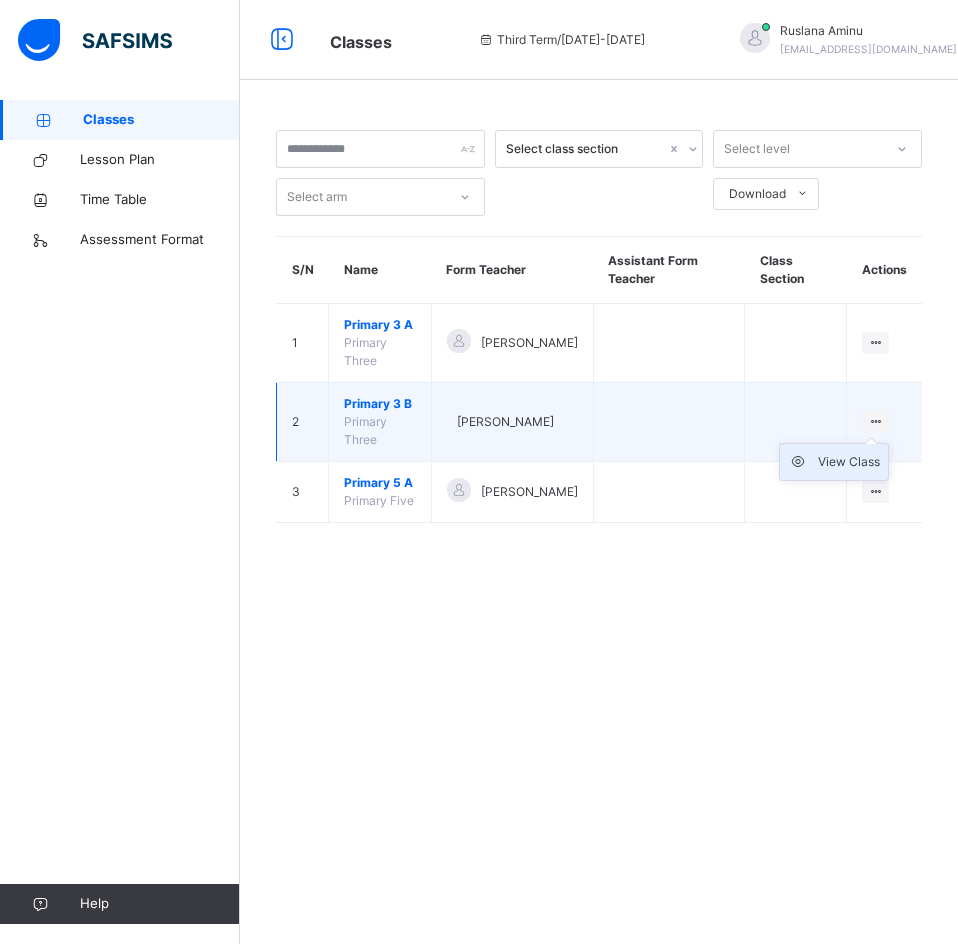 click on "View Class" at bounding box center (849, 462) 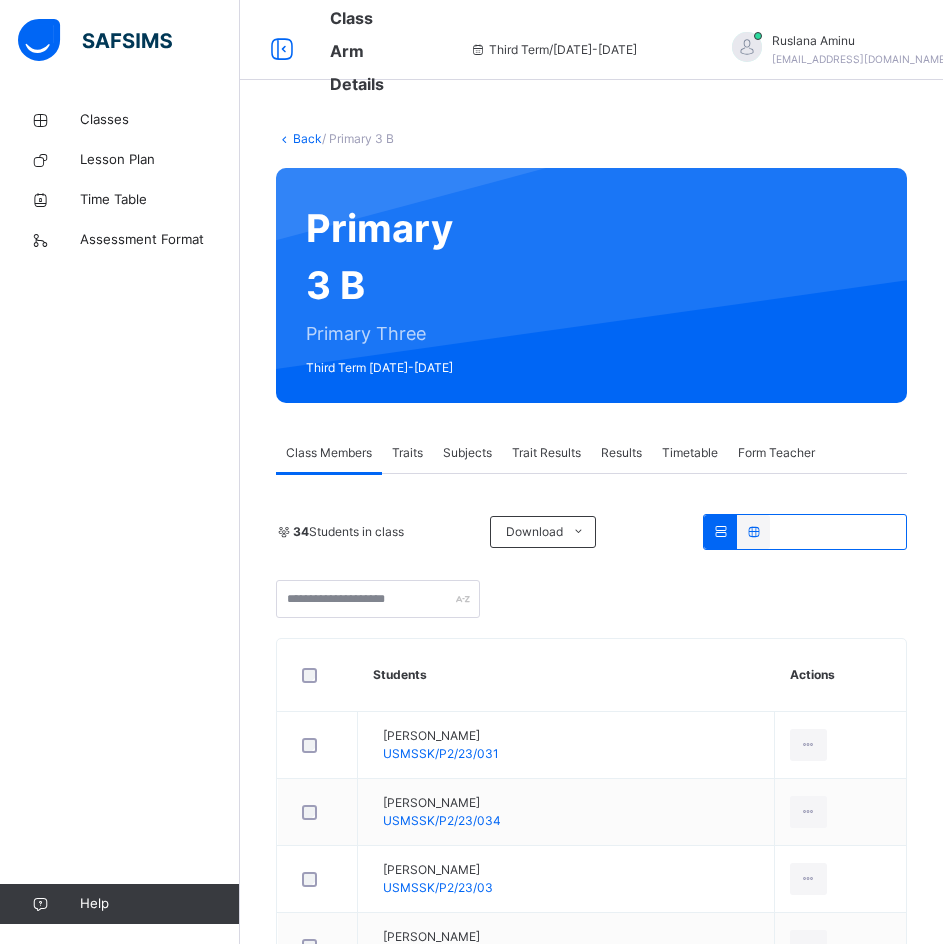 click on "Subjects" at bounding box center [467, 453] 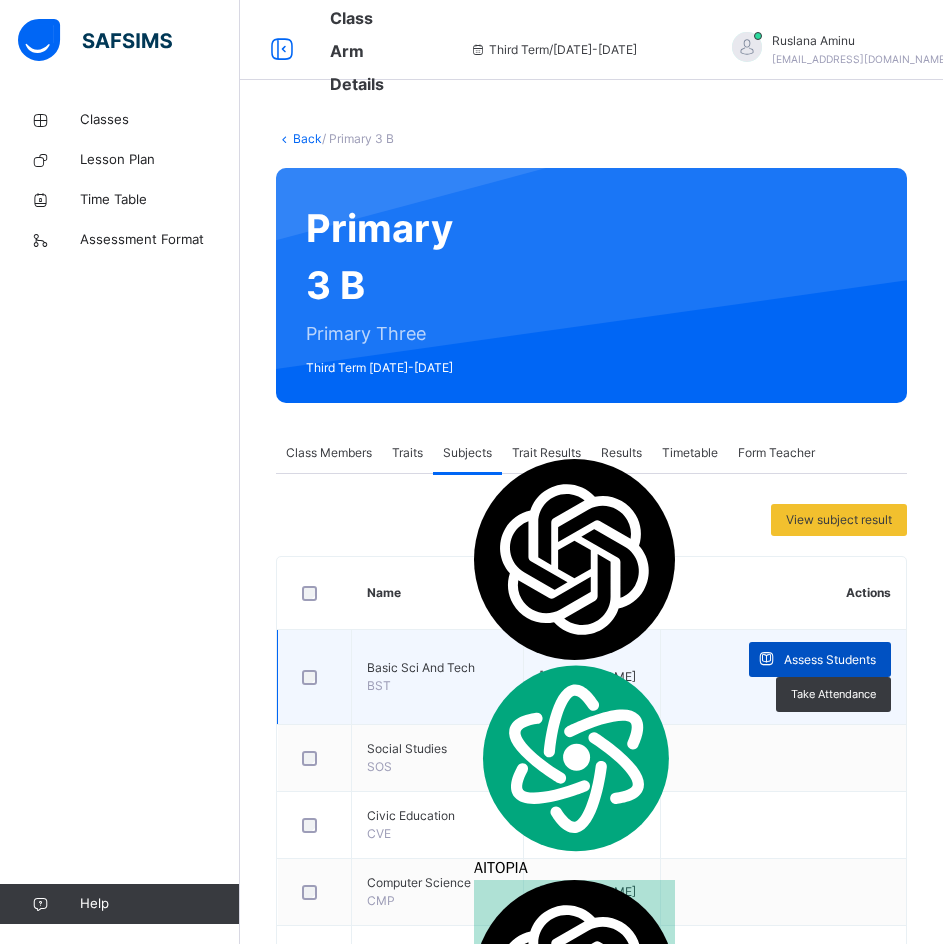 click on "Assess Students" at bounding box center (830, 660) 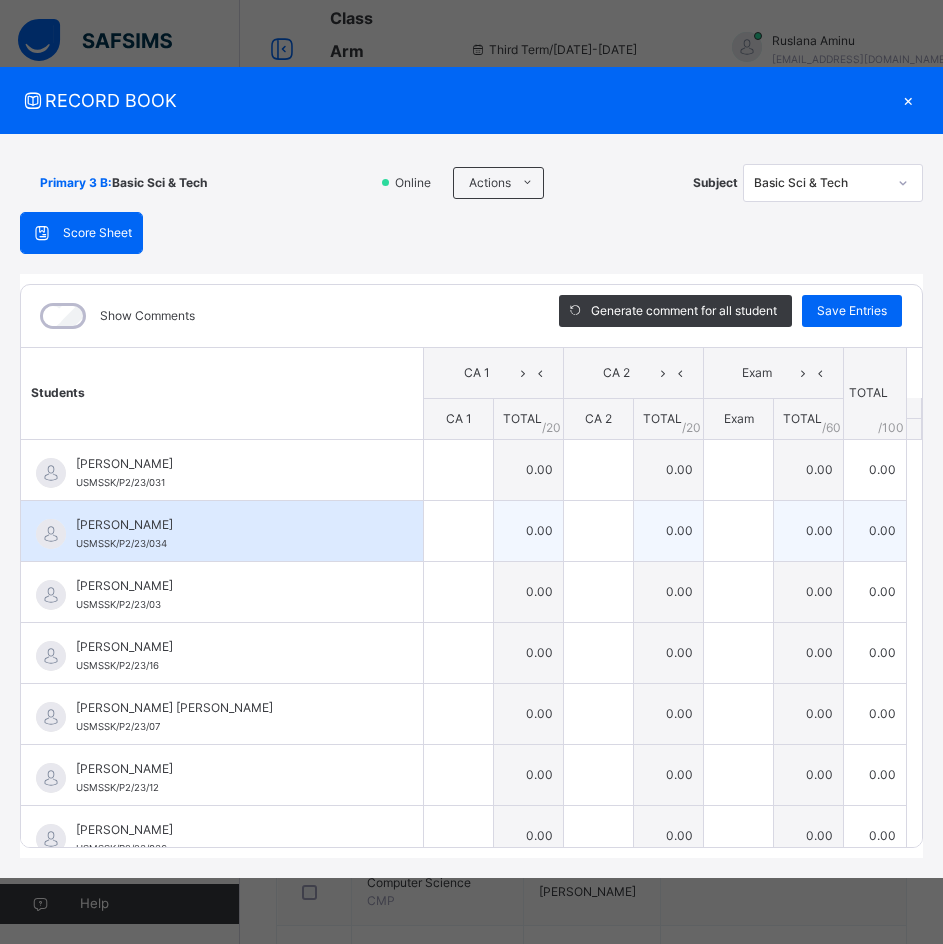 scroll, scrollTop: 100, scrollLeft: 0, axis: vertical 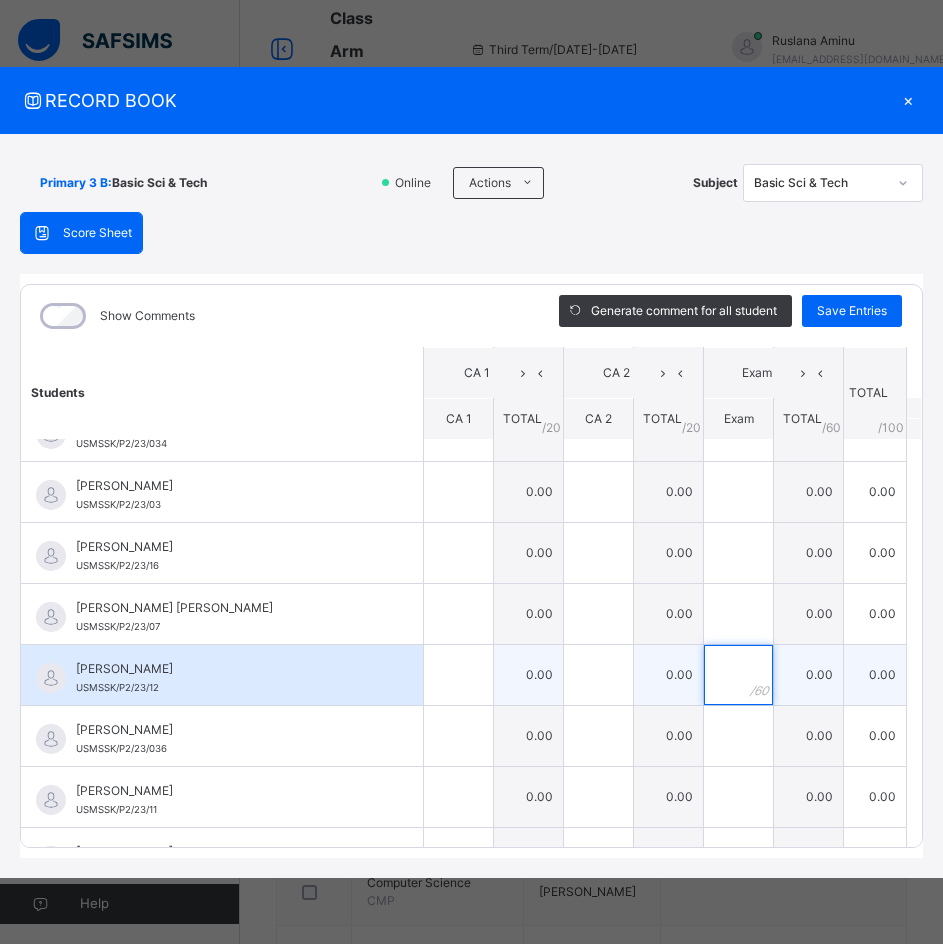 click at bounding box center (738, 675) 